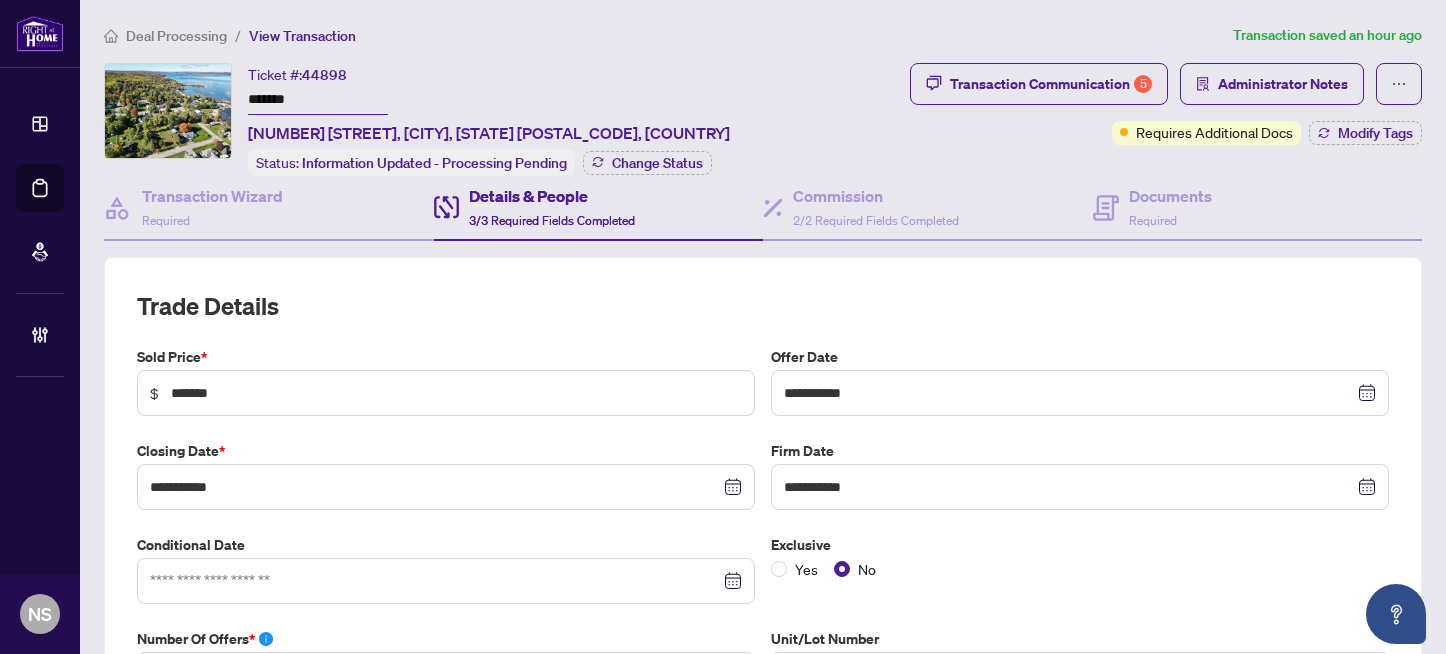 scroll, scrollTop: 0, scrollLeft: 0, axis: both 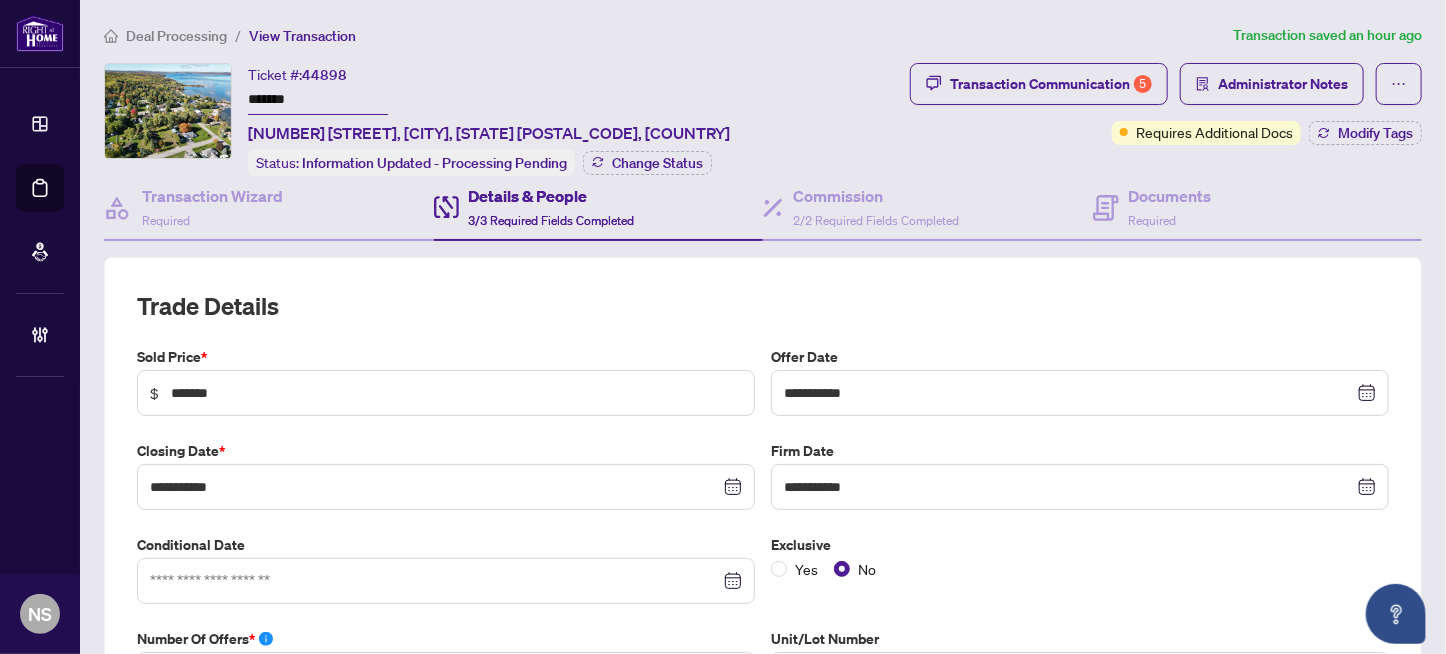 click on "3/3 Required Fields Completed" at bounding box center [552, 220] 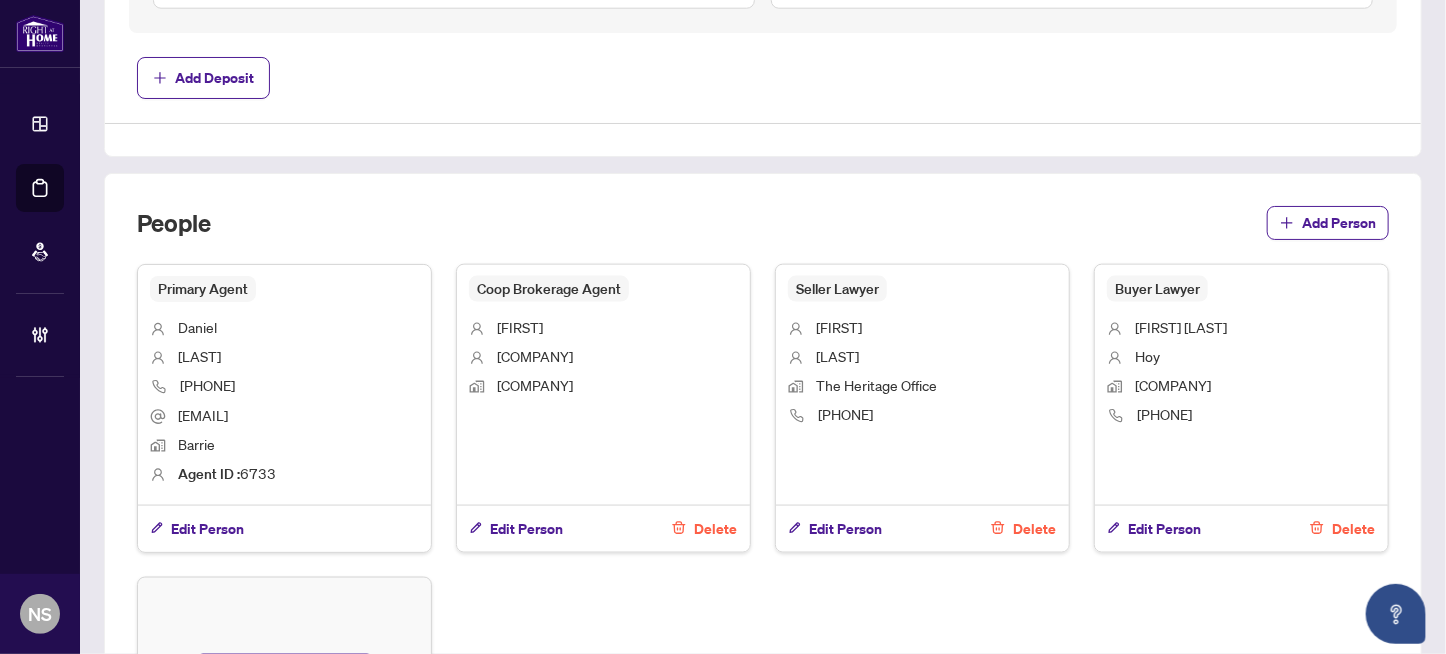 scroll, scrollTop: 1100, scrollLeft: 0, axis: vertical 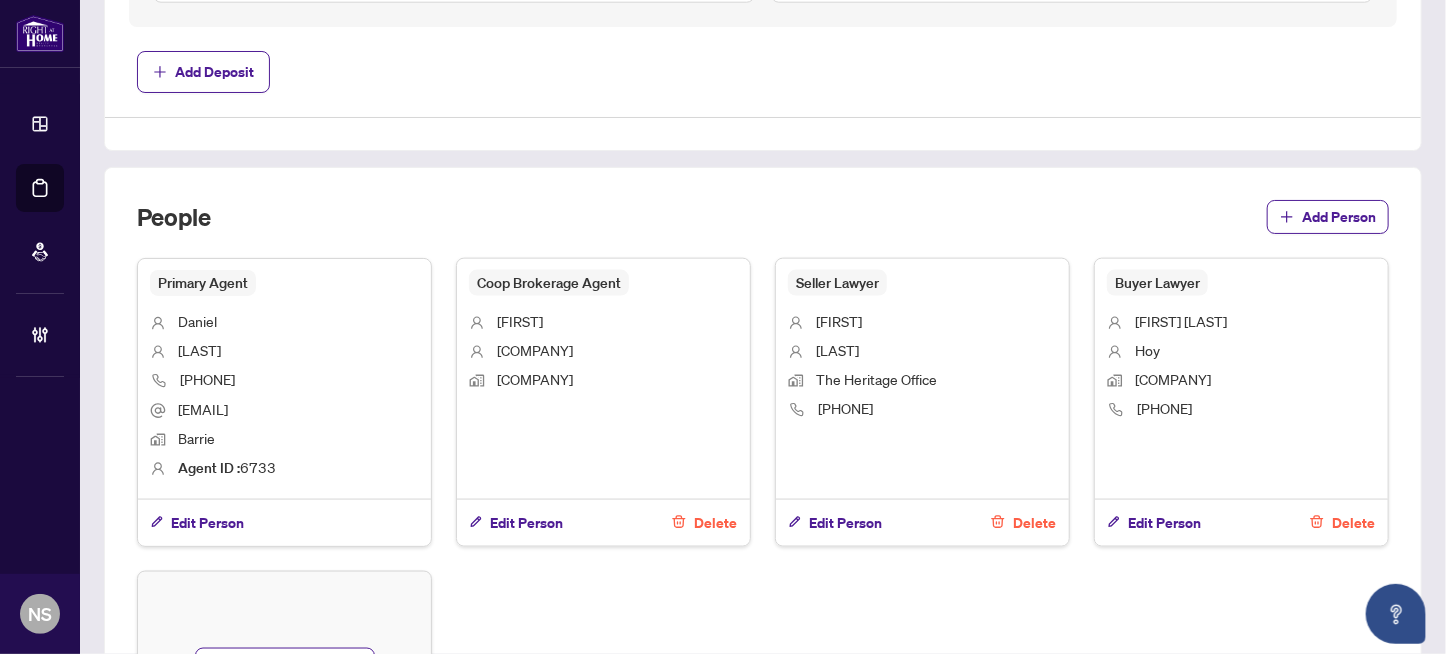 click on "danielzuletarealestate@gmail.com" at bounding box center (203, 409) 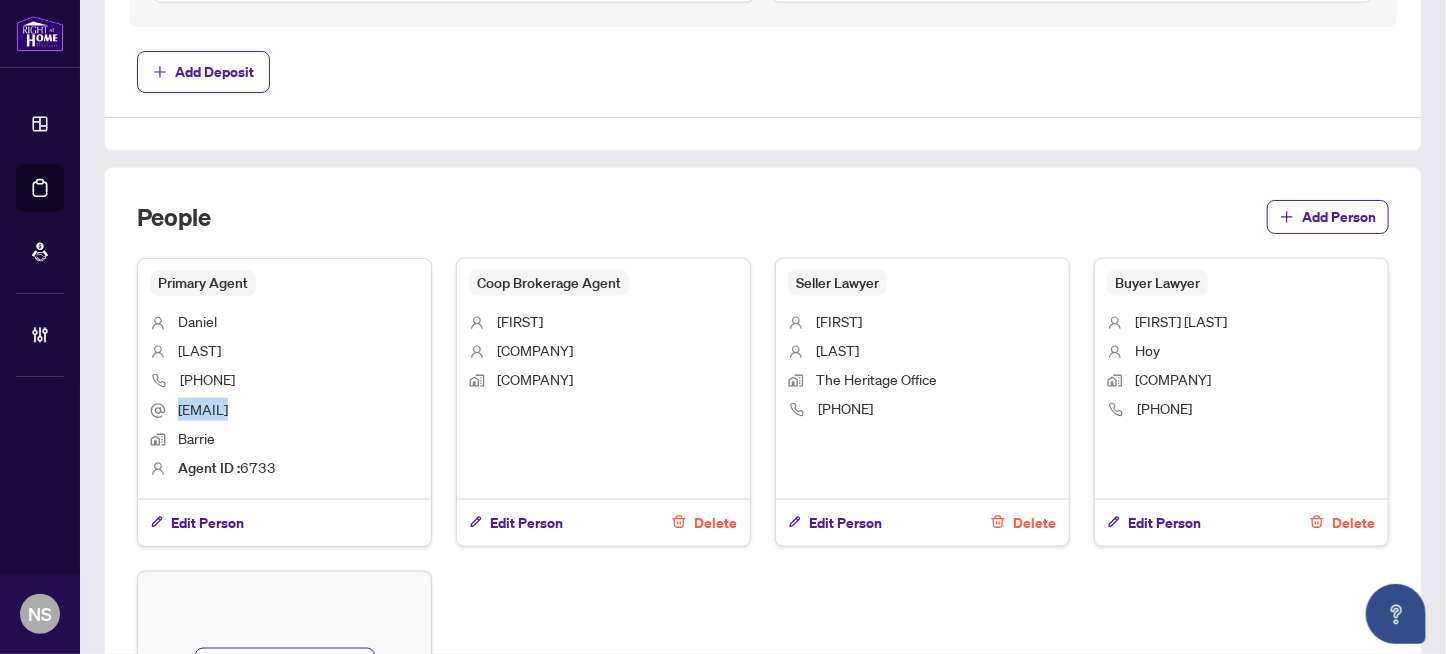 click on "danielzuletarealestate@gmail.com" at bounding box center (203, 409) 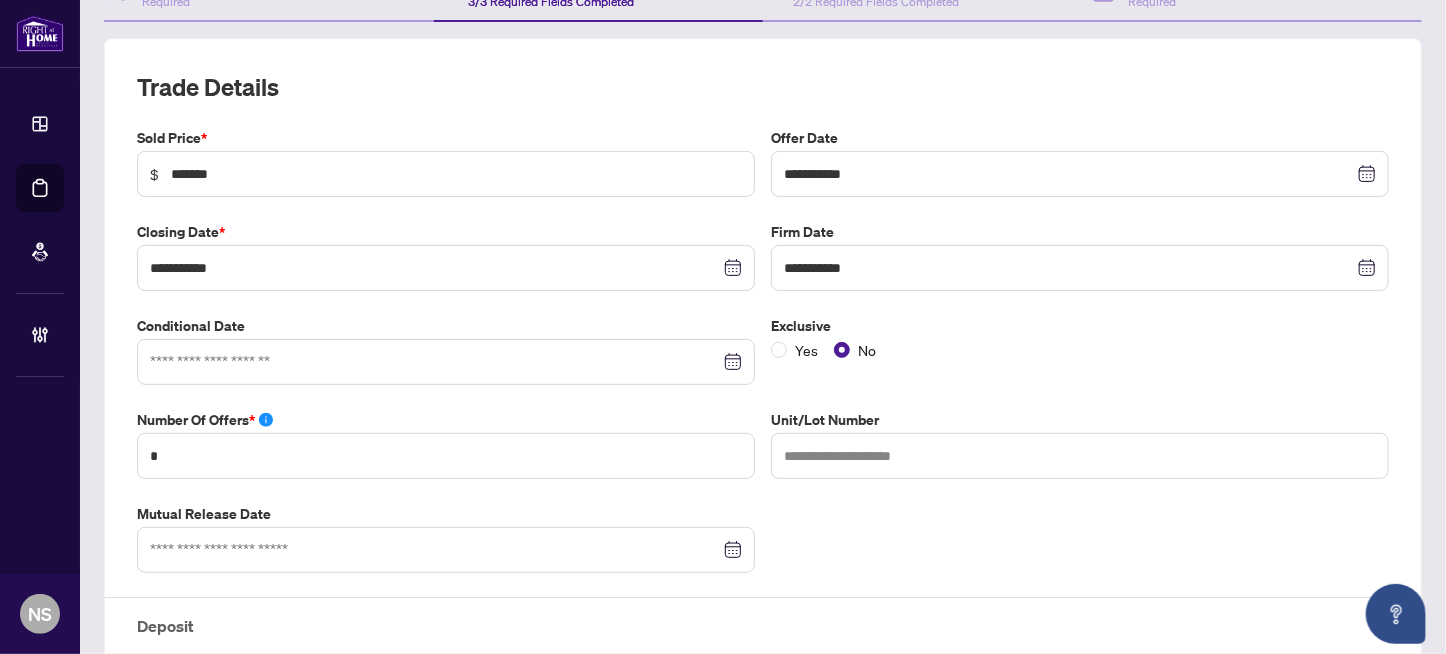 scroll, scrollTop: 0, scrollLeft: 0, axis: both 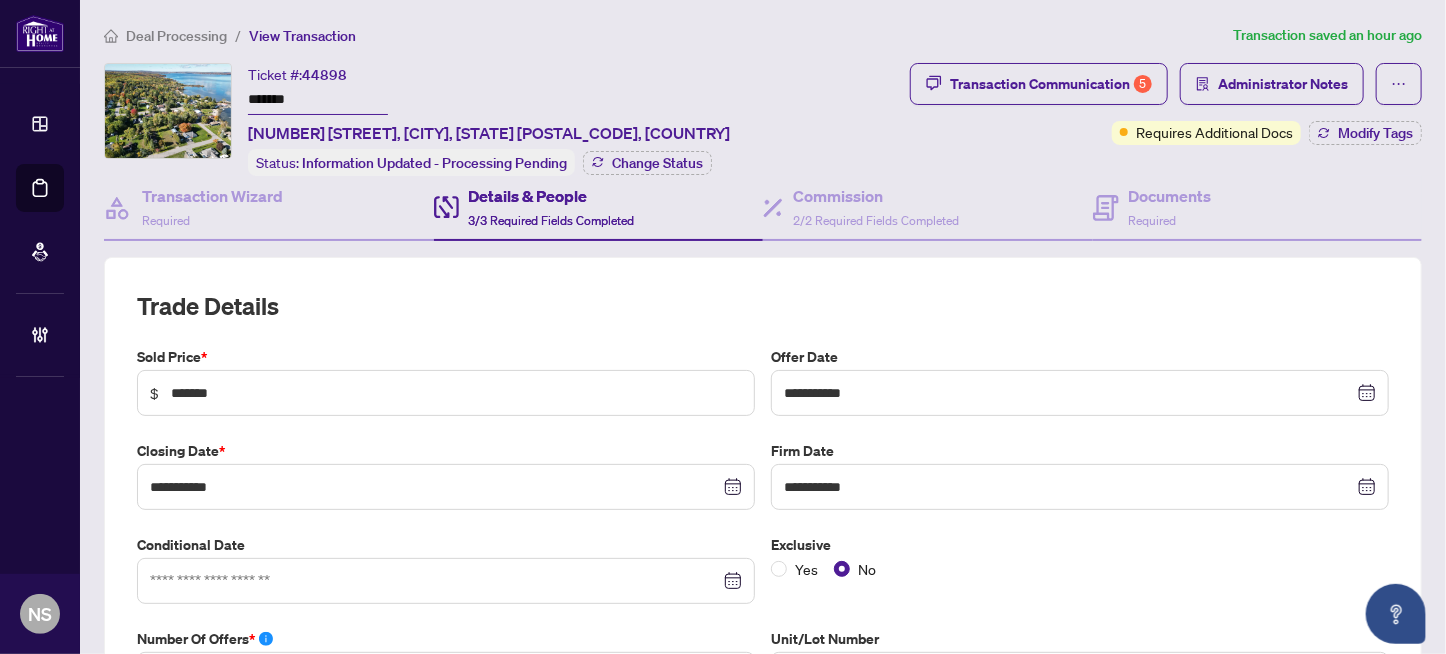 drag, startPoint x: 627, startPoint y: 116, endPoint x: 611, endPoint y: 131, distance: 21.931713 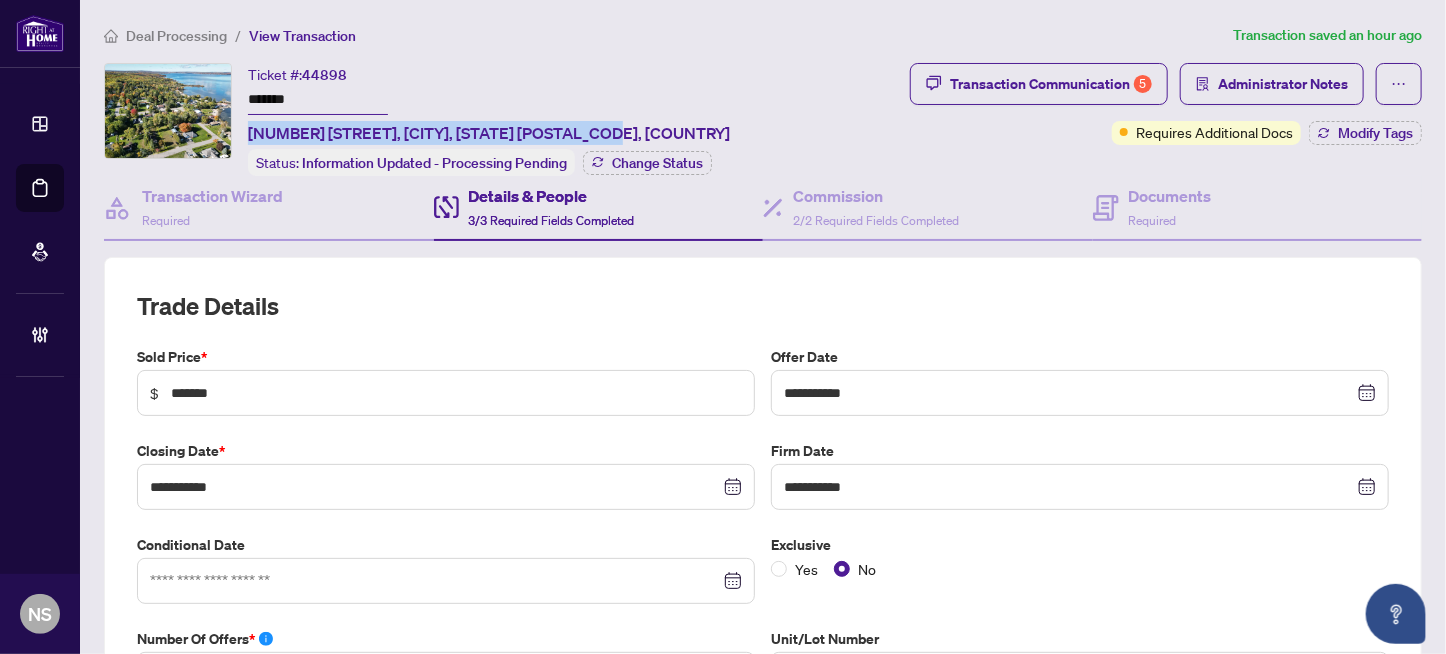 drag, startPoint x: 611, startPoint y: 131, endPoint x: 240, endPoint y: 131, distance: 371 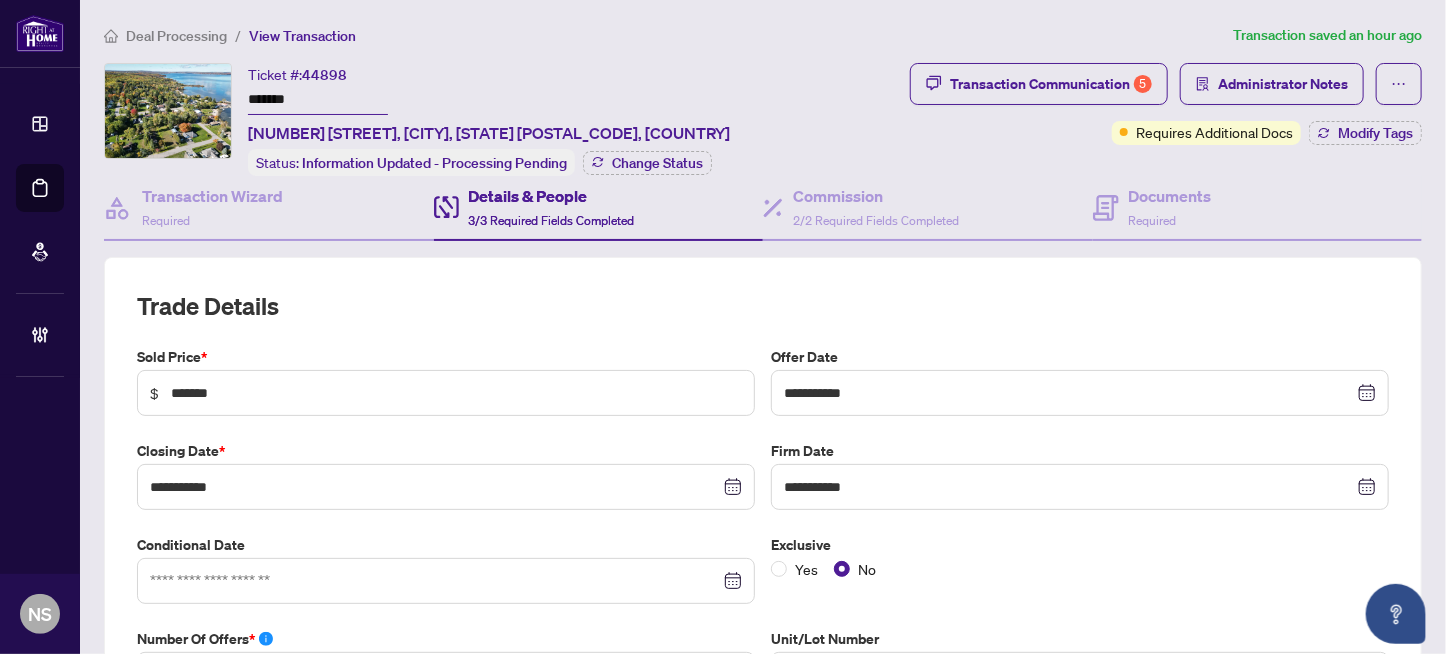 click on "Details & People" at bounding box center [552, 196] 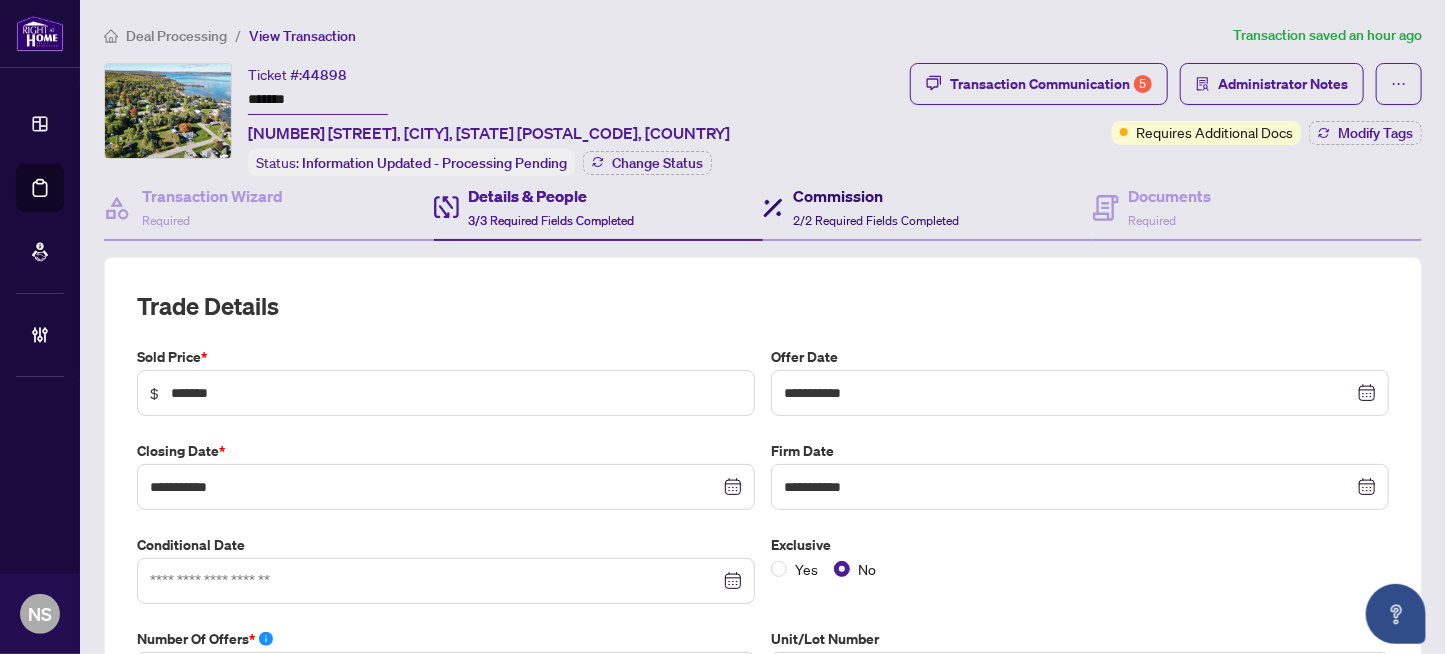 click on "2/2 Required Fields Completed" at bounding box center (876, 220) 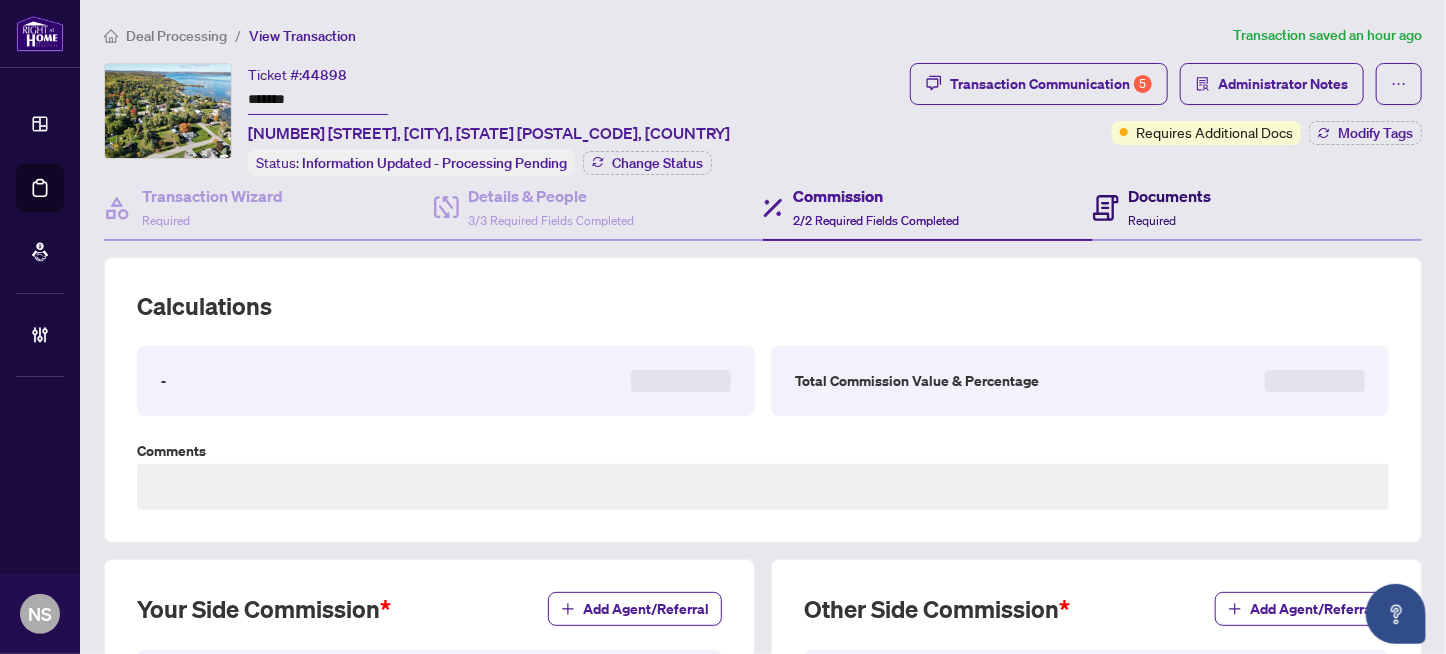 click on "Documents Required" at bounding box center (1170, 207) 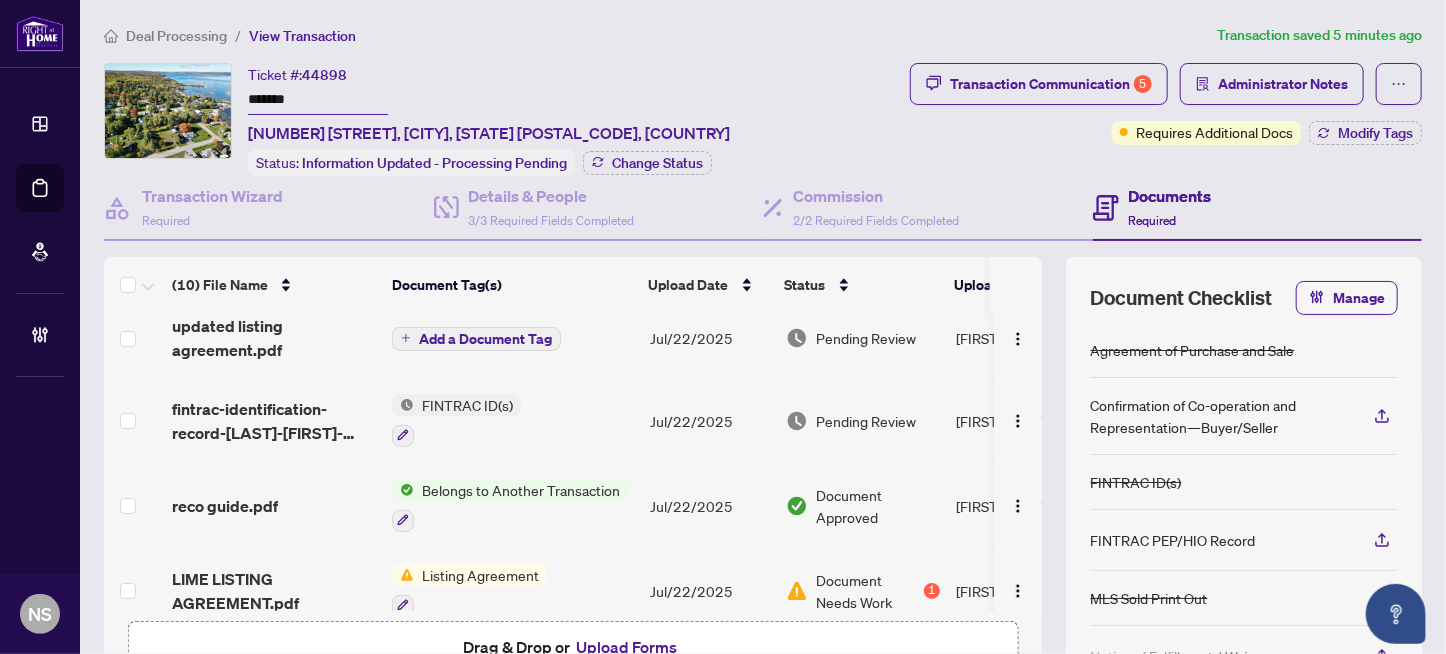 scroll, scrollTop: 0, scrollLeft: 0, axis: both 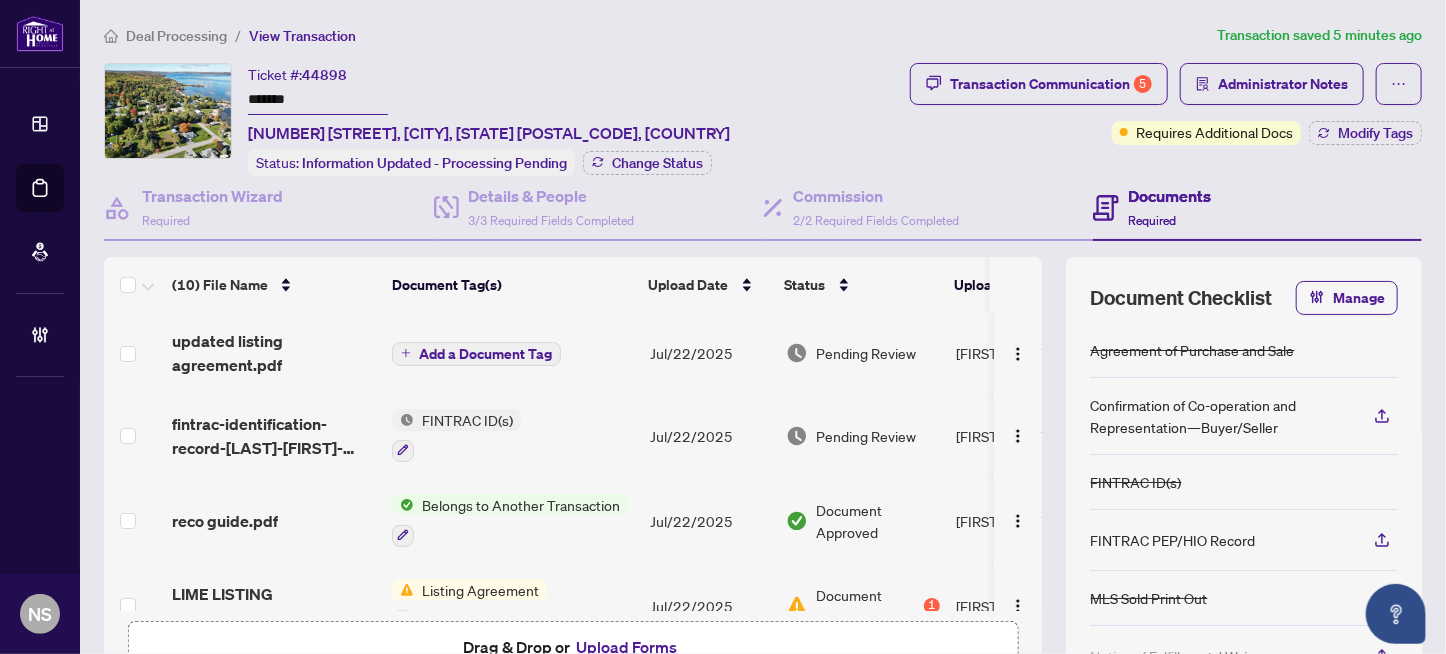 click on "*******" at bounding box center [318, 100] 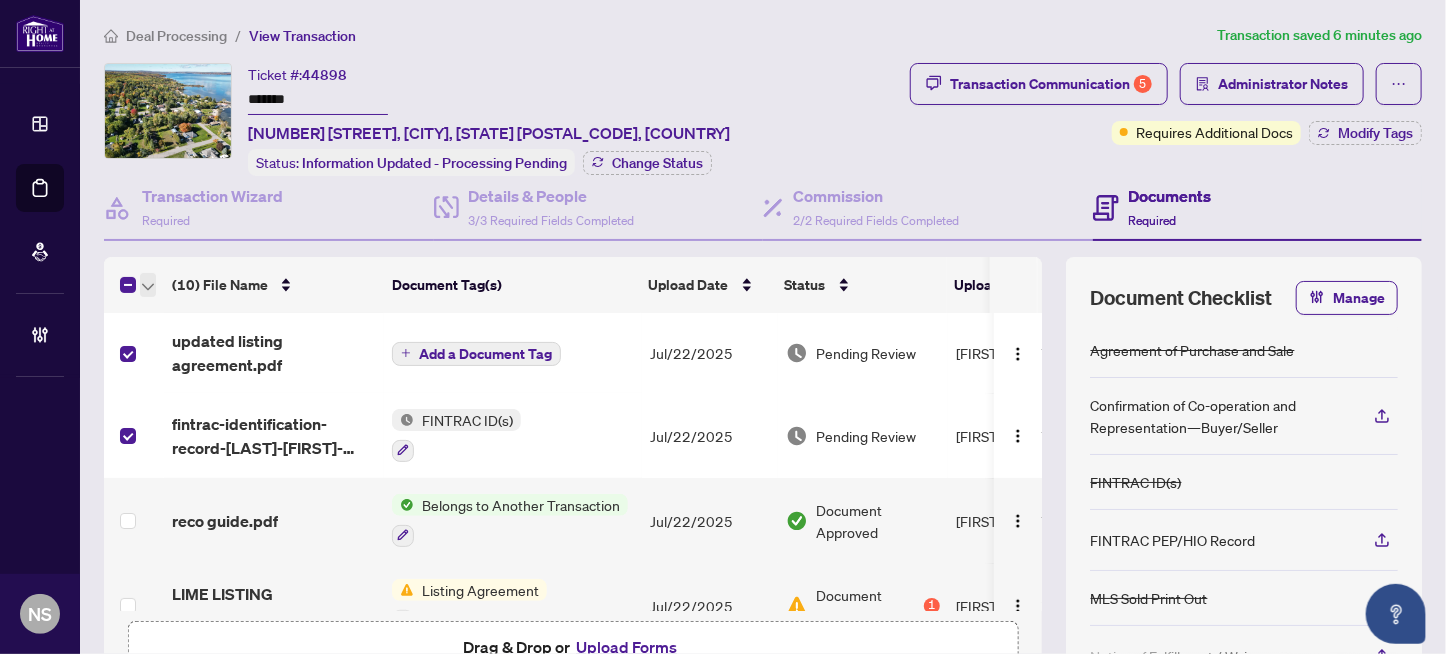click 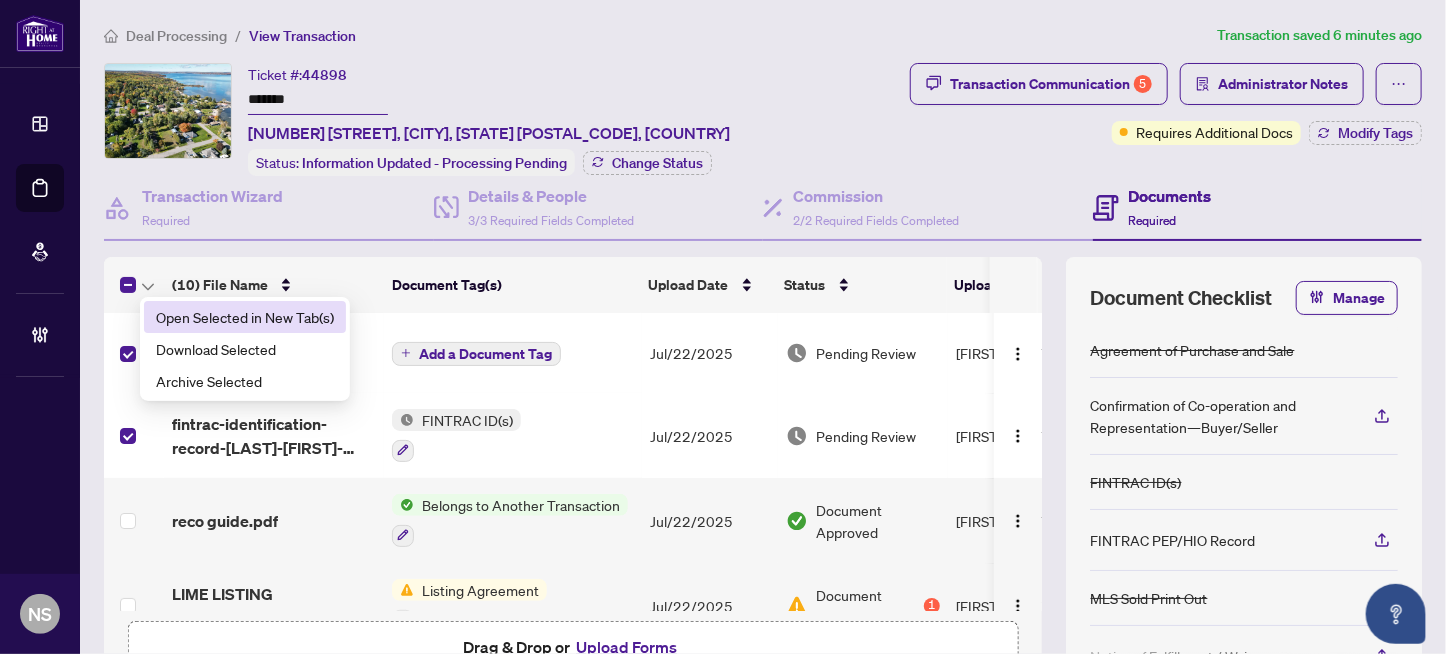 click on "Open Selected in New Tab(s)" at bounding box center [245, 317] 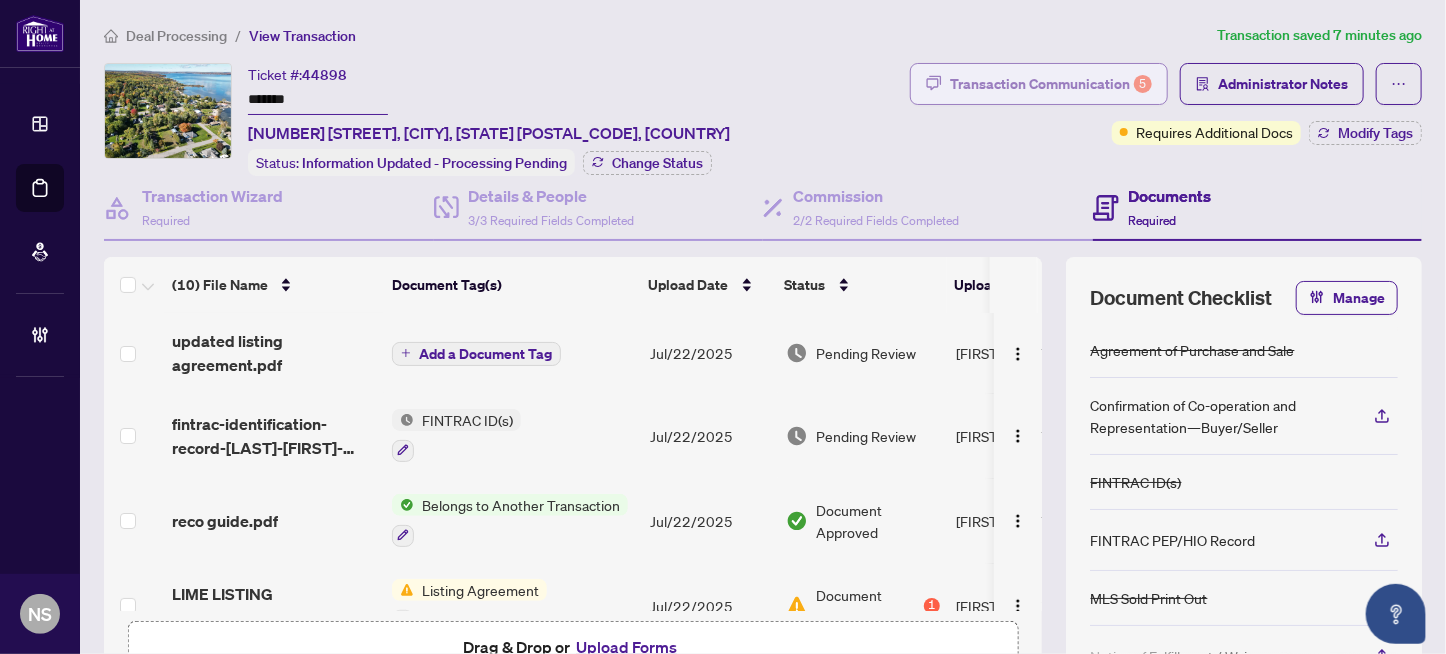 click on "Transaction Communication 5" at bounding box center (1051, 84) 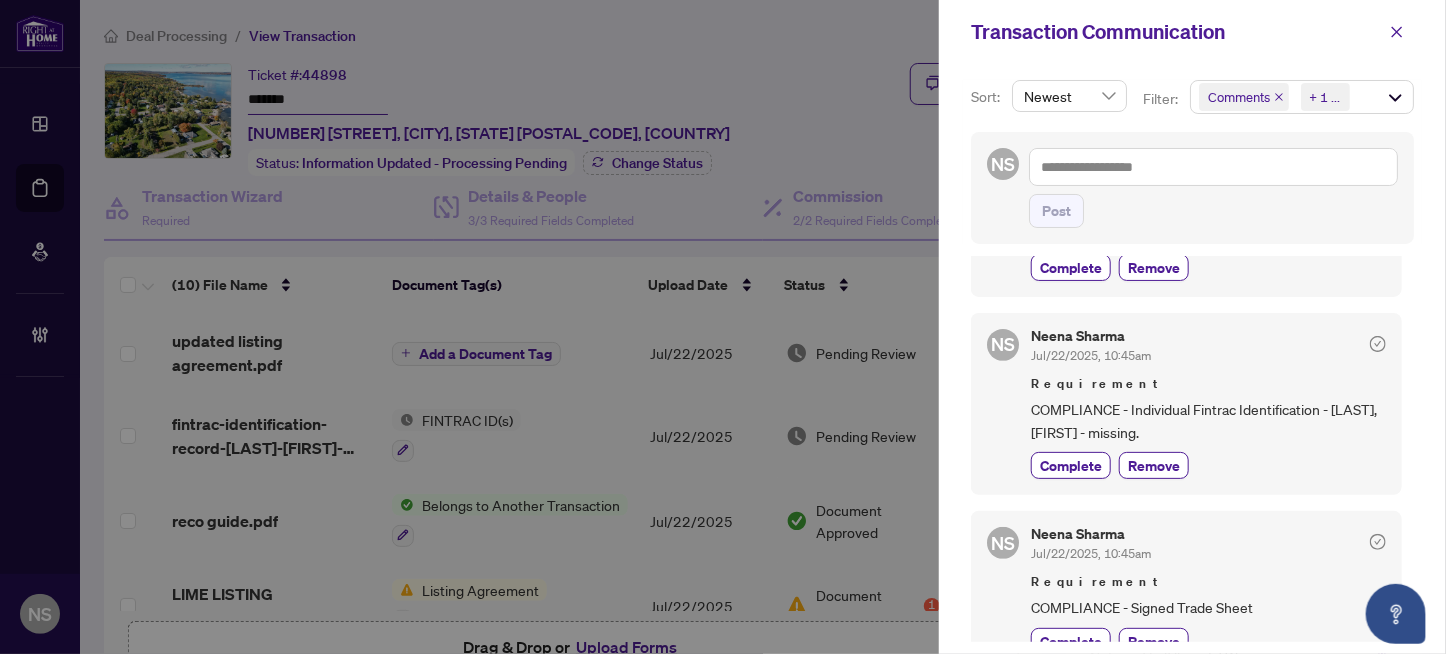scroll, scrollTop: 399, scrollLeft: 0, axis: vertical 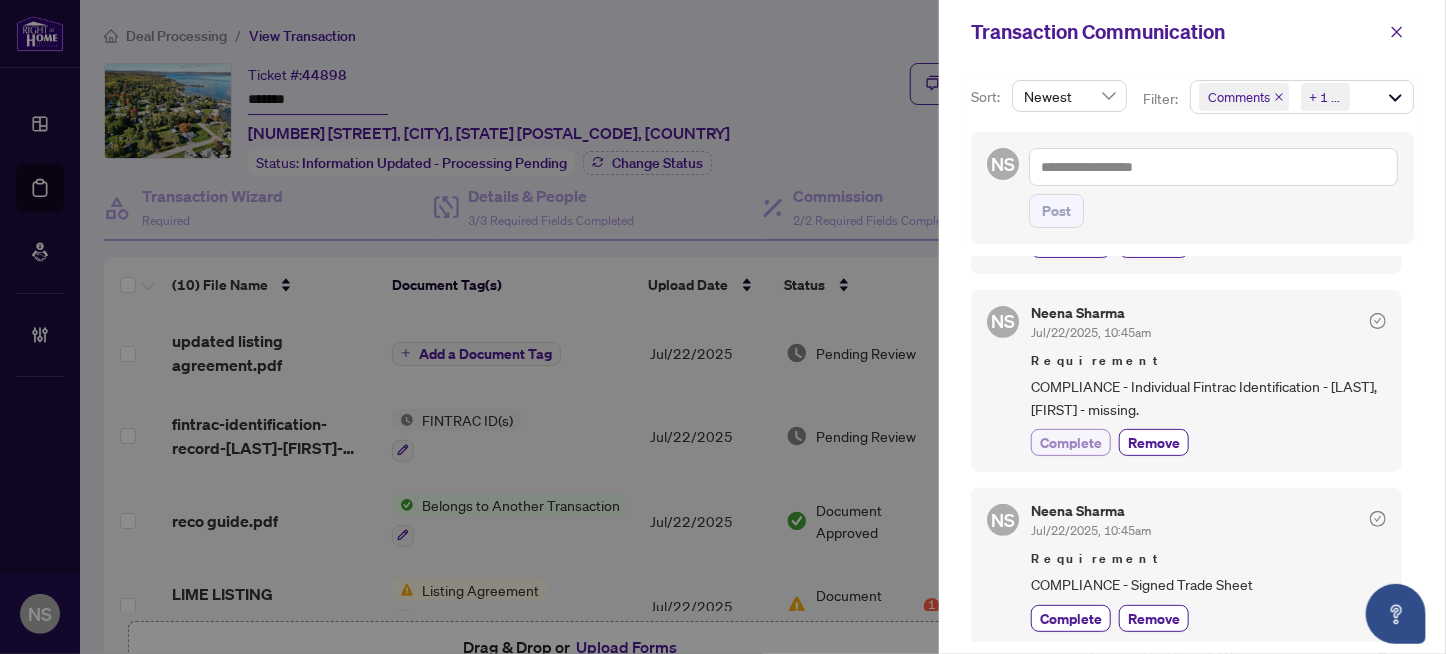 click on "Complete" at bounding box center [1071, 442] 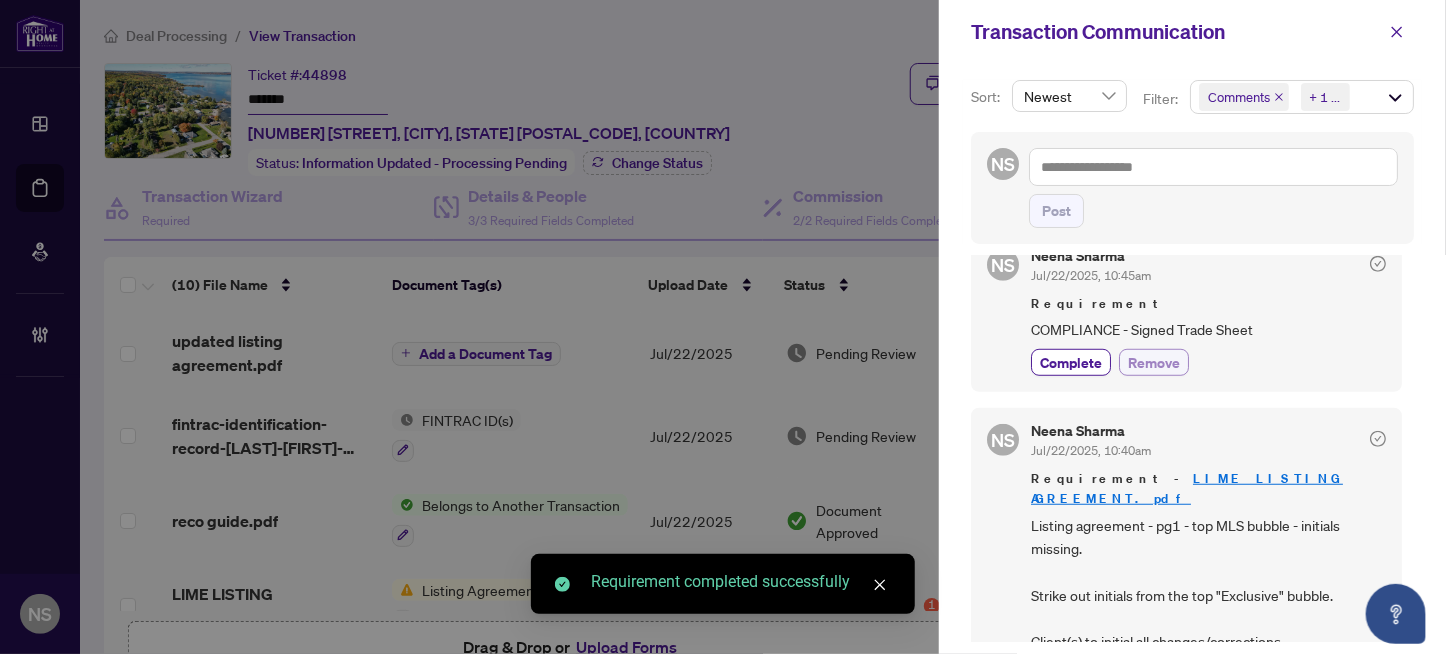 scroll, scrollTop: 800, scrollLeft: 0, axis: vertical 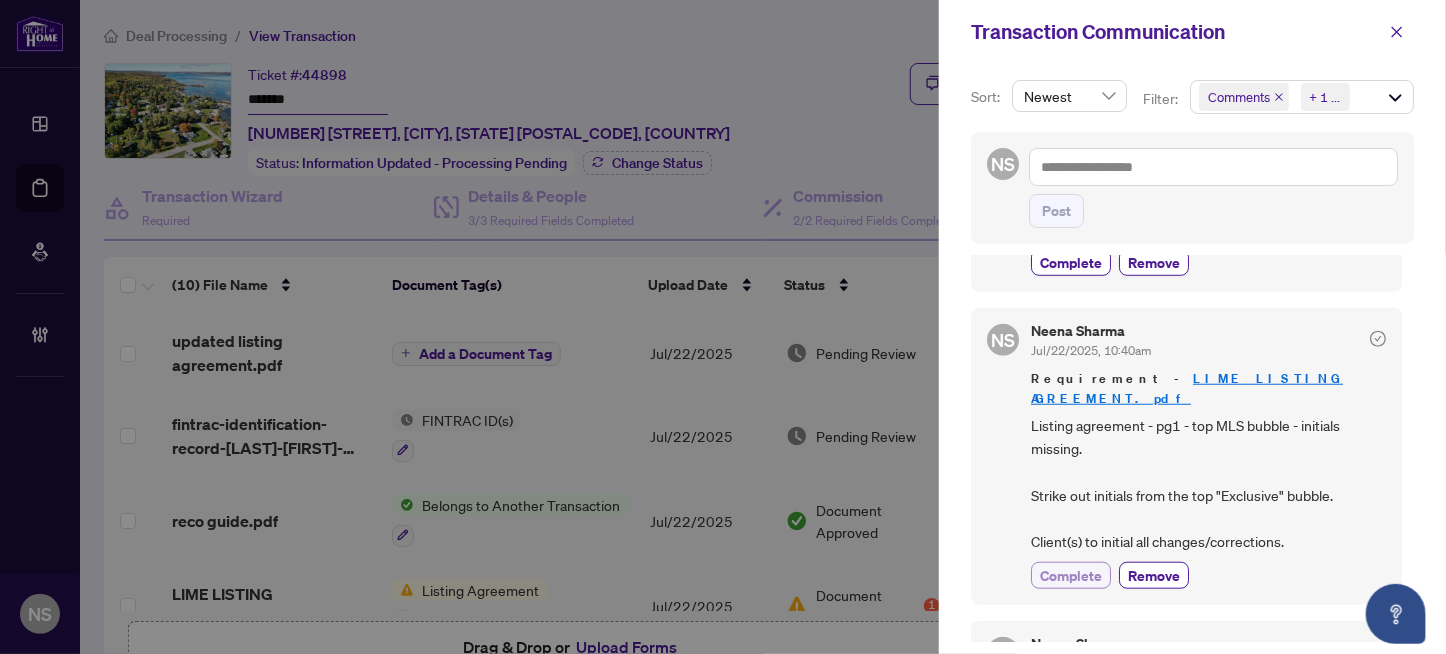 click on "Complete" at bounding box center (1071, 575) 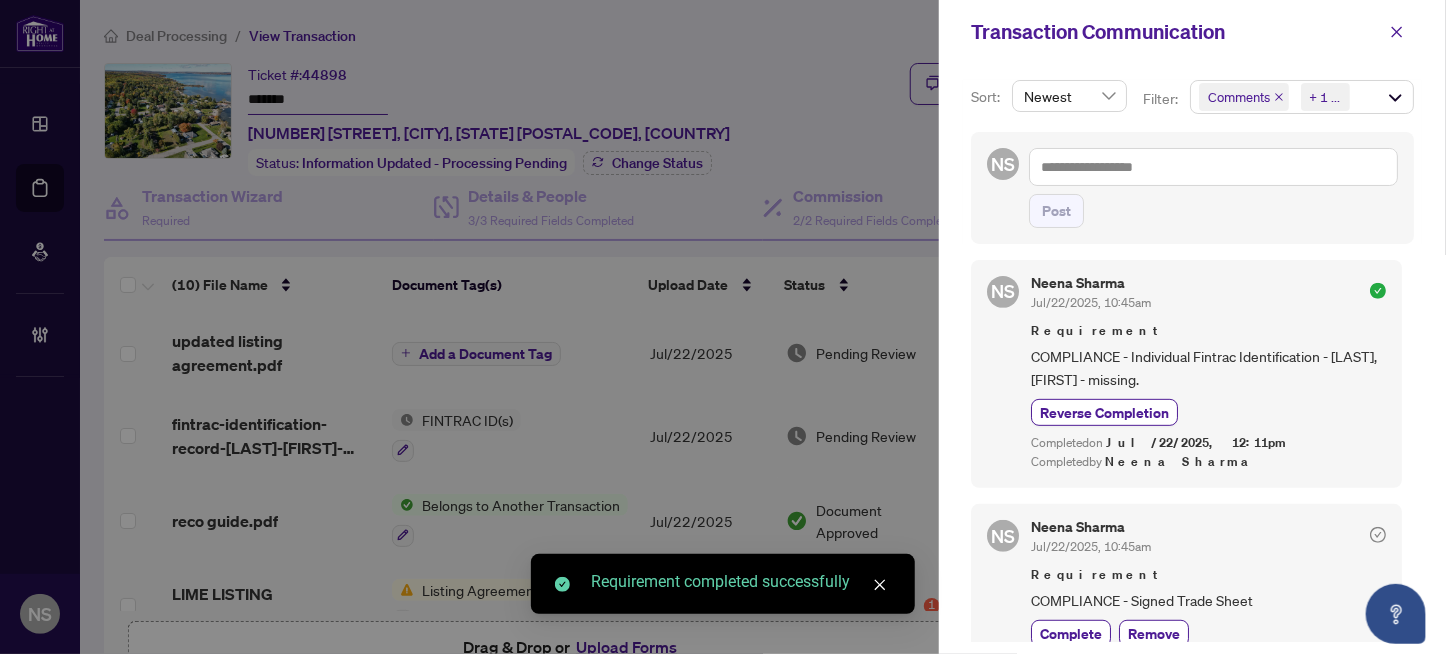 scroll, scrollTop: 0, scrollLeft: 0, axis: both 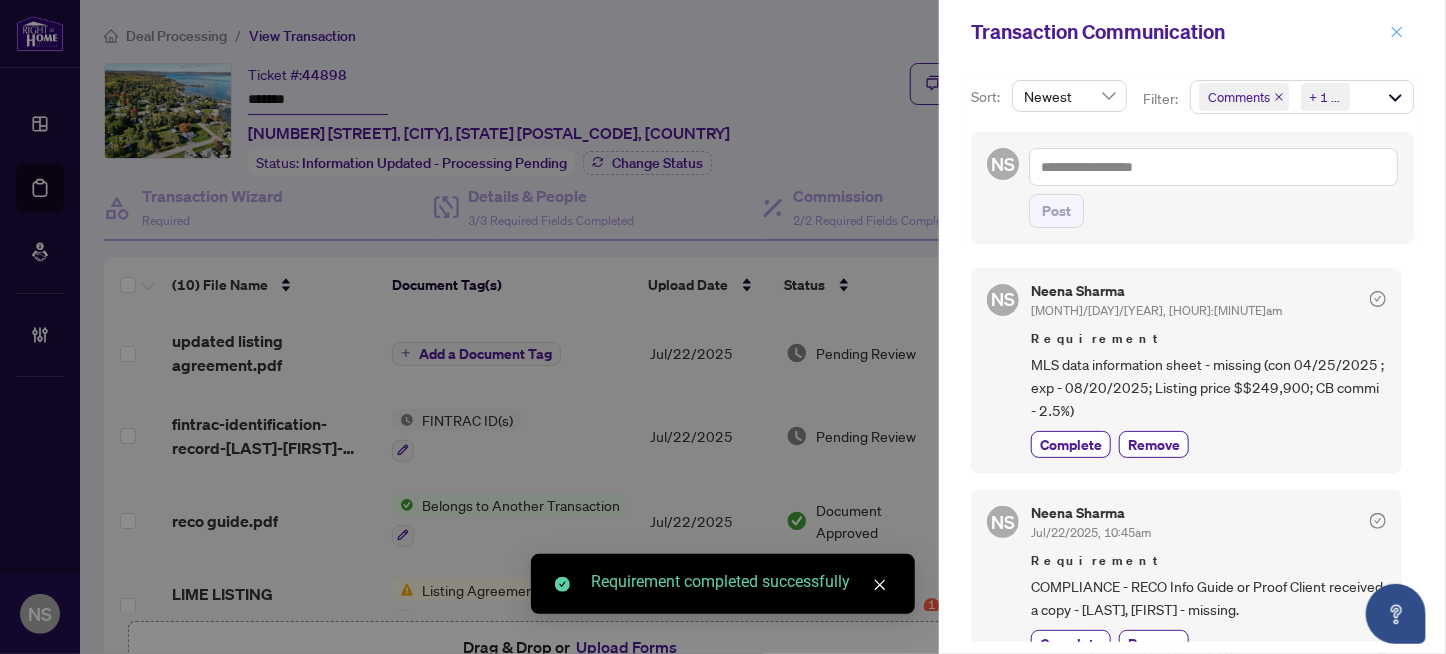 click 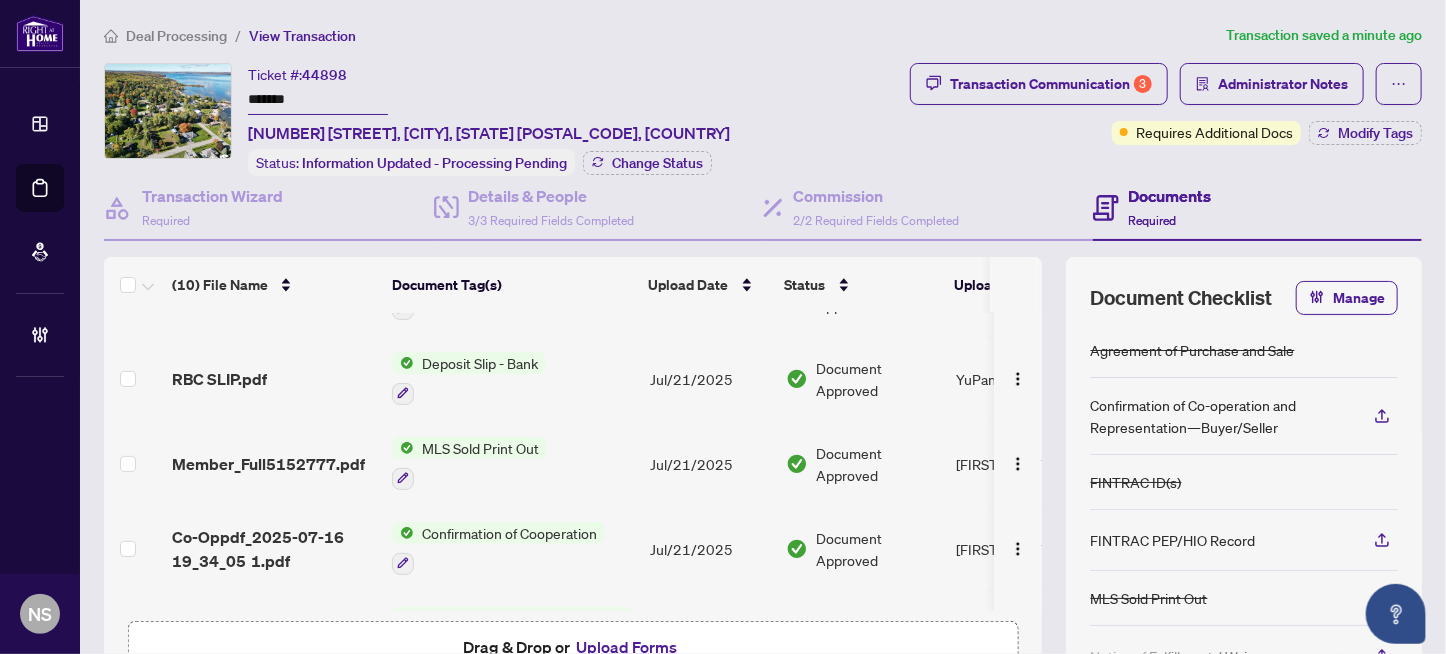 scroll, scrollTop: 540, scrollLeft: 0, axis: vertical 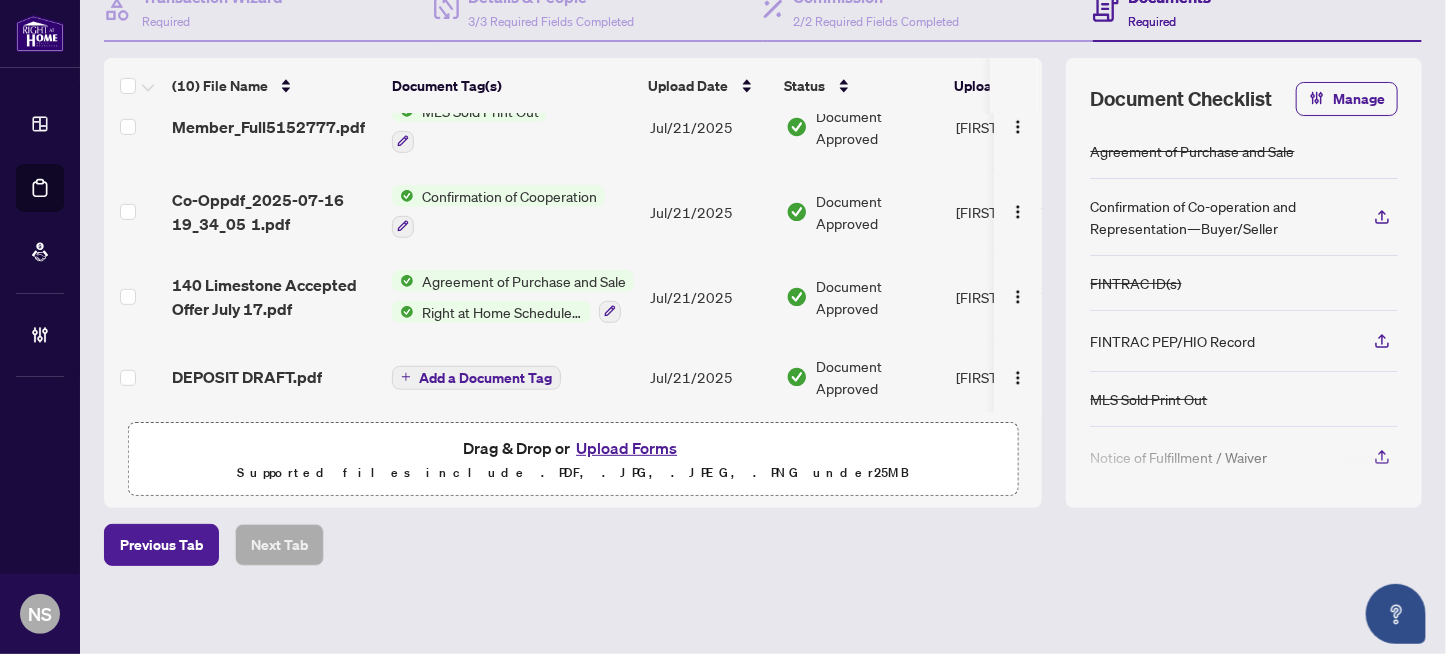 click on "Upload Forms" at bounding box center [626, 448] 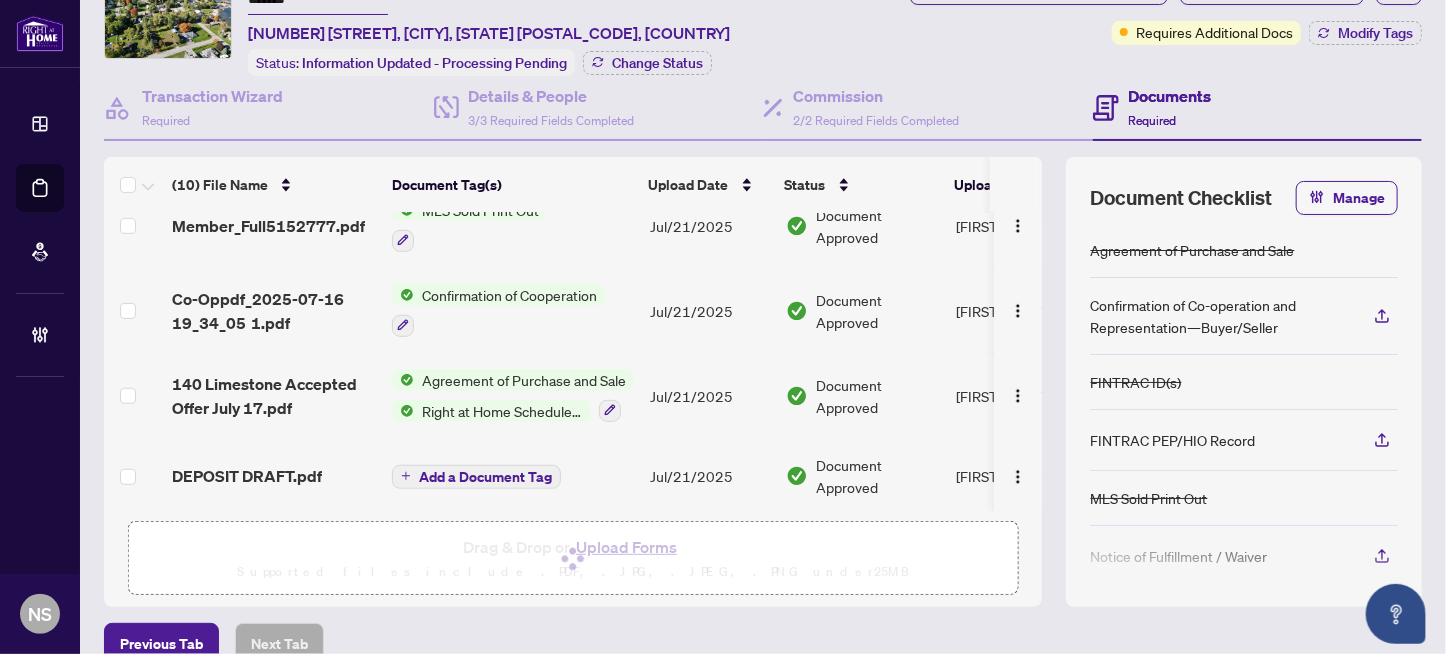 scroll, scrollTop: 99, scrollLeft: 0, axis: vertical 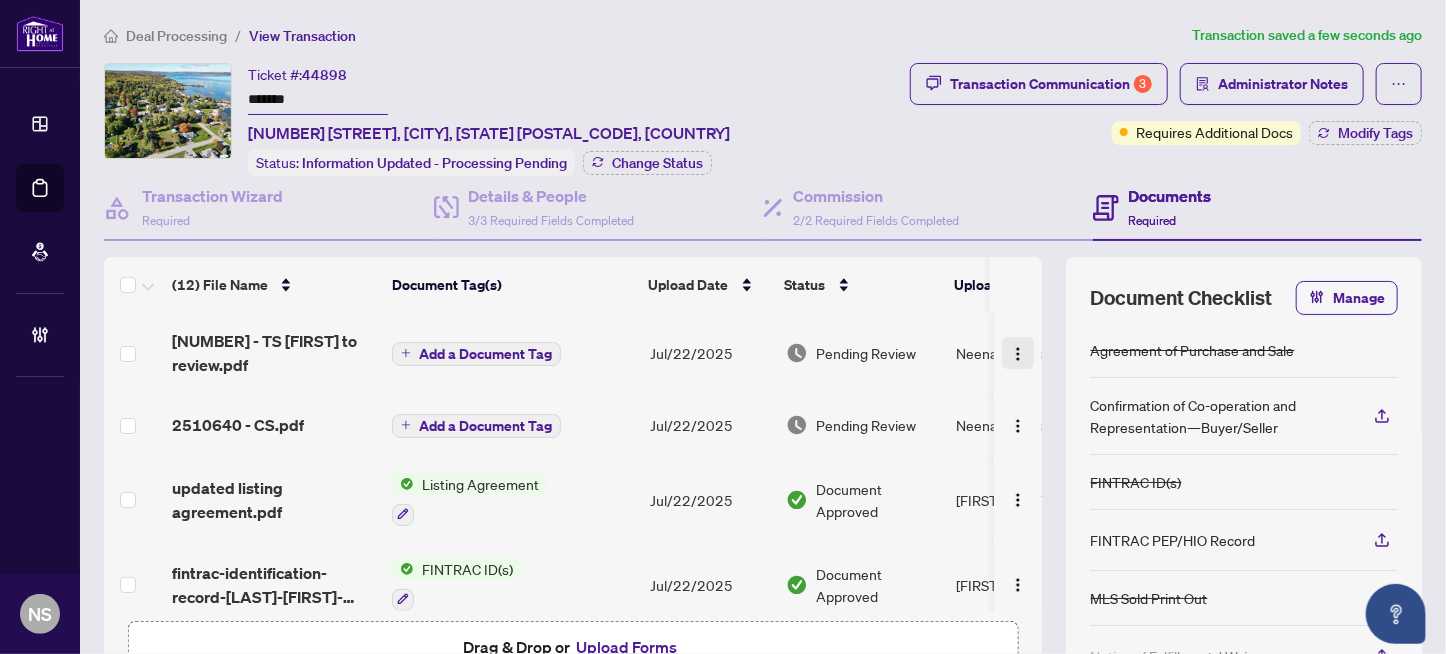 drag, startPoint x: 997, startPoint y: 345, endPoint x: 1002, endPoint y: 354, distance: 10.29563 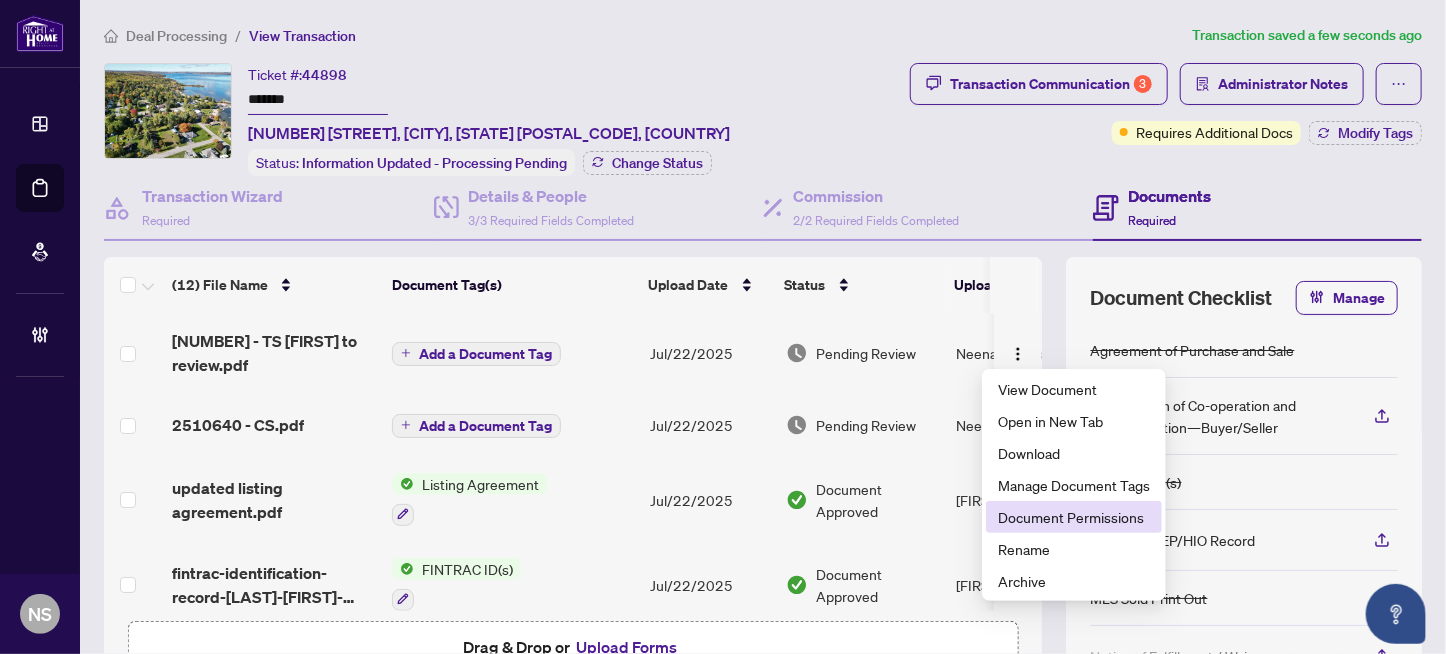 click on "Document Permissions" at bounding box center (1074, 517) 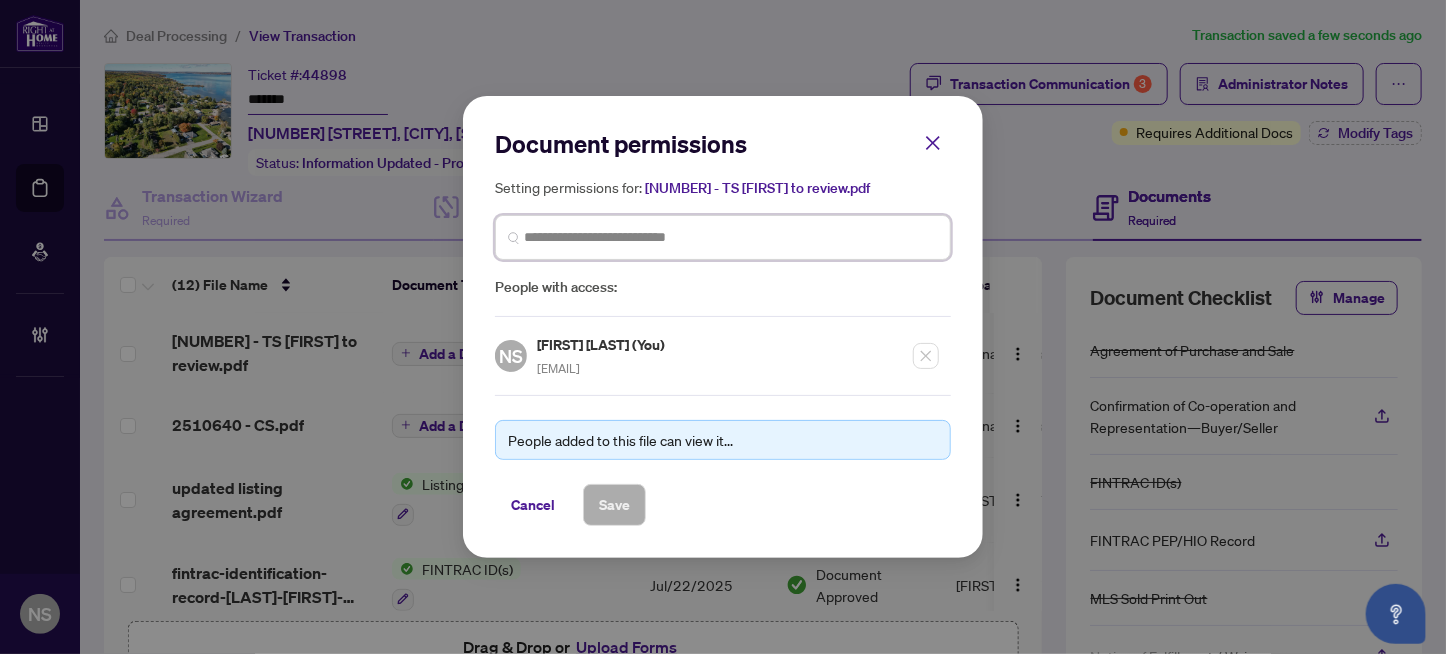 click at bounding box center [731, 237] 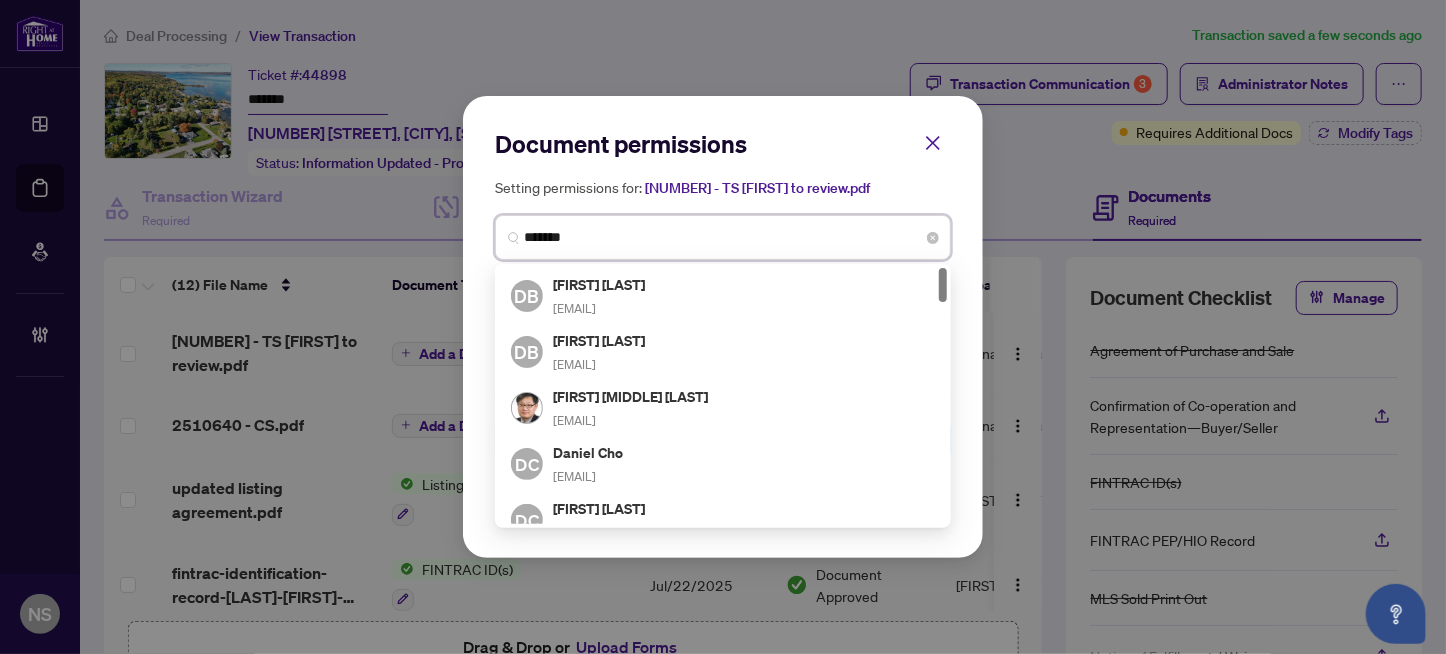 click on "******" at bounding box center (731, 237) 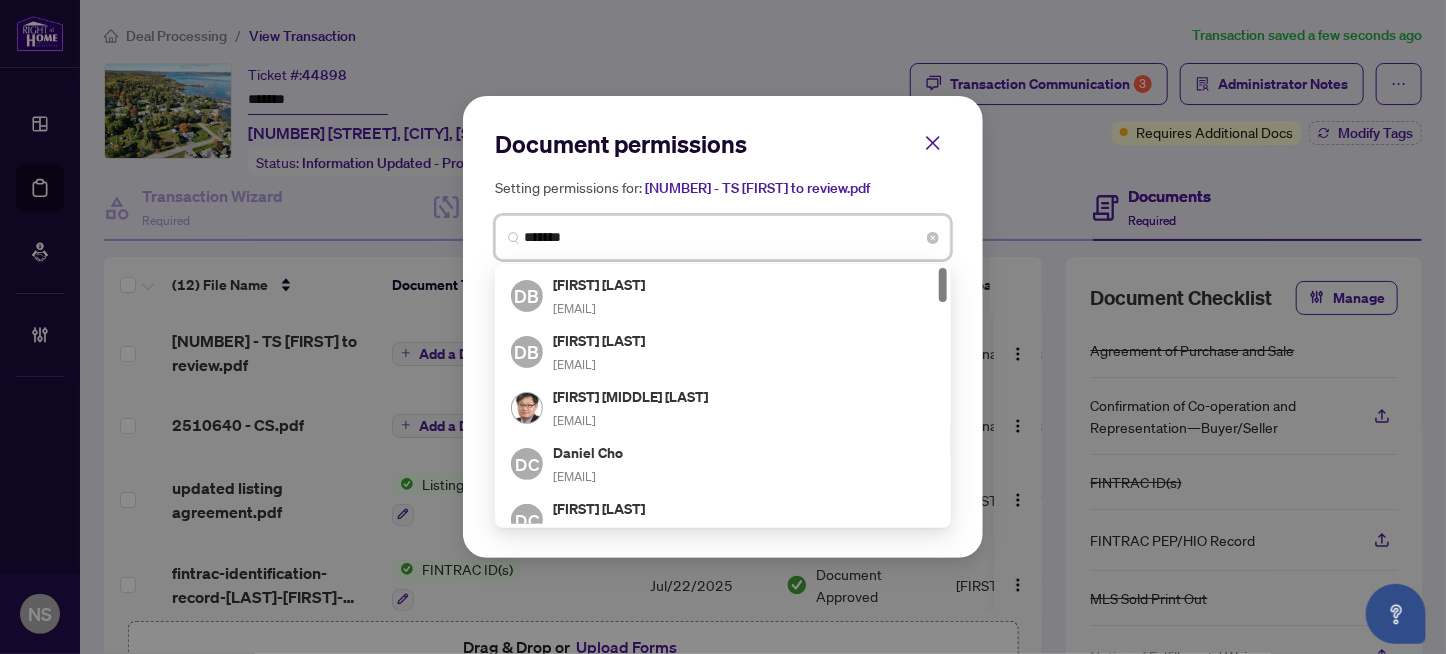type on "********" 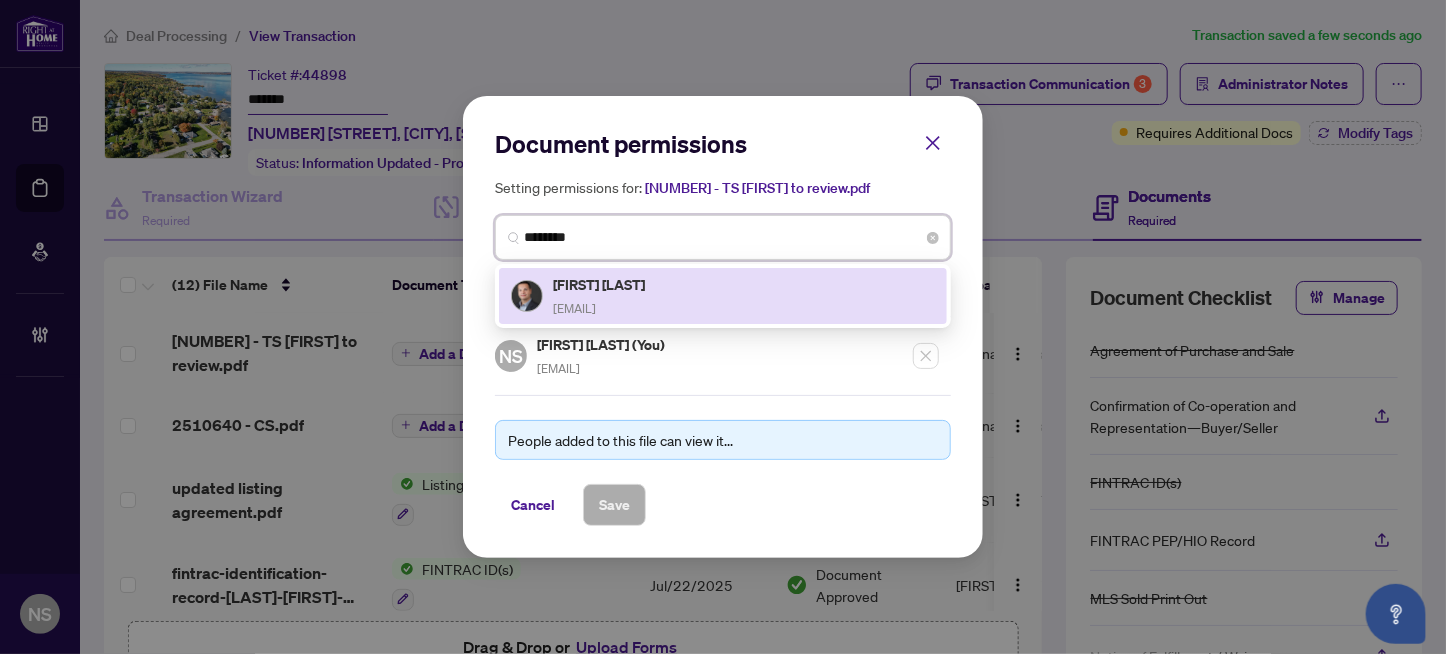 click on "danielzuletarealestate@gmail.com" at bounding box center [574, 308] 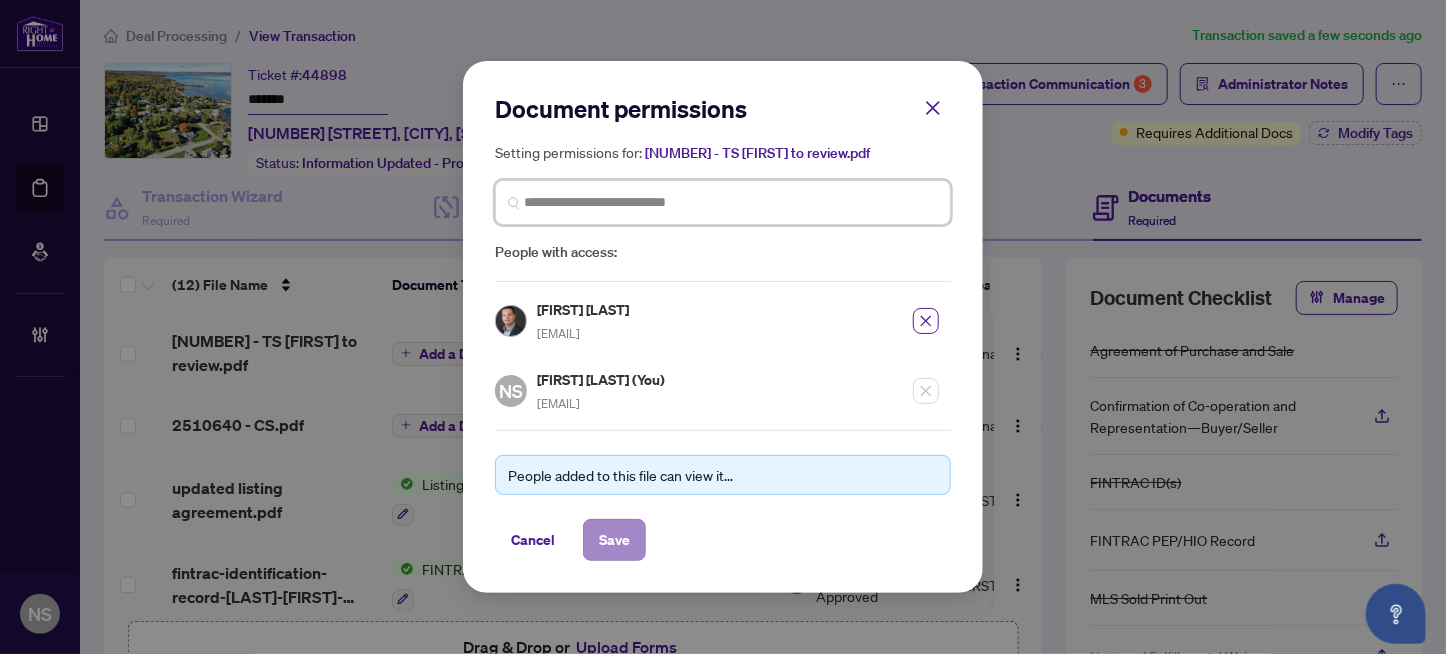type 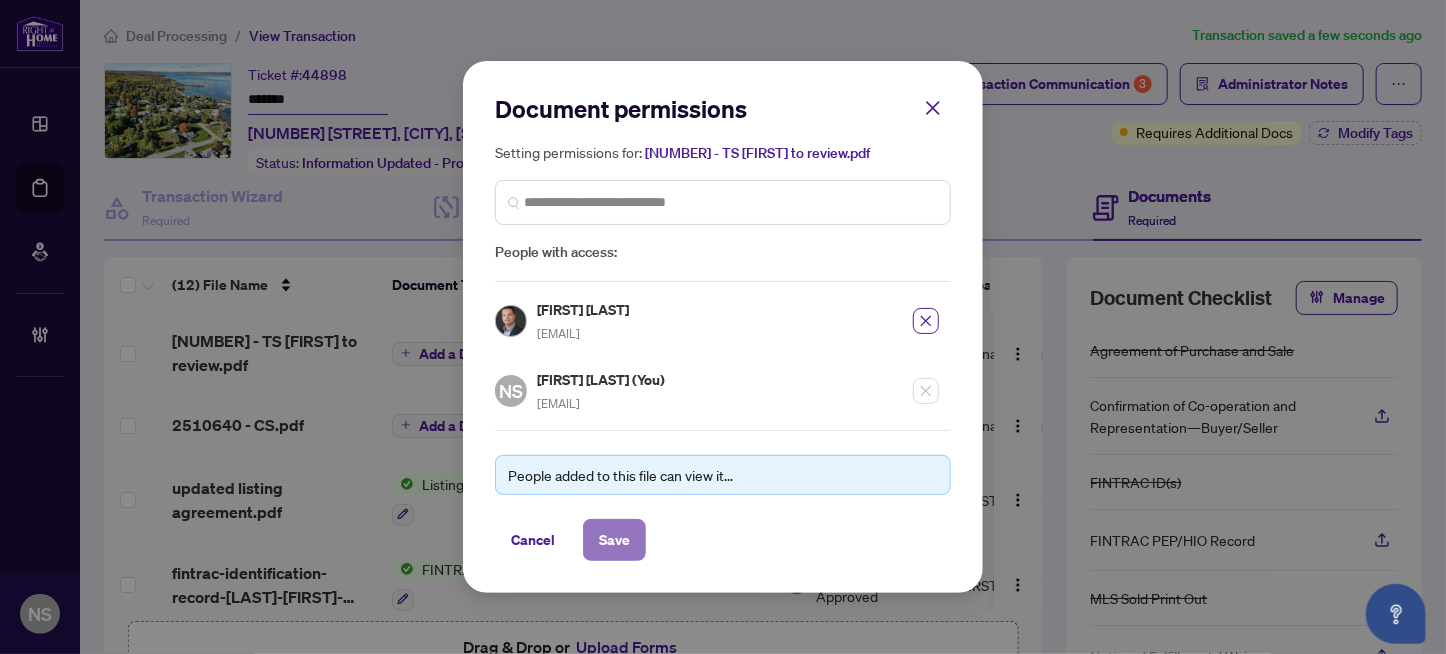 click on "Save" at bounding box center [614, 540] 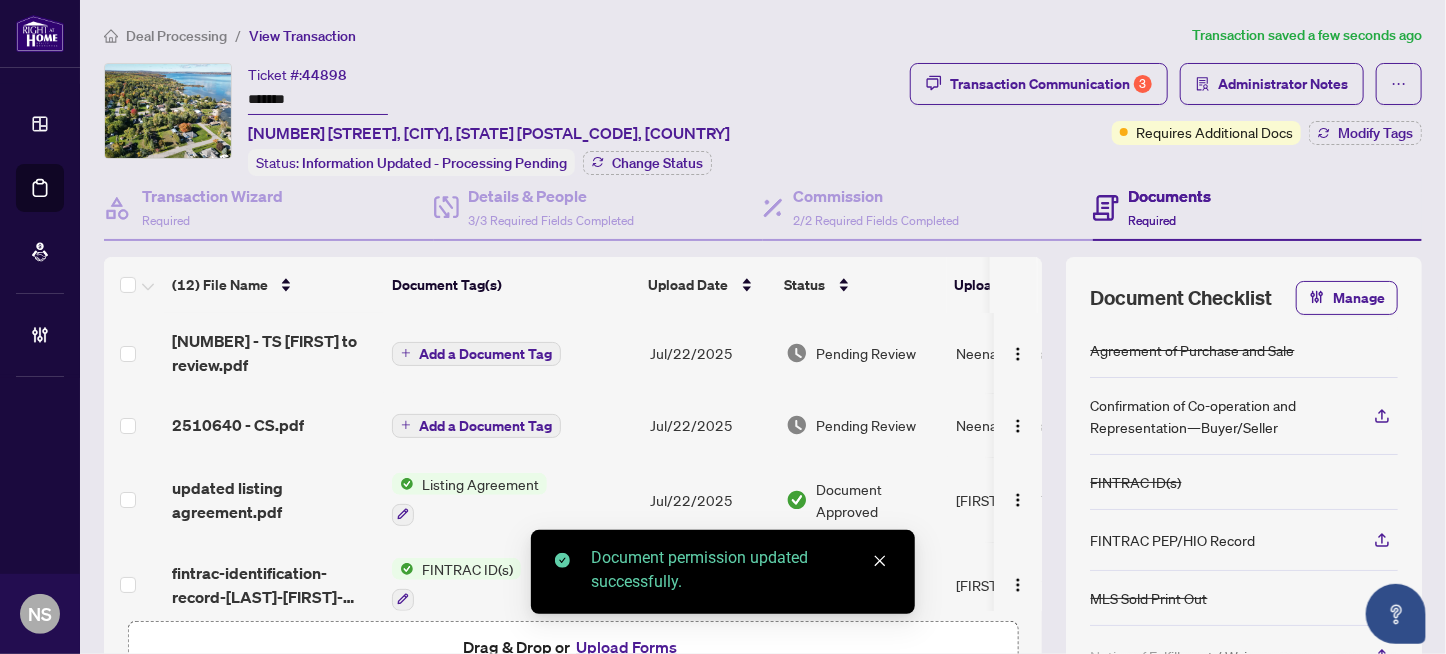 click on "Add a Document Tag" at bounding box center (485, 426) 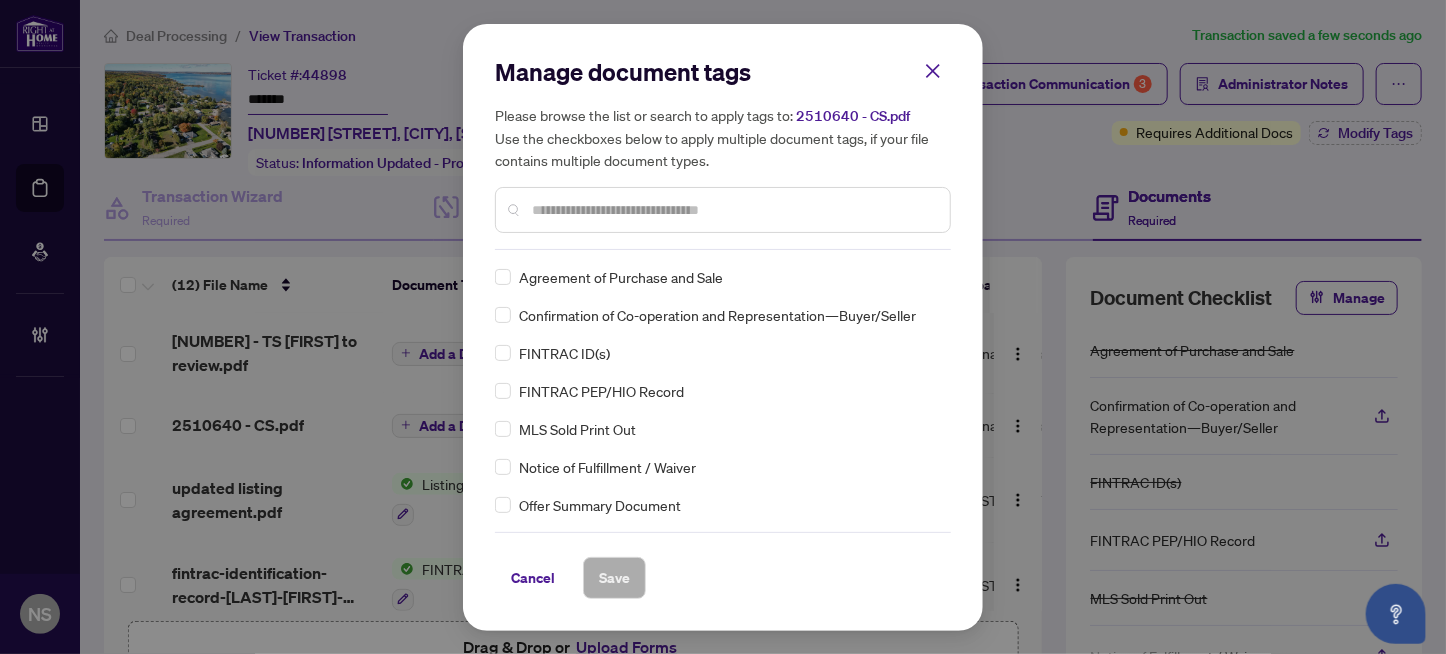 click at bounding box center (733, 210) 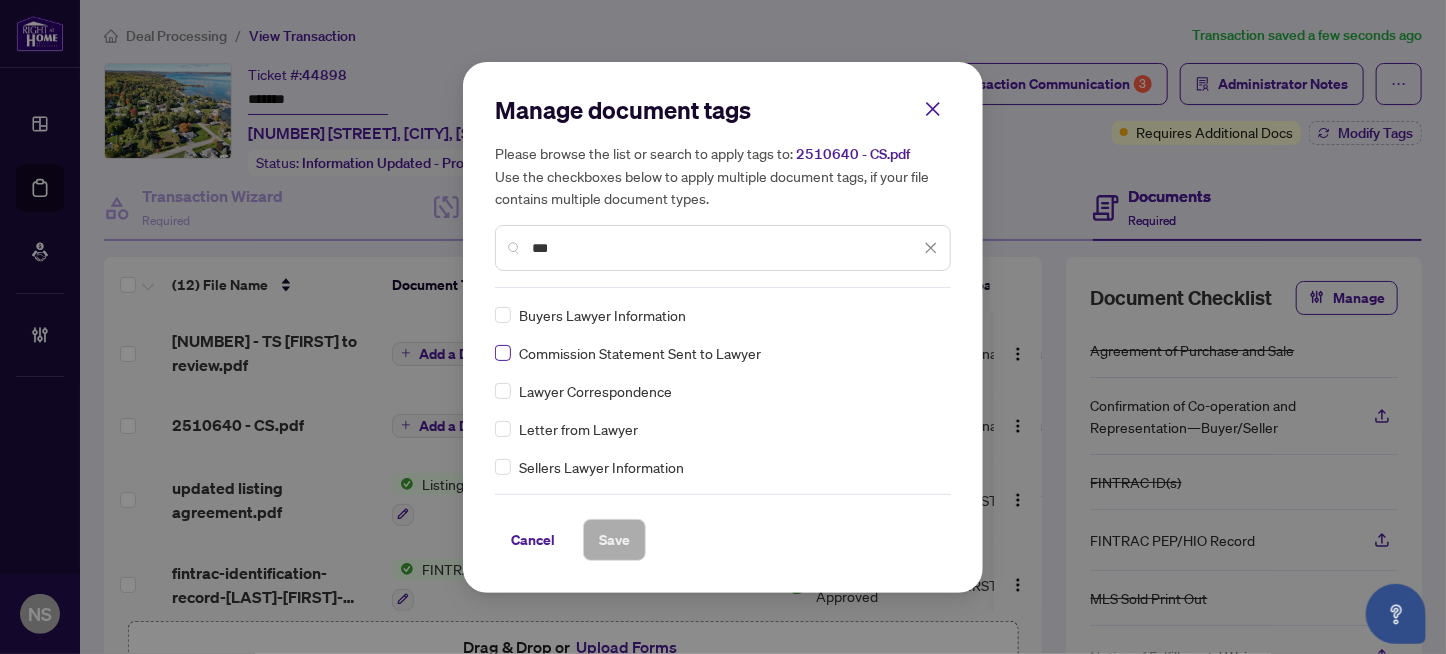 type on "***" 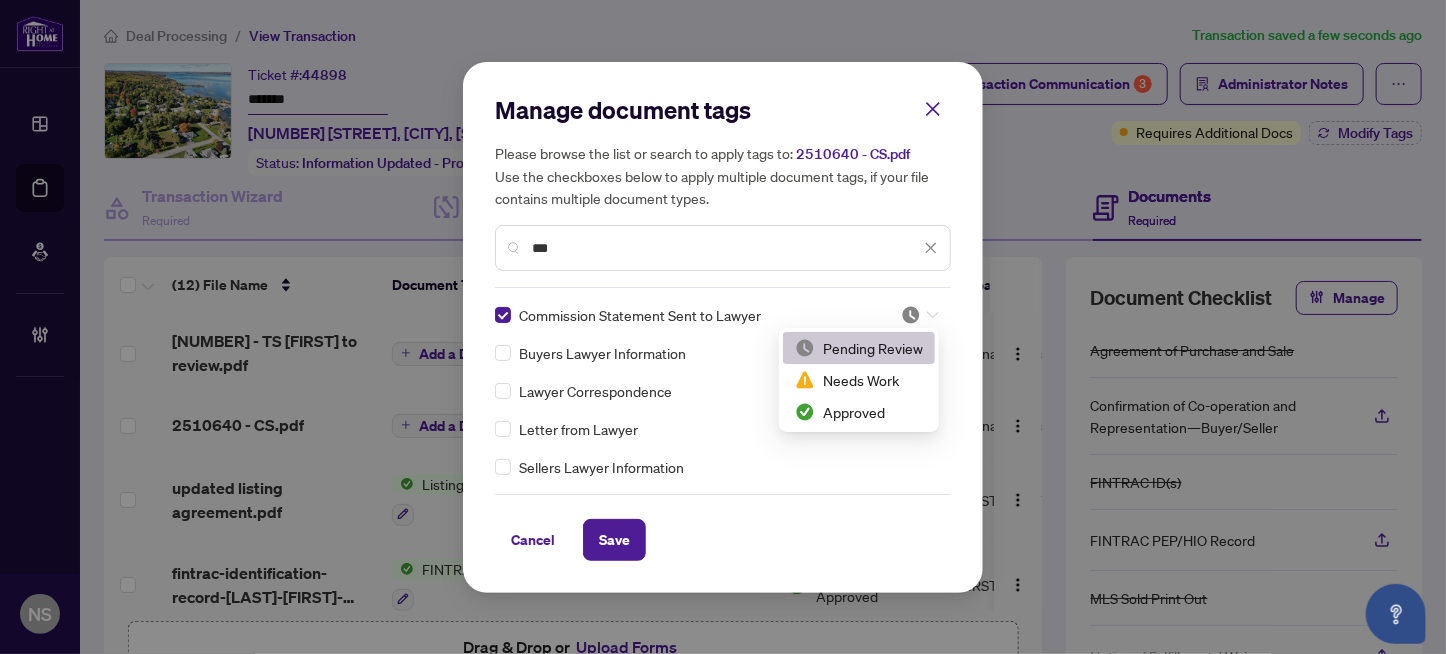 click at bounding box center (914, 315) 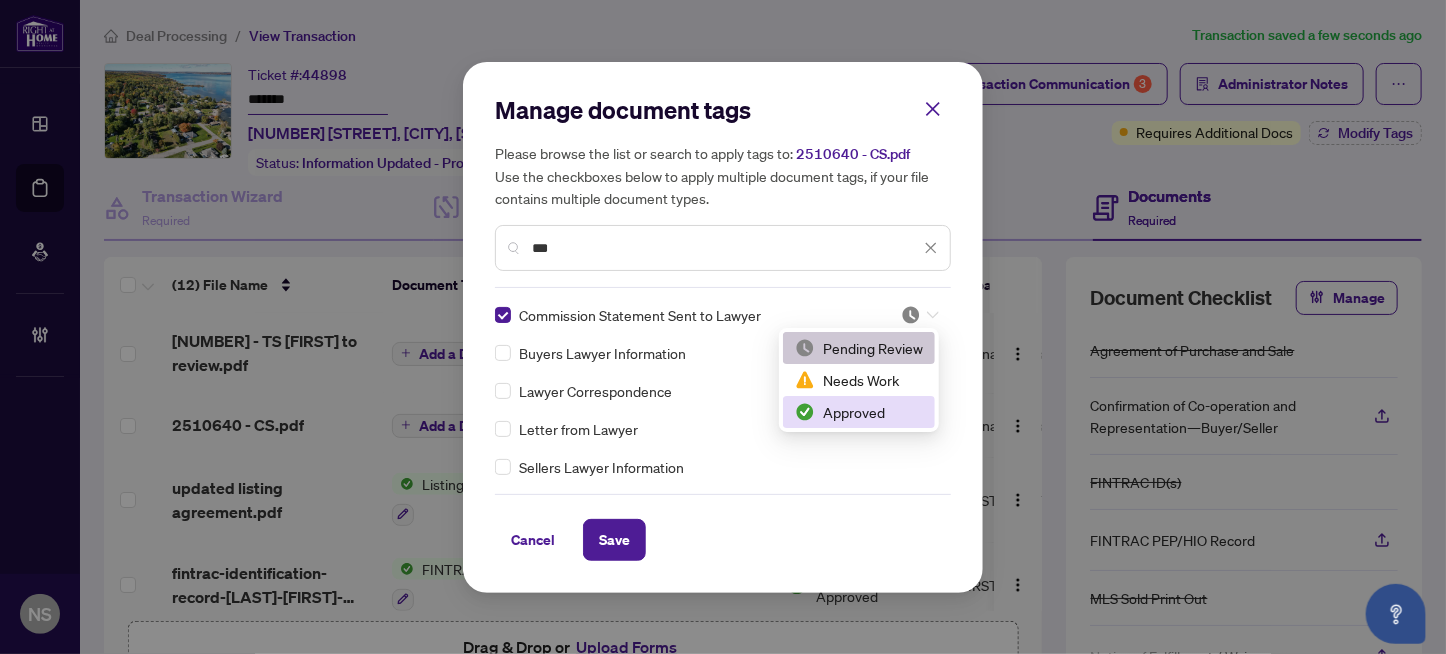 click on "Approved" at bounding box center (859, 412) 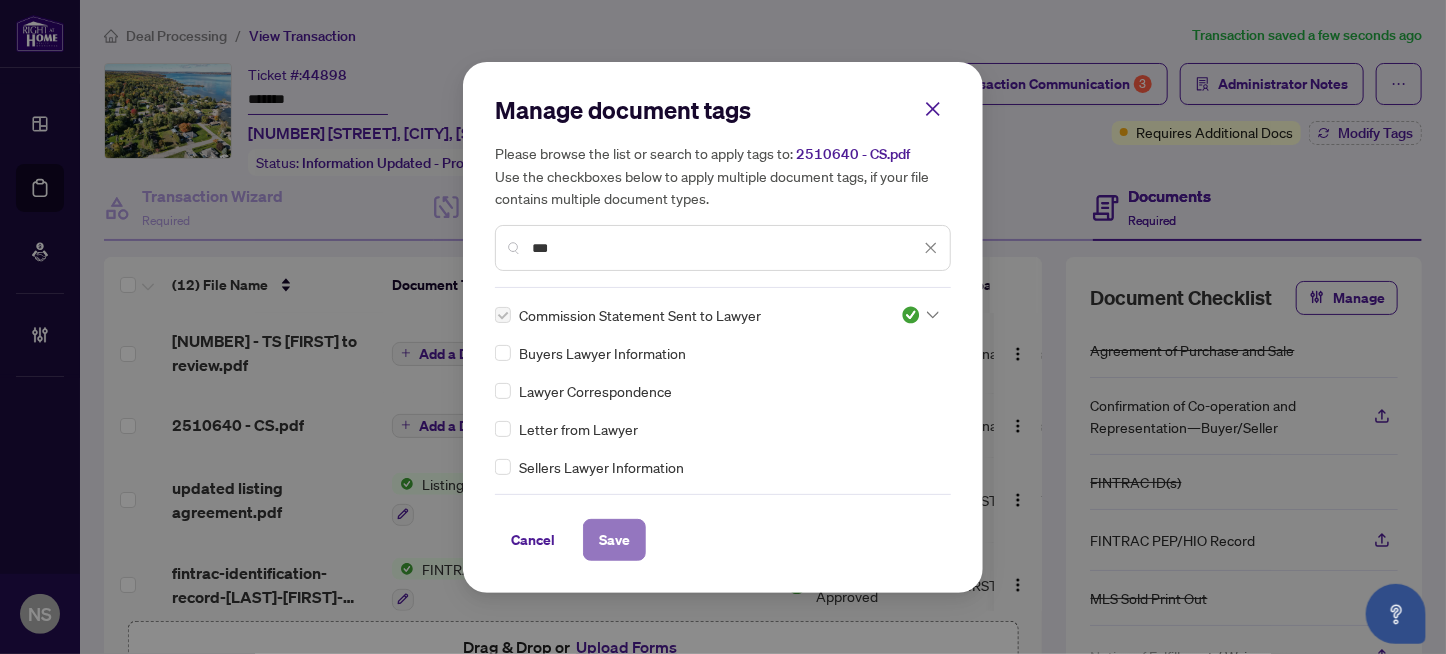 click on "Save" at bounding box center [614, 540] 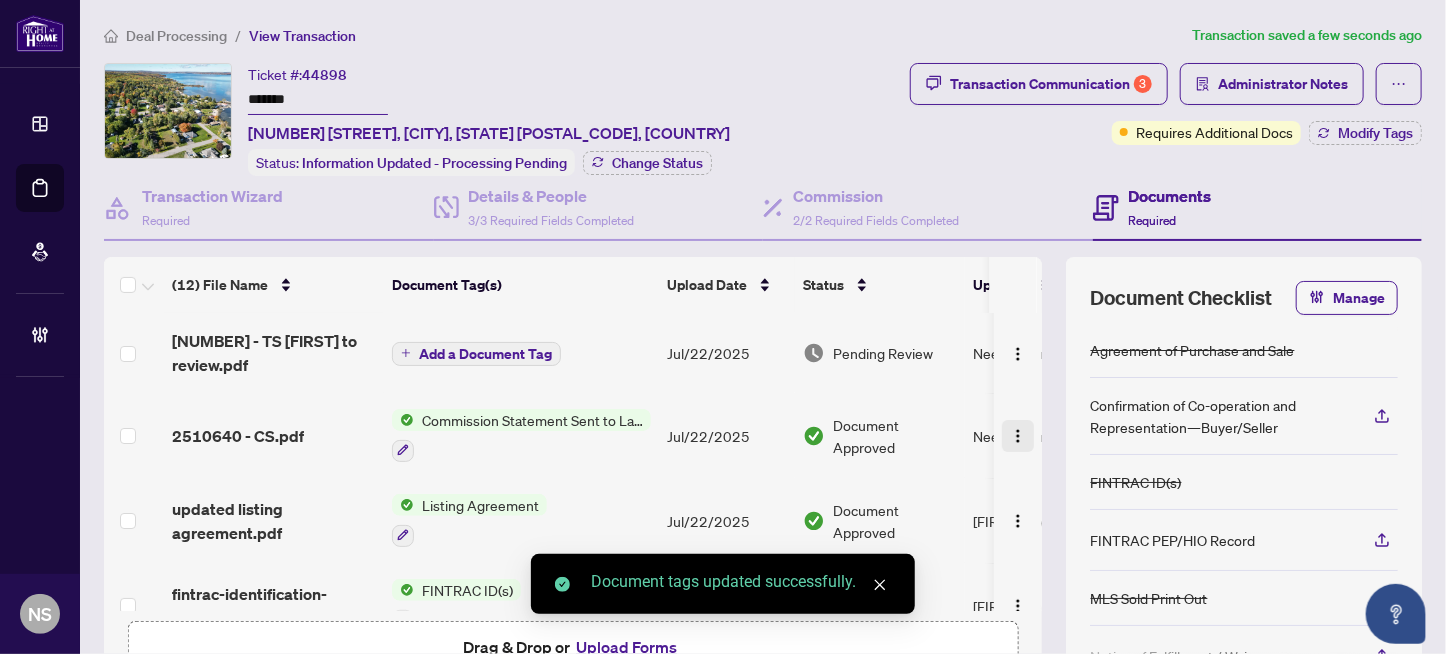 click at bounding box center (1018, 436) 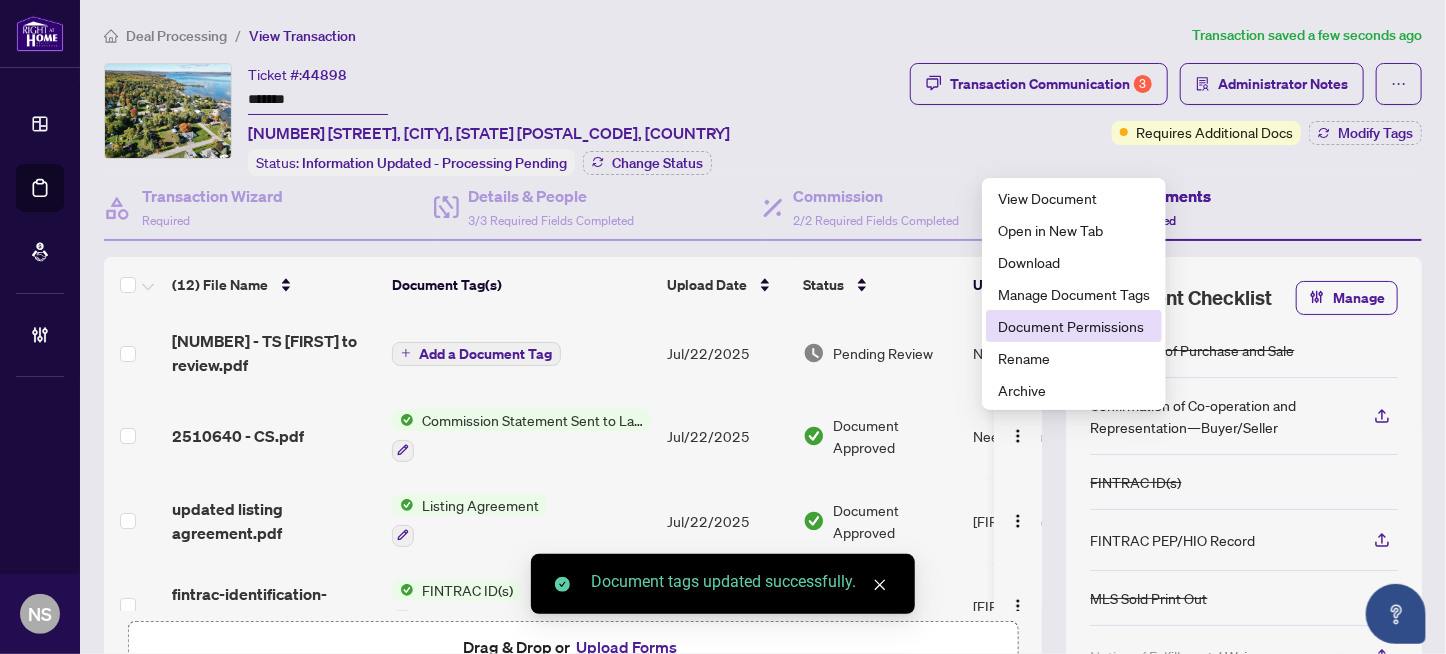 click on "Document Permissions" at bounding box center [1074, 326] 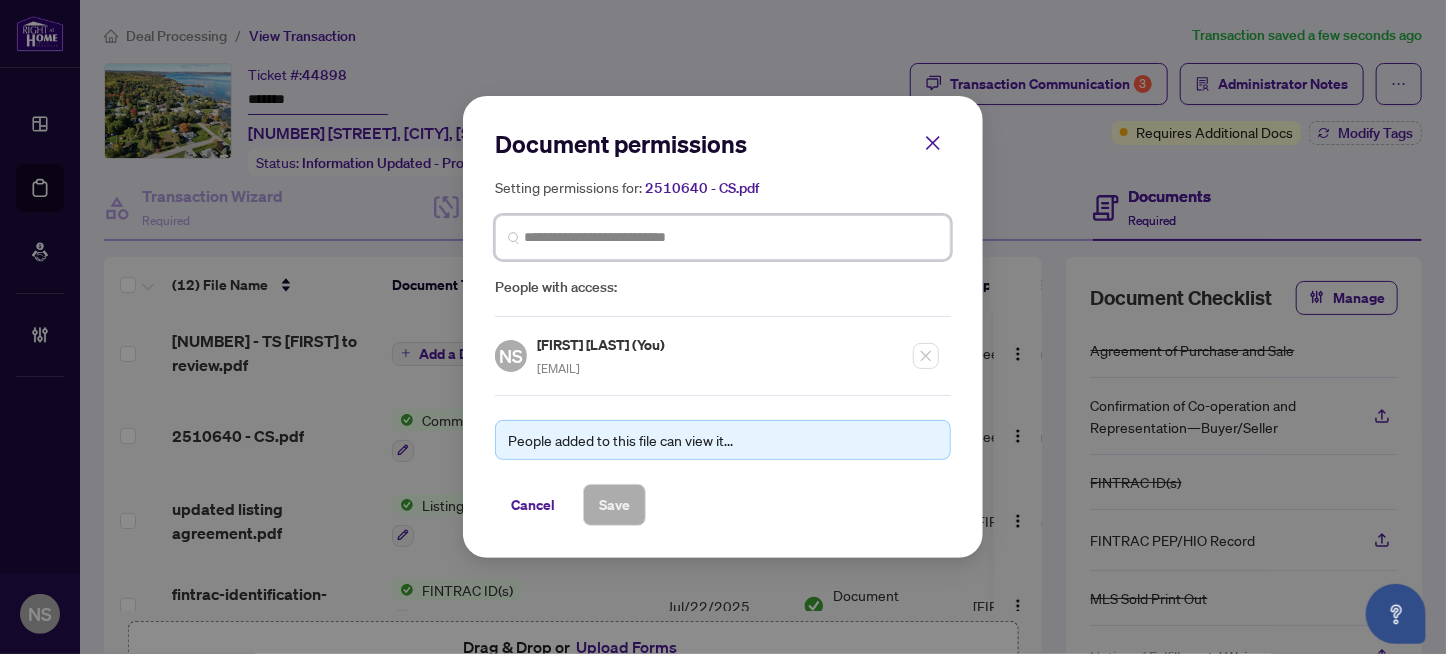 click at bounding box center (0, 0) 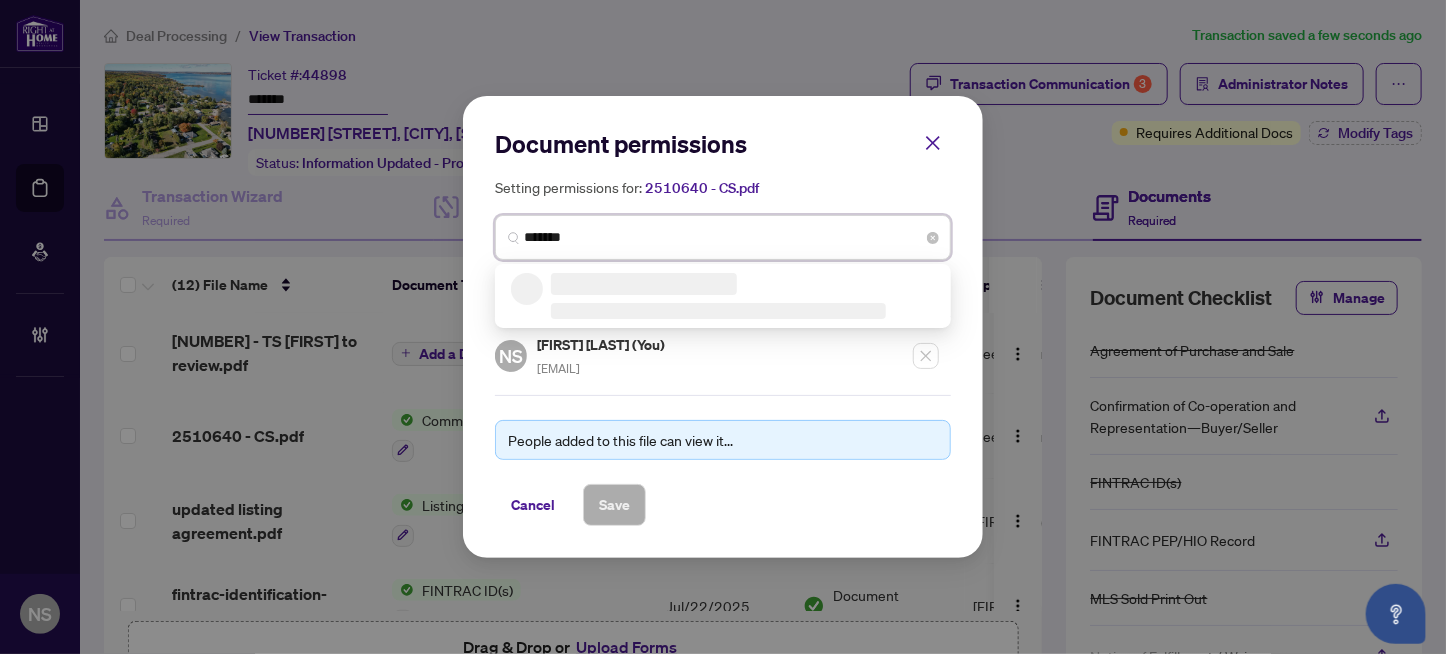type on "********" 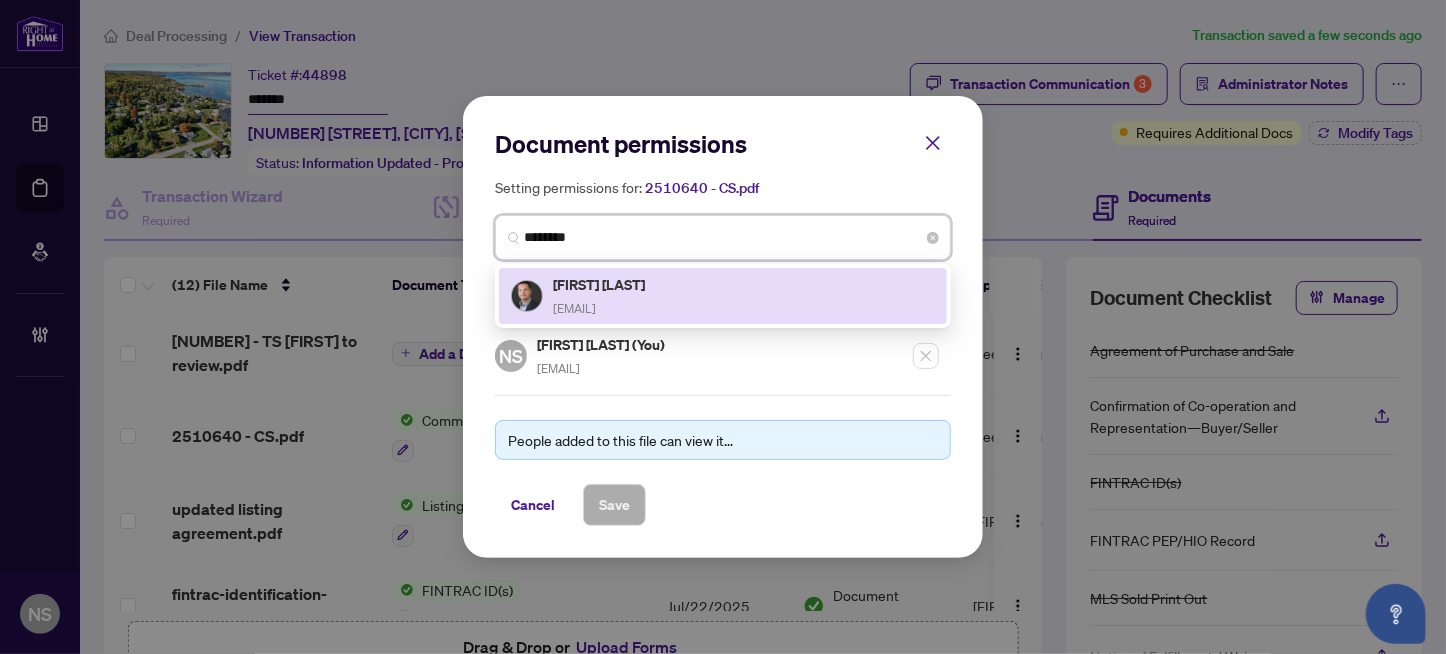 click on "danielzuletarealestate@gmail.com" at bounding box center [574, 308] 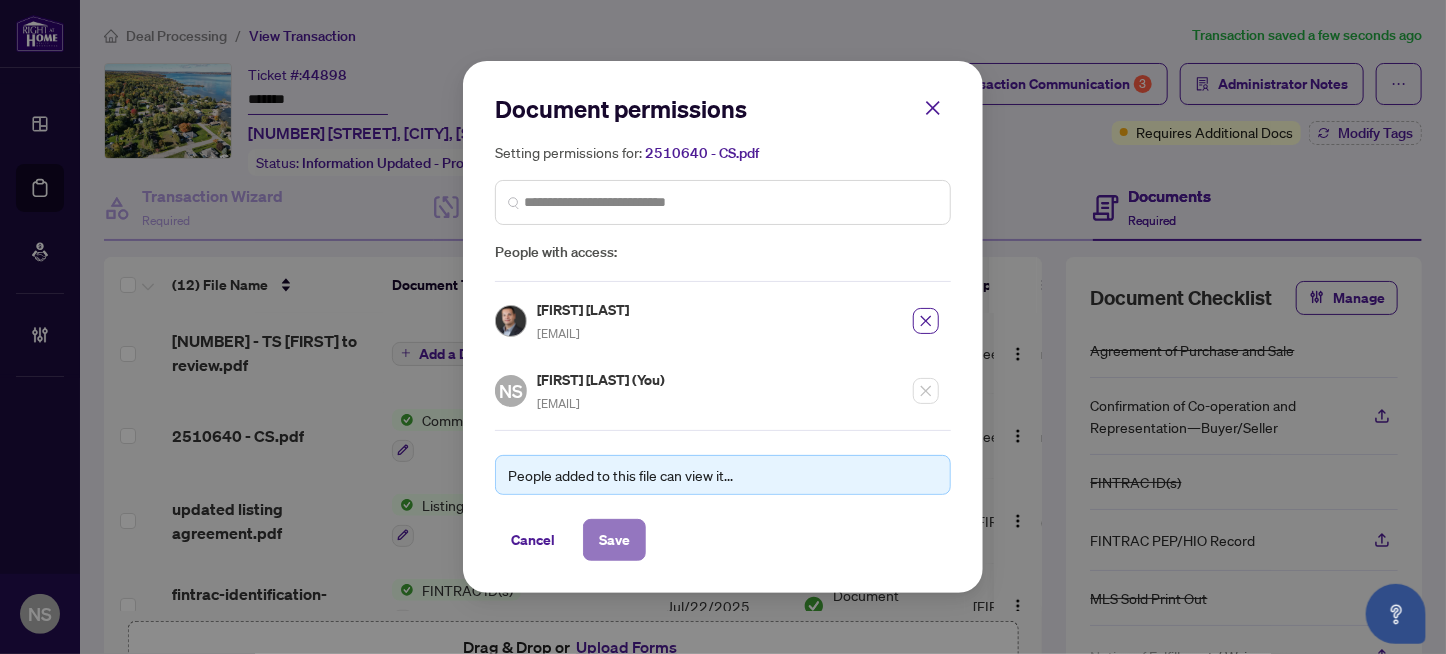 click on "Save" at bounding box center (614, 540) 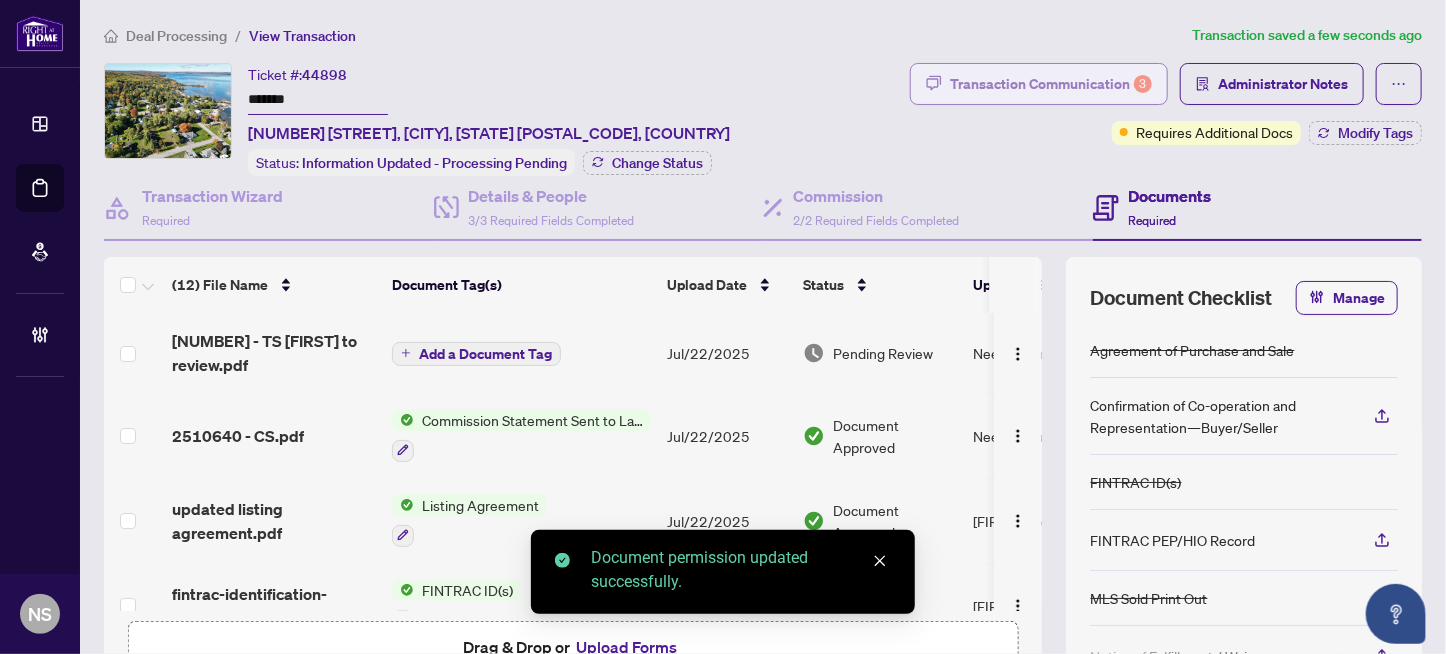 click on "Transaction Communication 3" at bounding box center [1051, 84] 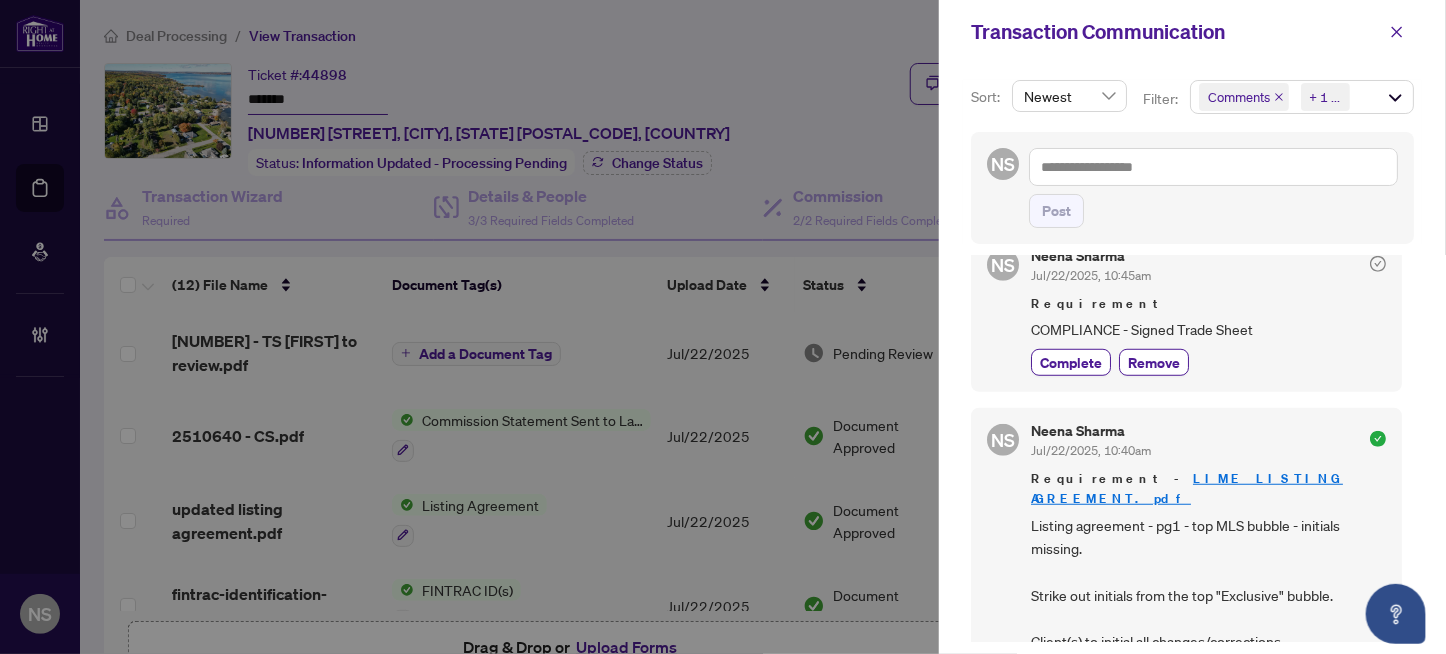scroll, scrollTop: 0, scrollLeft: 0, axis: both 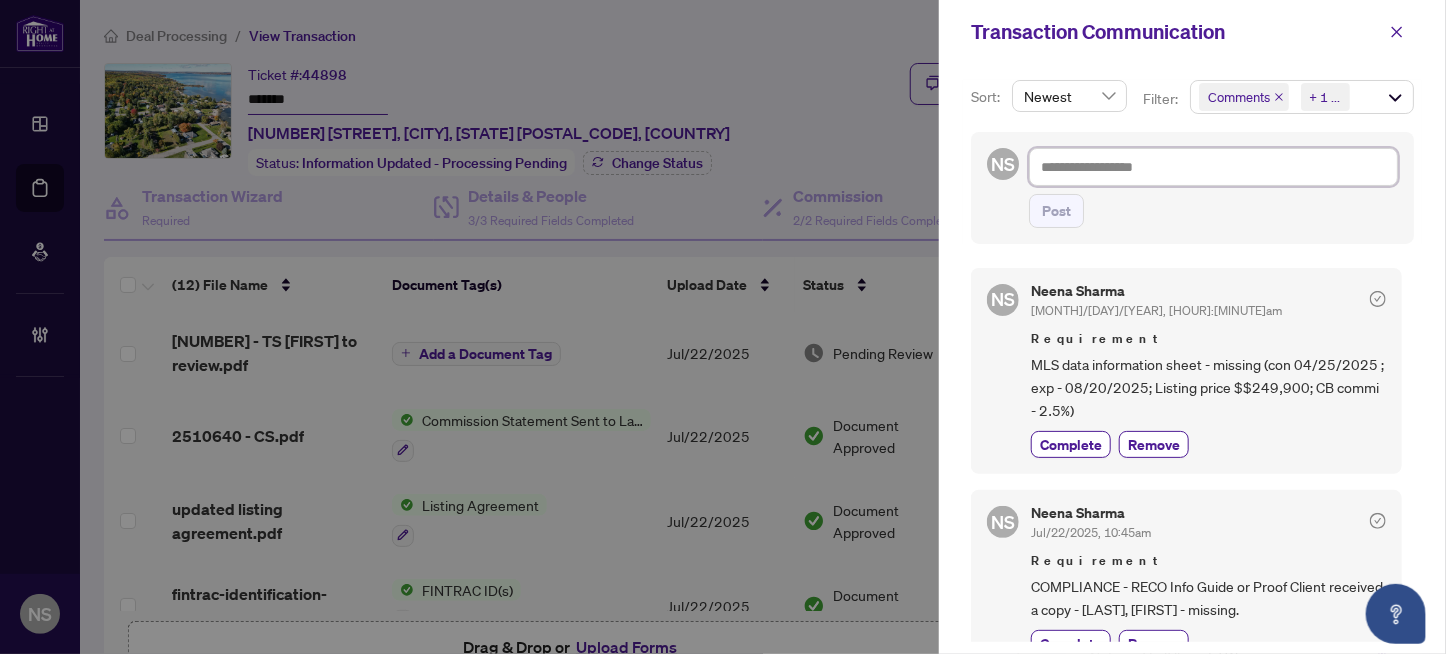 click at bounding box center (1213, 167) 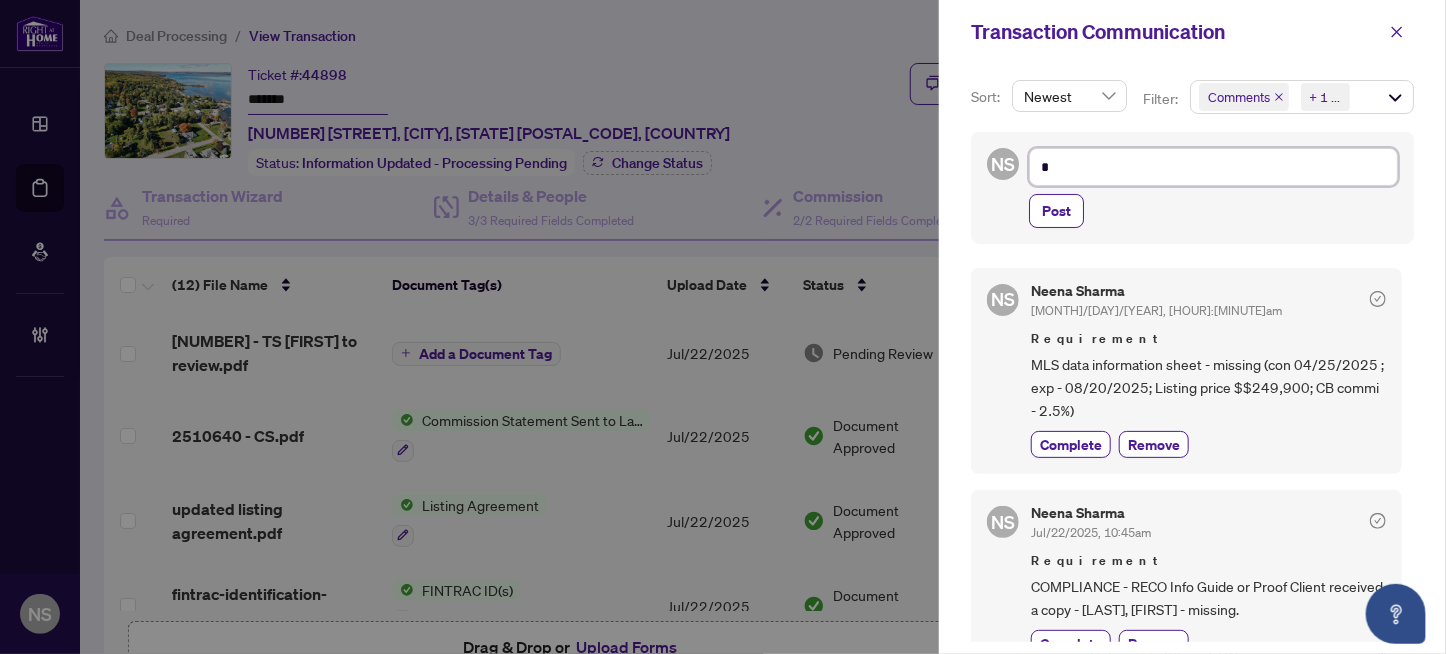 type on "**" 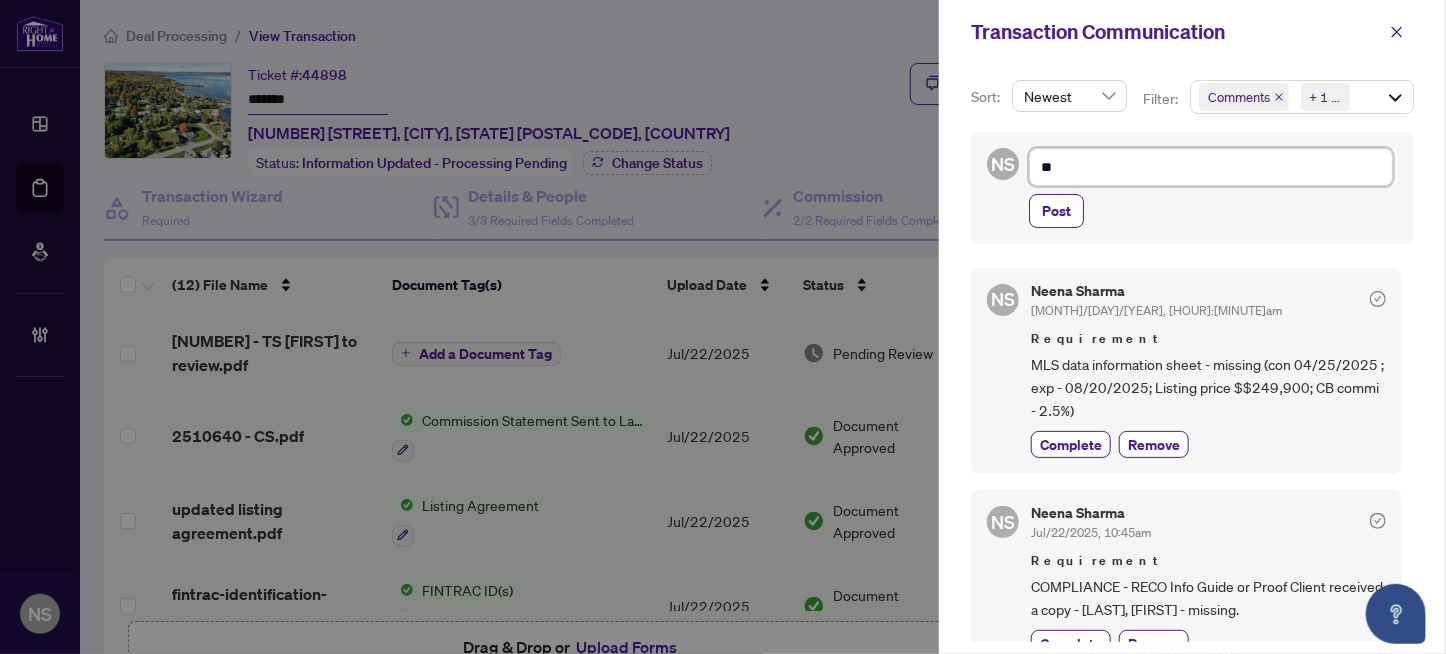 type on "**" 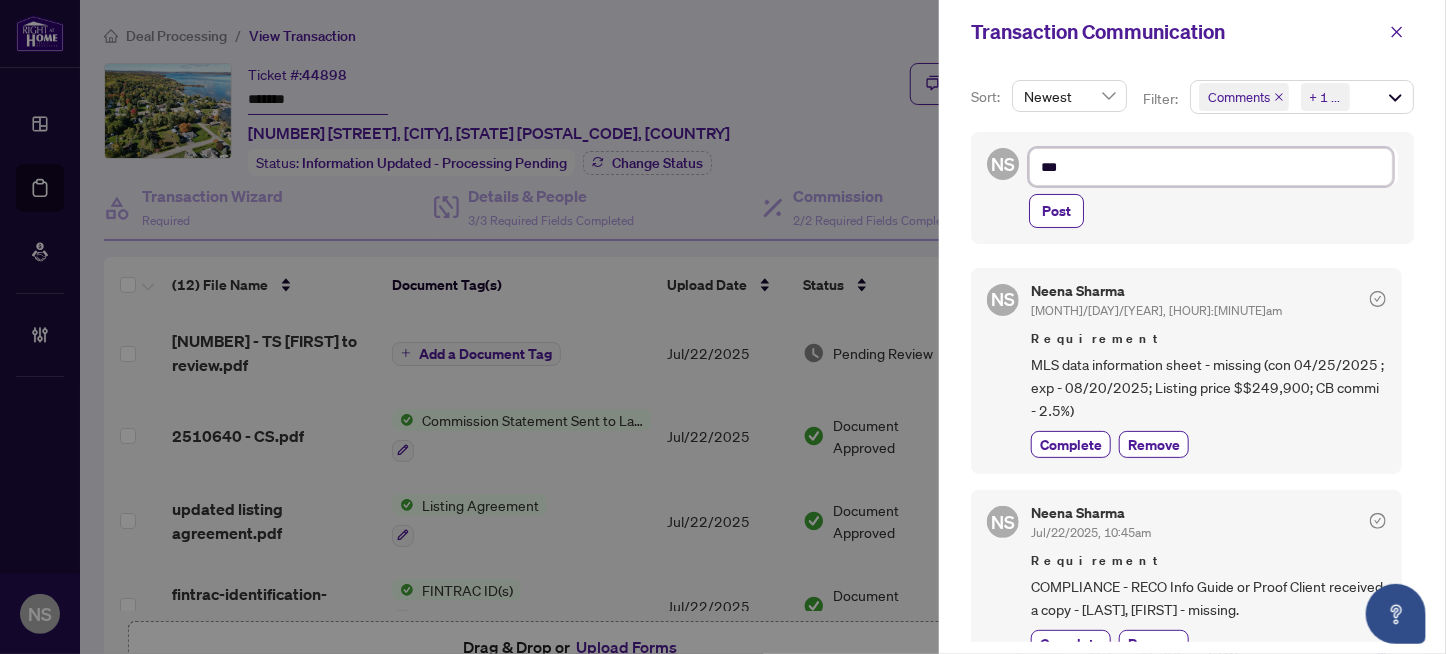 type on "****" 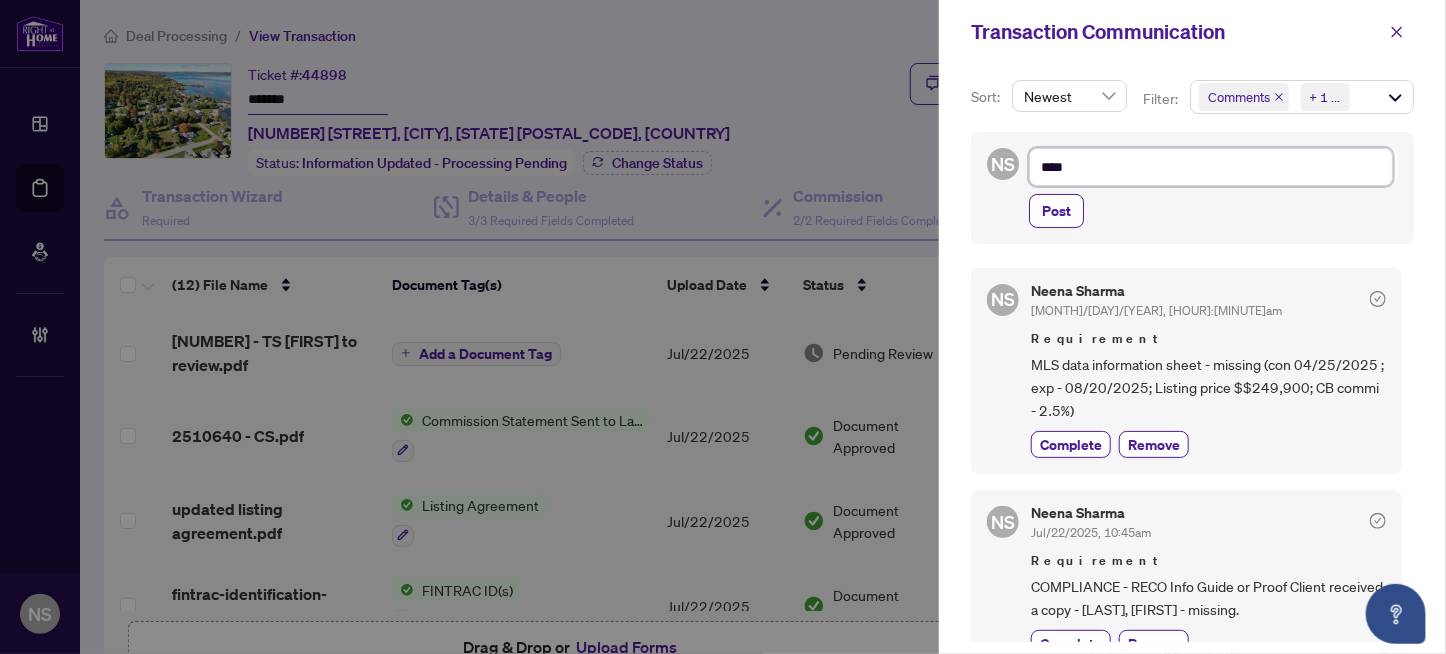 type on "*****" 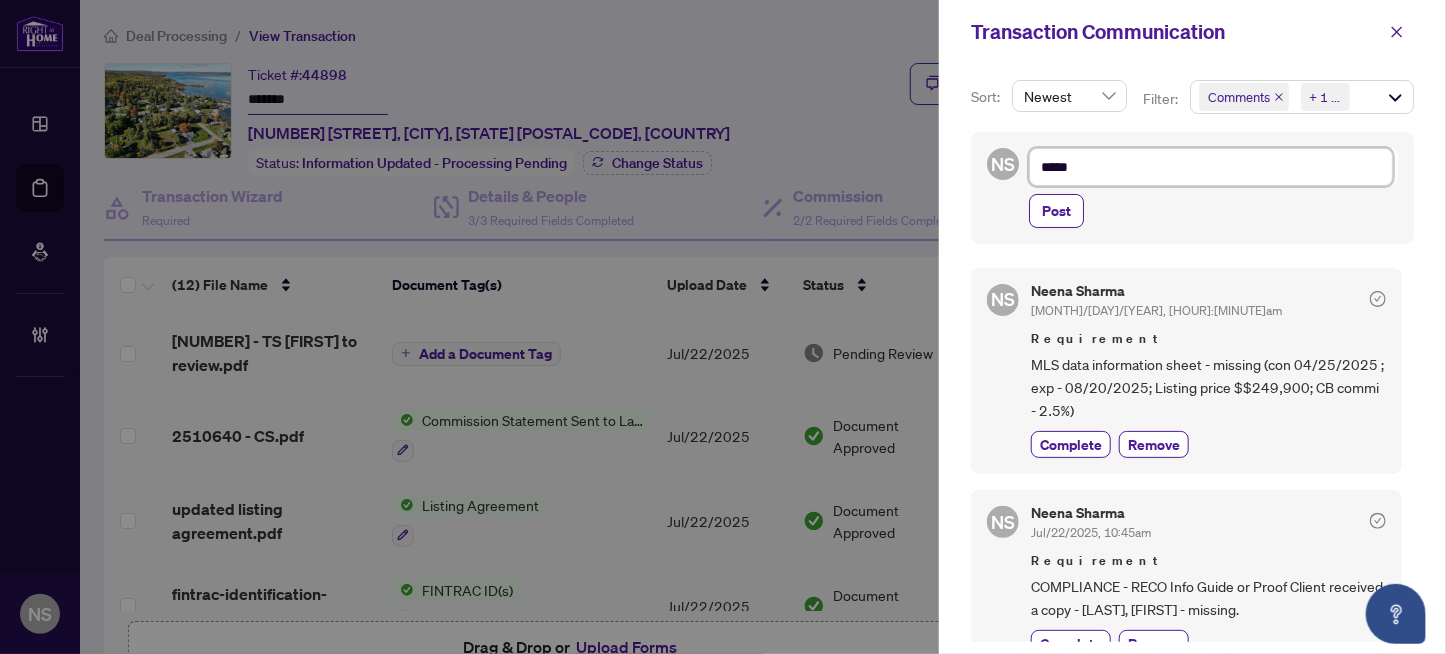 type on "******" 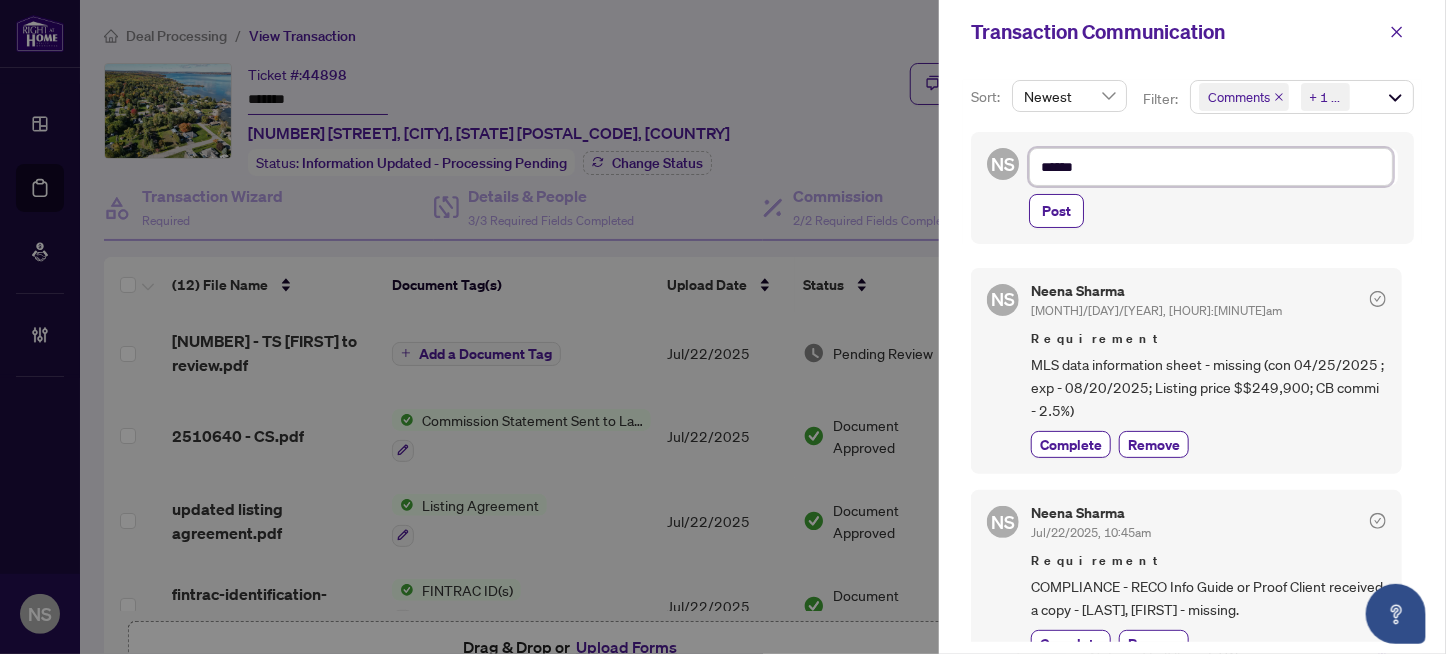 type on "*******" 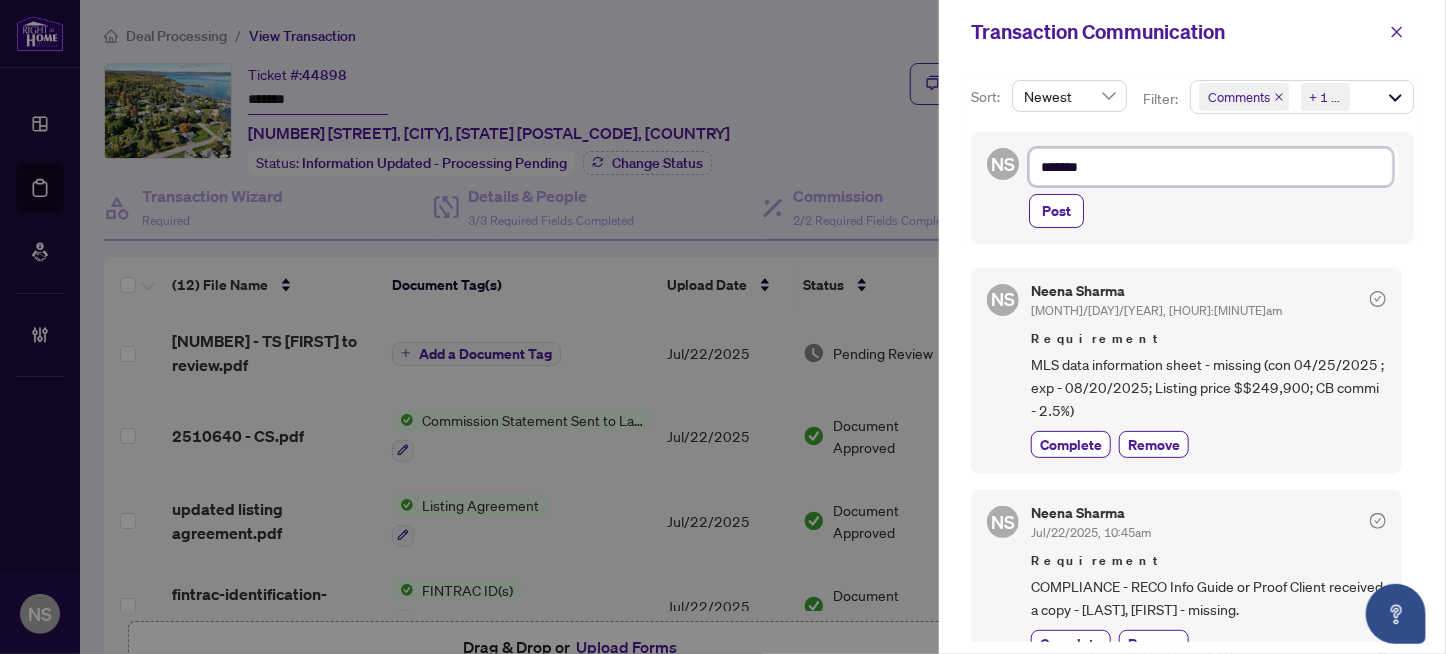 type on "********" 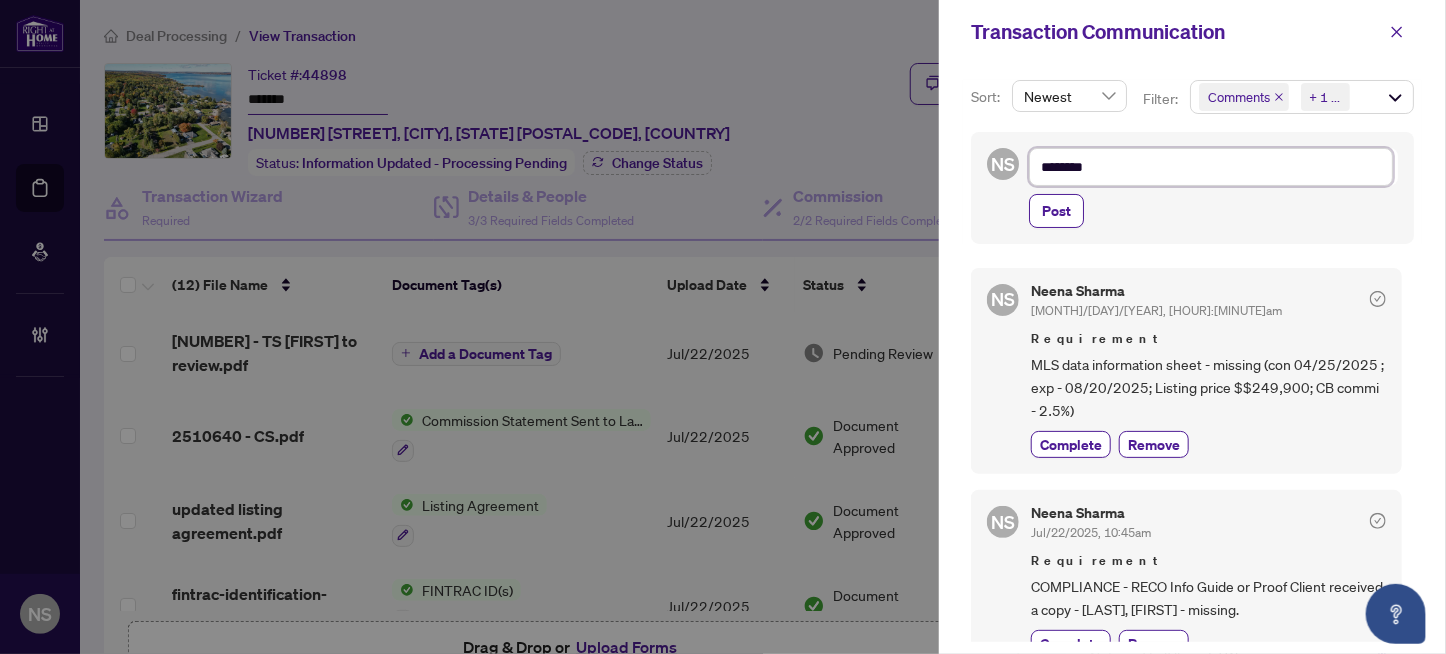 type on "*********" 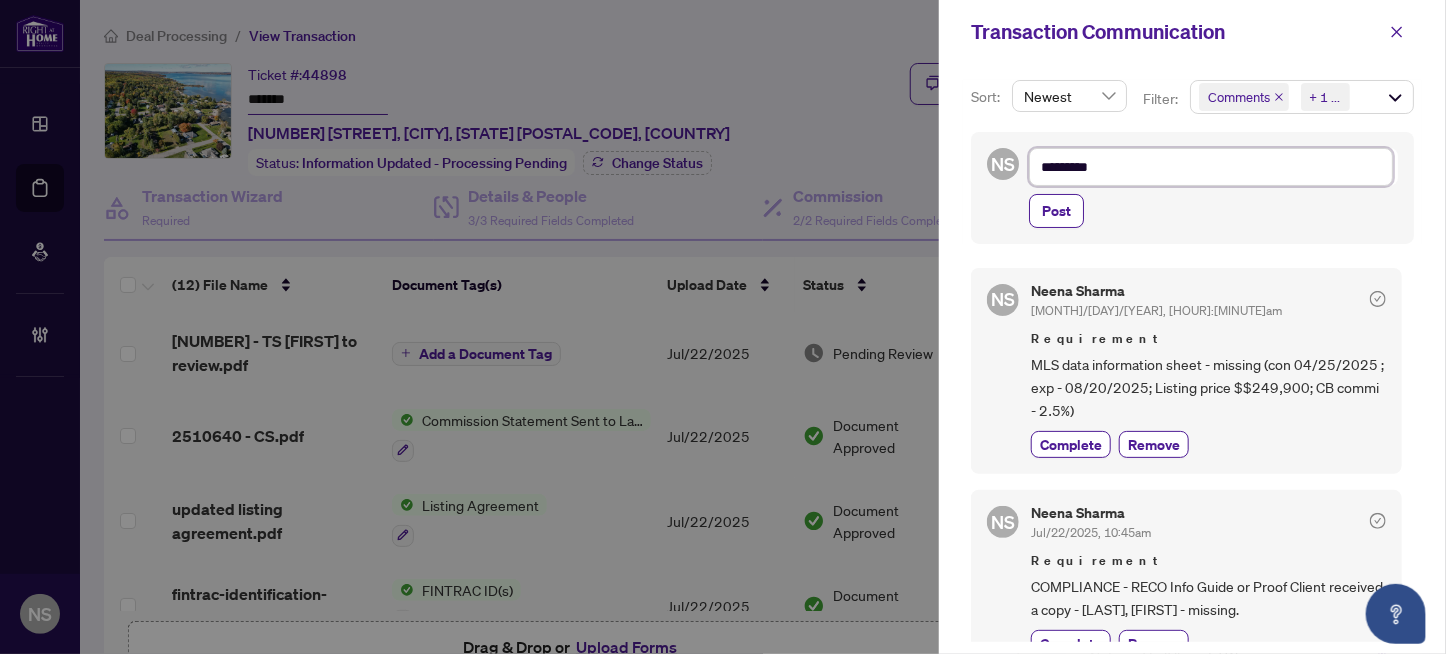 type on "**********" 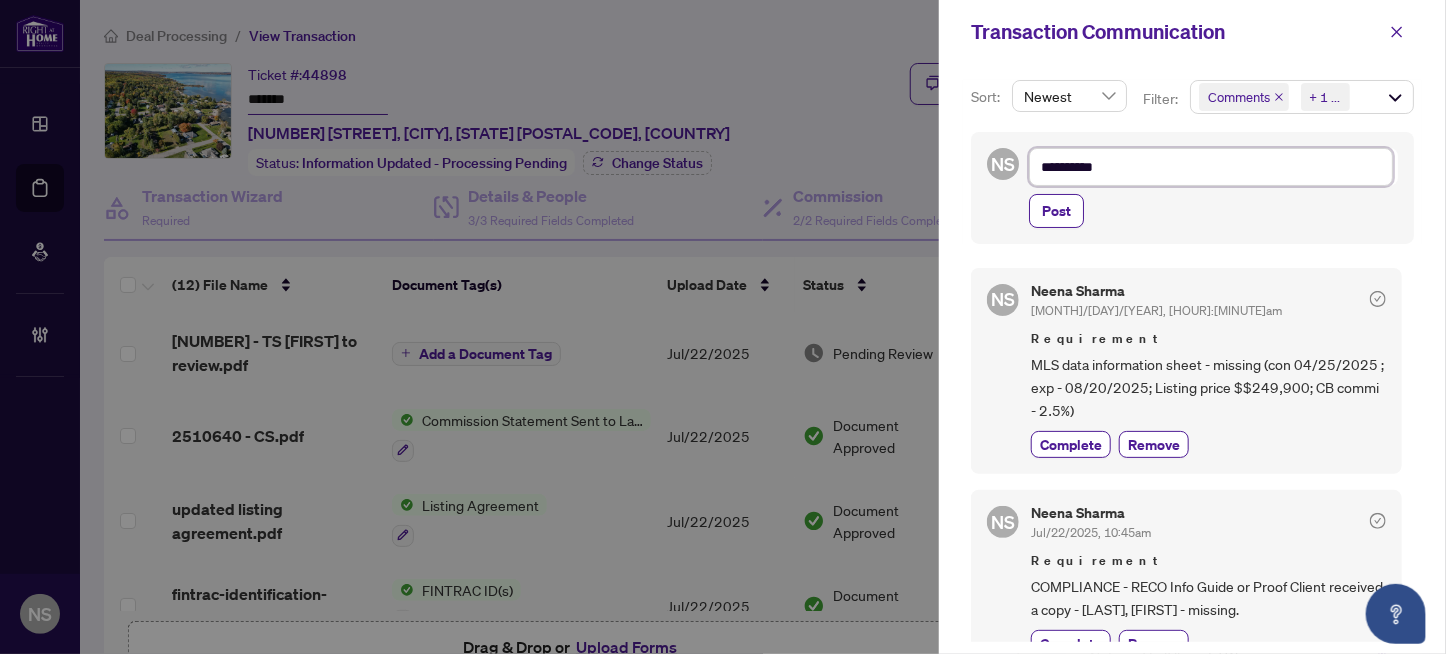 type on "**********" 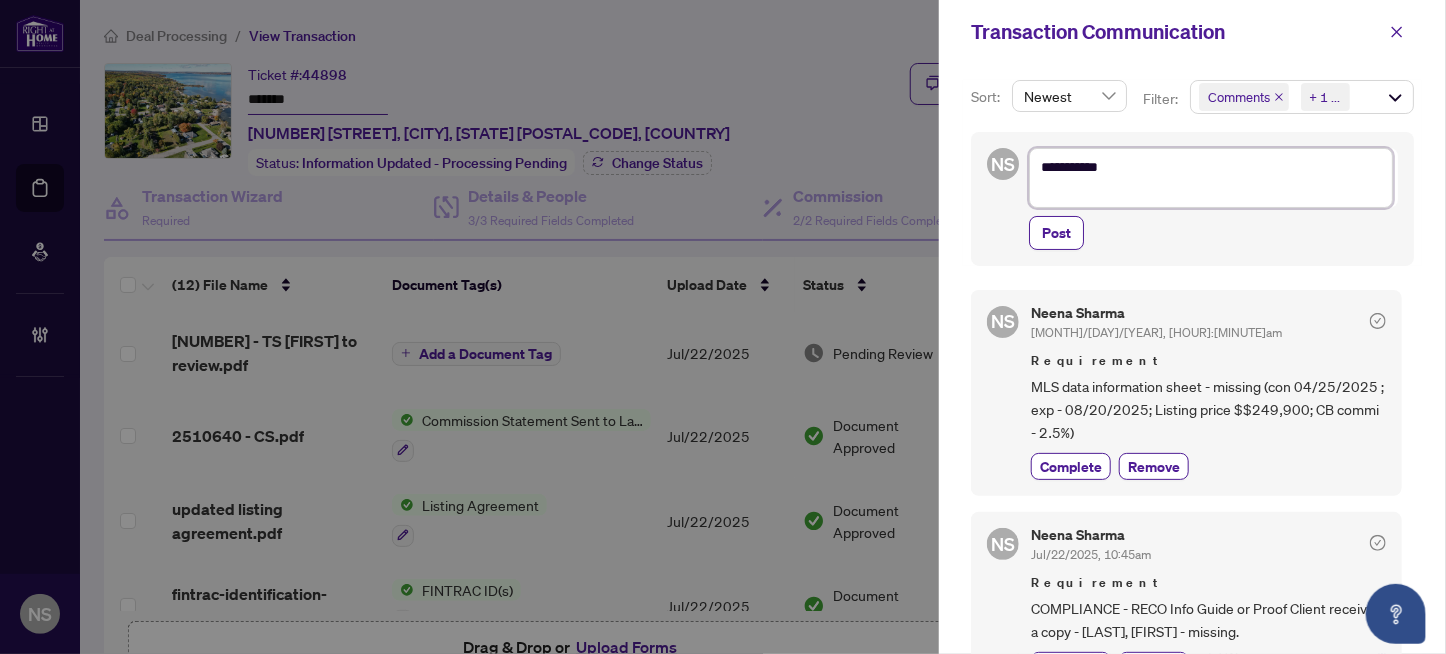 type on "**********" 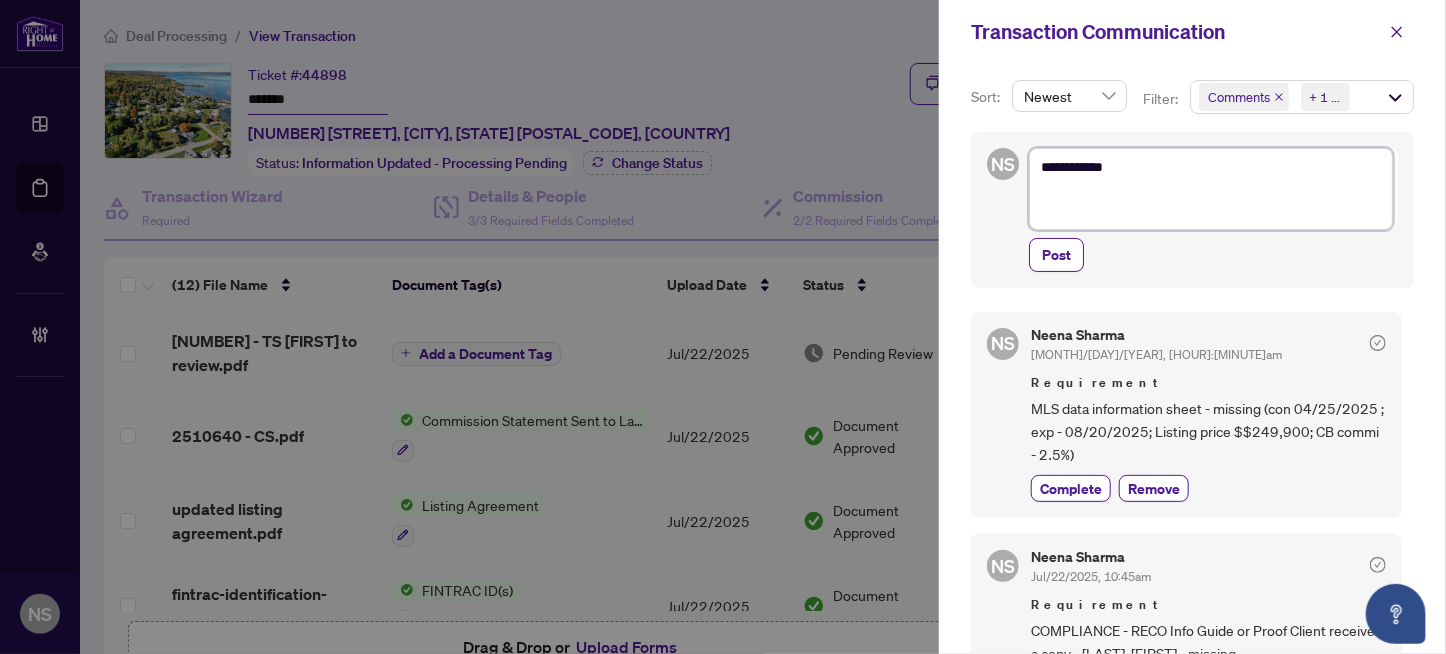 type on "**********" 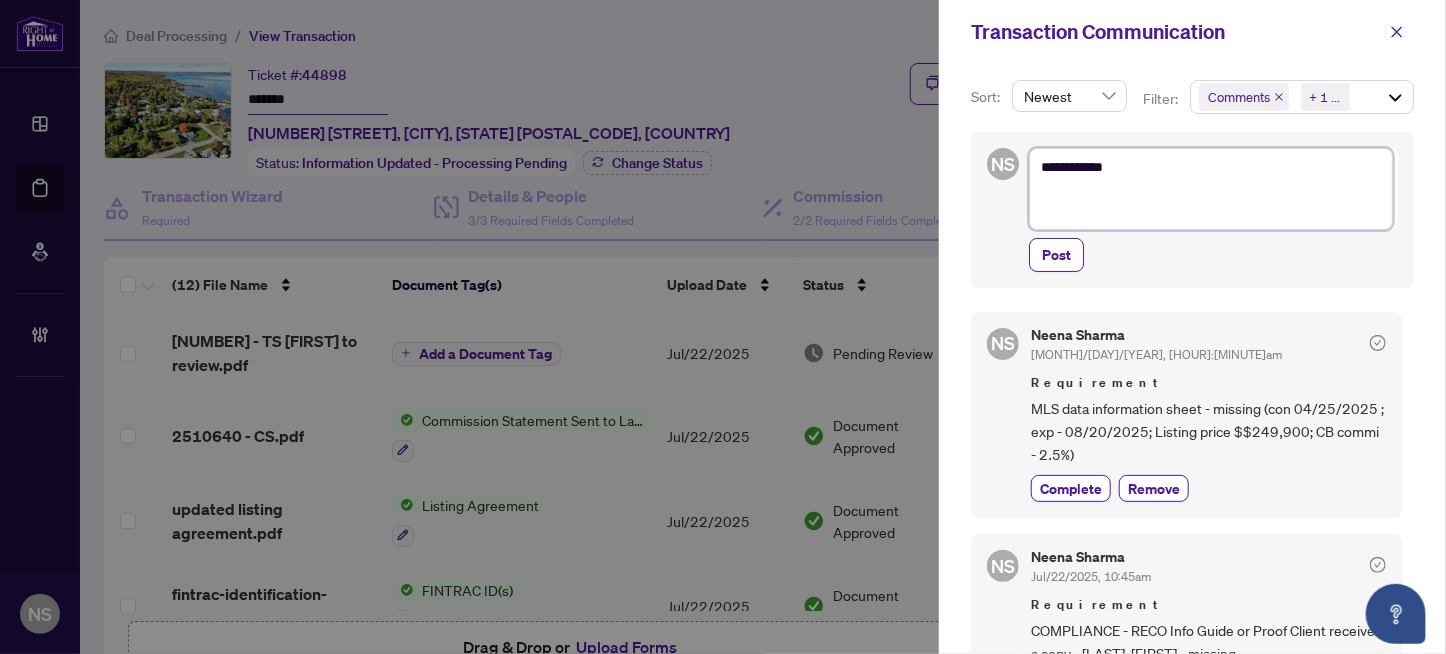 paste on "**********" 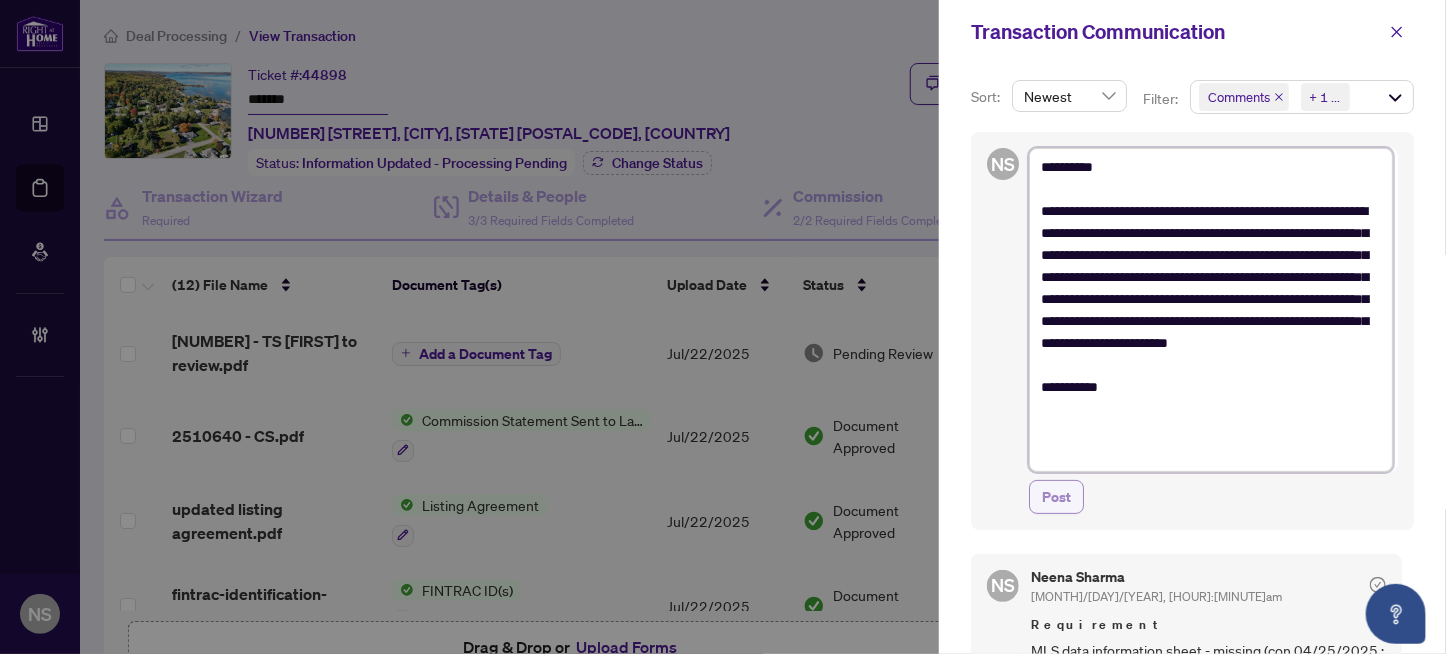 type on "**********" 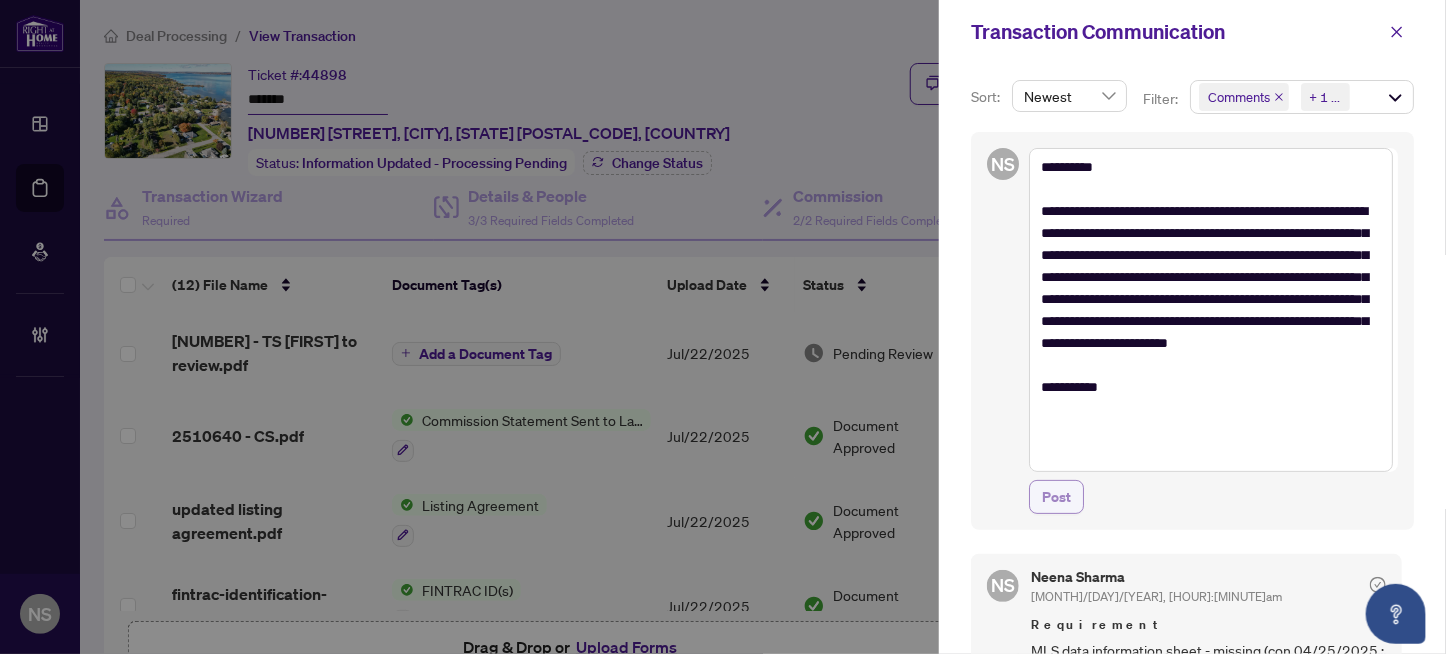 drag, startPoint x: 1057, startPoint y: 496, endPoint x: 1095, endPoint y: 462, distance: 50.990196 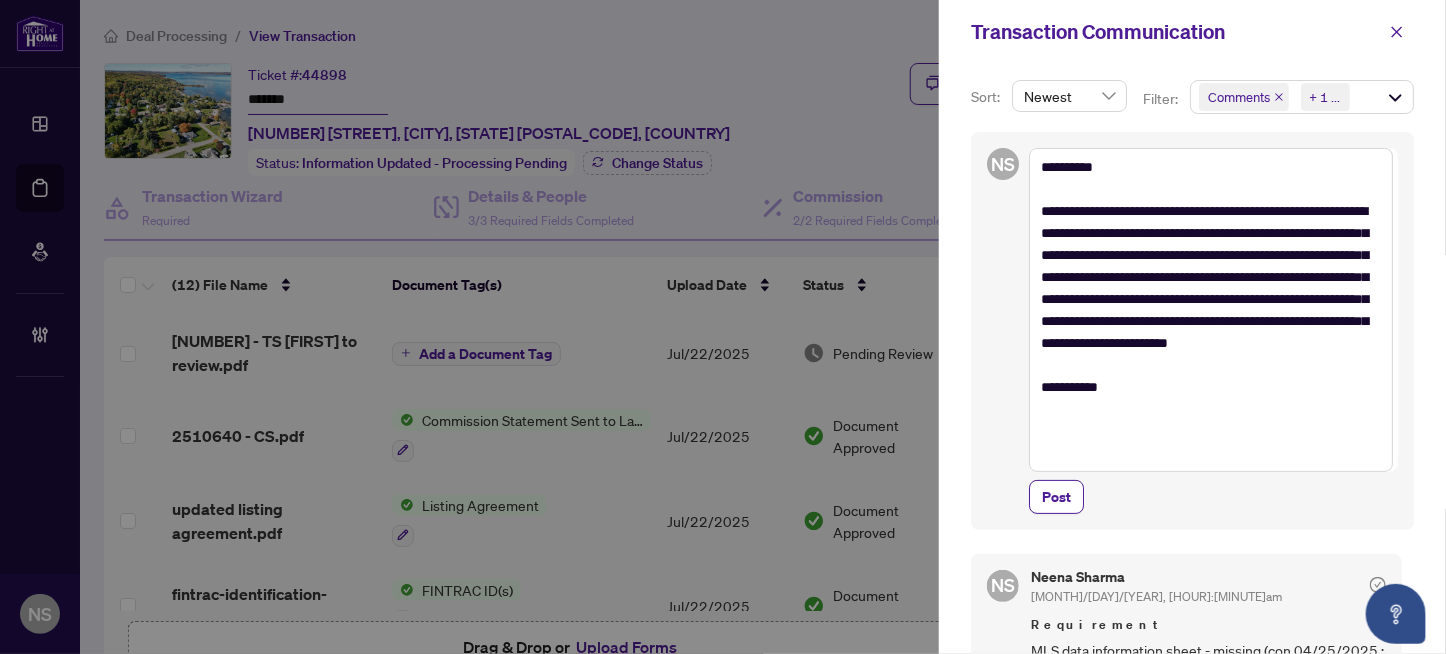 click on "Post" at bounding box center [1056, 497] 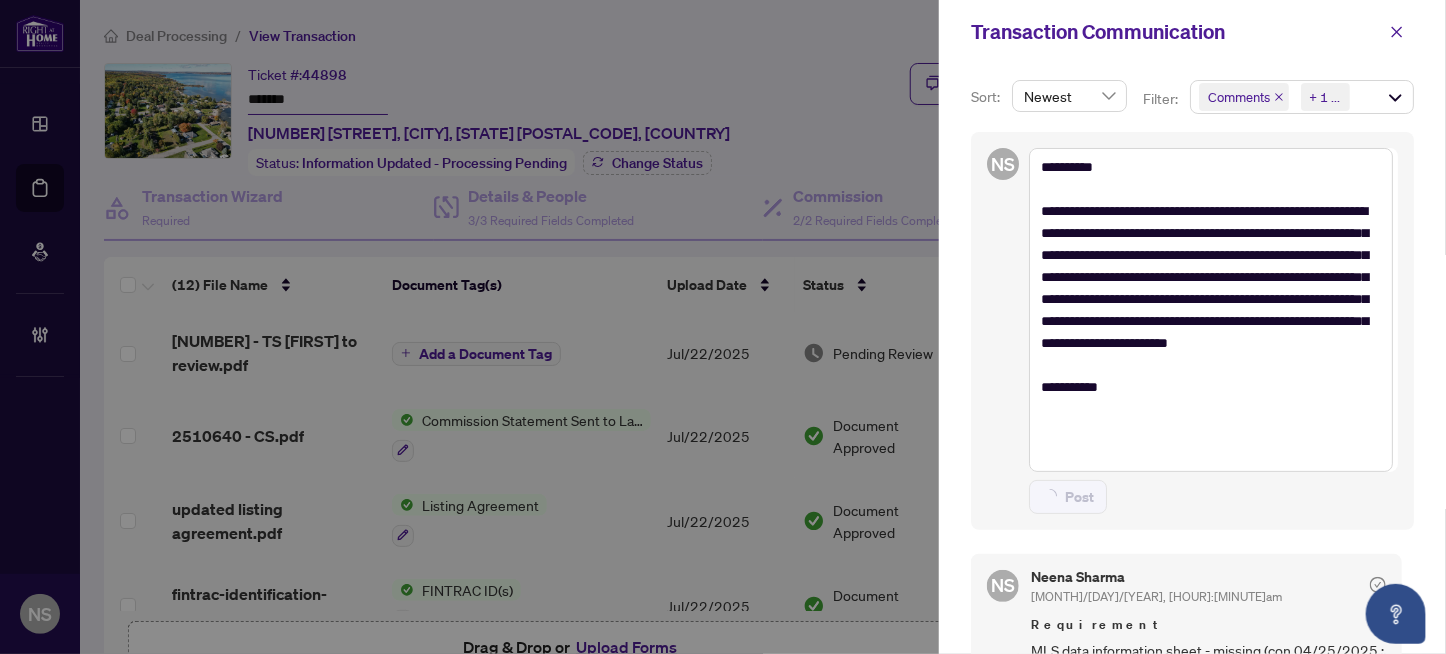 type on "**********" 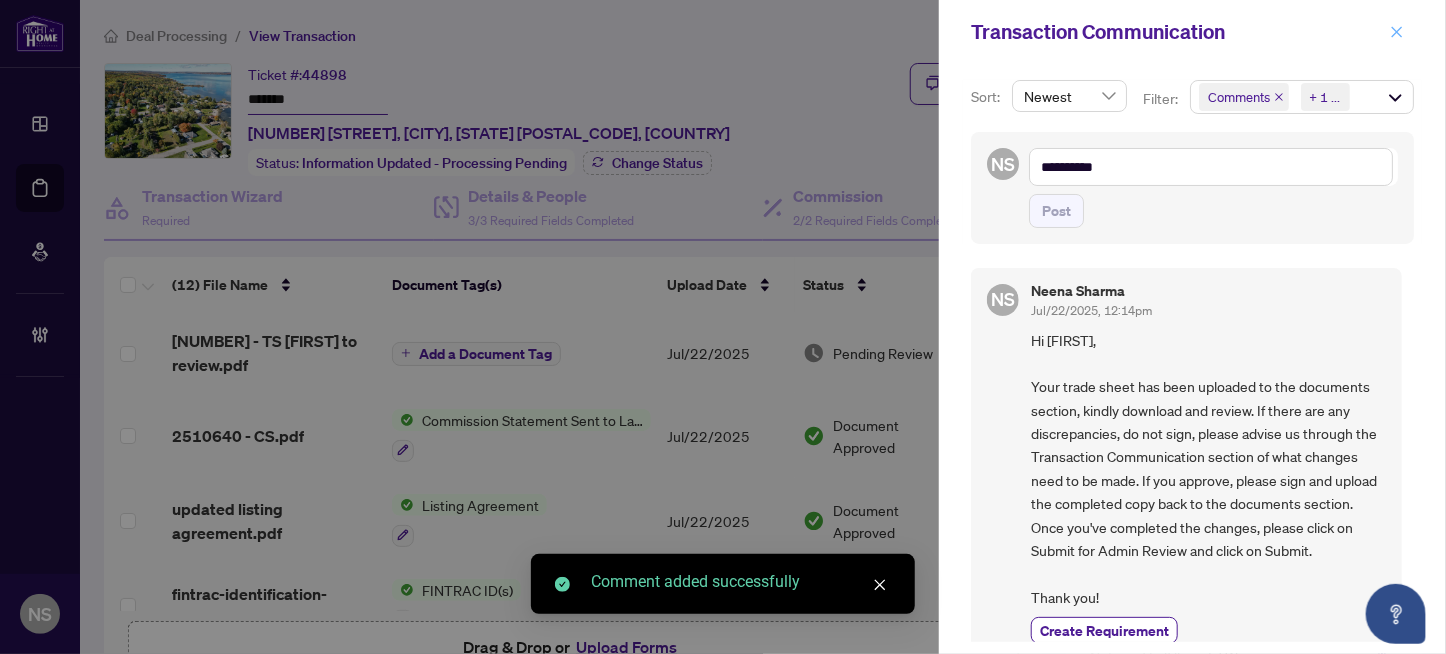 click 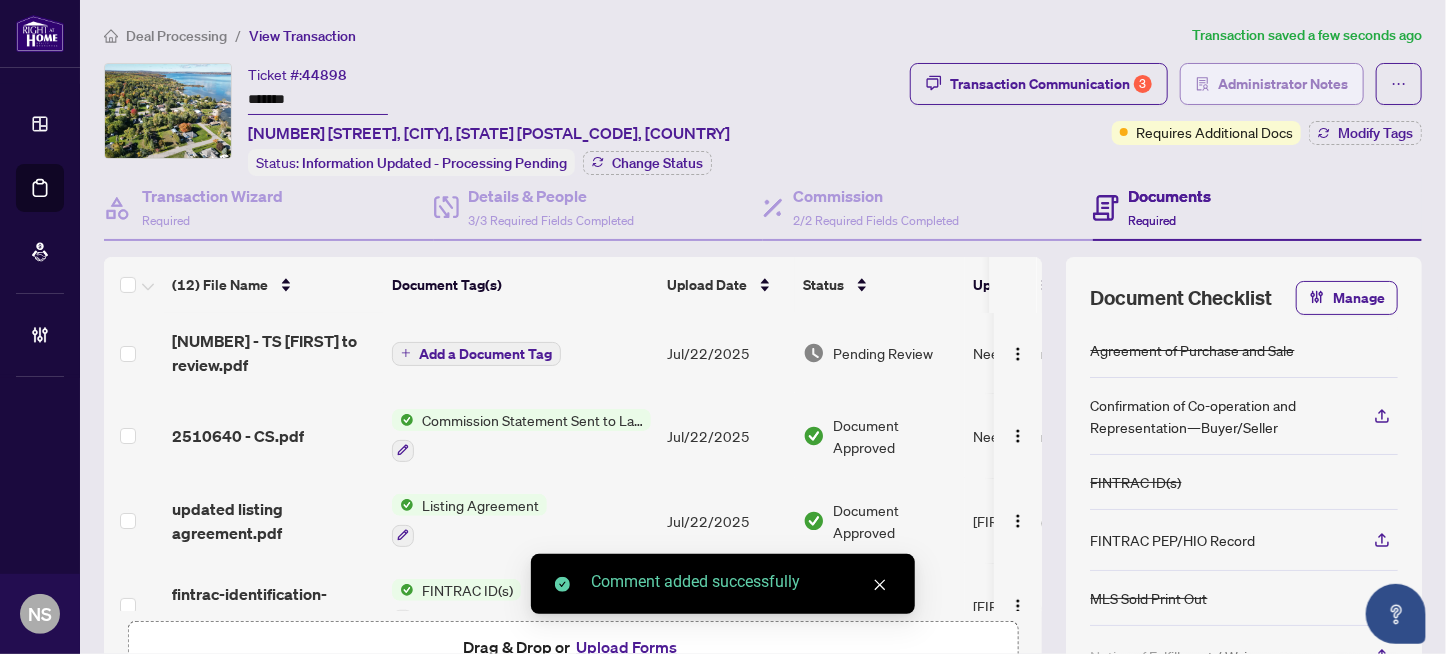 click on "Administrator Notes" at bounding box center (1283, 84) 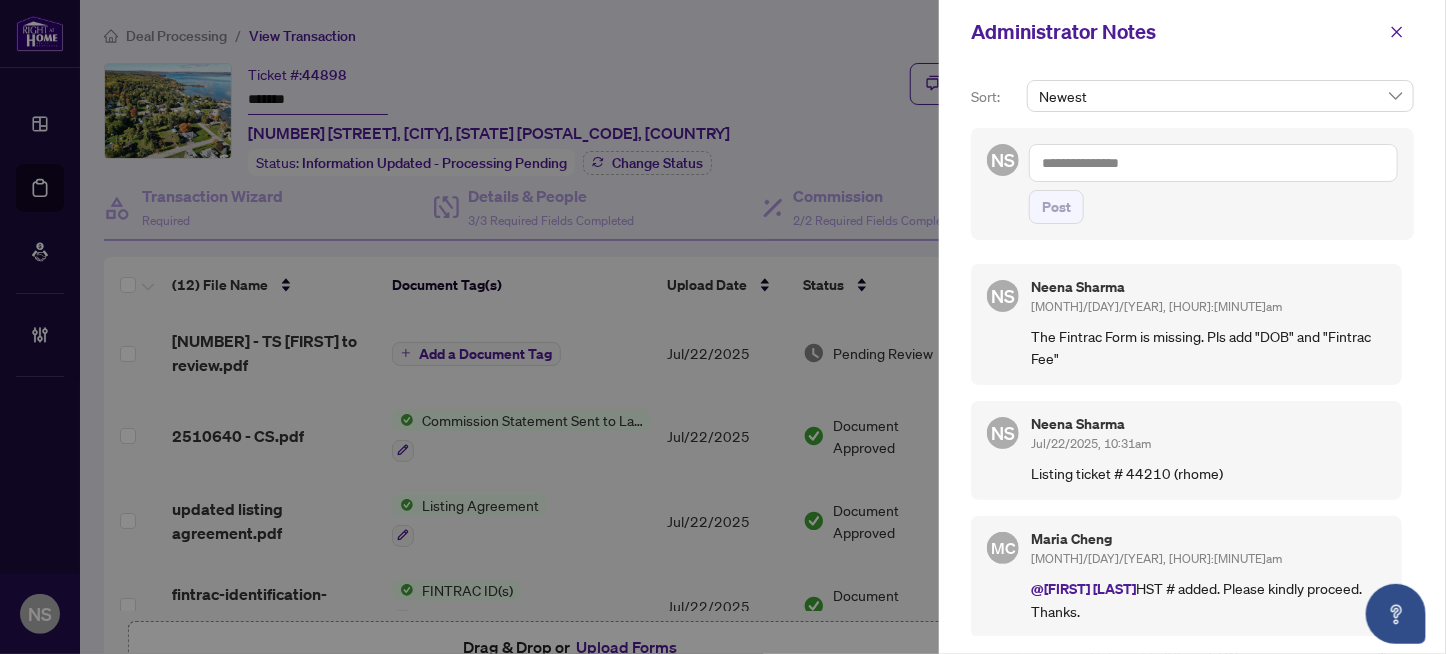 click at bounding box center [1213, 163] 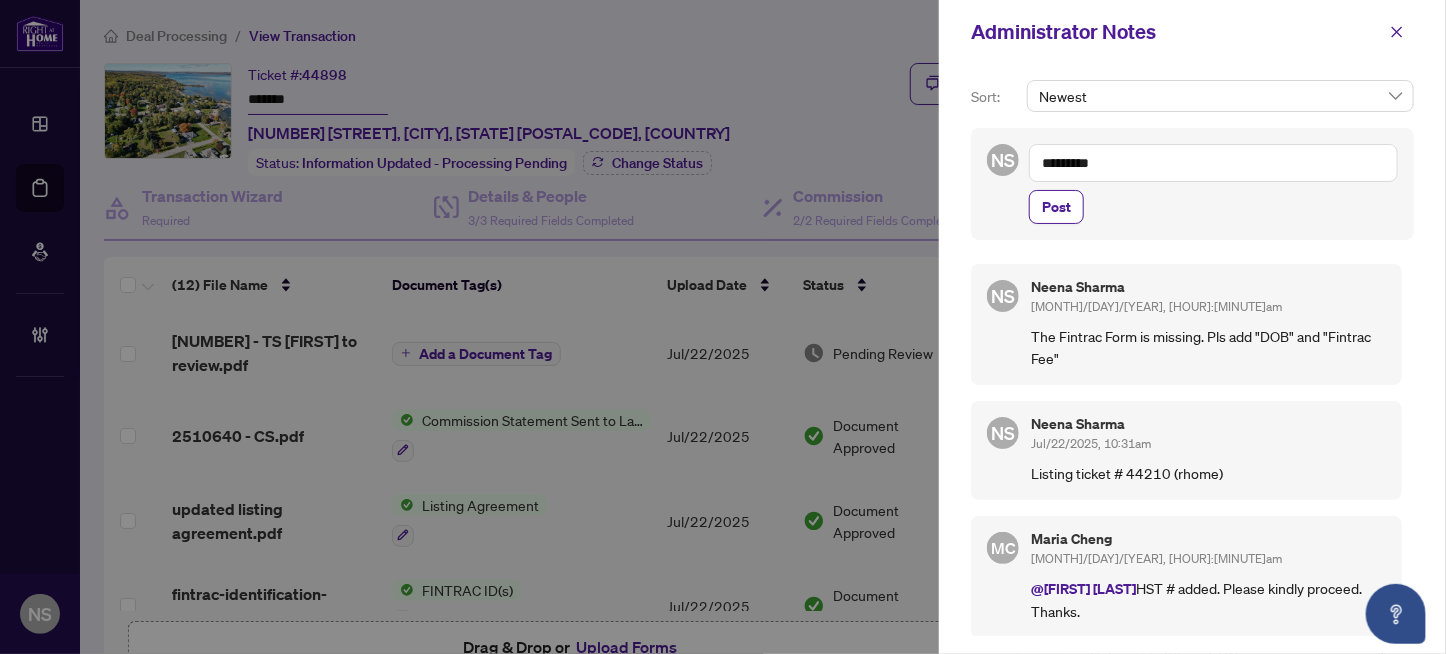 click on "*********" at bounding box center (1213, 163) 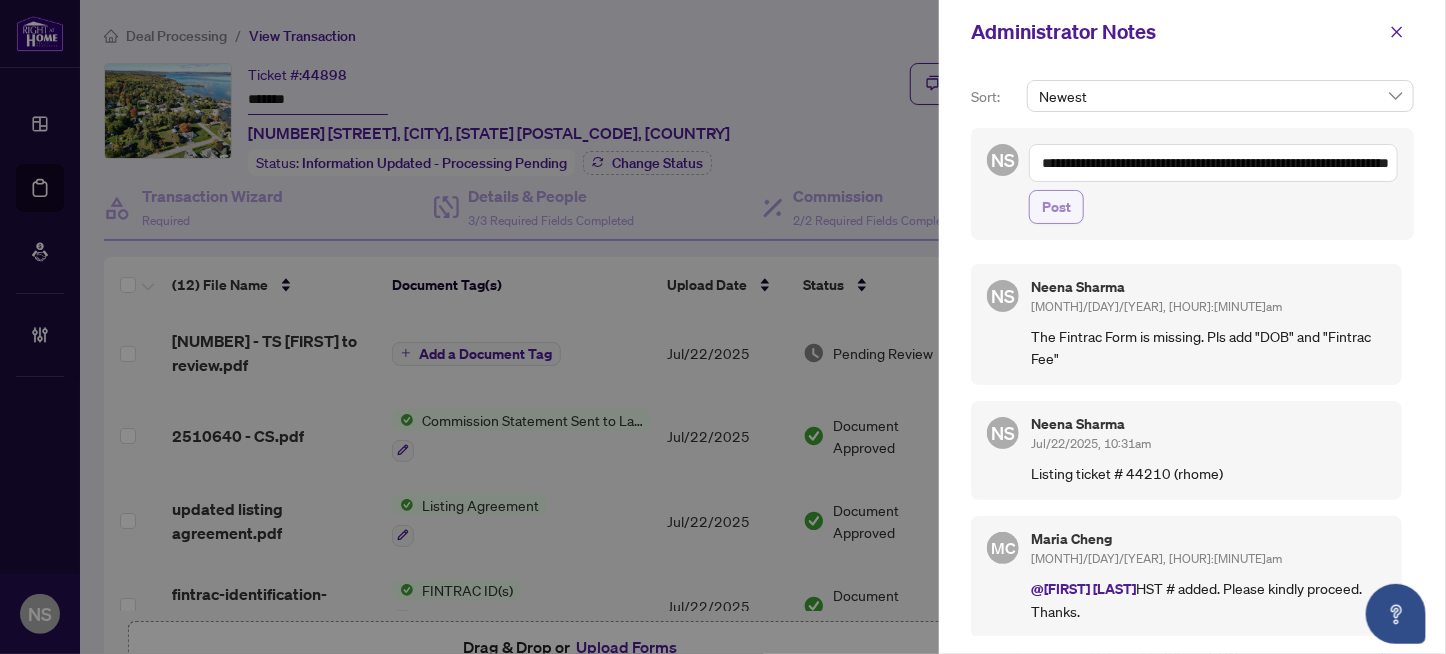 drag, startPoint x: 1070, startPoint y: 192, endPoint x: 1075, endPoint y: 204, distance: 13 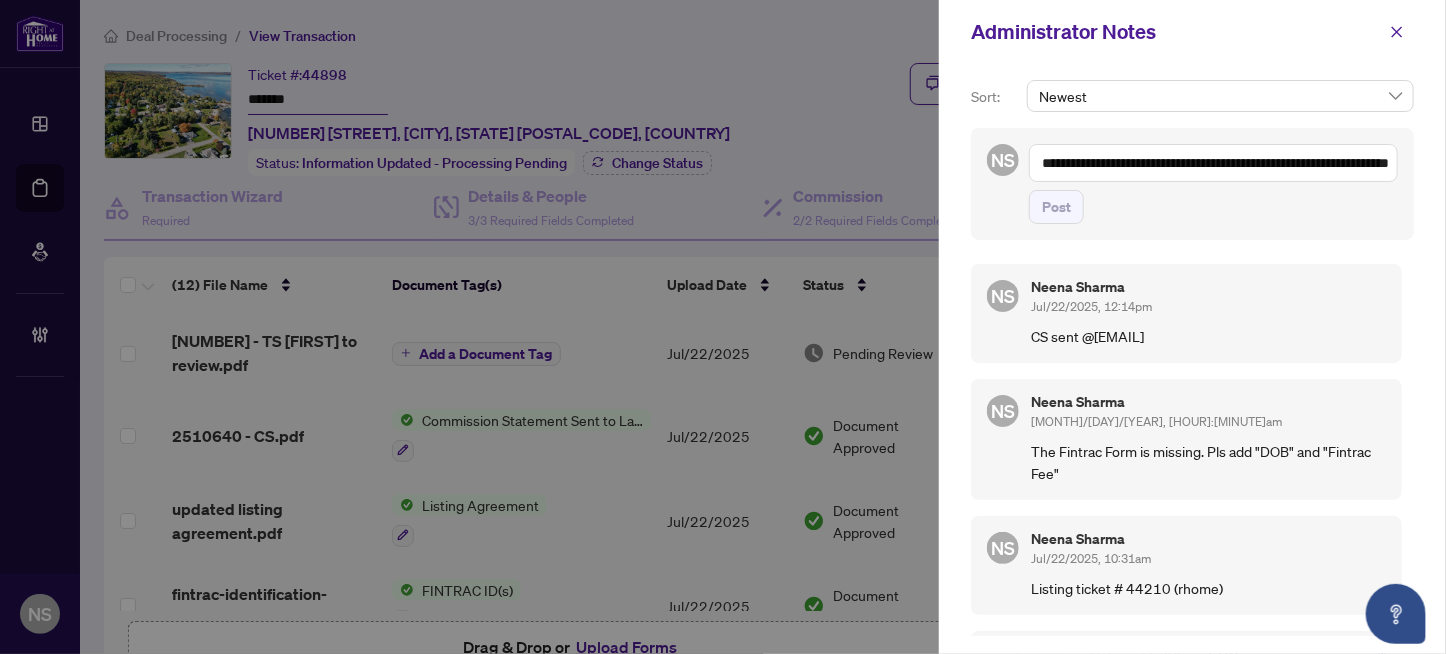 click on "**********" at bounding box center [1213, 163] 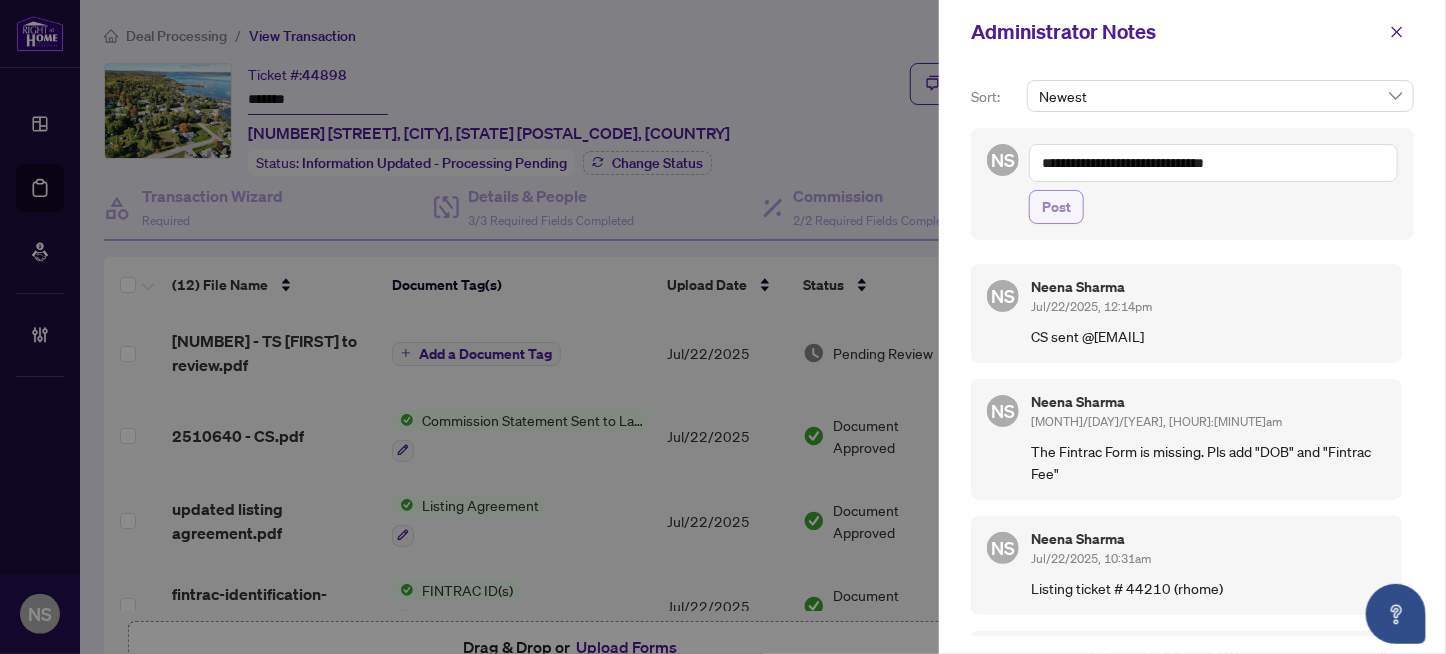 type on "**********" 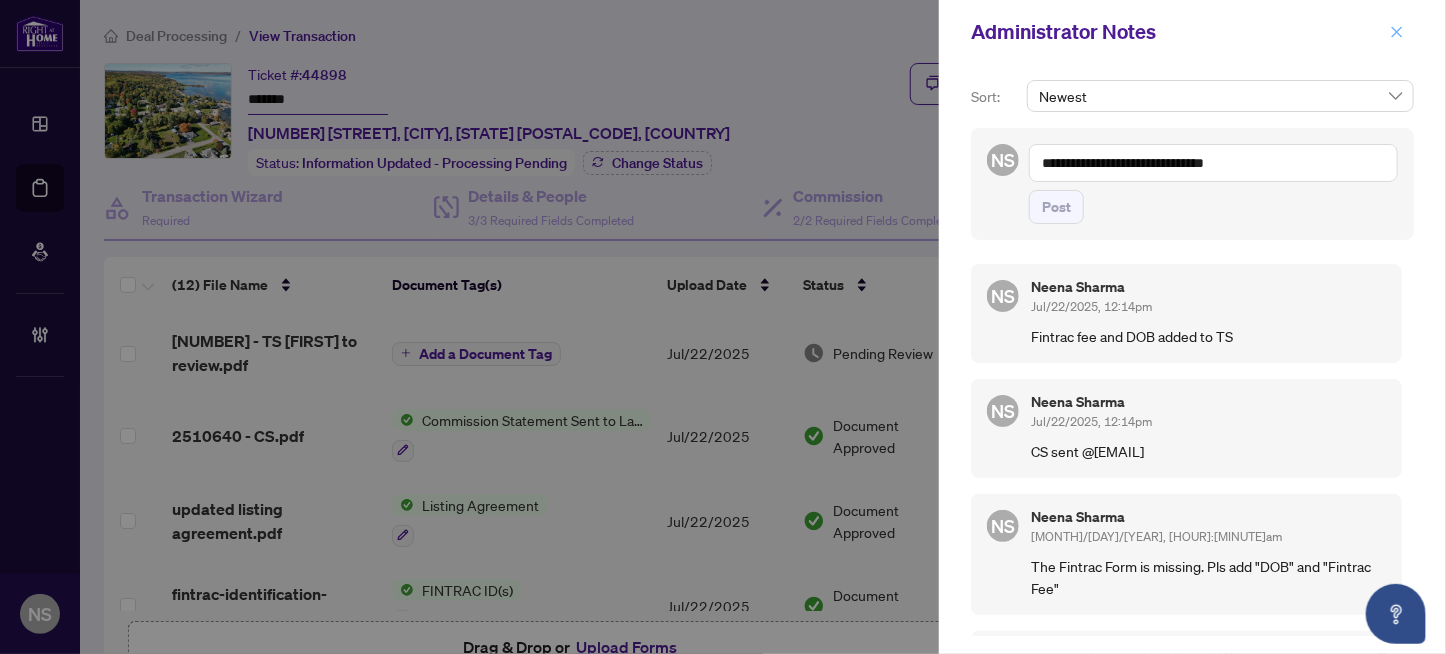 click 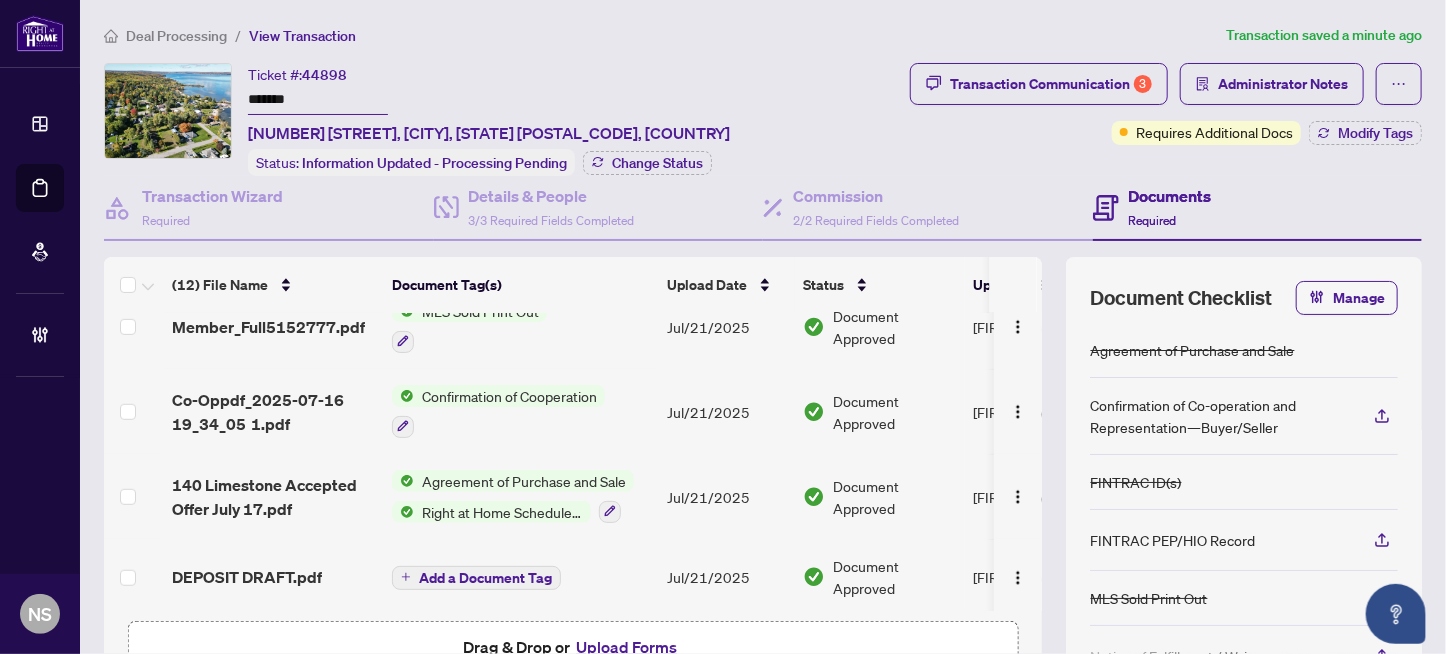 scroll, scrollTop: 704, scrollLeft: 0, axis: vertical 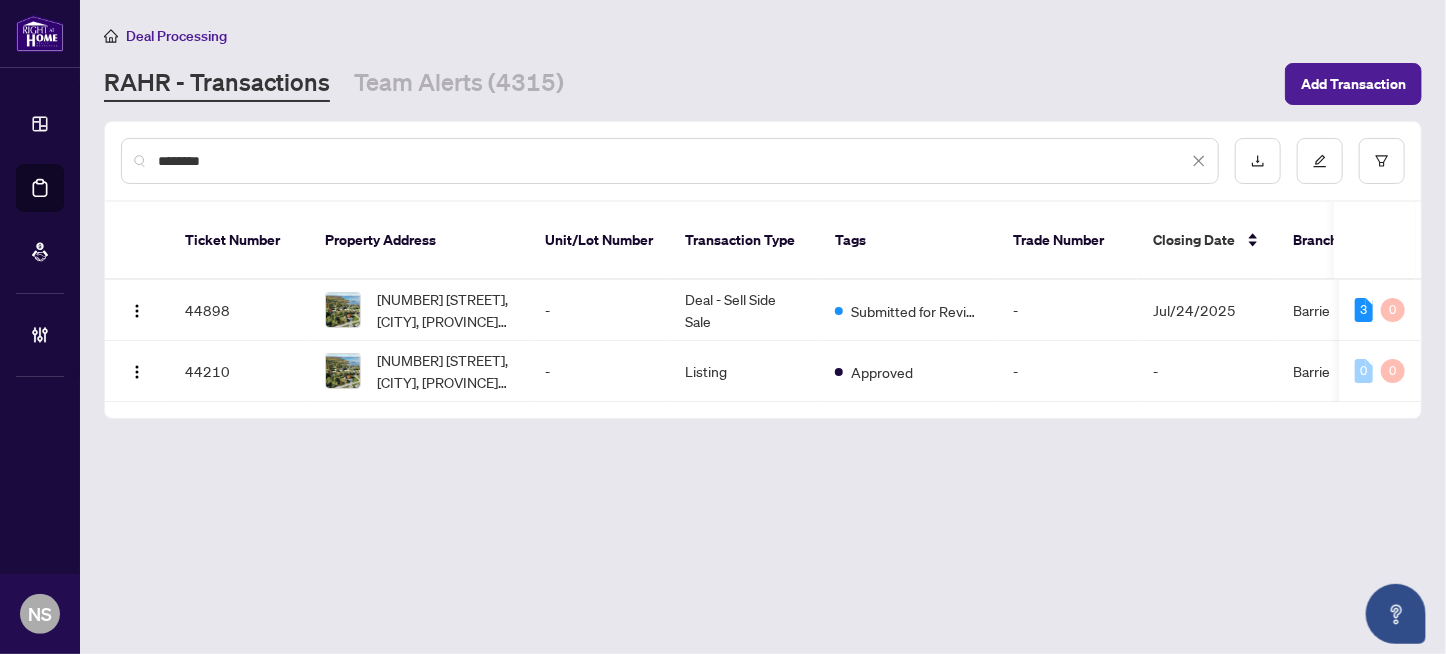 drag, startPoint x: 243, startPoint y: 155, endPoint x: 106, endPoint y: 153, distance: 137.0146 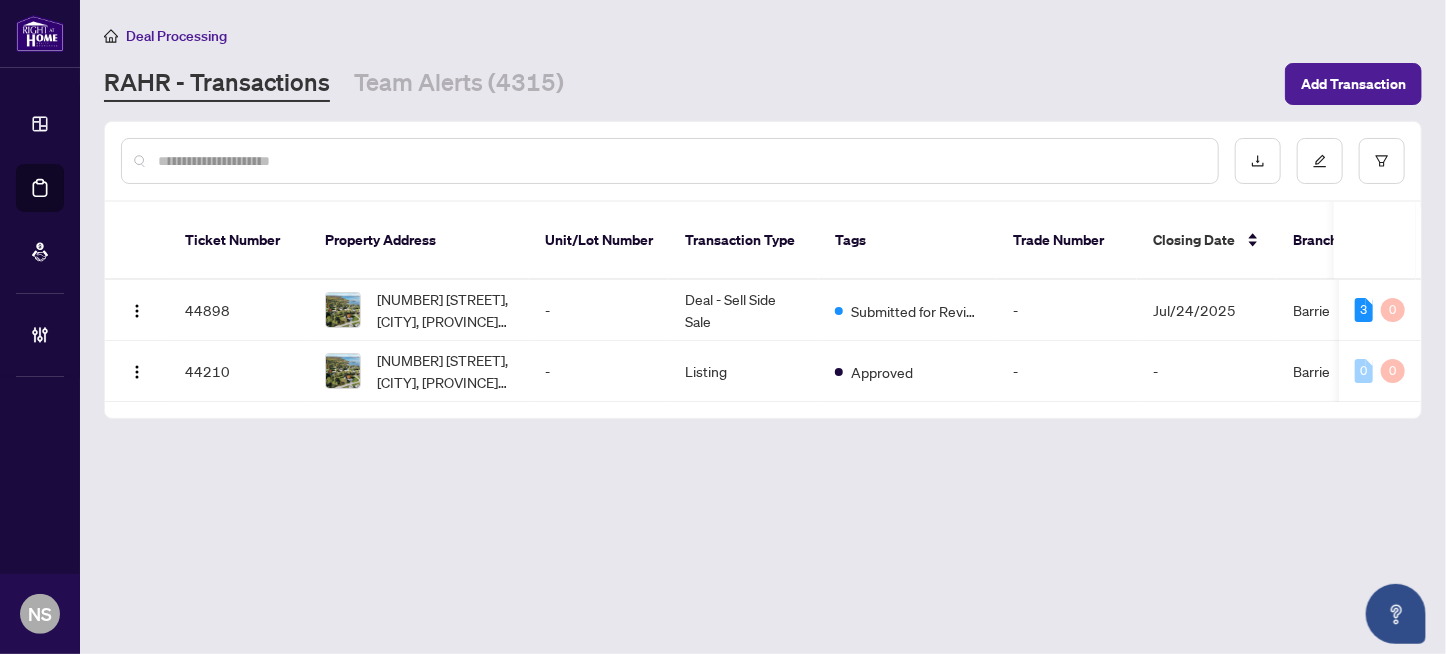 paste on "*******" 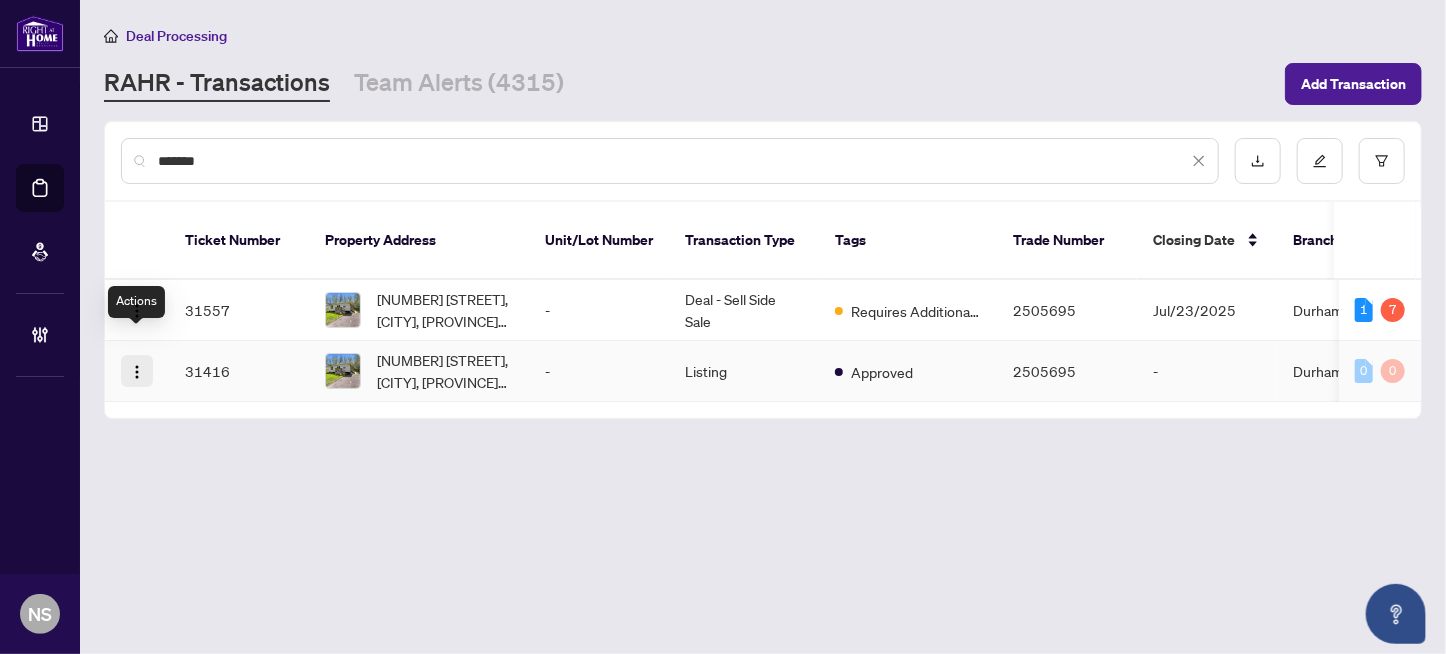 type on "*******" 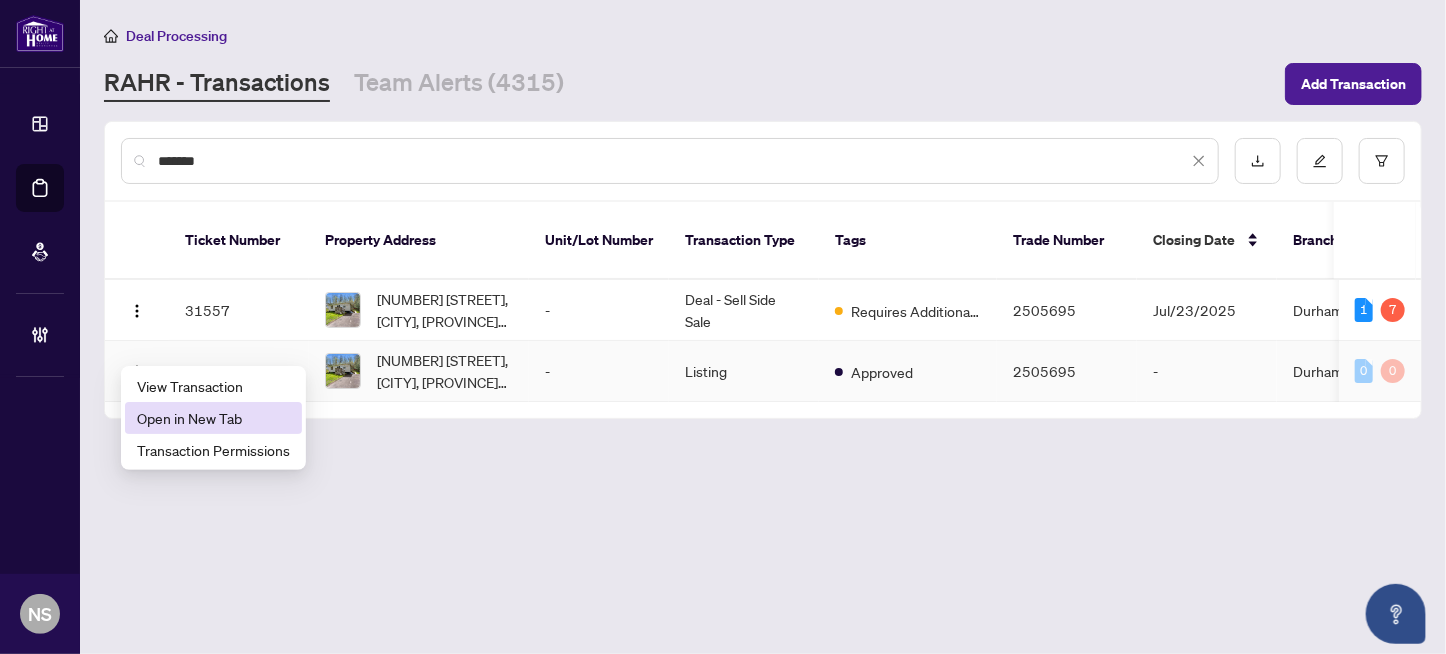 click on "Open in New Tab" at bounding box center [213, 418] 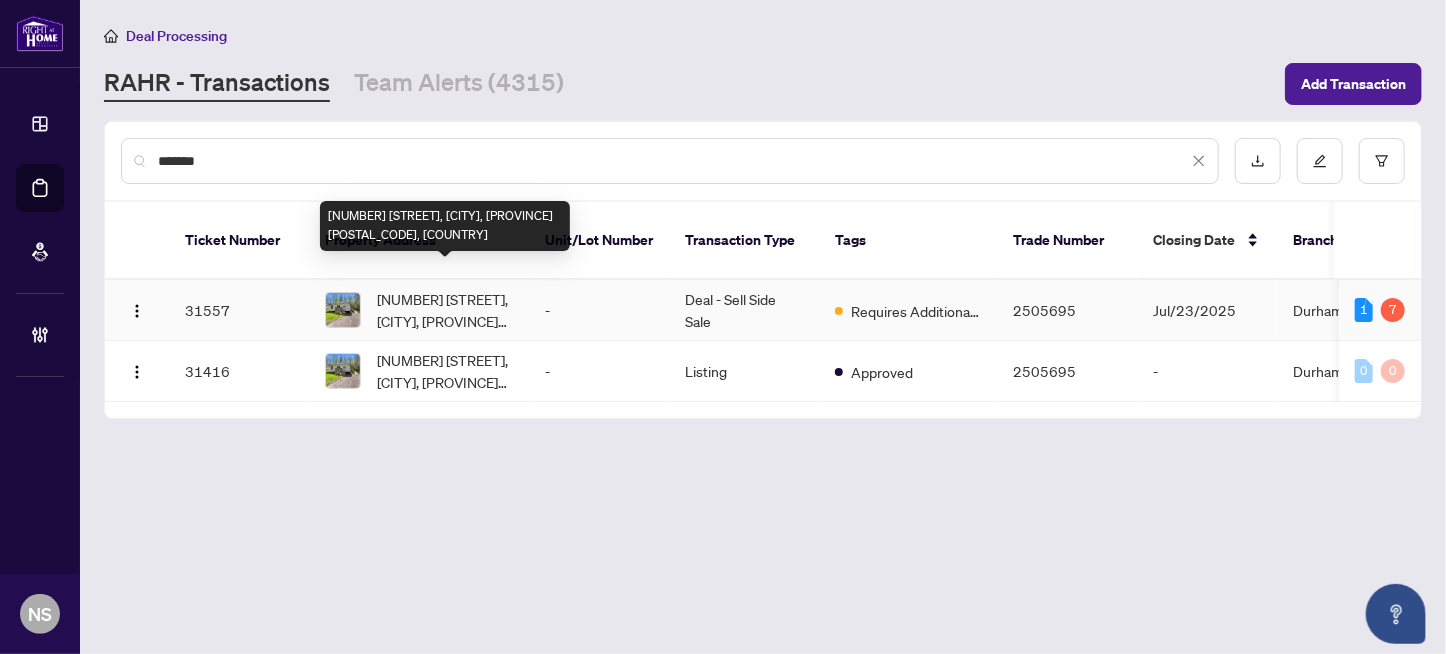 click on "[NUMBER] [STREET], [CITY], [PROVINCE] [POSTAL_CODE], [COUNTRY]" at bounding box center (445, 310) 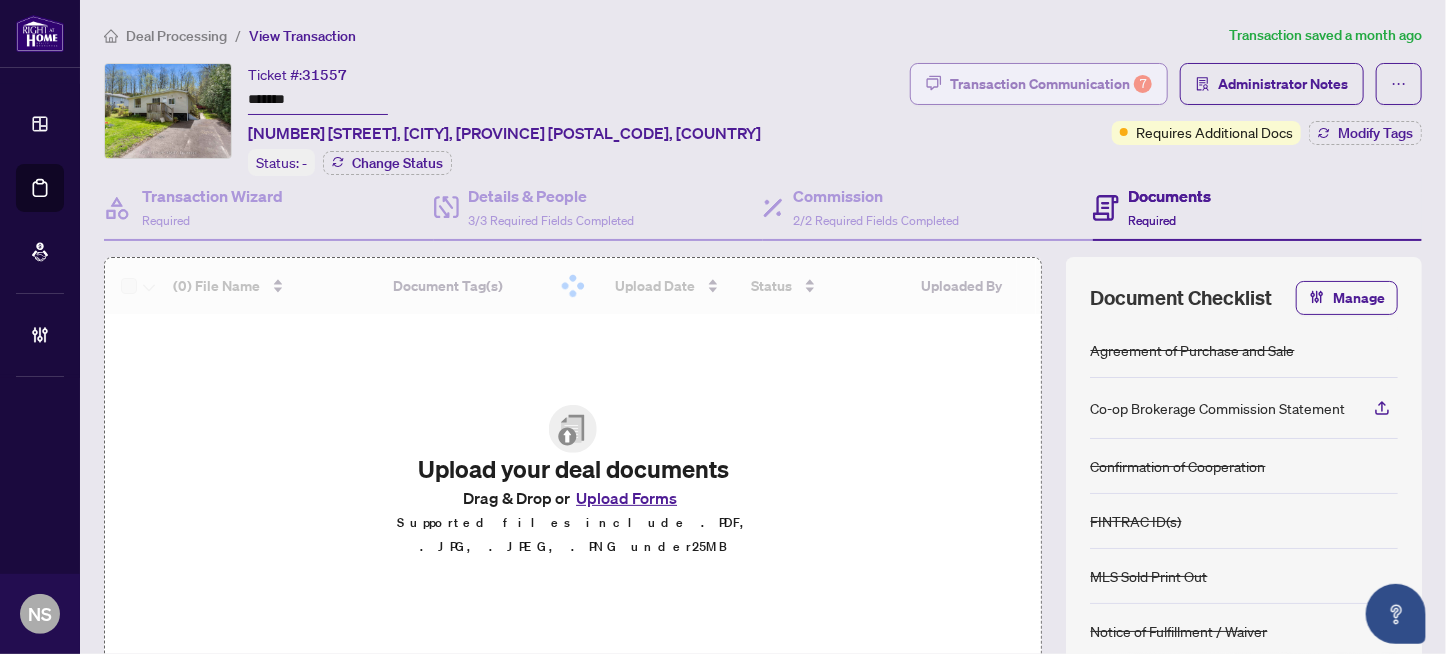 click on "Transaction Communication 7" at bounding box center [1051, 84] 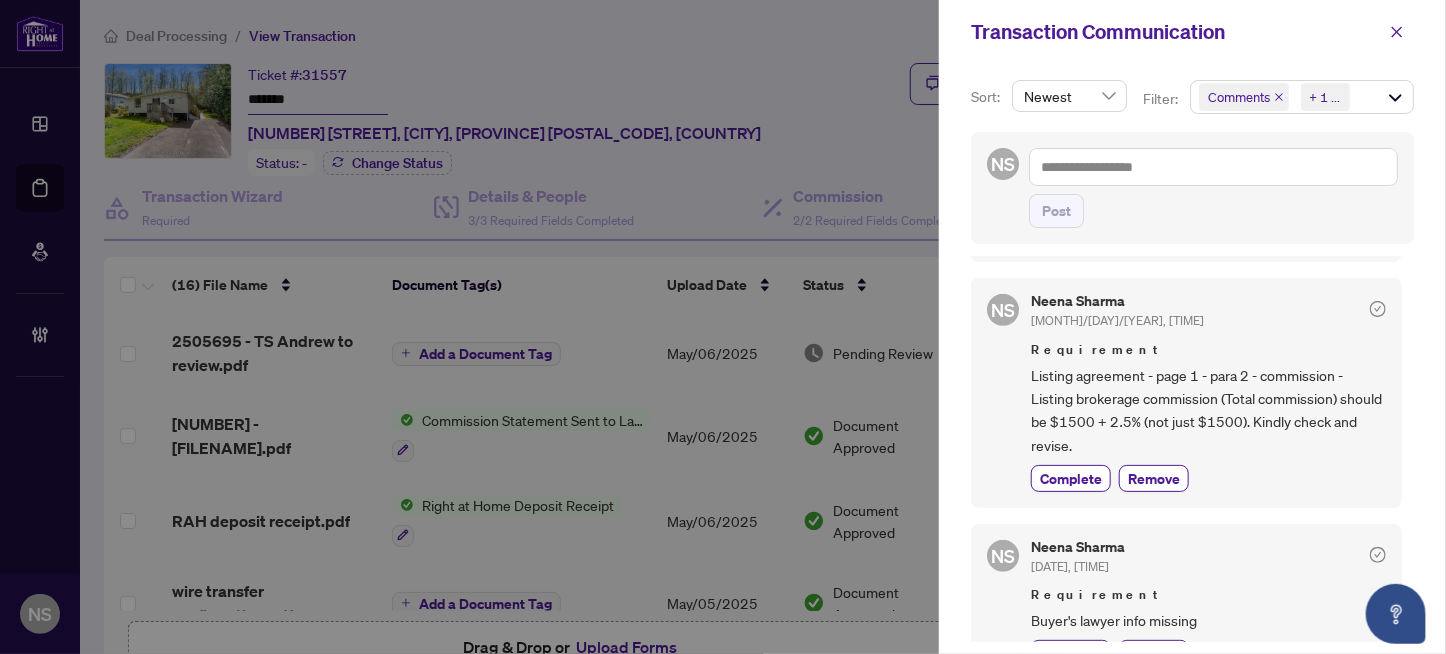 scroll, scrollTop: 600, scrollLeft: 0, axis: vertical 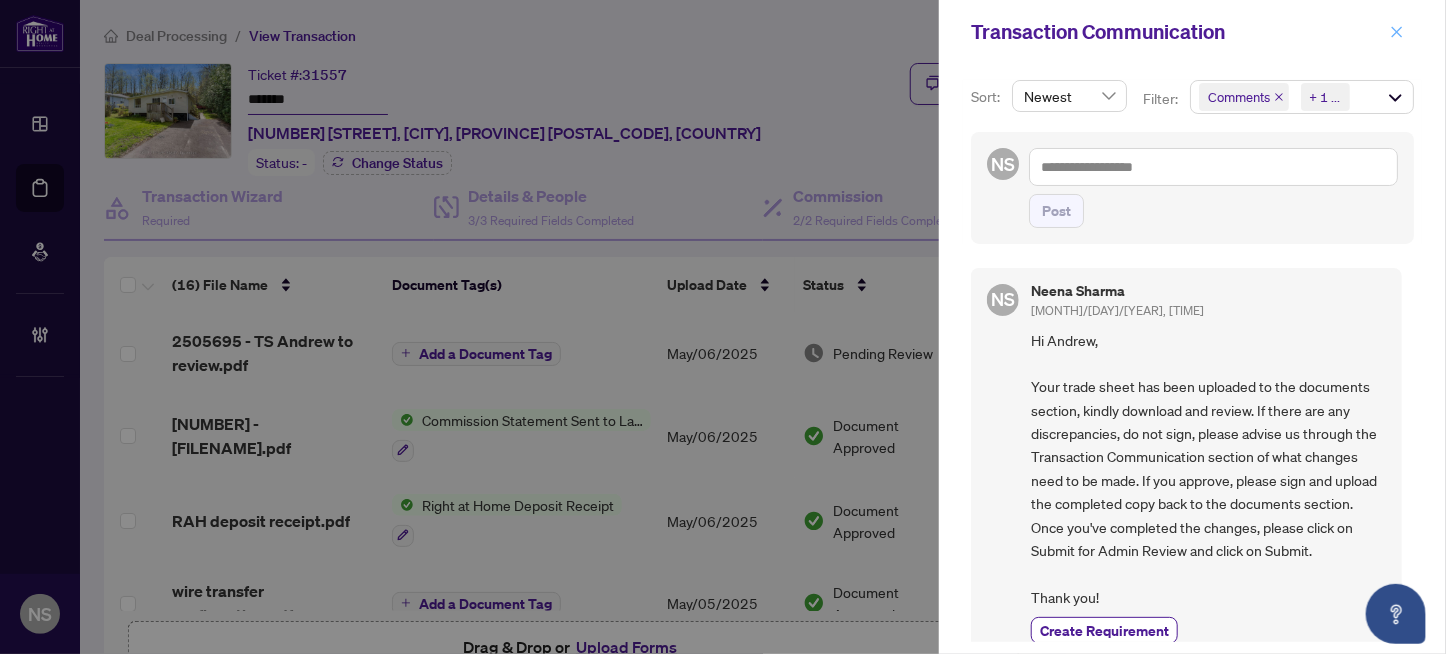 click 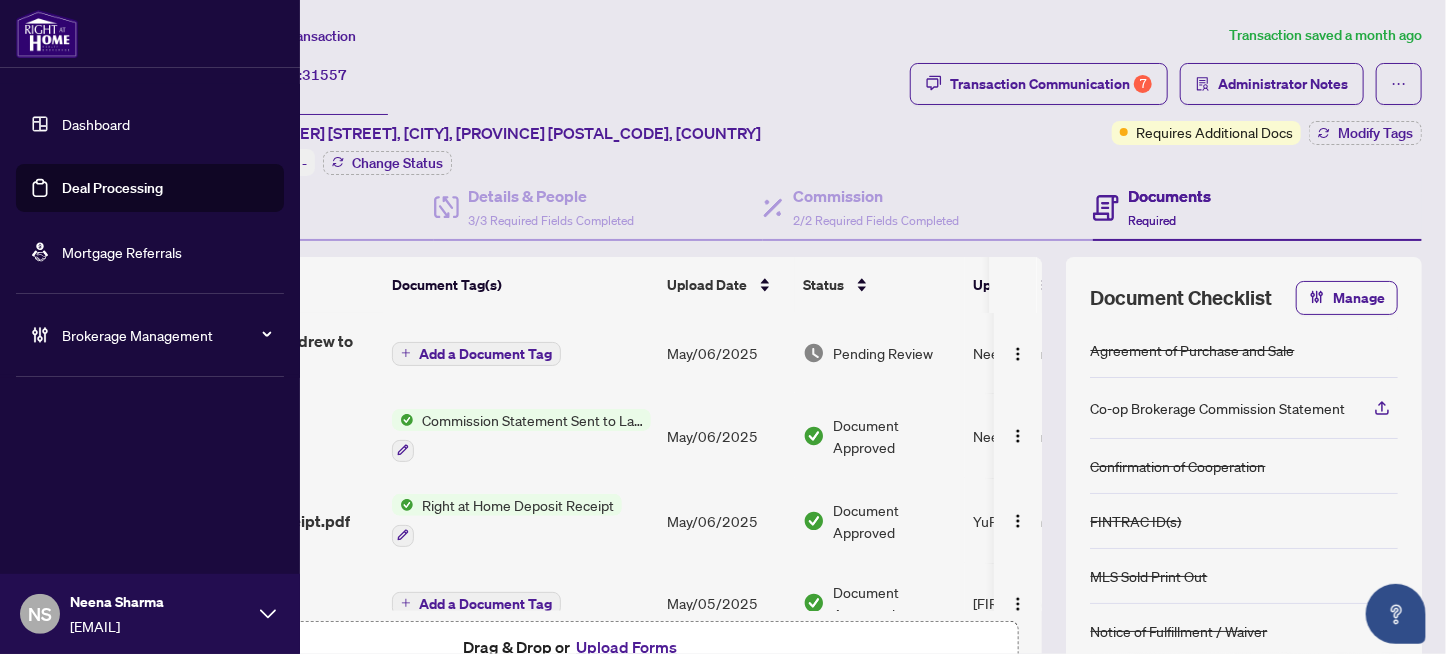 click on "Deal Processing" at bounding box center [112, 188] 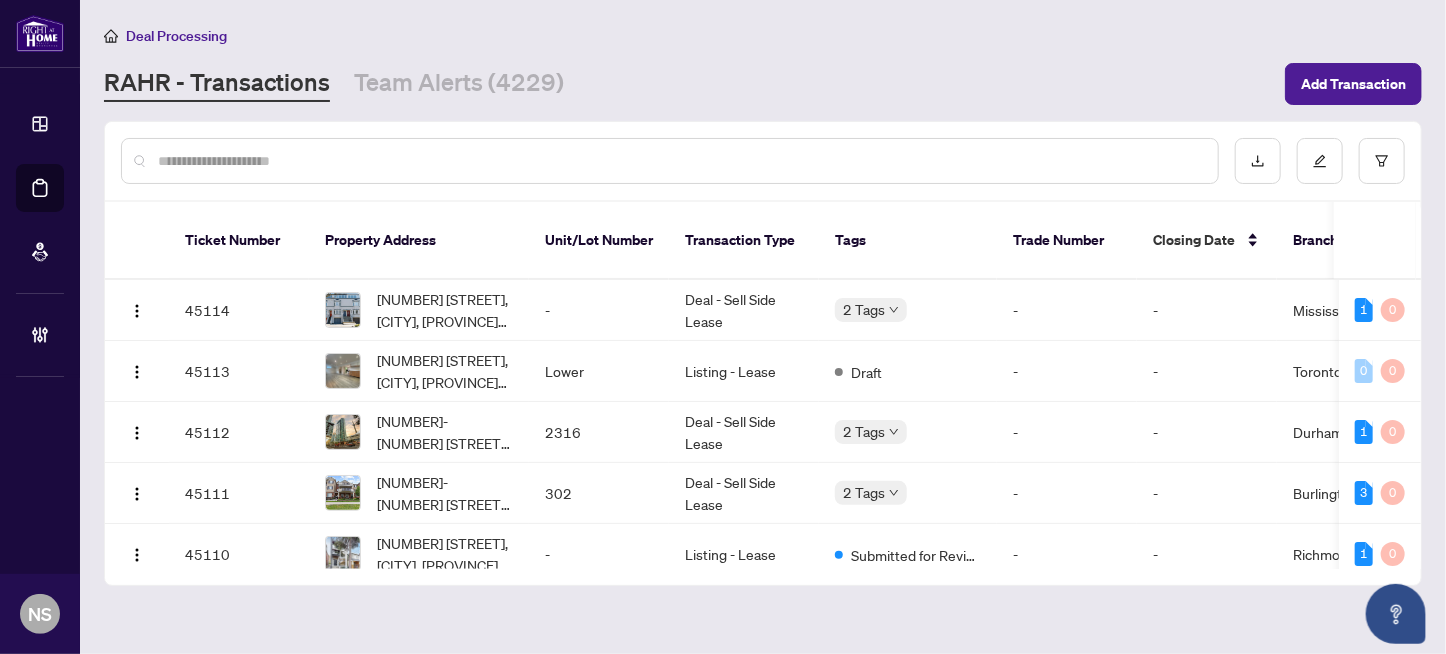 click at bounding box center (670, 161) 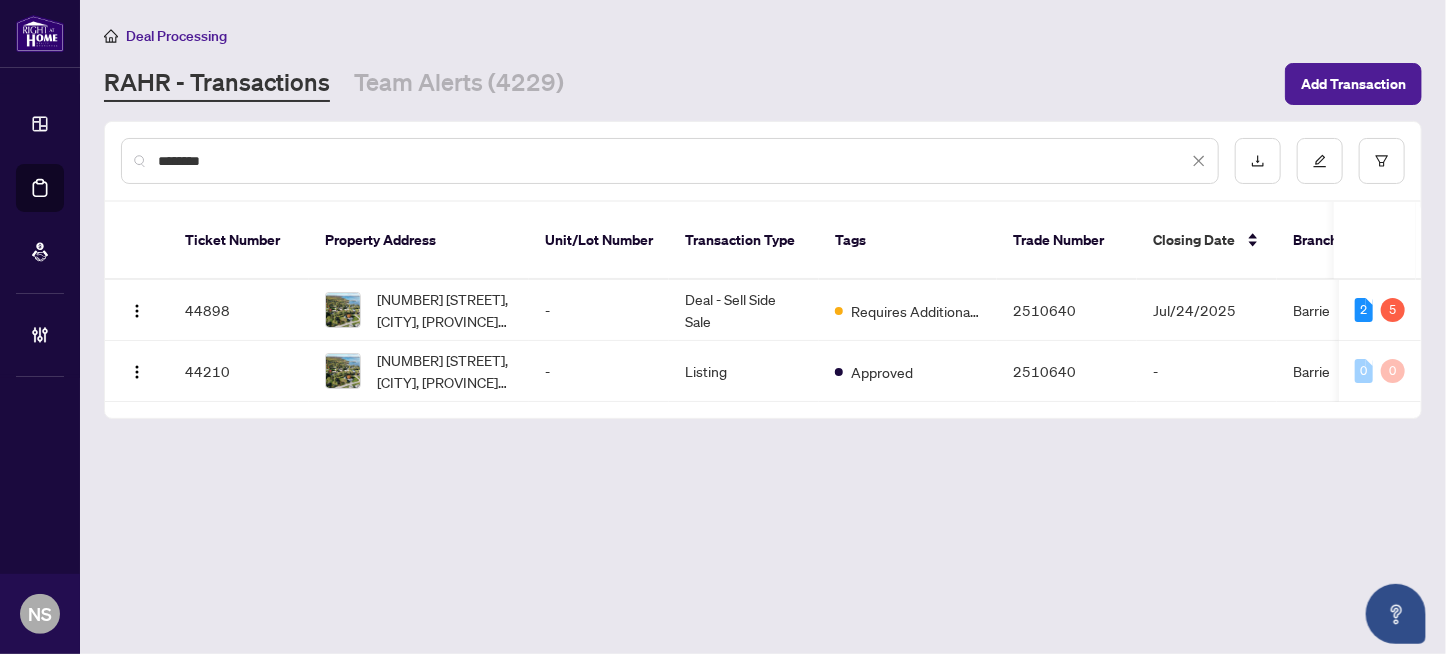 drag, startPoint x: 240, startPoint y: 157, endPoint x: -179, endPoint y: 141, distance: 419.3054 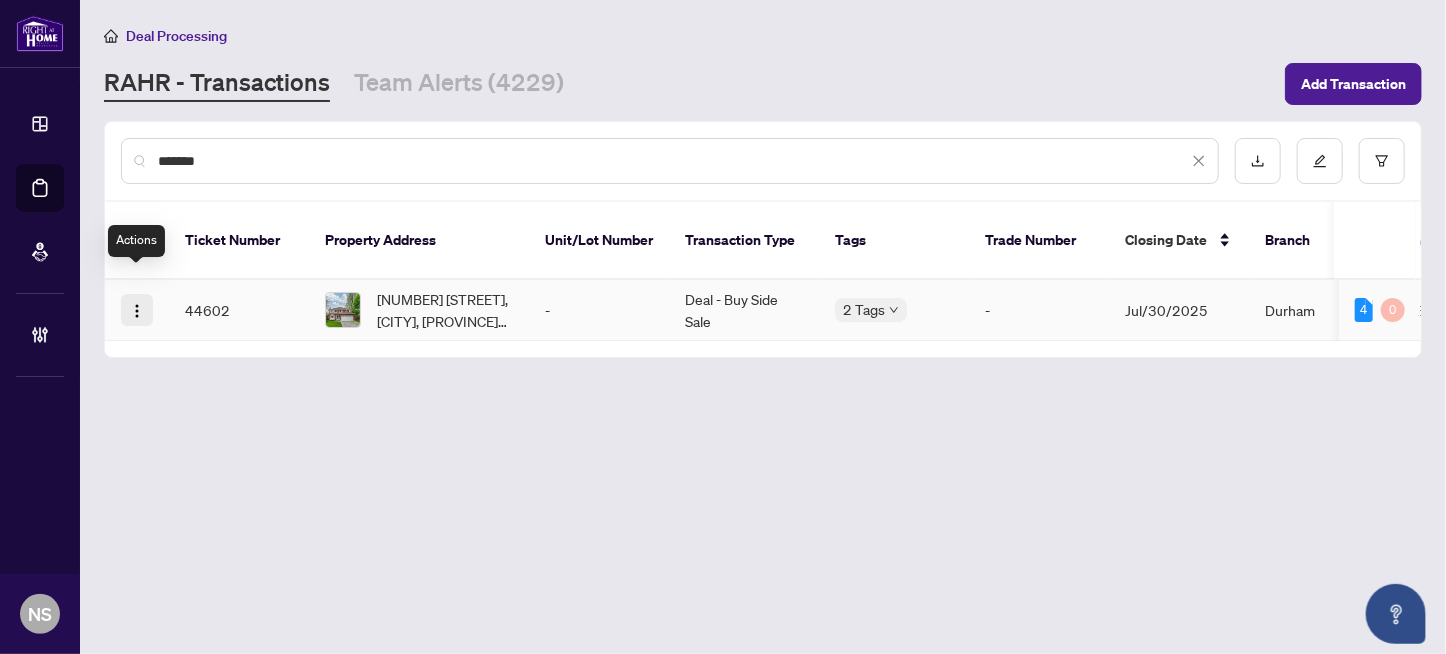 click at bounding box center (137, 310) 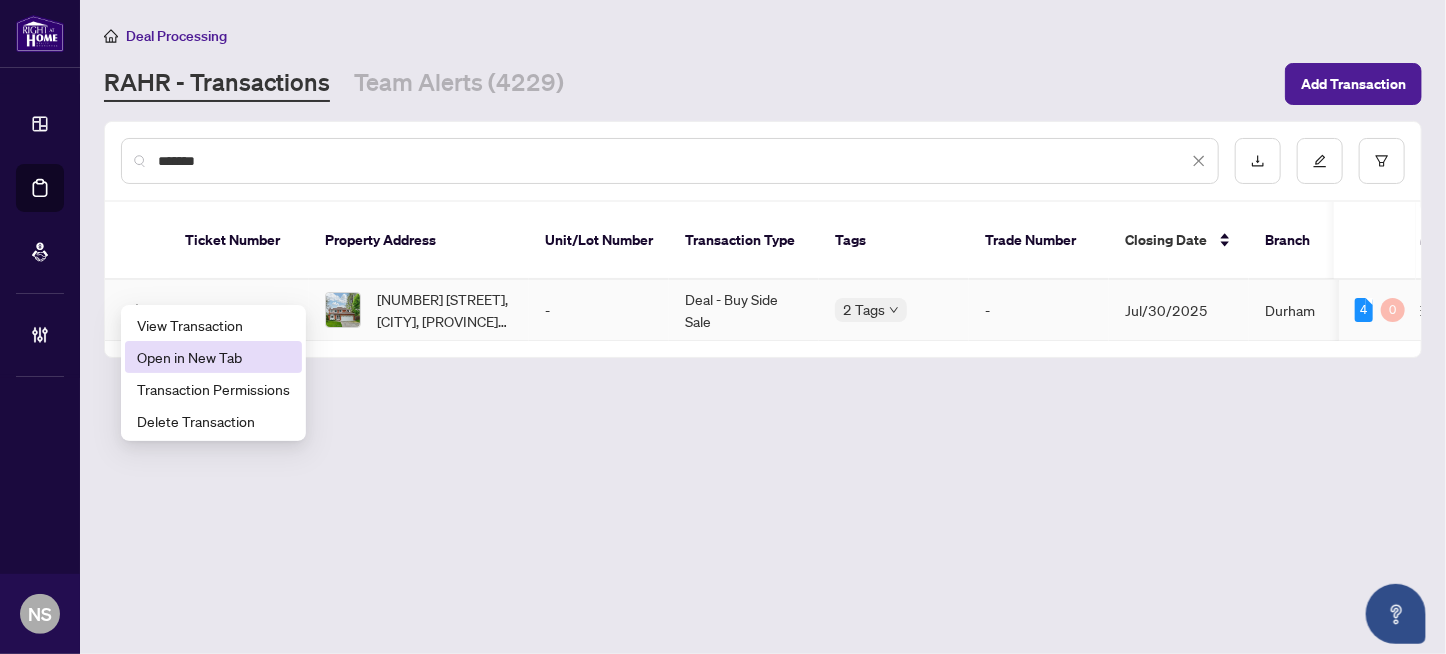 click on "Open in New Tab" at bounding box center (213, 357) 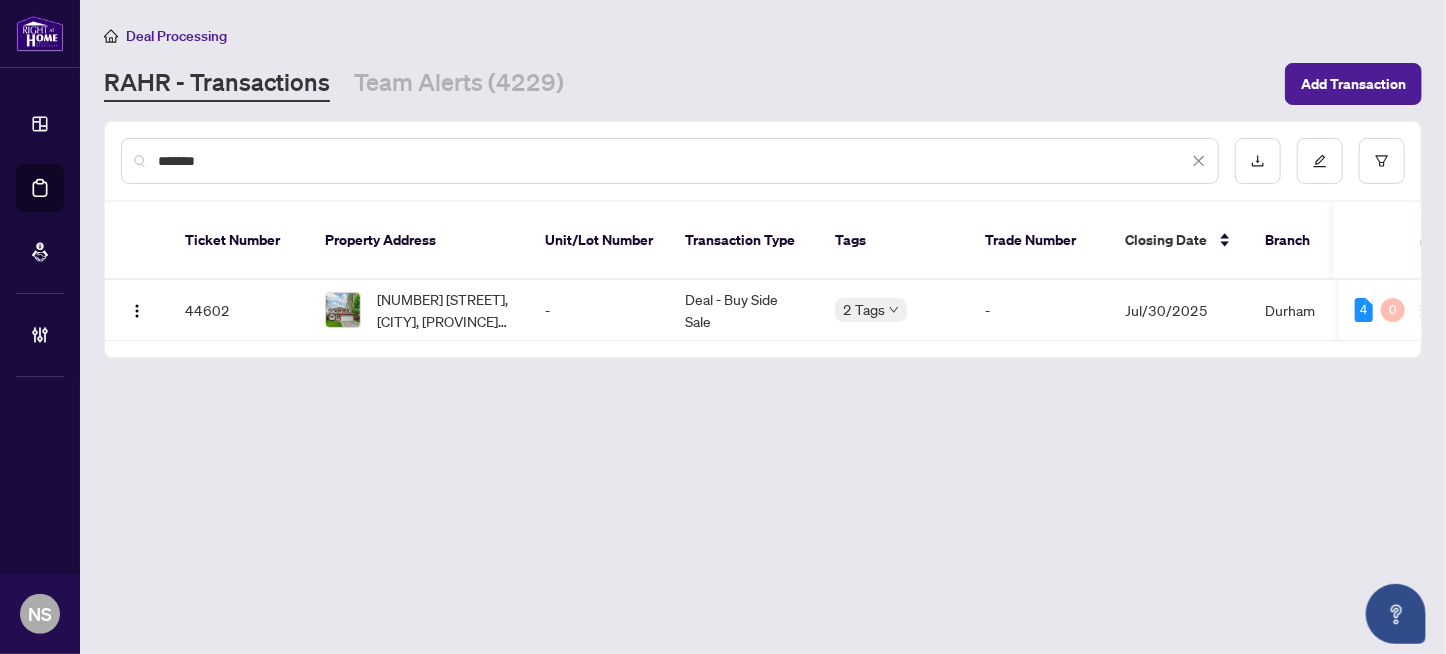 drag, startPoint x: 234, startPoint y: 155, endPoint x: -160, endPoint y: 191, distance: 395.64127 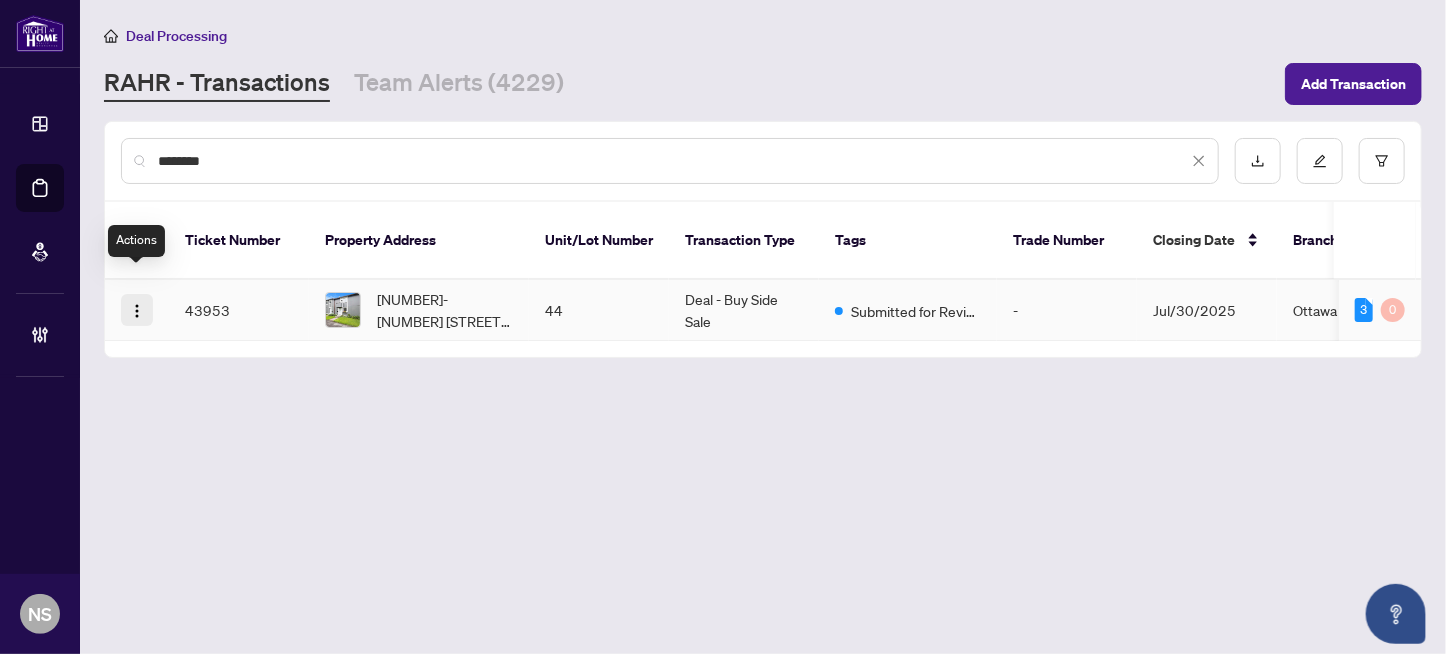 click at bounding box center [137, 311] 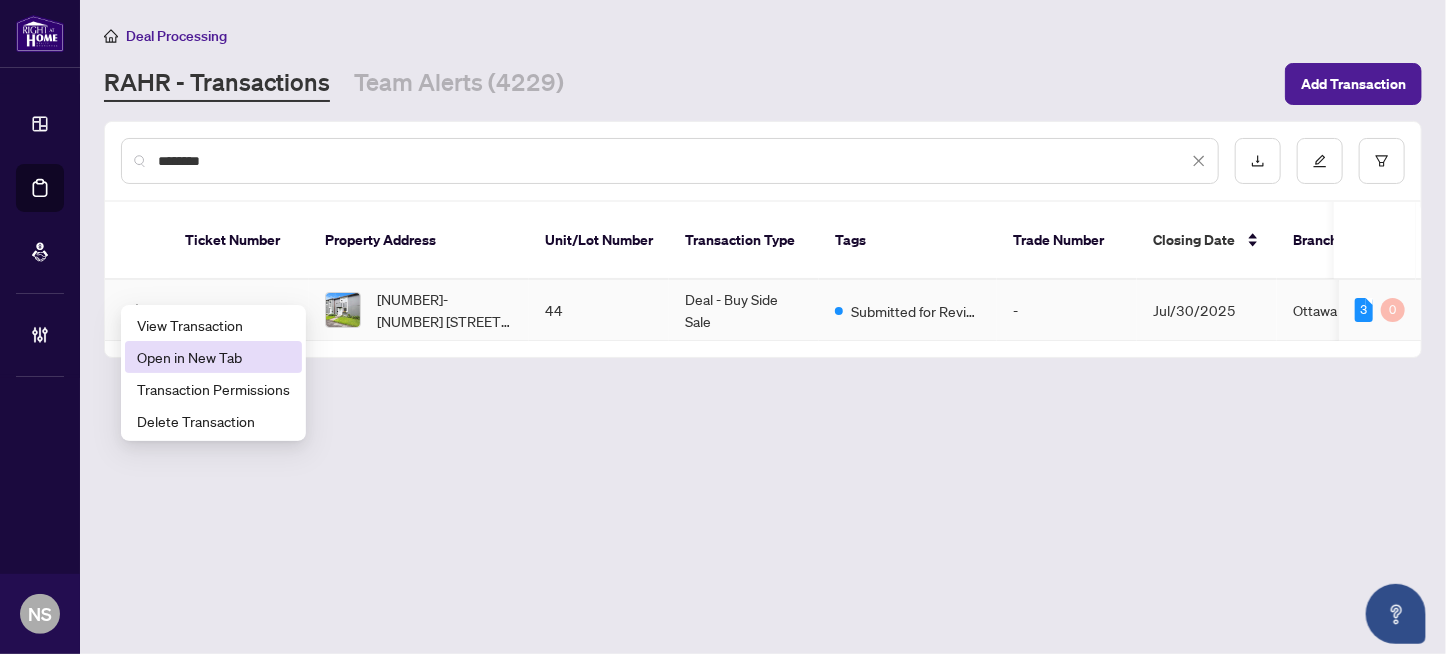 click on "Open in New Tab" at bounding box center [213, 357] 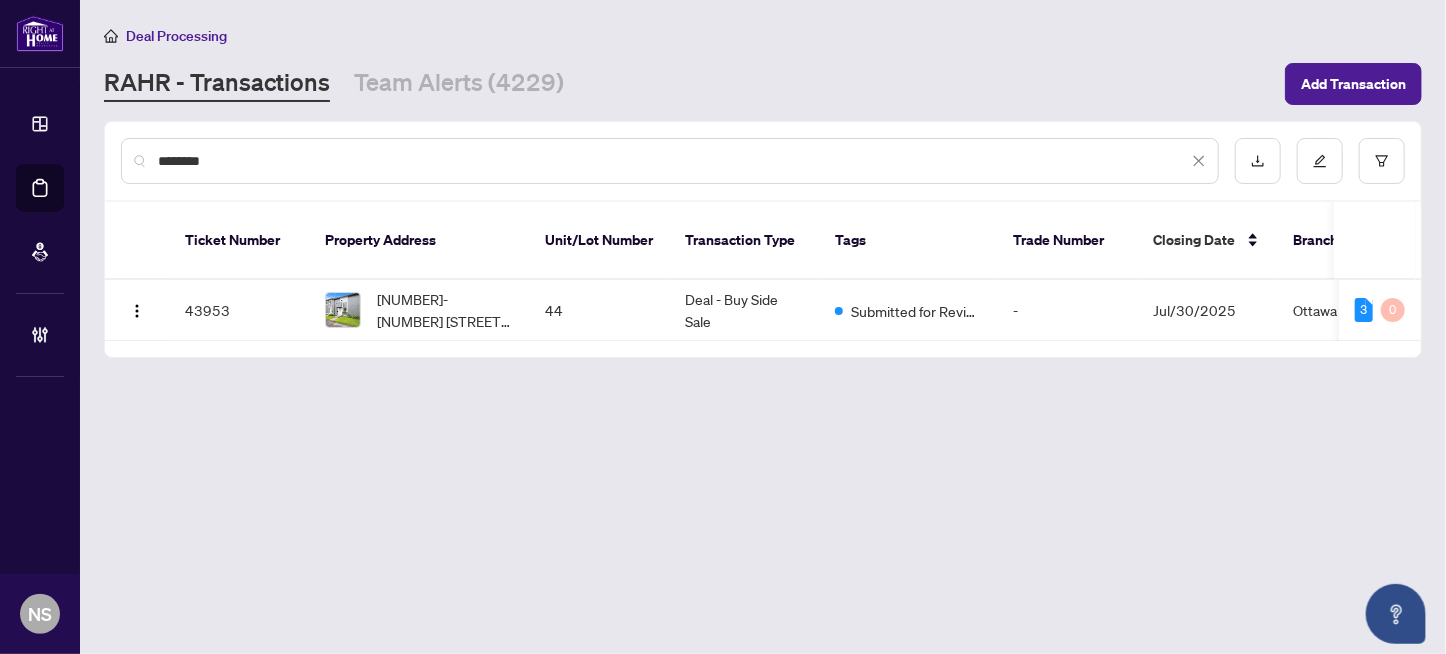 drag, startPoint x: 320, startPoint y: 156, endPoint x: -90, endPoint y: 171, distance: 410.2743 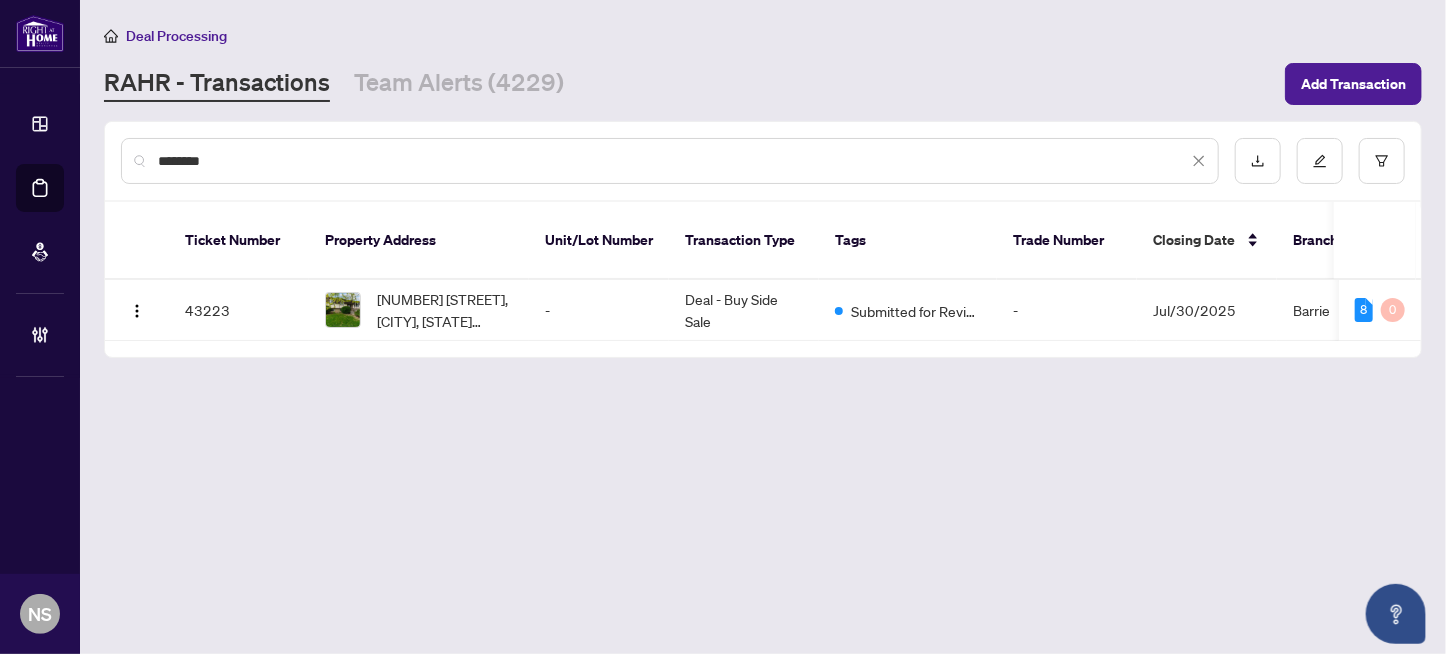 type on "********" 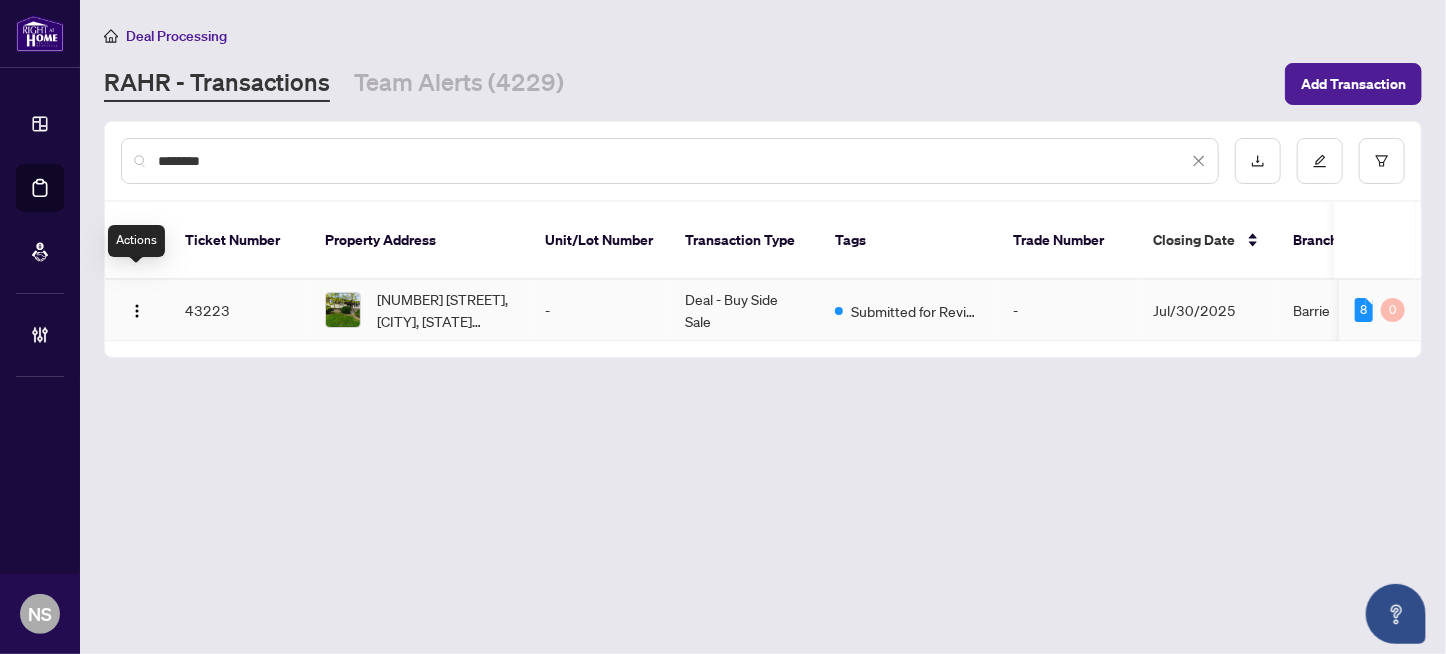 drag, startPoint x: 131, startPoint y: 281, endPoint x: 157, endPoint y: 318, distance: 45.221676 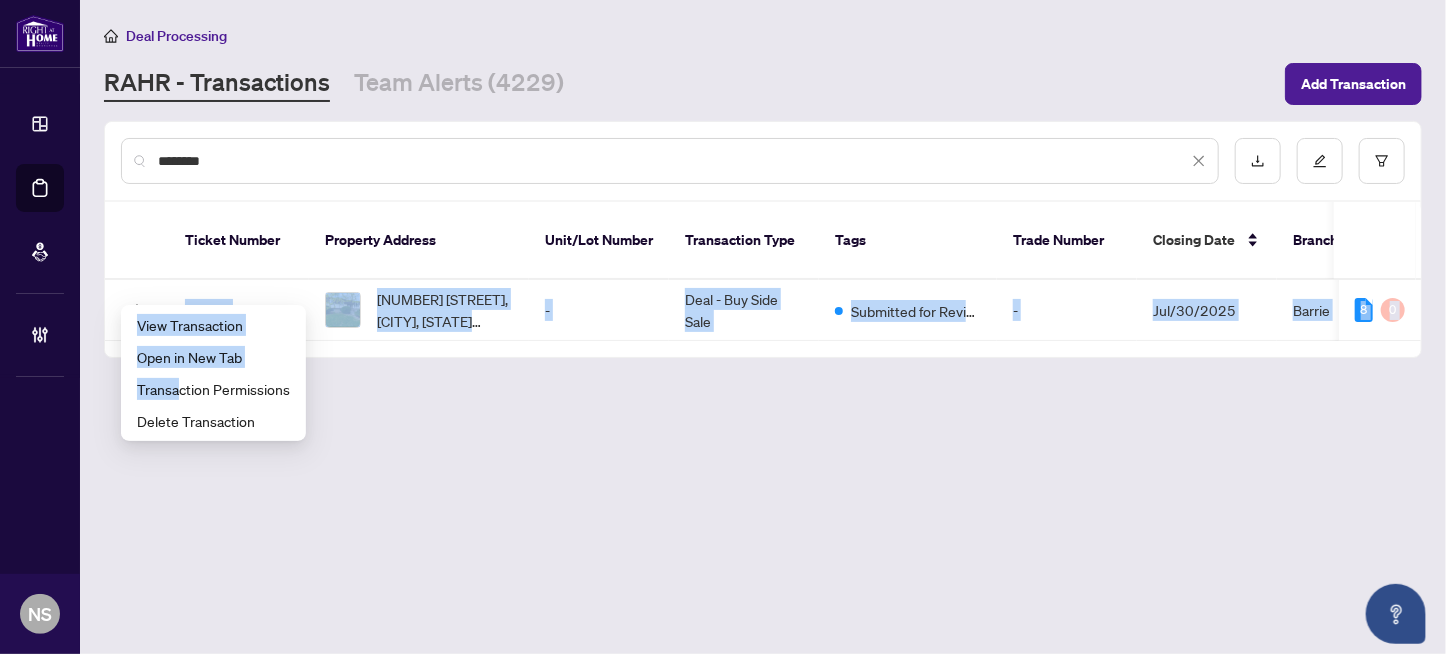 drag, startPoint x: 176, startPoint y: 381, endPoint x: 621, endPoint y: 449, distance: 450.16553 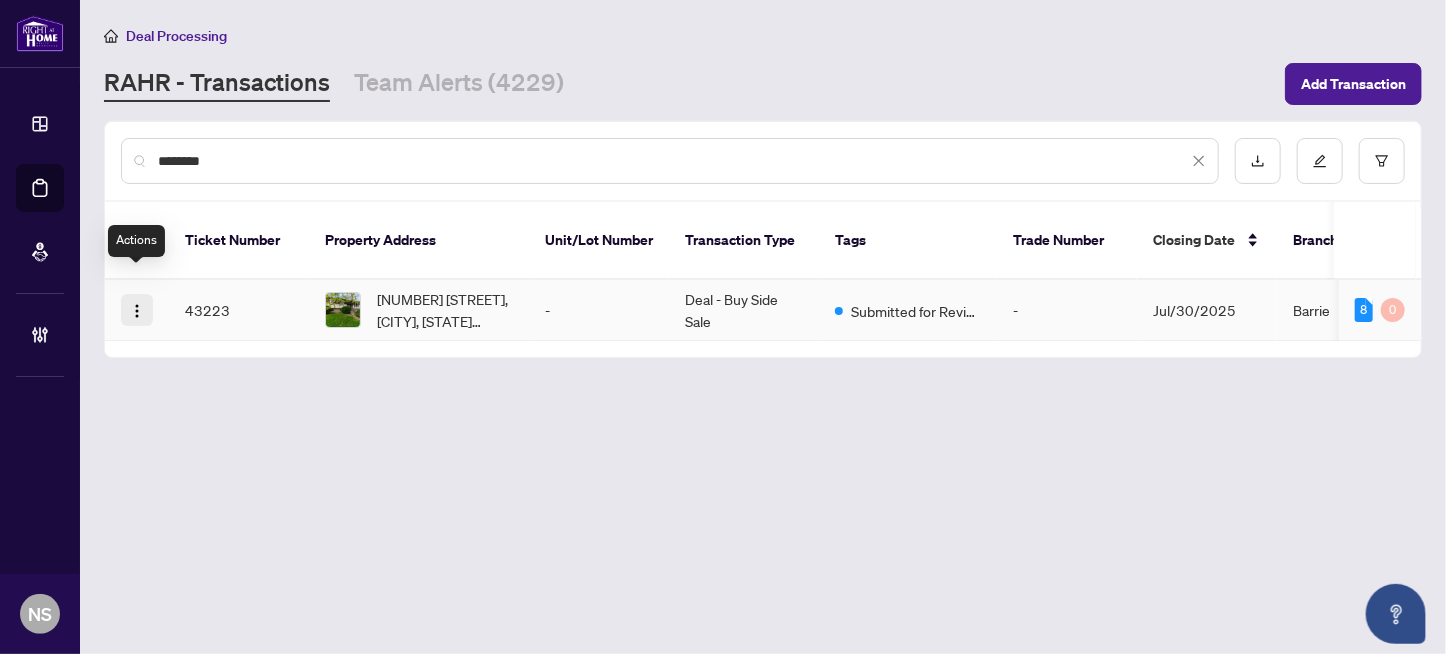 click at bounding box center [137, 311] 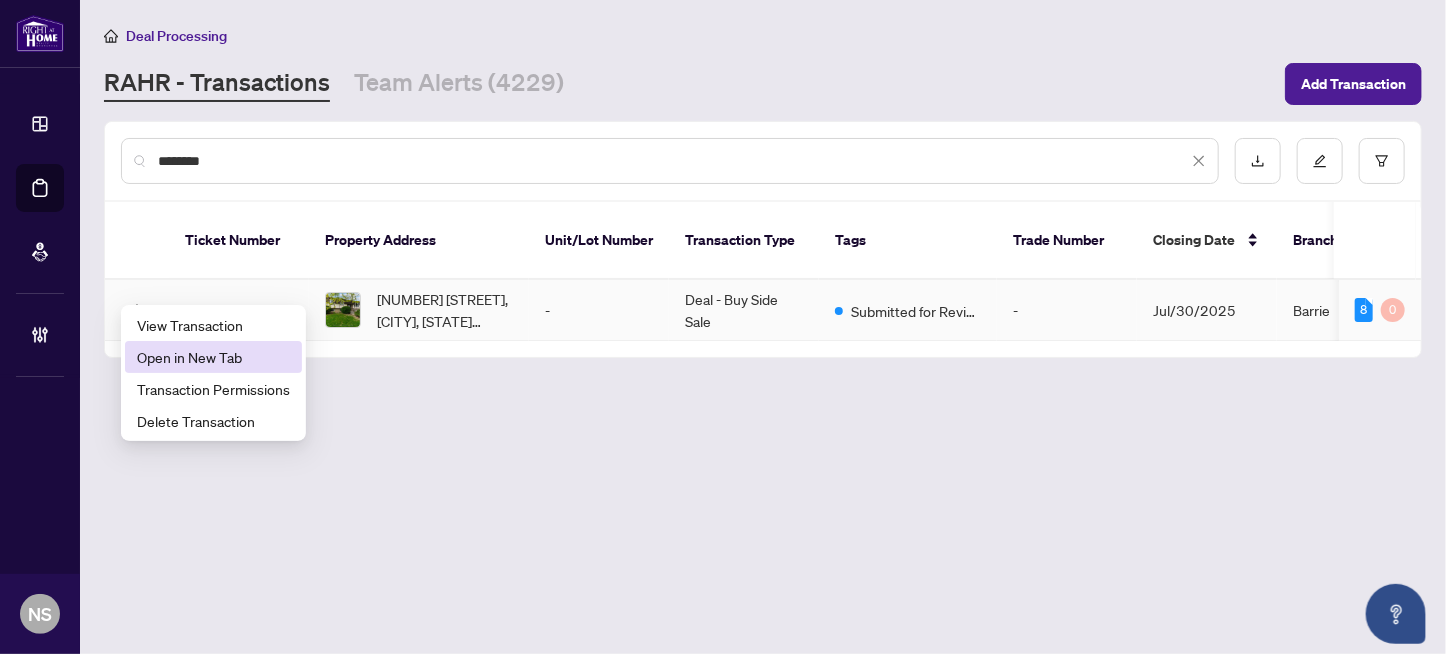 click on "Open in New Tab" at bounding box center (213, 357) 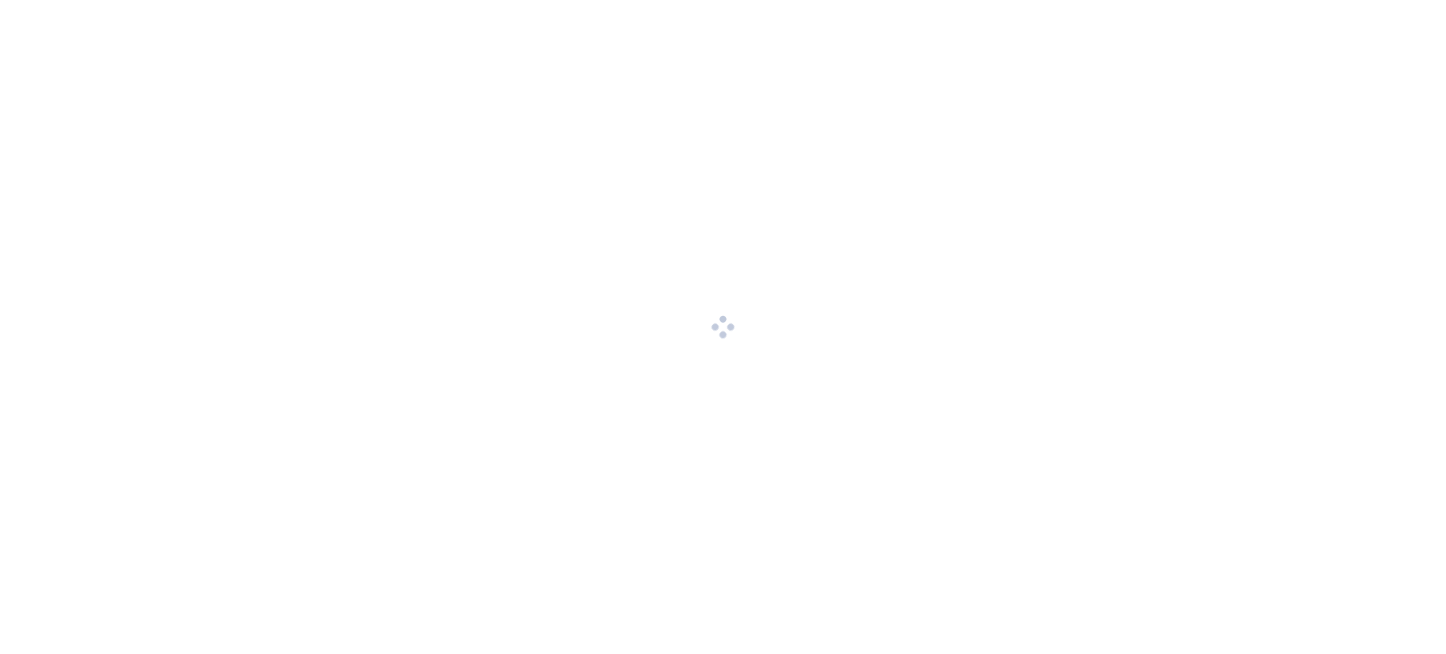 scroll, scrollTop: 0, scrollLeft: 0, axis: both 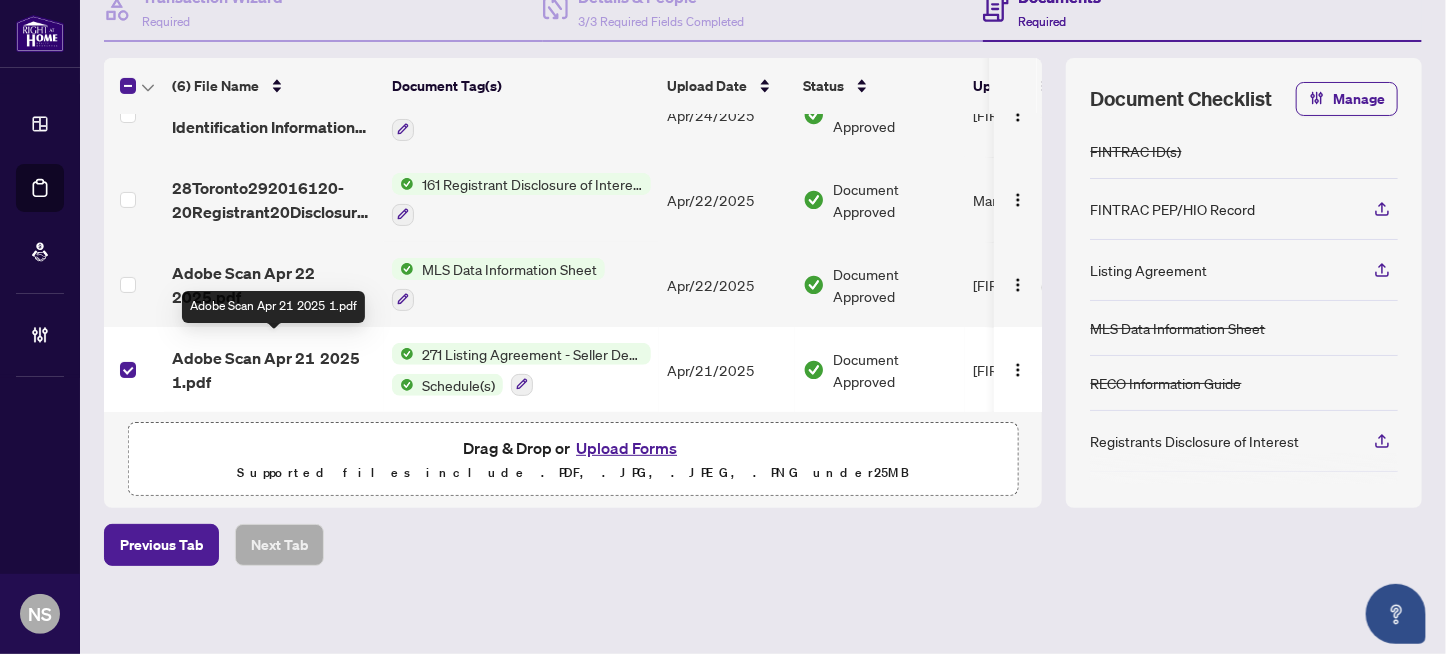 click on "Adobe Scan Apr 21 2025 1.pdf" at bounding box center (274, 370) 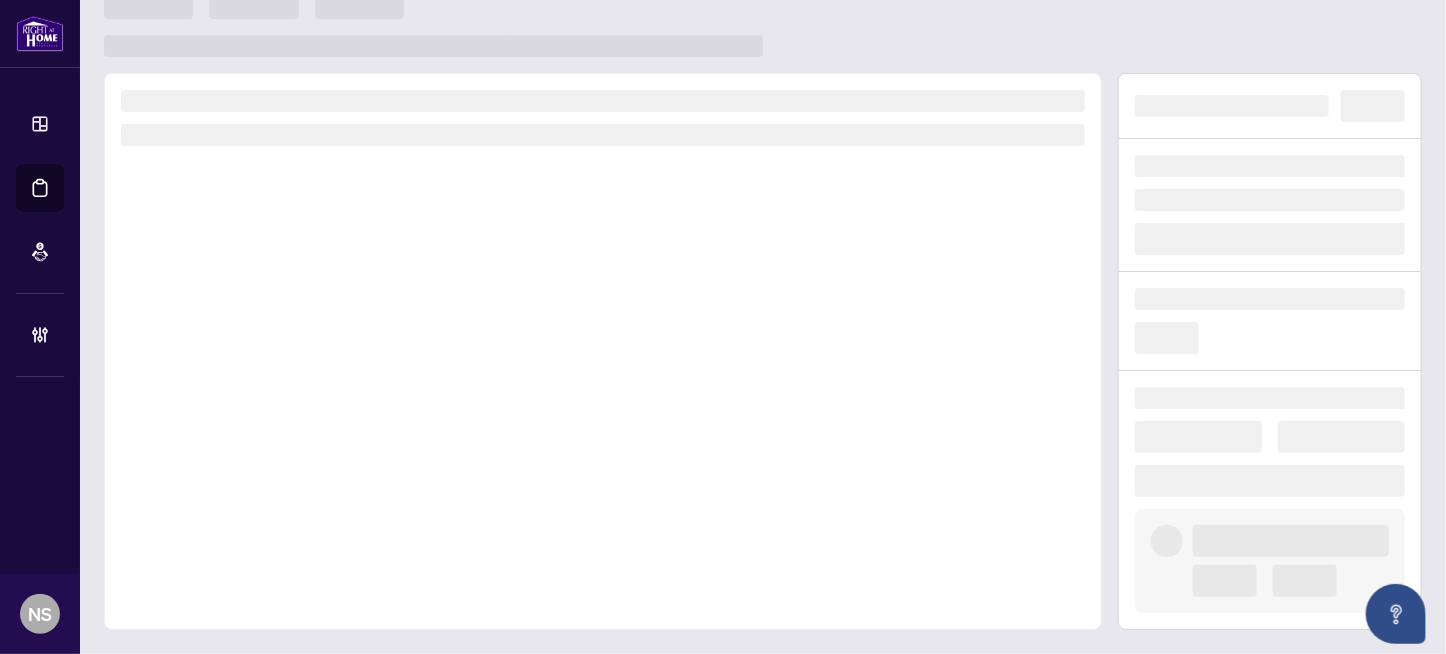 scroll, scrollTop: 25, scrollLeft: 0, axis: vertical 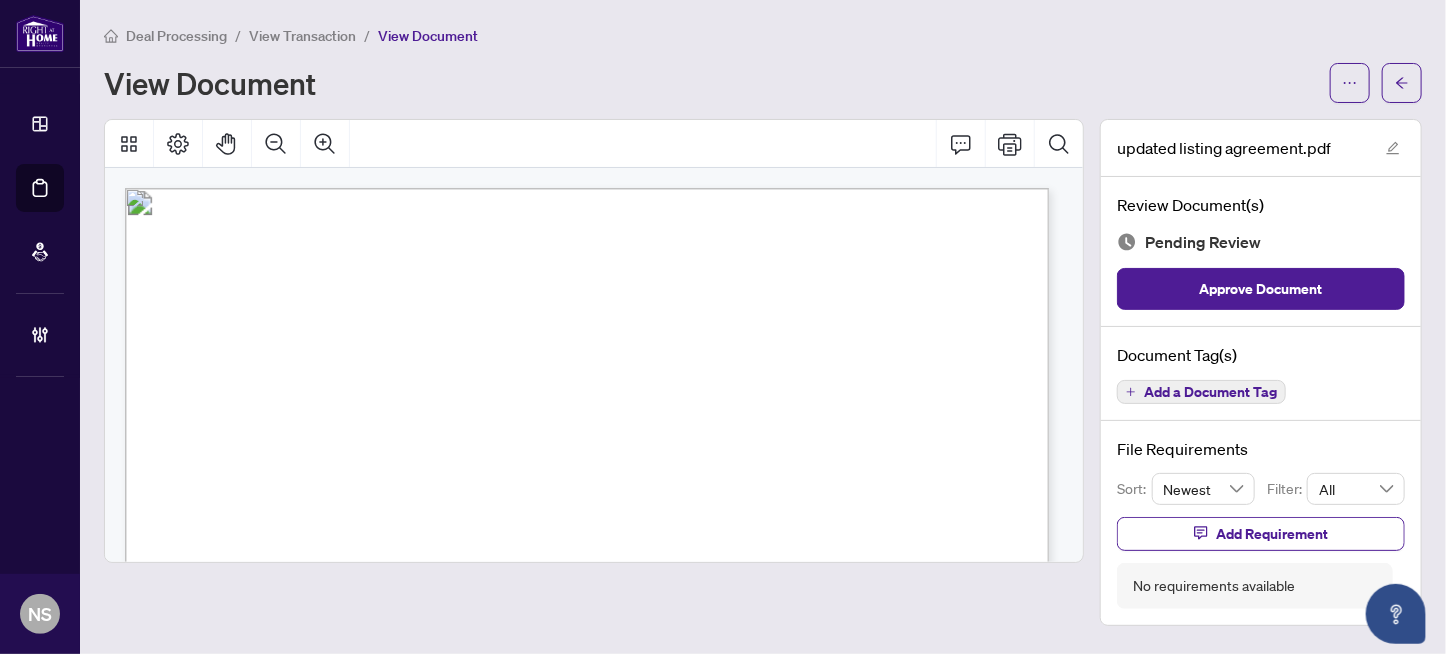 click on "Add a Document Tag" at bounding box center [1210, 392] 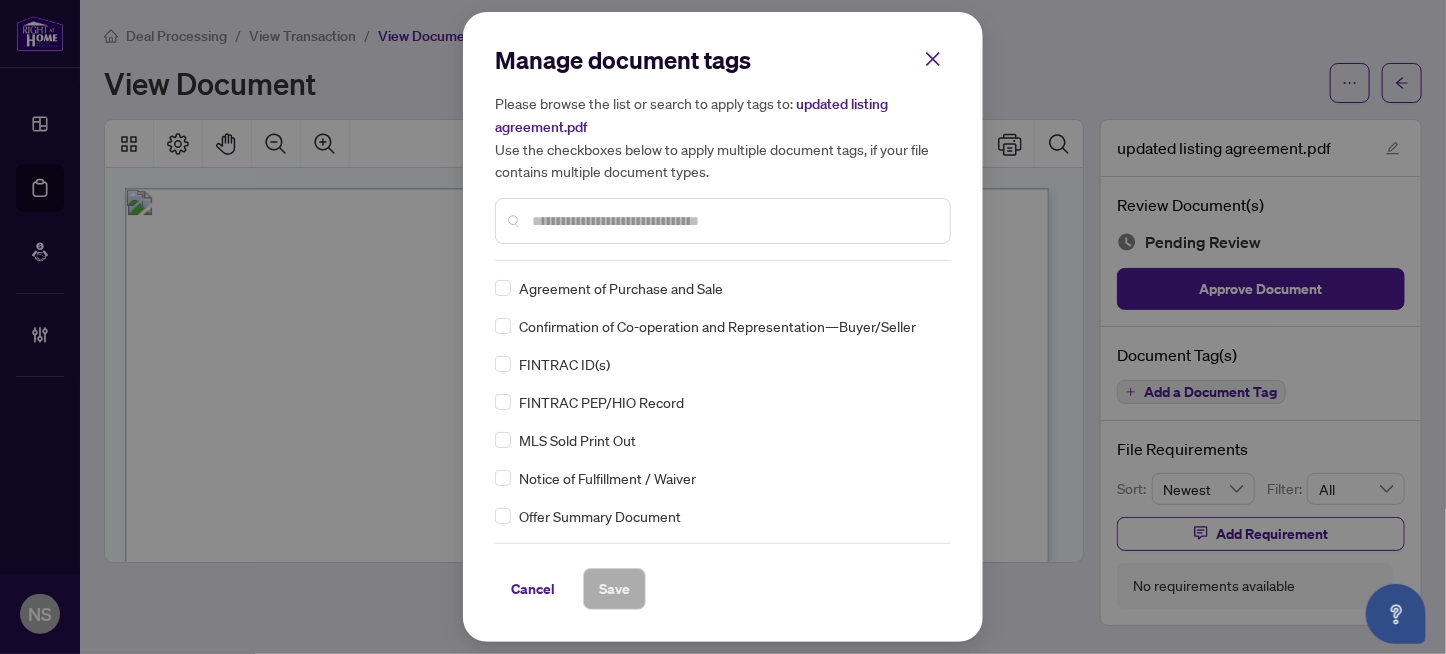click on "Manage document tags Please browse the list or search to apply tags to:   updated listing agreement.pdf   Use the checkboxes below to apply multiple document tags, if your file contains multiple document types." at bounding box center [723, 152] 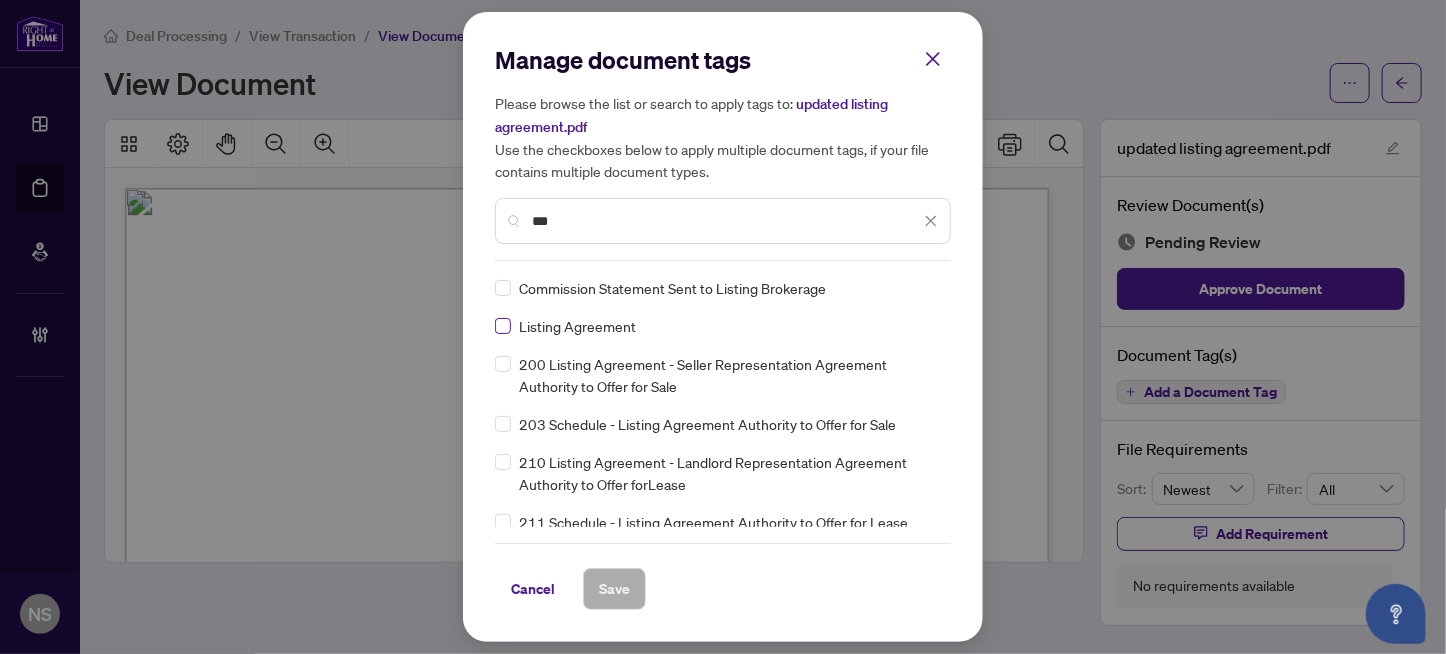 type on "***" 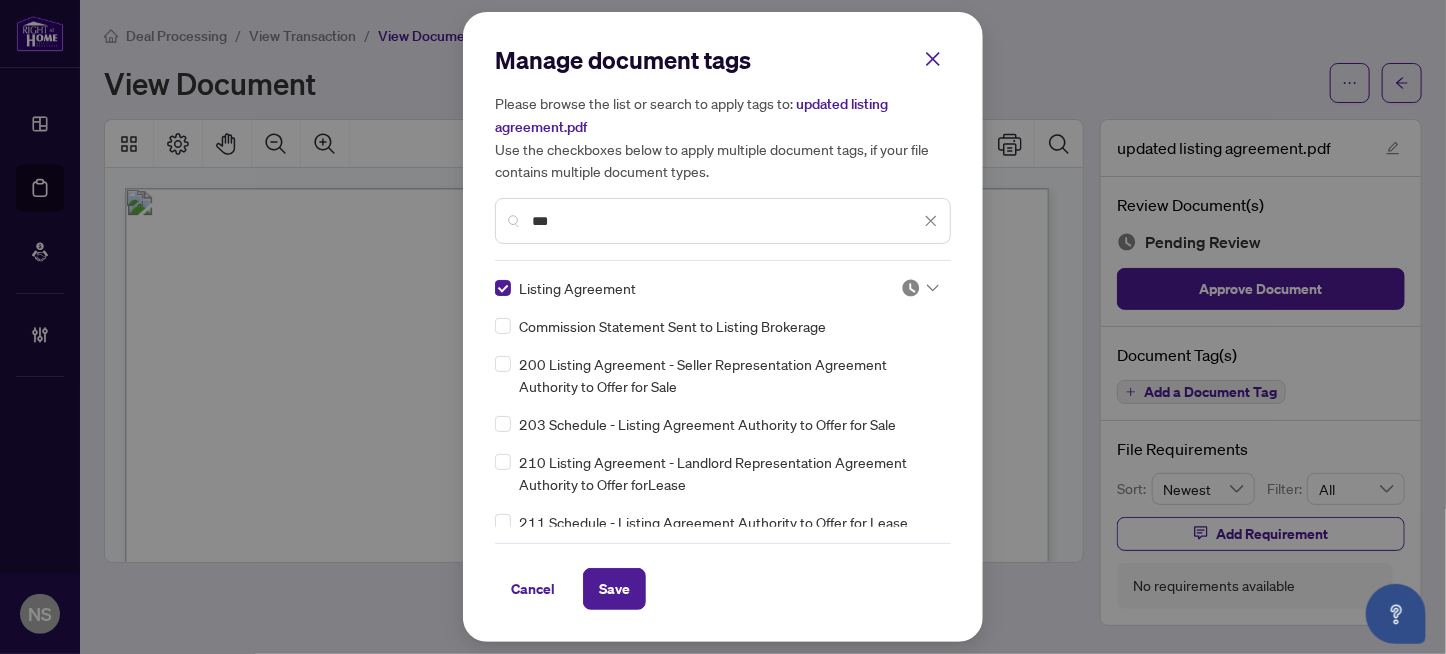 click on "Dashboard Deal Processing Mortgage Referrals Brokerage Management NS Neena Sharma neenas@rightathomerealty.com NS Neena Sharma   Deal Processing / View Transaction / View Document View Document updated listing agreement.pdf Review Document(s) Pending Review Approve Document Document Tag(s) Add a Document Tag File Requirements Sort: Newest Filter: All Add Requirement No requirements available
Welcome to myAbode Support               Home     Knowledge Base     Submit Ticket       Welcome!   How can we help? We are here to support you.         Most Read Articles How to Set Transaction Permissions How to Set Document Permissions How to Input Commission How to View and Restore Archived Documents How to Request Commission Advance     Knowledge Base Browse through our collection of articles, user guides and FAQs. Still can't find an answer? Send us a ticket, we will get back to you at the earliest. Submit a Ticket
*** Cancel" at bounding box center [723, 327] 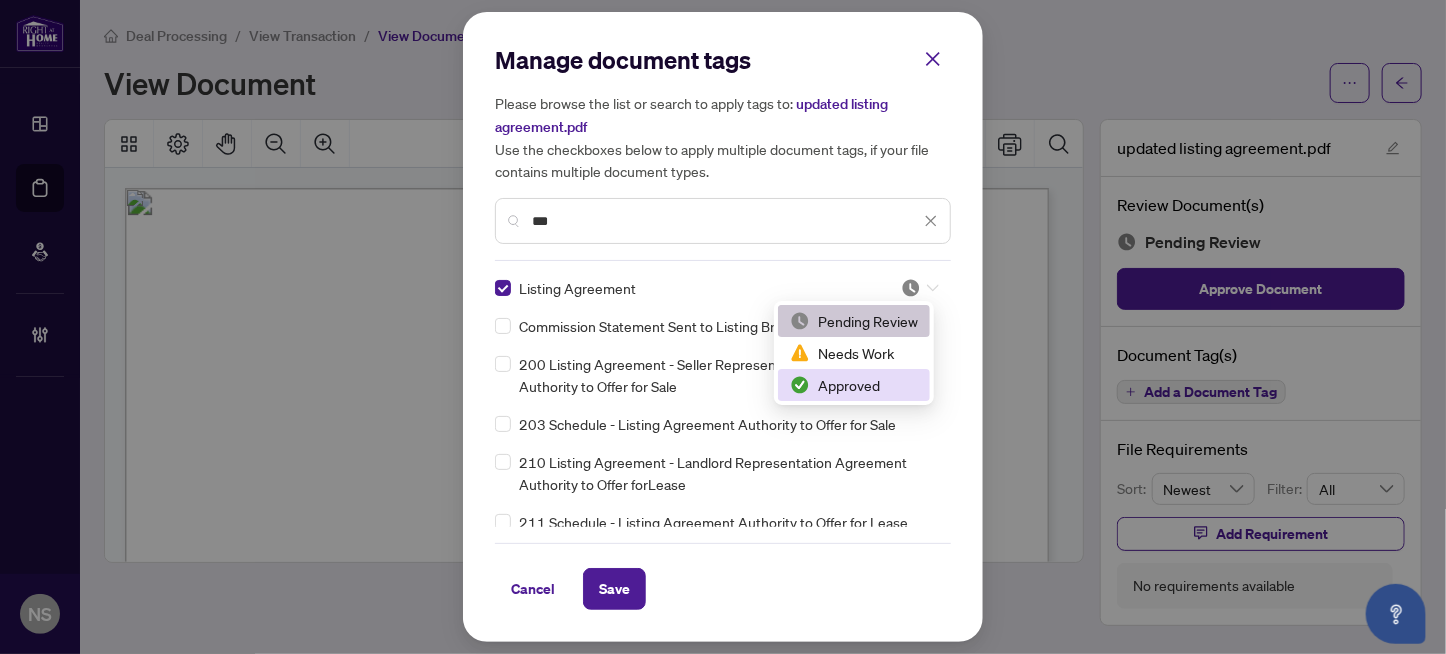 drag, startPoint x: 875, startPoint y: 388, endPoint x: 810, endPoint y: 437, distance: 81.400246 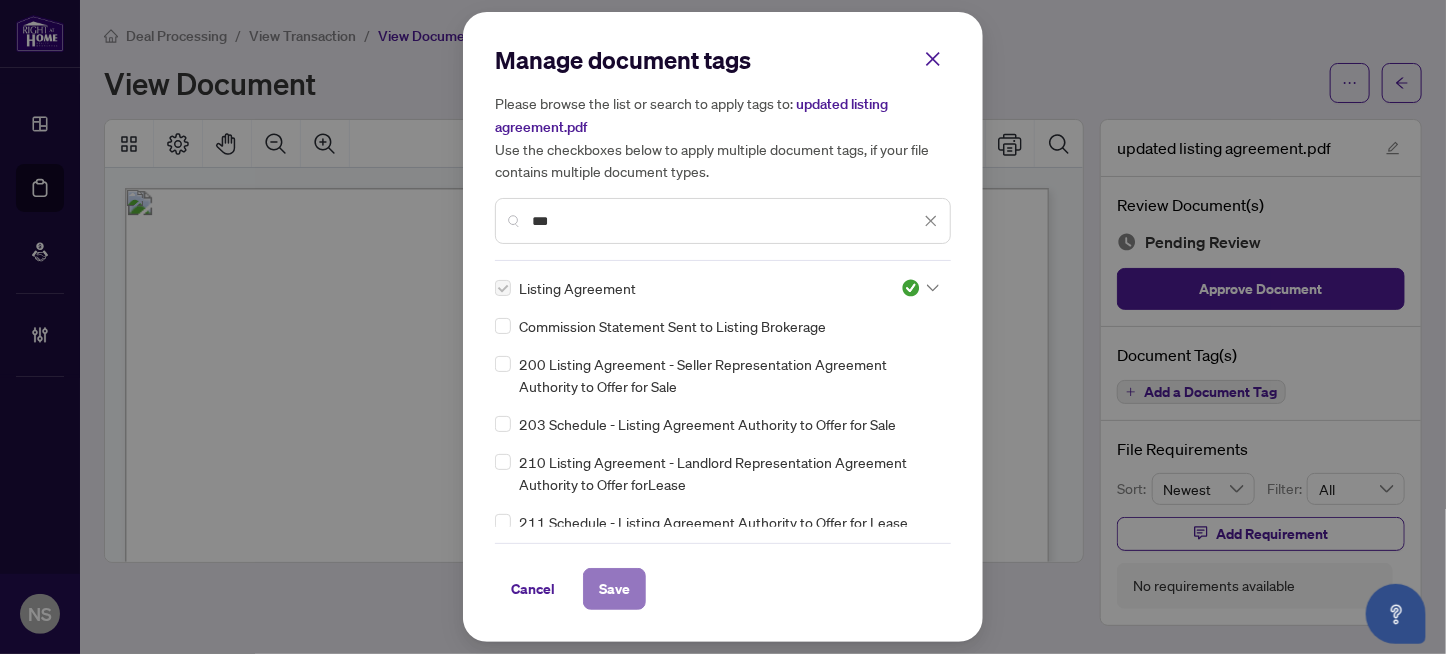 click on "Save" at bounding box center [614, 589] 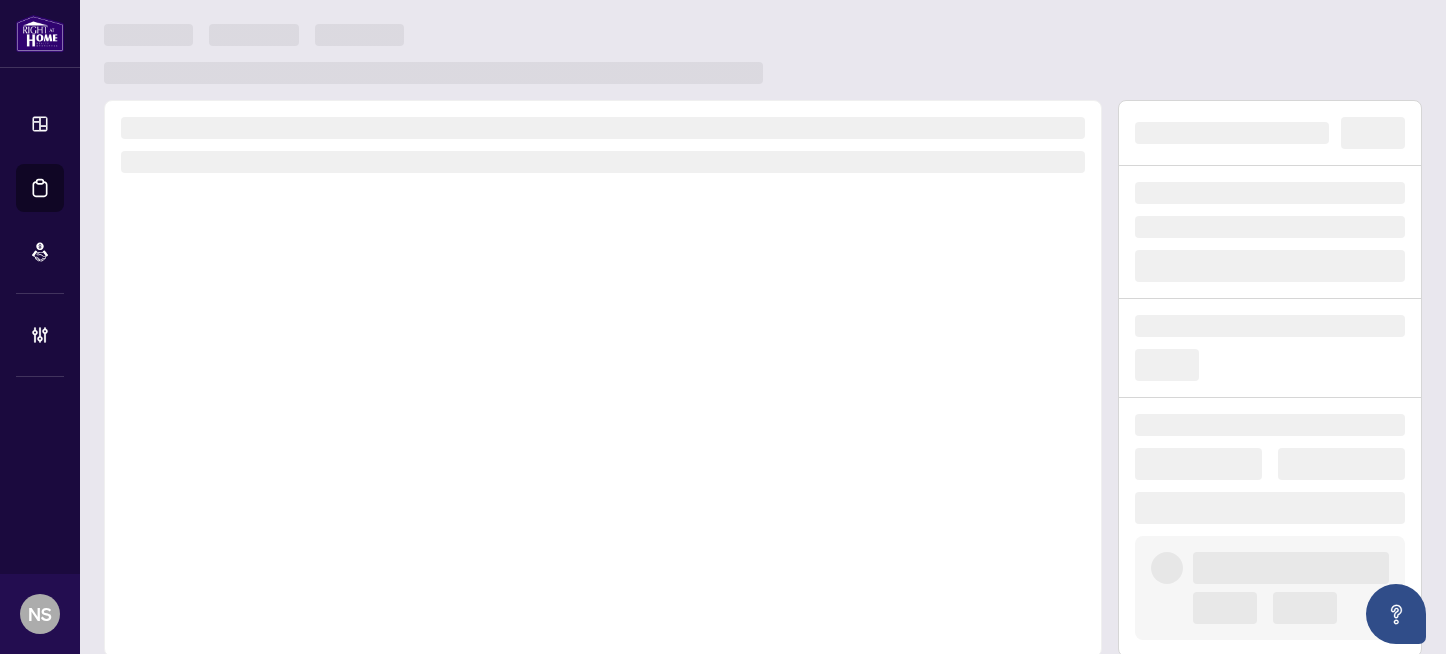 scroll, scrollTop: 0, scrollLeft: 0, axis: both 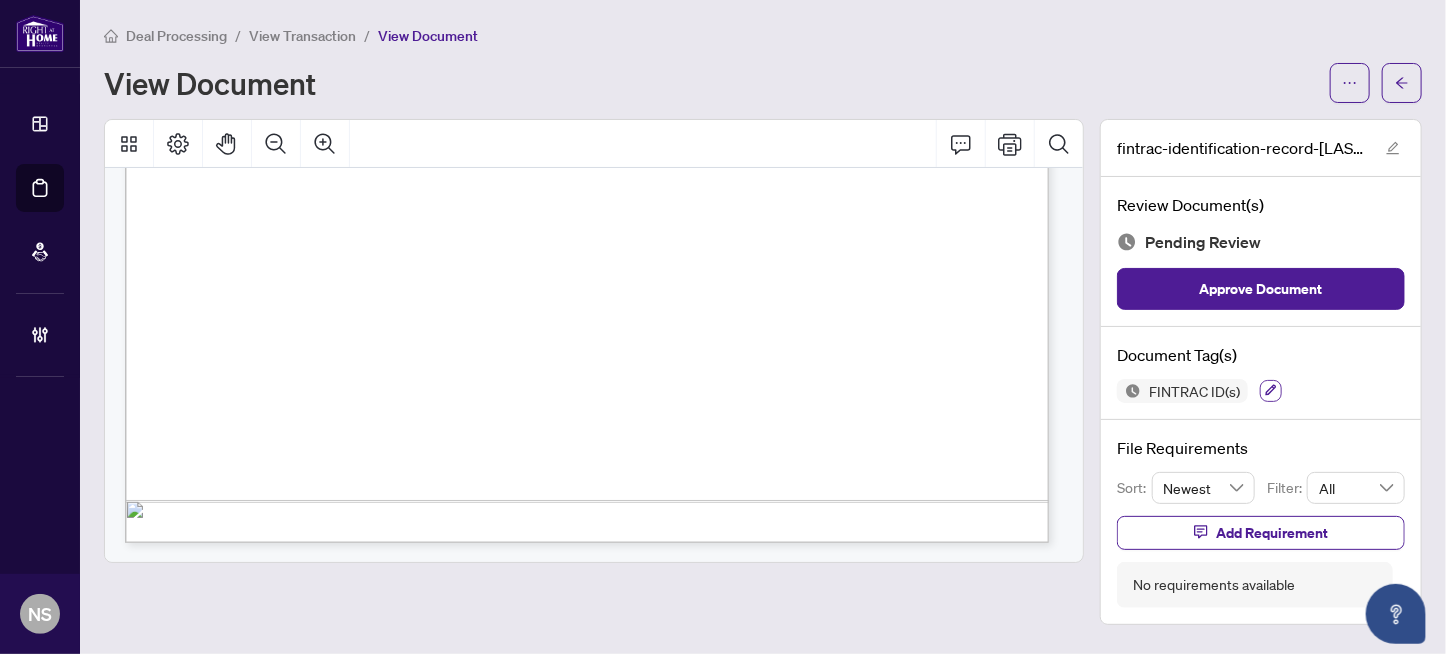 click 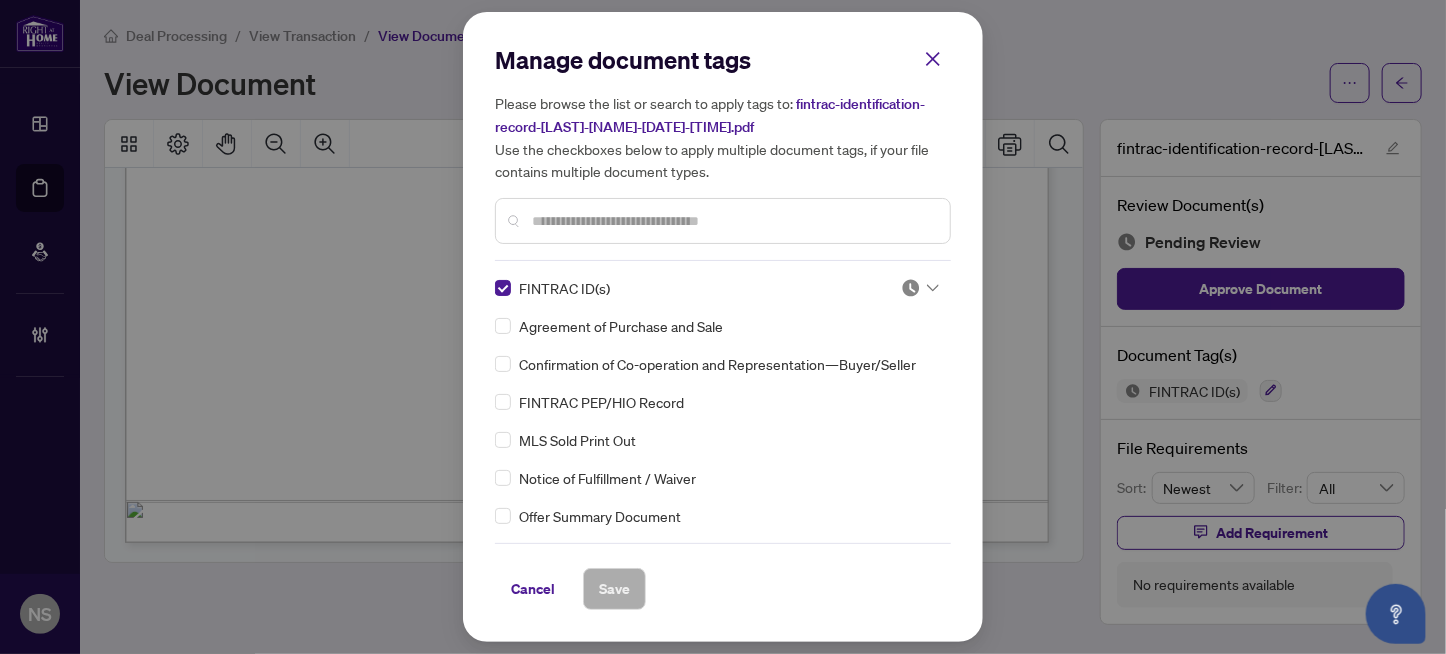 click at bounding box center [911, 288] 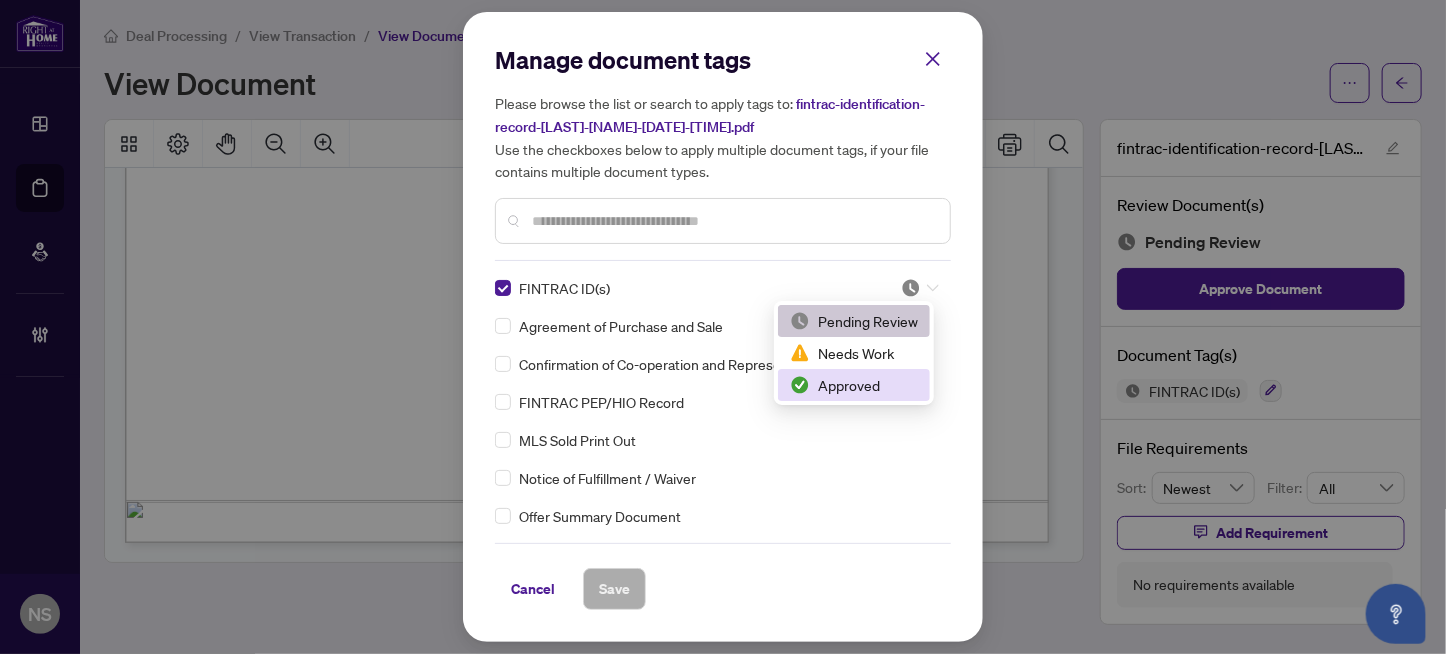 click on "Approved" at bounding box center (854, 385) 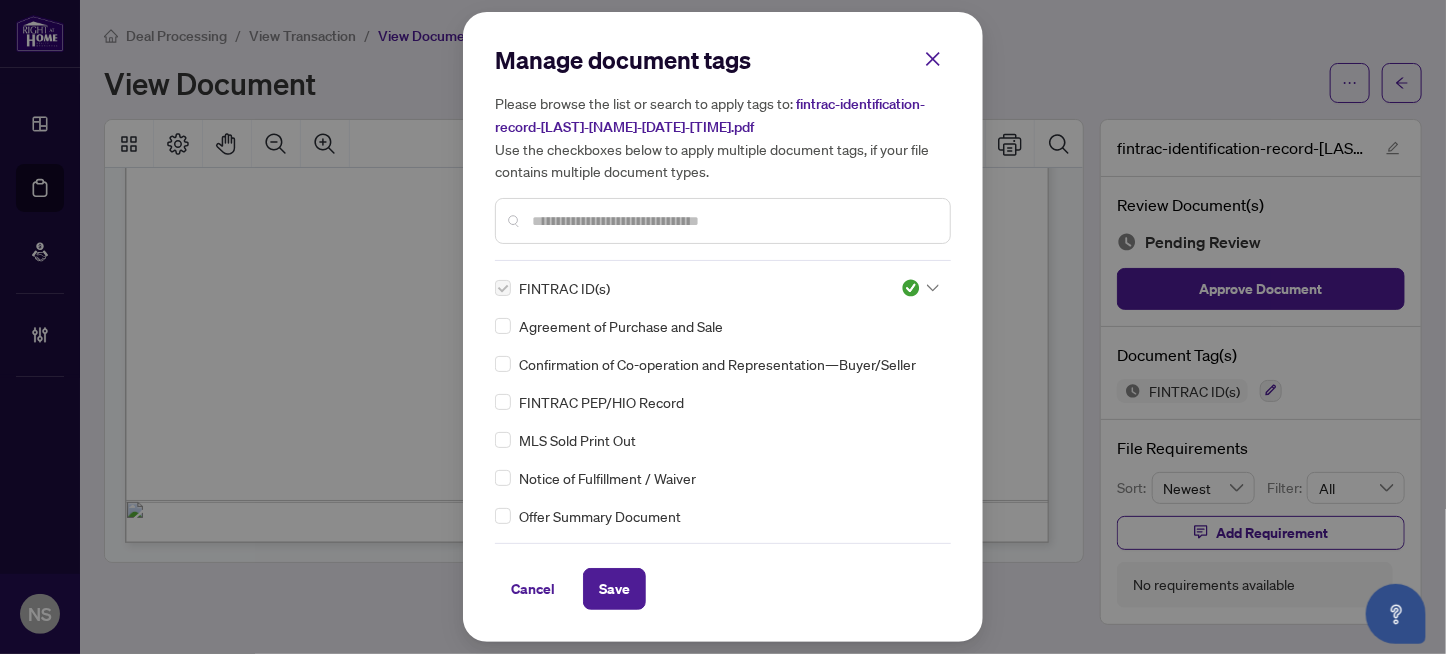drag, startPoint x: 597, startPoint y: 579, endPoint x: 831, endPoint y: 52, distance: 576.6151 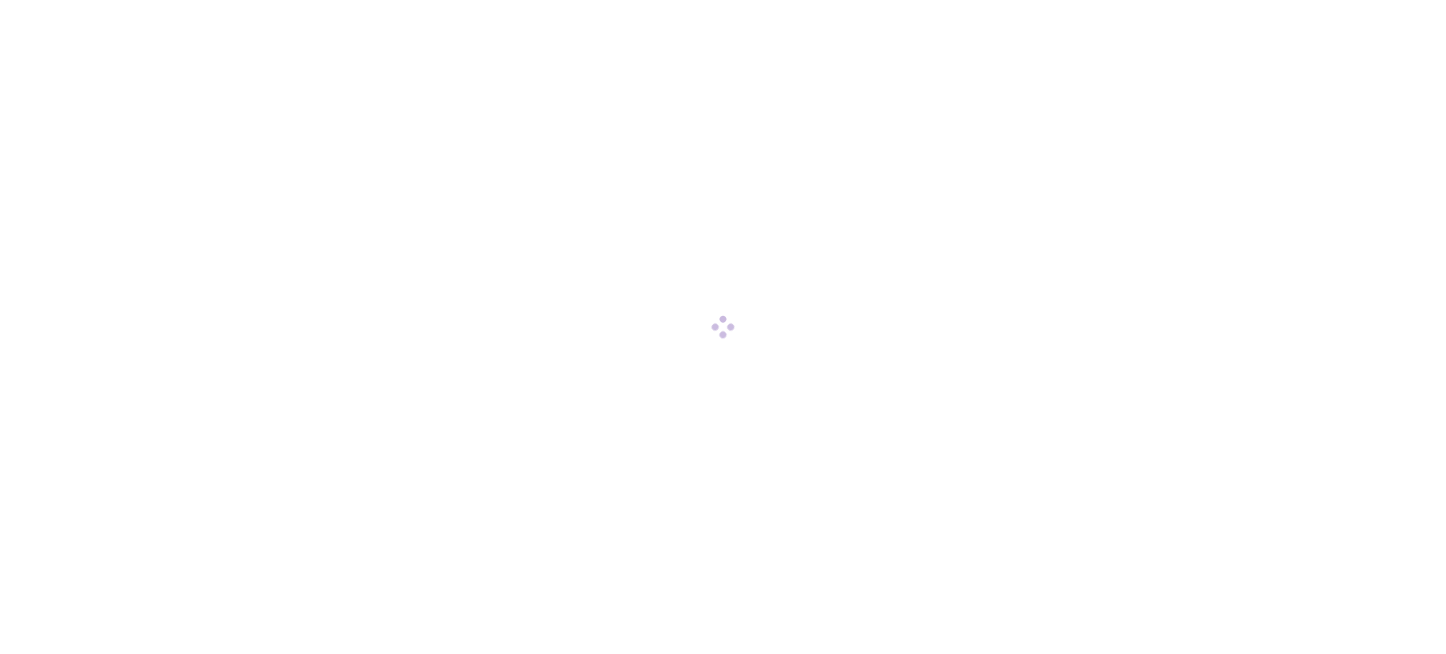 scroll, scrollTop: 0, scrollLeft: 0, axis: both 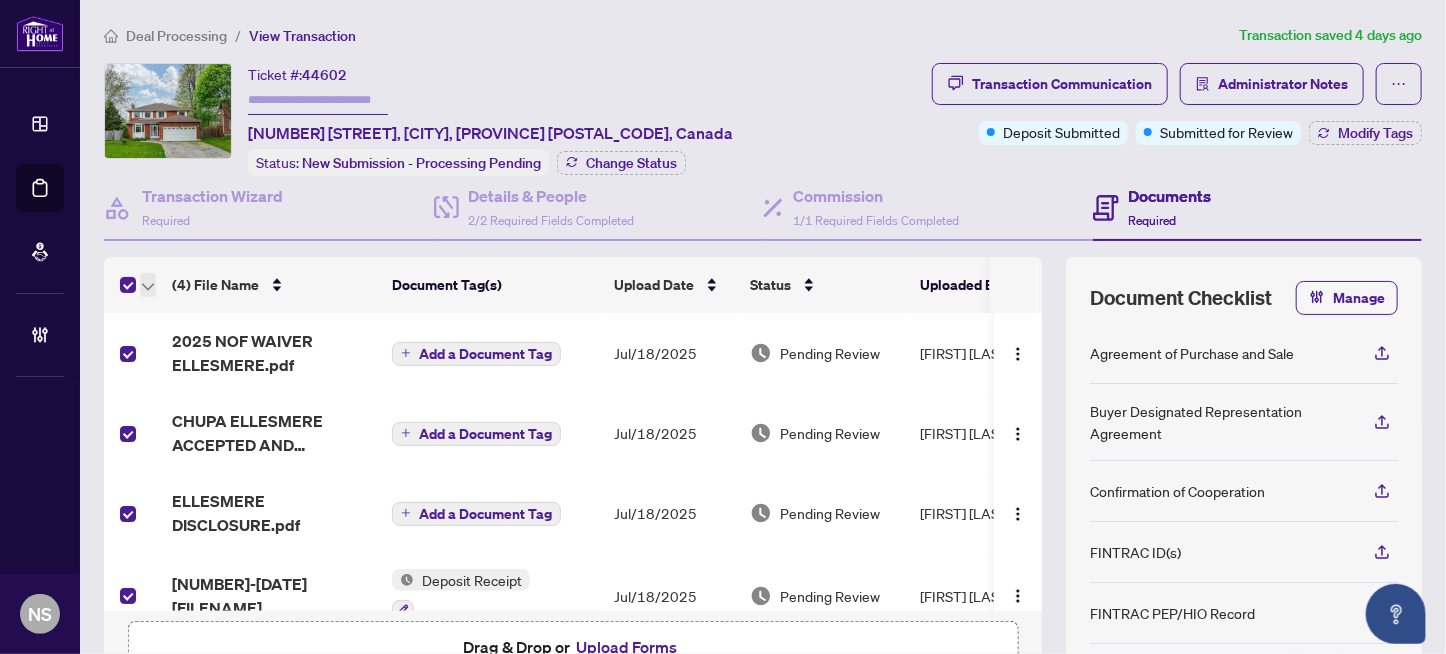 click 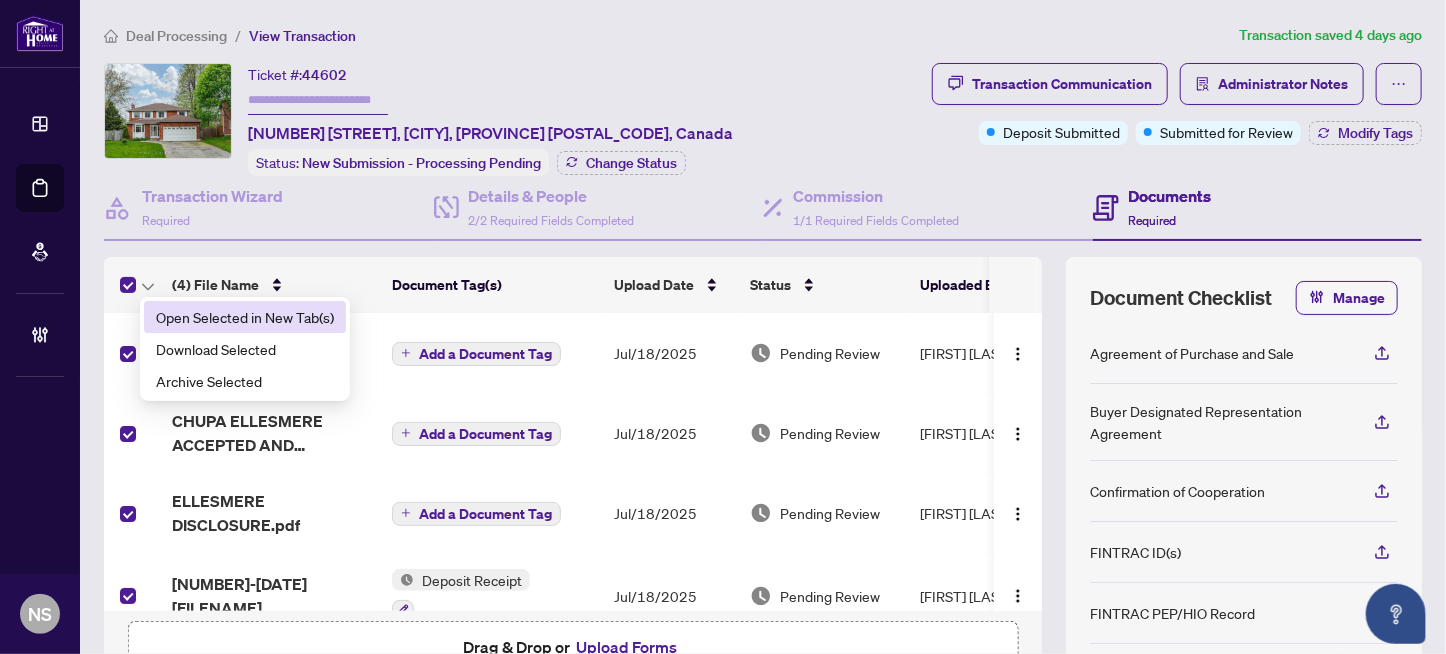 click on "Open Selected in New Tab(s)" at bounding box center [245, 317] 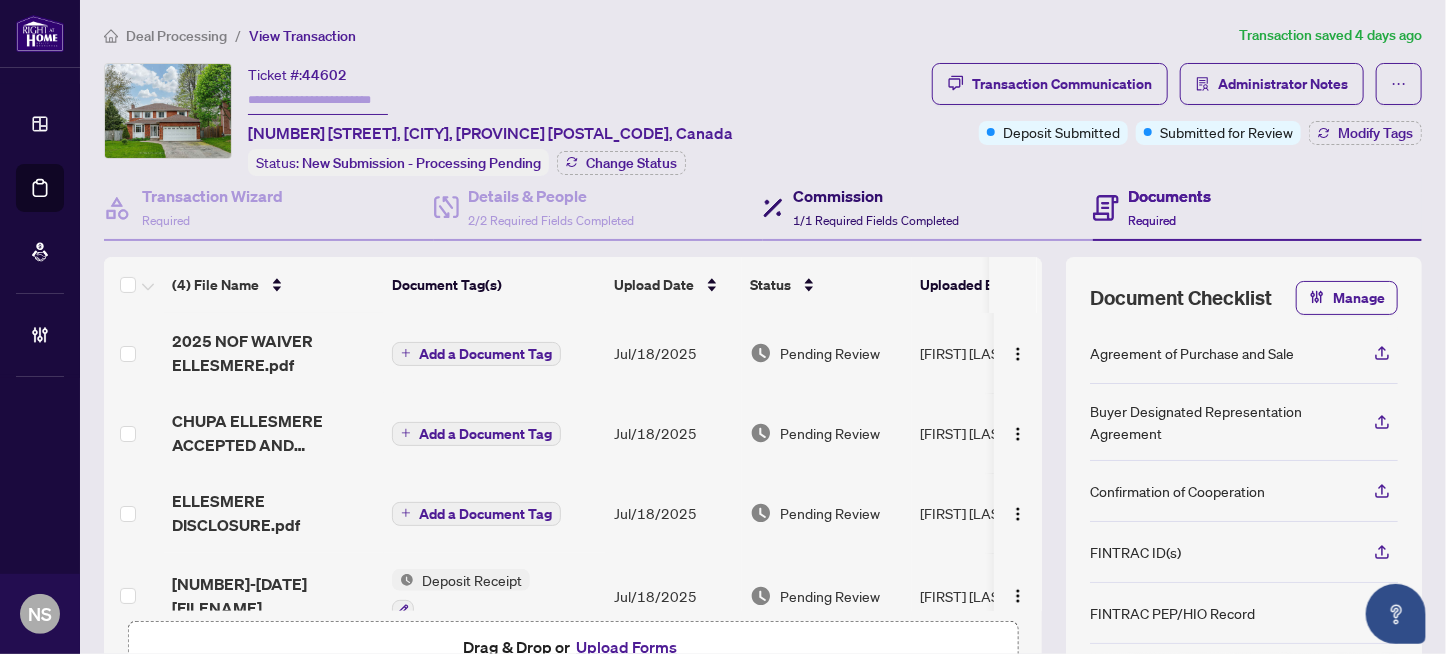 click on "Commission 1/1 Required Fields Completed" at bounding box center (876, 207) 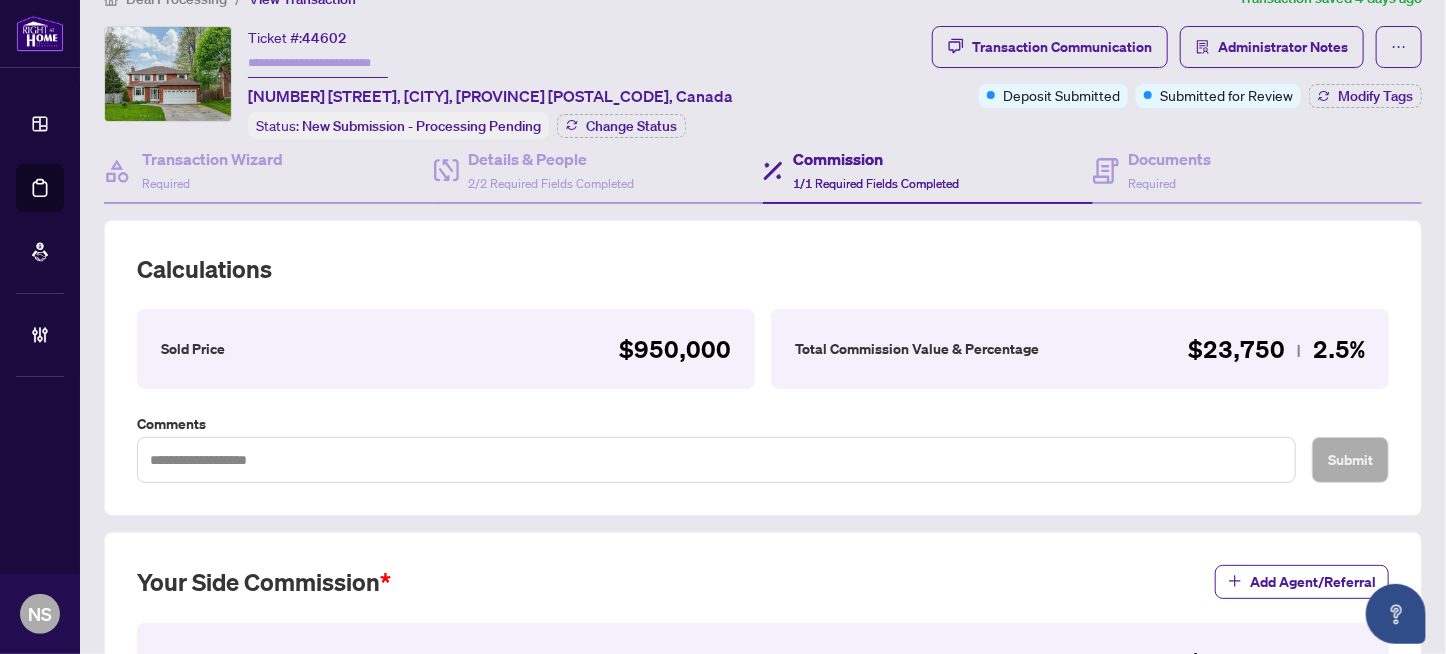 scroll, scrollTop: 0, scrollLeft: 0, axis: both 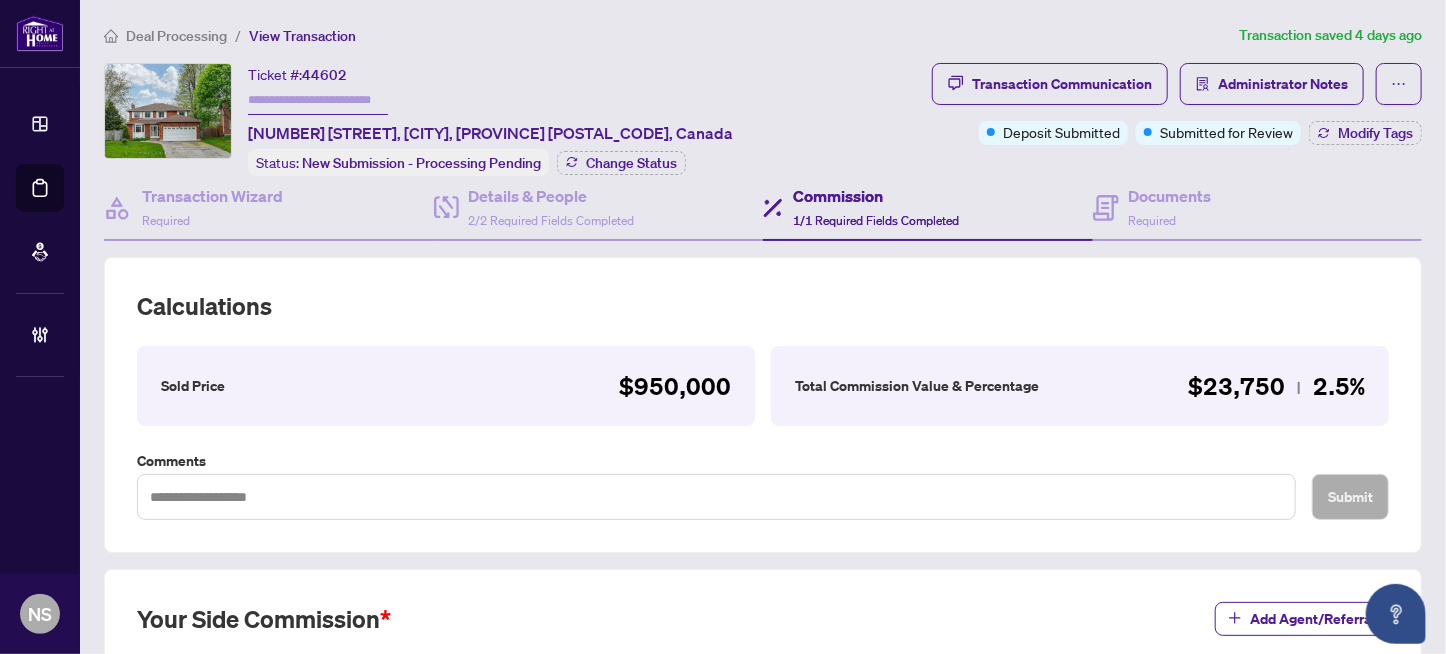 click on "44602" at bounding box center [324, 75] 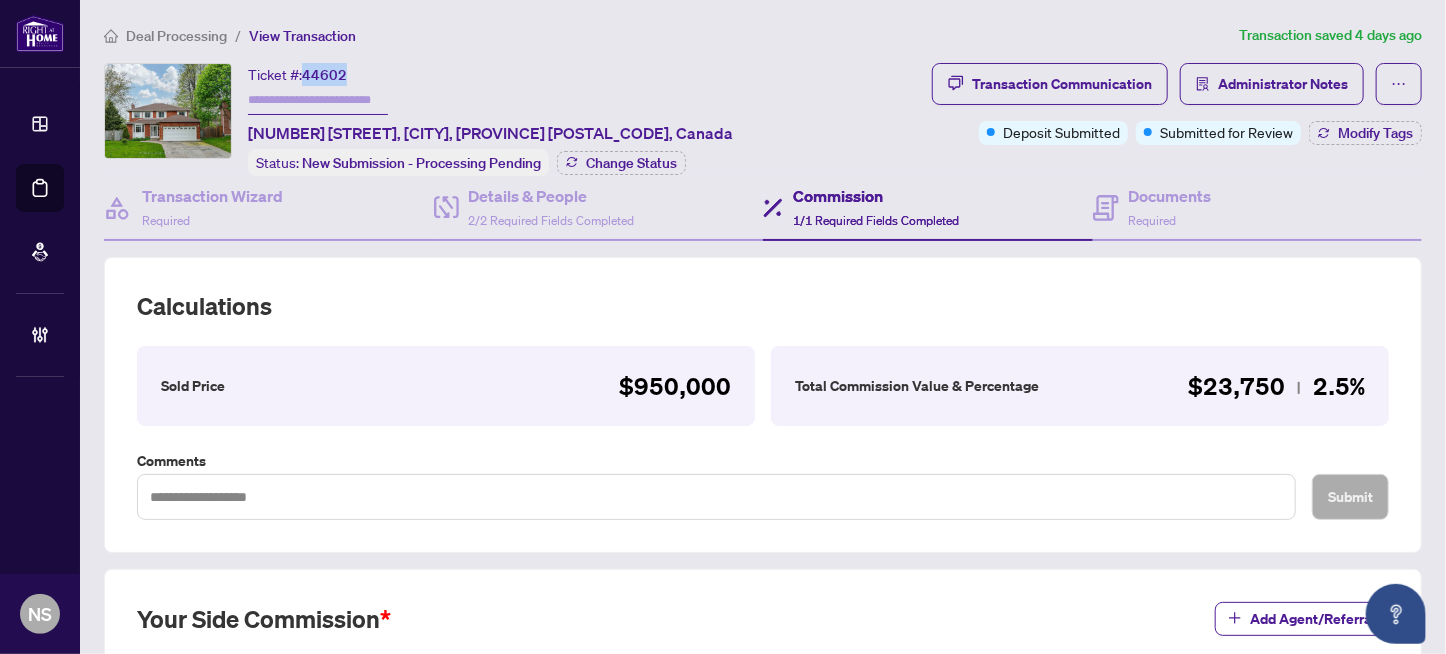 click on "44602" at bounding box center [324, 75] 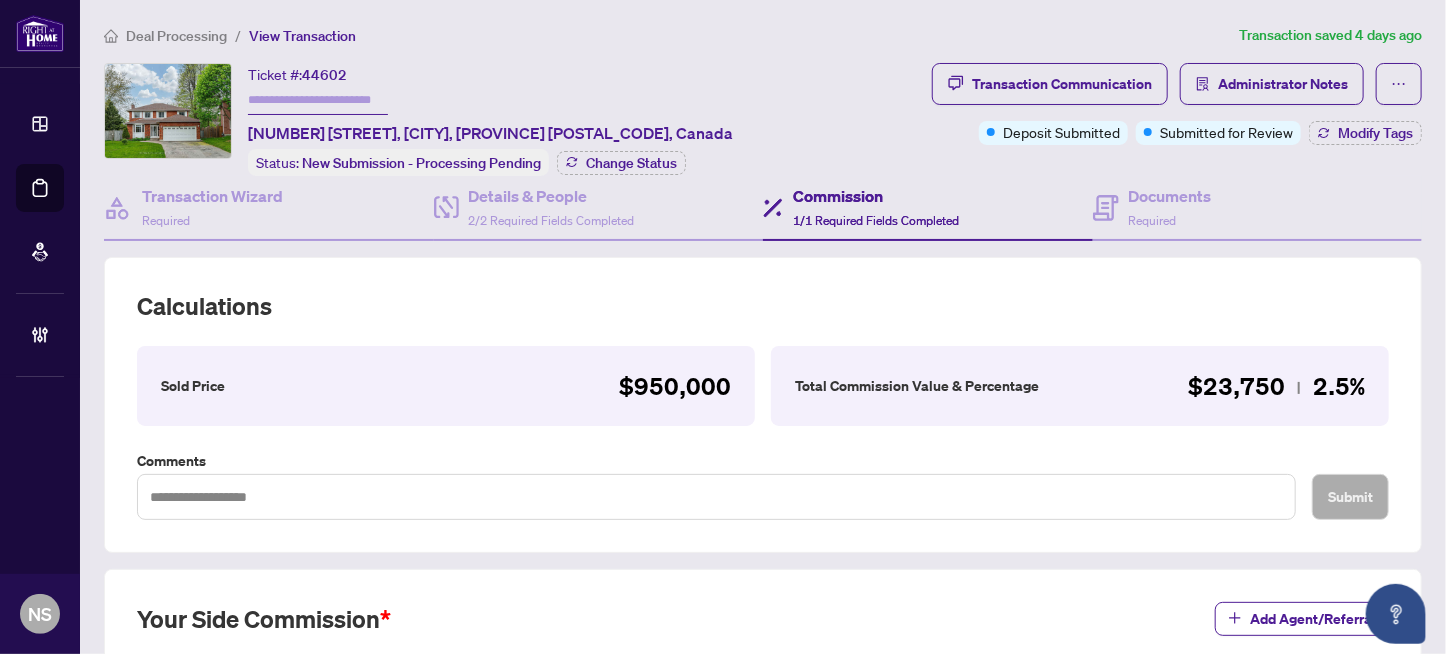 click at bounding box center (318, 100) 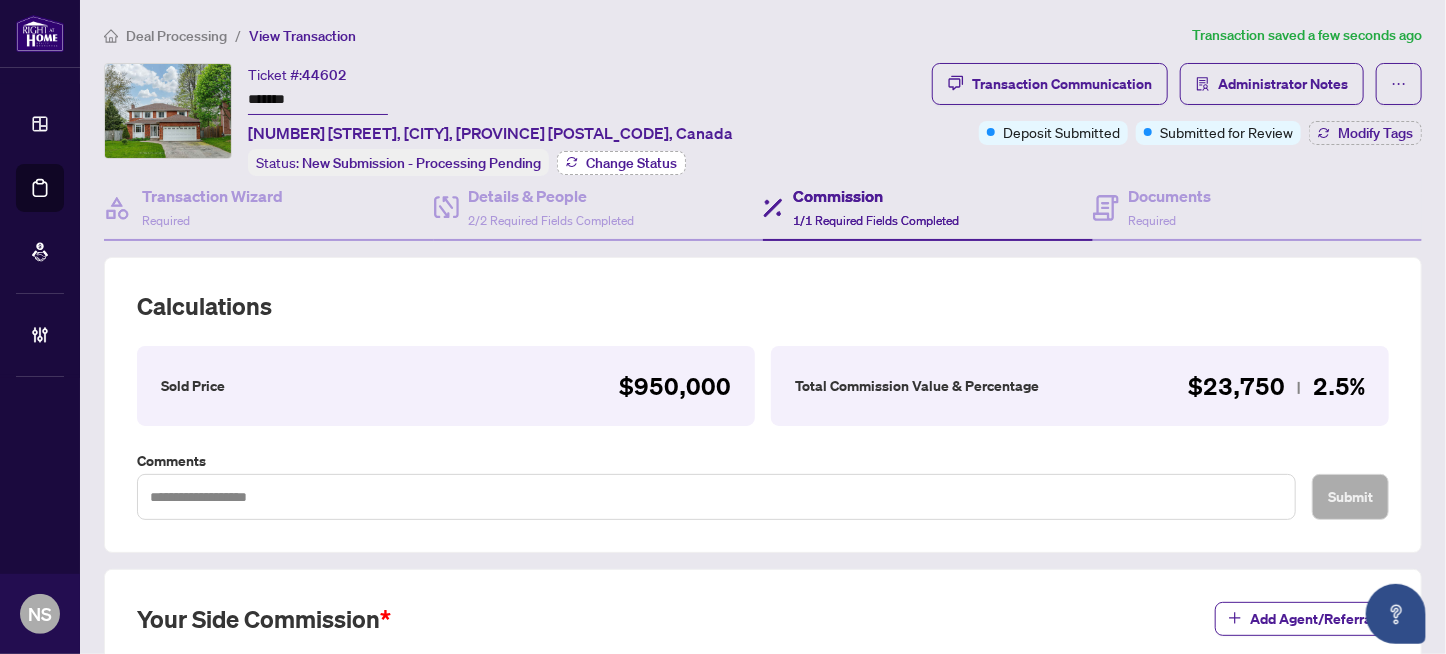 type on "*******" 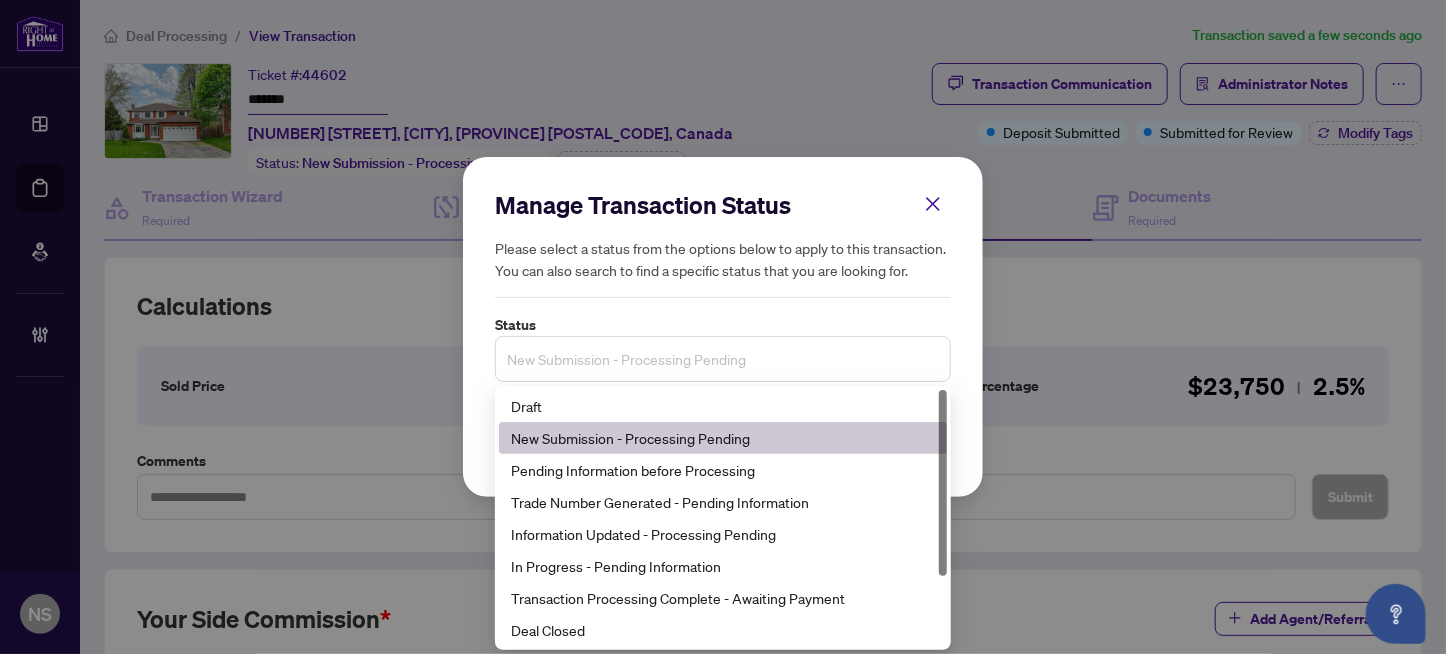 click on "New Submission - Processing Pending" at bounding box center [723, 359] 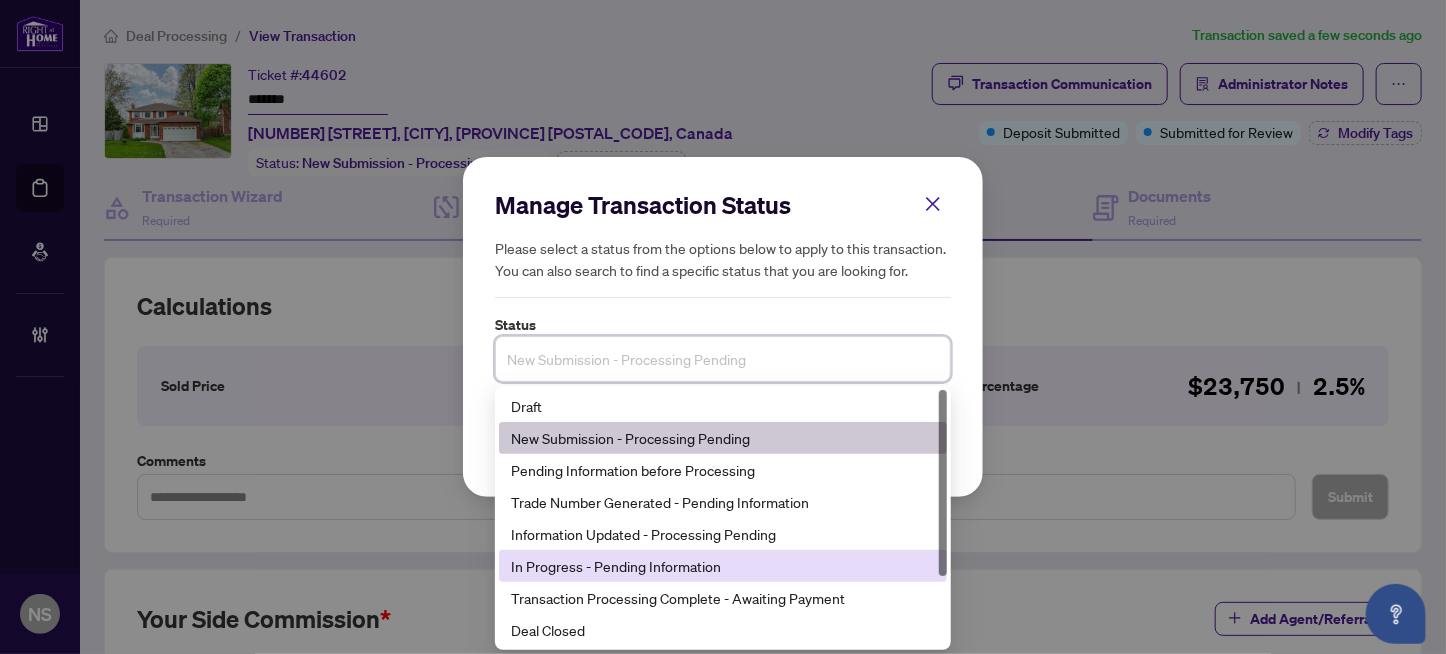 click on "In Progress - Pending Information" at bounding box center [723, 566] 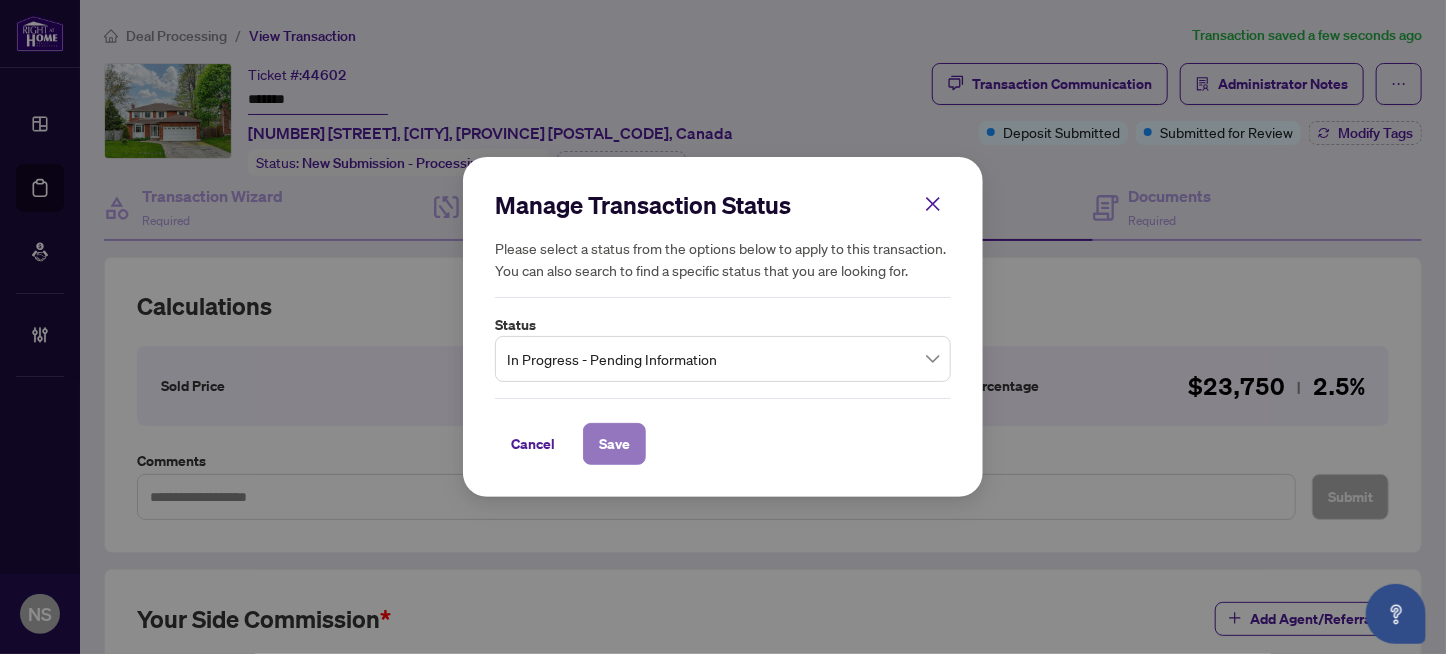 click on "Save" at bounding box center [614, 444] 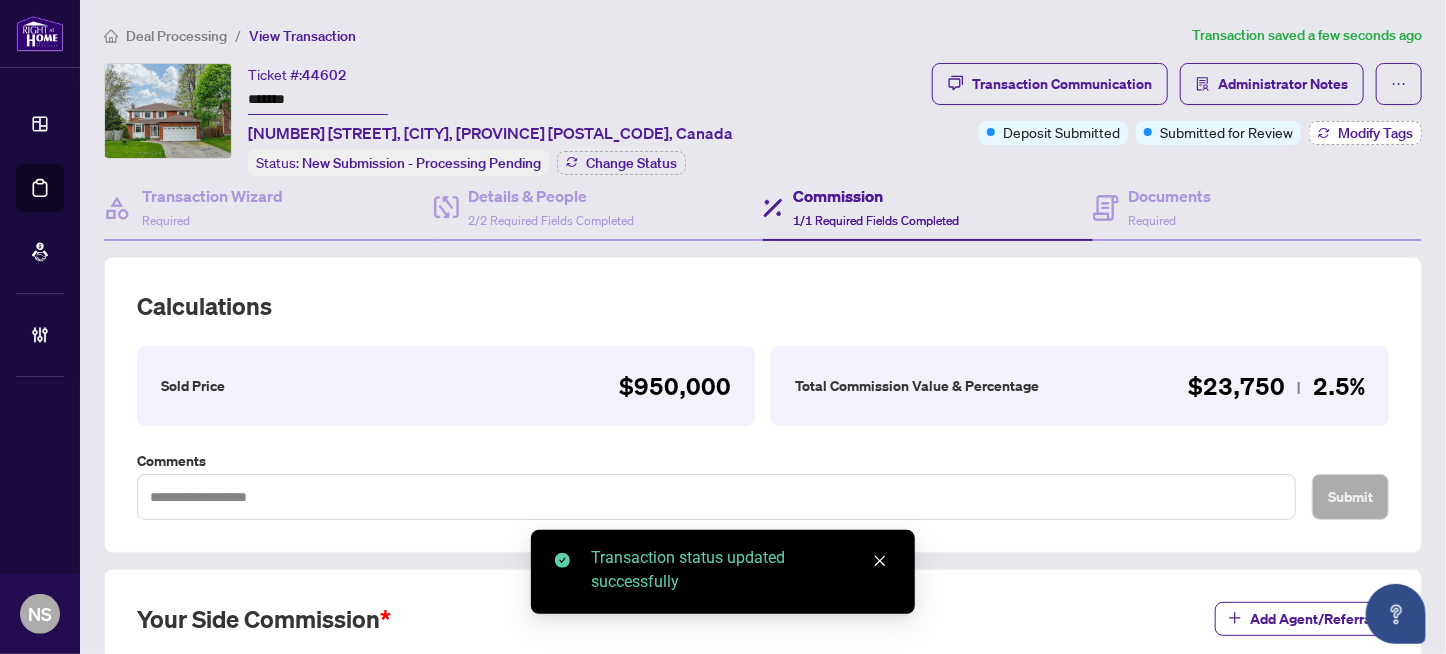 click on "Modify Tags" at bounding box center [1375, 133] 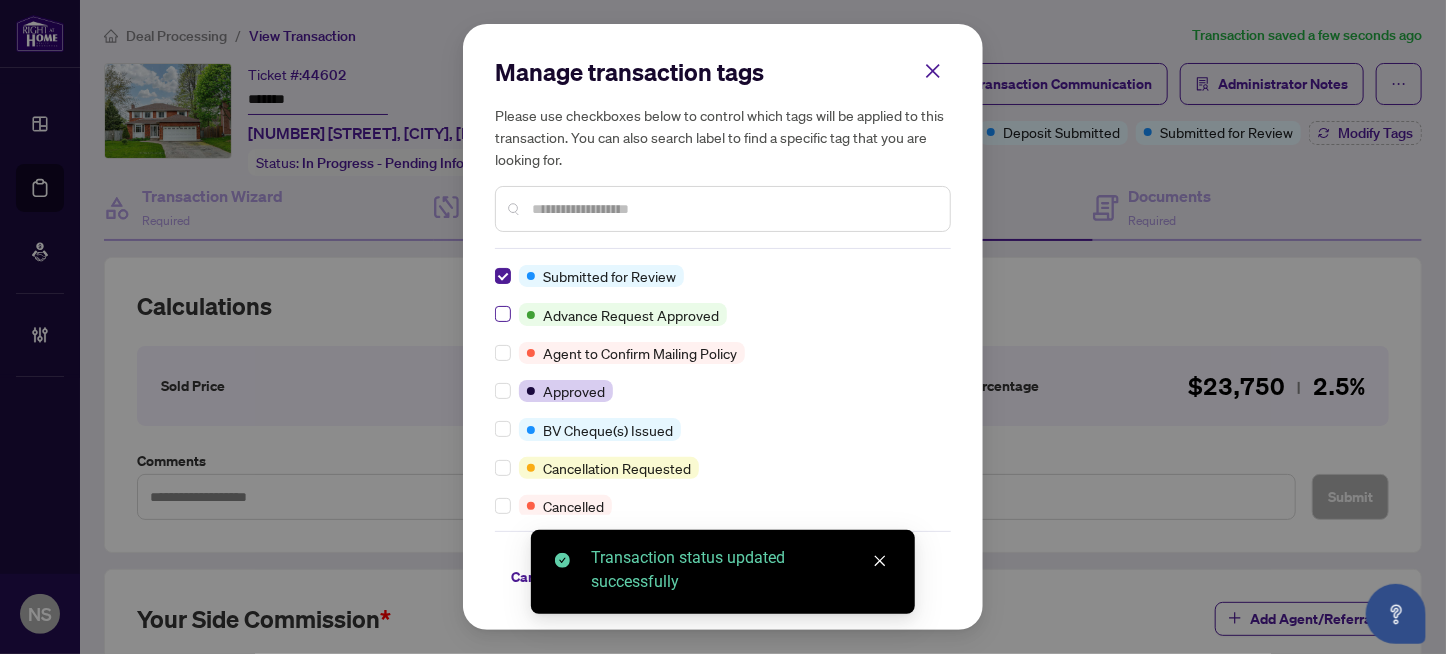 scroll, scrollTop: 0, scrollLeft: 0, axis: both 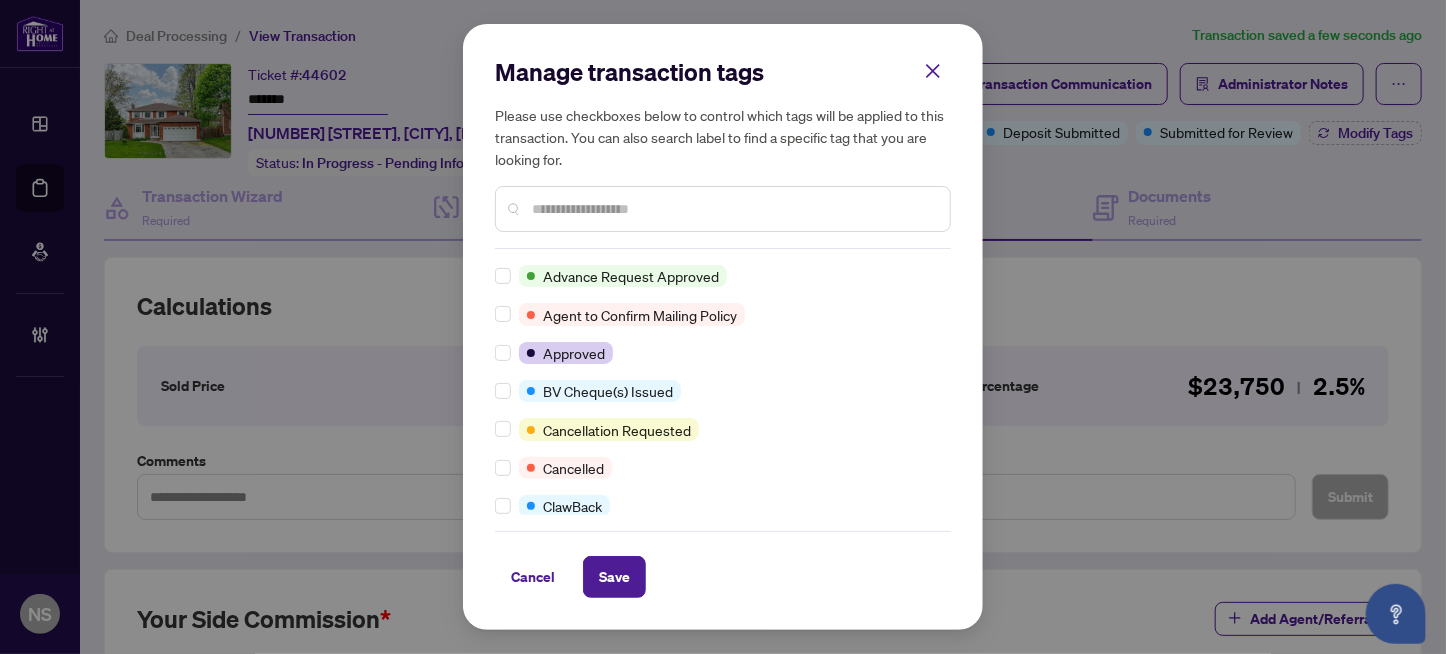 click at bounding box center (733, 209) 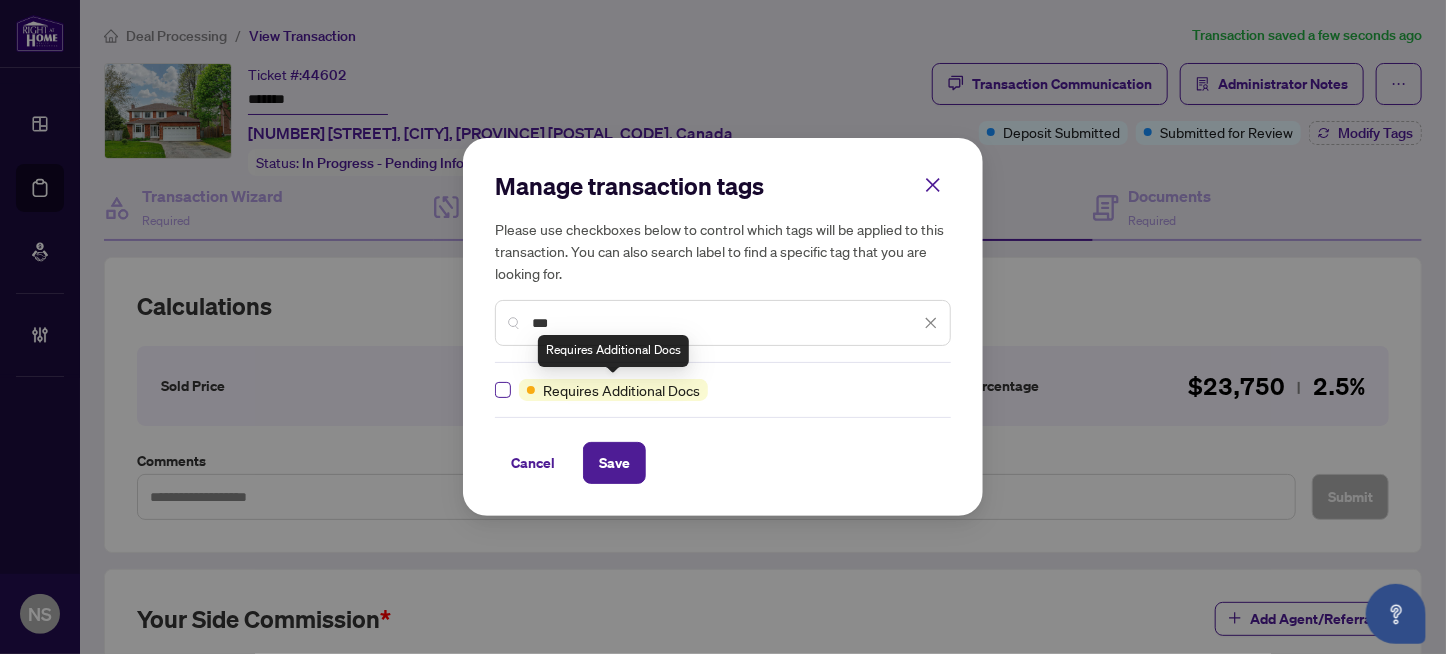 type on "***" 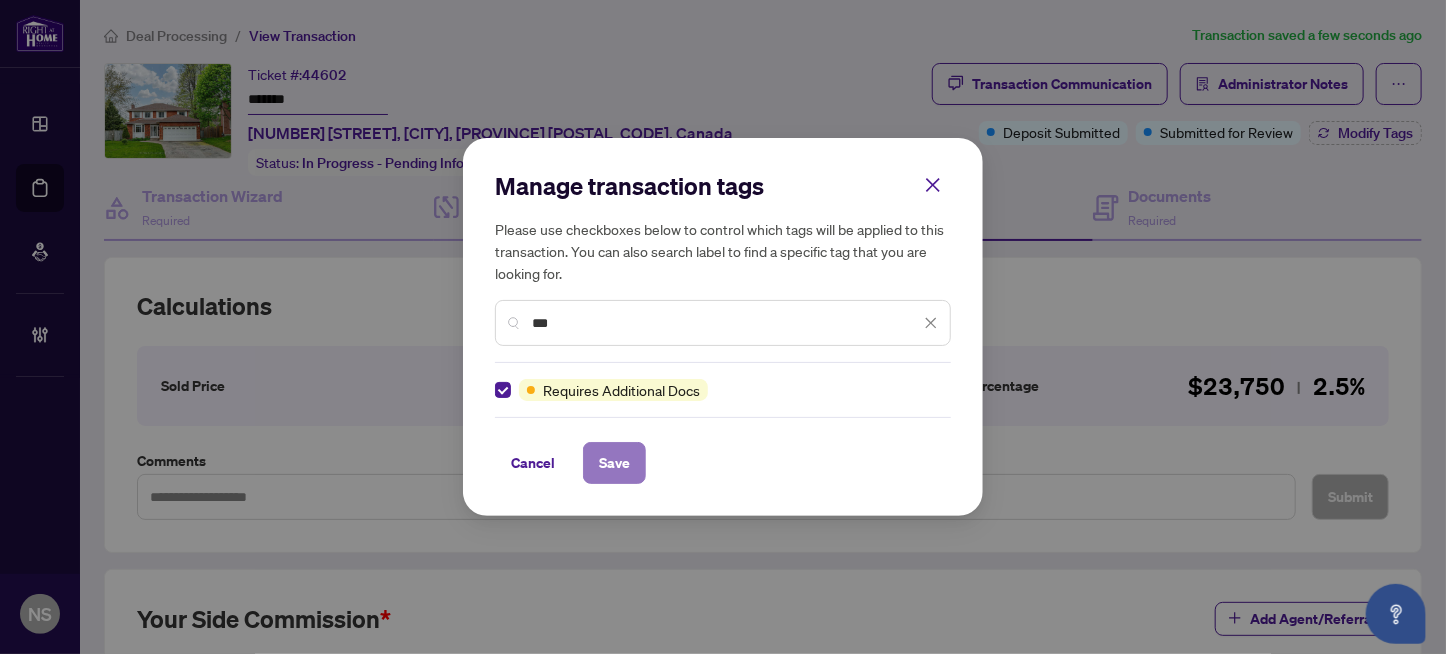 click on "Save" at bounding box center (614, 463) 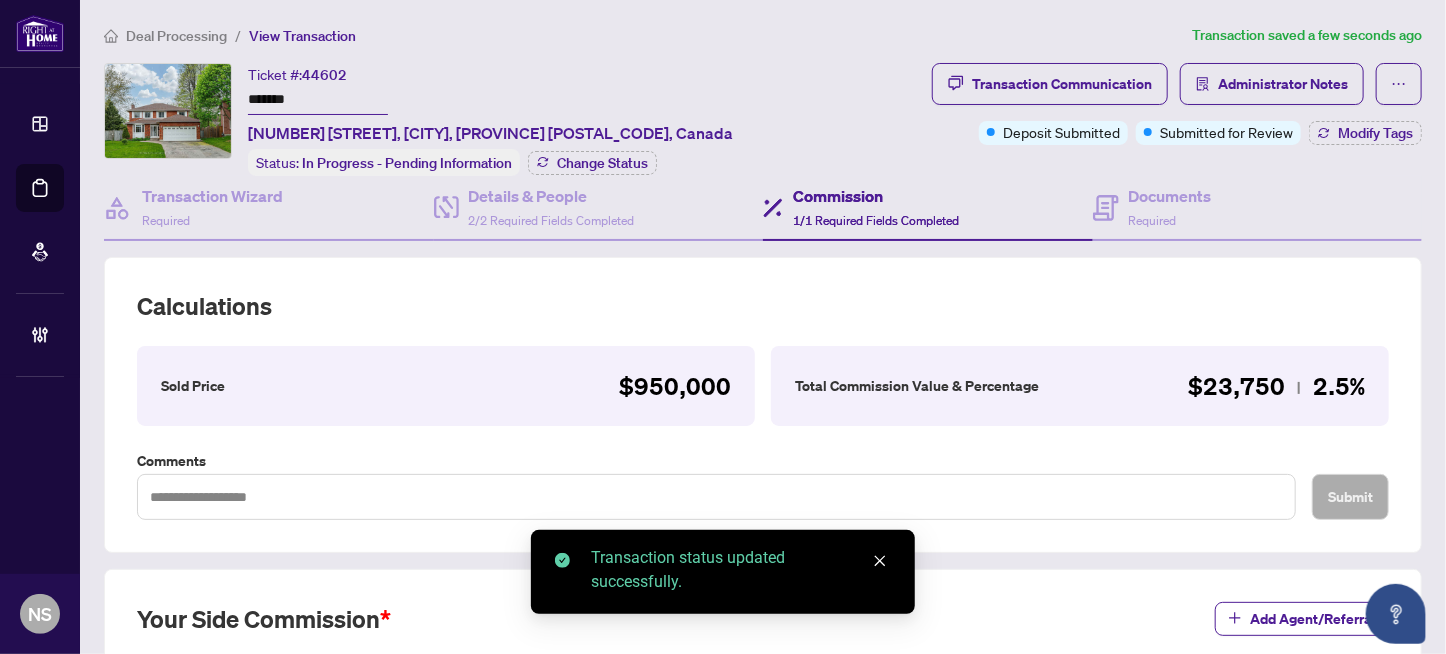 type 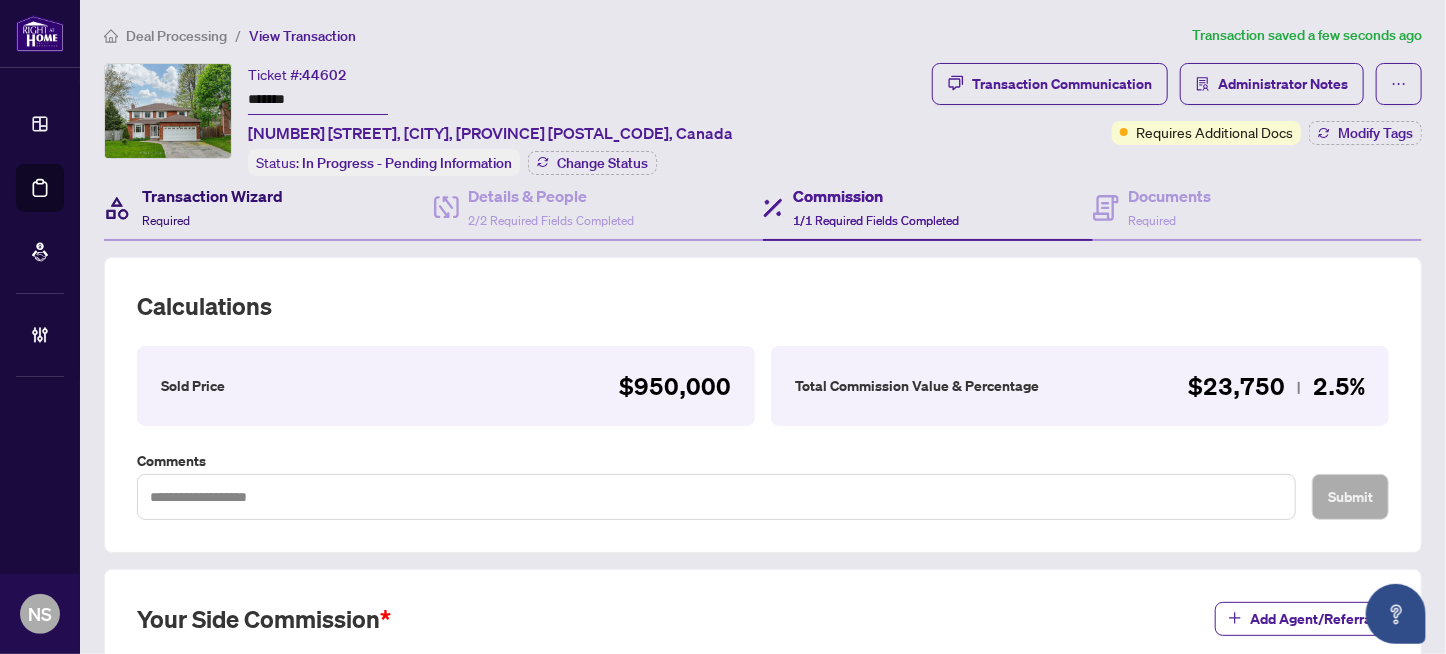 click on "Transaction Wizard" at bounding box center [212, 196] 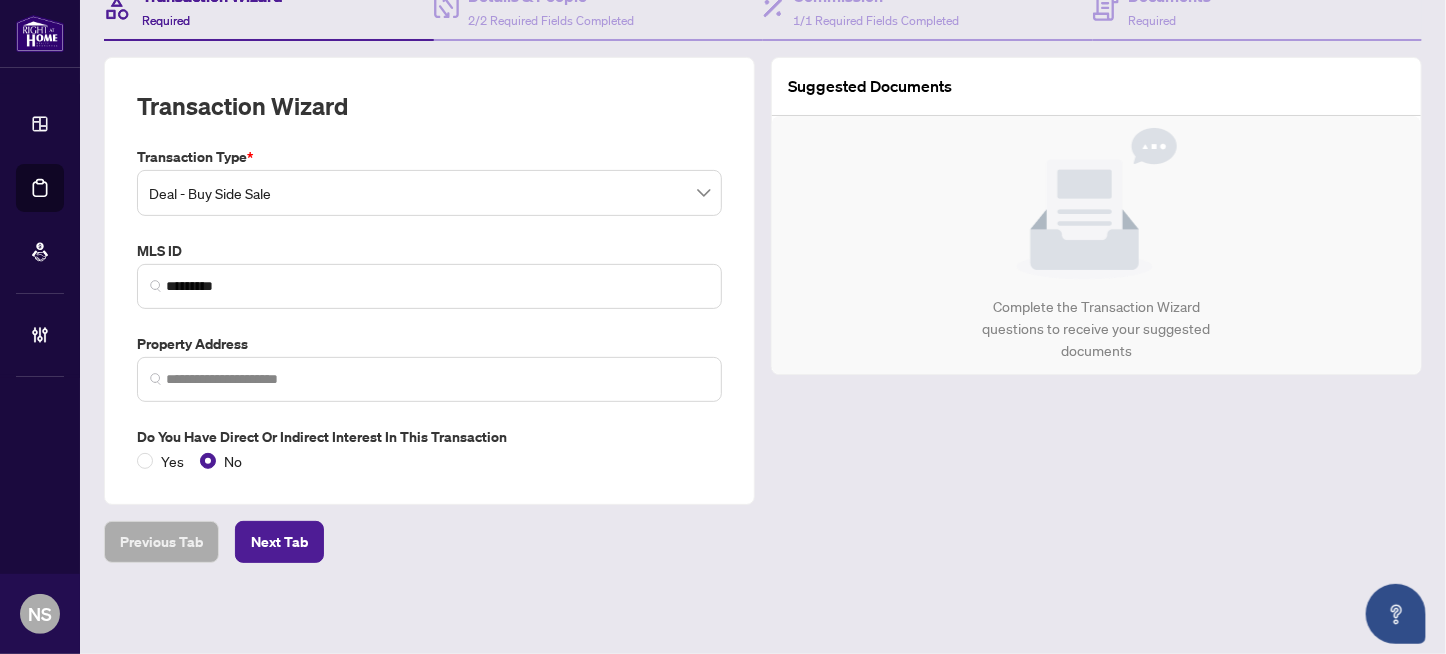 type on "**********" 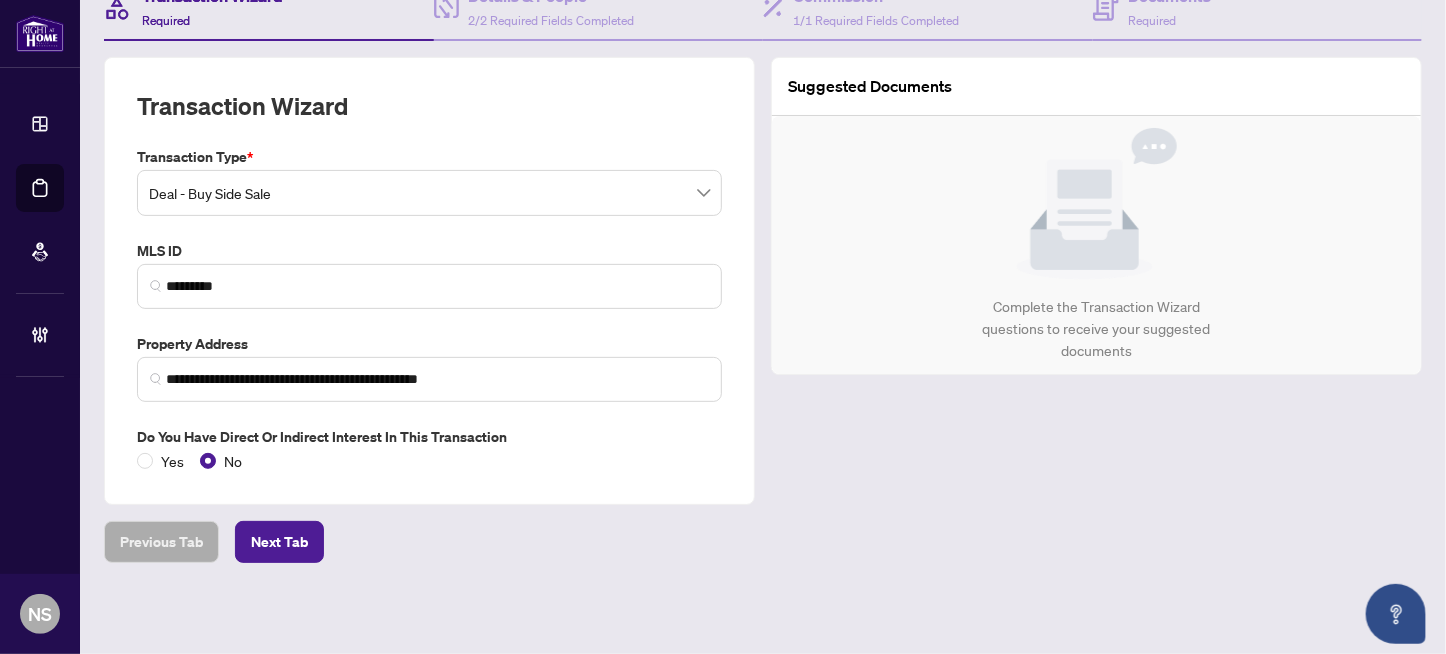 scroll, scrollTop: 200, scrollLeft: 0, axis: vertical 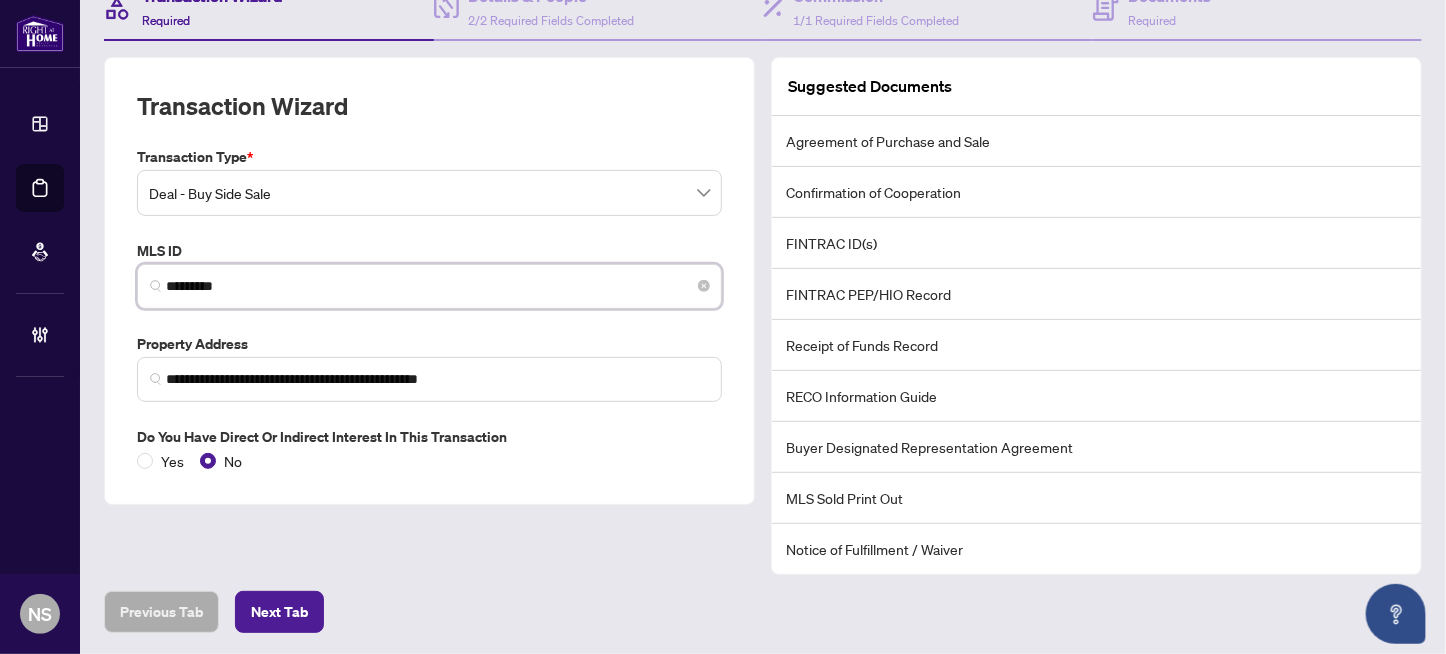 click on "*********" at bounding box center (437, 286) 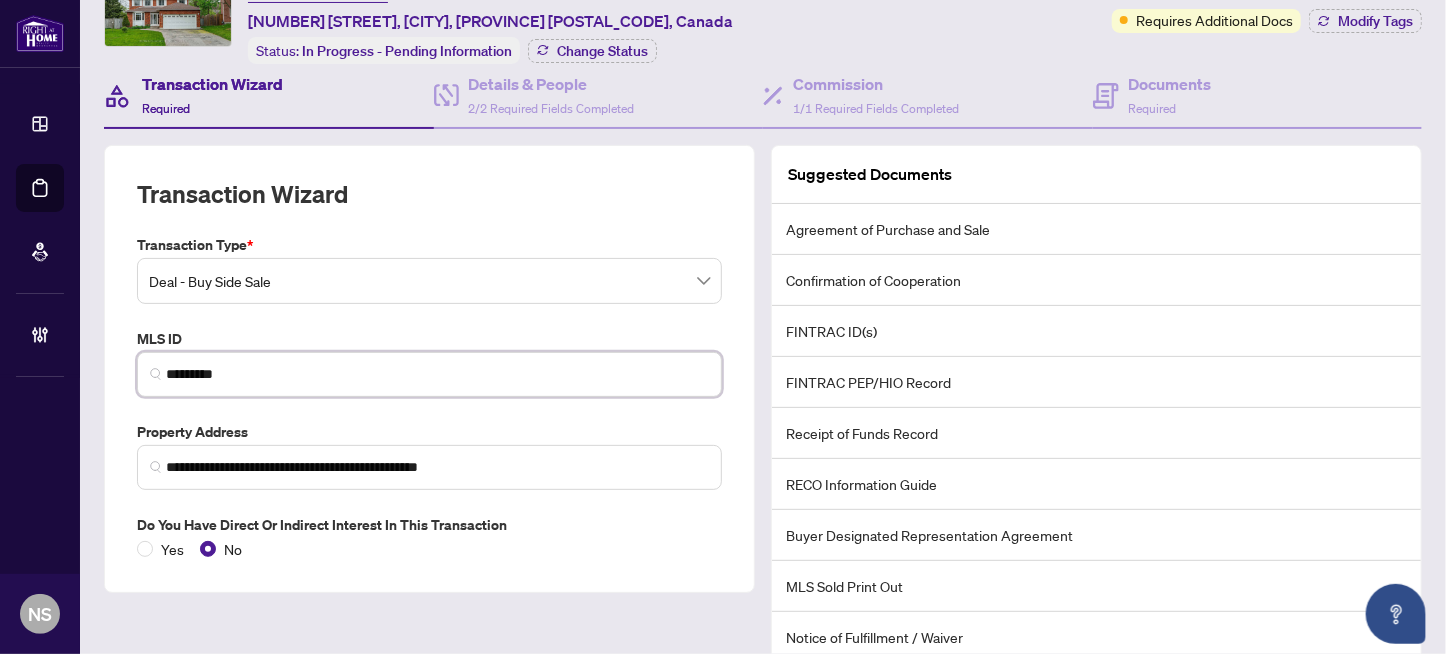 scroll, scrollTop: 0, scrollLeft: 0, axis: both 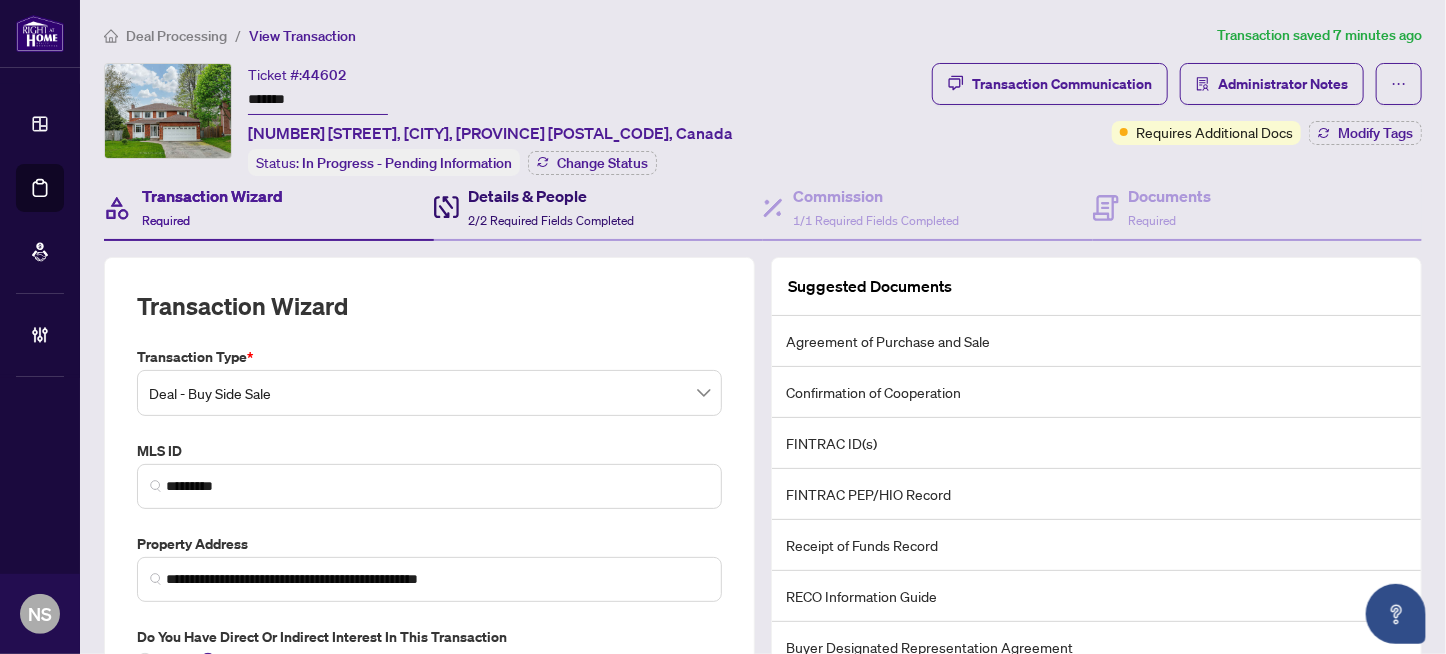click on "2/2 Required Fields Completed" at bounding box center (552, 220) 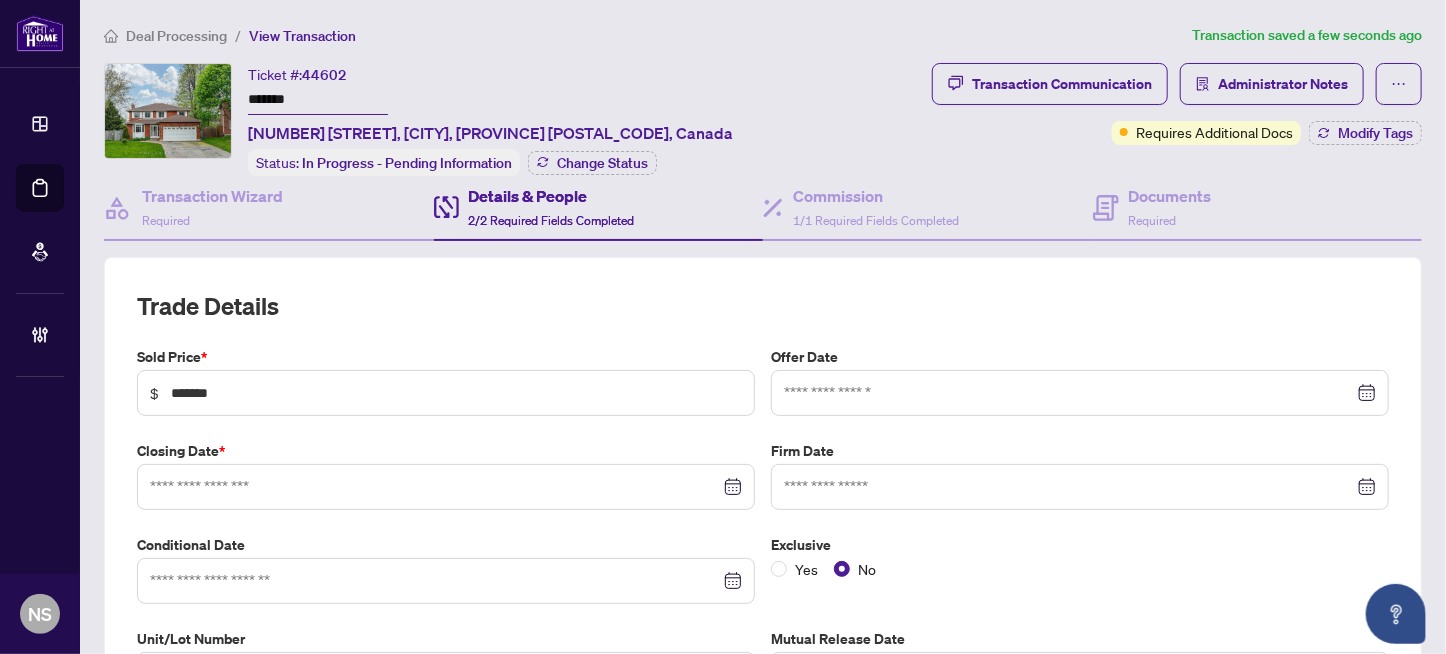type on "**********" 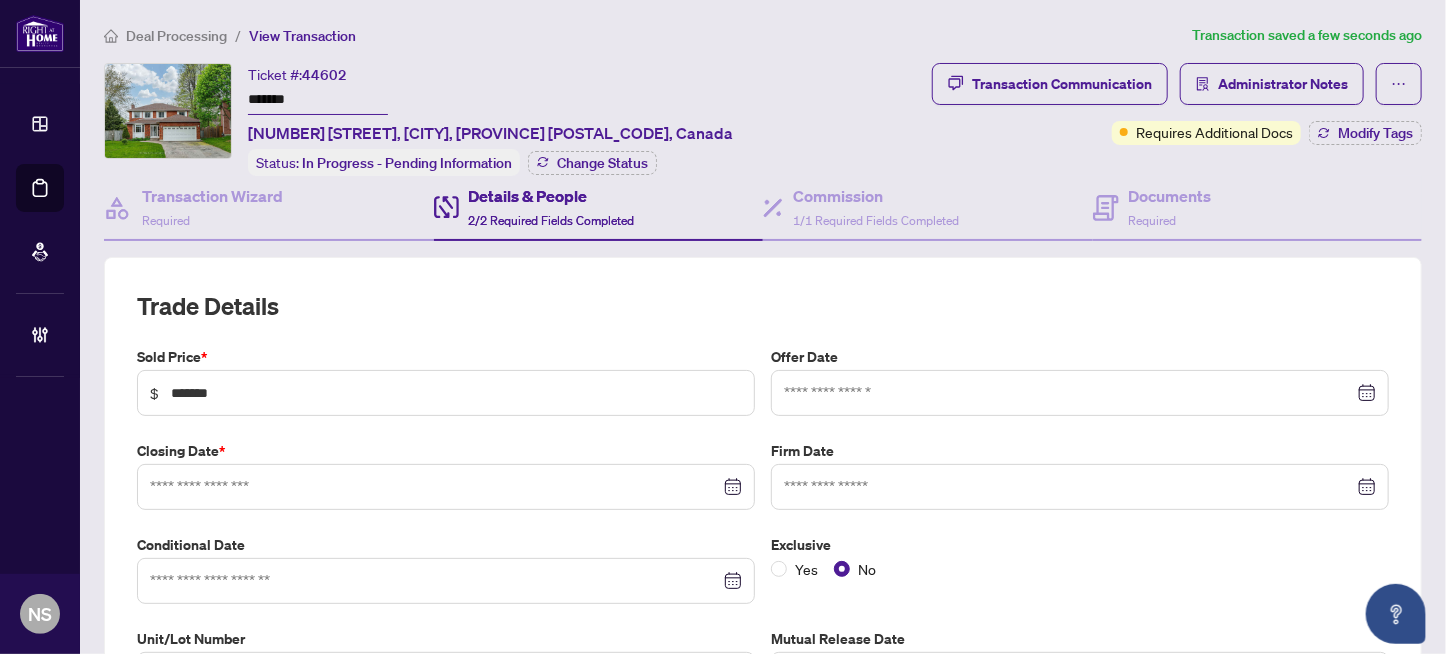 type on "**********" 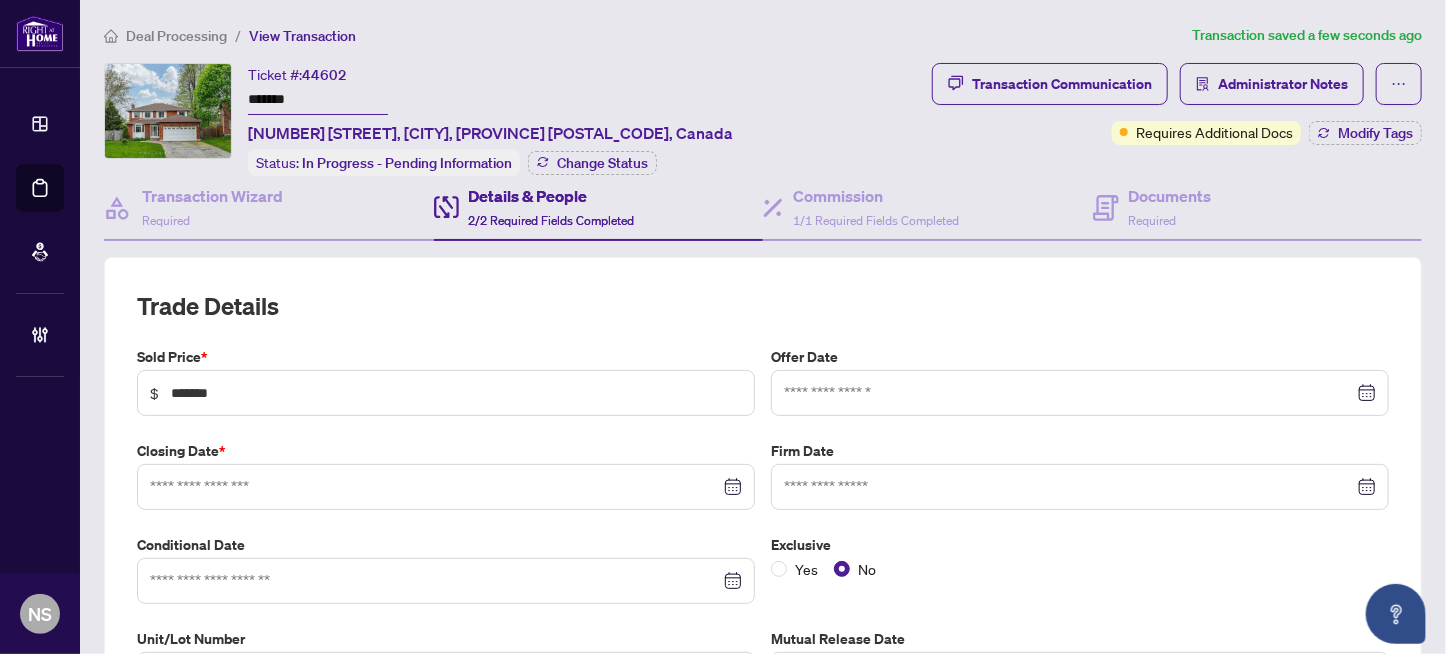type on "**********" 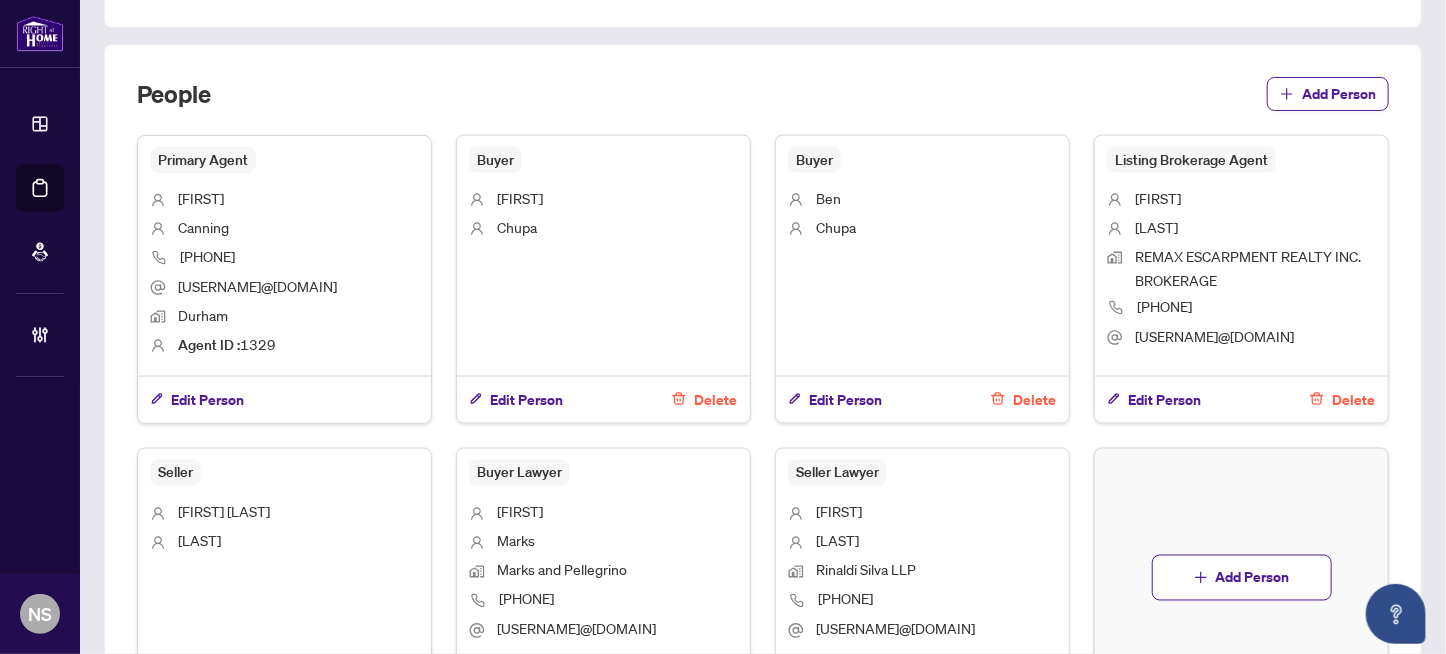 scroll, scrollTop: 1600, scrollLeft: 0, axis: vertical 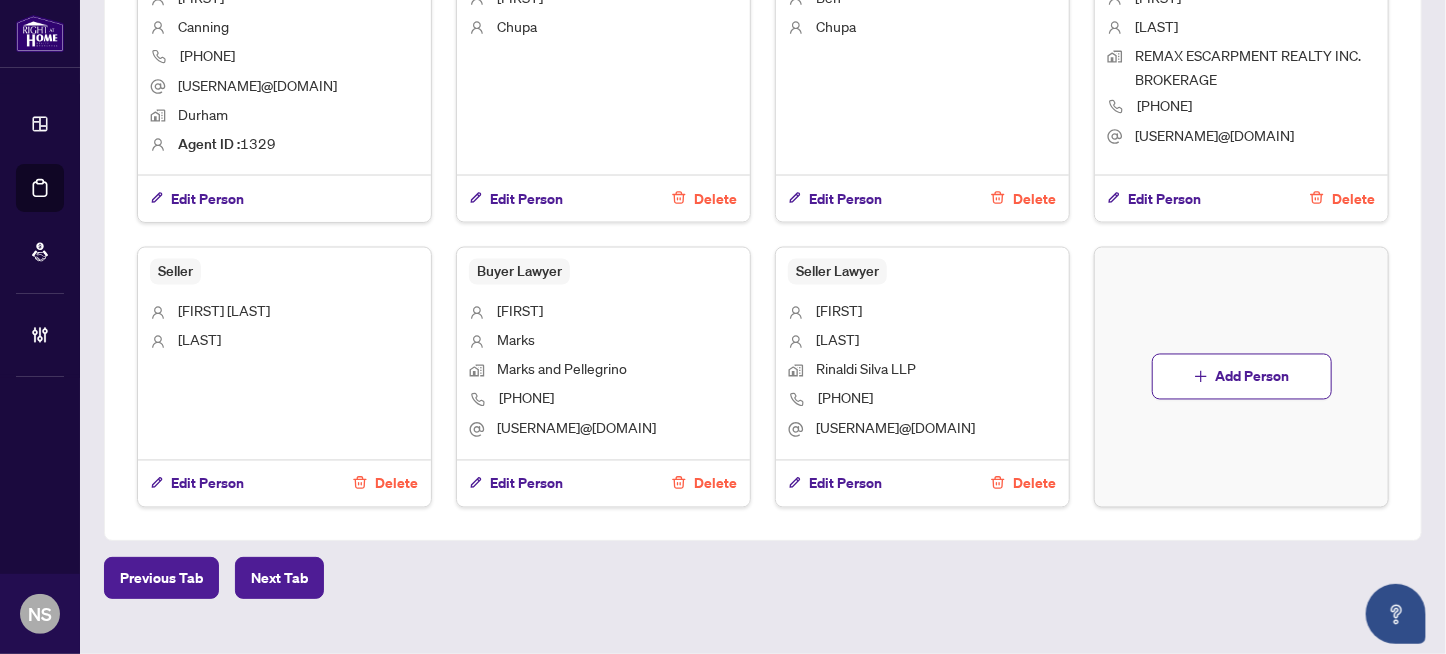 drag, startPoint x: 611, startPoint y: 384, endPoint x: 490, endPoint y: 382, distance: 121.016525 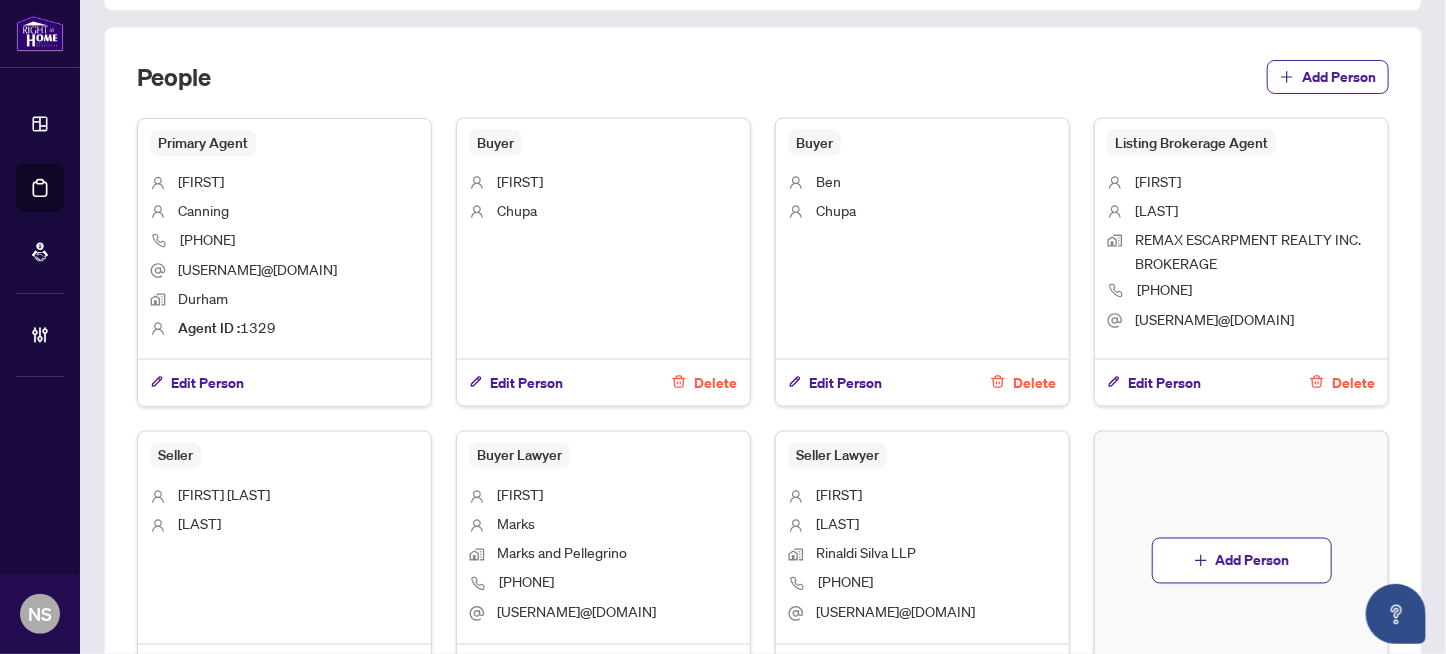 scroll, scrollTop: 1623, scrollLeft: 0, axis: vertical 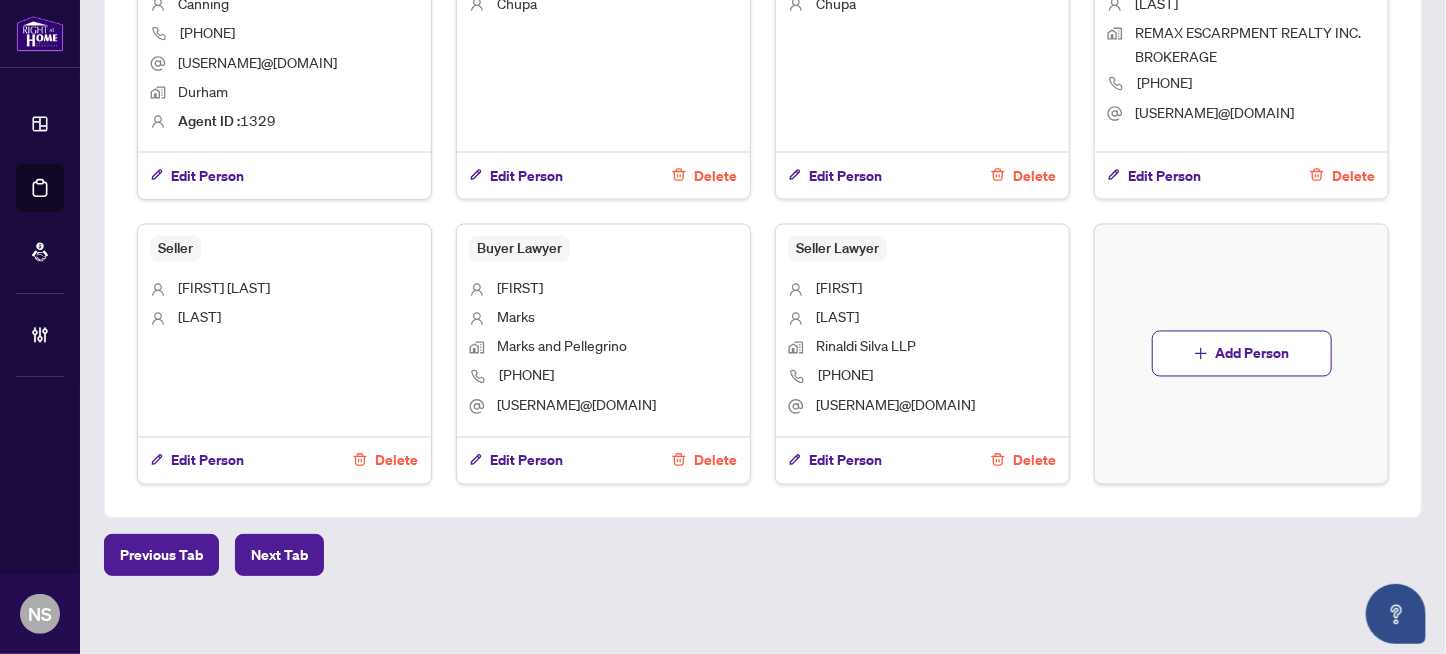 click on "289-635-1522" at bounding box center (845, 375) 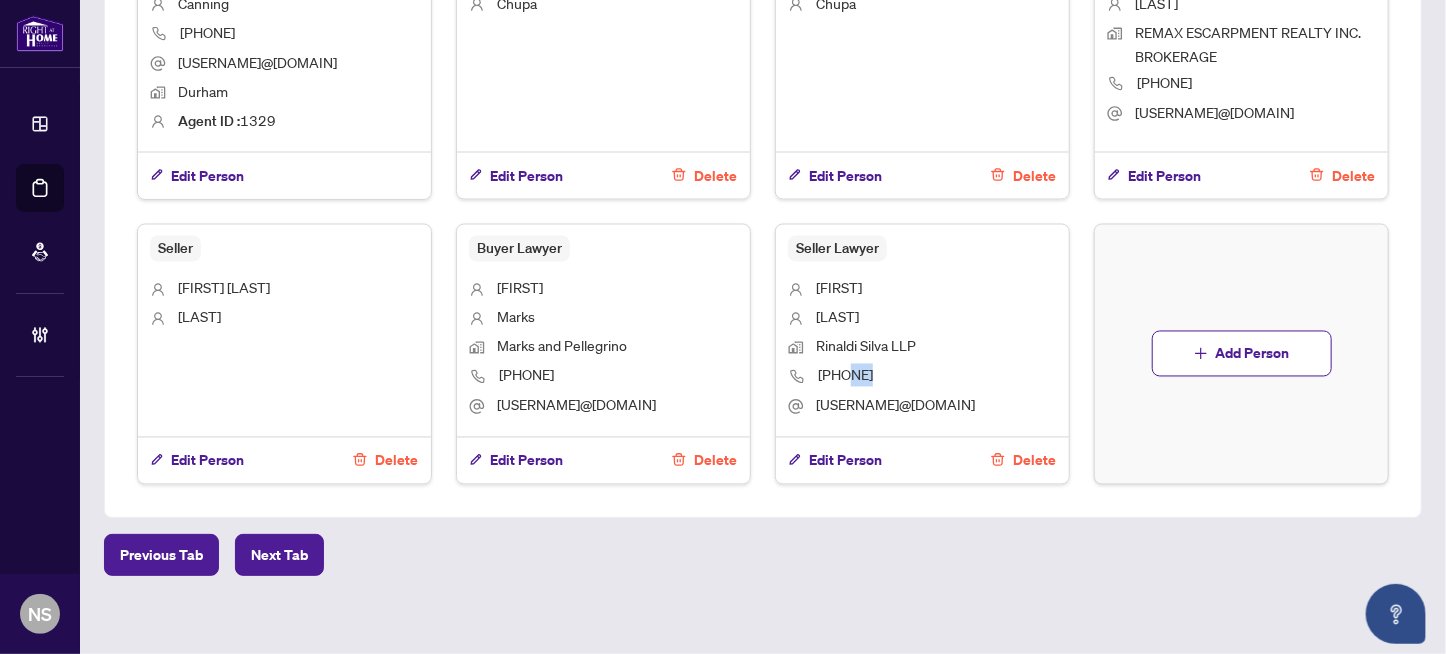 click on "289-635-1522" at bounding box center (845, 375) 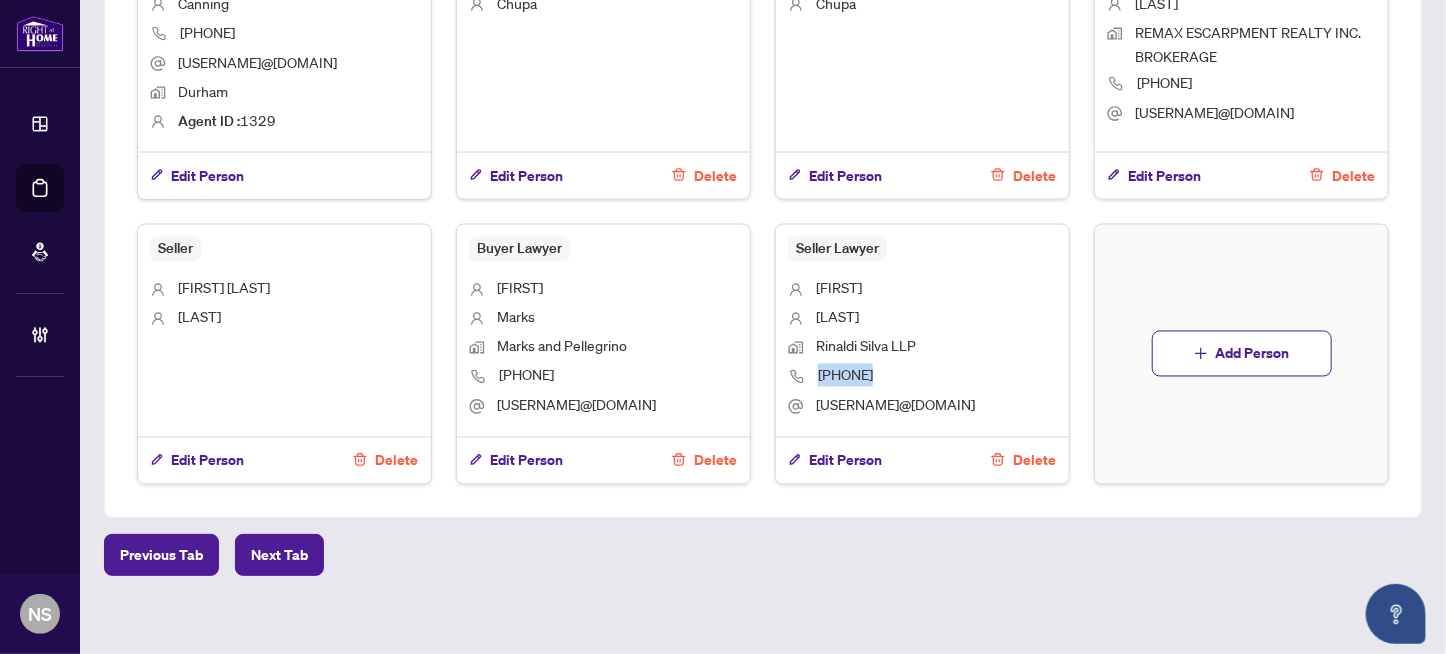 click on "289-635-1522" at bounding box center (845, 375) 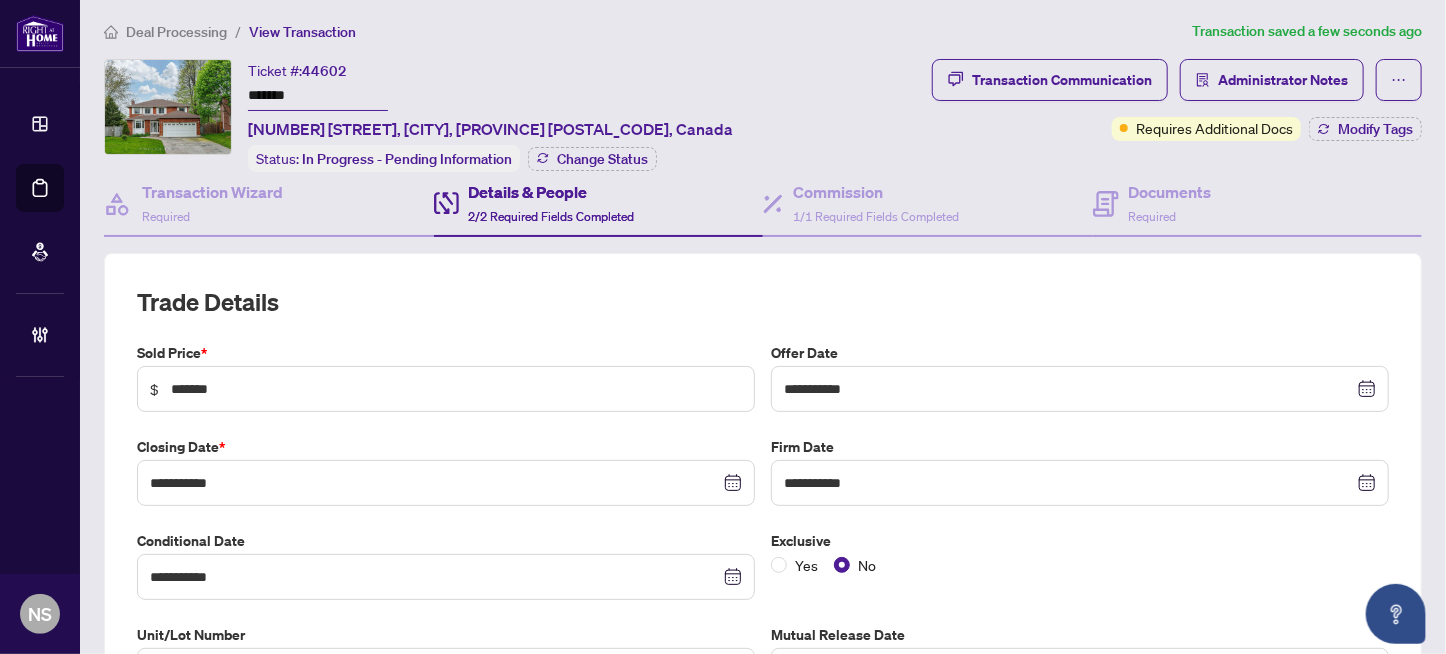 scroll, scrollTop: 0, scrollLeft: 0, axis: both 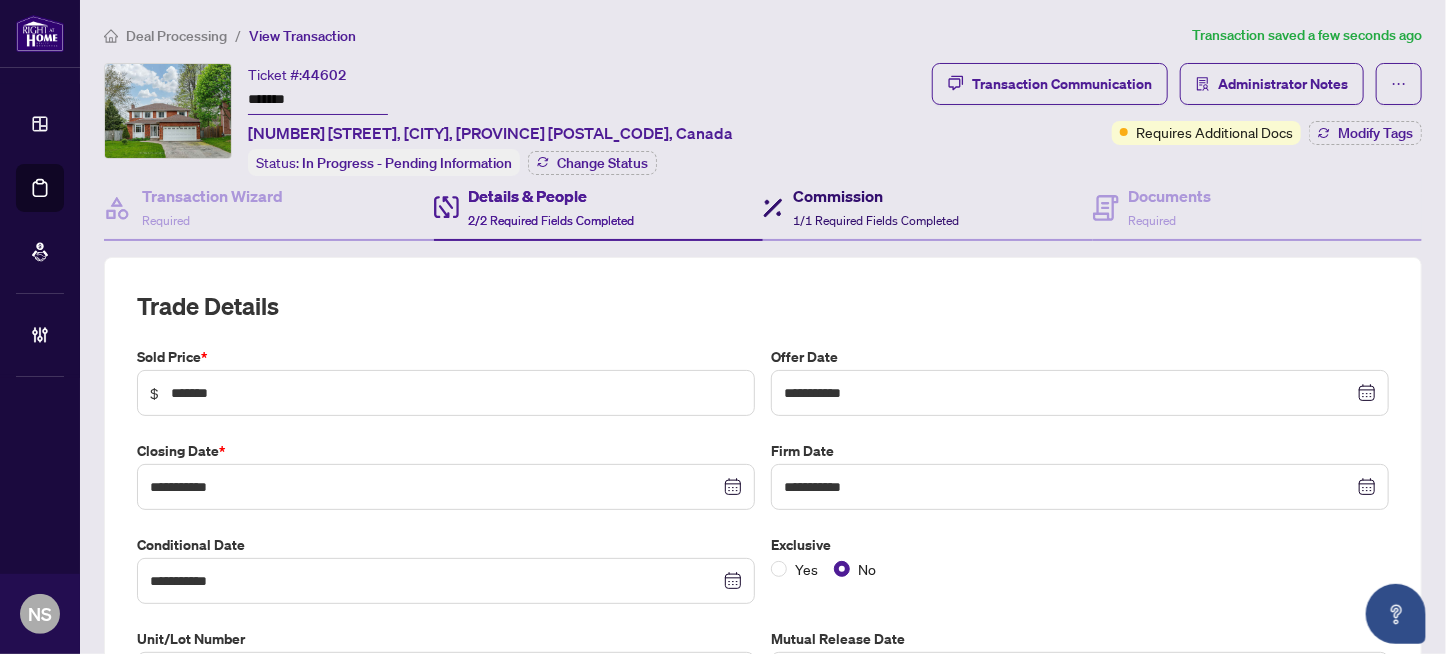click on "Commission" at bounding box center (876, 196) 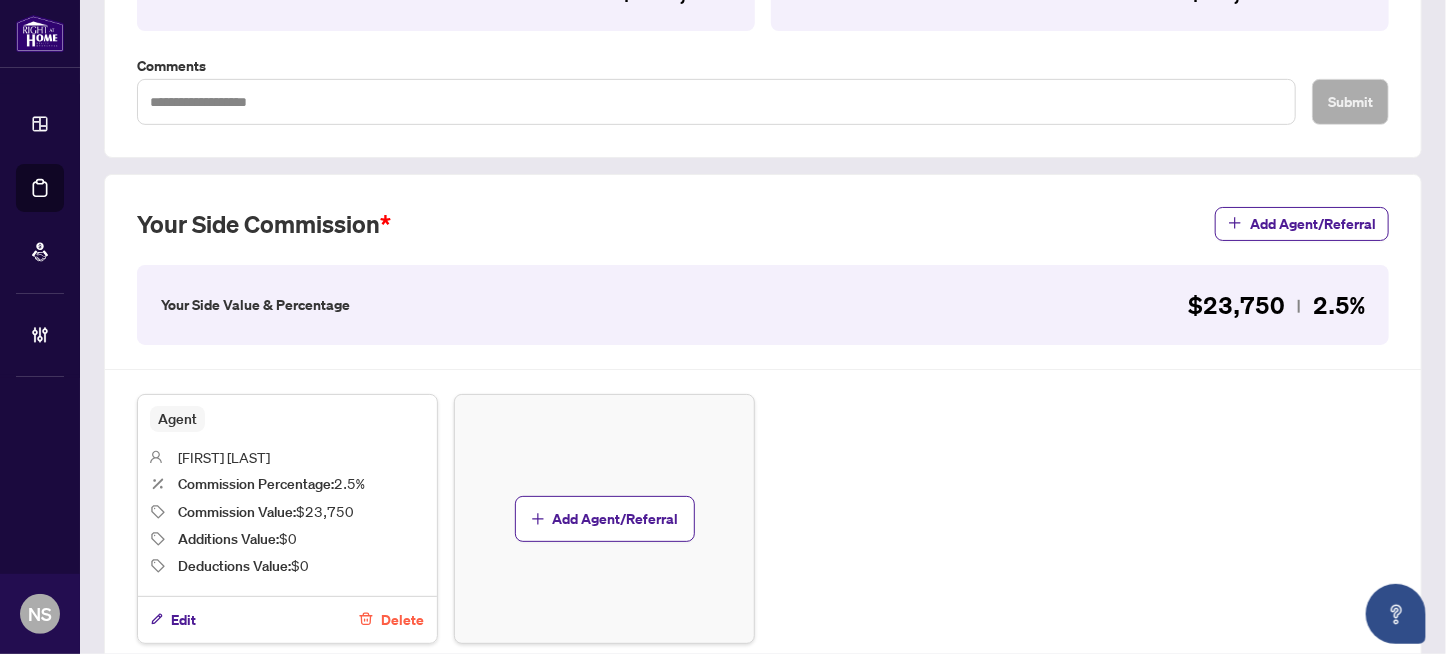 scroll, scrollTop: 0, scrollLeft: 0, axis: both 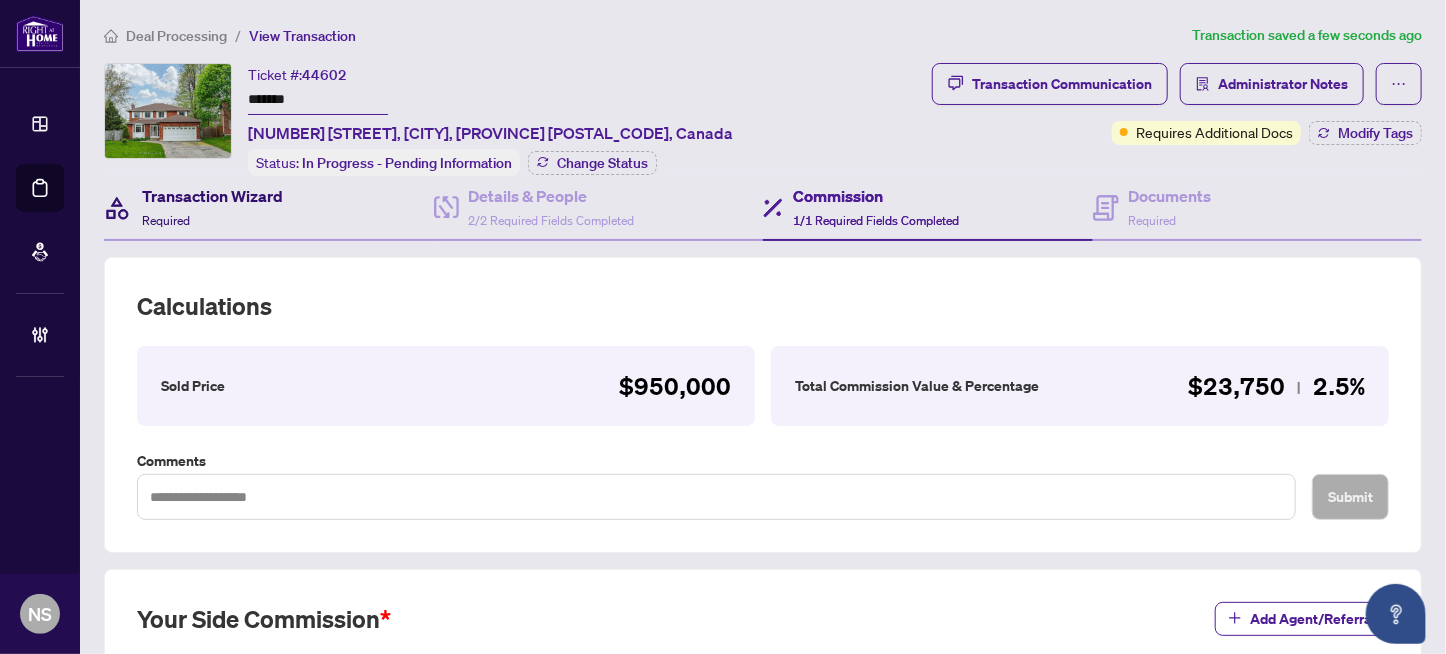 click on "Transaction Wizard" at bounding box center (212, 196) 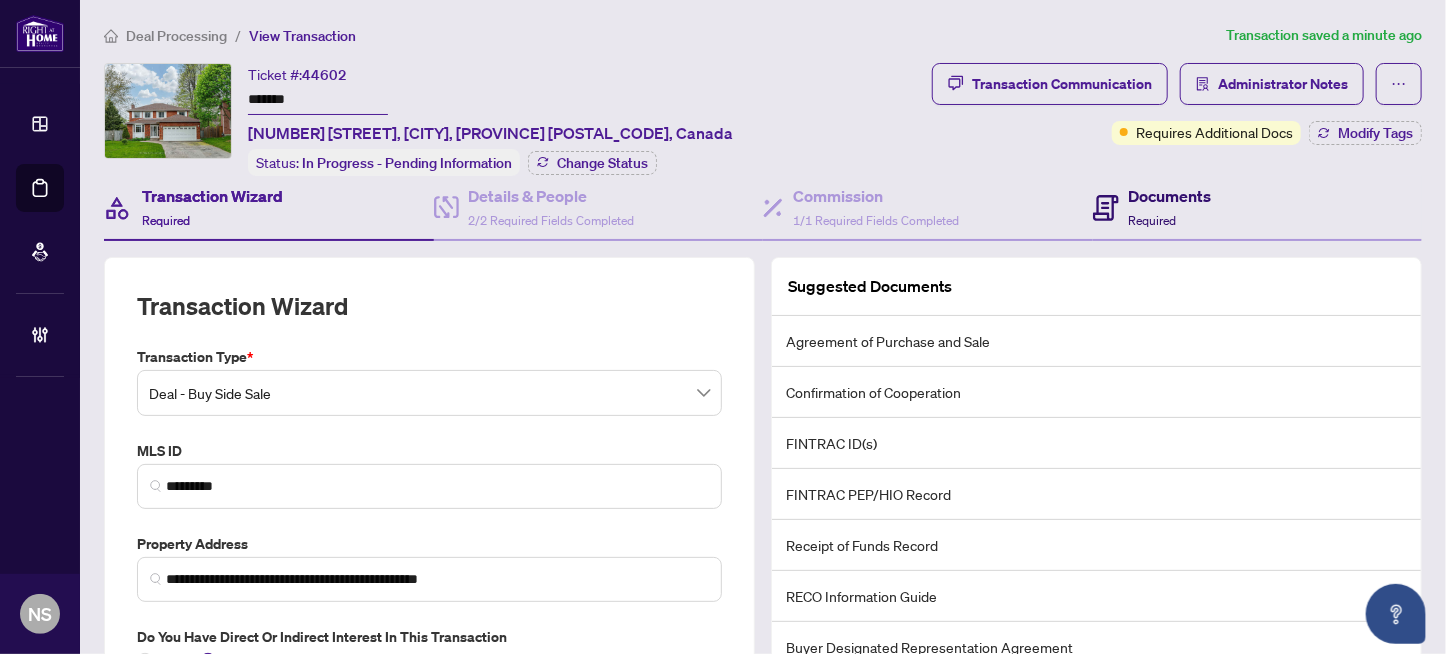 click on "Documents" at bounding box center [1170, 196] 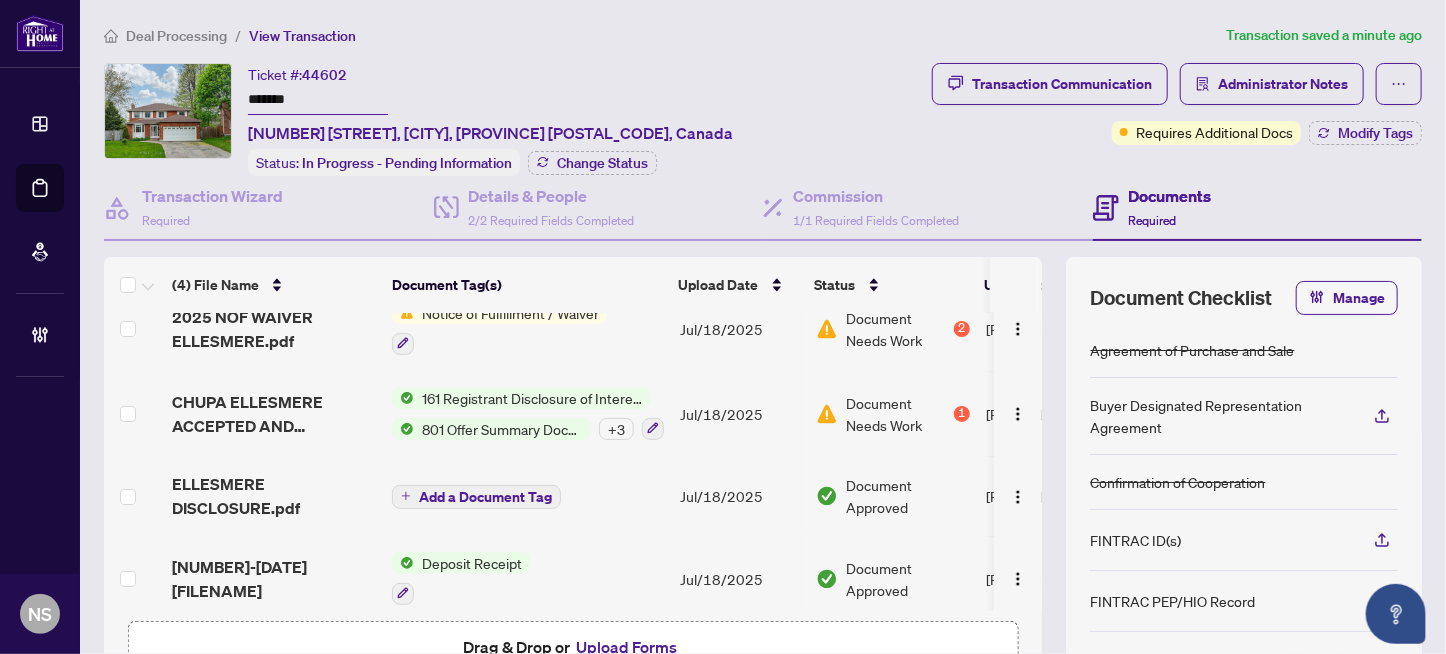 scroll, scrollTop: 39, scrollLeft: 0, axis: vertical 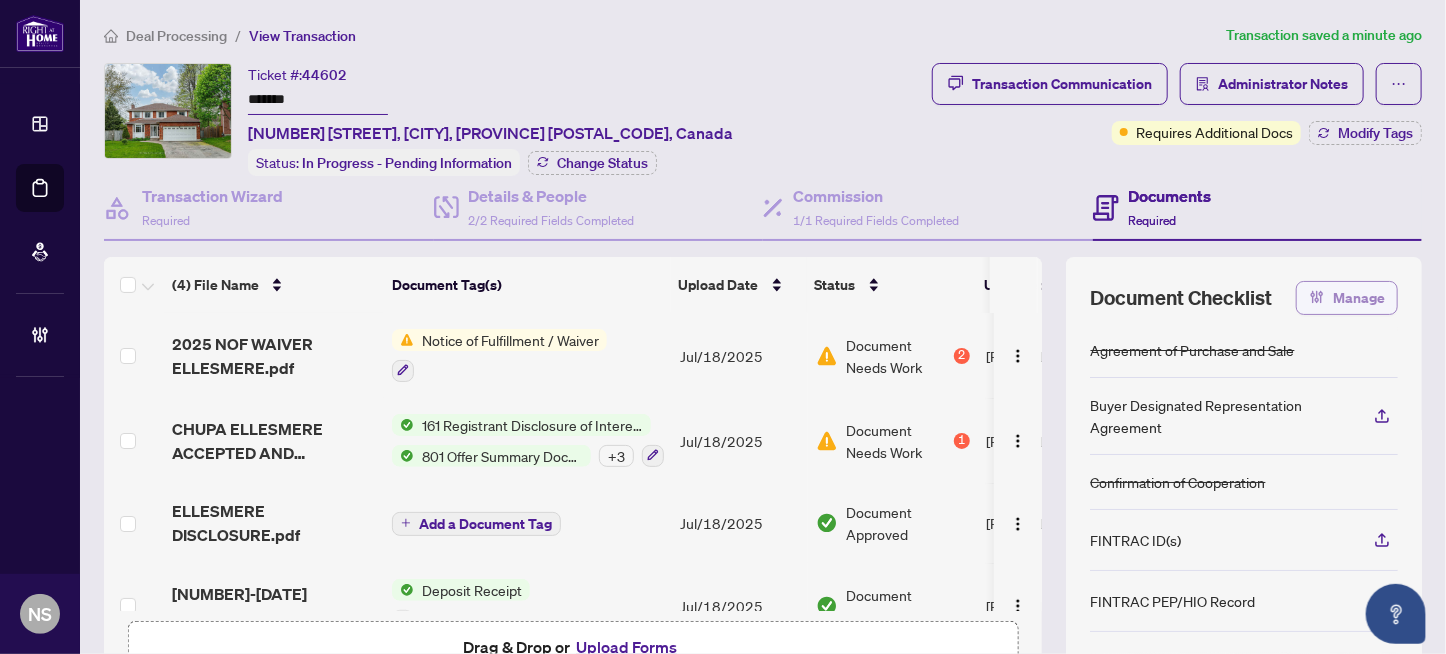 click on "Manage" at bounding box center (1359, 298) 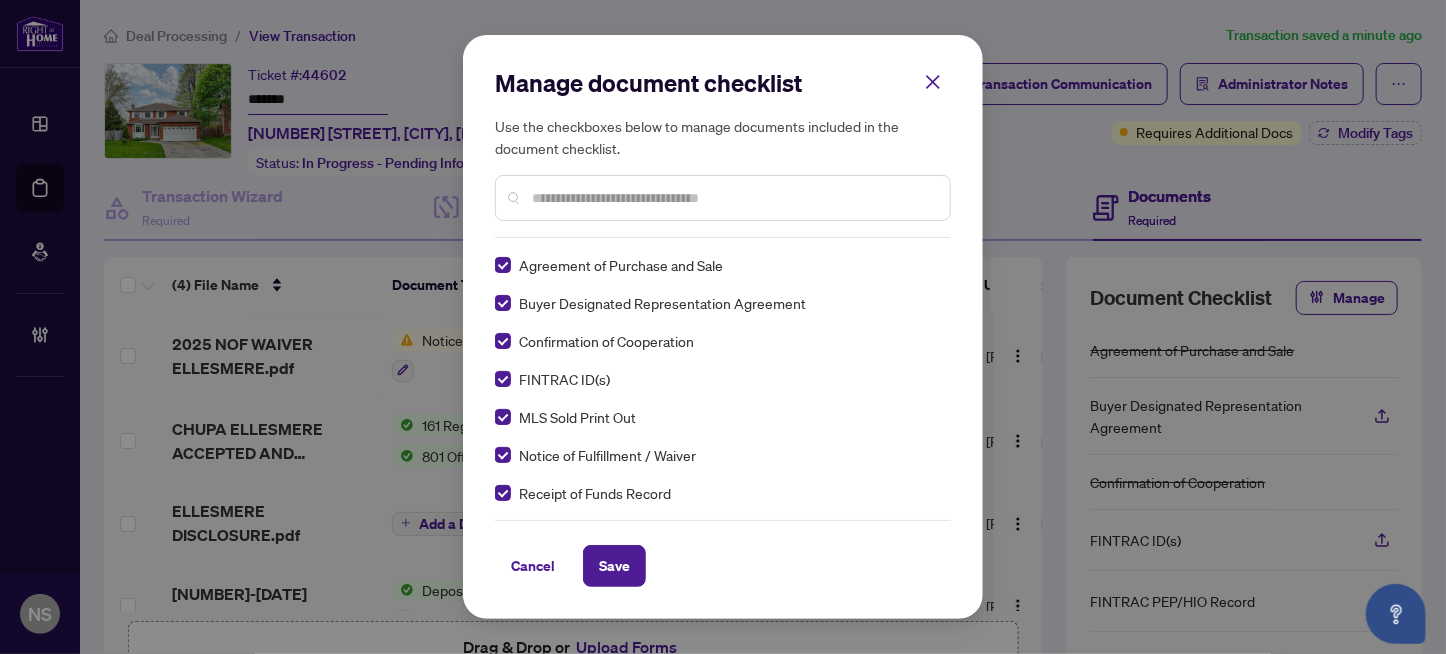 scroll, scrollTop: 100, scrollLeft: 0, axis: vertical 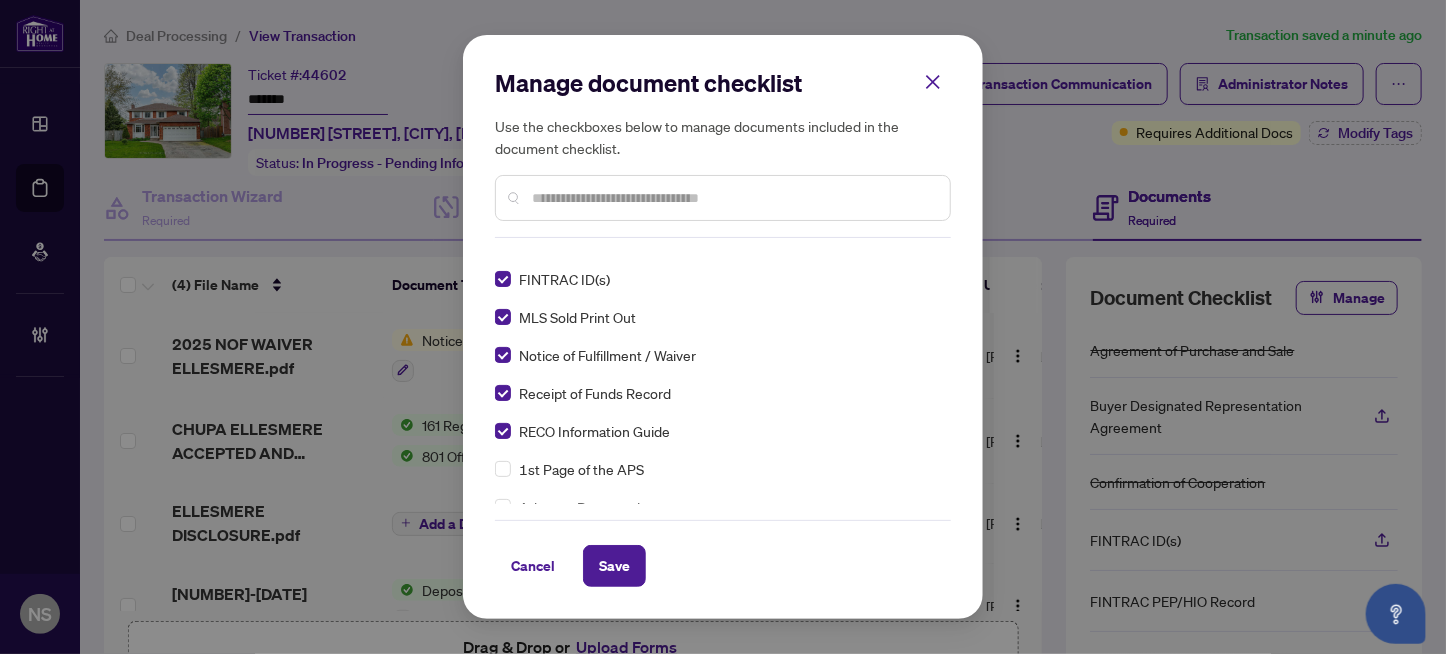 click at bounding box center [733, 198] 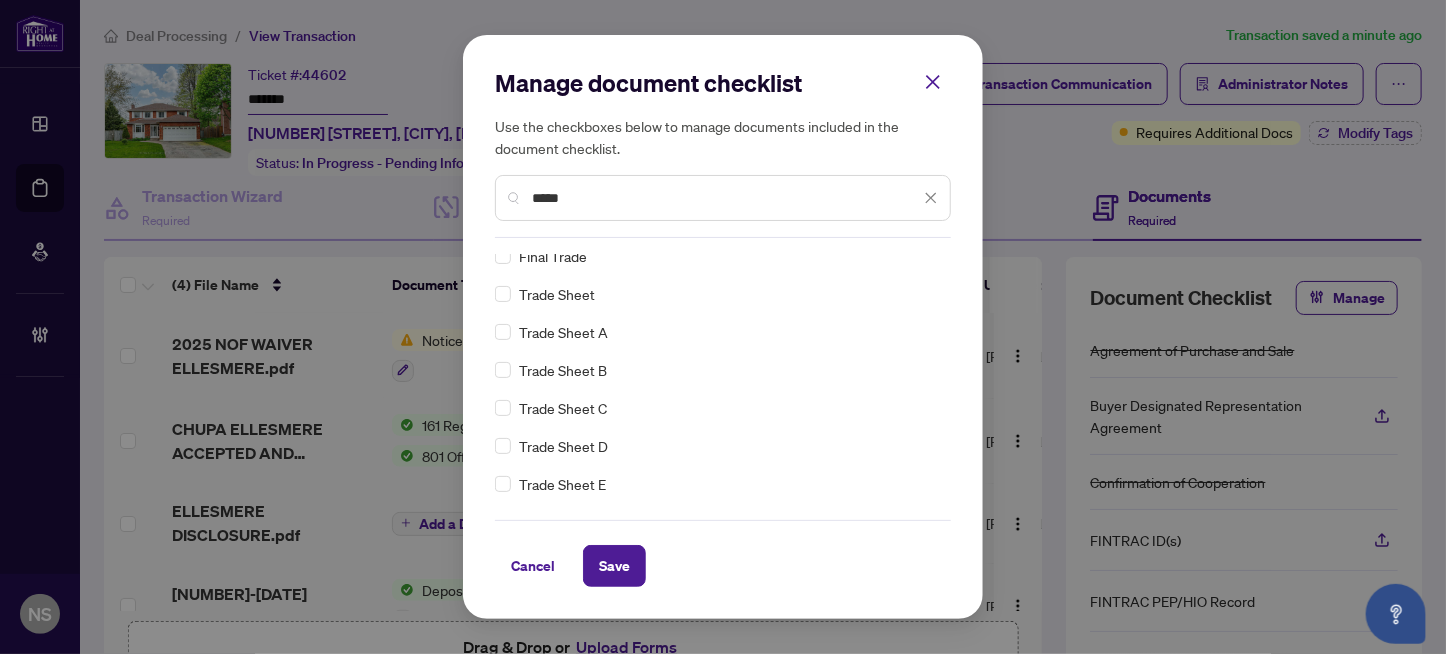 scroll, scrollTop: 0, scrollLeft: 0, axis: both 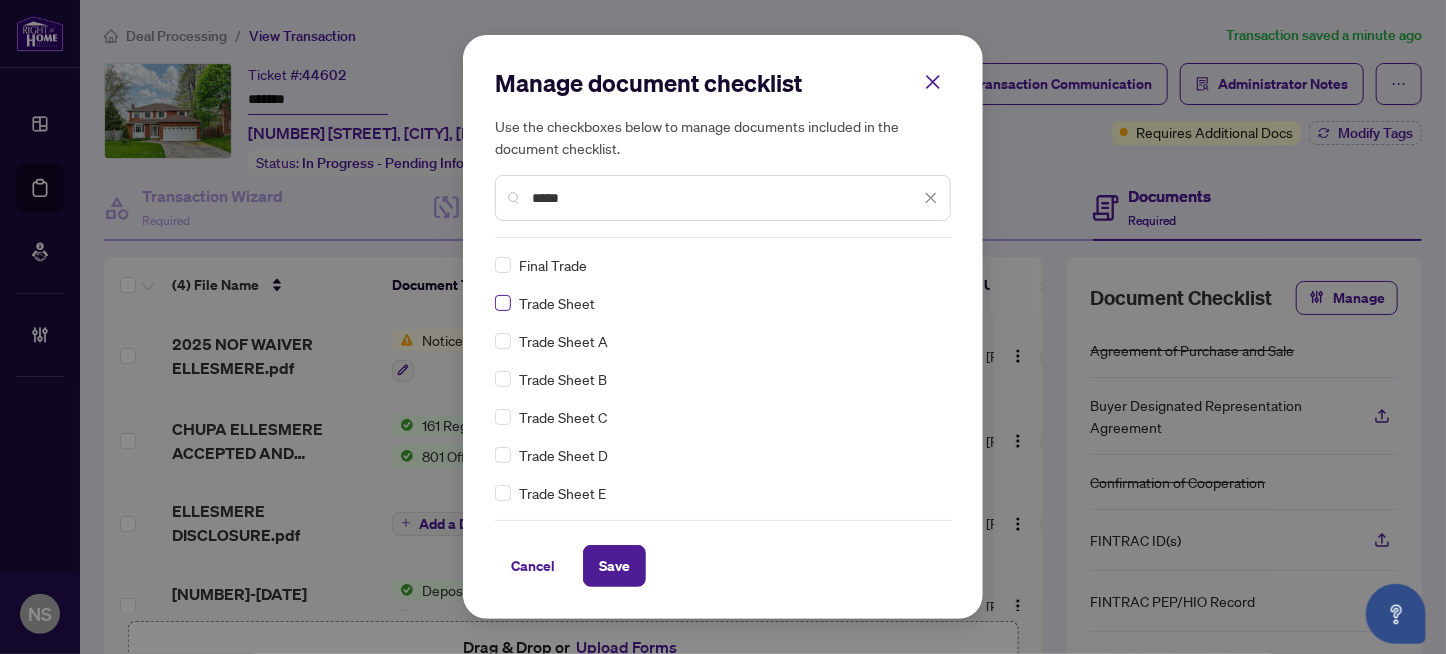 type on "*****" 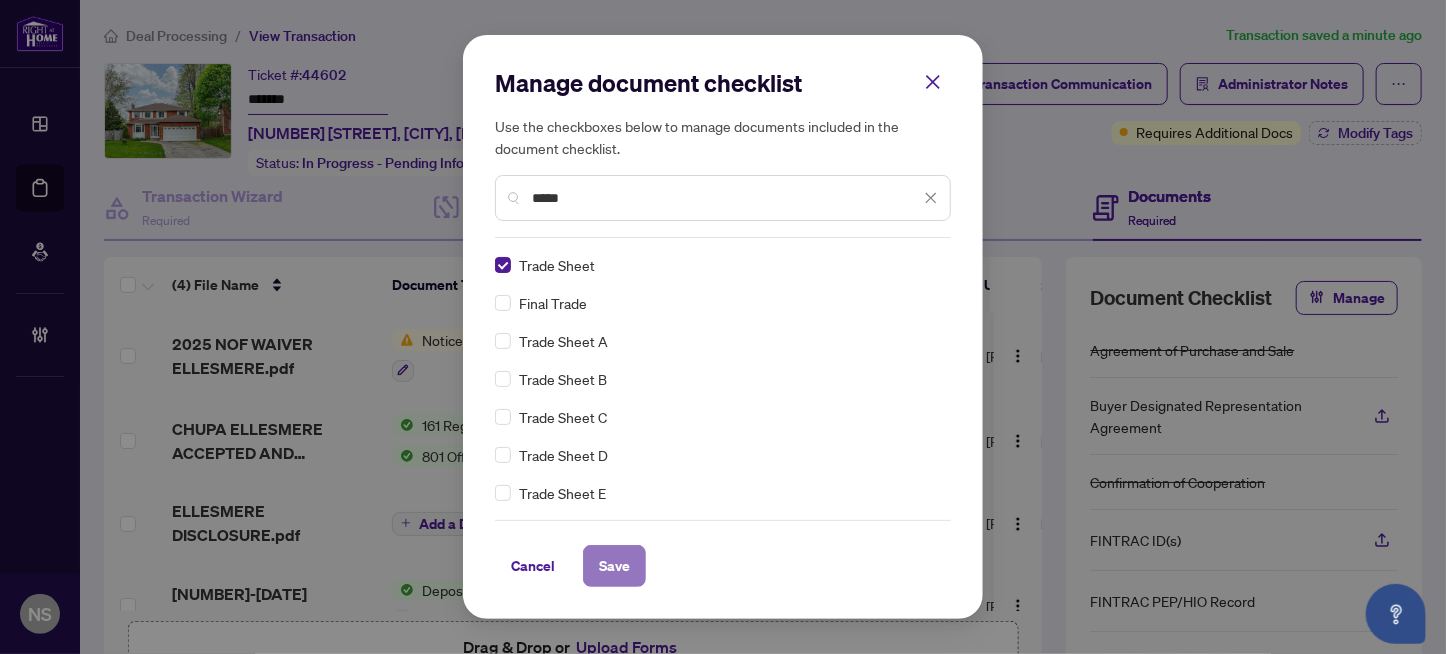 click on "Save" at bounding box center (614, 566) 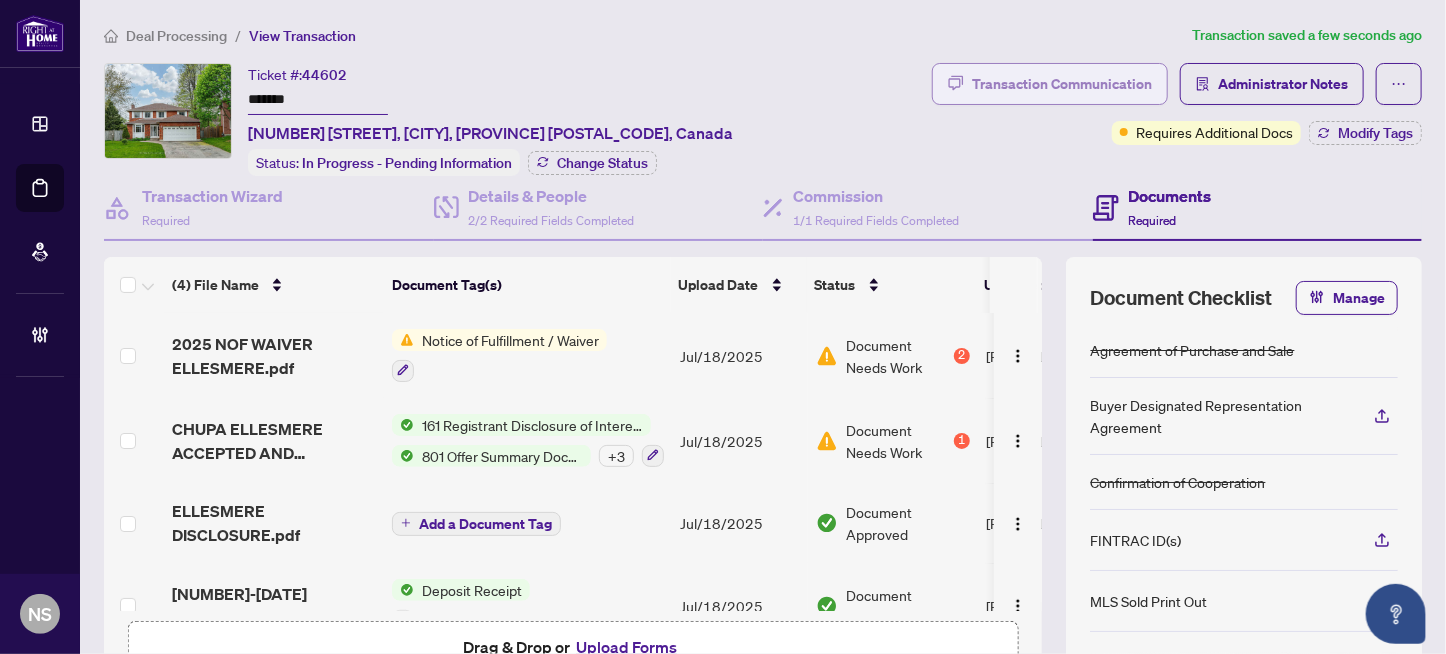 click on "Transaction Communication" at bounding box center [1062, 84] 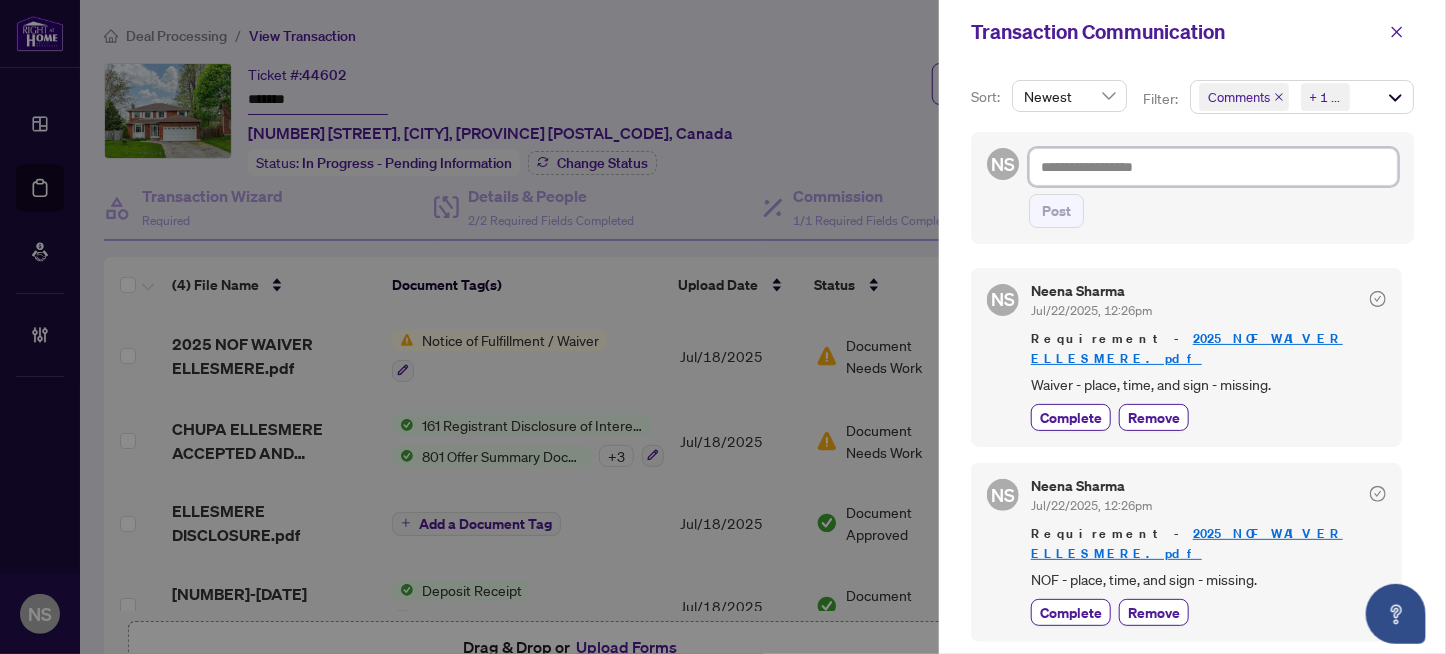 click at bounding box center (1213, 167) 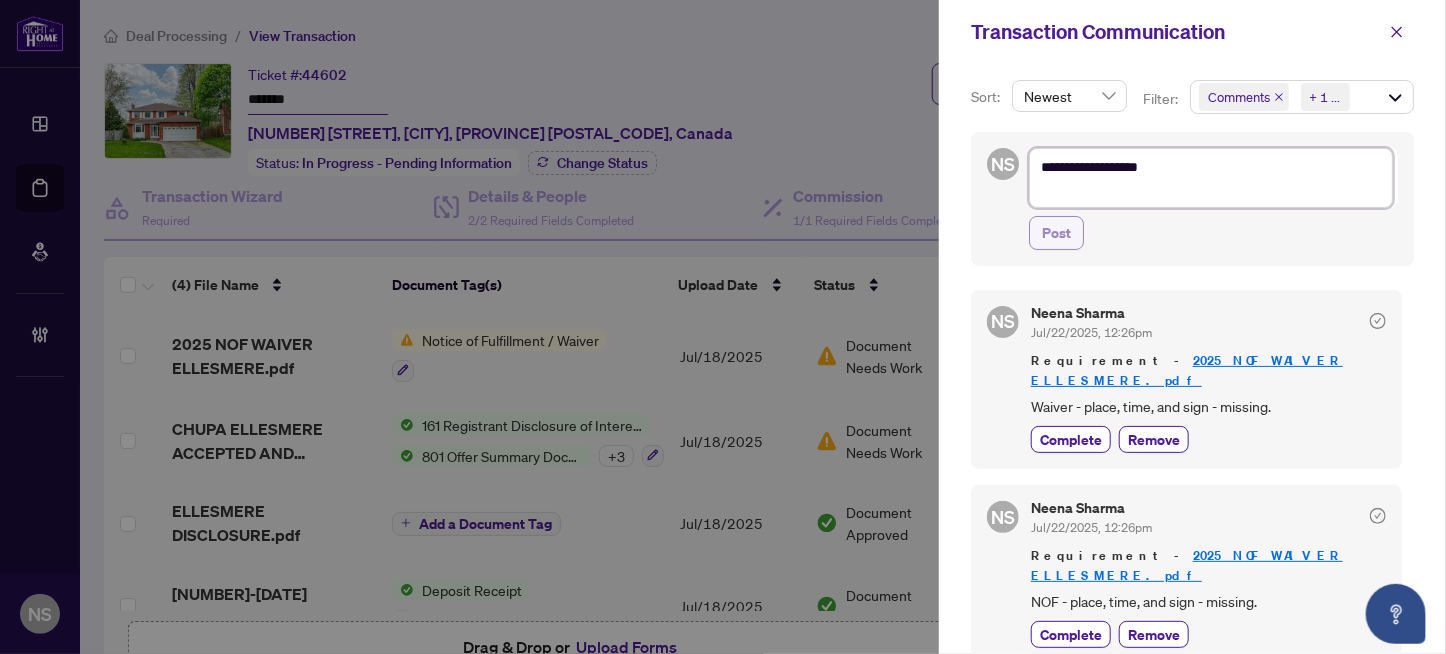 type on "**********" 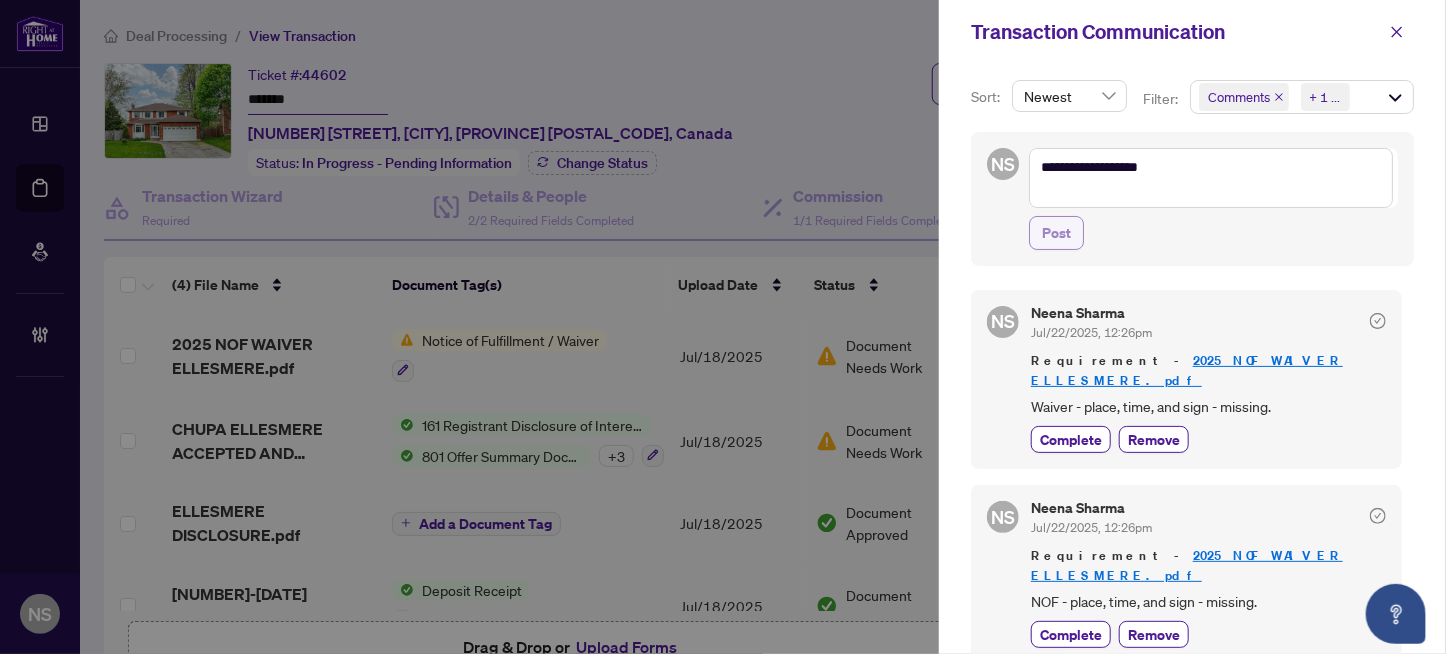 click on "Post" at bounding box center [1056, 233] 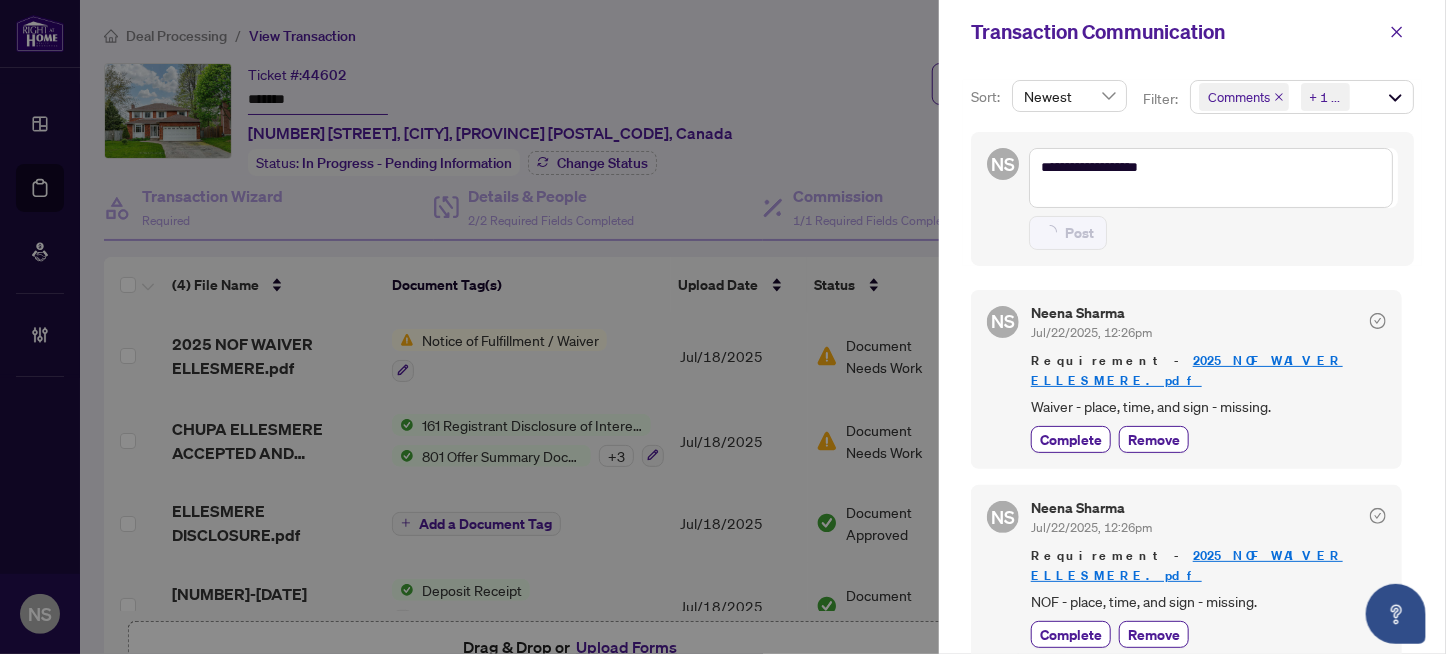 type on "**********" 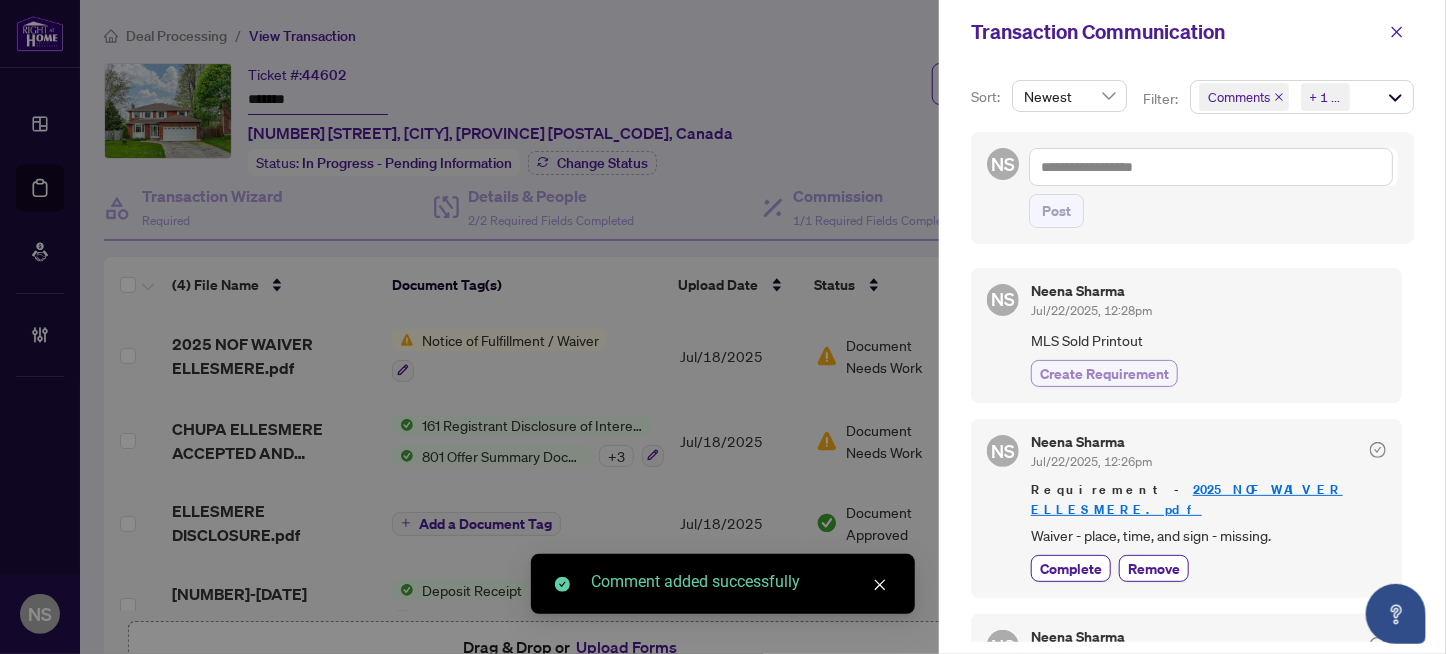 click on "Create Requirement" at bounding box center (1104, 373) 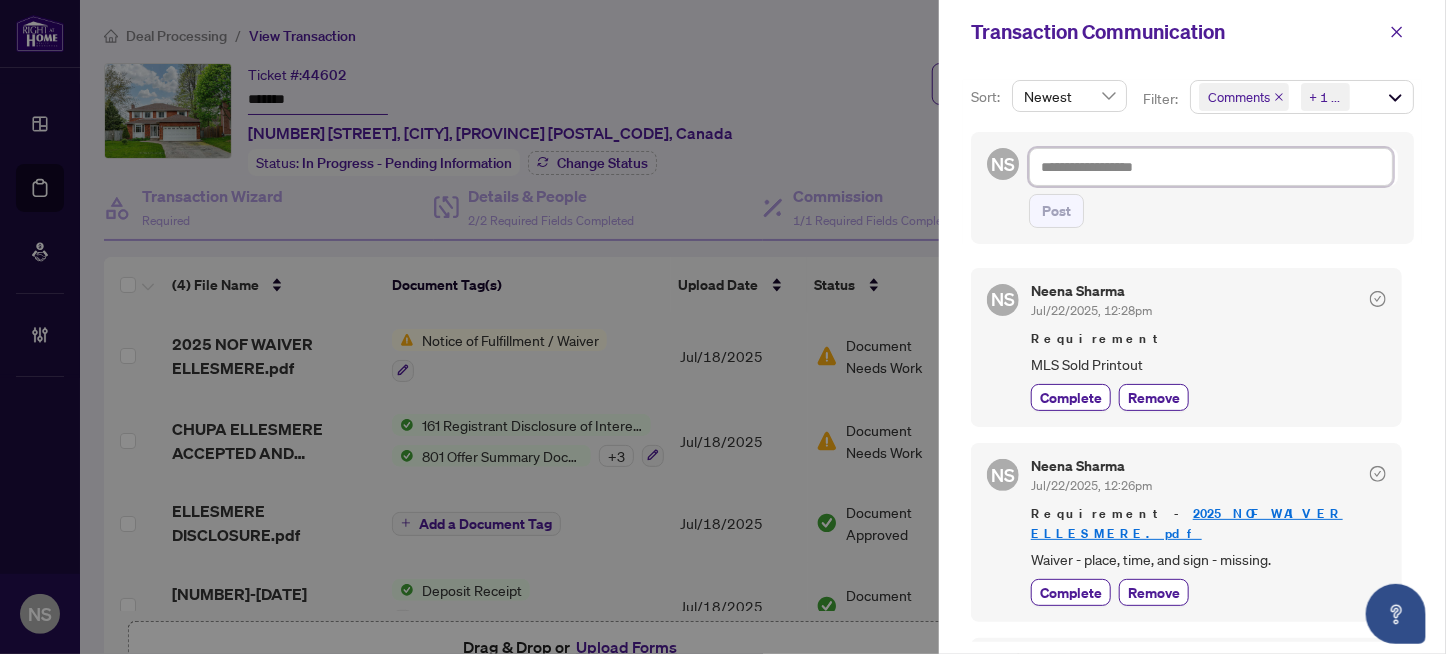 click at bounding box center (1211, 167) 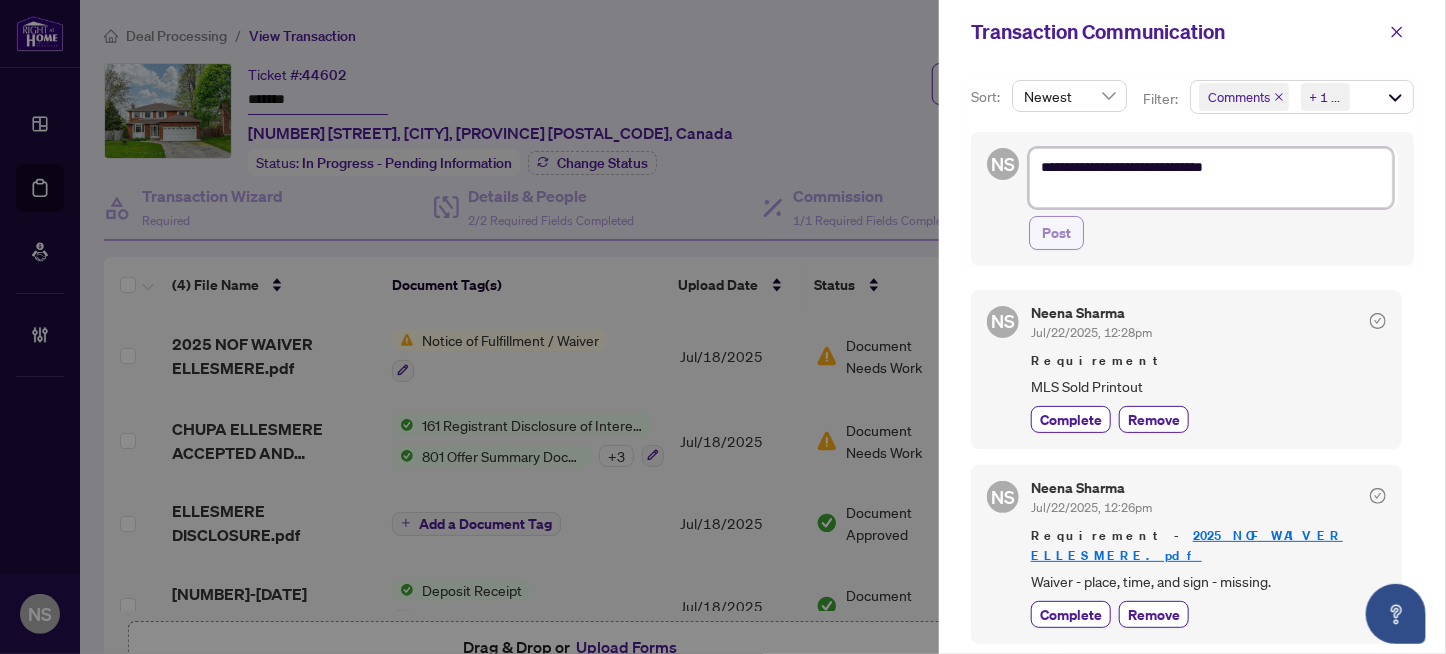 type on "**********" 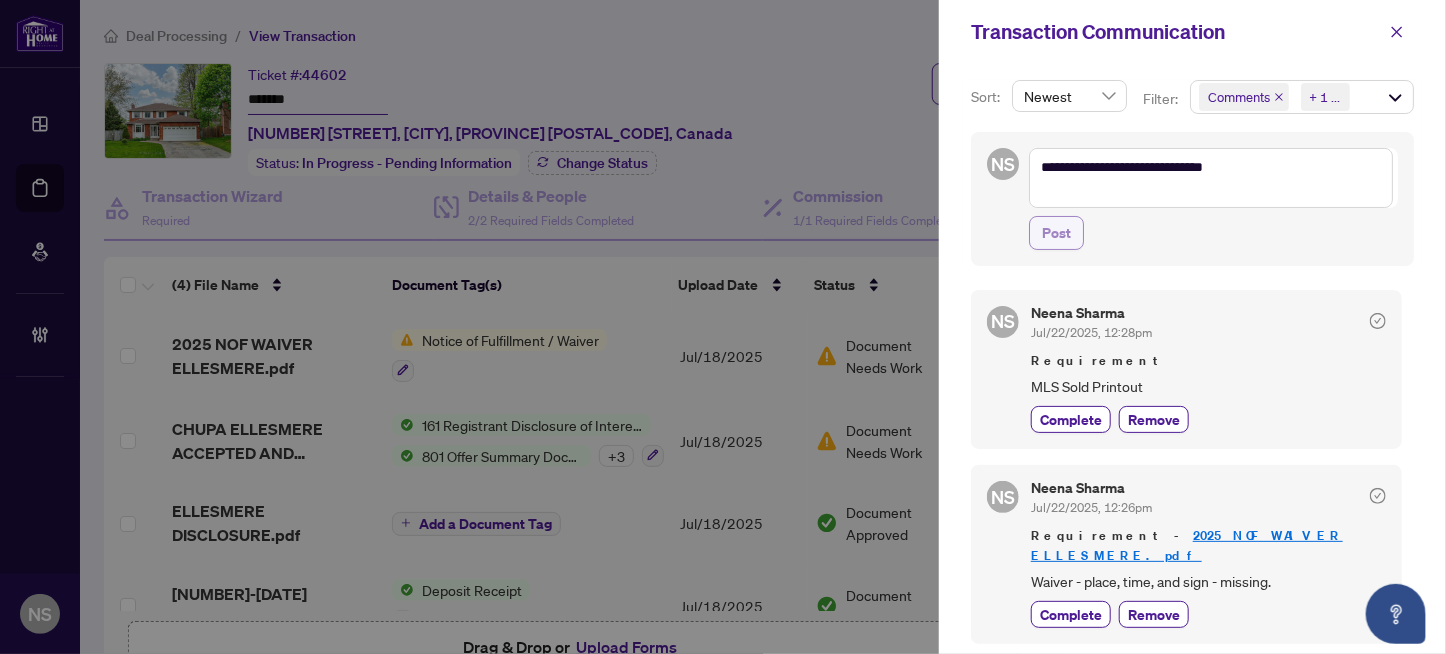 click on "Post" at bounding box center (1056, 233) 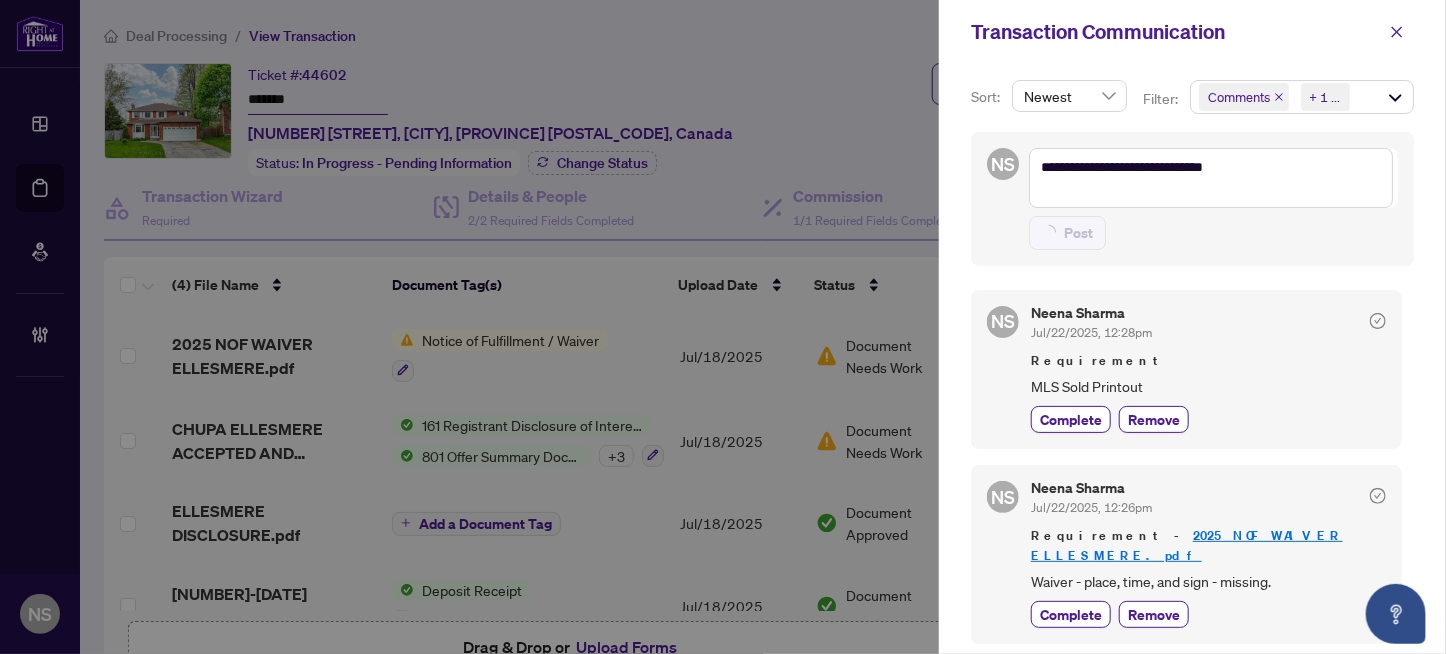 type on "**********" 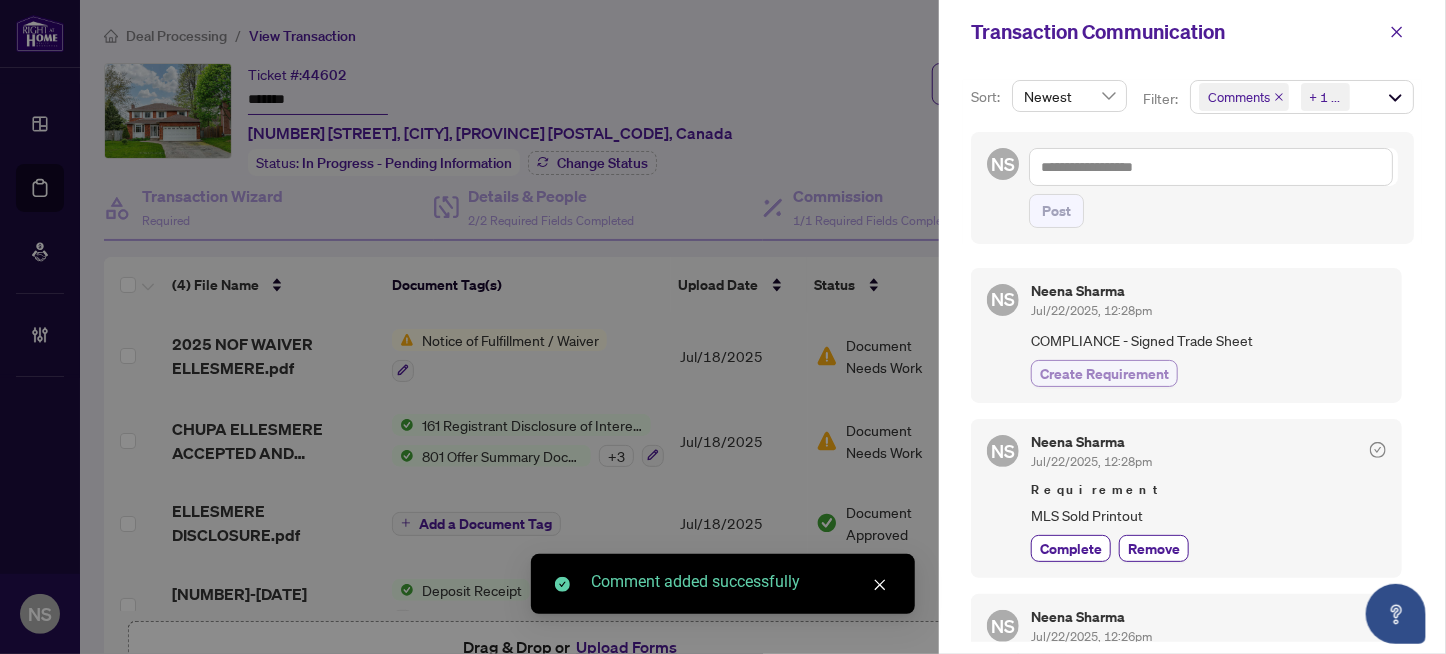 click on "Create Requirement" at bounding box center (1104, 373) 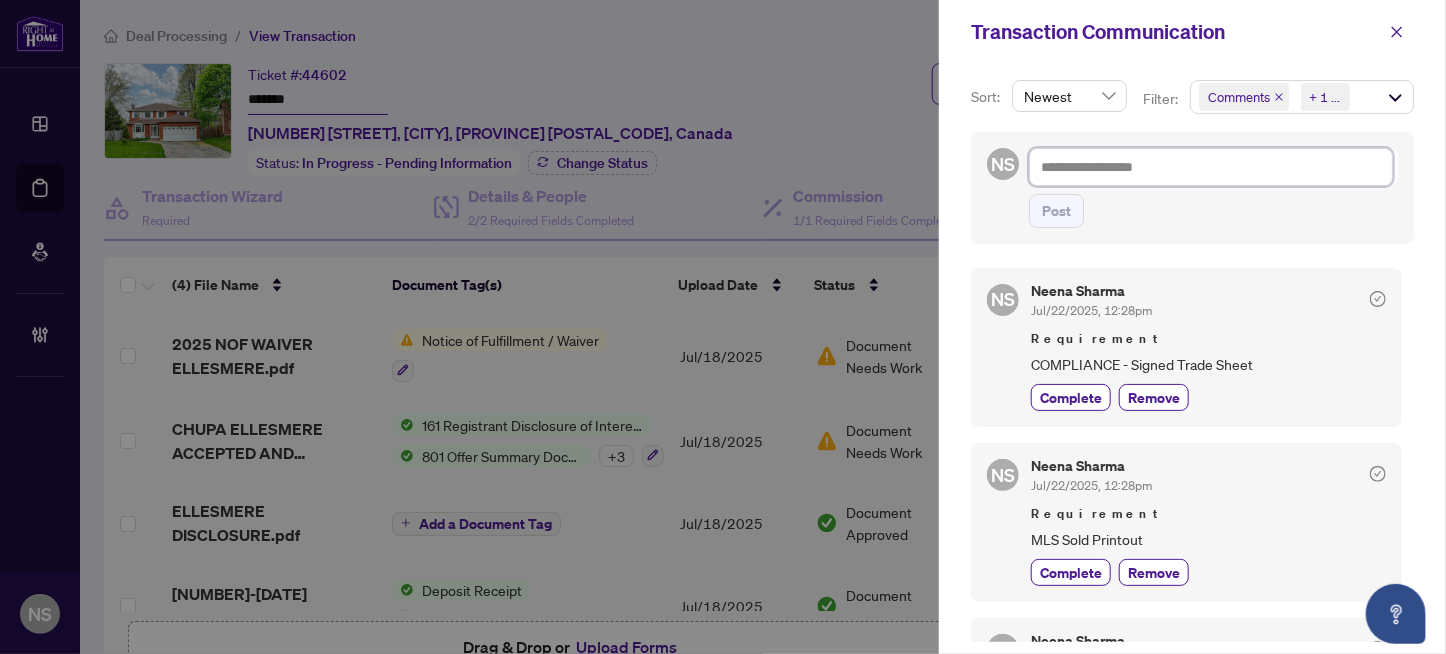 click at bounding box center (1211, 167) 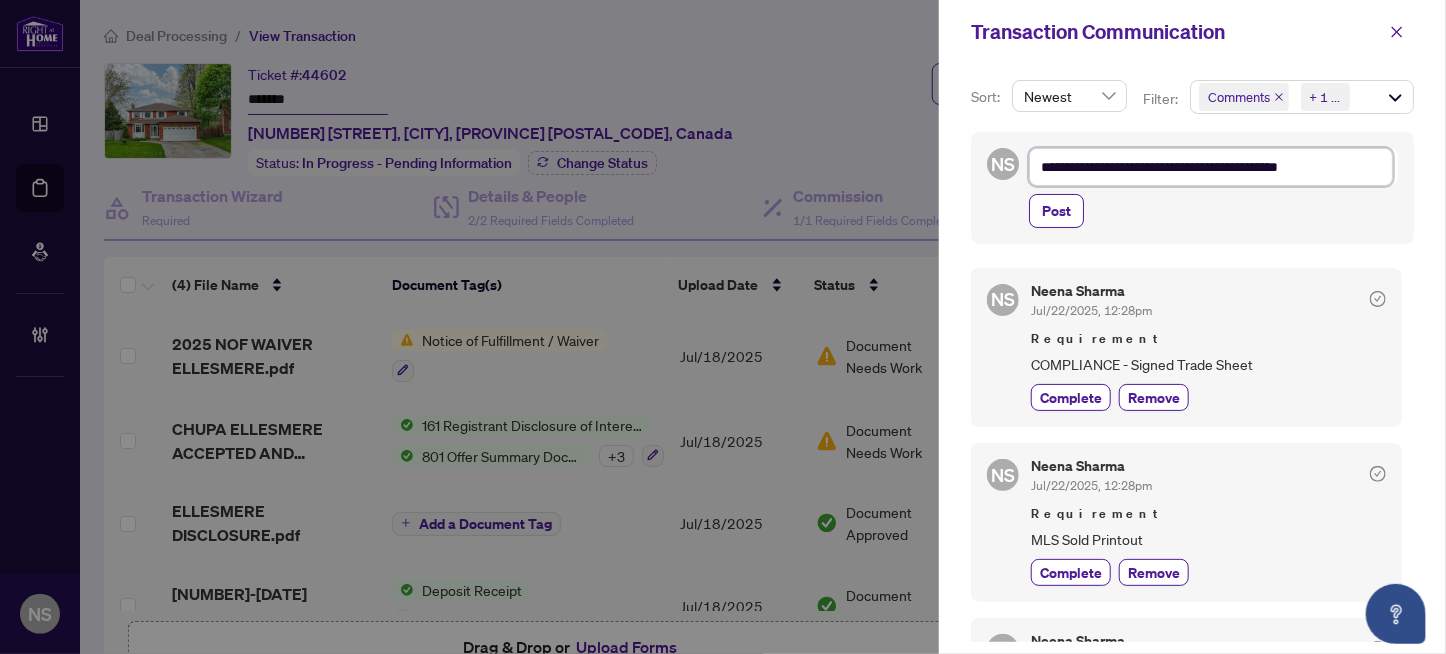 type on "**********" 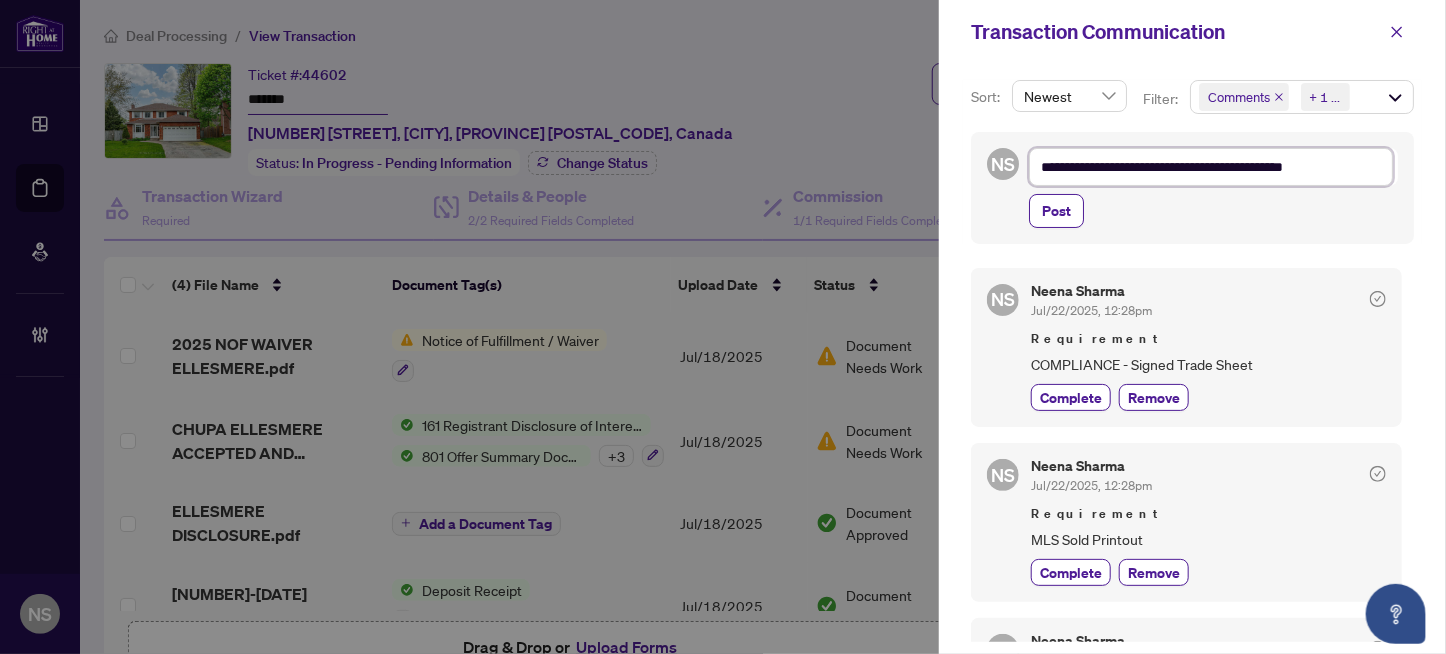 type on "**********" 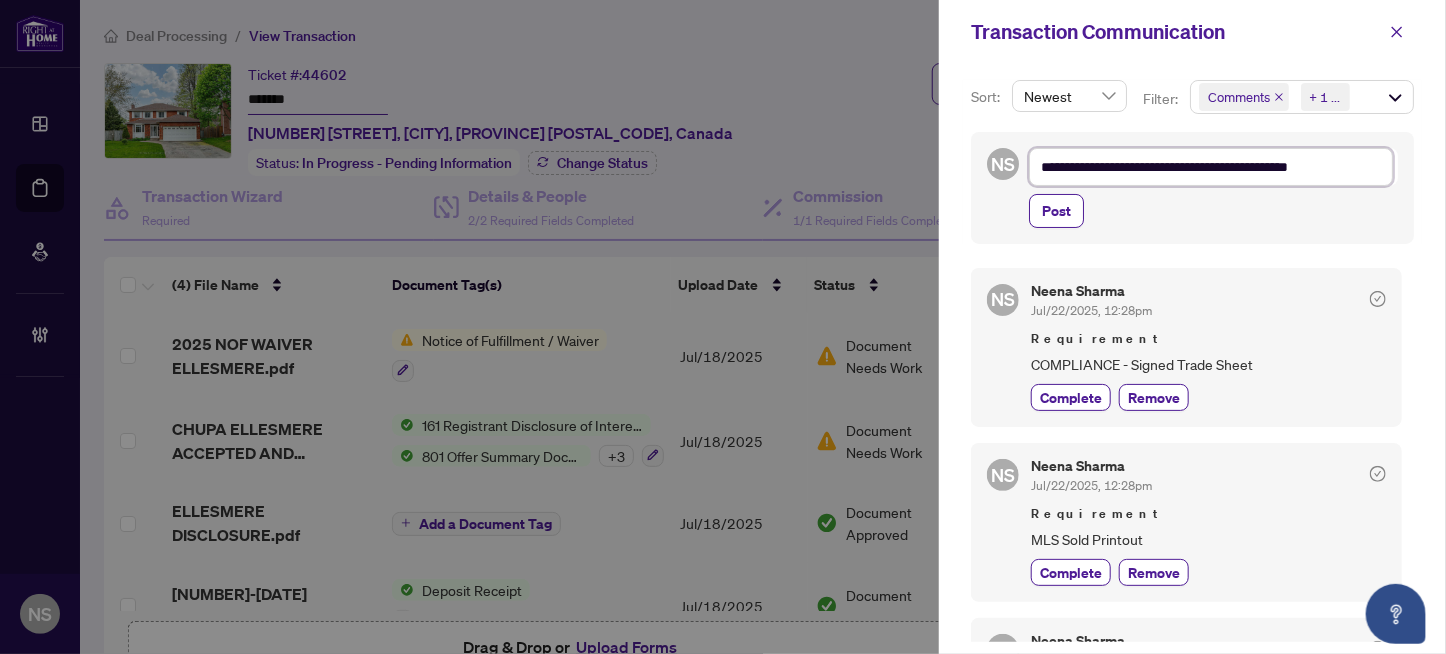 type on "**********" 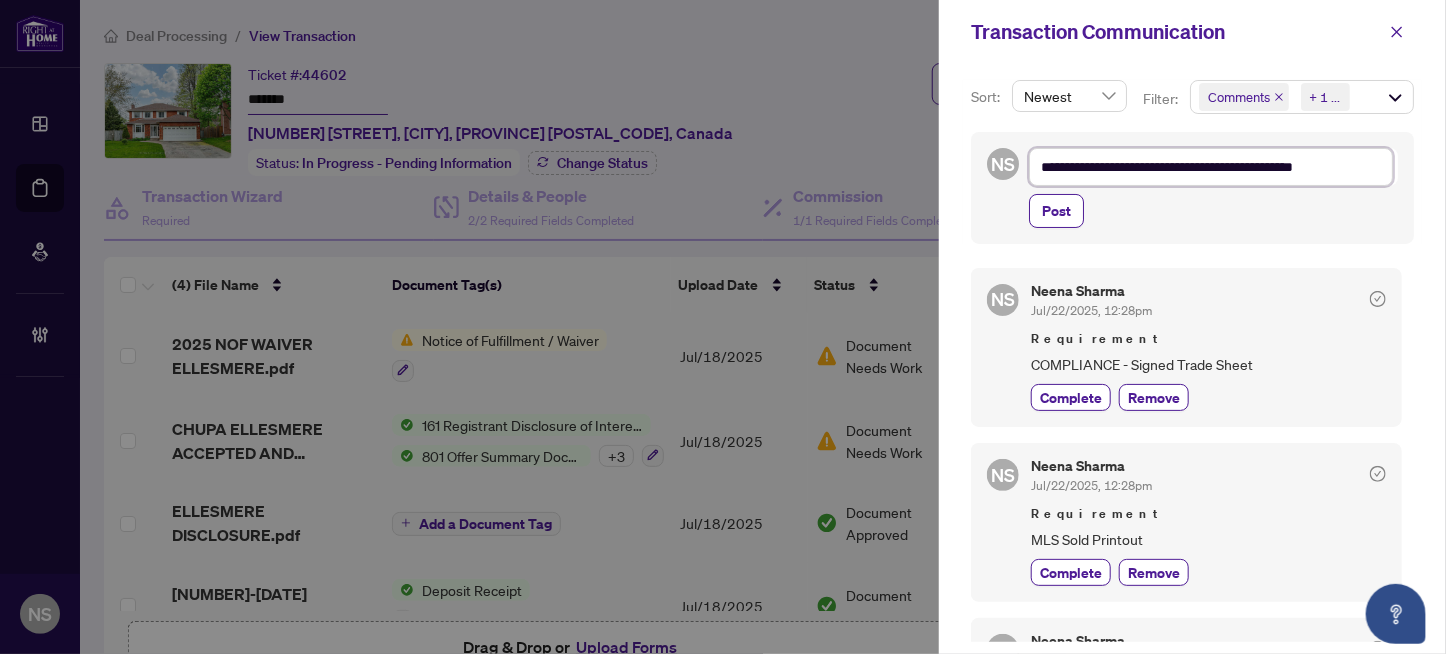 type on "**********" 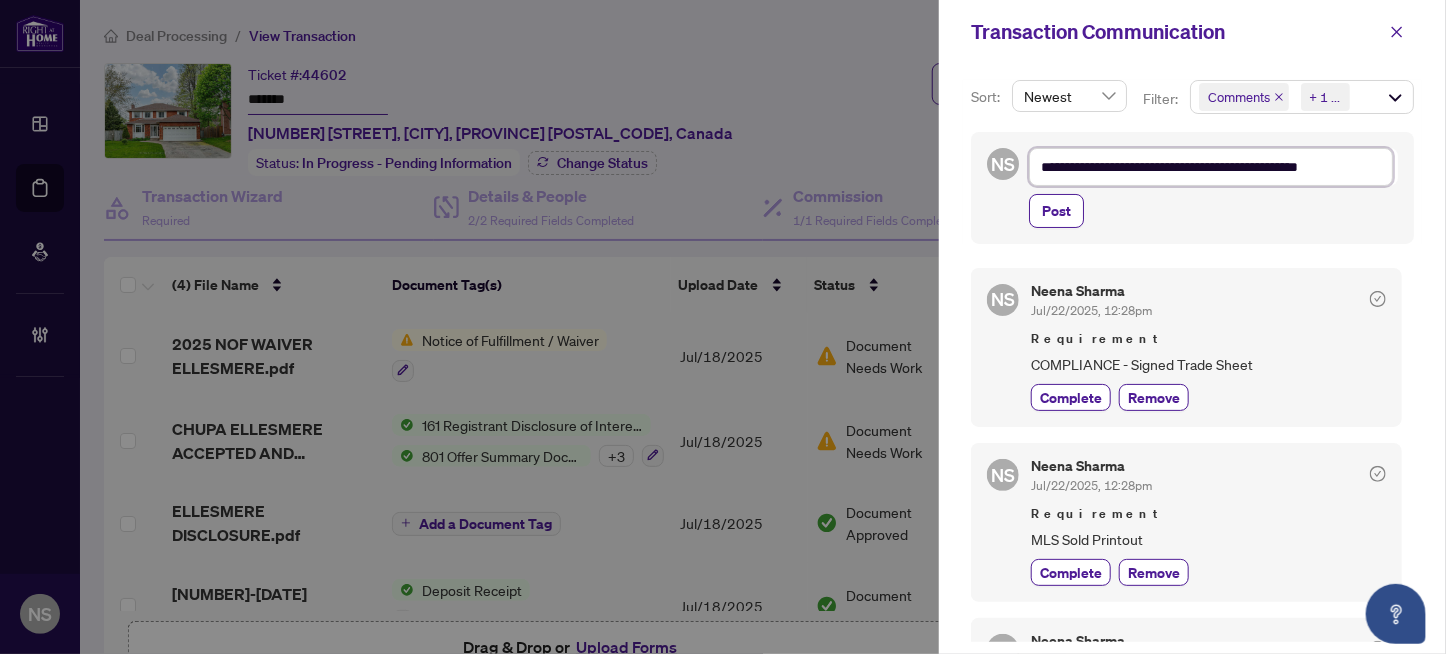 type on "**********" 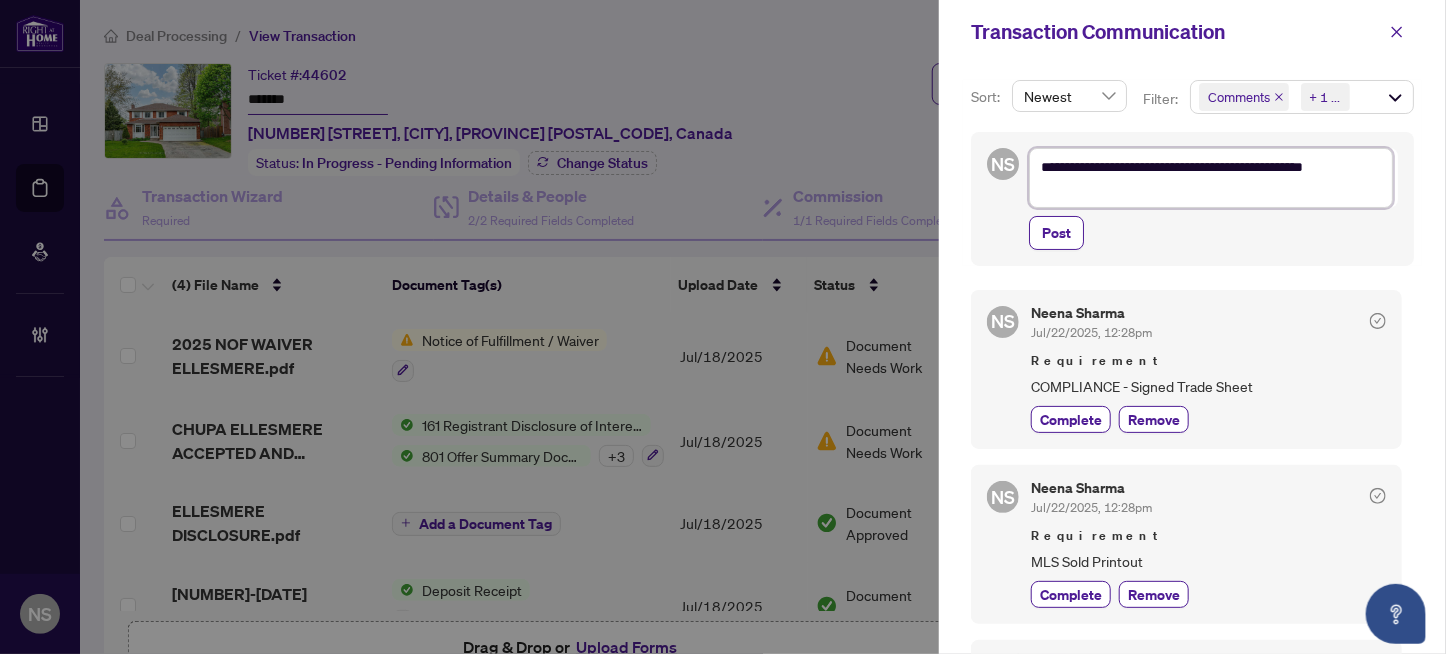 type on "**********" 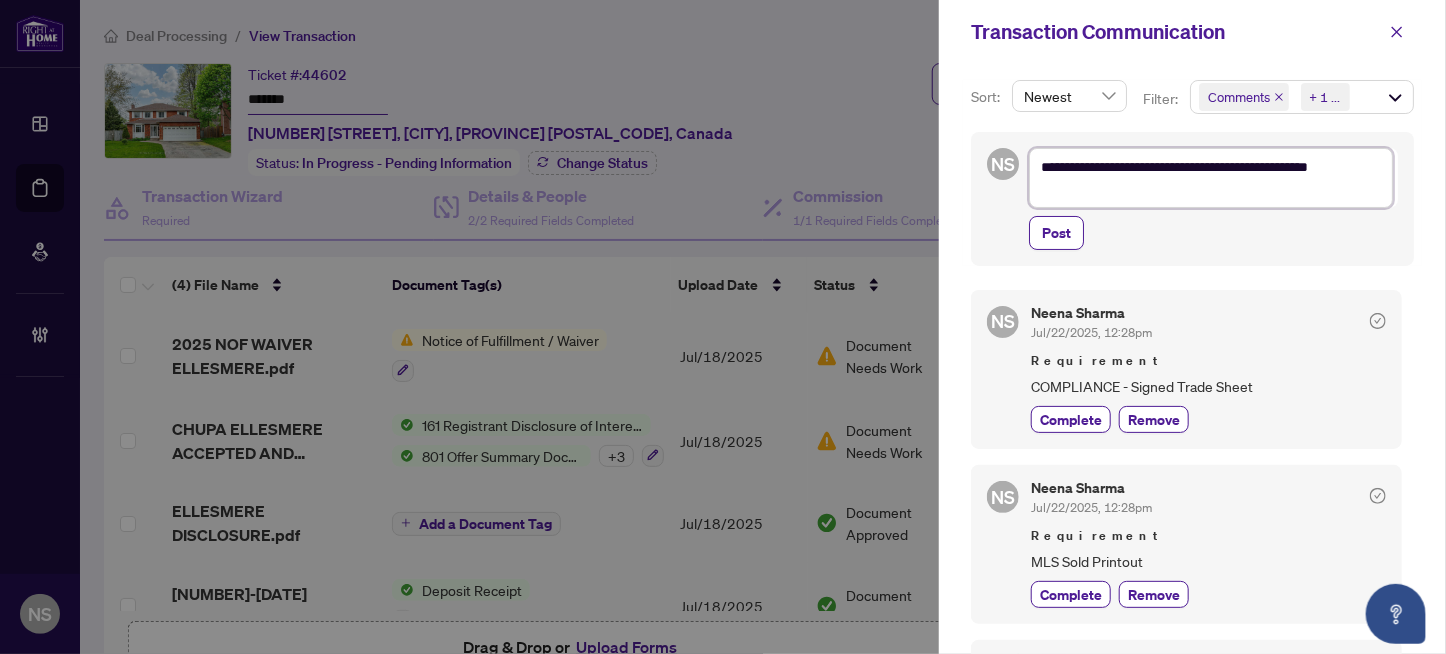 type on "**********" 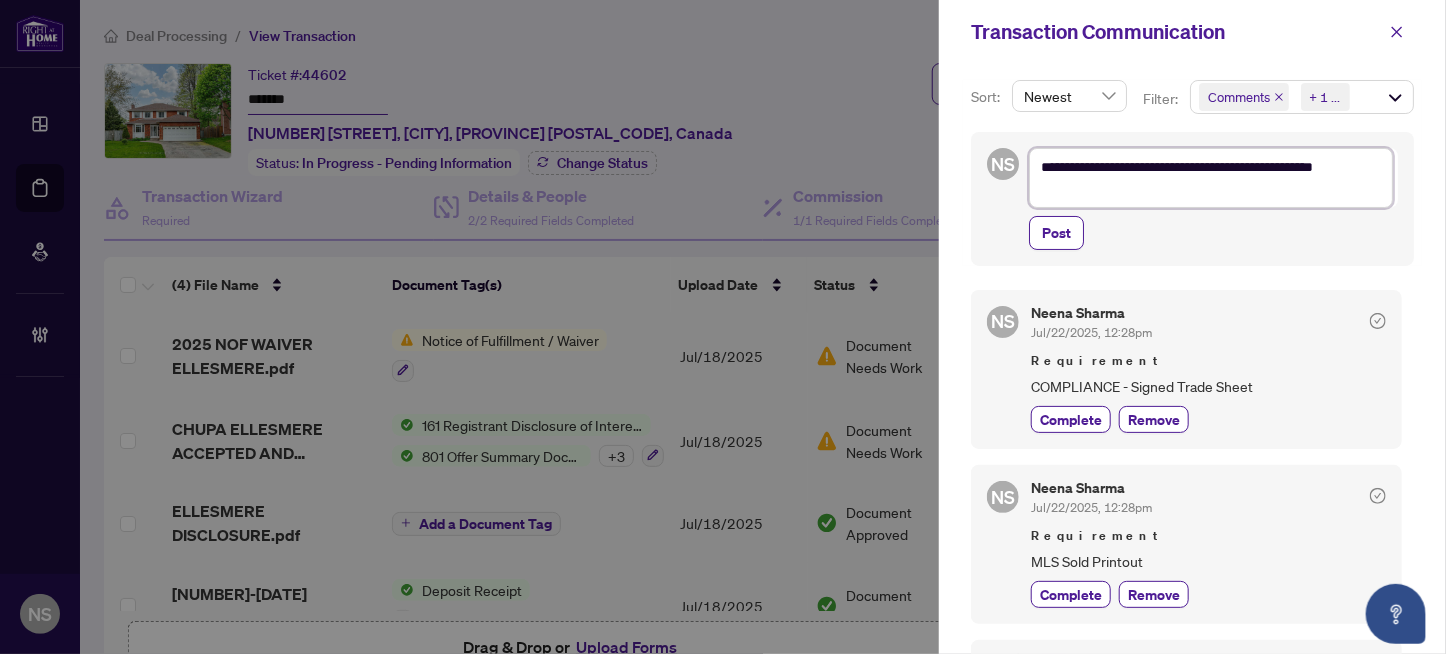 type on "**********" 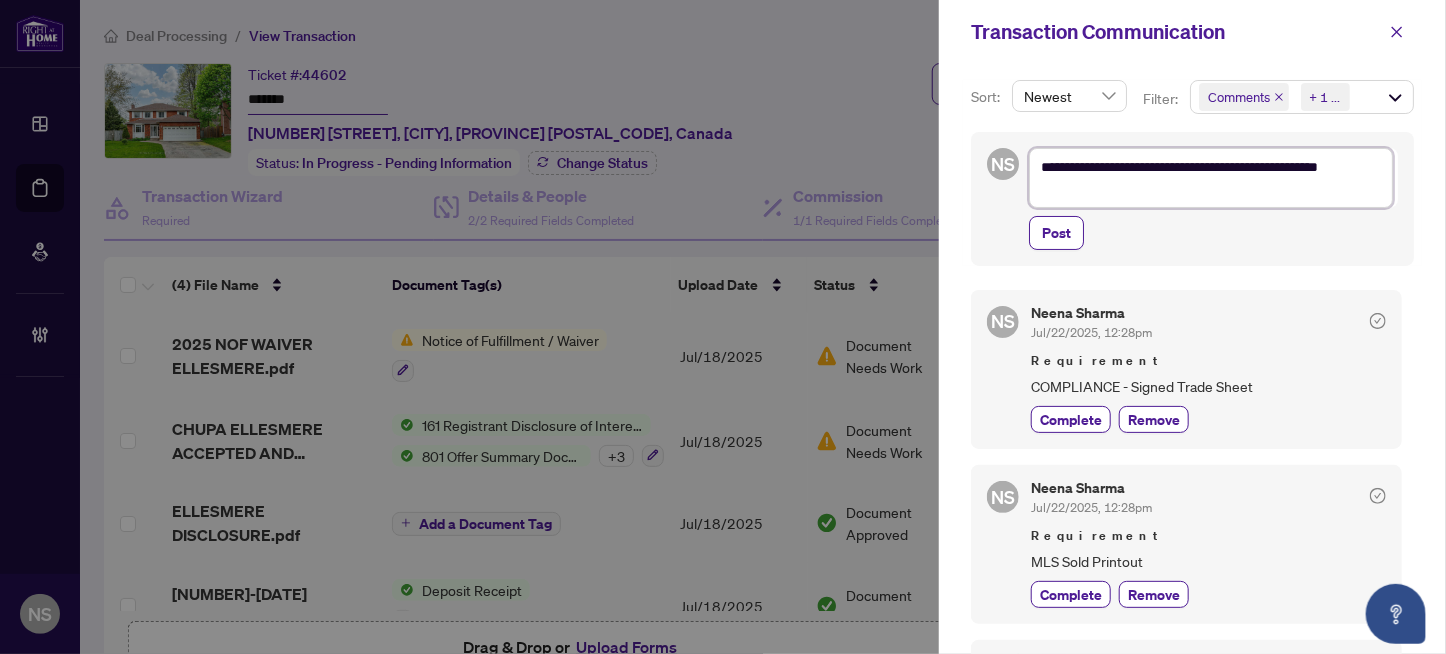 type on "**********" 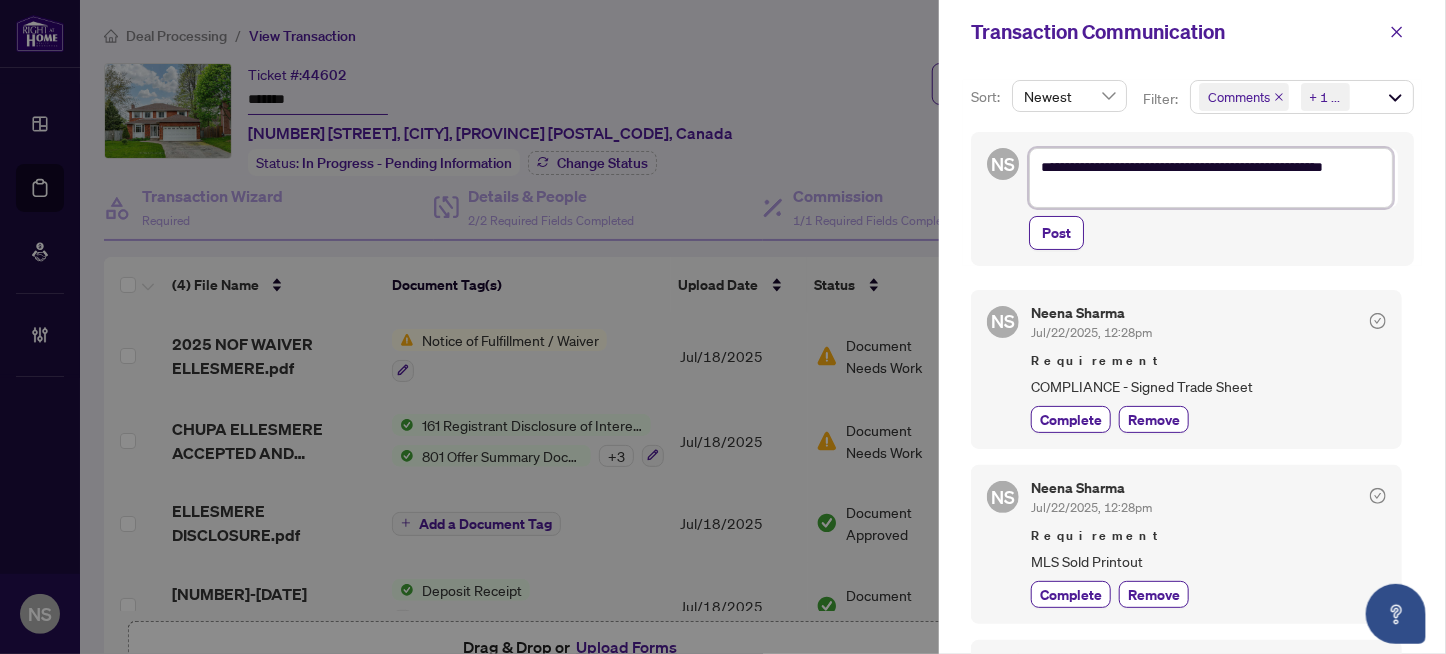 type on "**********" 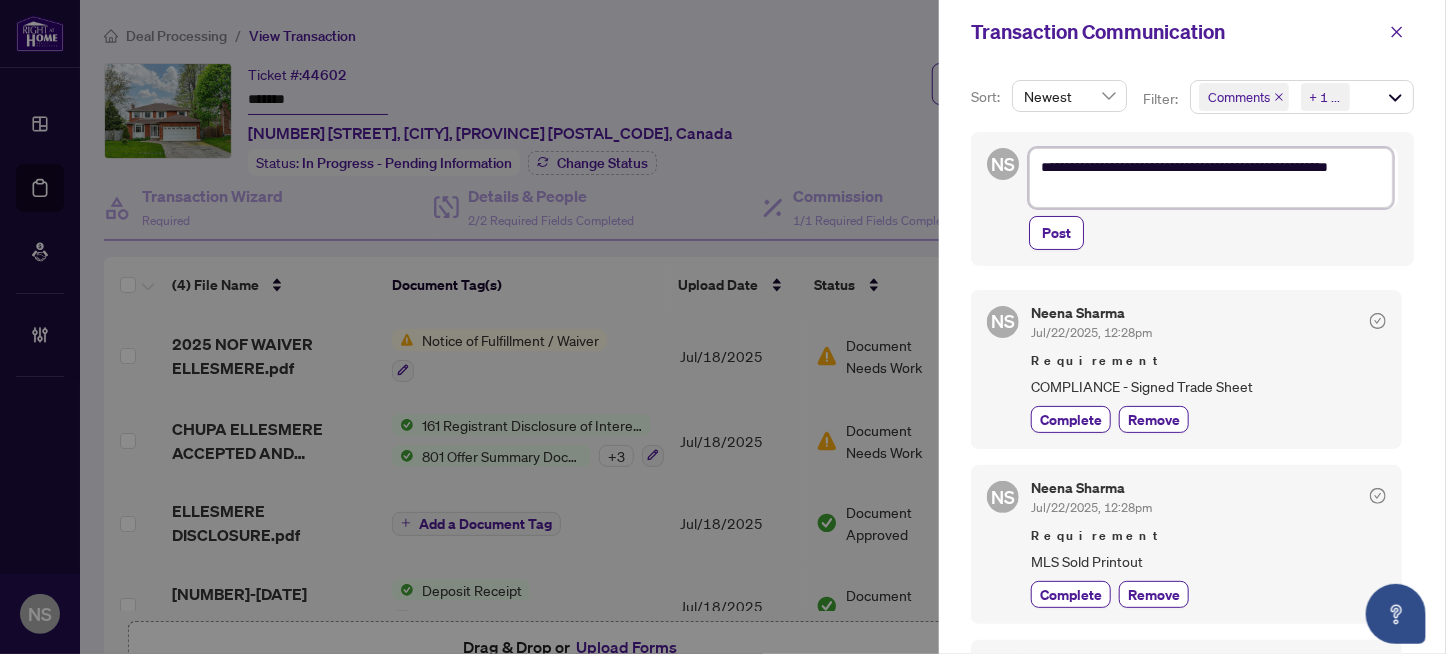 type on "**********" 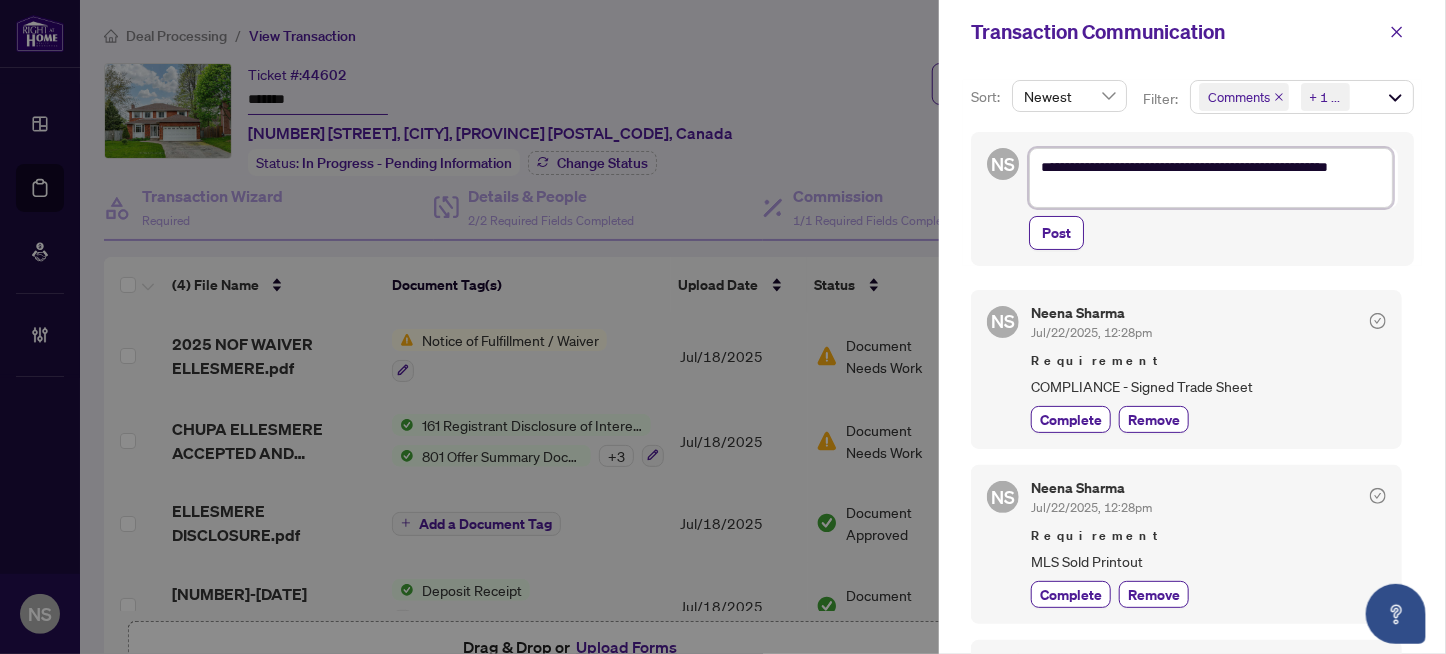 click on "**********" at bounding box center (1211, 178) 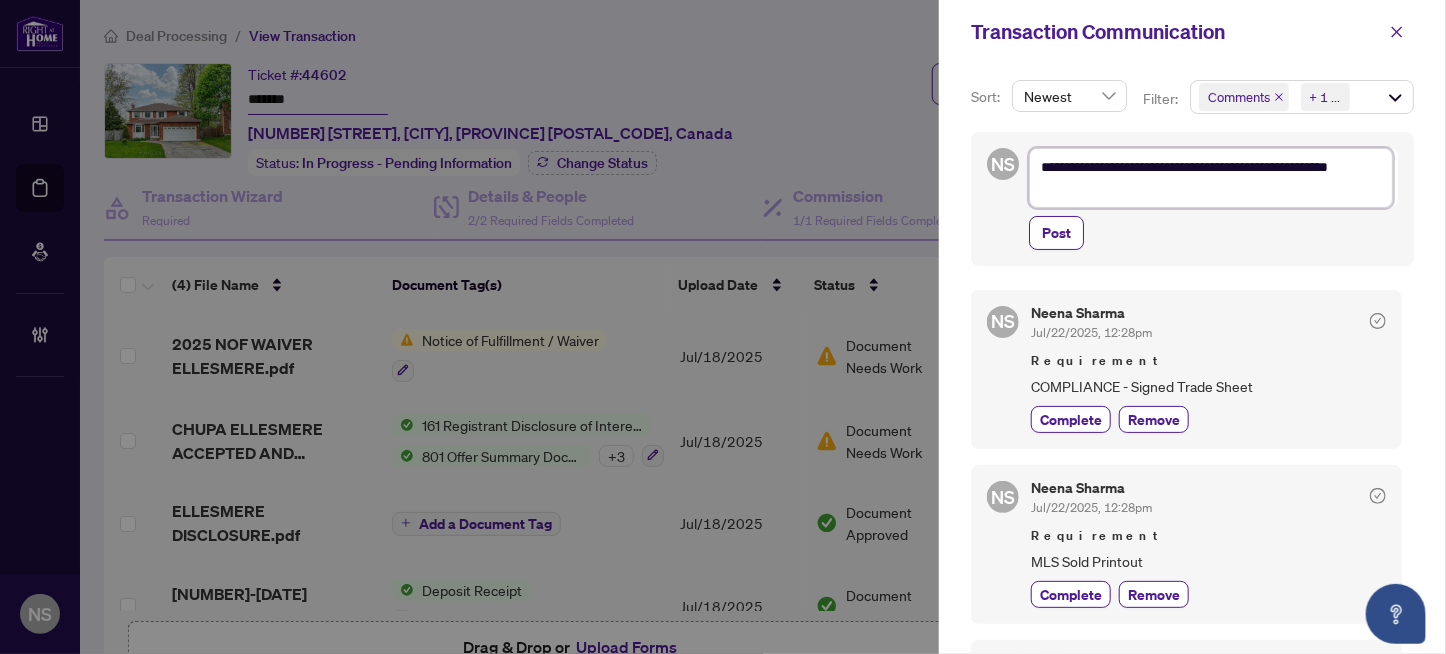 type on "**********" 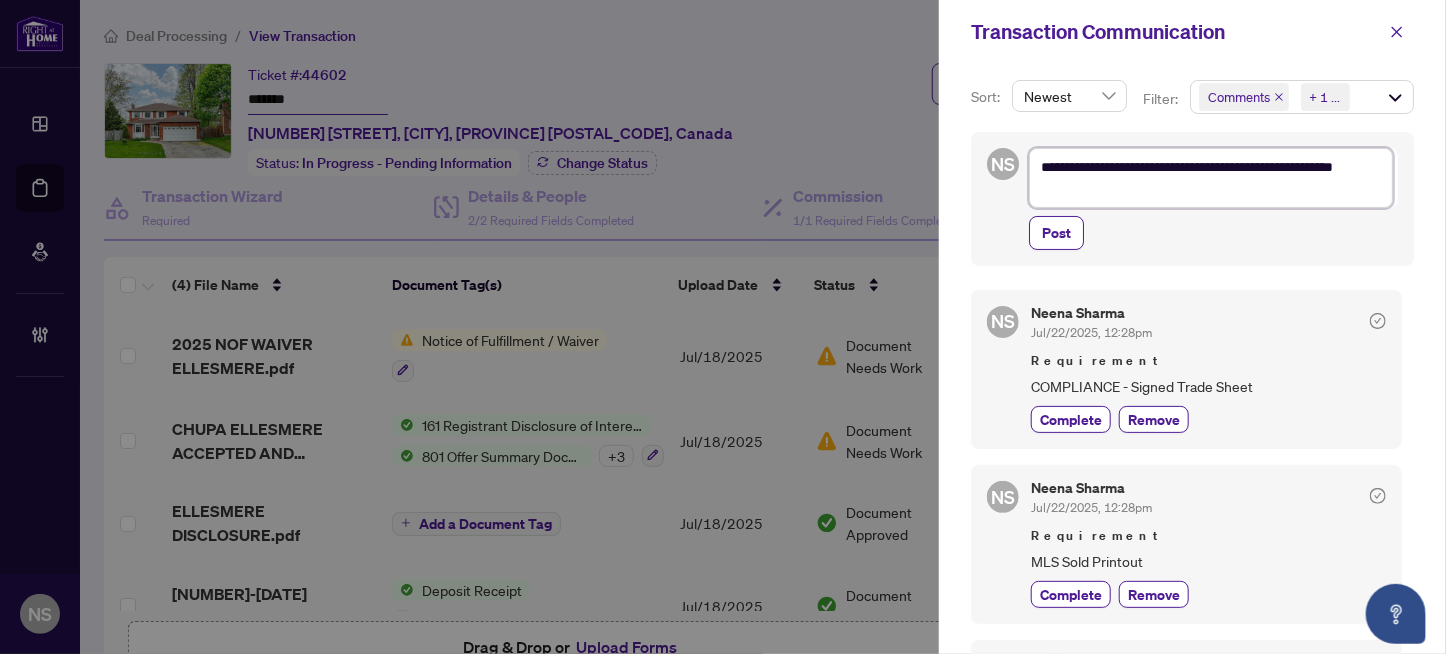 type on "**********" 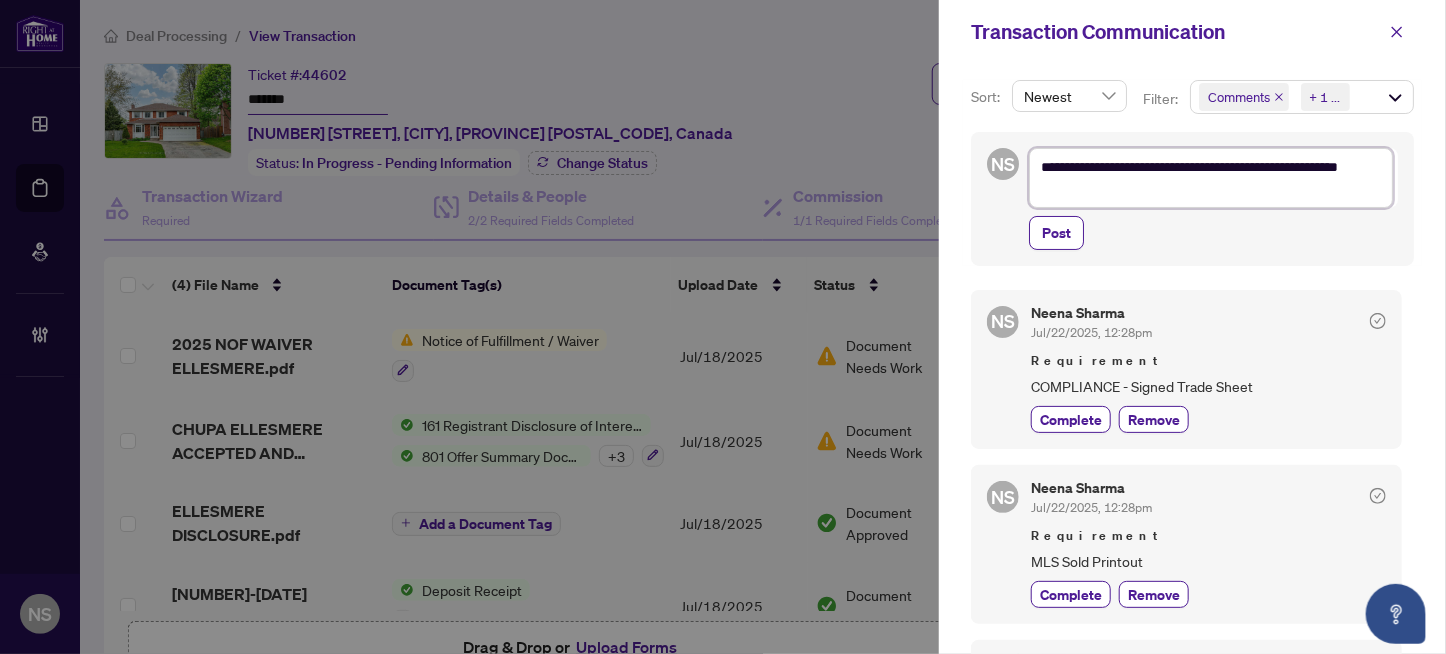 type on "**********" 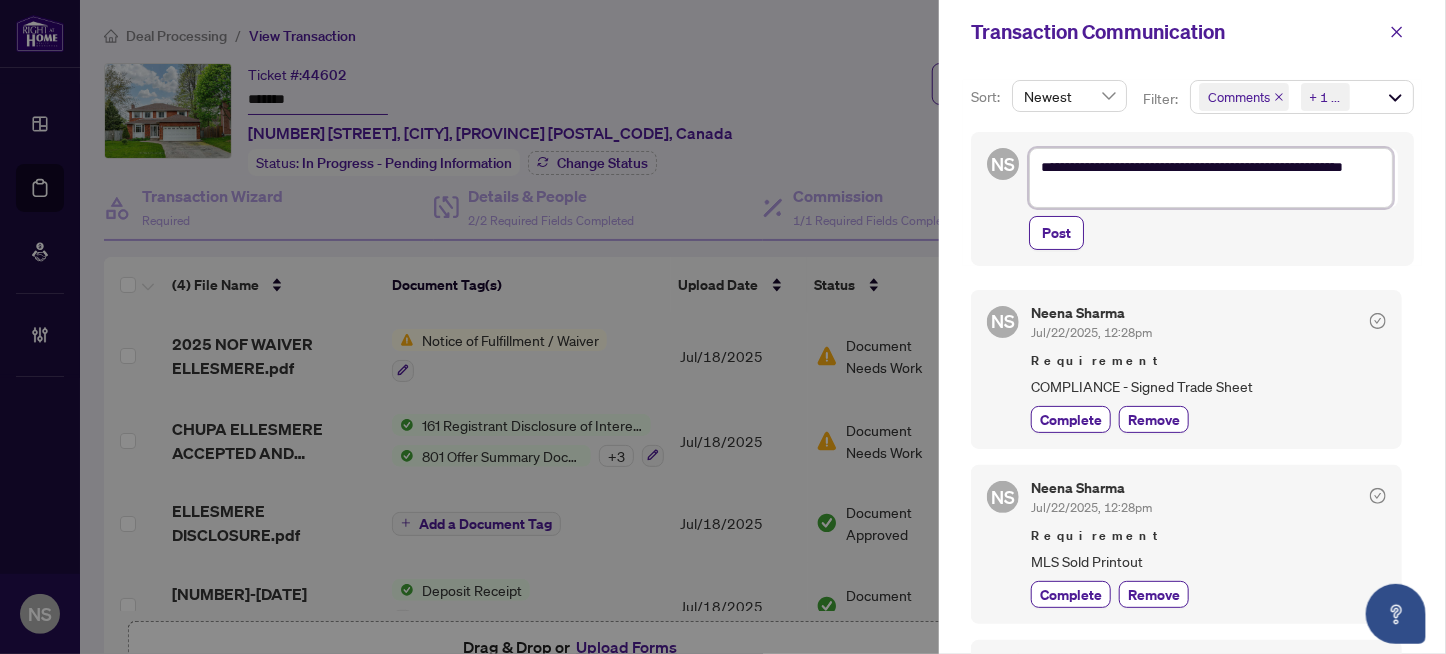 type on "**********" 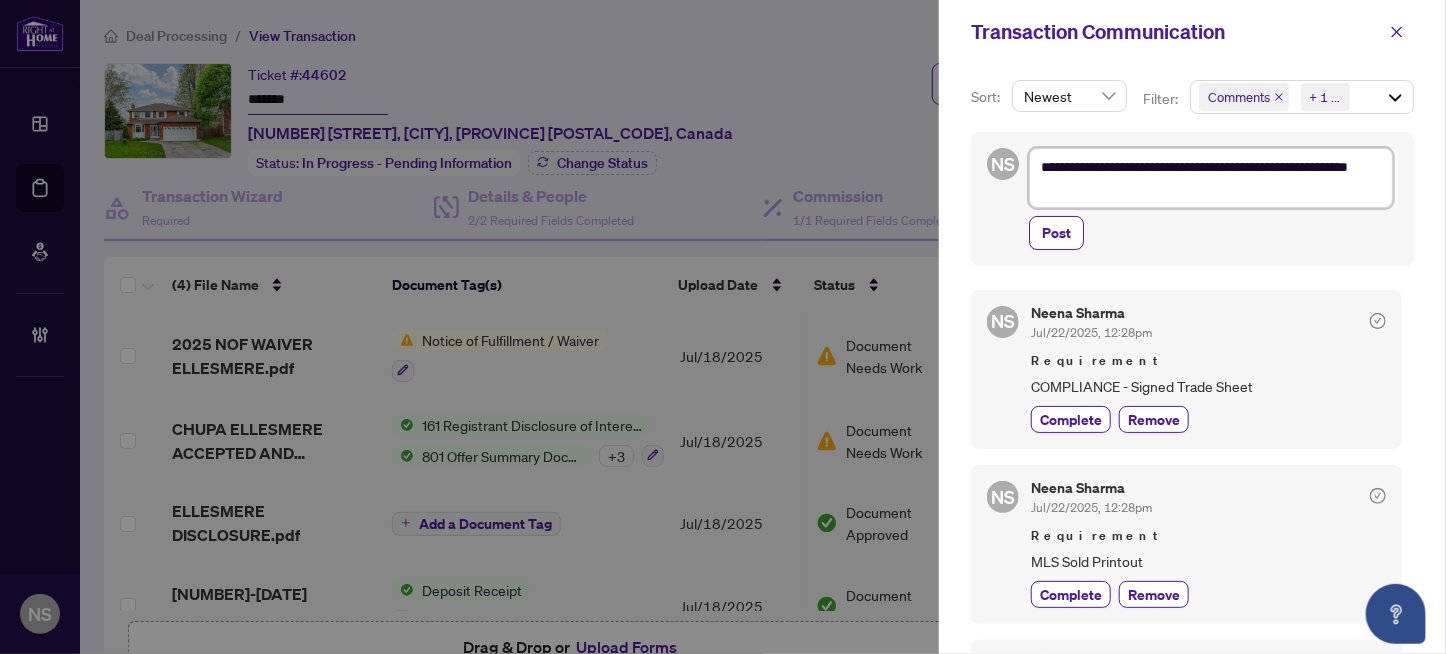 type on "**********" 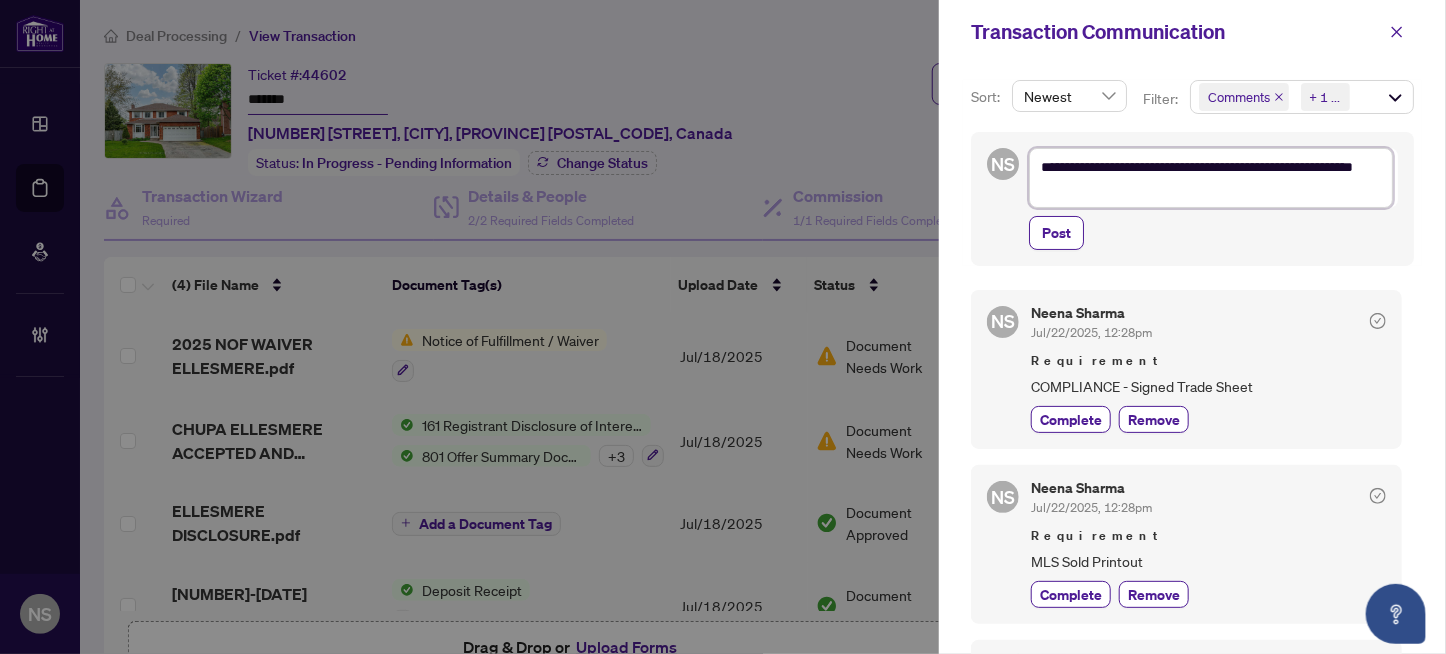 type on "**********" 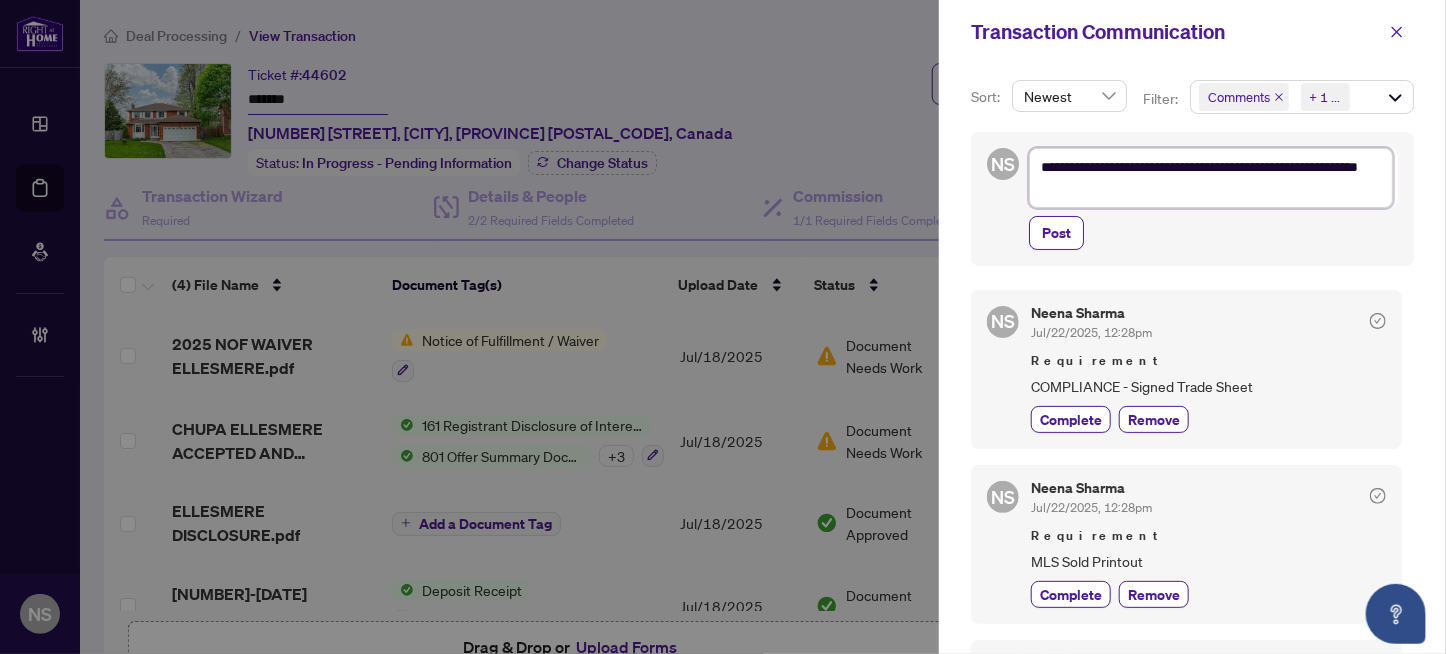 type on "**********" 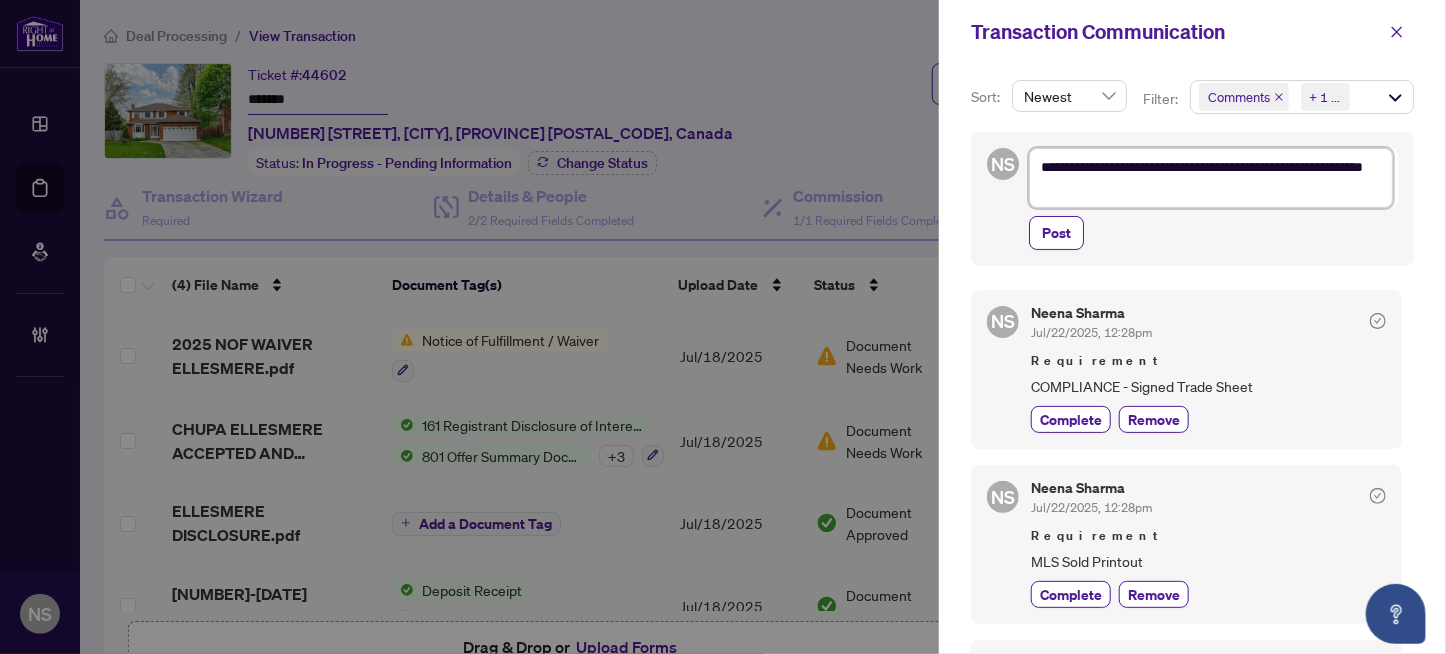 type on "**********" 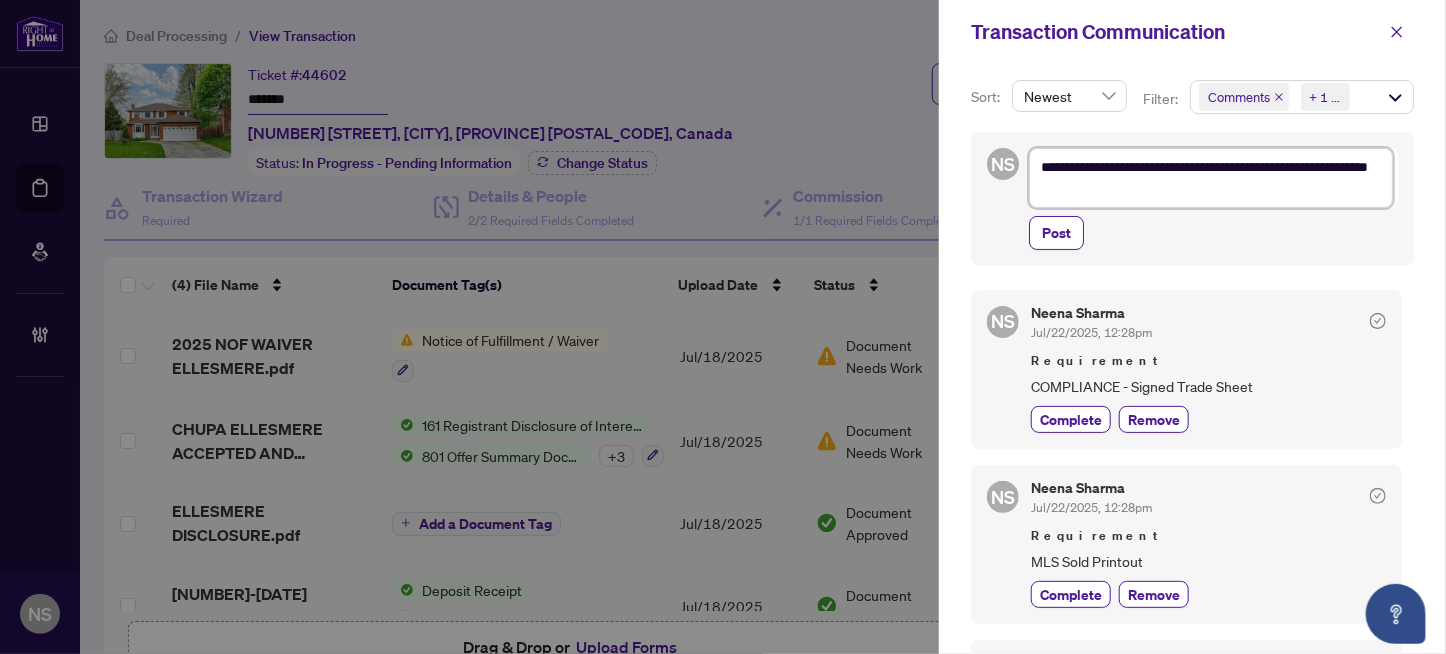 type on "**********" 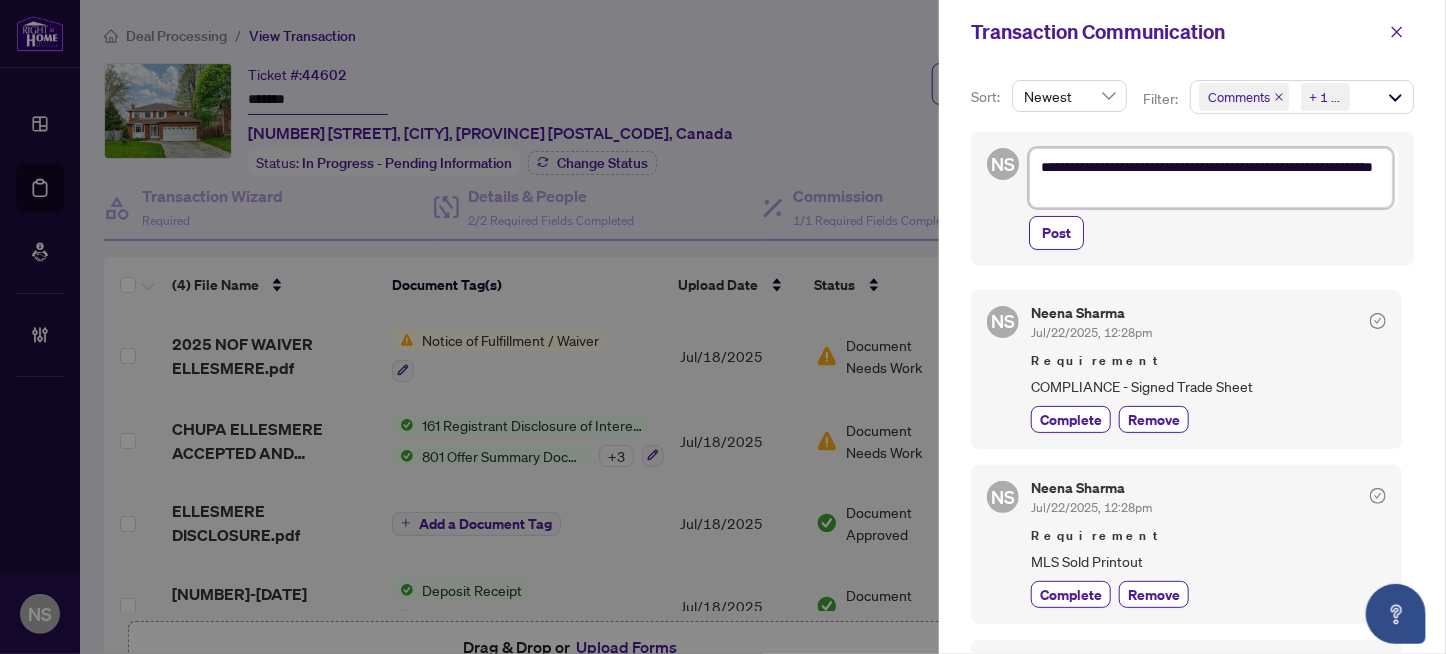 type on "**********" 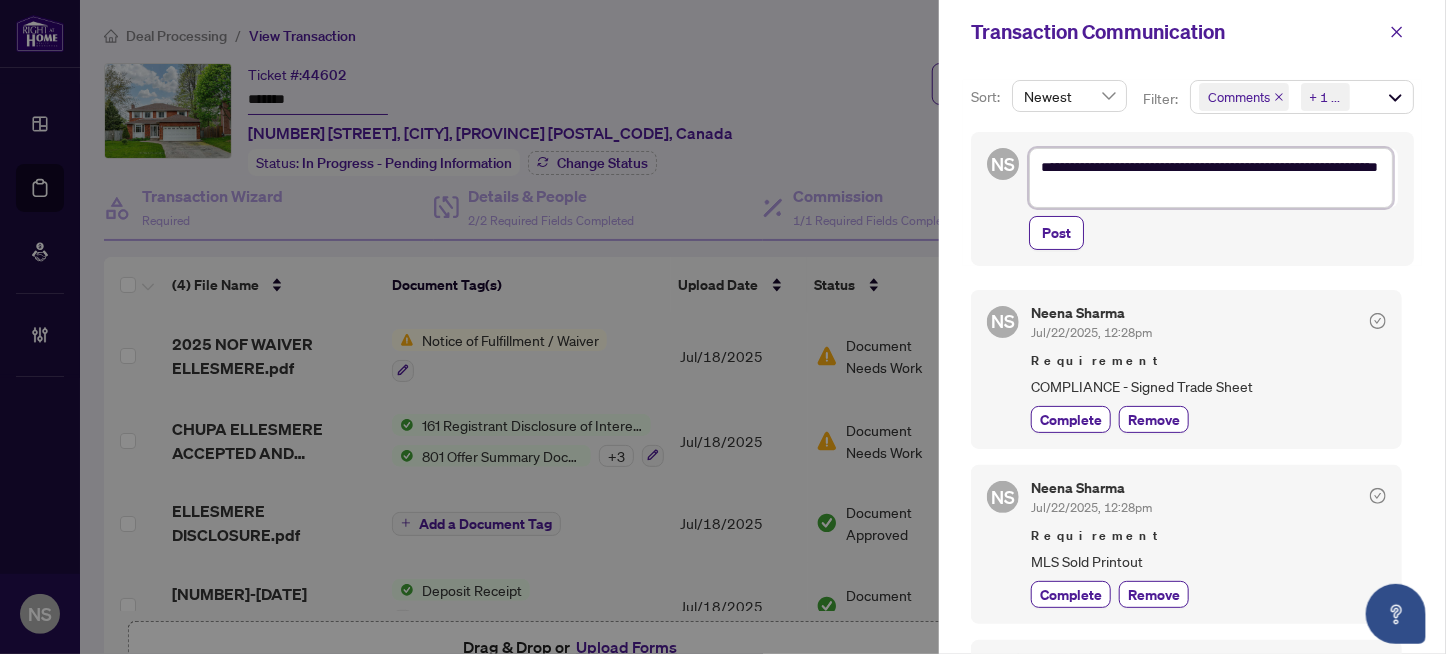 type on "**********" 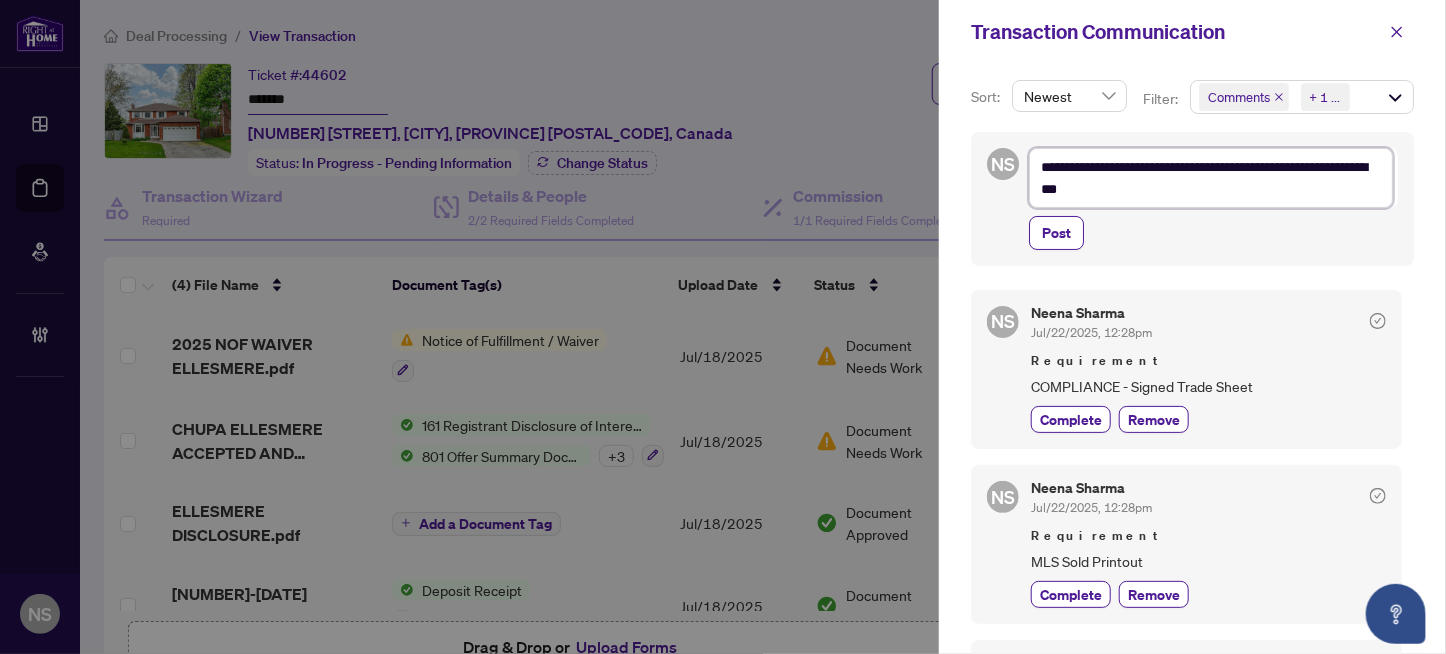 type on "**********" 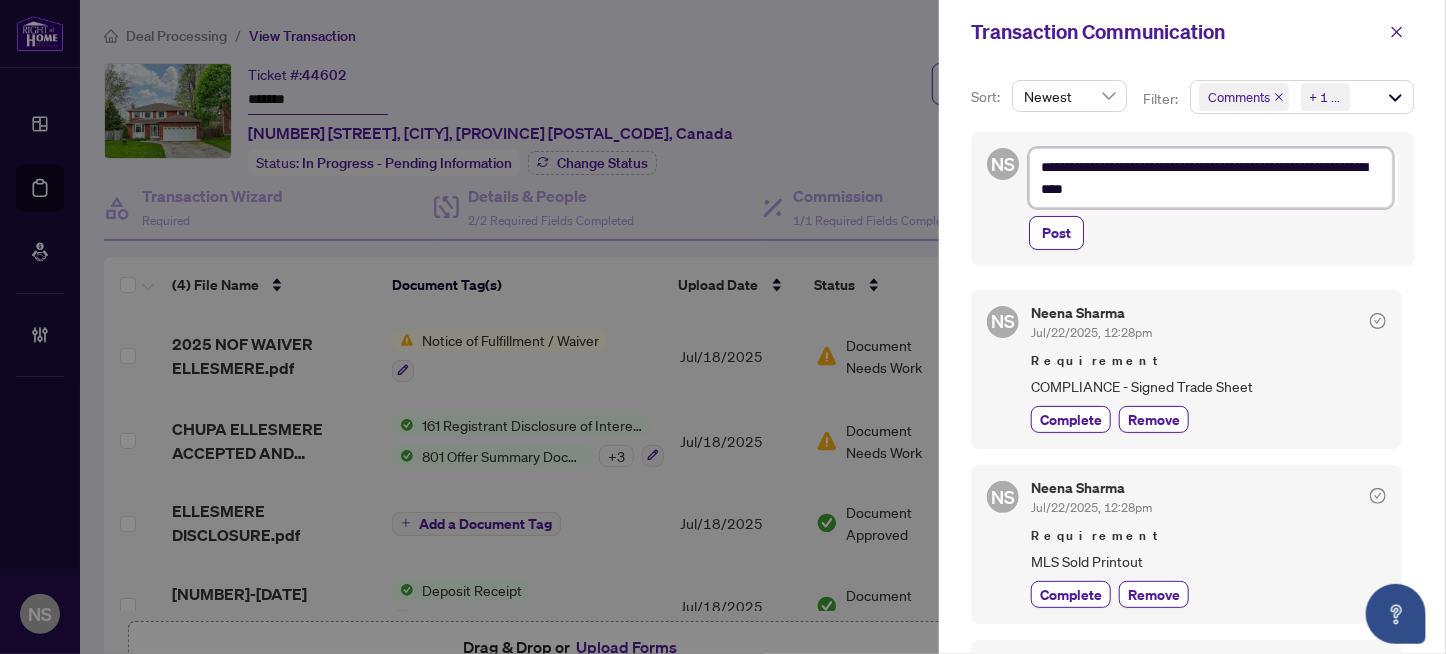 type on "**********" 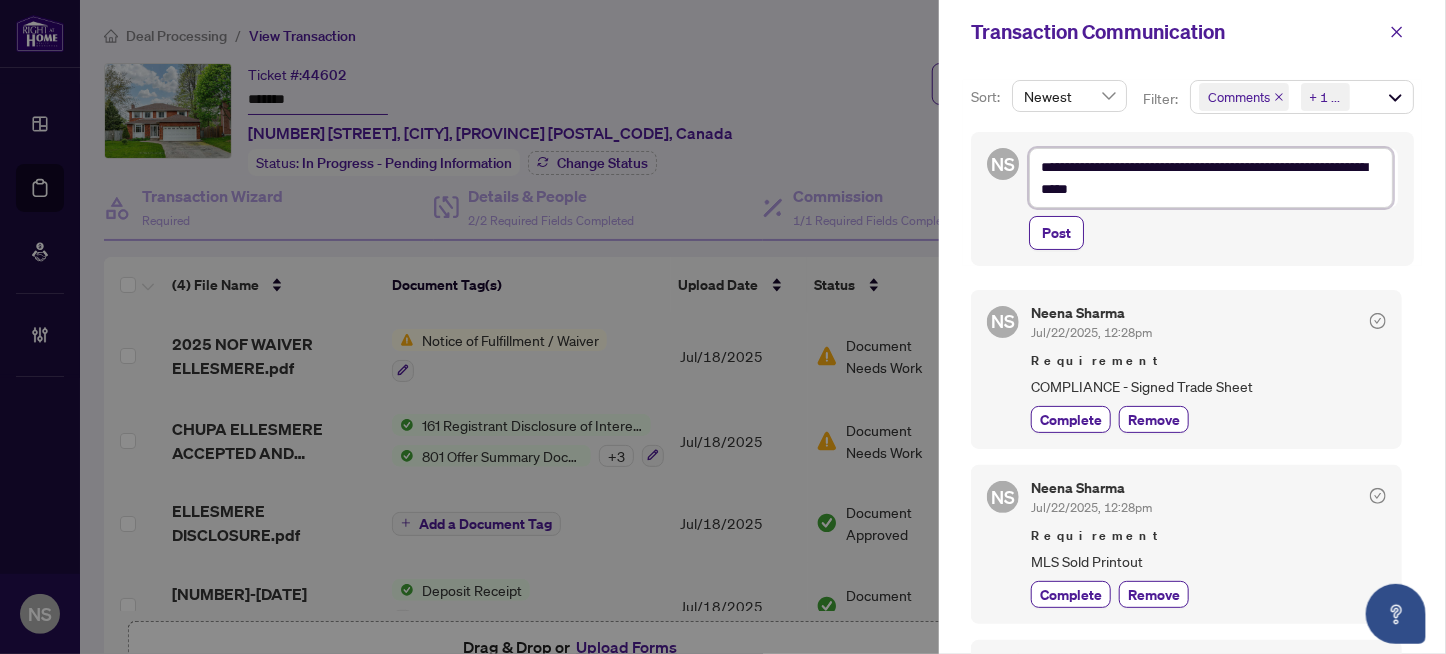 type on "**********" 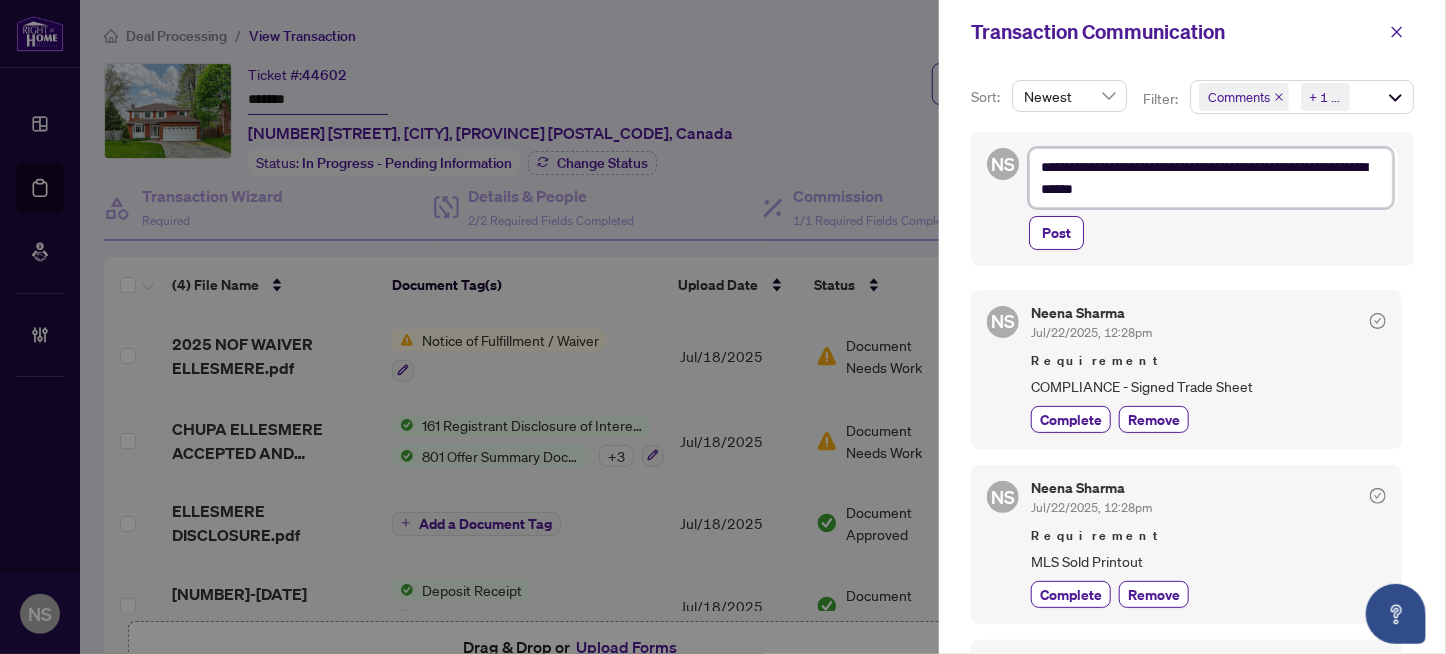 type on "**********" 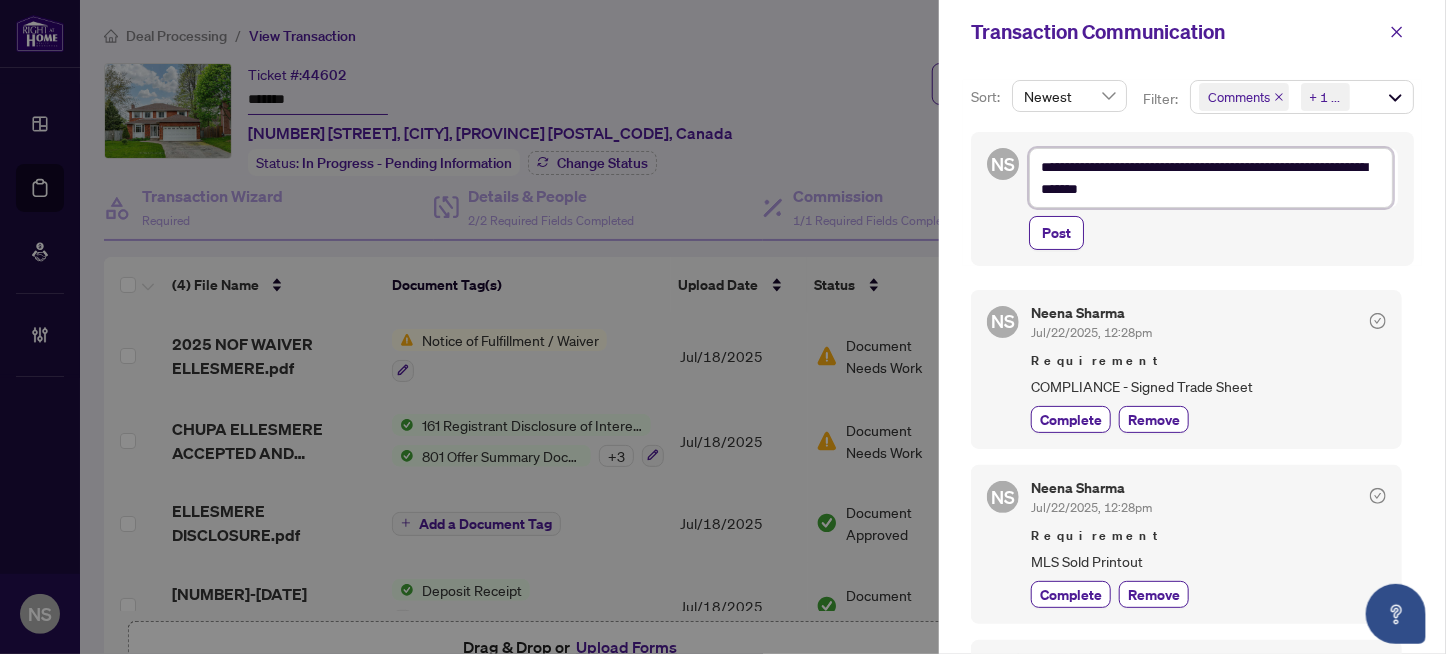 type on "**********" 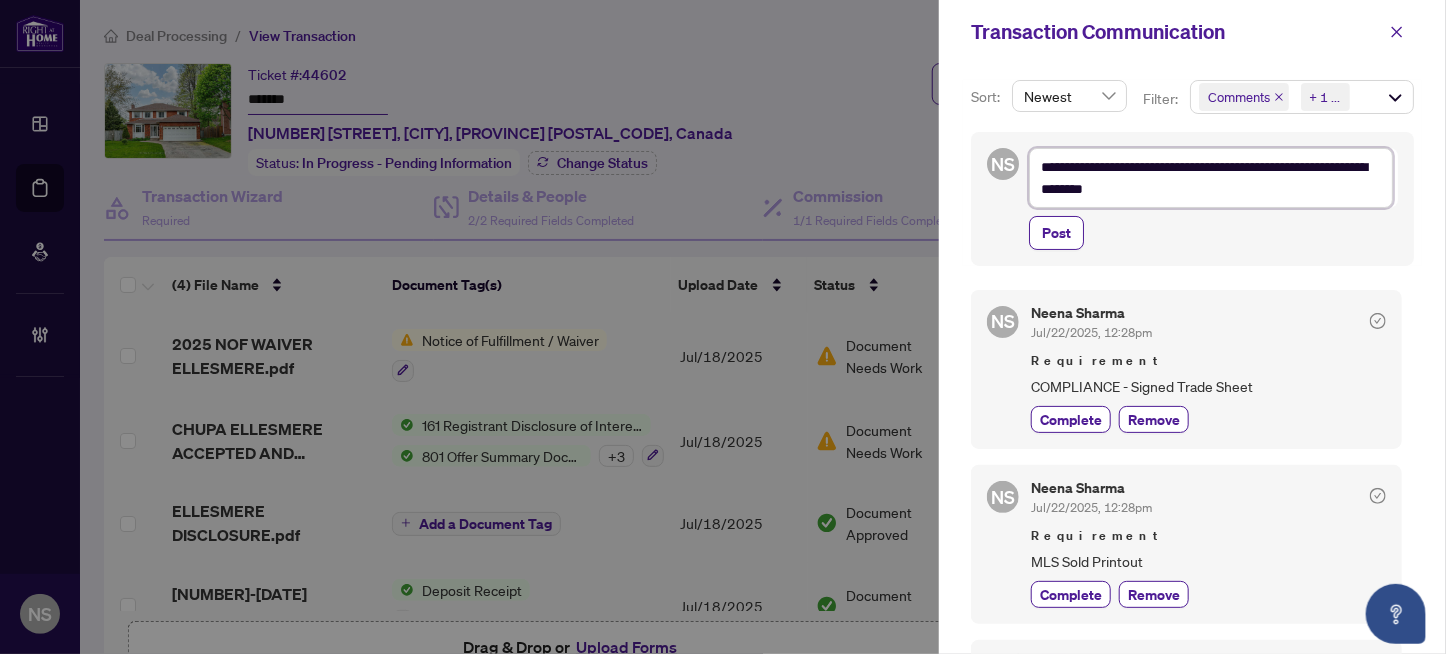 type on "**********" 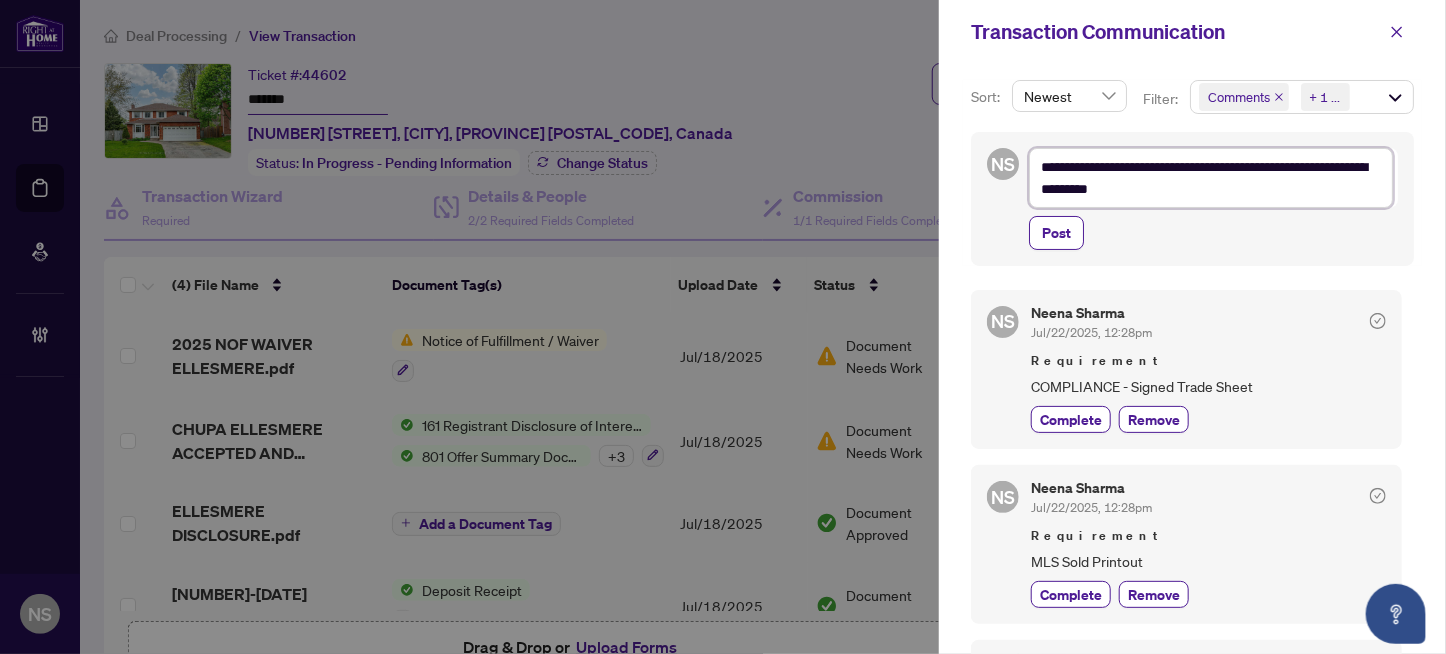 type on "**********" 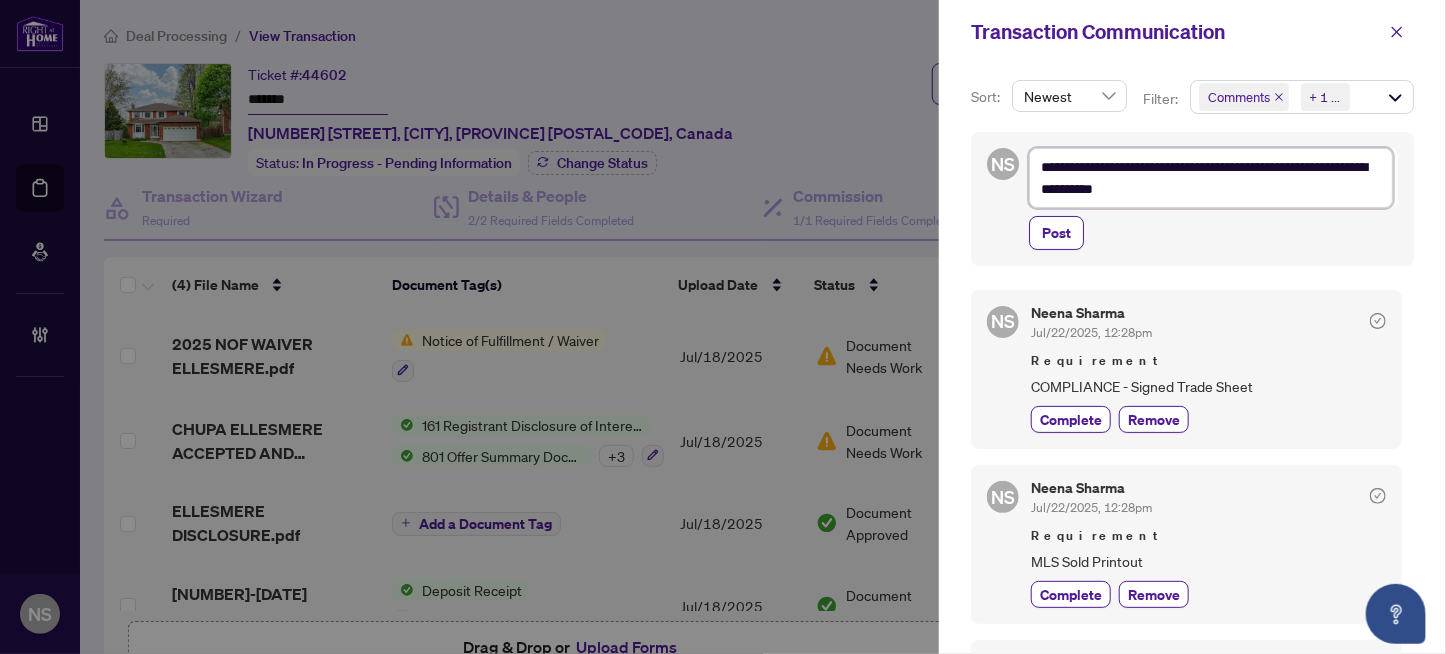 type on "**********" 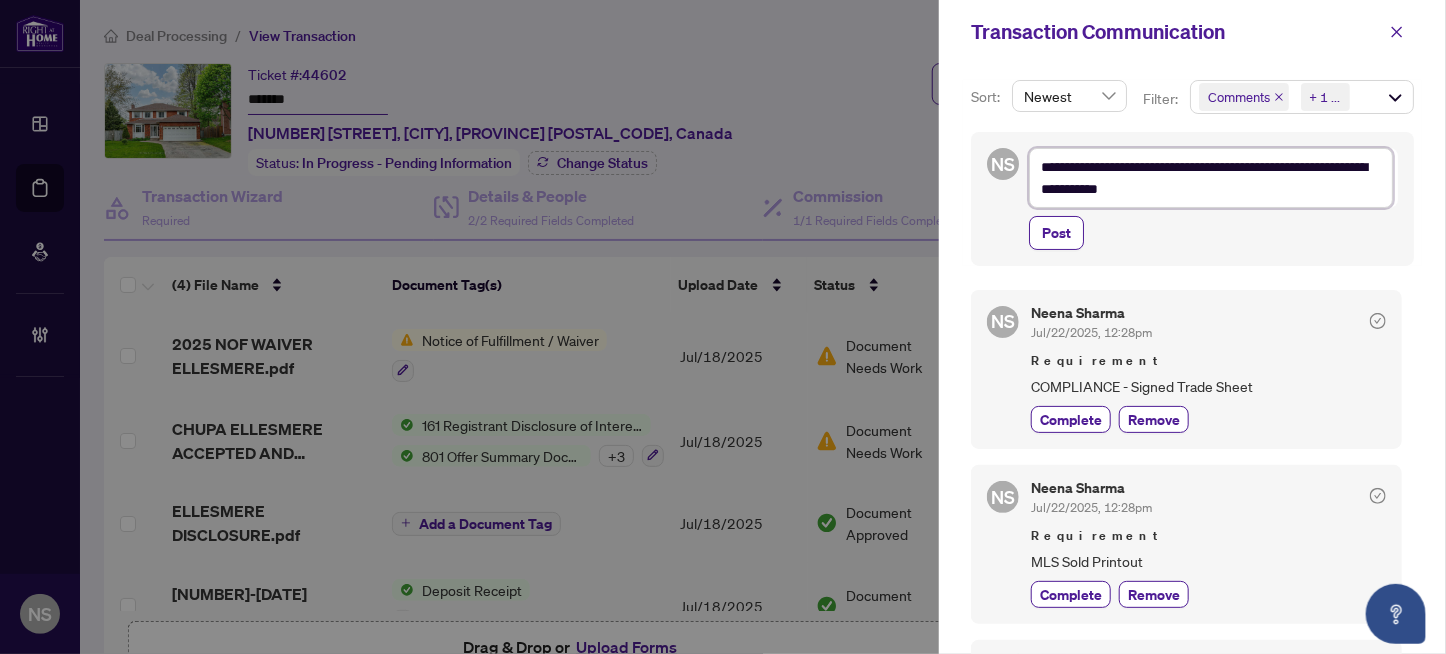 type on "**********" 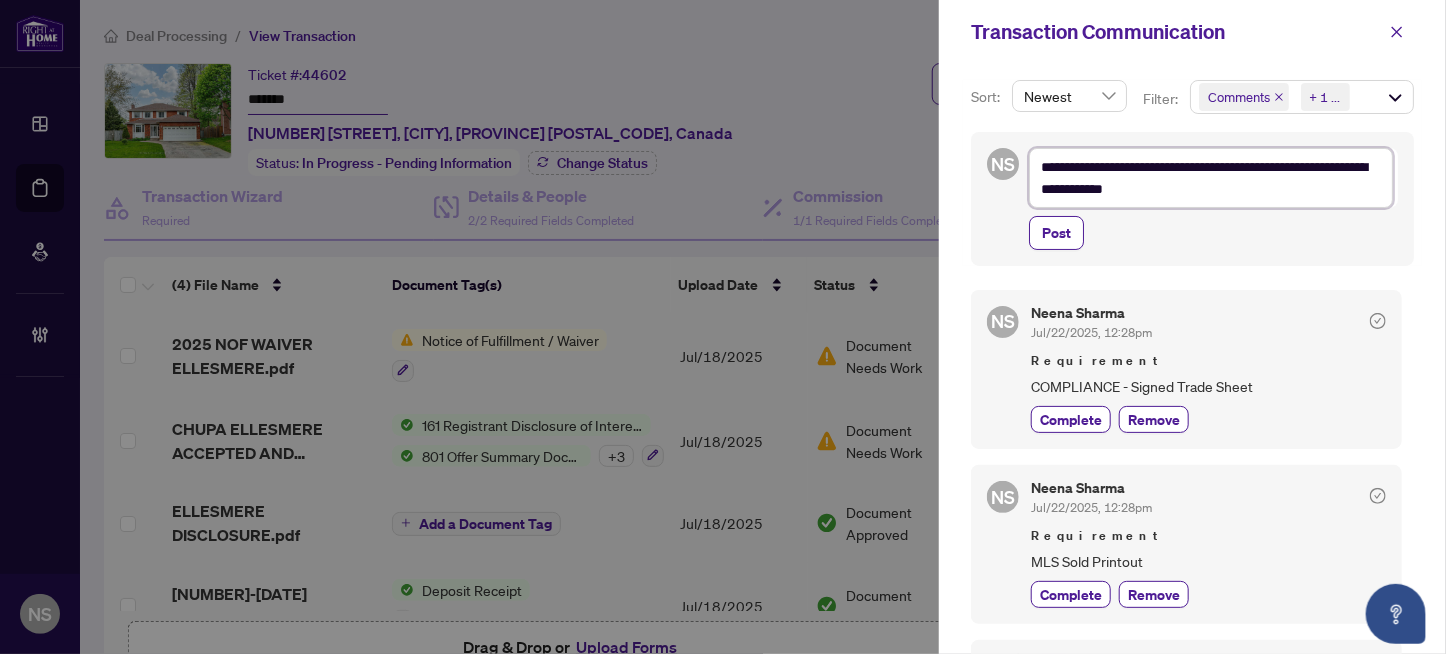 type on "**********" 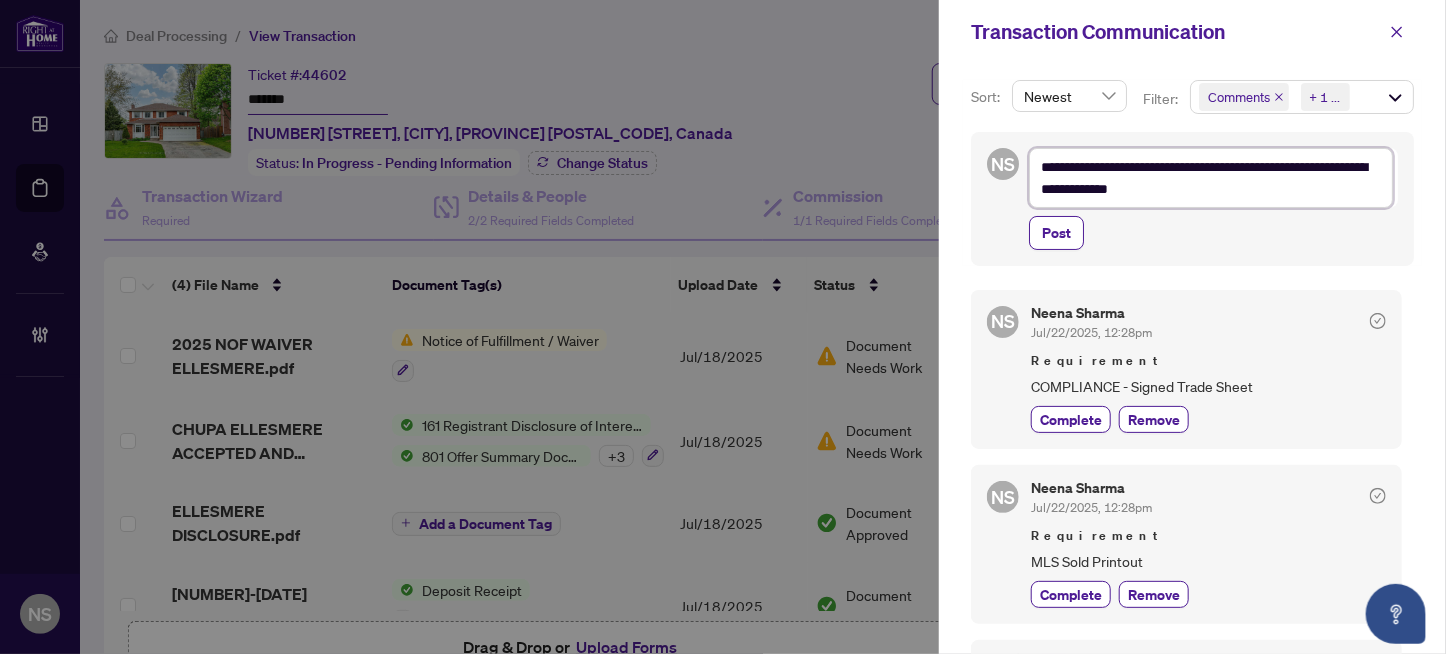 type on "**********" 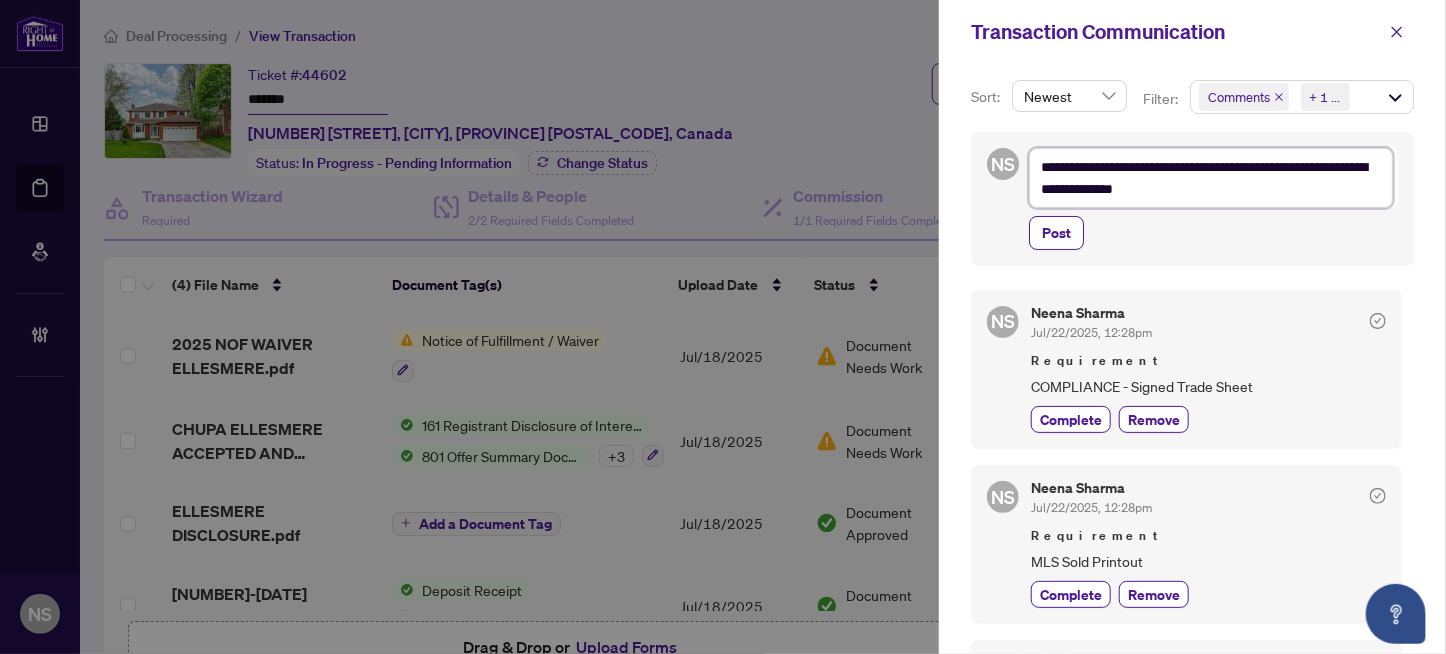 type on "**********" 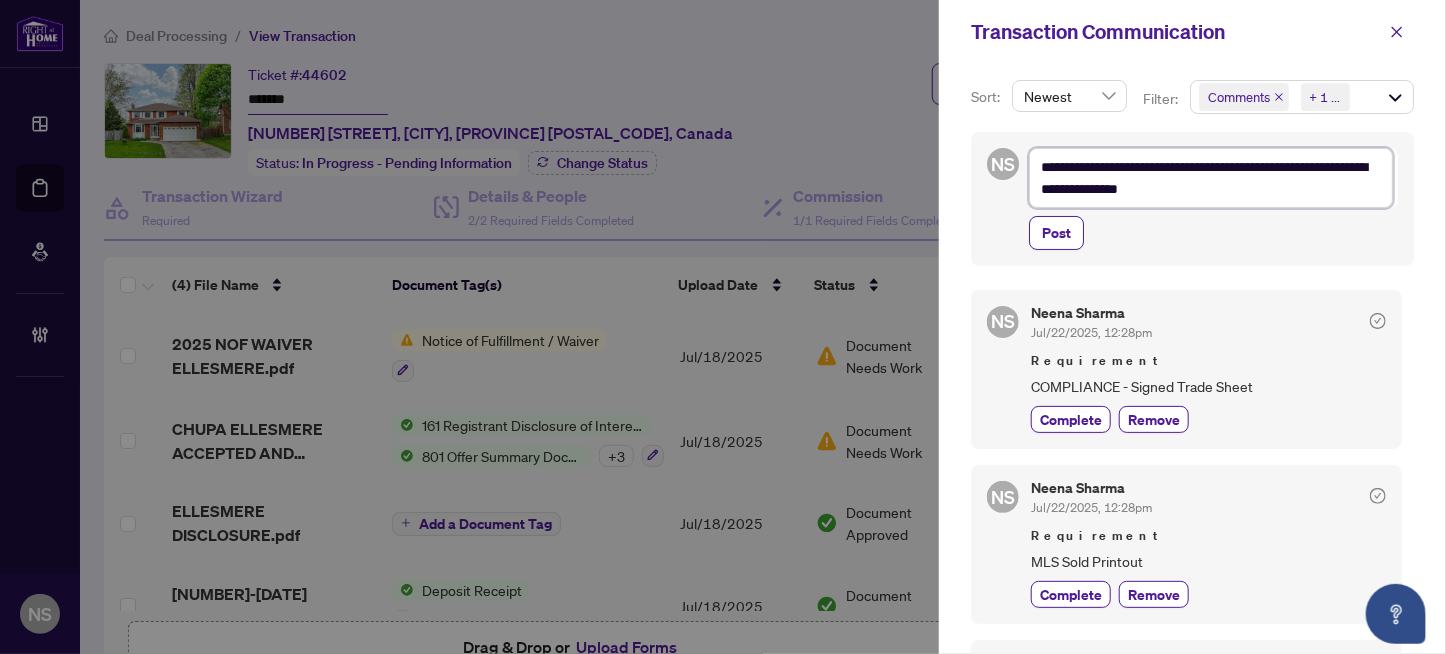 type on "**********" 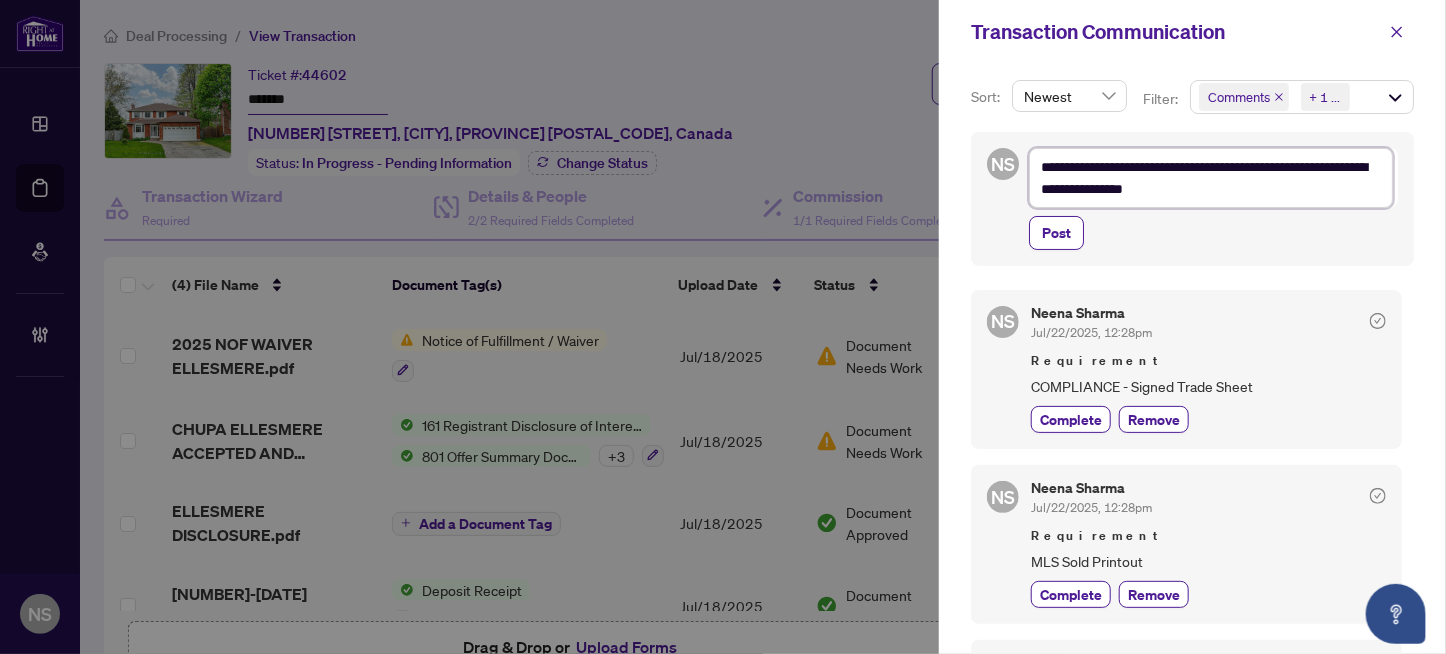 type on "**********" 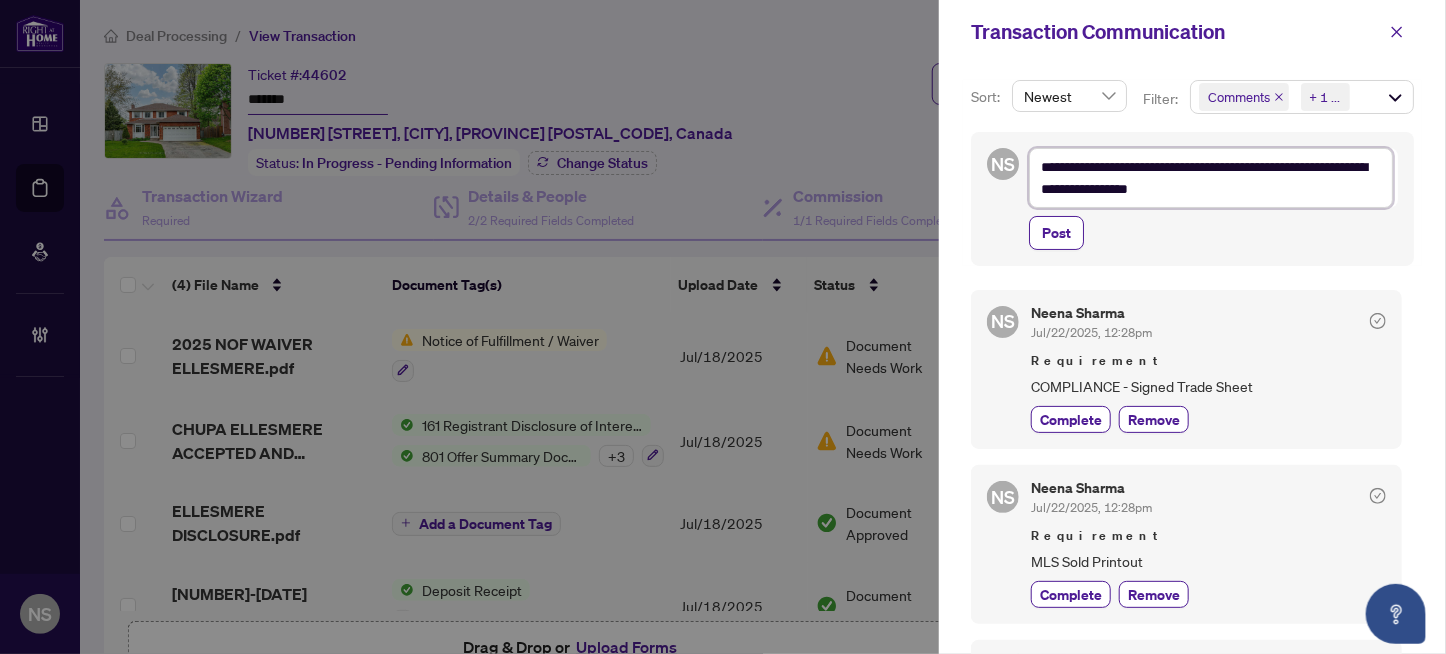 type on "**********" 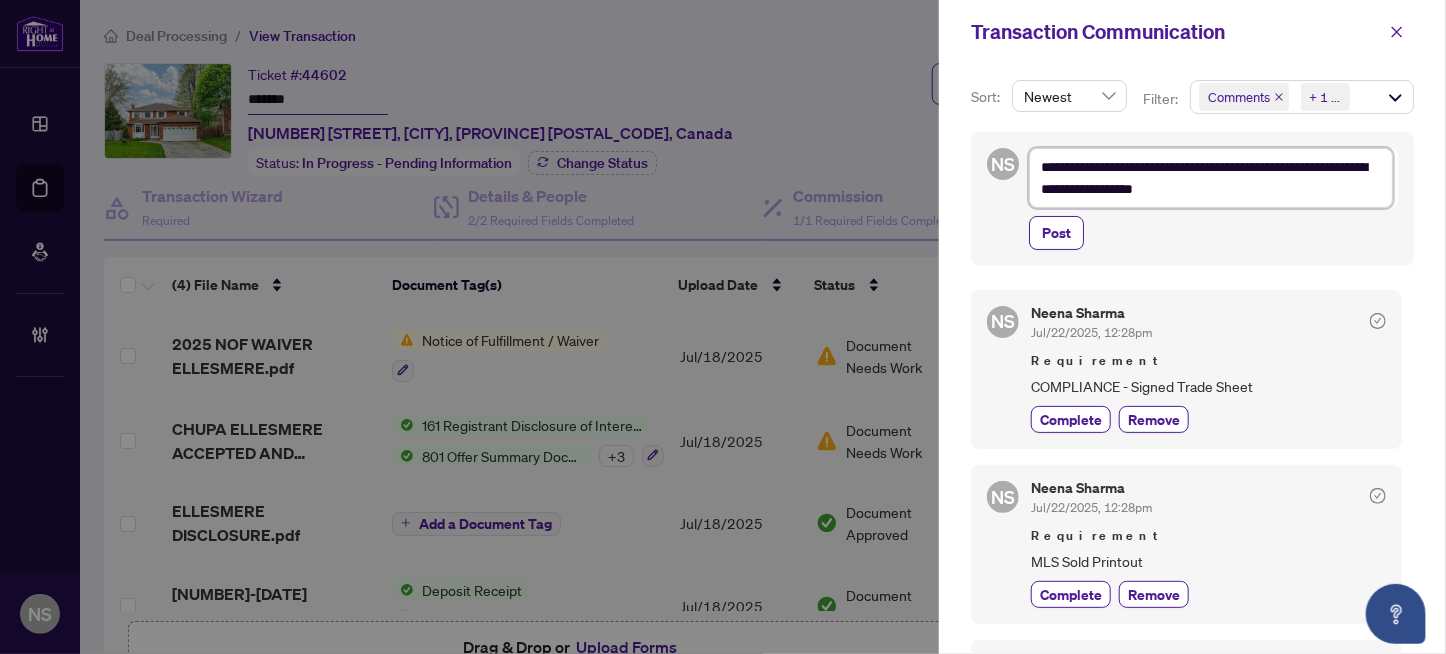 type on "**********" 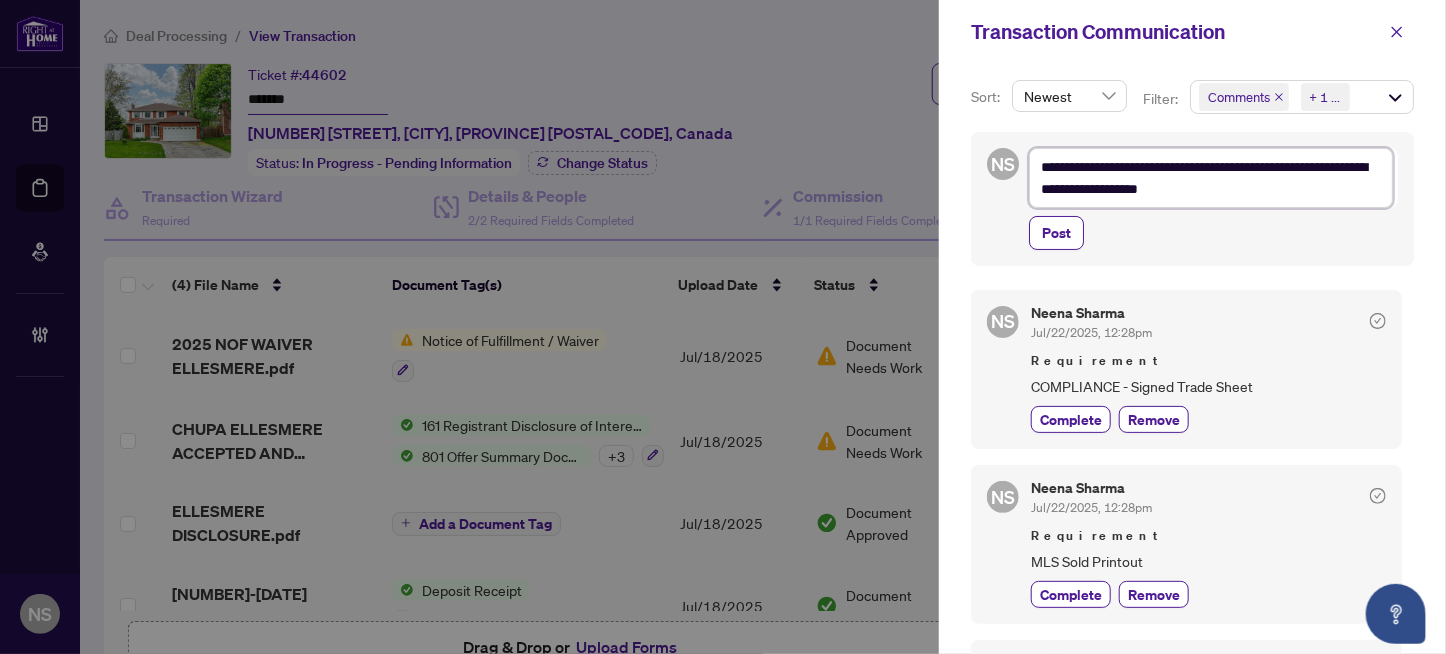 type on "**********" 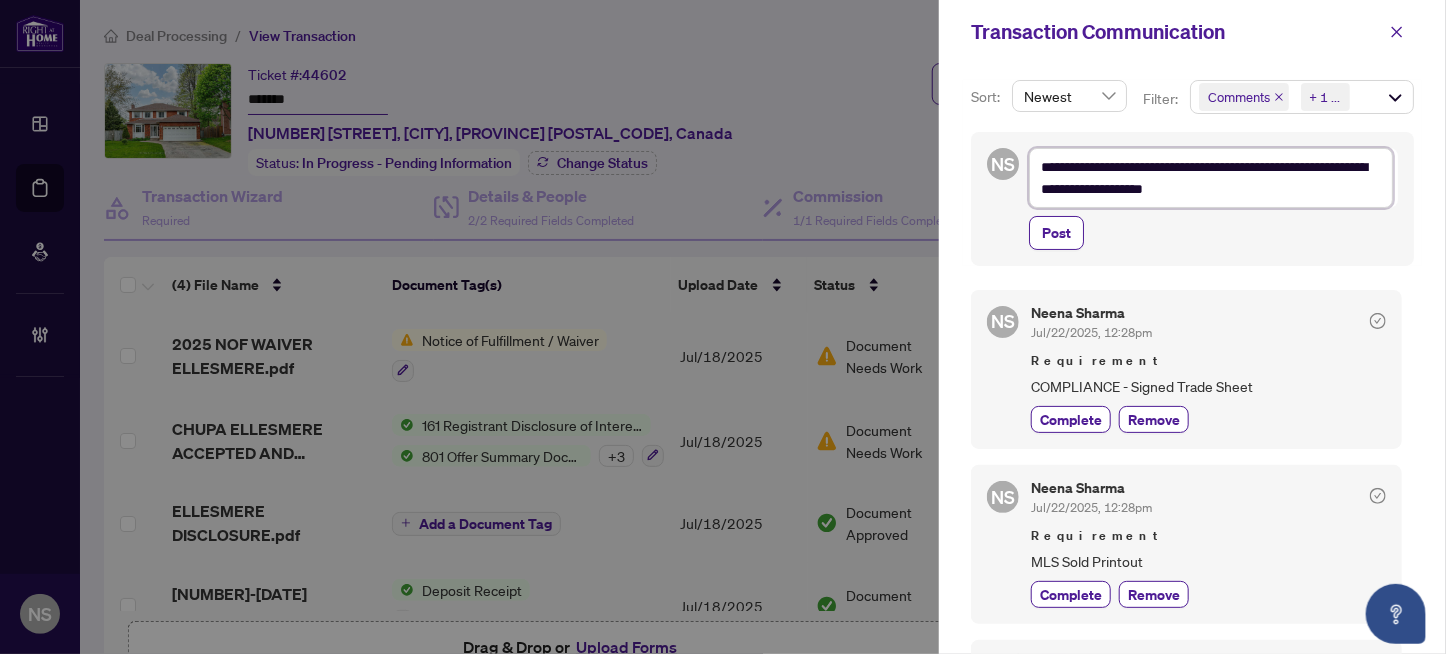 type on "**********" 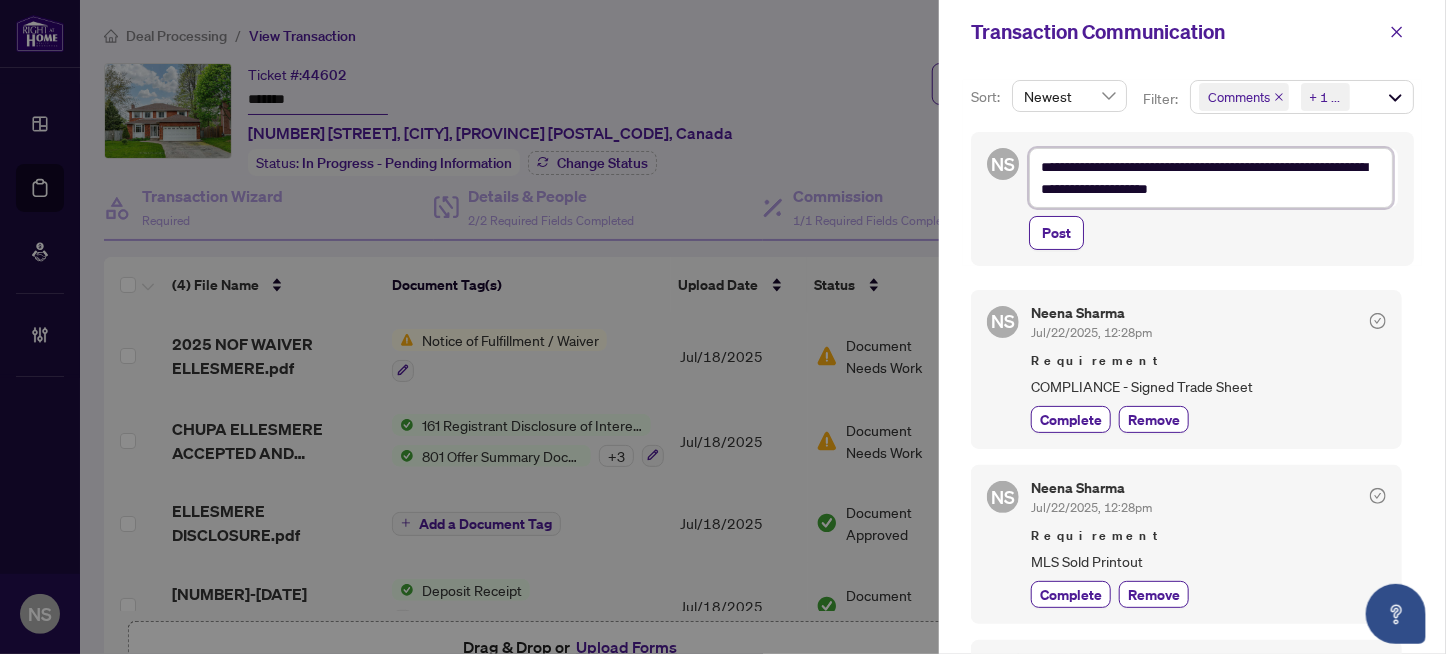 type on "**********" 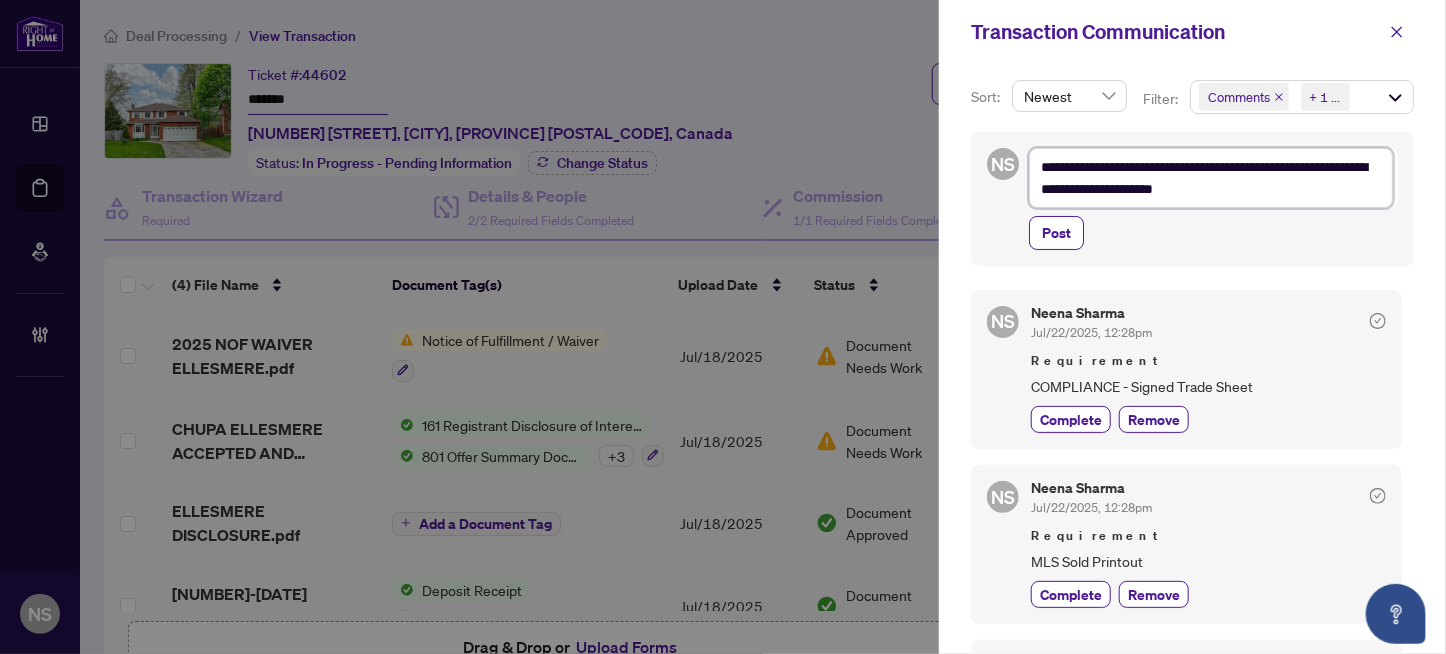 type on "**********" 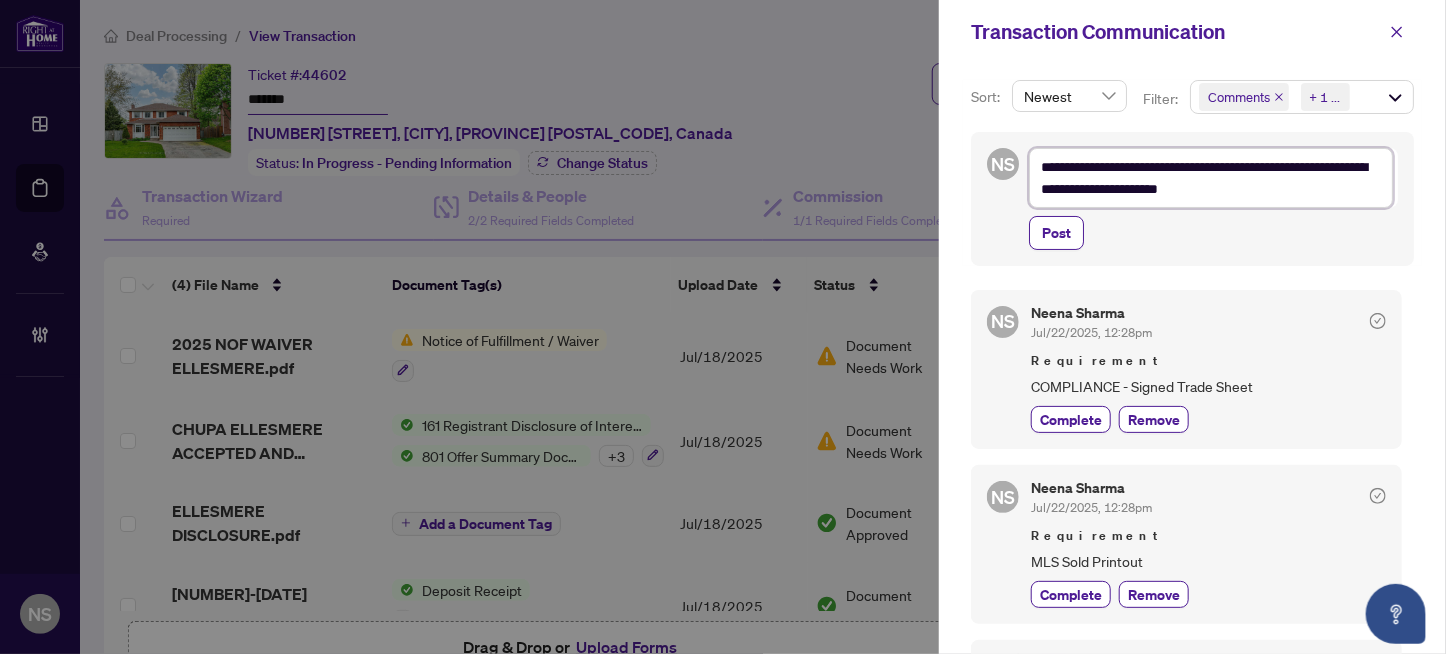 type on "**********" 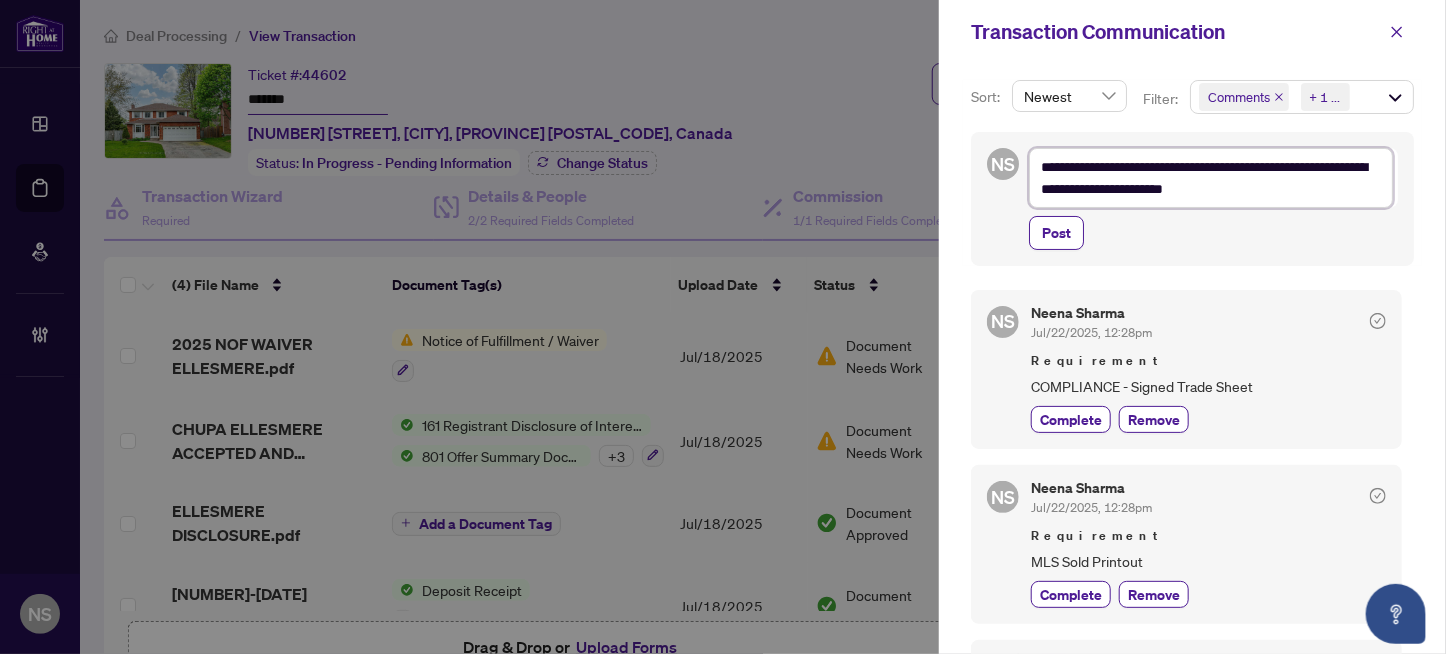 type on "**********" 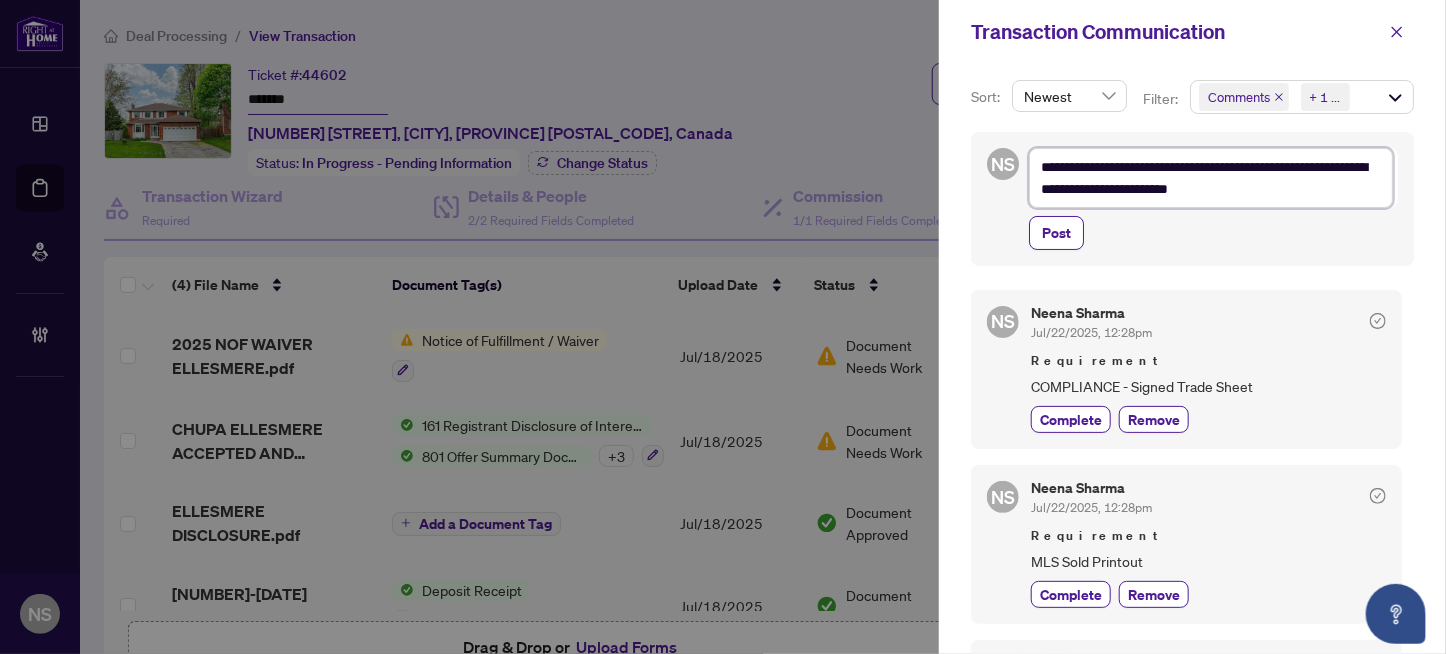 type on "**********" 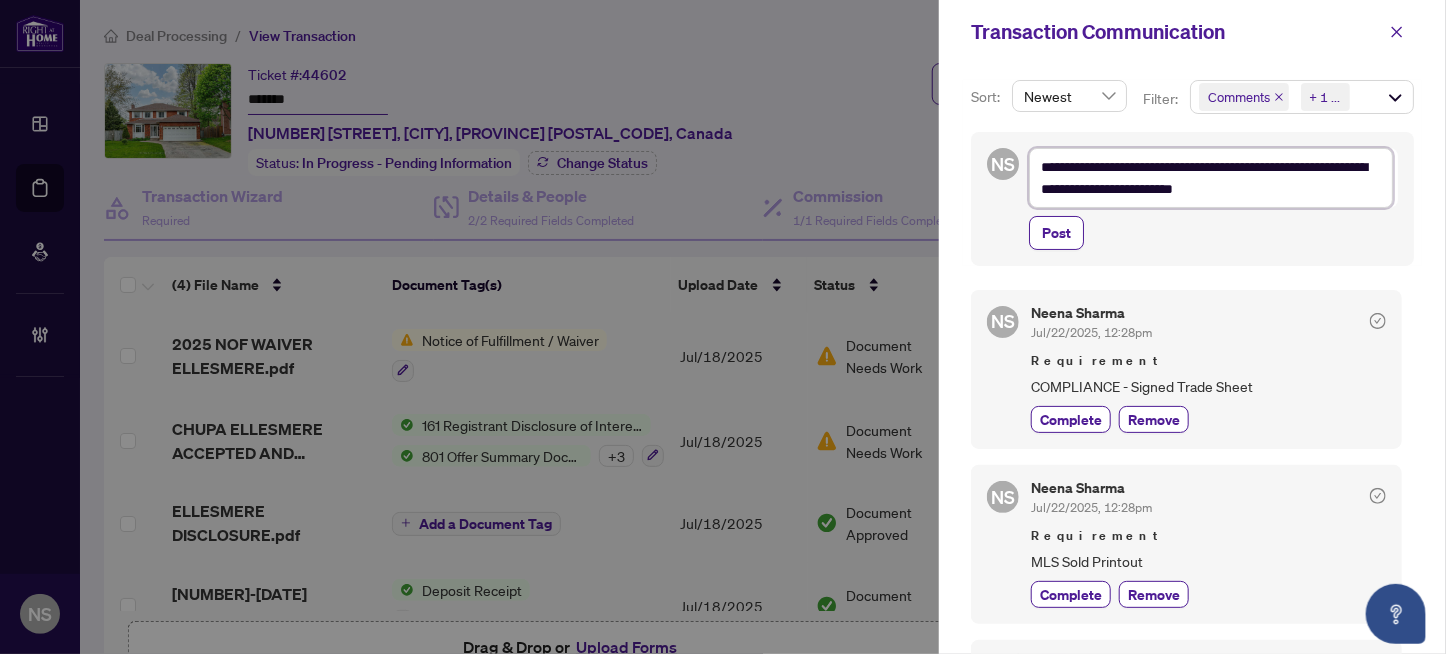 type on "**********" 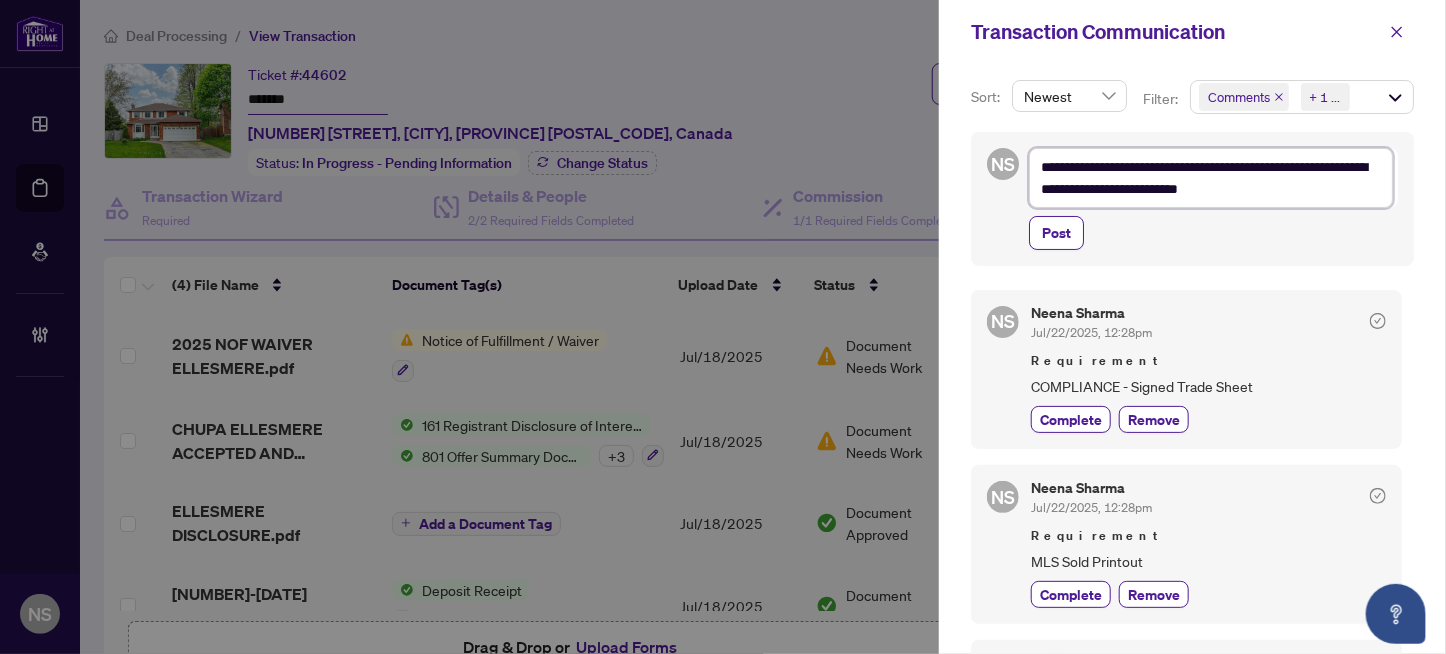 type on "**********" 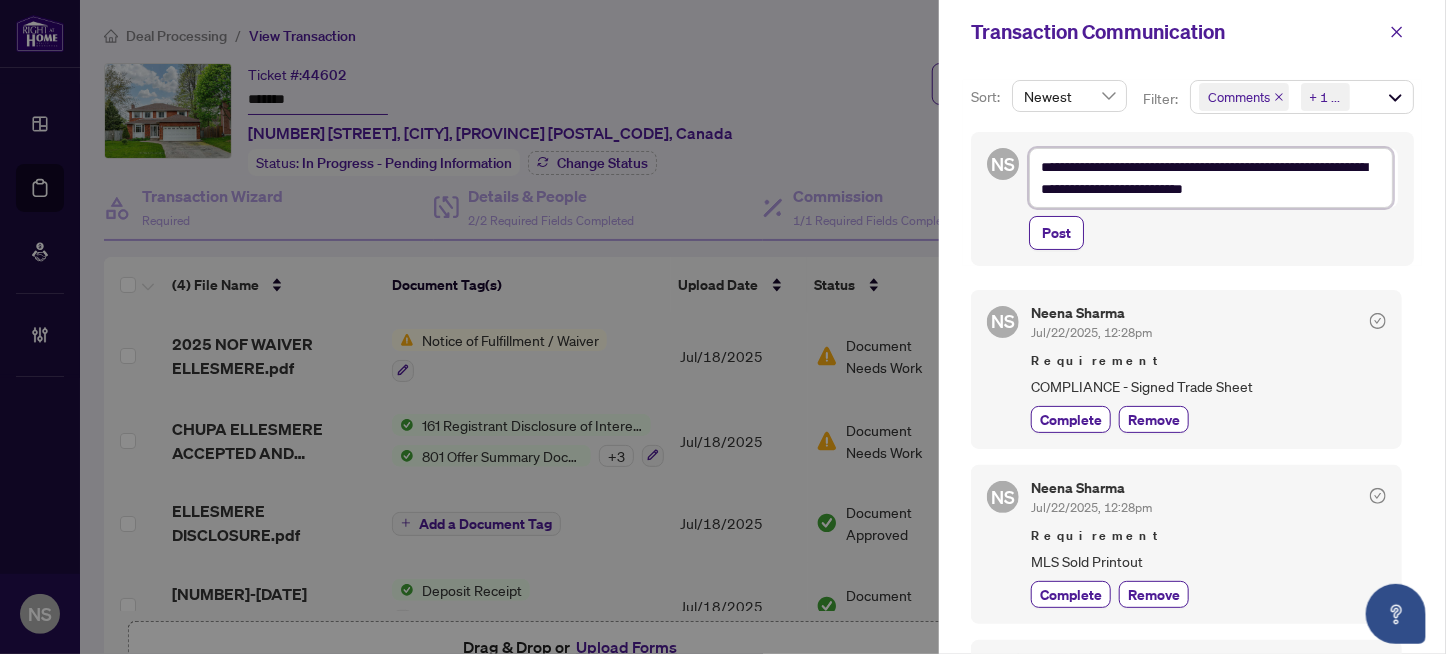 type on "**********" 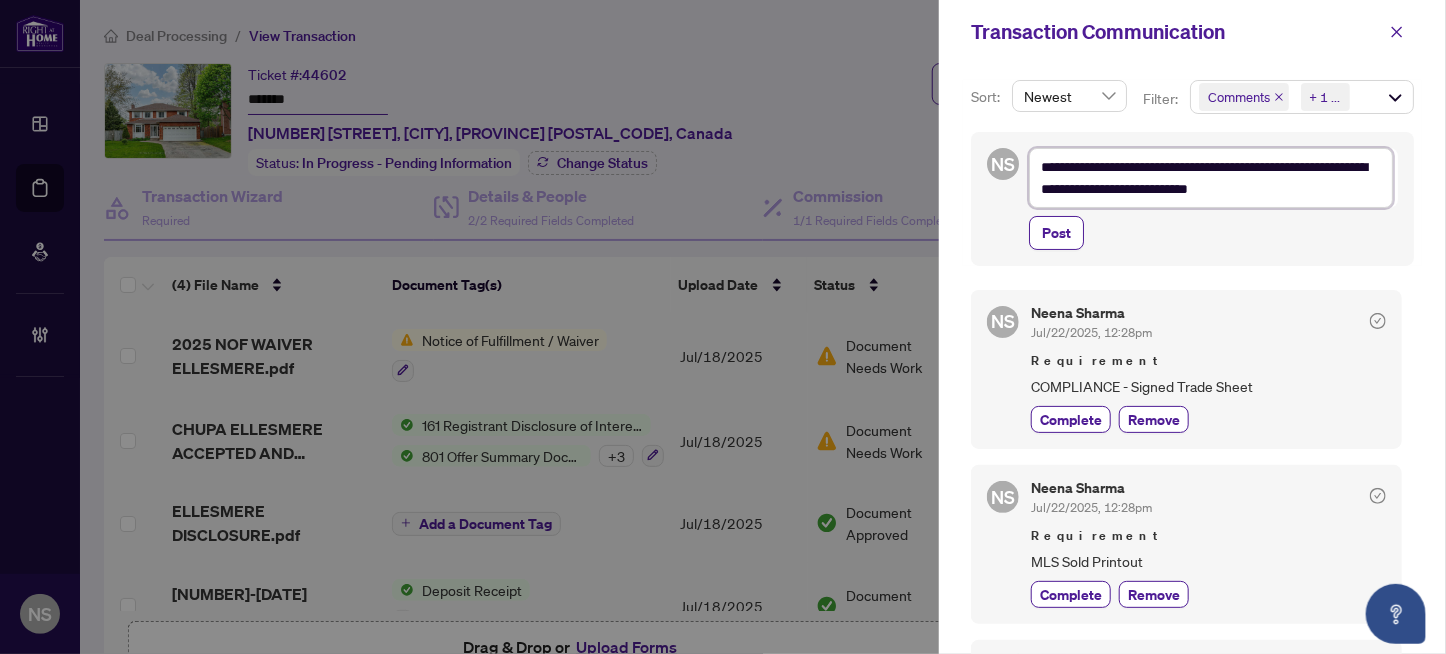 type on "**********" 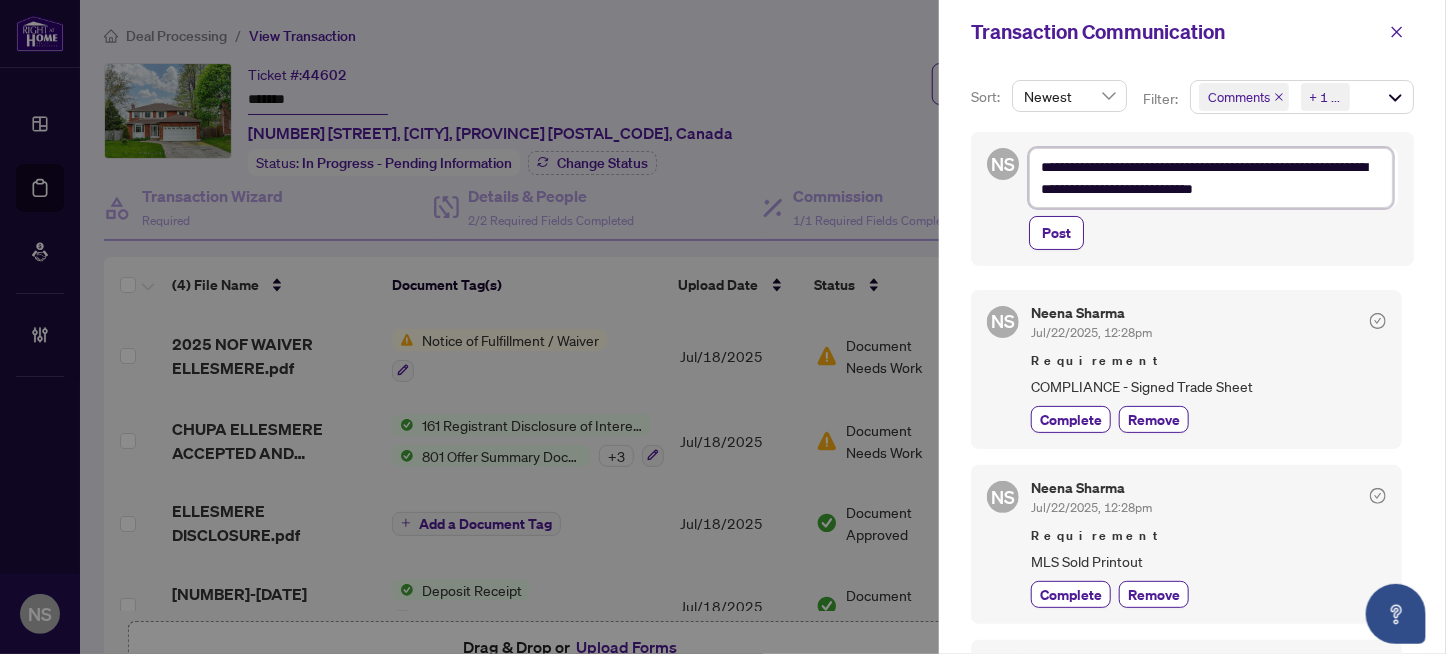 type on "**********" 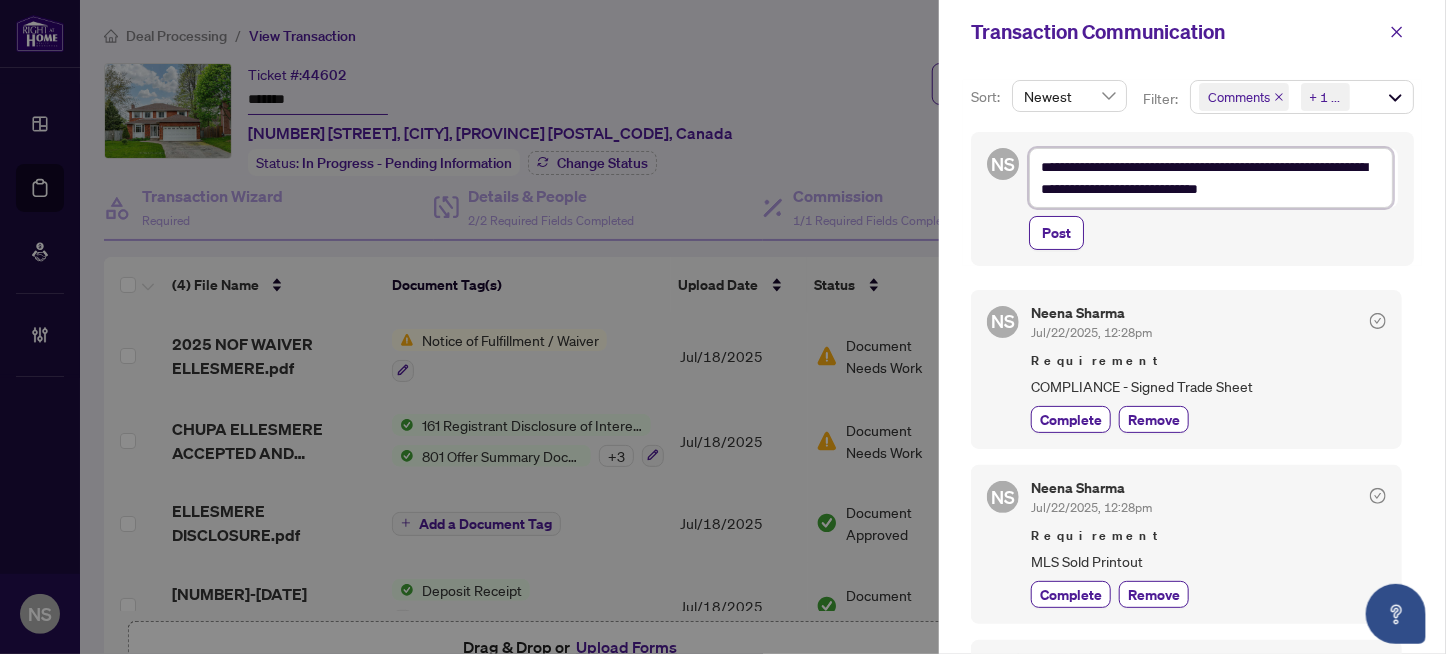 type on "**********" 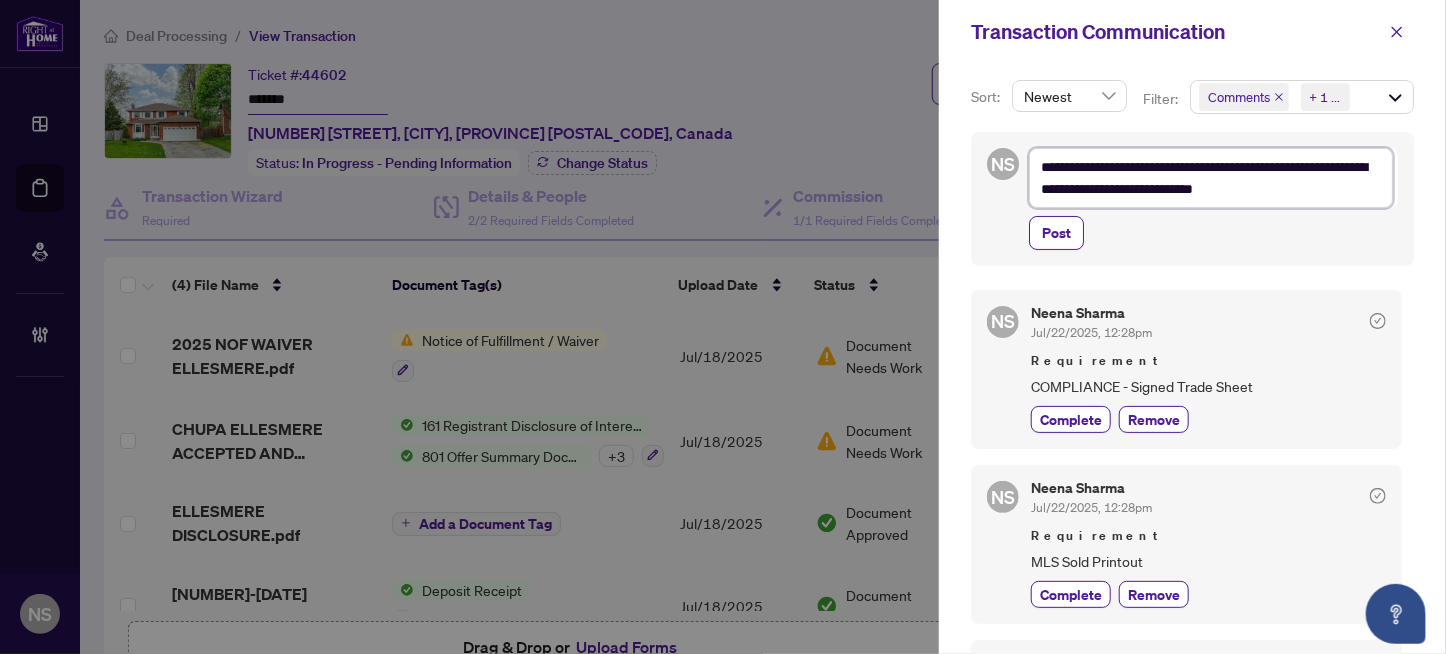 type on "**********" 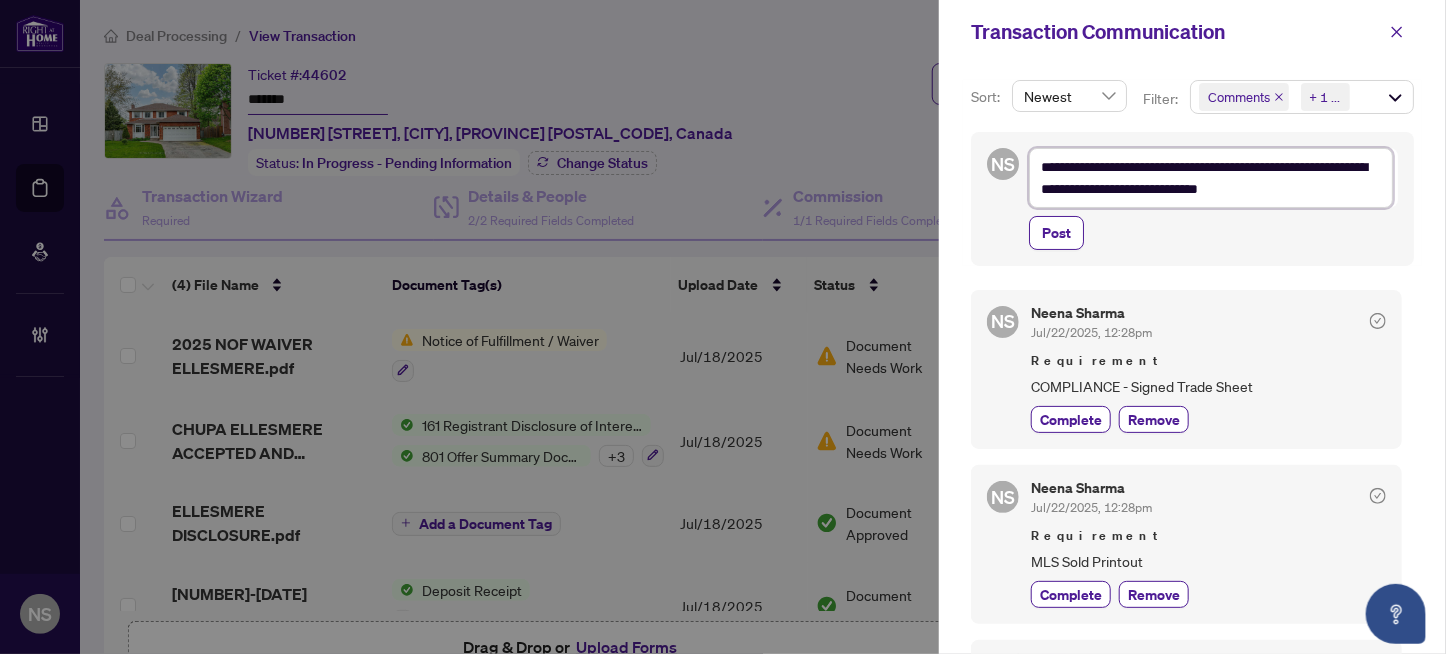 type on "**********" 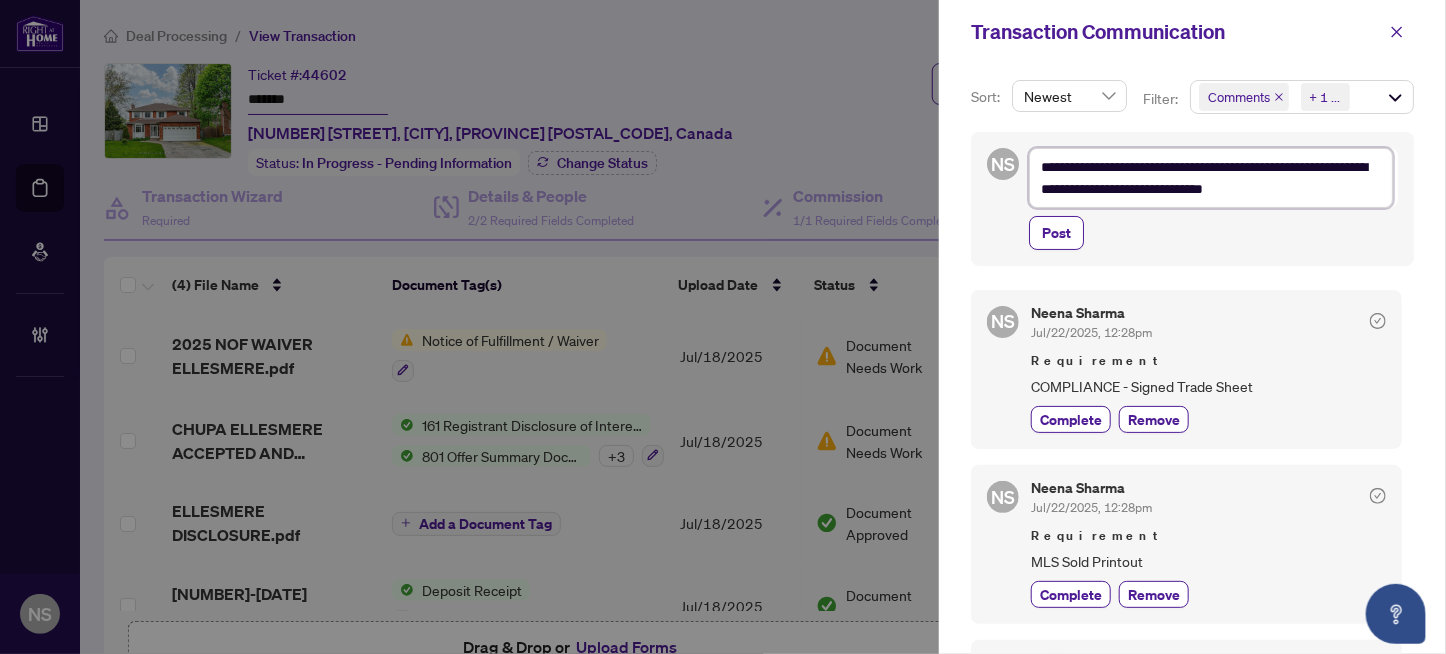 type on "**********" 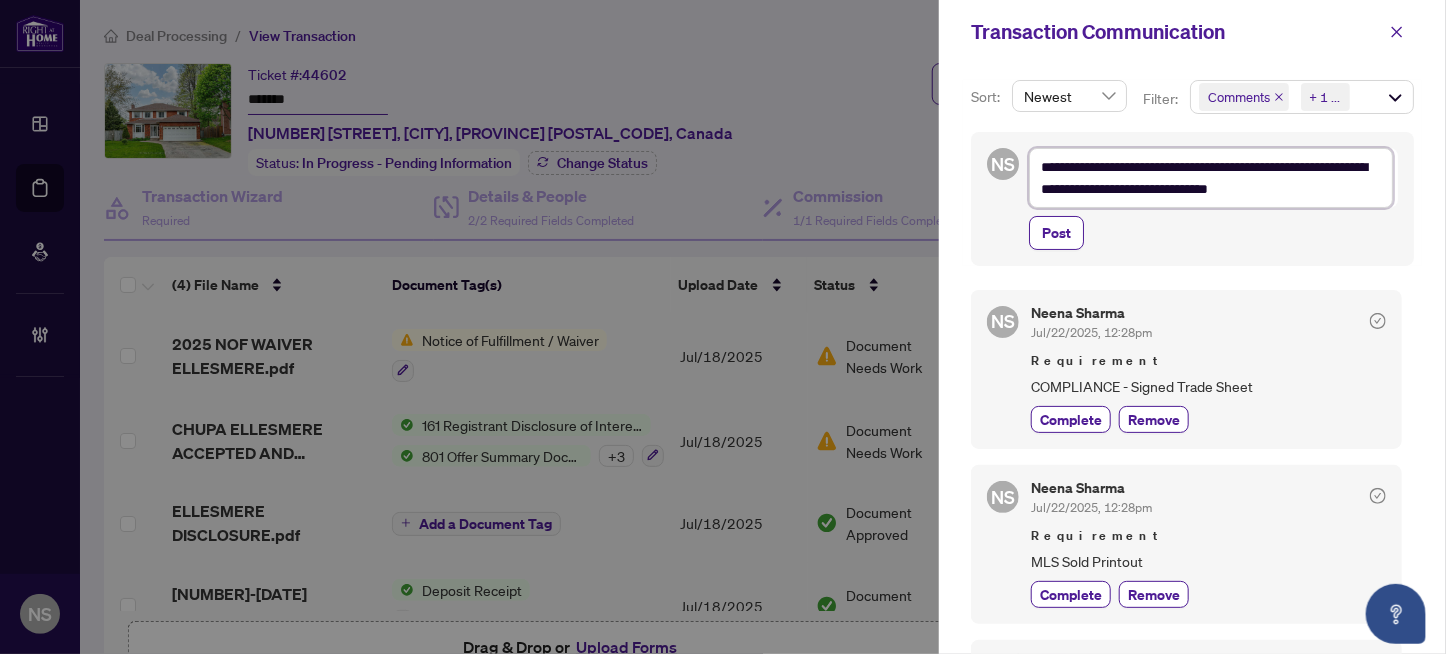 type on "**********" 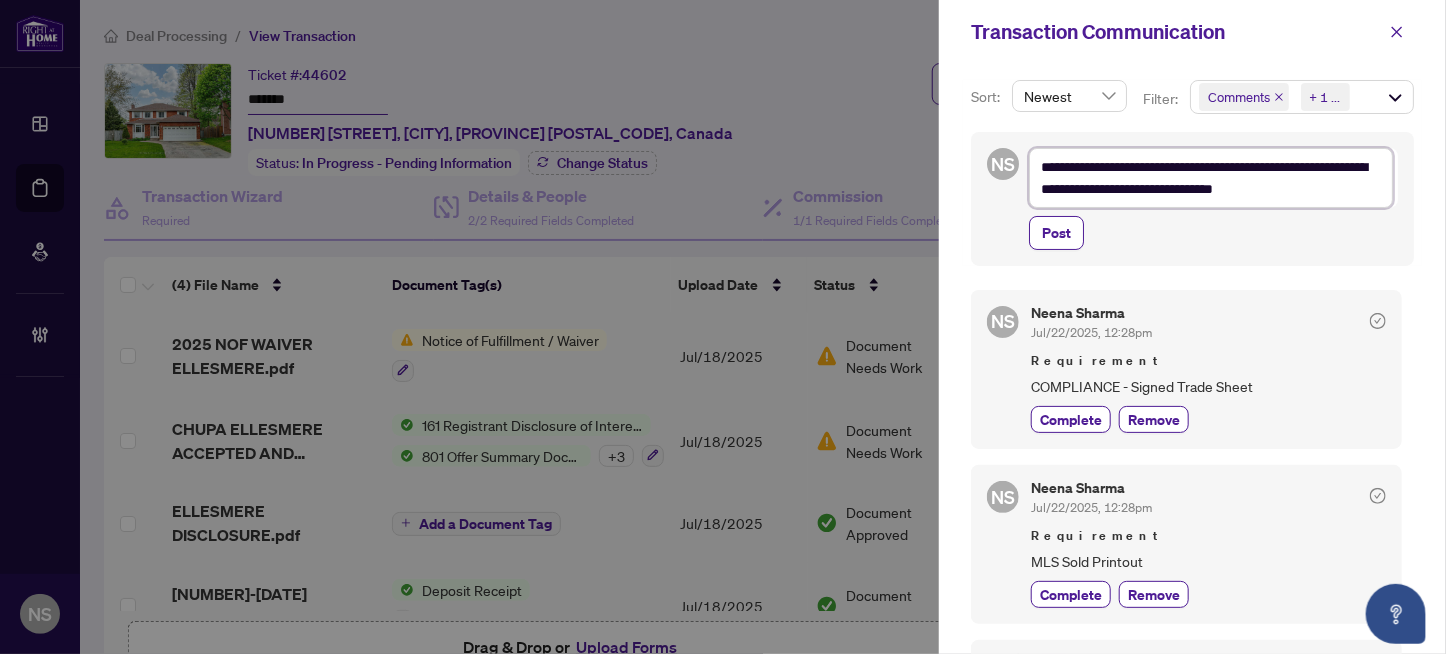 type on "**********" 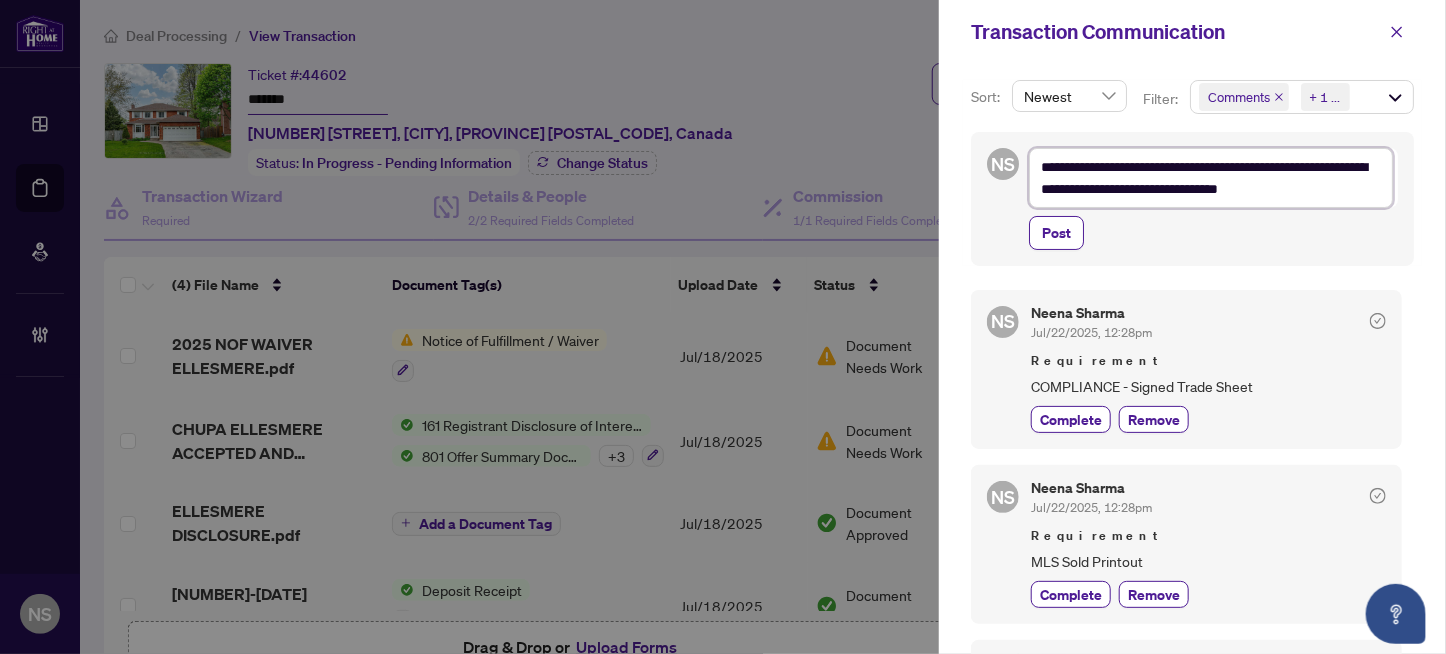 type on "**********" 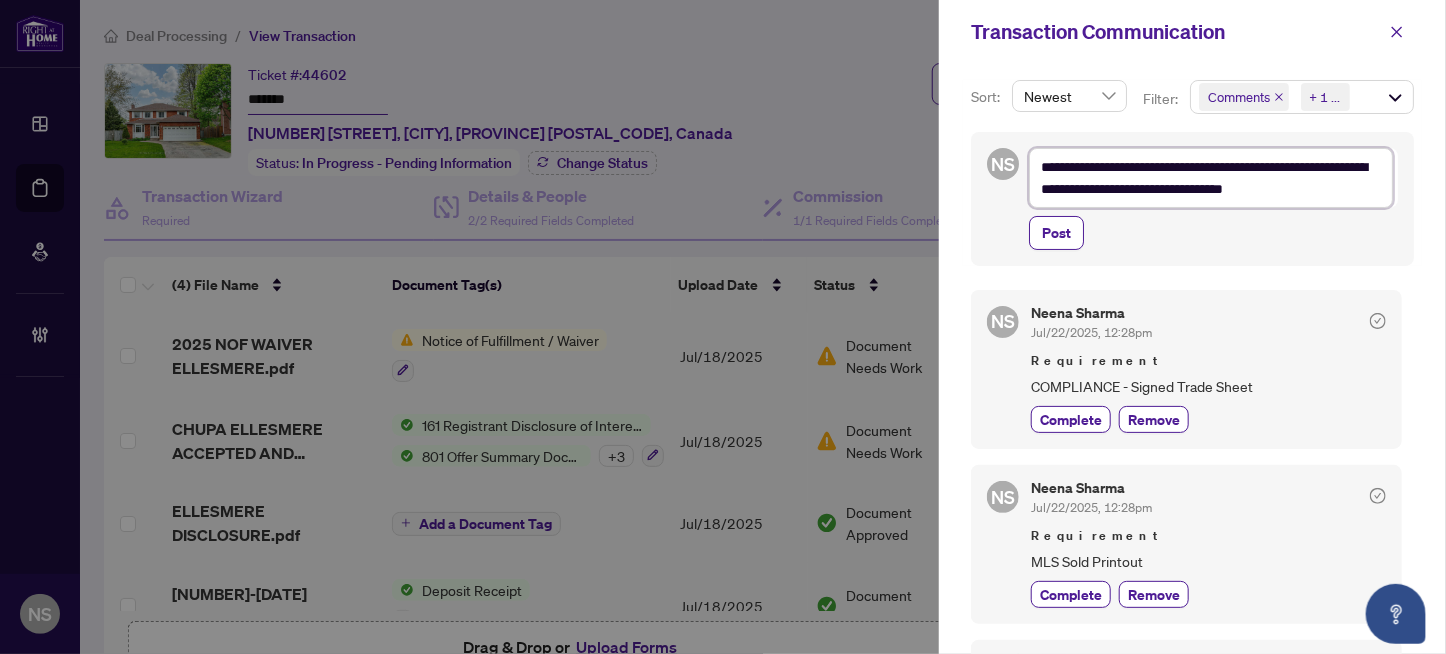 type on "**********" 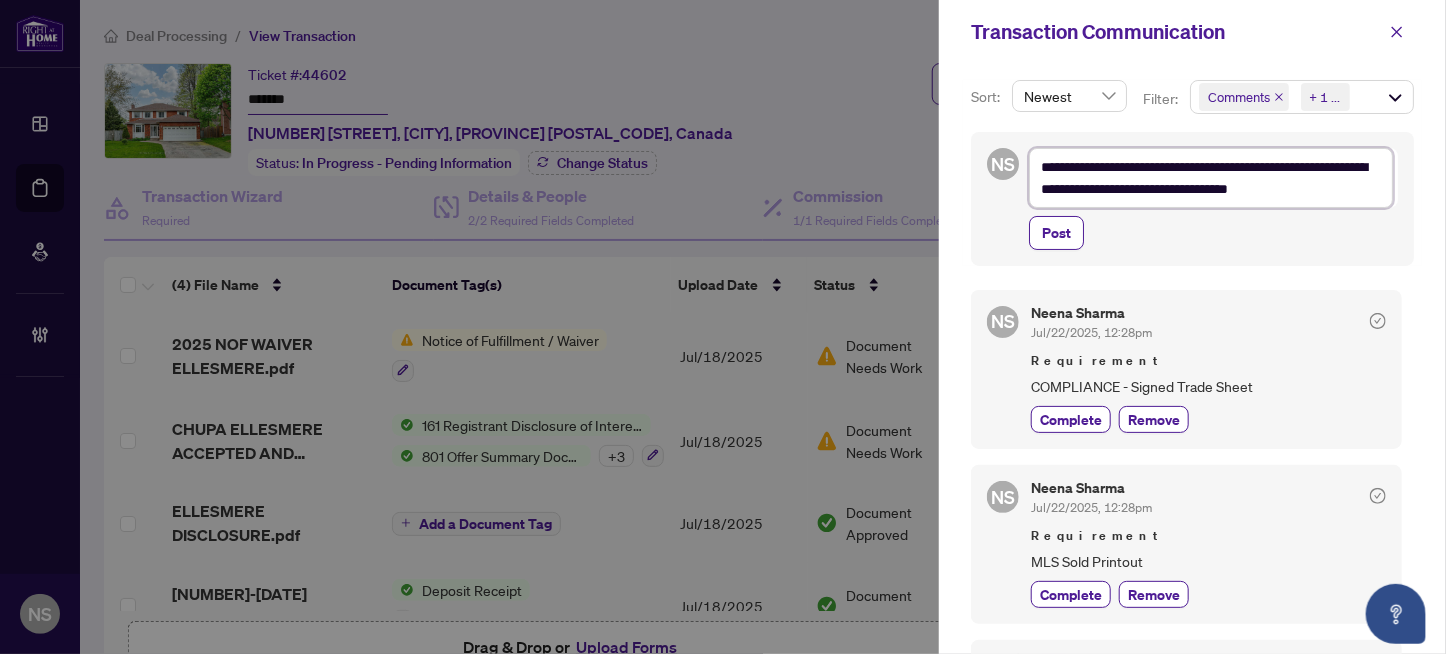 type on "**********" 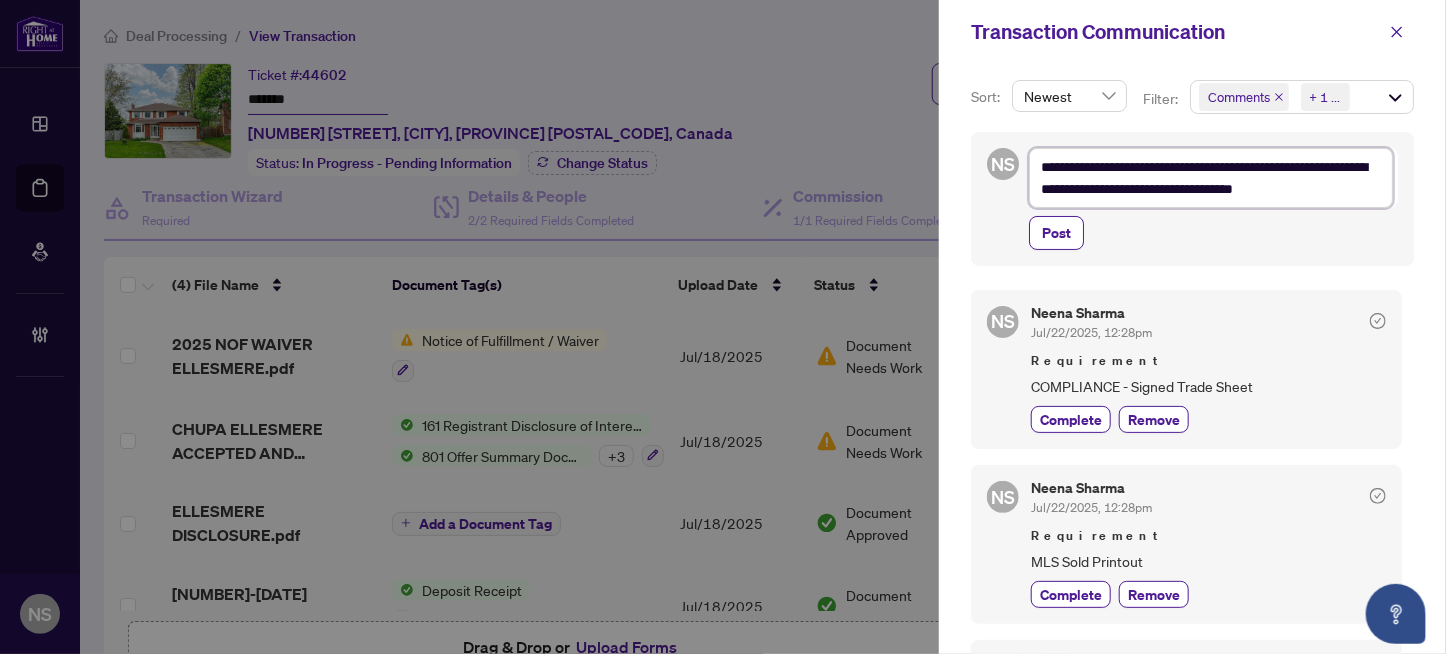 type on "**********" 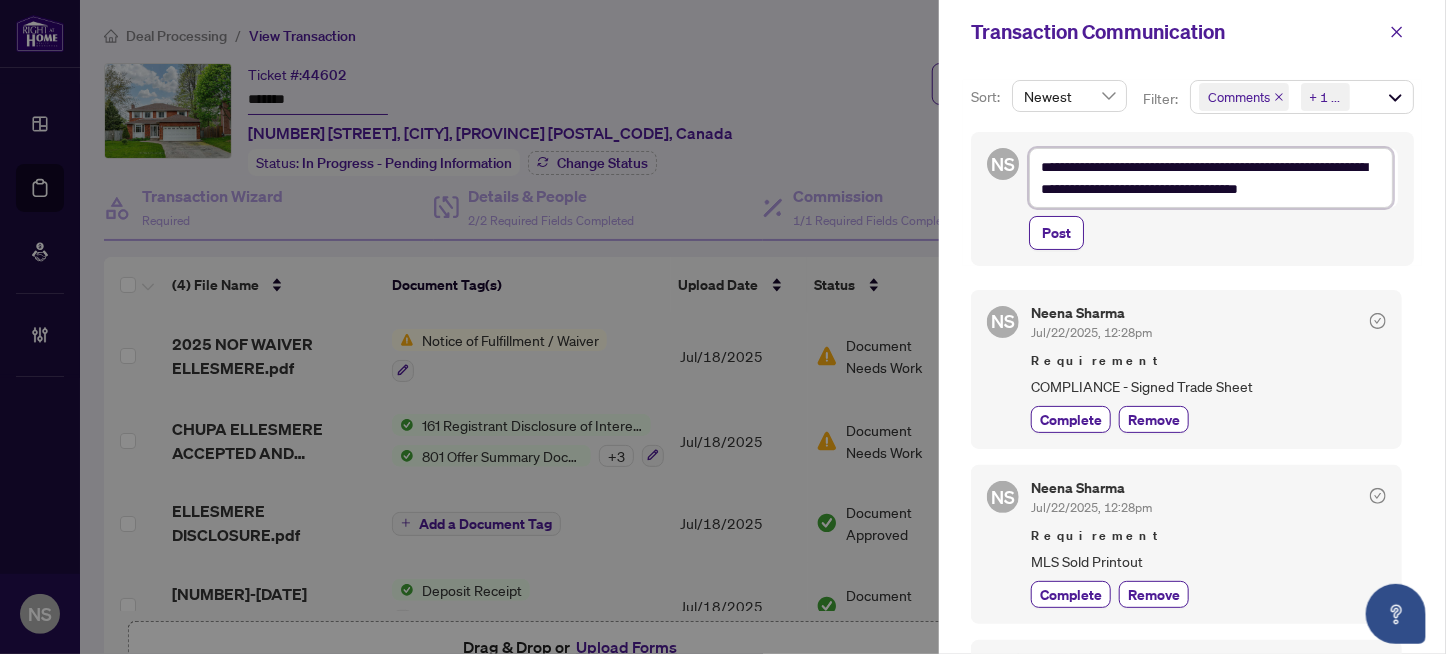 type on "**********" 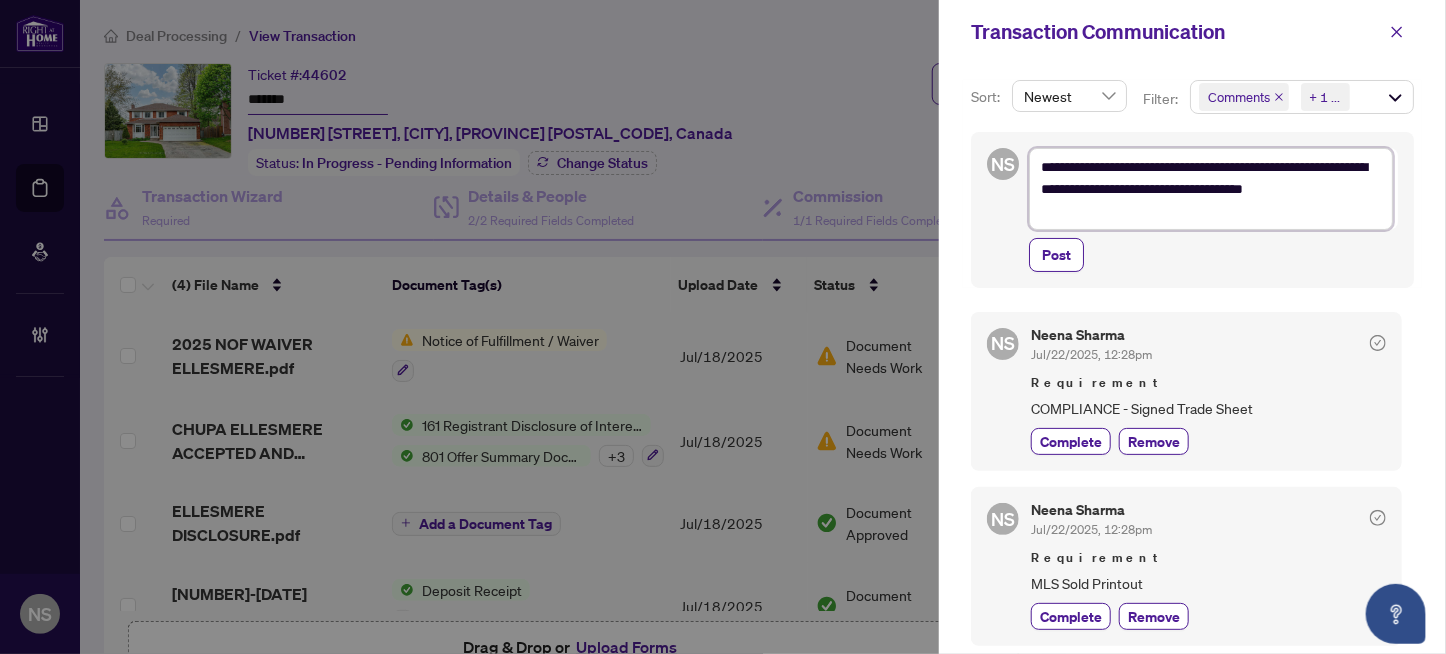 type on "**********" 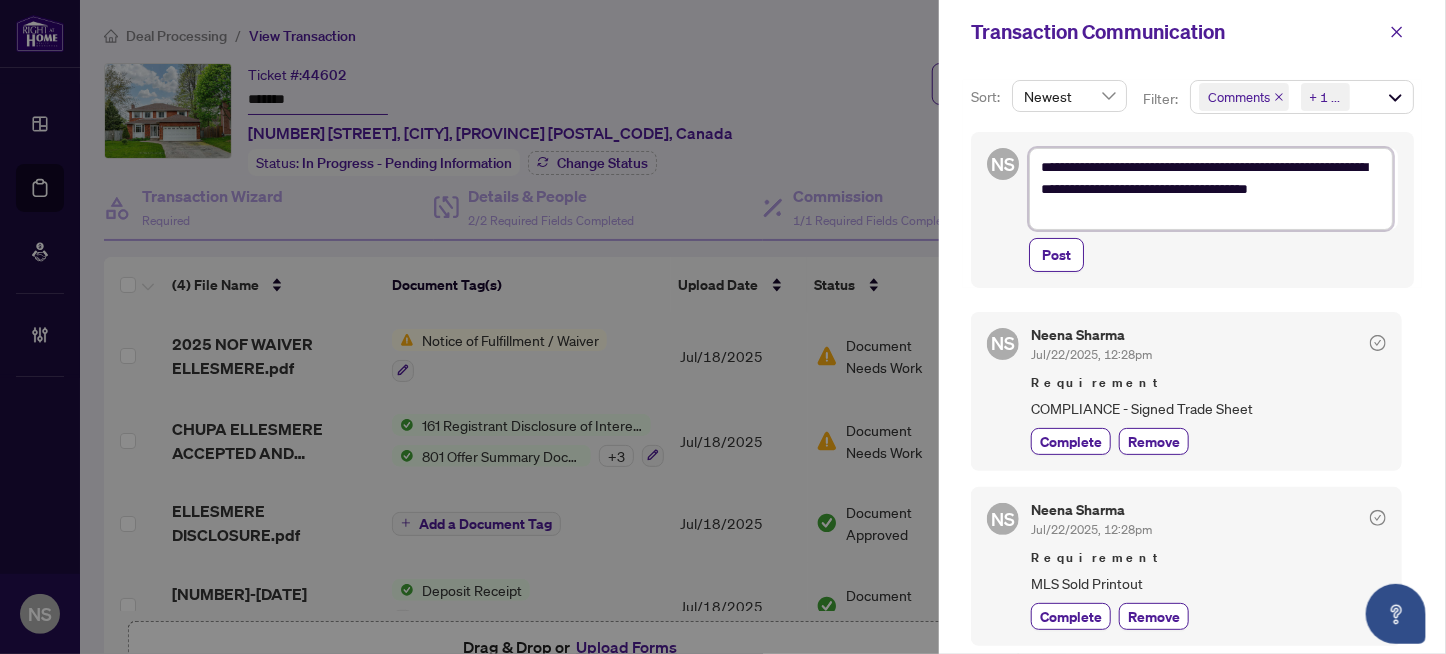 type on "**********" 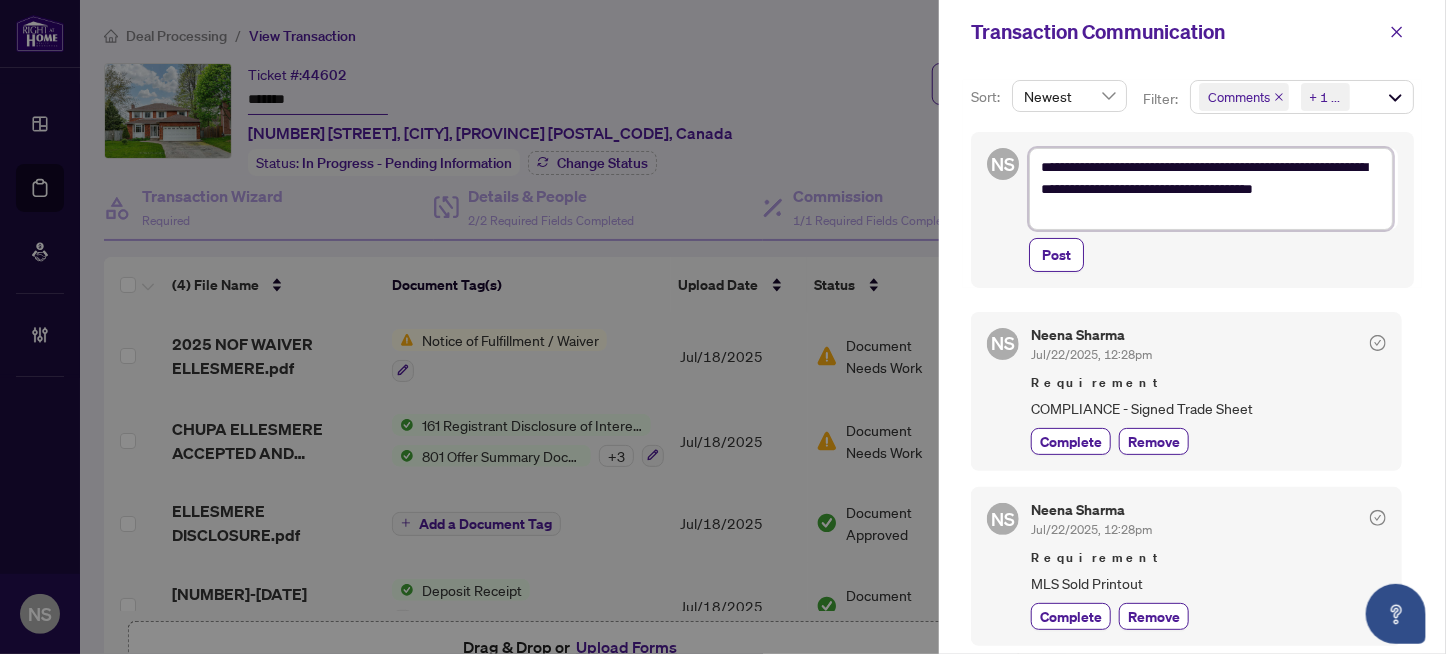 type on "**********" 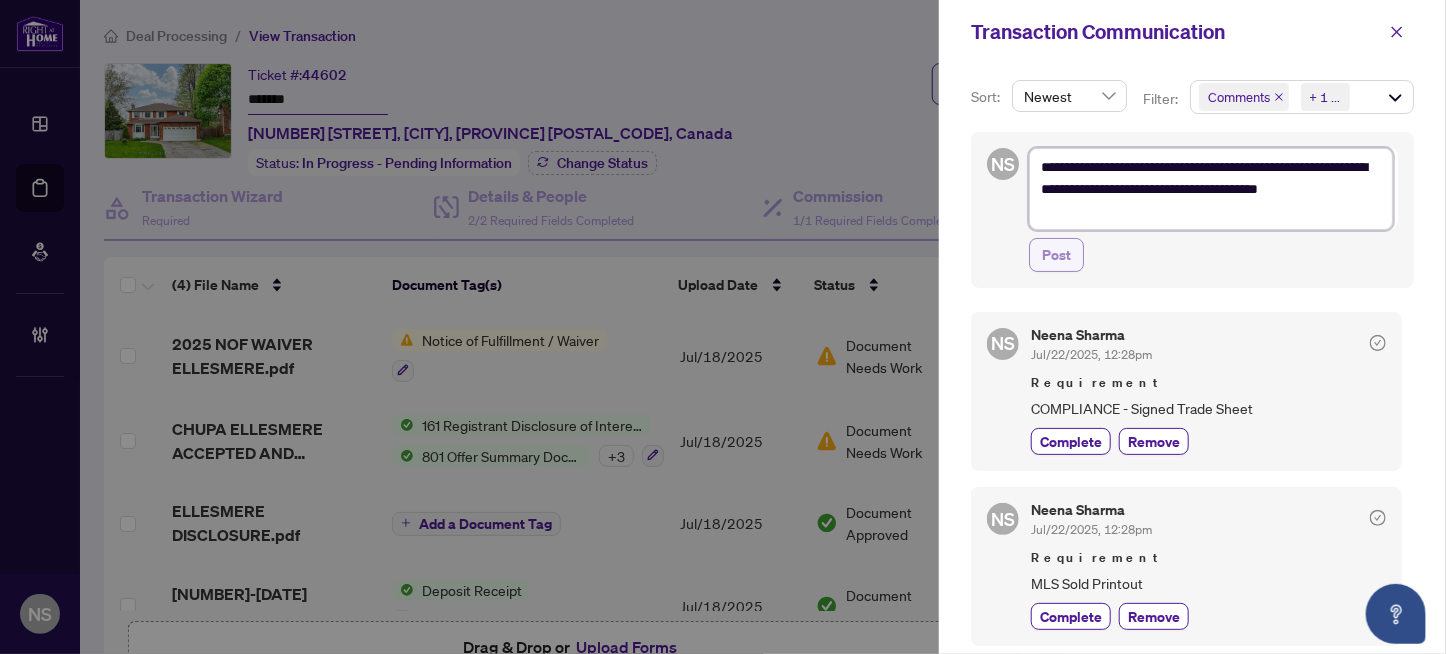 type on "**********" 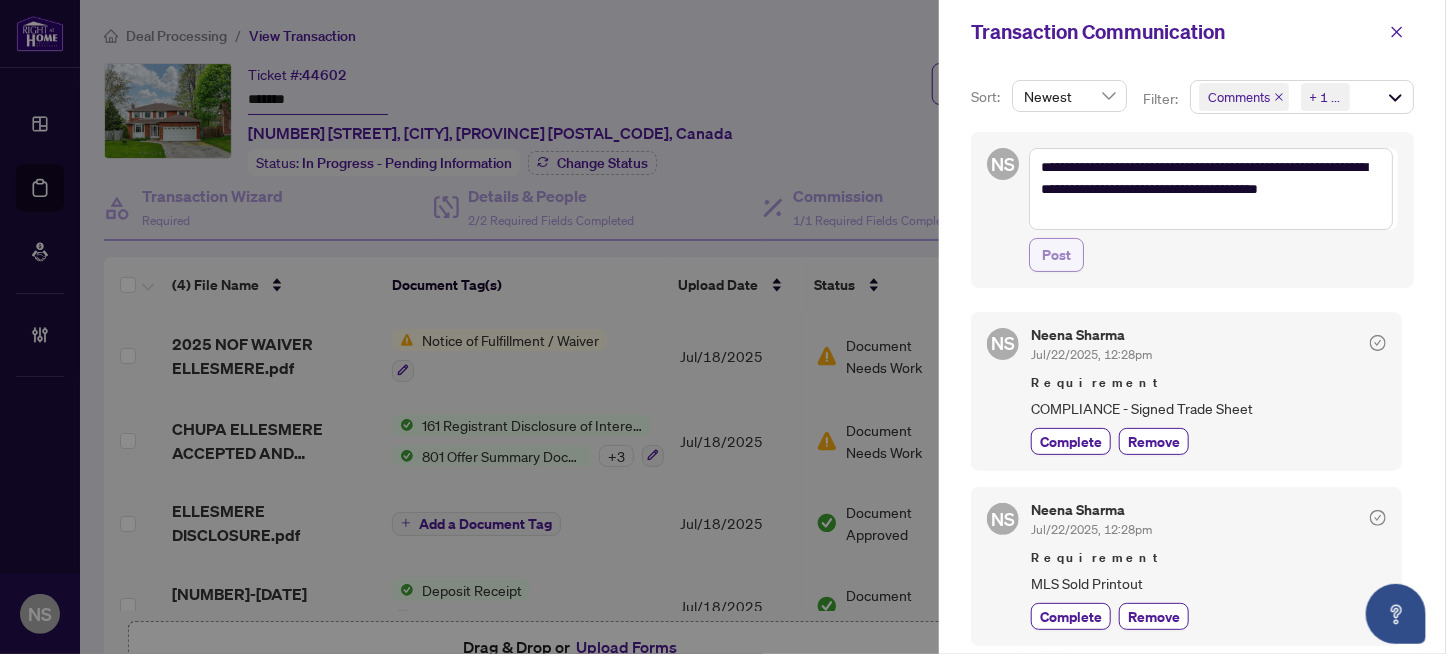drag, startPoint x: 1041, startPoint y: 250, endPoint x: 1058, endPoint y: 258, distance: 18.788294 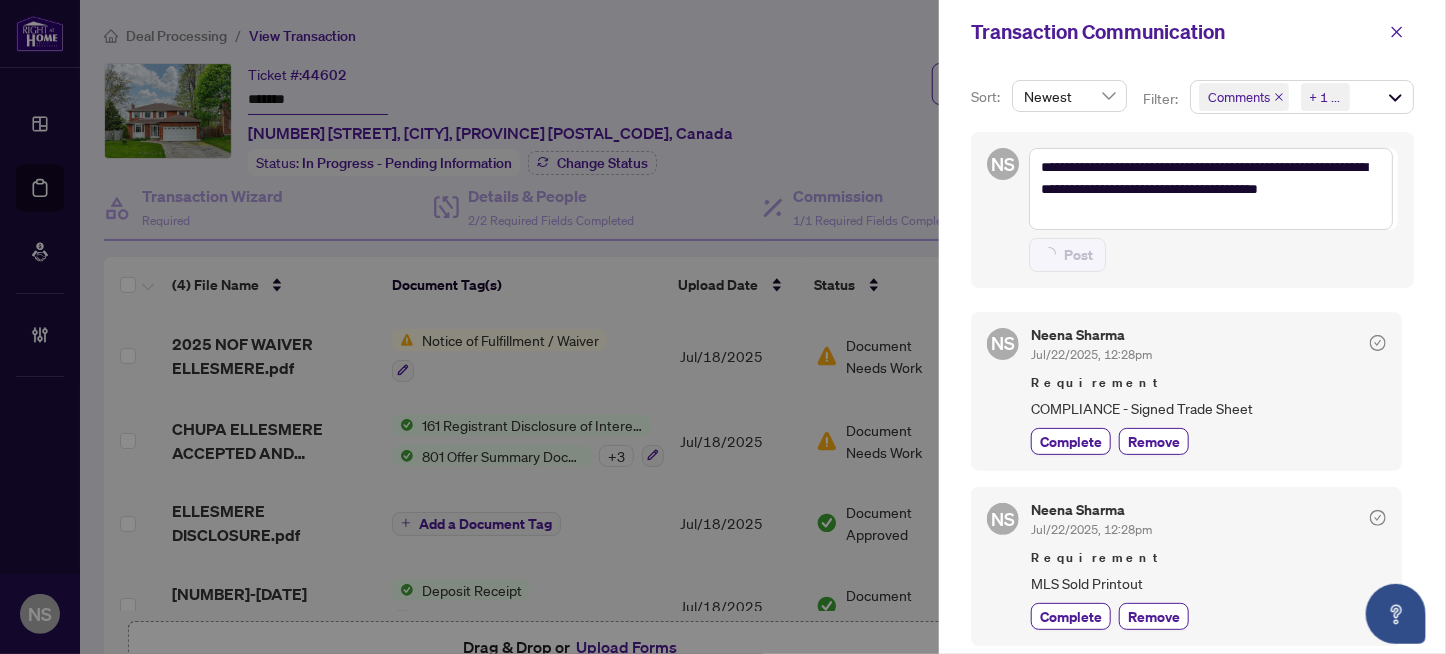 type on "**********" 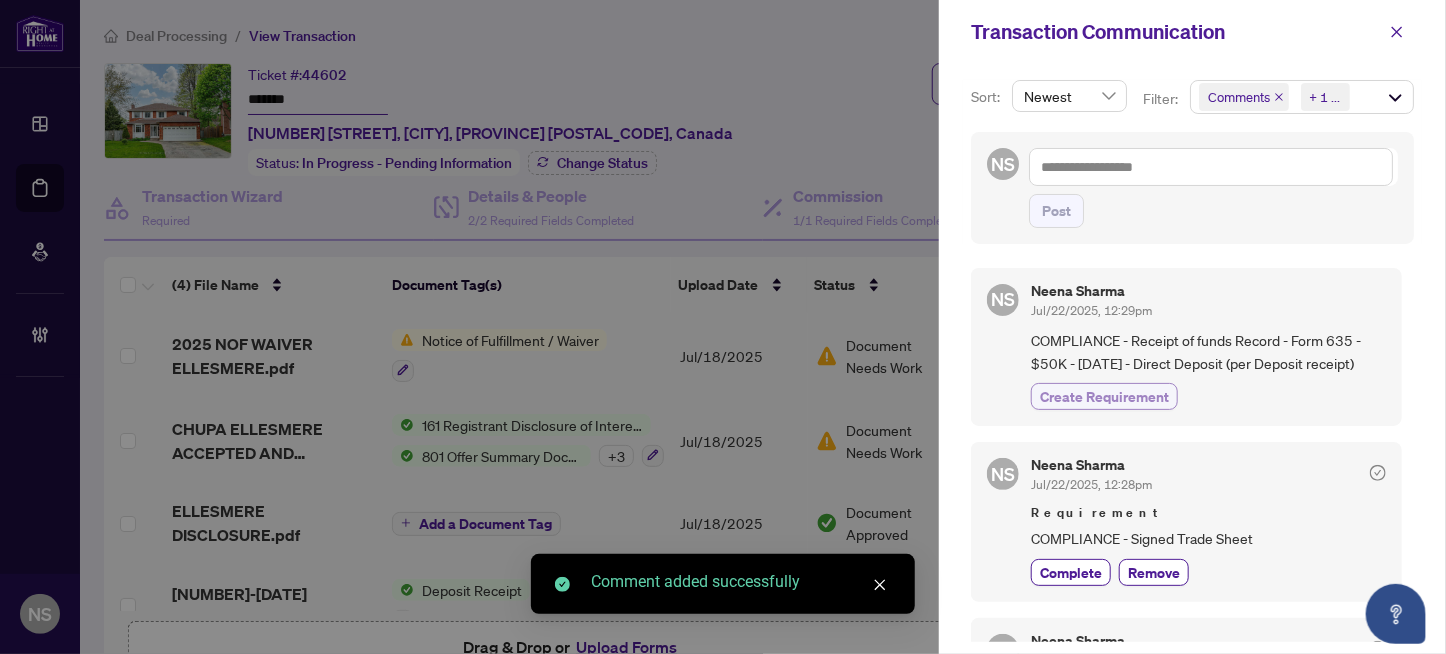 click on "Create Requirement" at bounding box center [1104, 396] 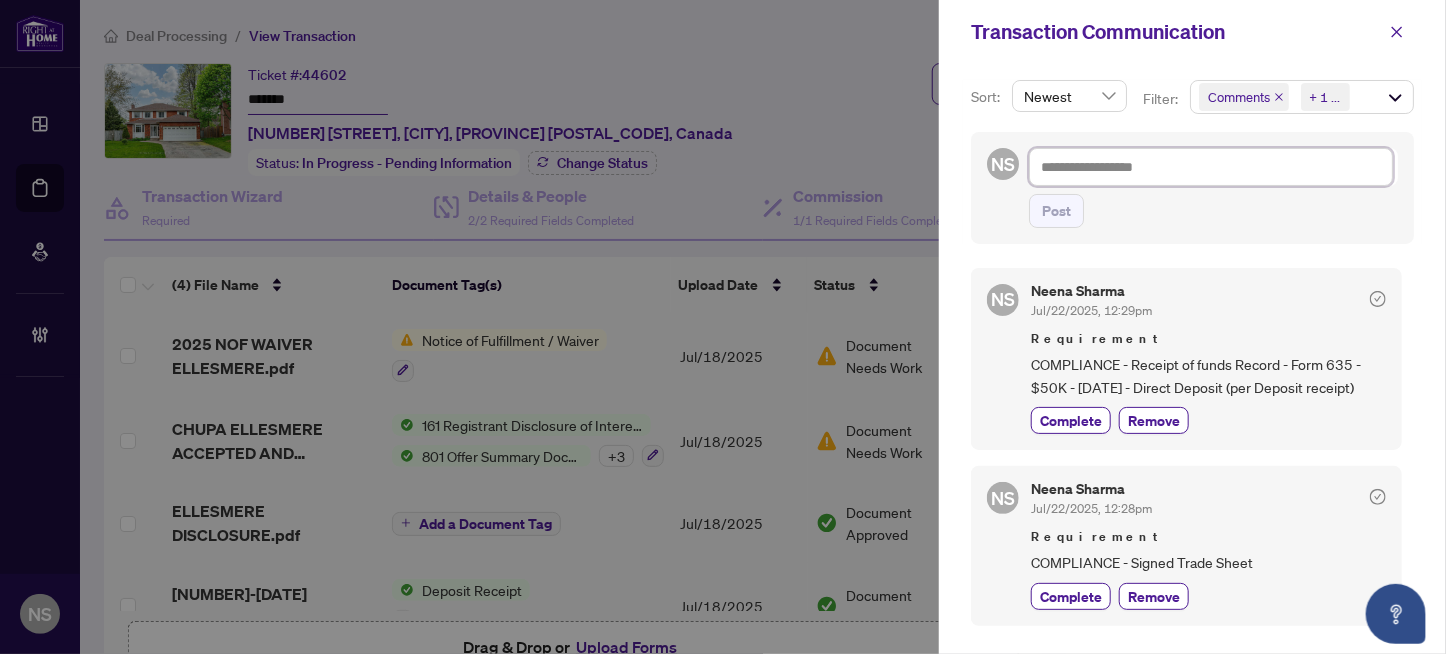 click at bounding box center (1211, 167) 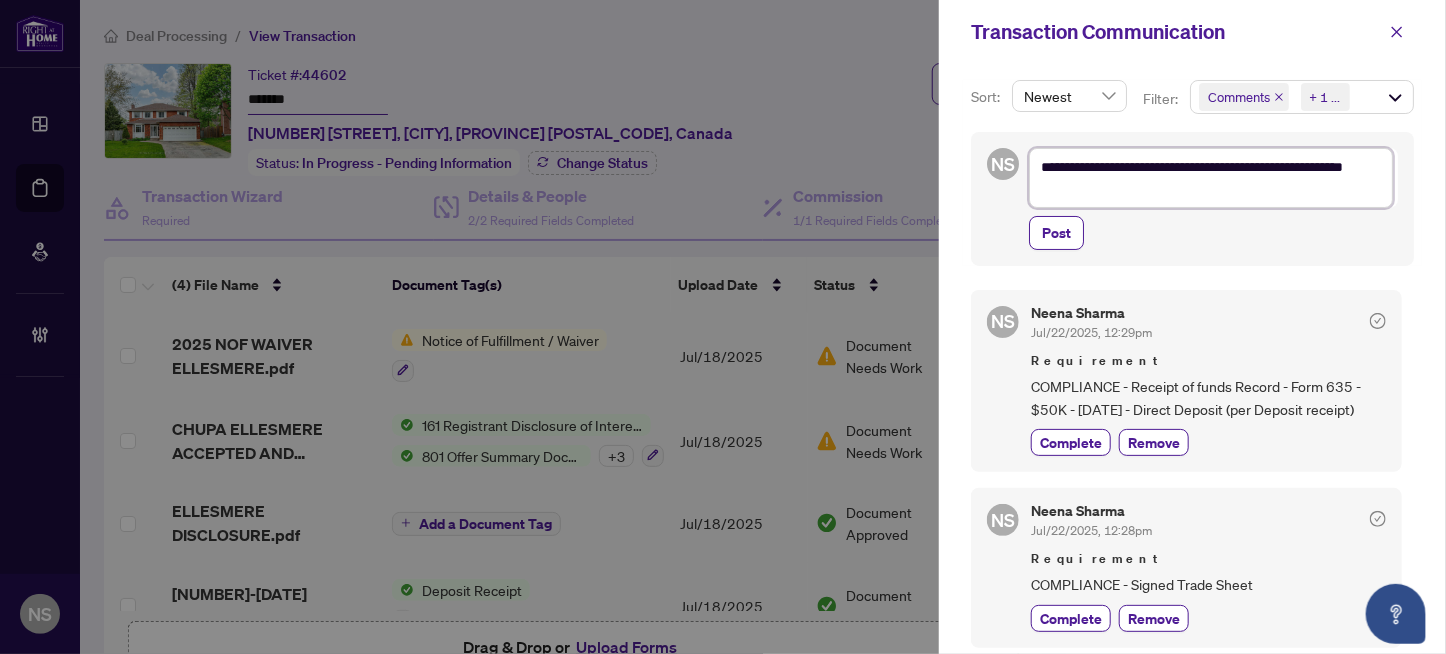 type on "**********" 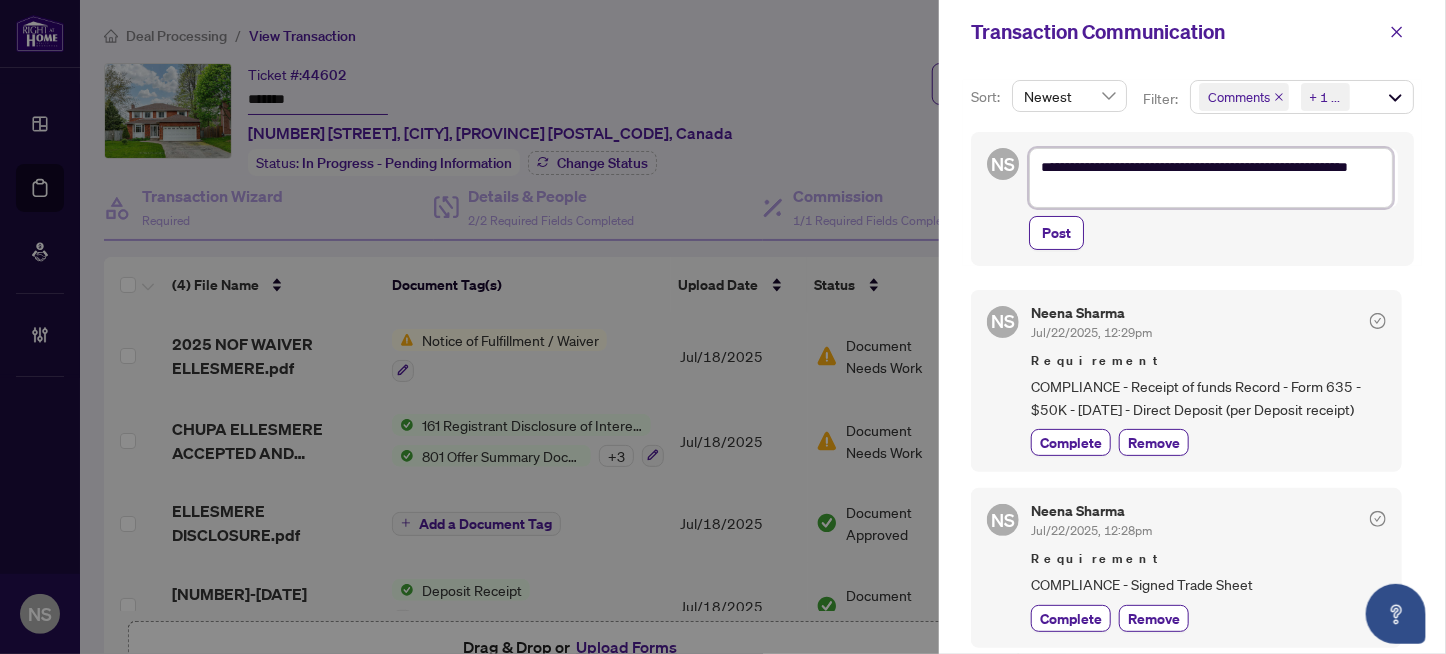 type on "**********" 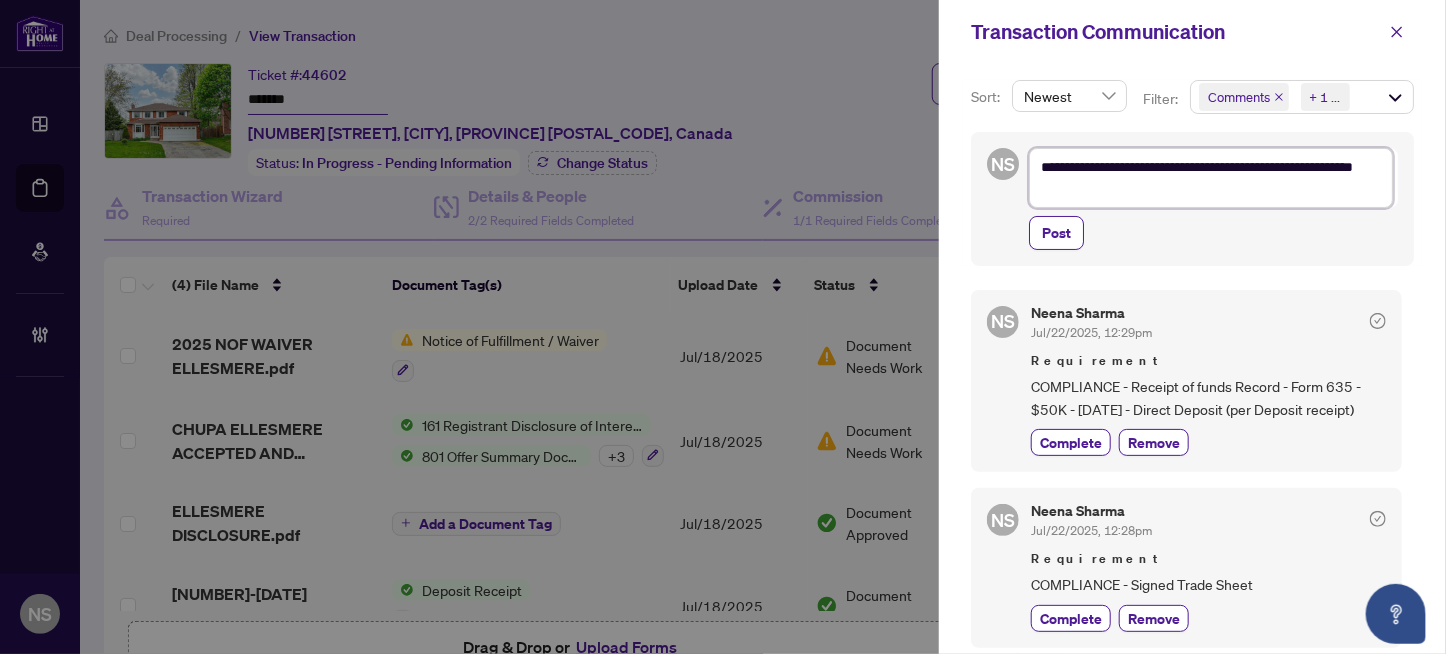 type on "**********" 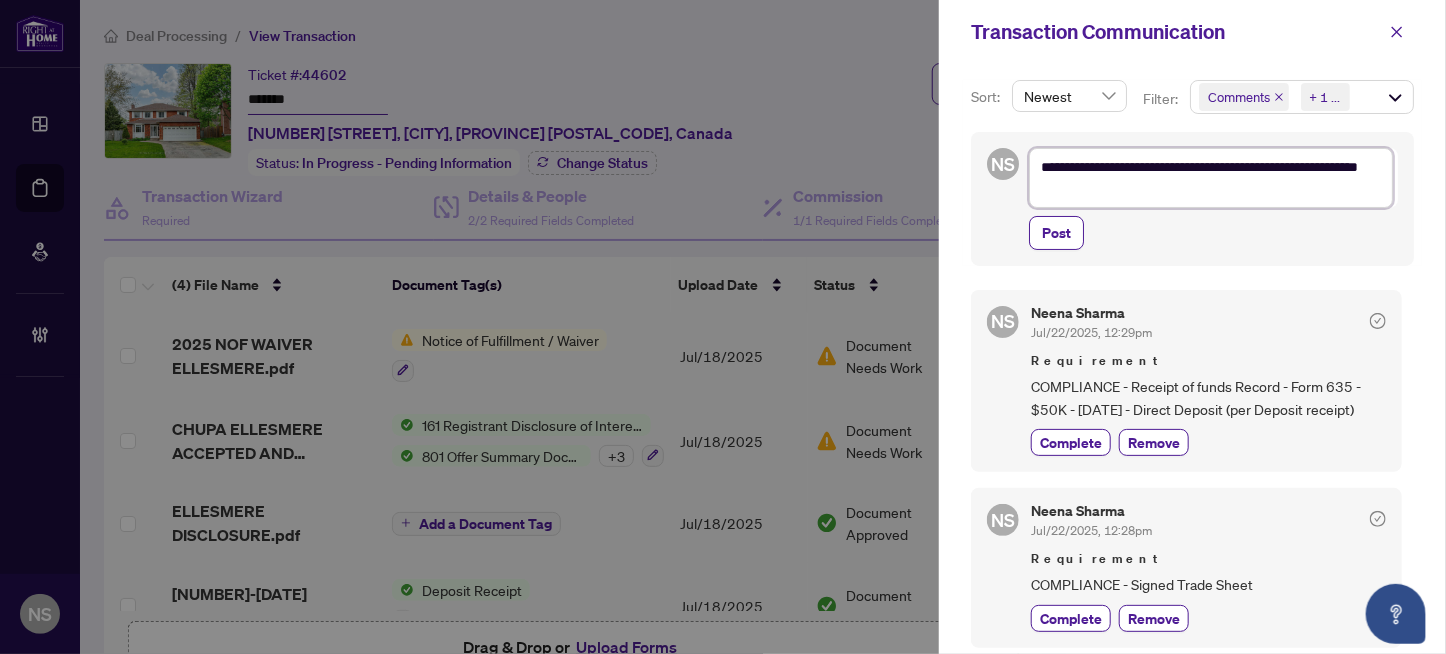 type on "**********" 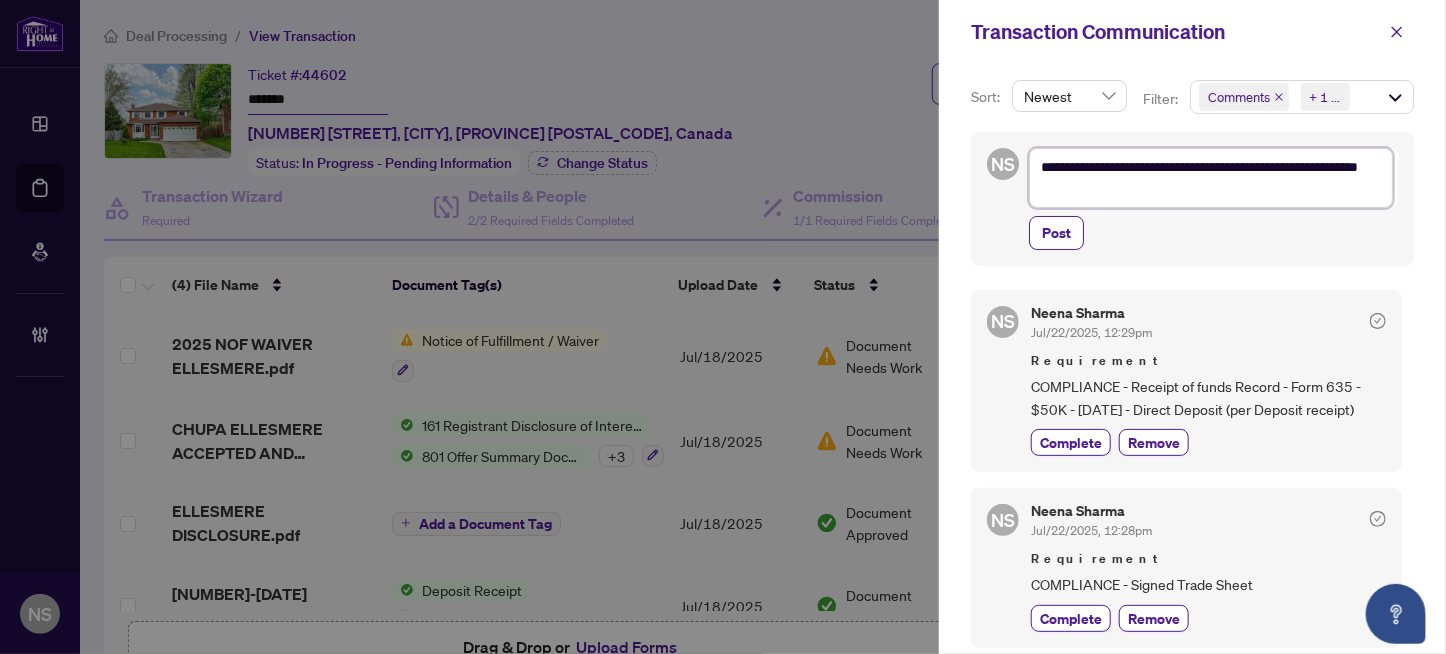 click on "**********" at bounding box center (1211, 178) 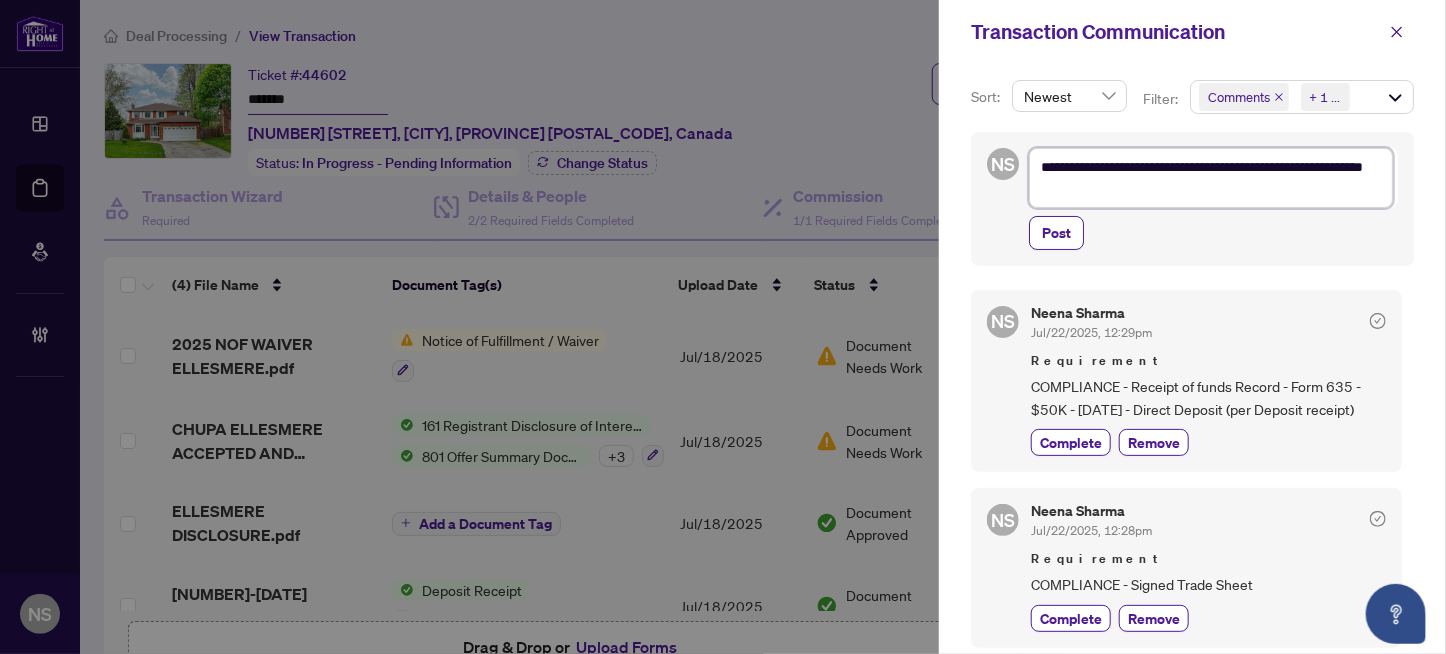 type on "**********" 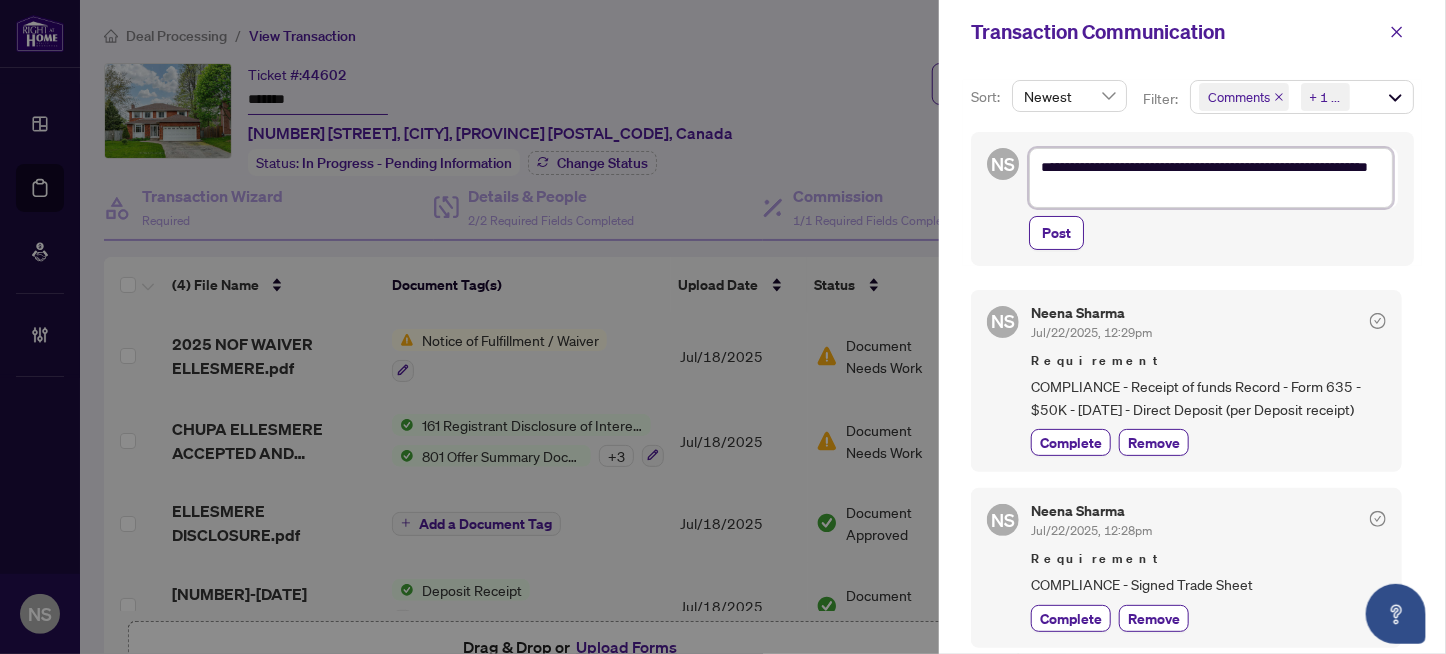 type on "**********" 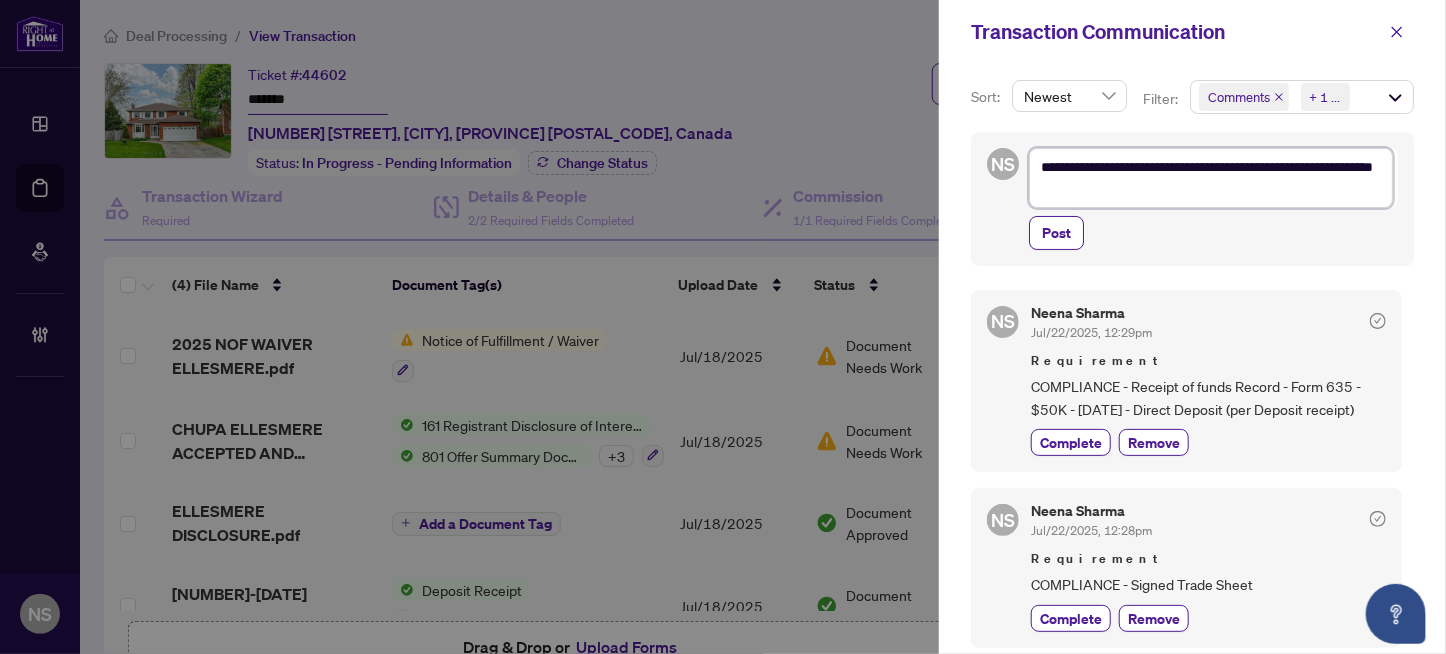 type on "**********" 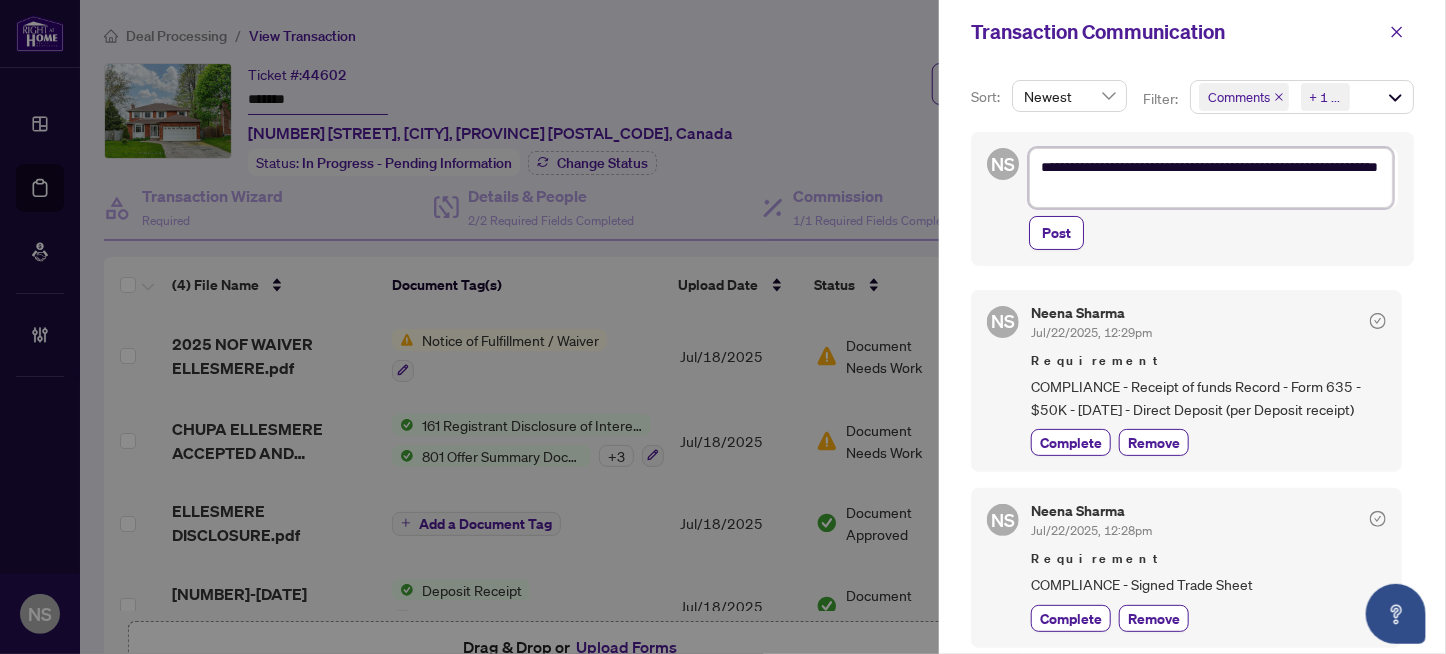 type on "**********" 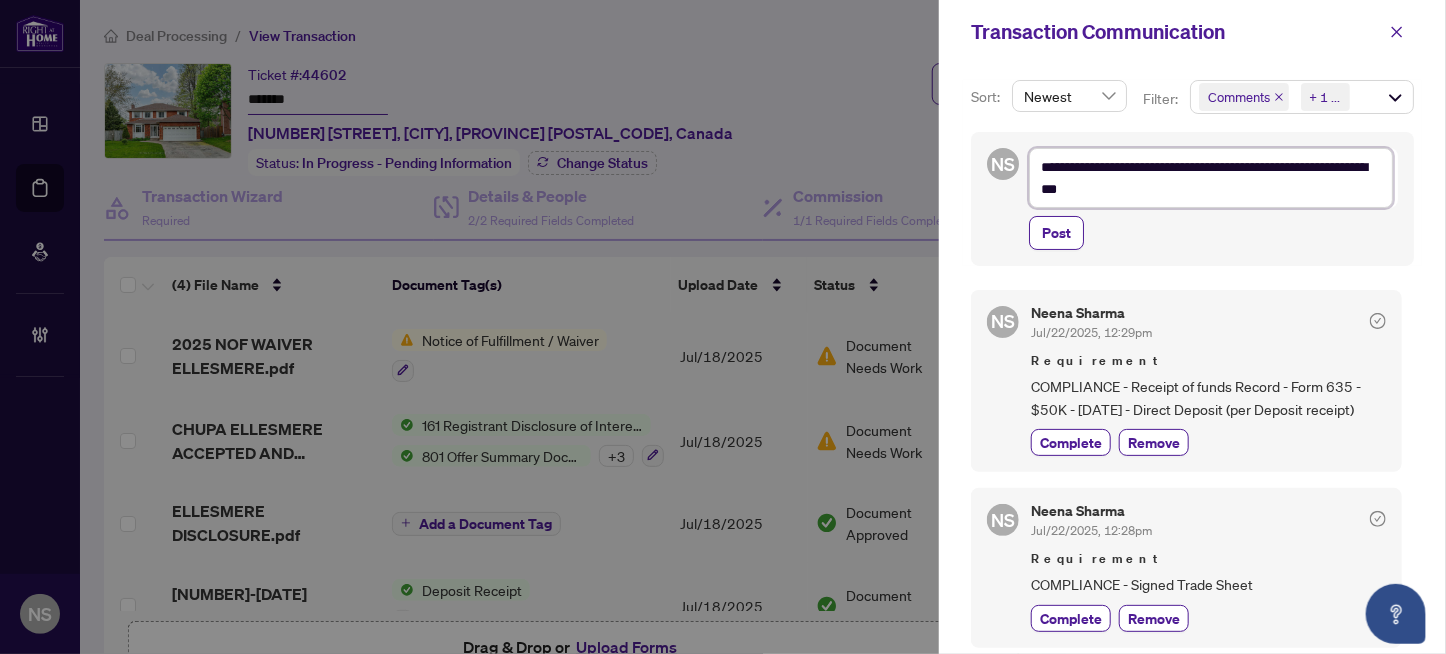 type on "**********" 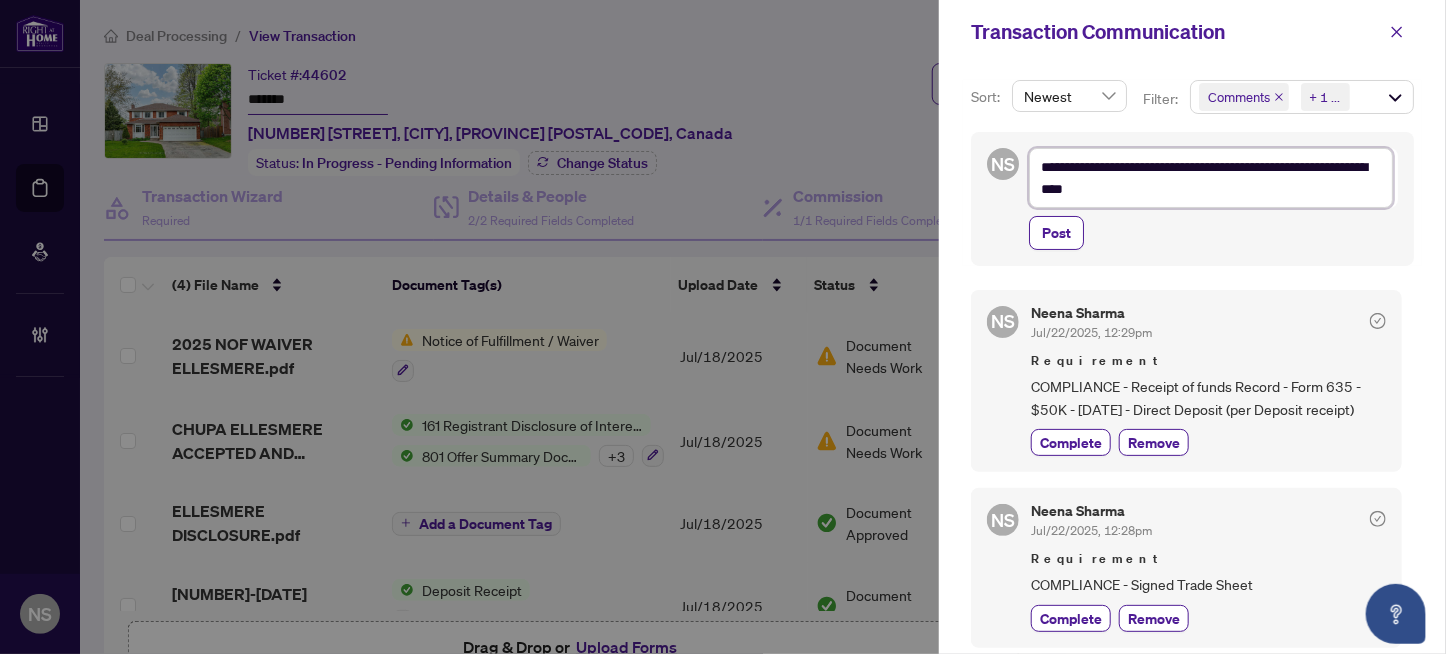 type on "**********" 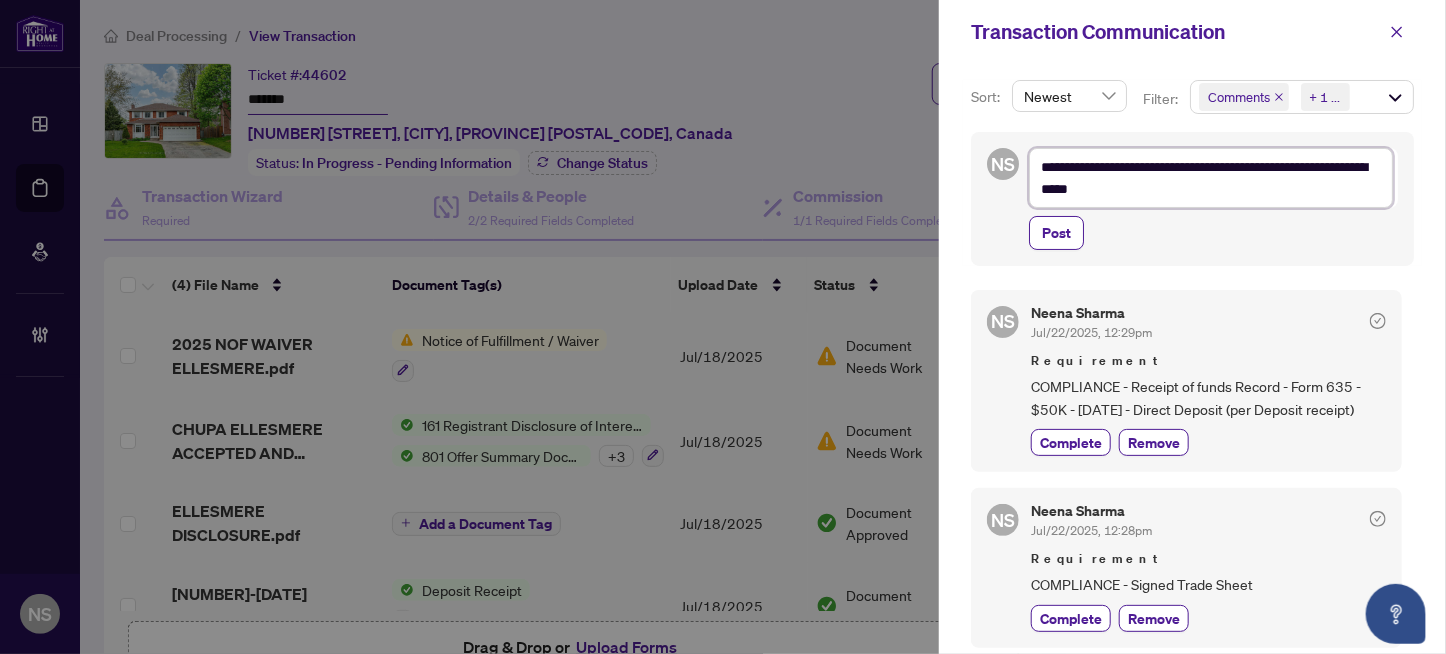 type on "**********" 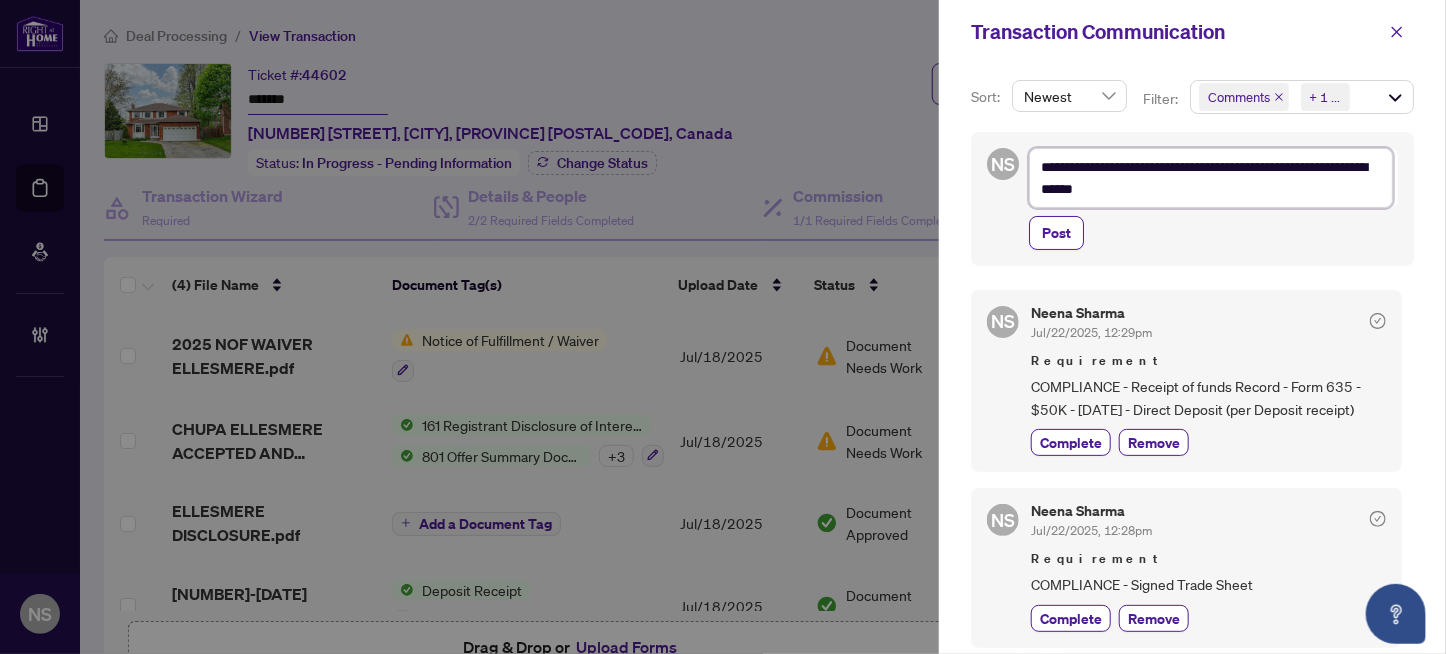 type on "**********" 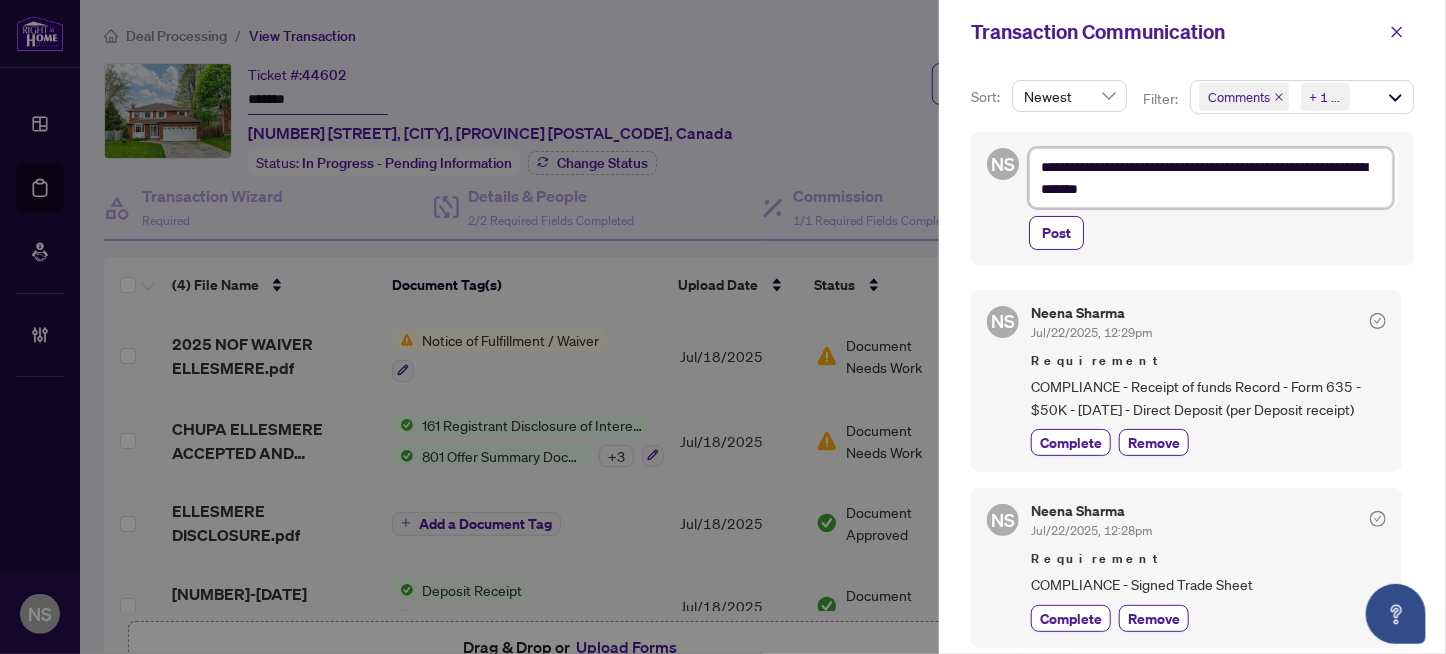 type on "**********" 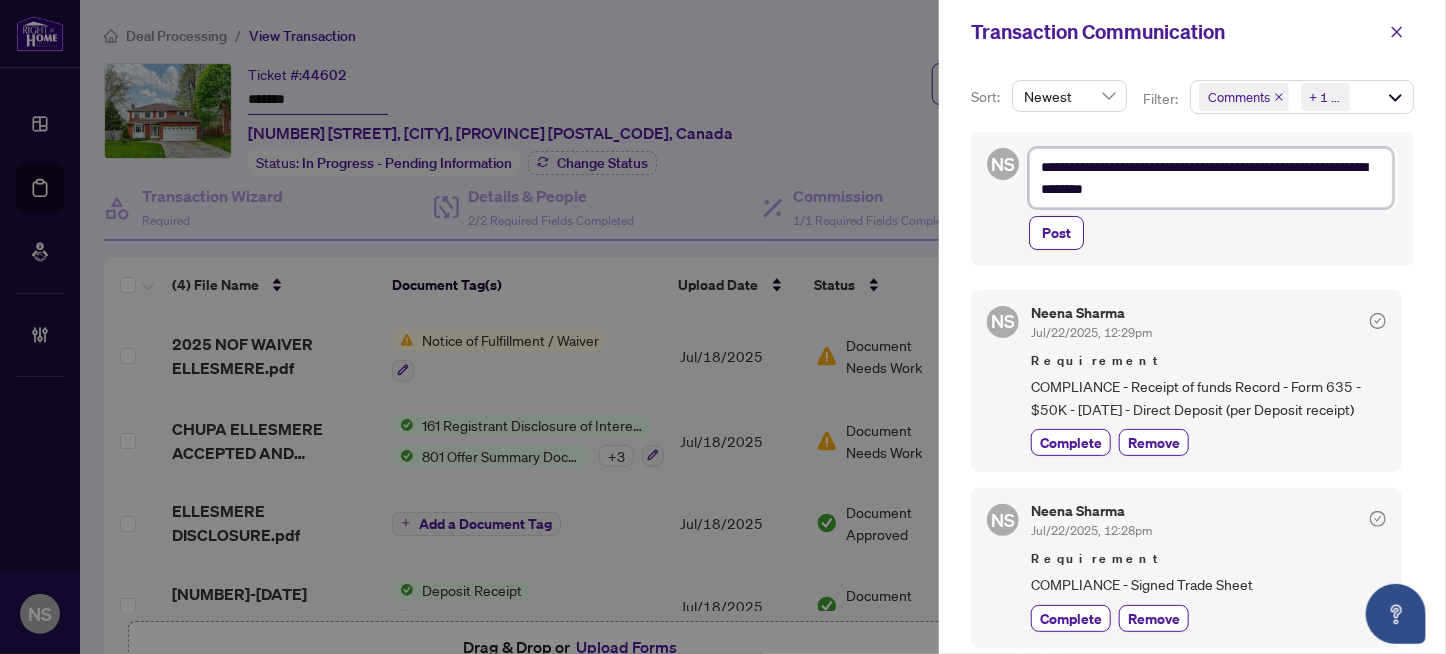 type on "**********" 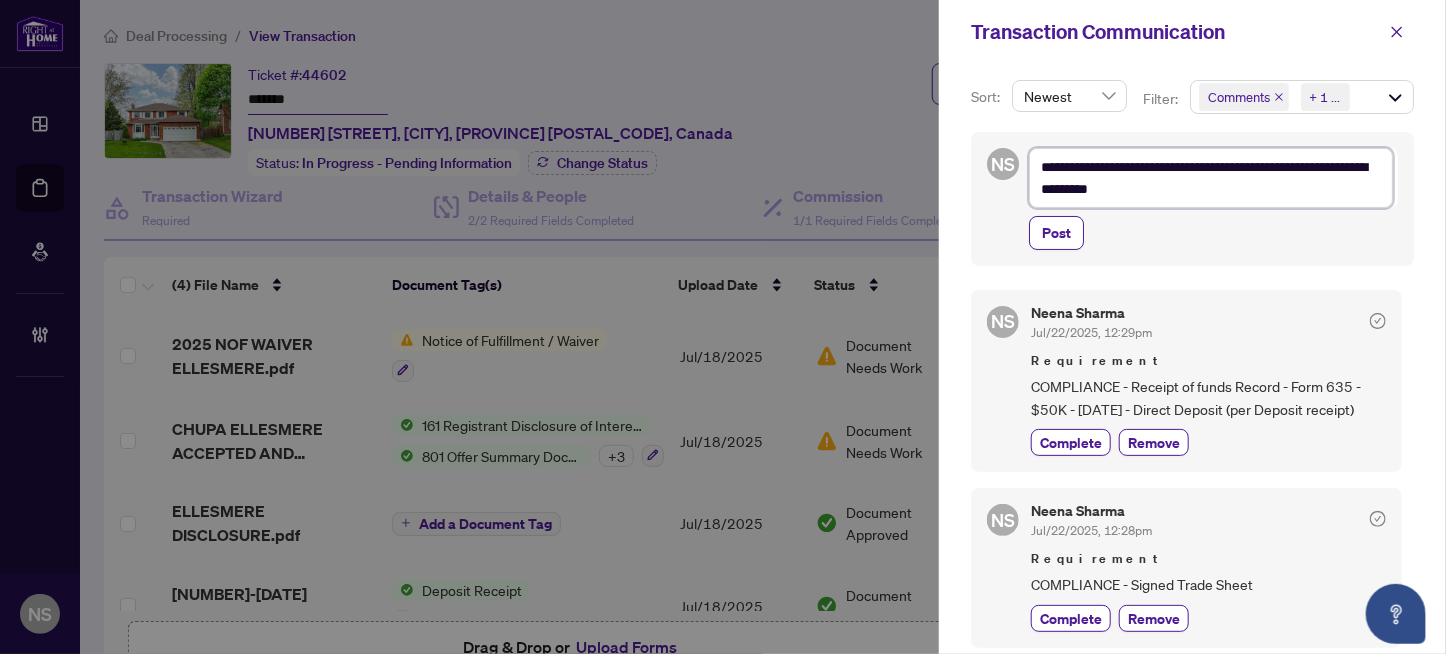 type on "**********" 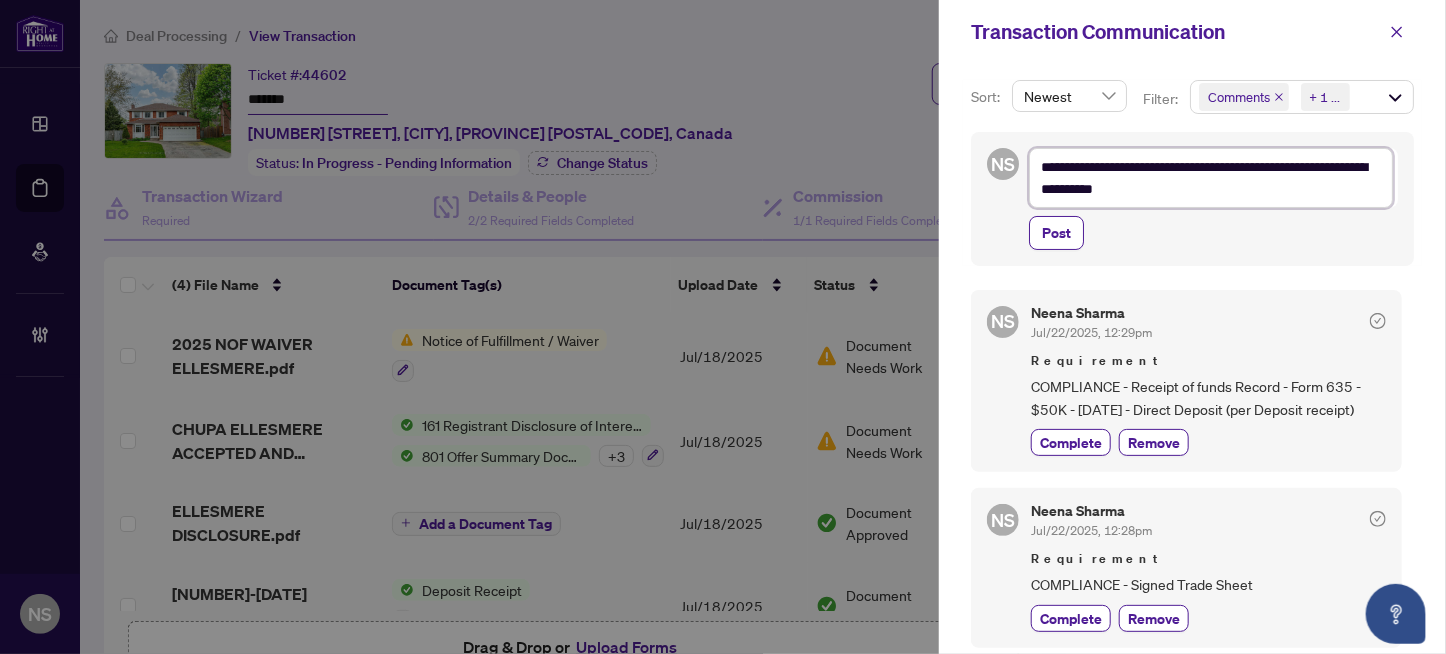 type on "**********" 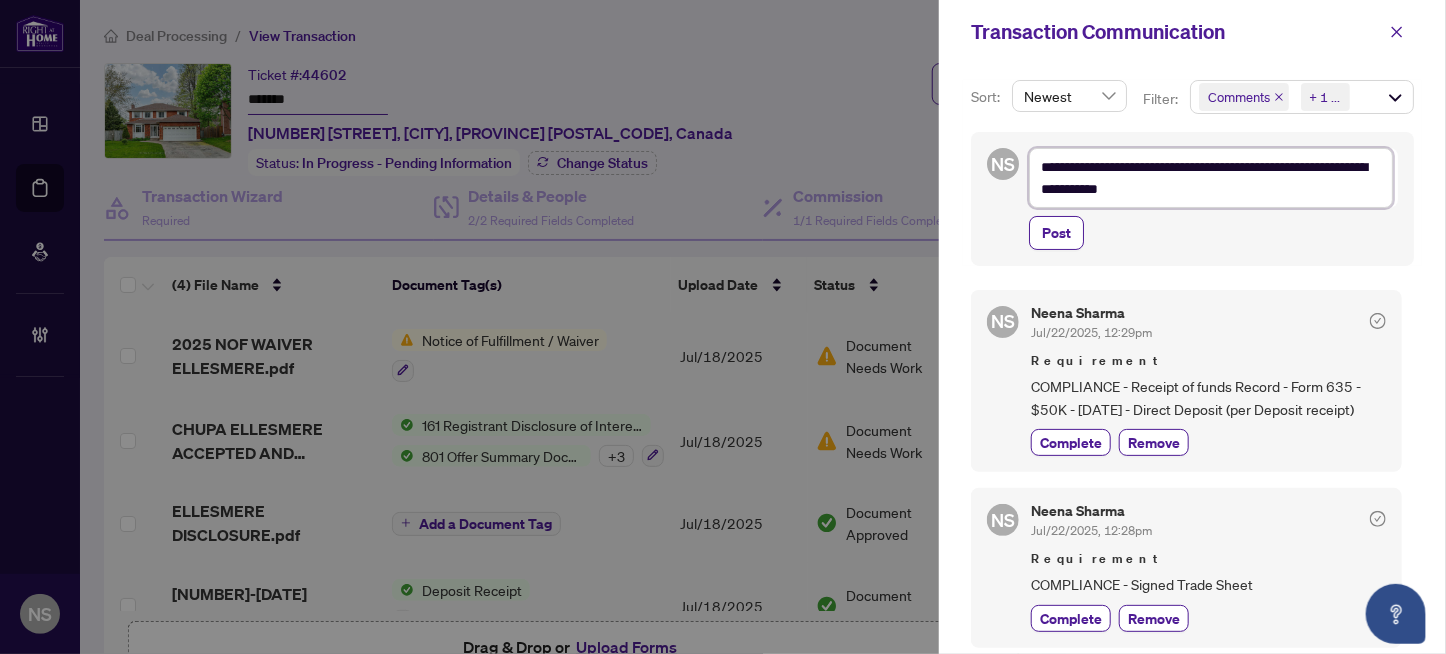type on "**********" 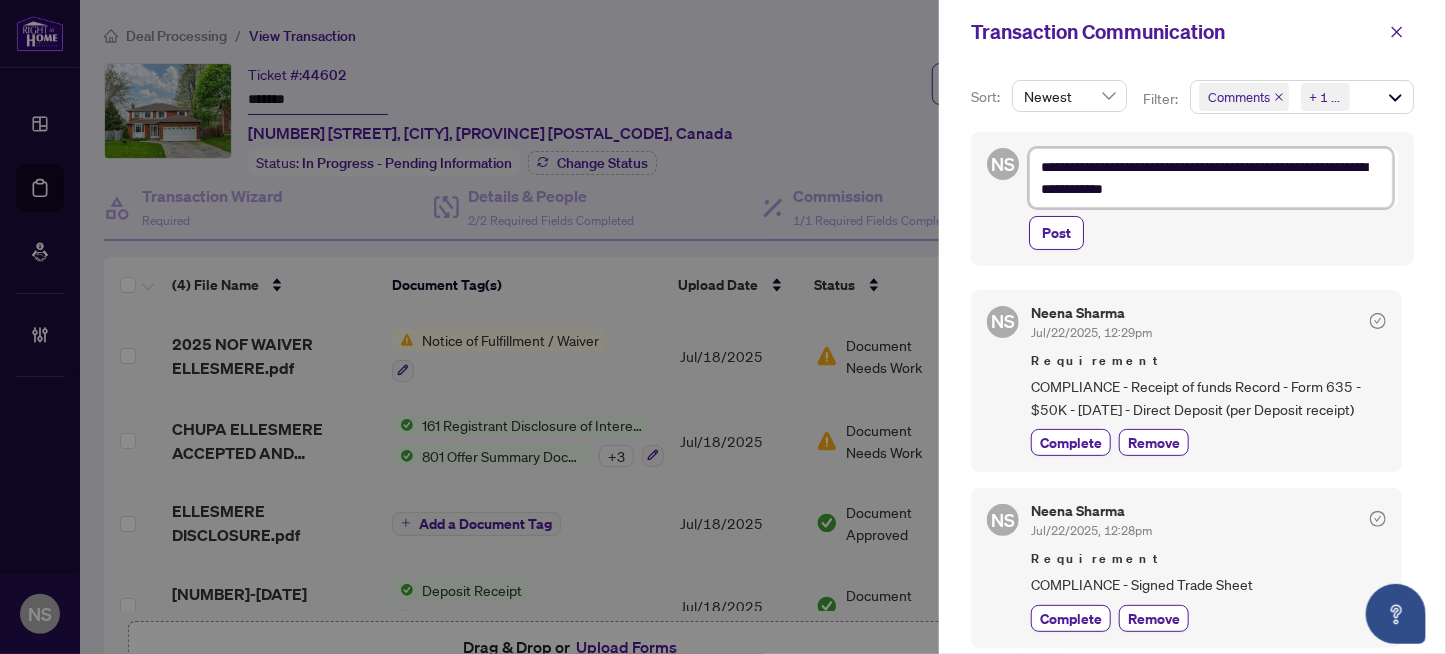 type on "**********" 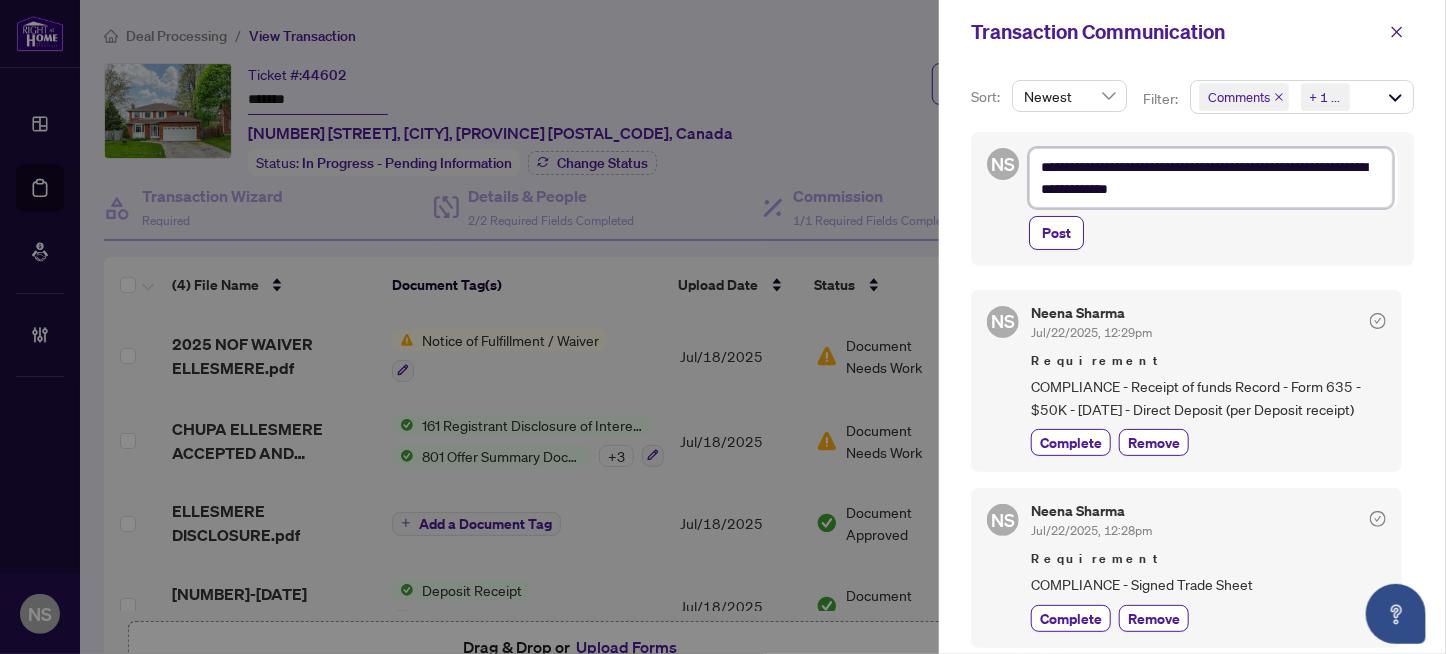 type on "**********" 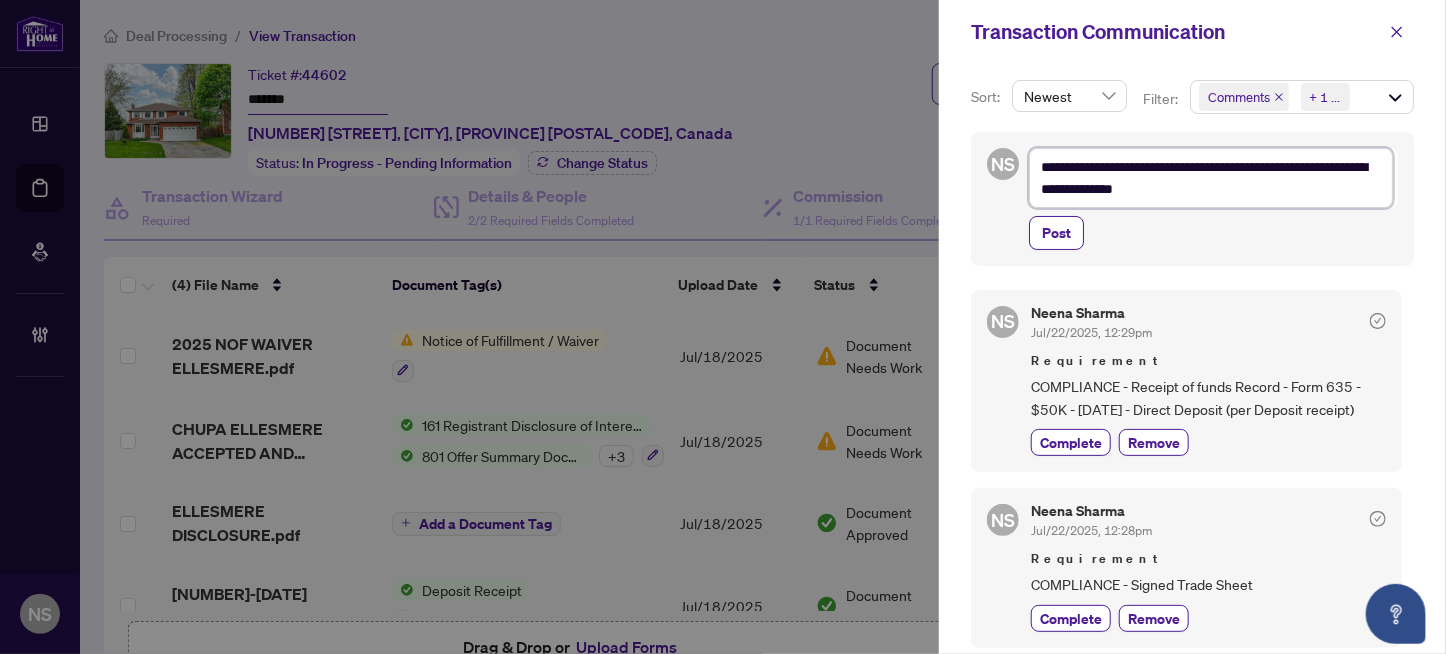 type on "**********" 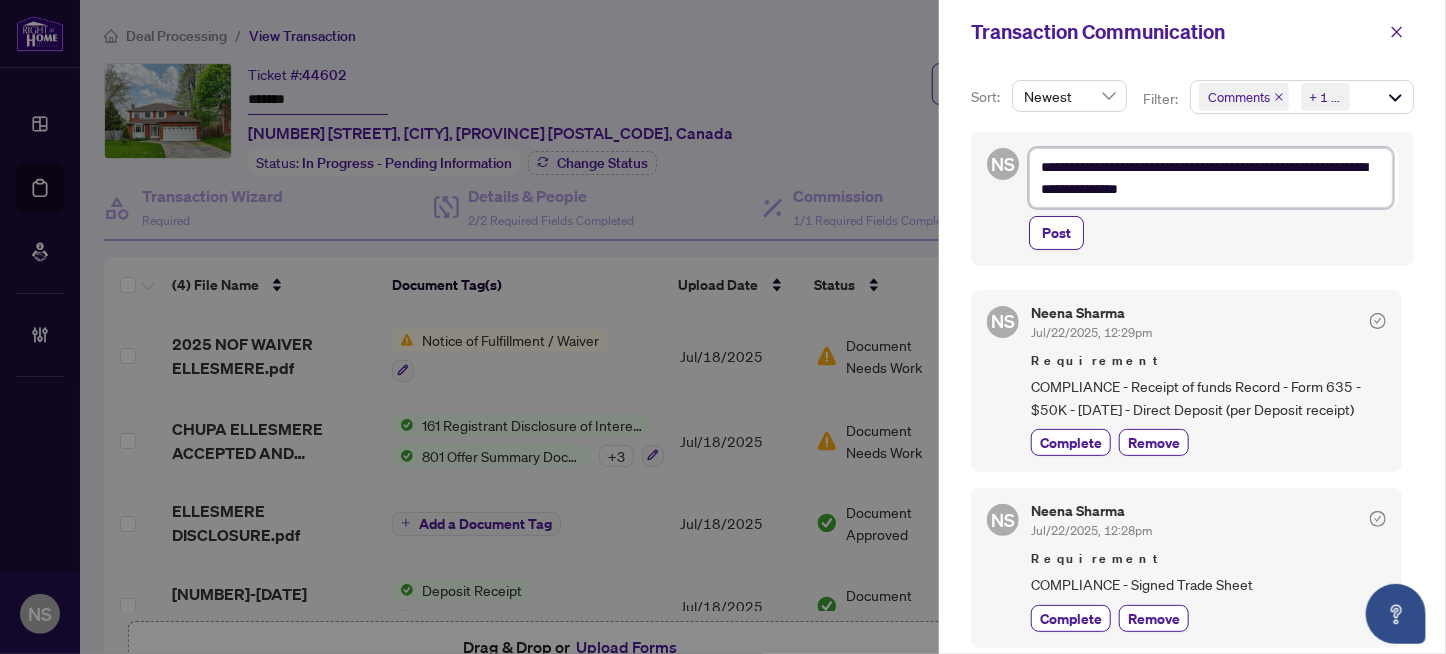 type on "**********" 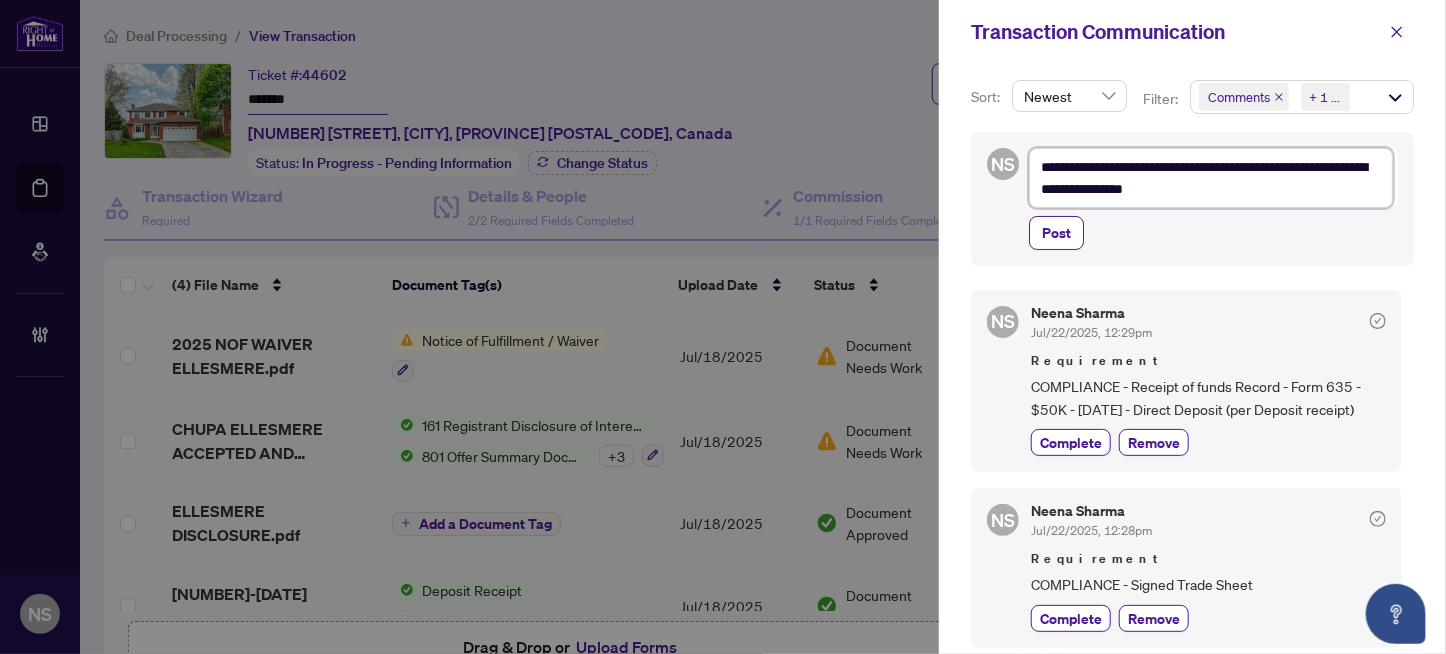 type on "**********" 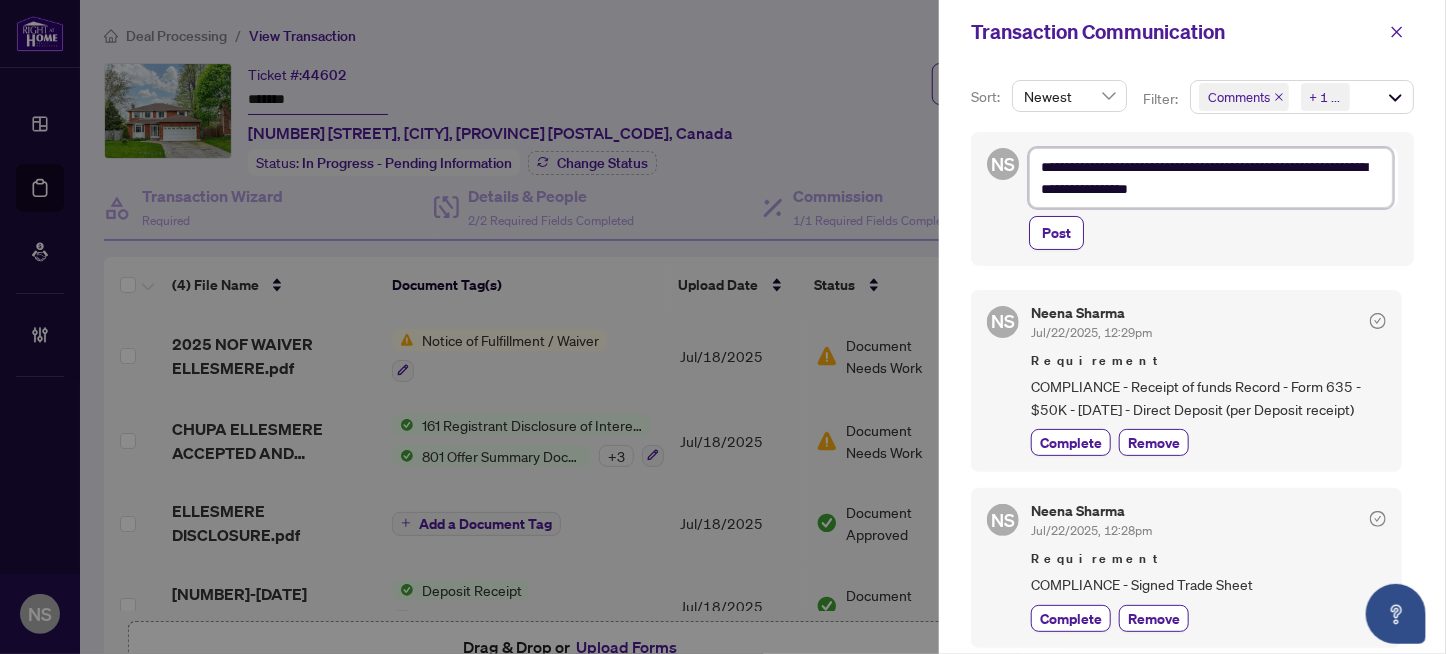 type on "**********" 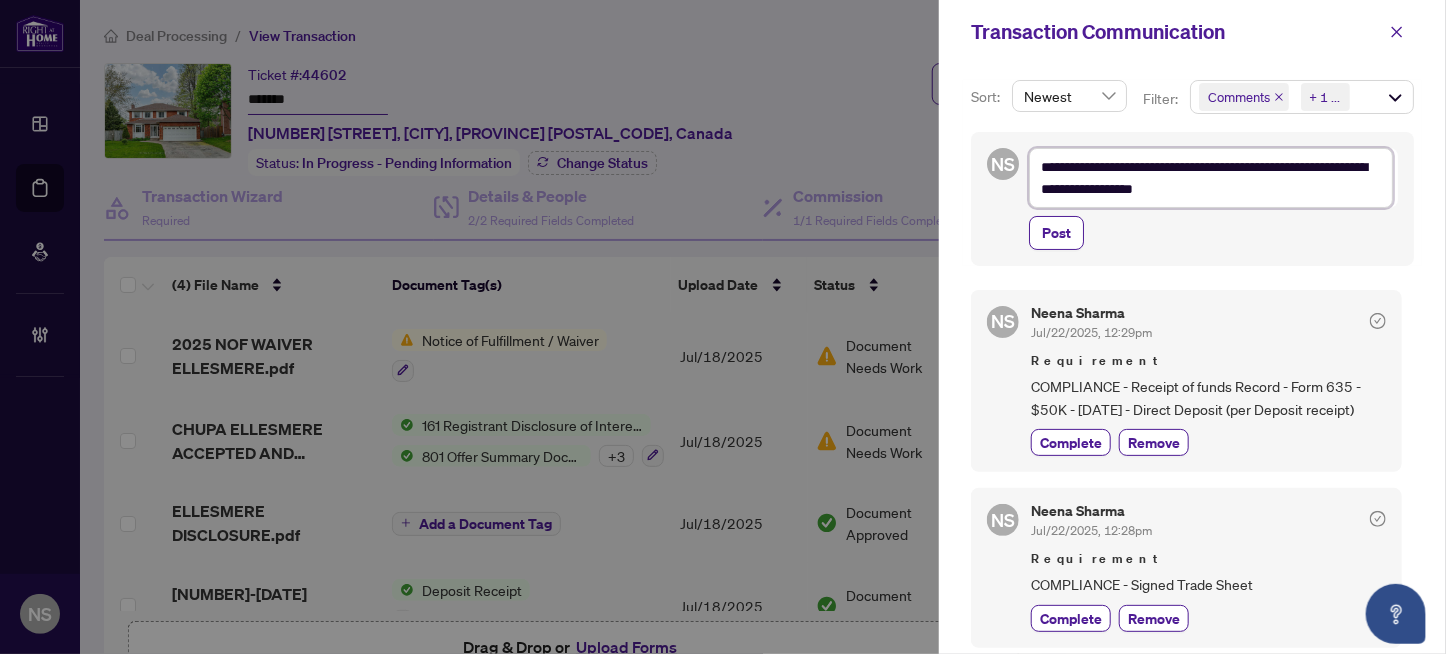 type on "**********" 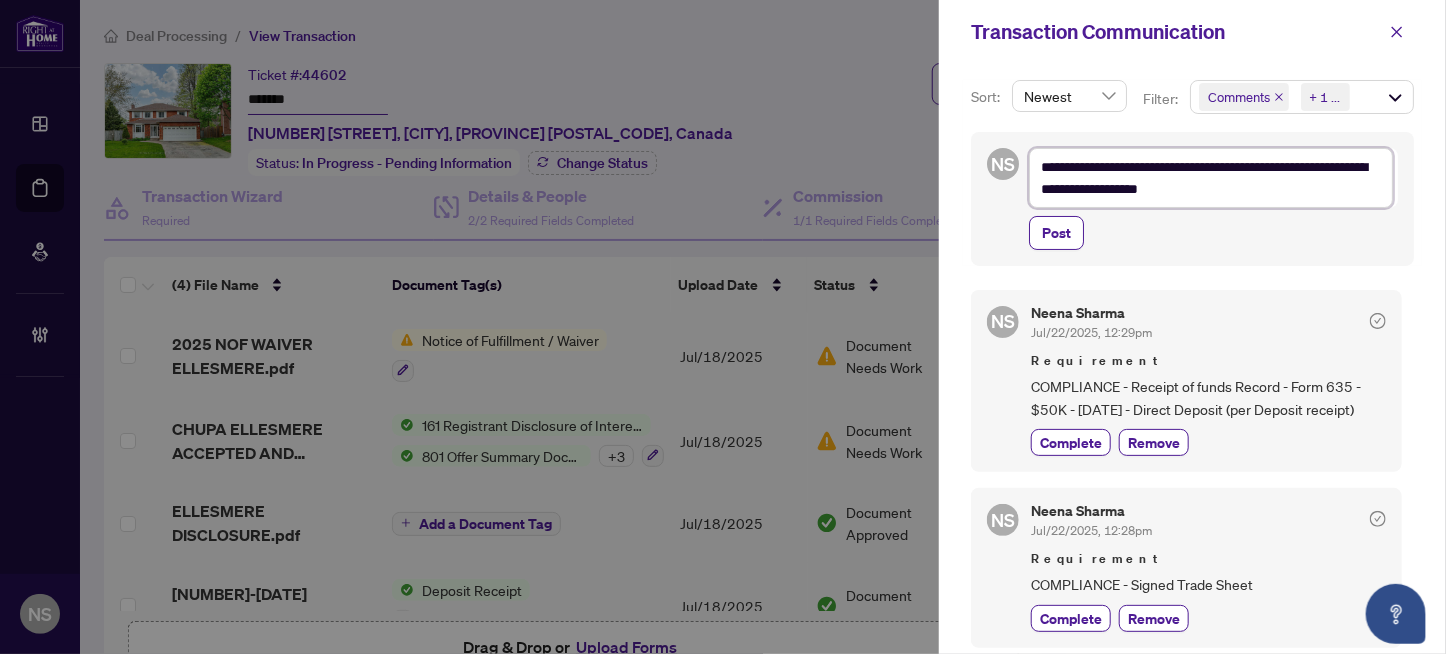 type on "**********" 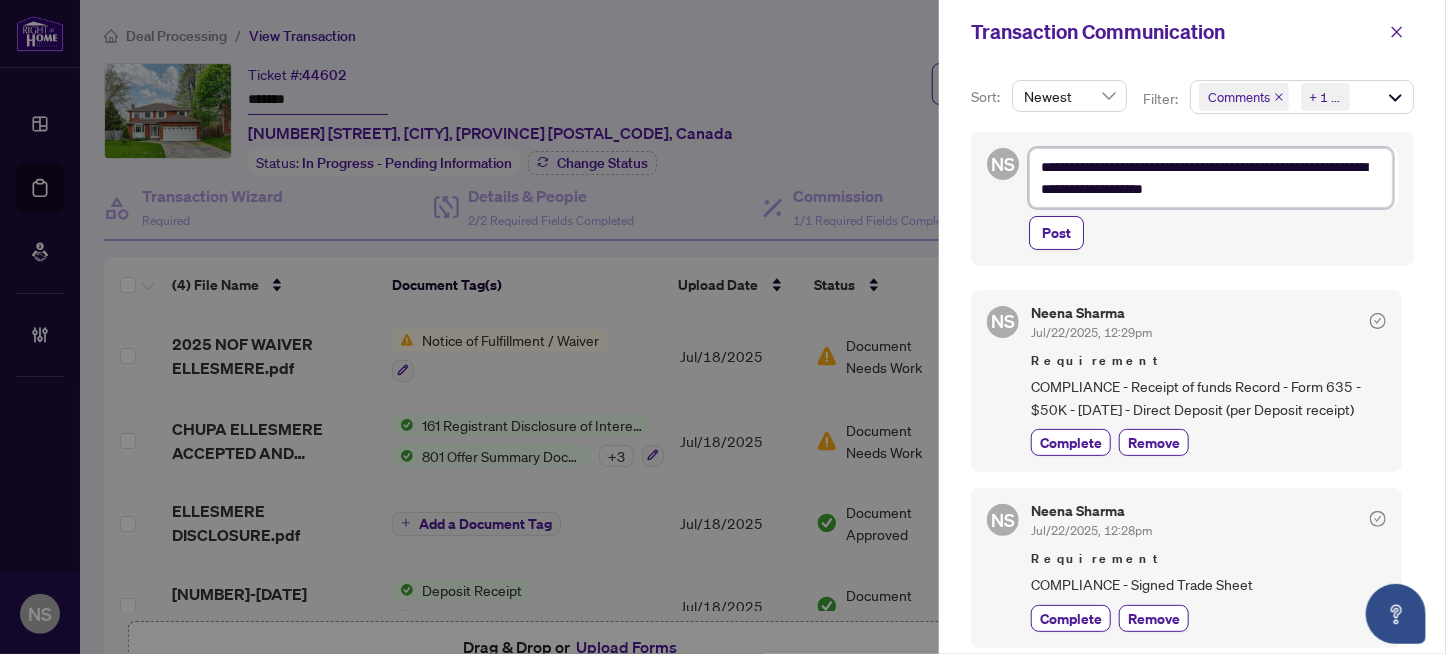 type on "**********" 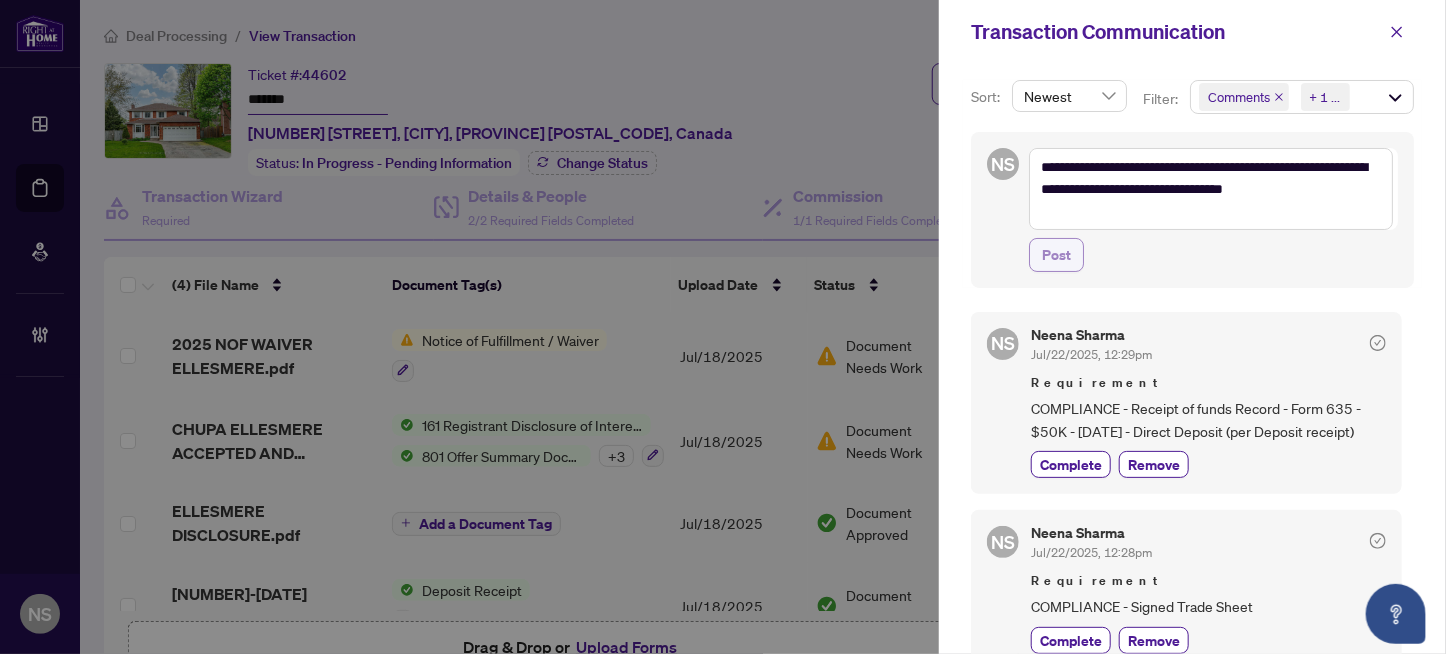 click on "Post" at bounding box center [1056, 255] 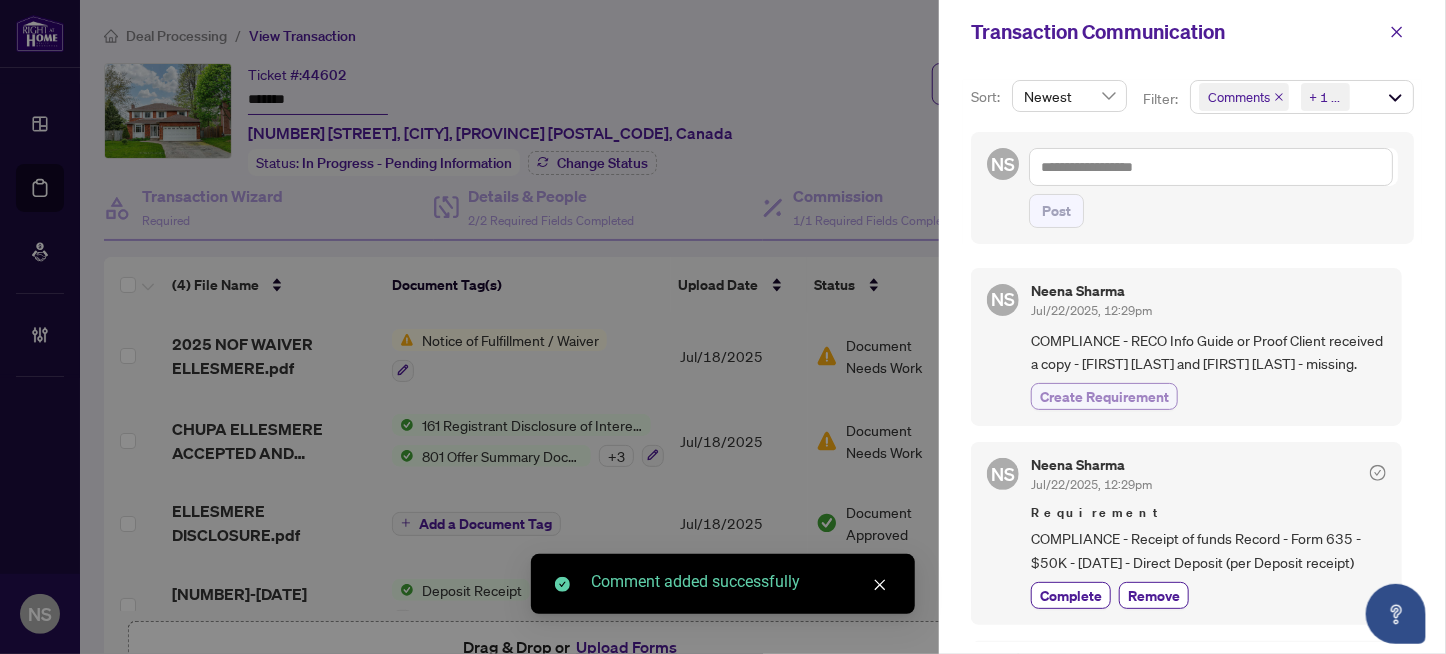click on "Create Requirement" at bounding box center [1104, 396] 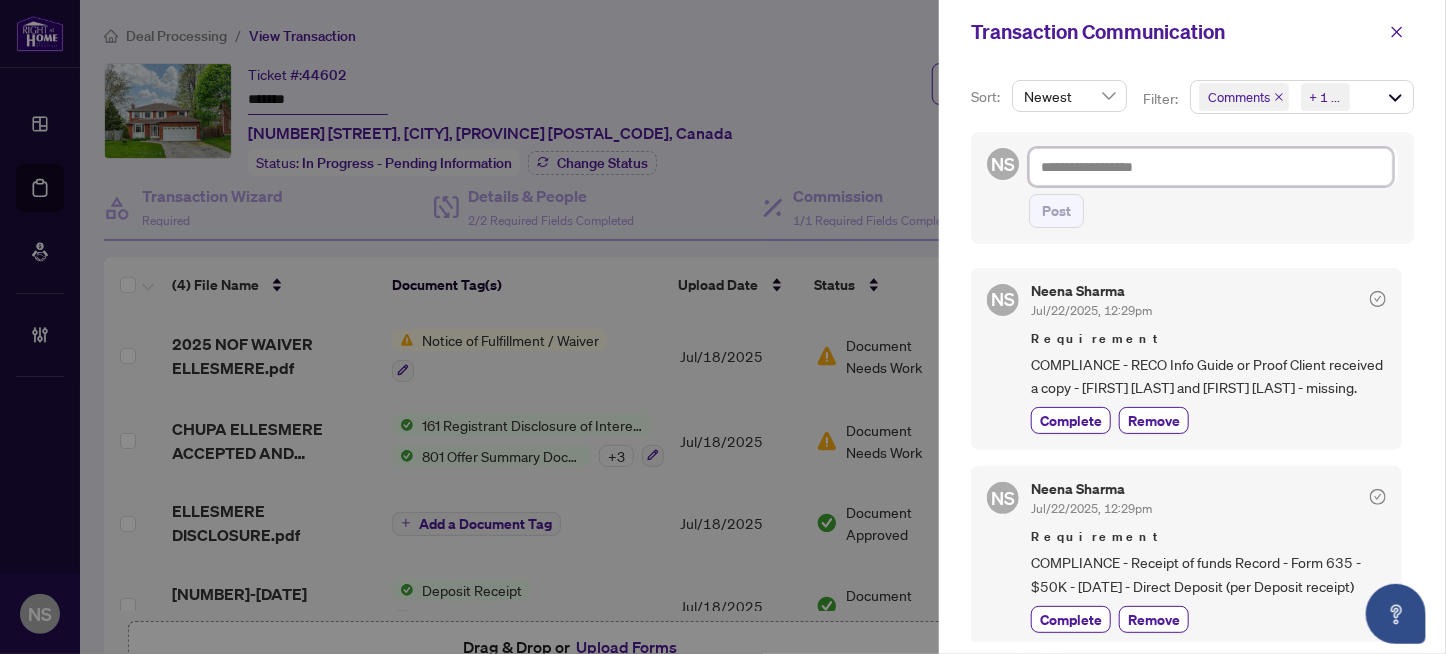 click at bounding box center [1211, 167] 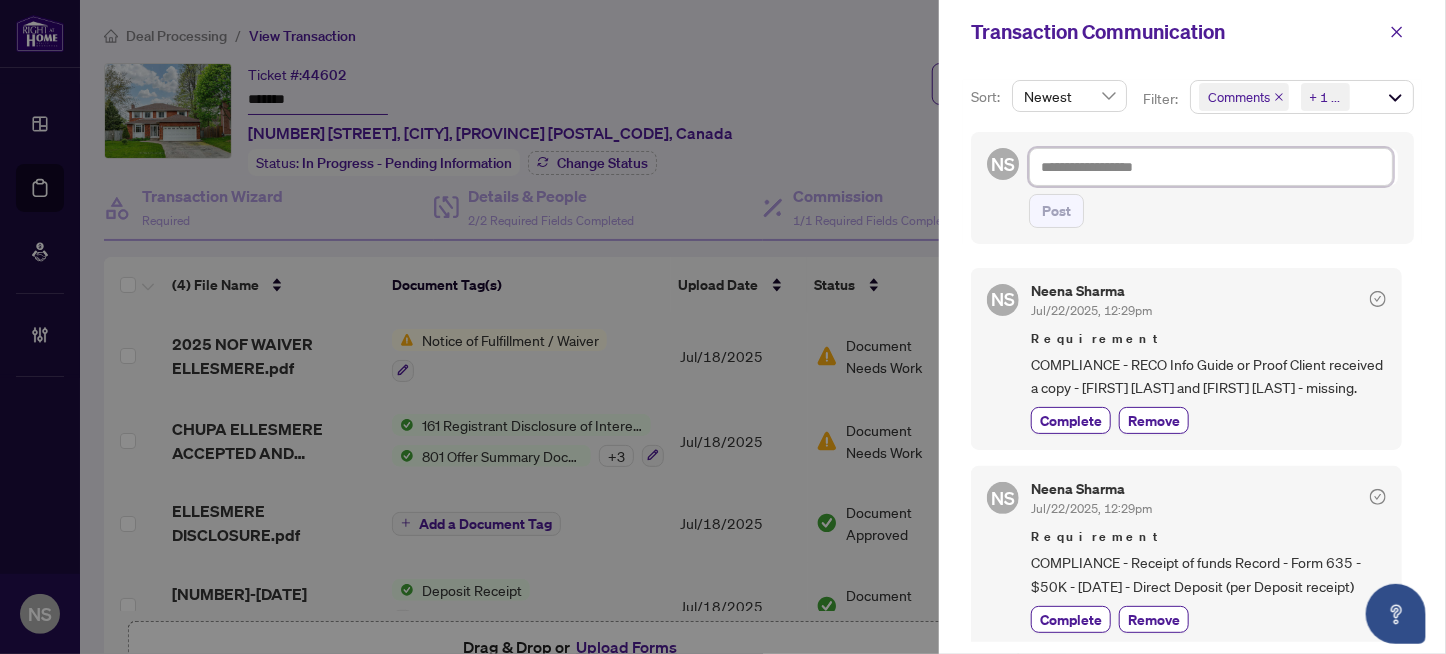 paste on "**********" 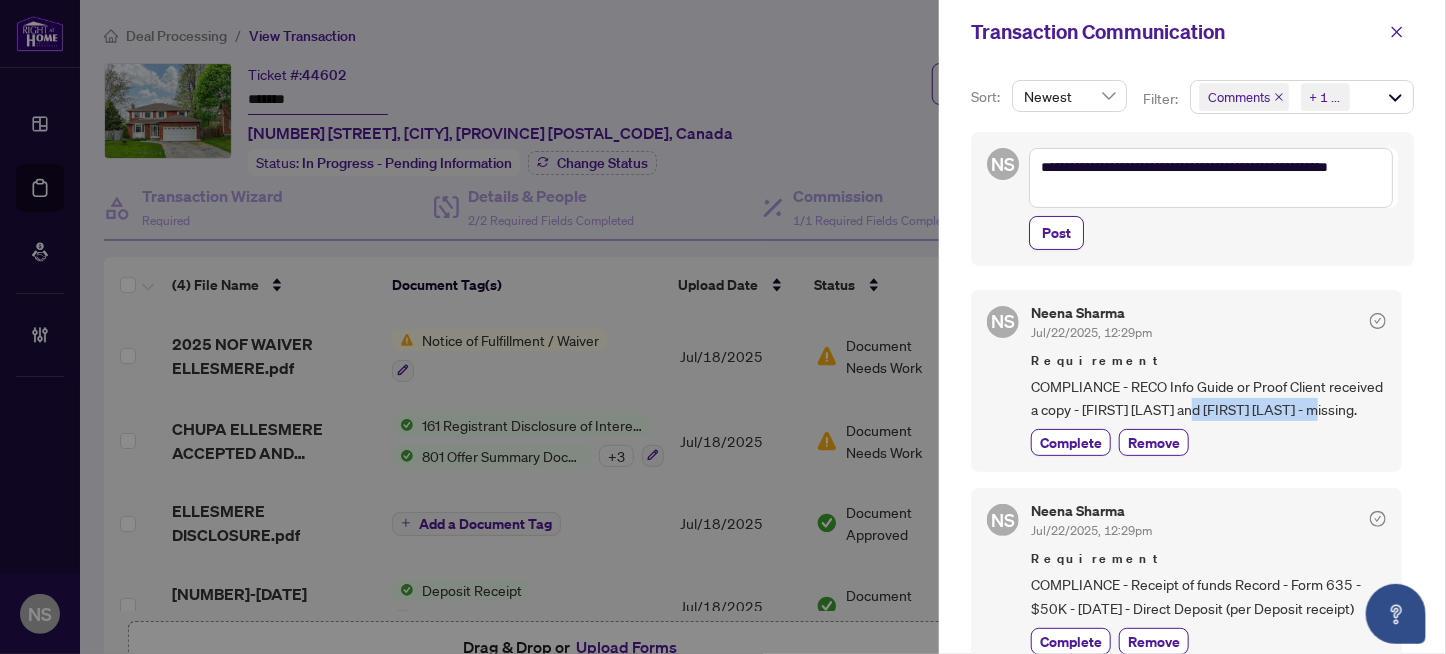 drag, startPoint x: 1255, startPoint y: 406, endPoint x: 1348, endPoint y: 432, distance: 96.56604 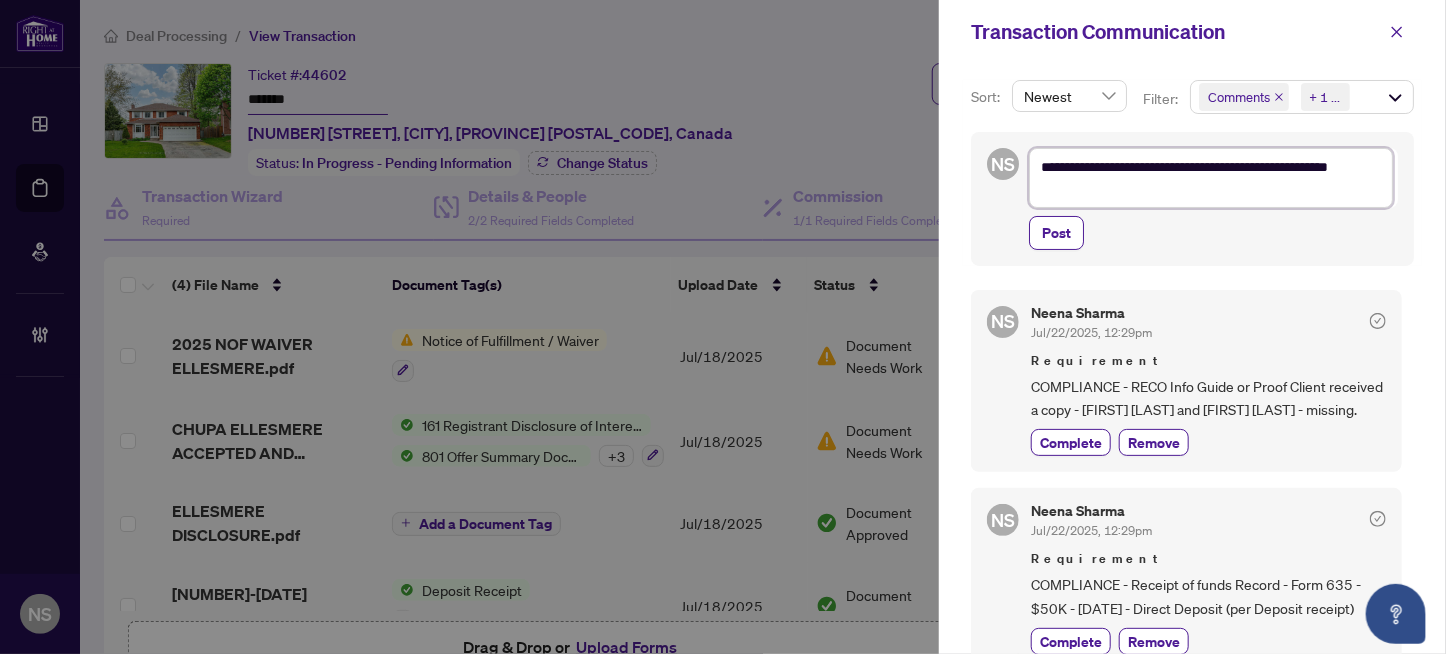 click on "**********" at bounding box center [1211, 178] 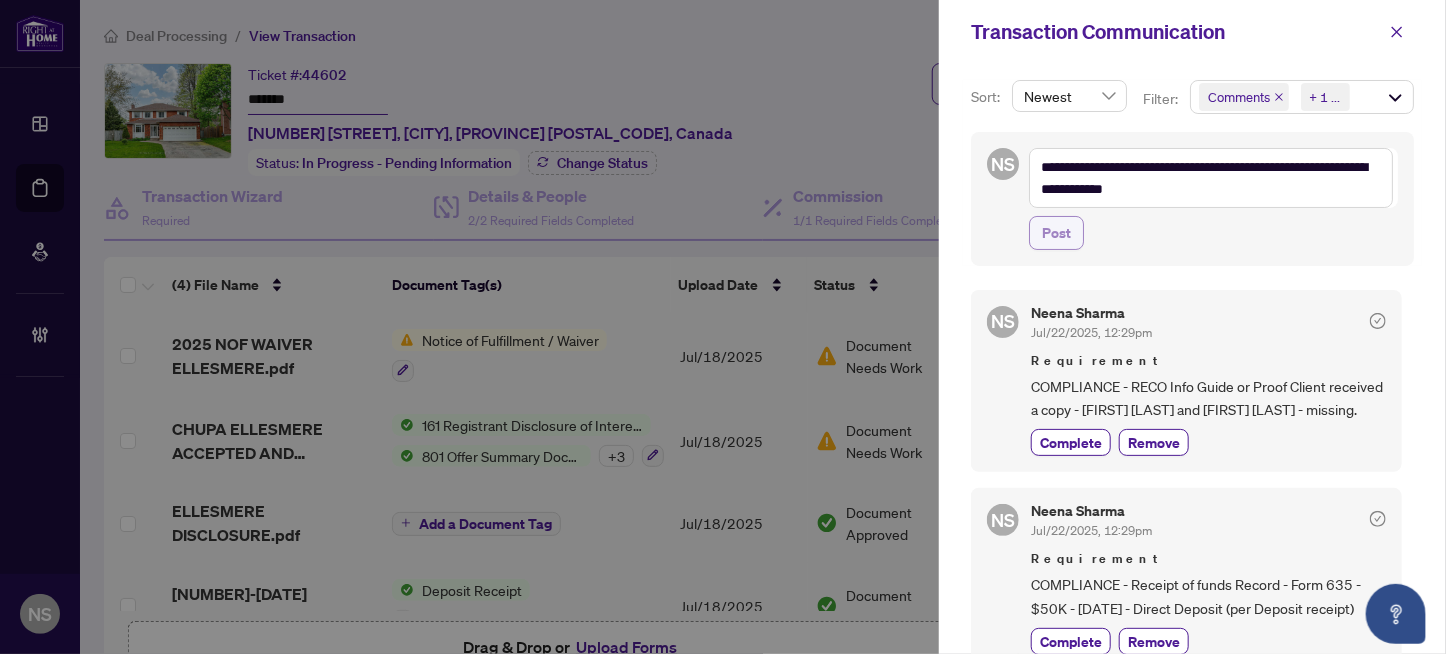 drag, startPoint x: 1052, startPoint y: 225, endPoint x: 1063, endPoint y: 230, distance: 12.083046 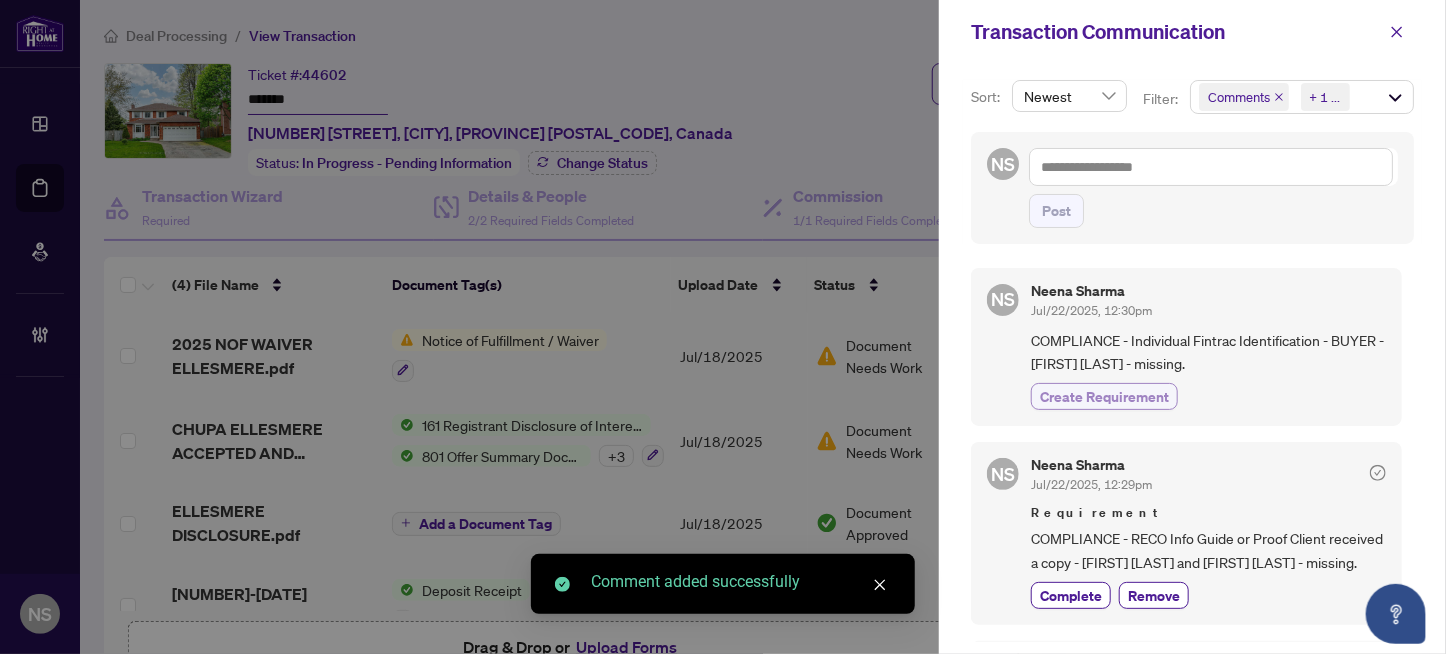 click on "Create Requirement" at bounding box center (1104, 396) 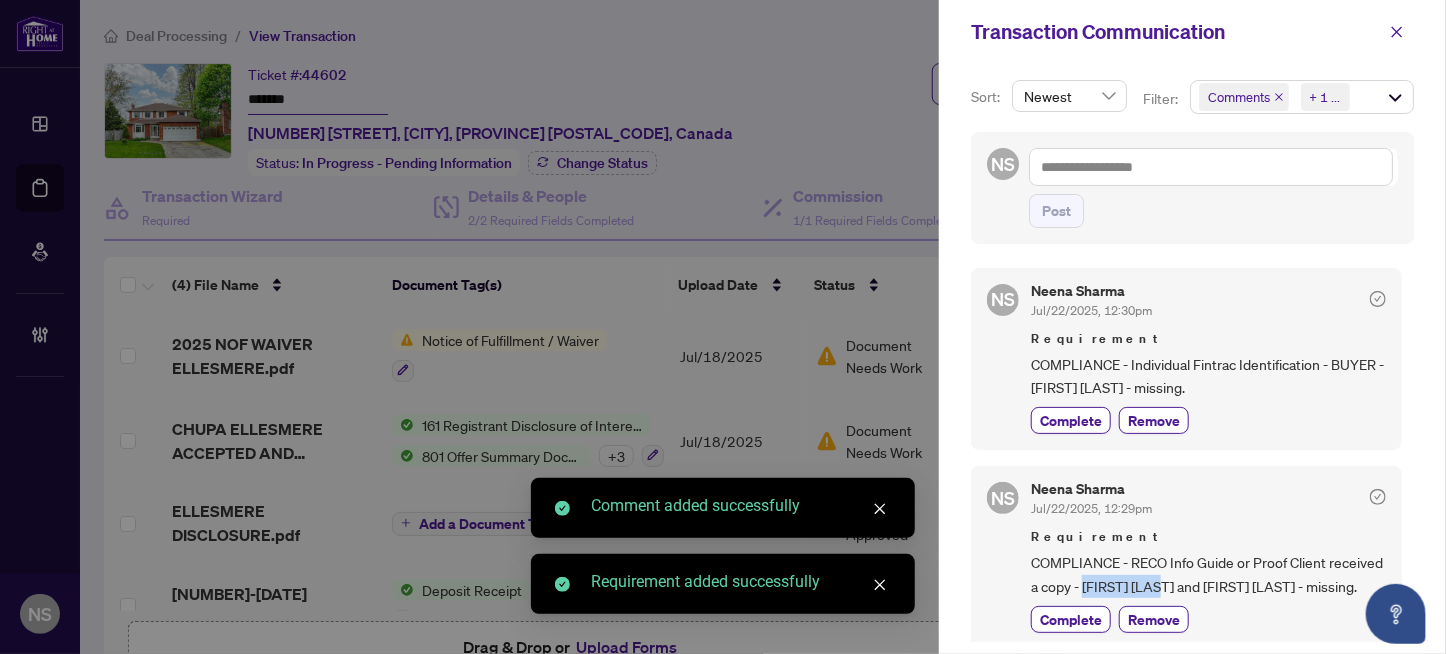drag, startPoint x: 1226, startPoint y: 584, endPoint x: 1142, endPoint y: 588, distance: 84.095184 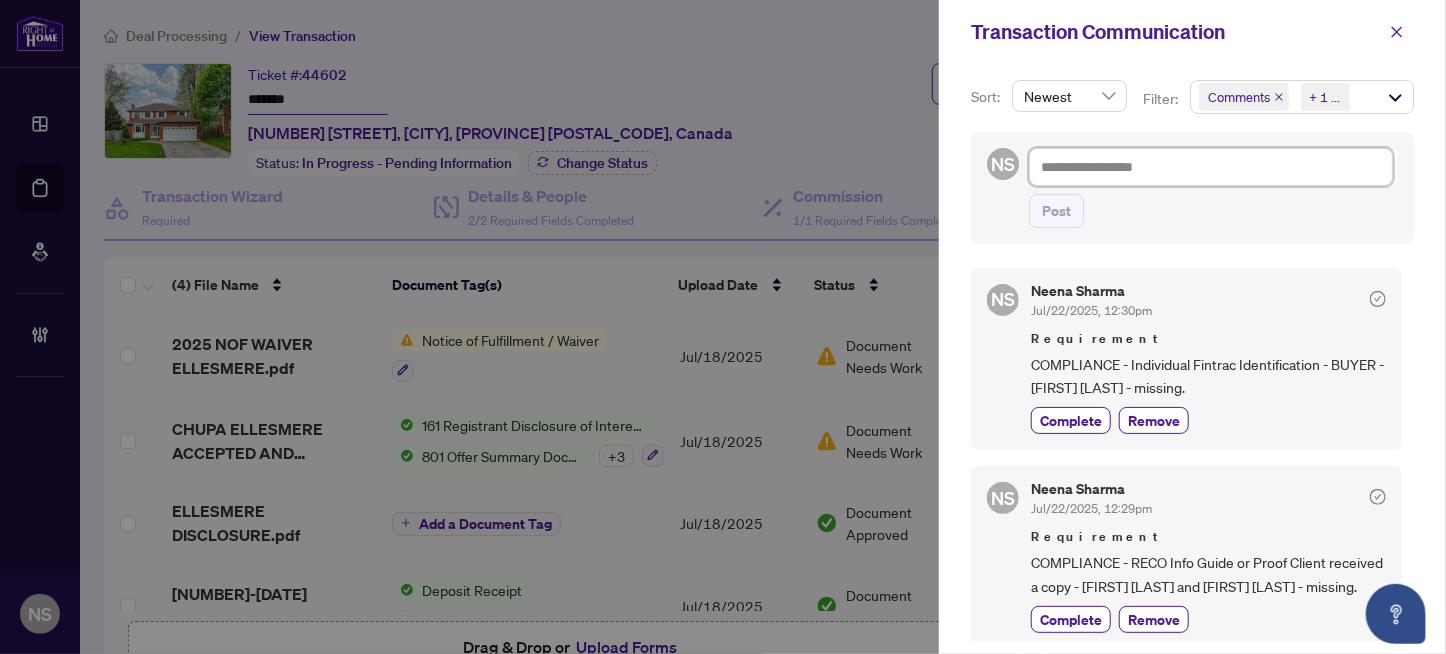 click at bounding box center [1211, 167] 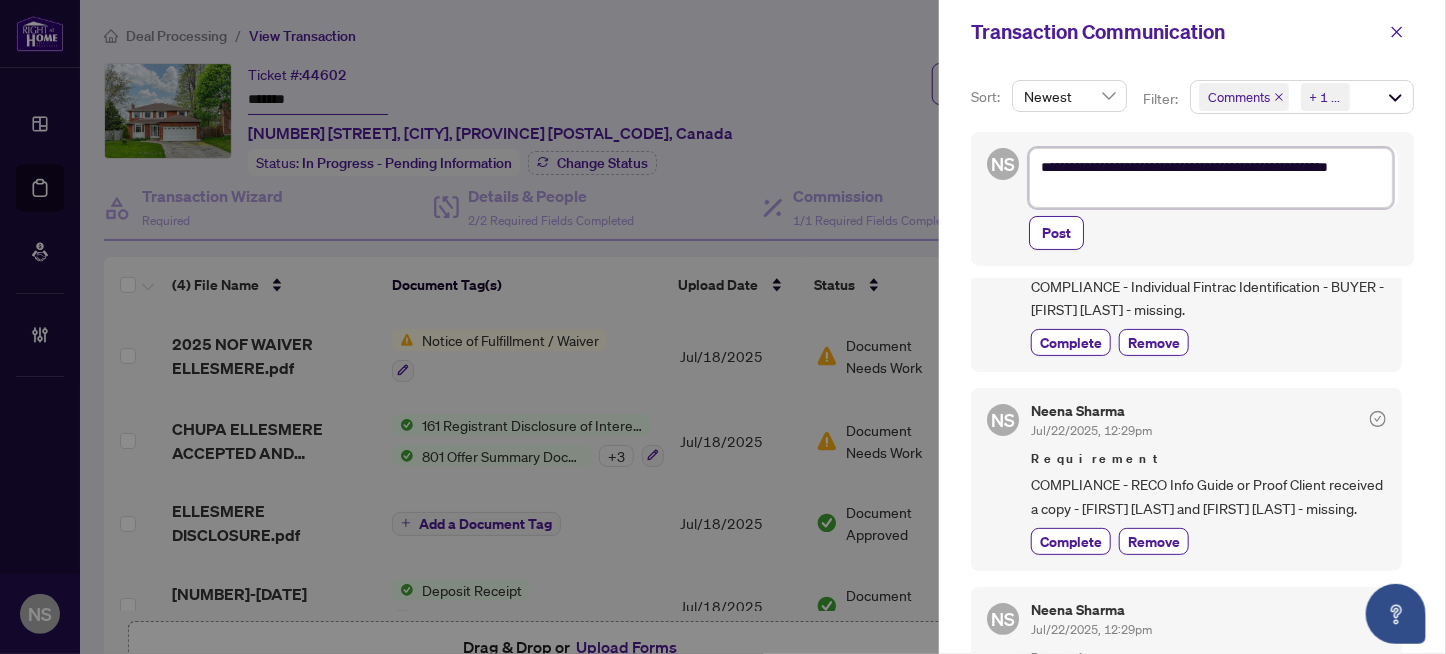 scroll, scrollTop: 200, scrollLeft: 0, axis: vertical 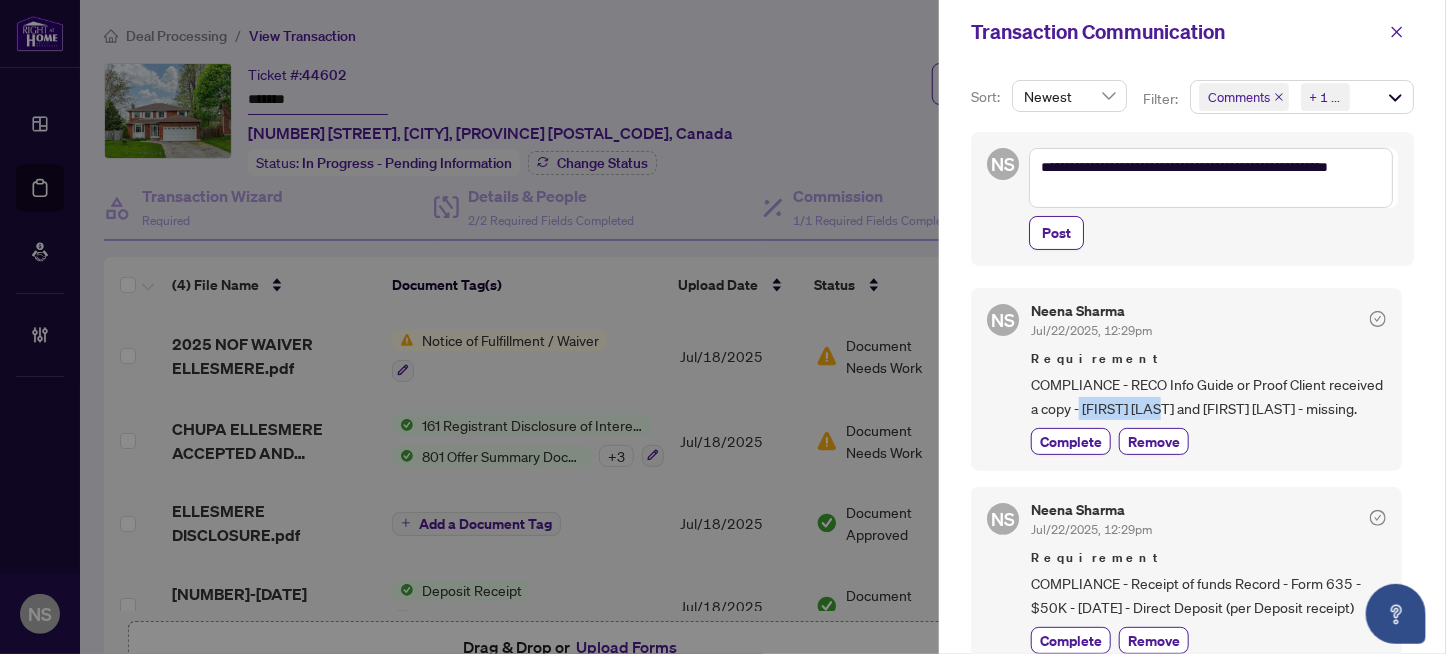 drag, startPoint x: 1224, startPoint y: 406, endPoint x: 1137, endPoint y: 412, distance: 87.20665 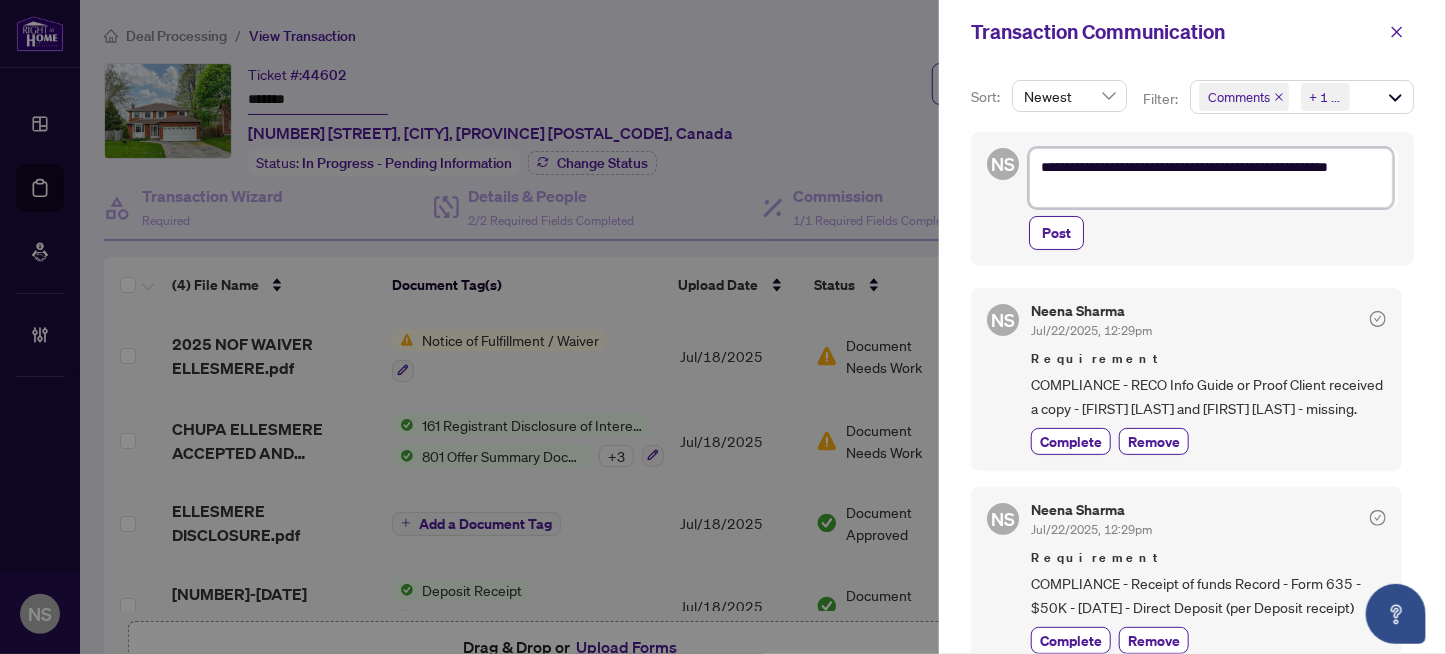 click on "**********" at bounding box center [1211, 178] 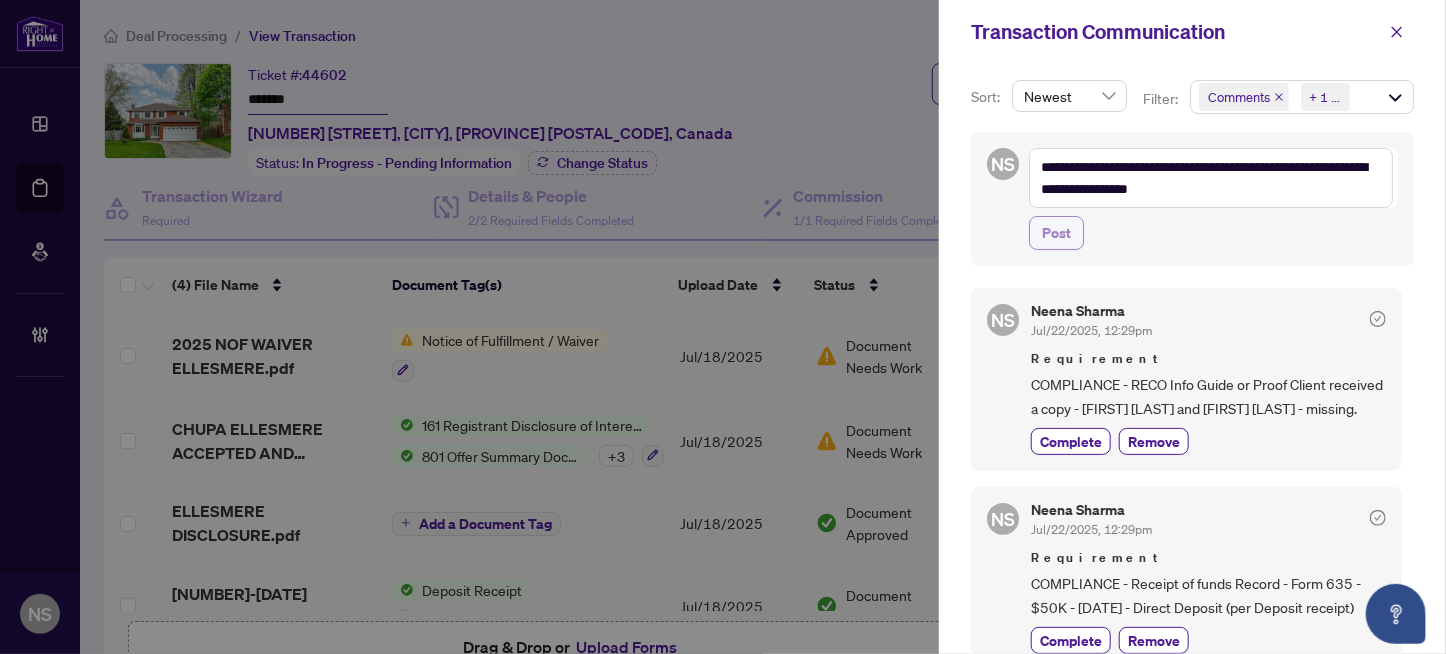 click on "Post" at bounding box center (1056, 233) 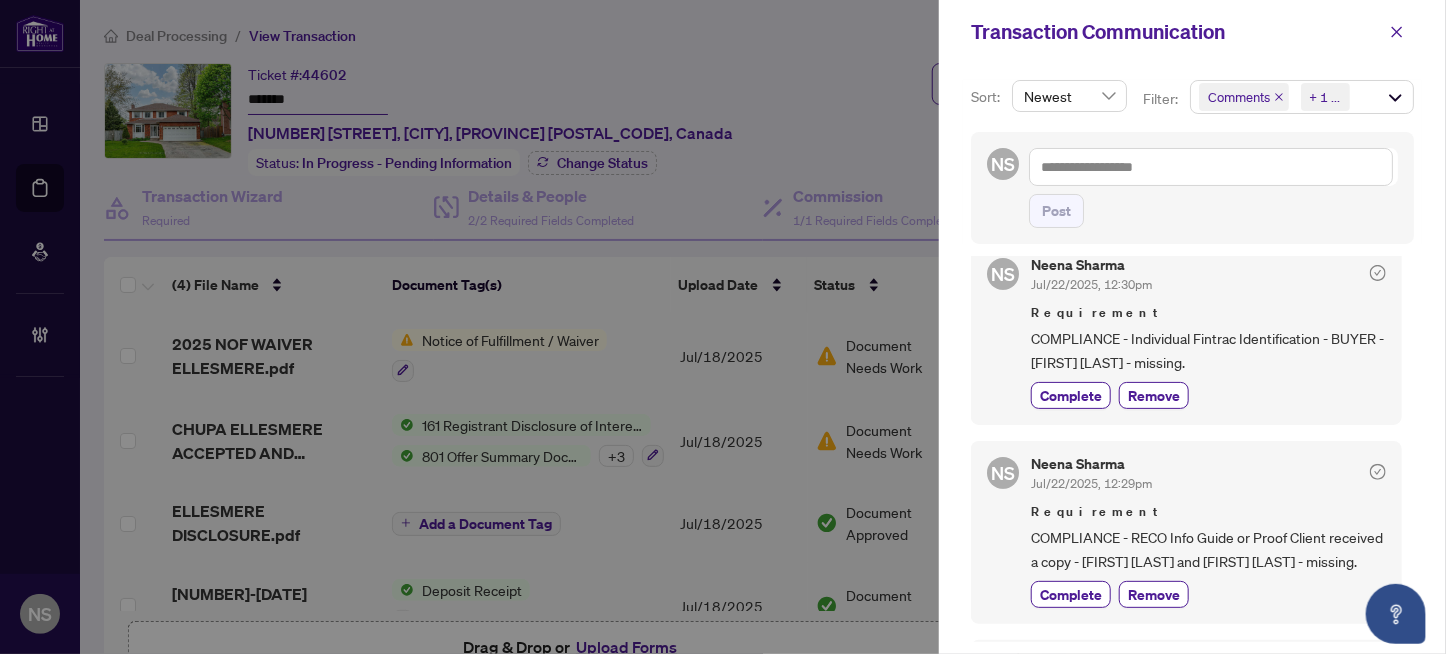 scroll, scrollTop: 0, scrollLeft: 0, axis: both 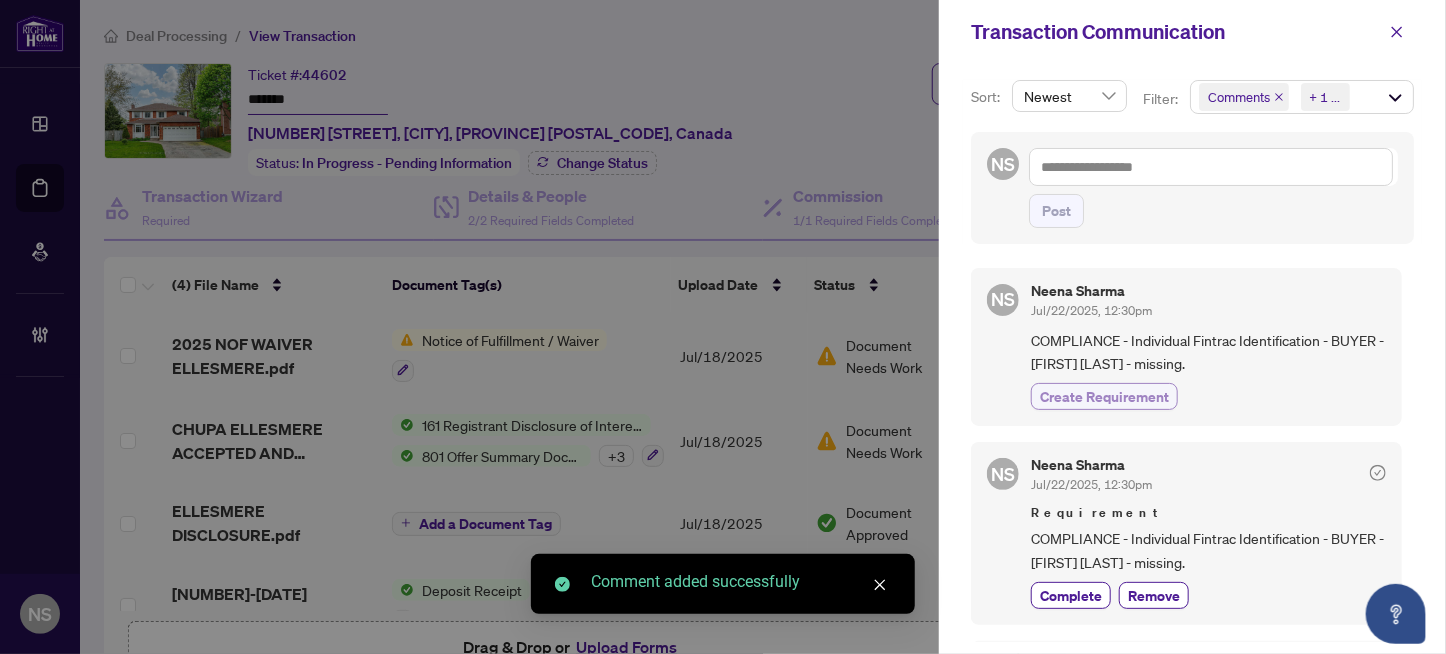 click on "Create Requirement" at bounding box center (1104, 396) 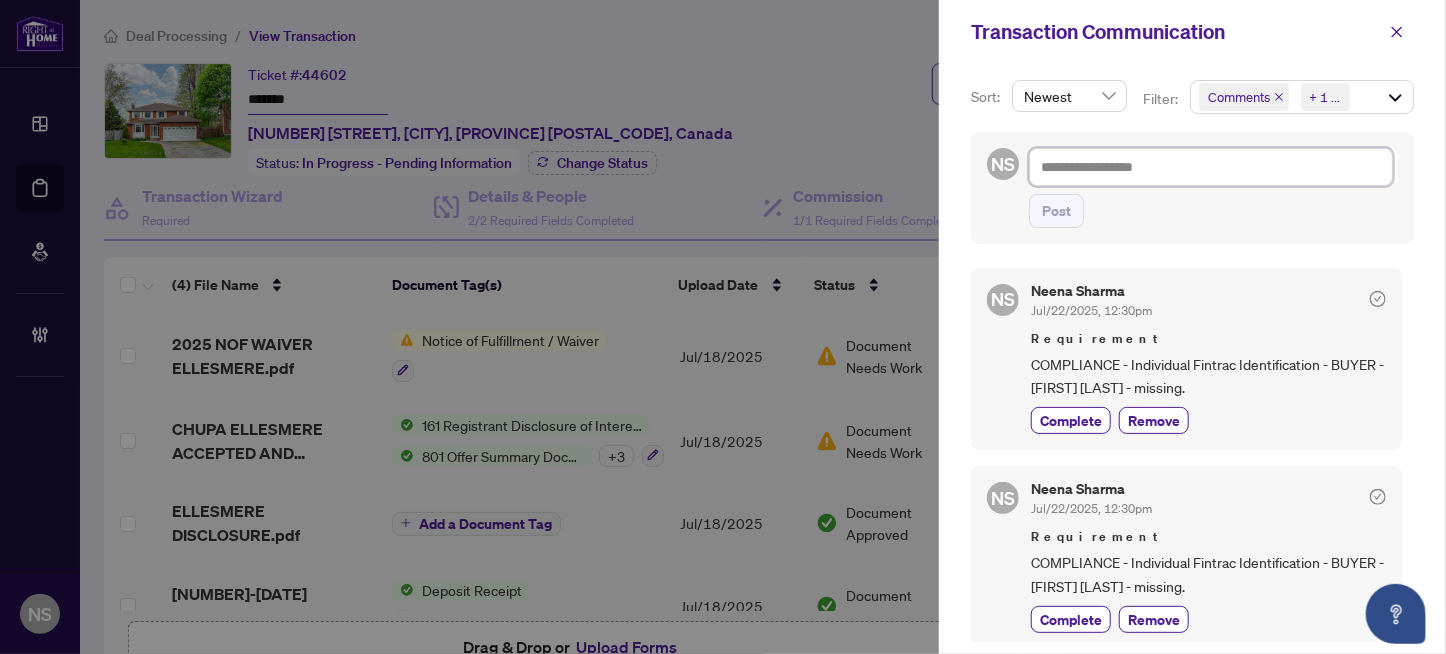 click at bounding box center [1211, 167] 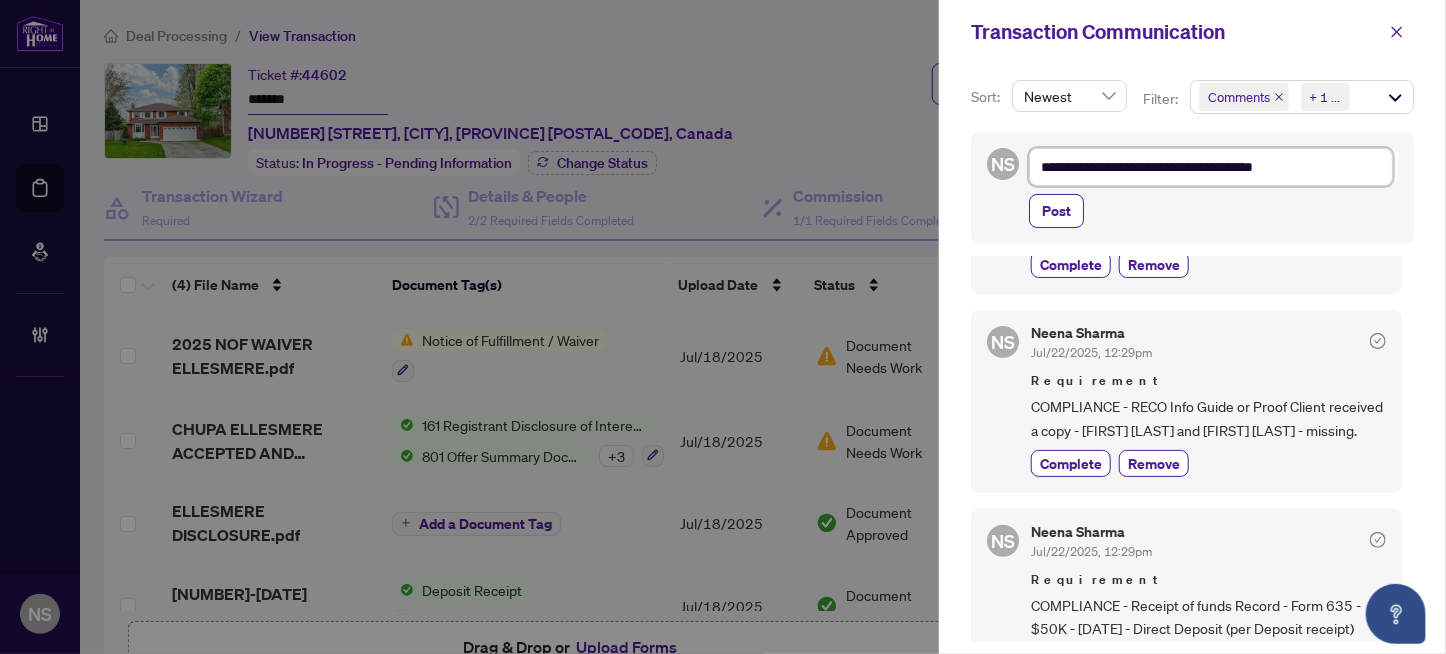 scroll, scrollTop: 399, scrollLeft: 0, axis: vertical 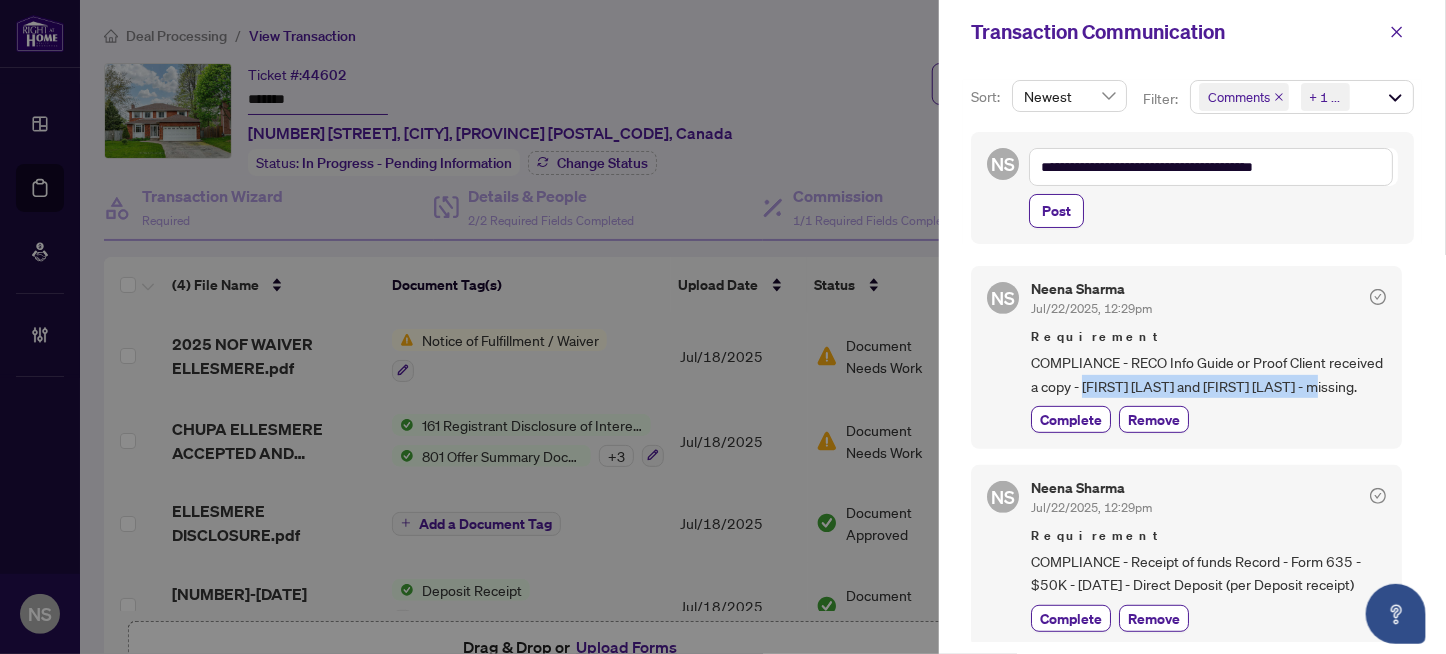 drag, startPoint x: 1140, startPoint y: 378, endPoint x: 1340, endPoint y: 404, distance: 201.68292 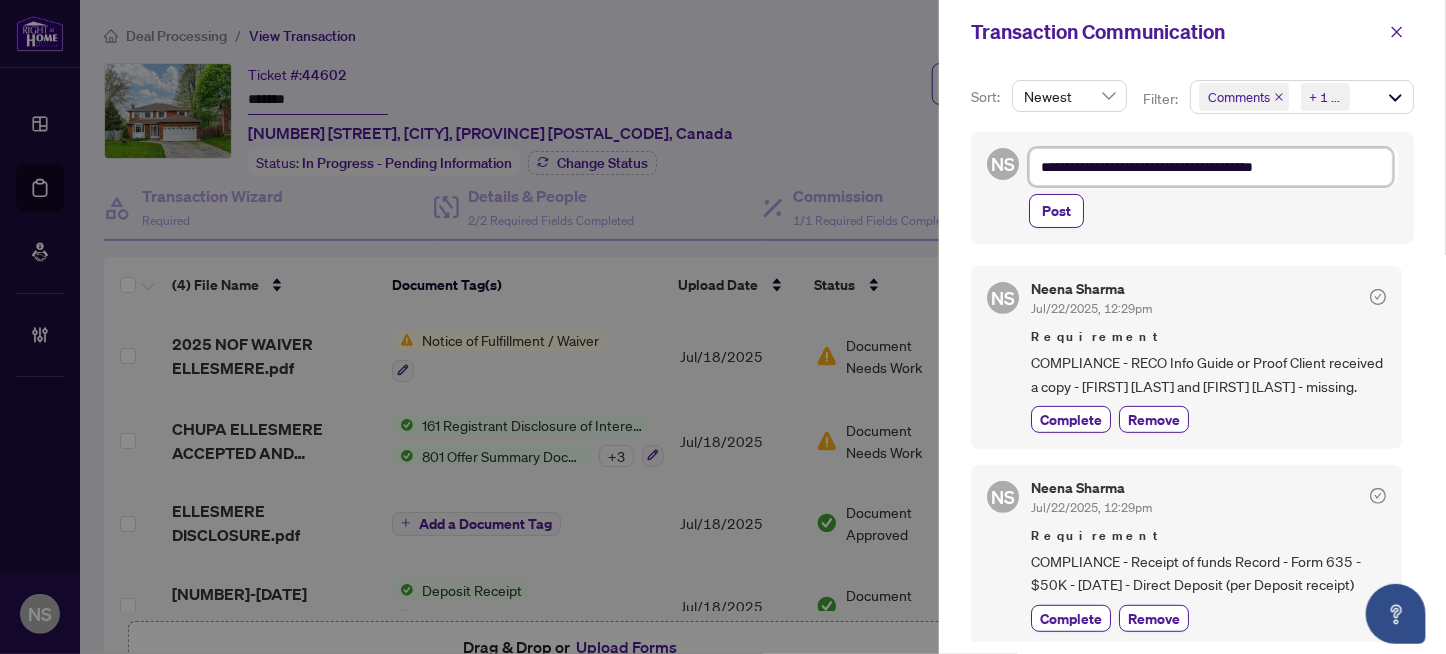 click on "**********" at bounding box center [1211, 167] 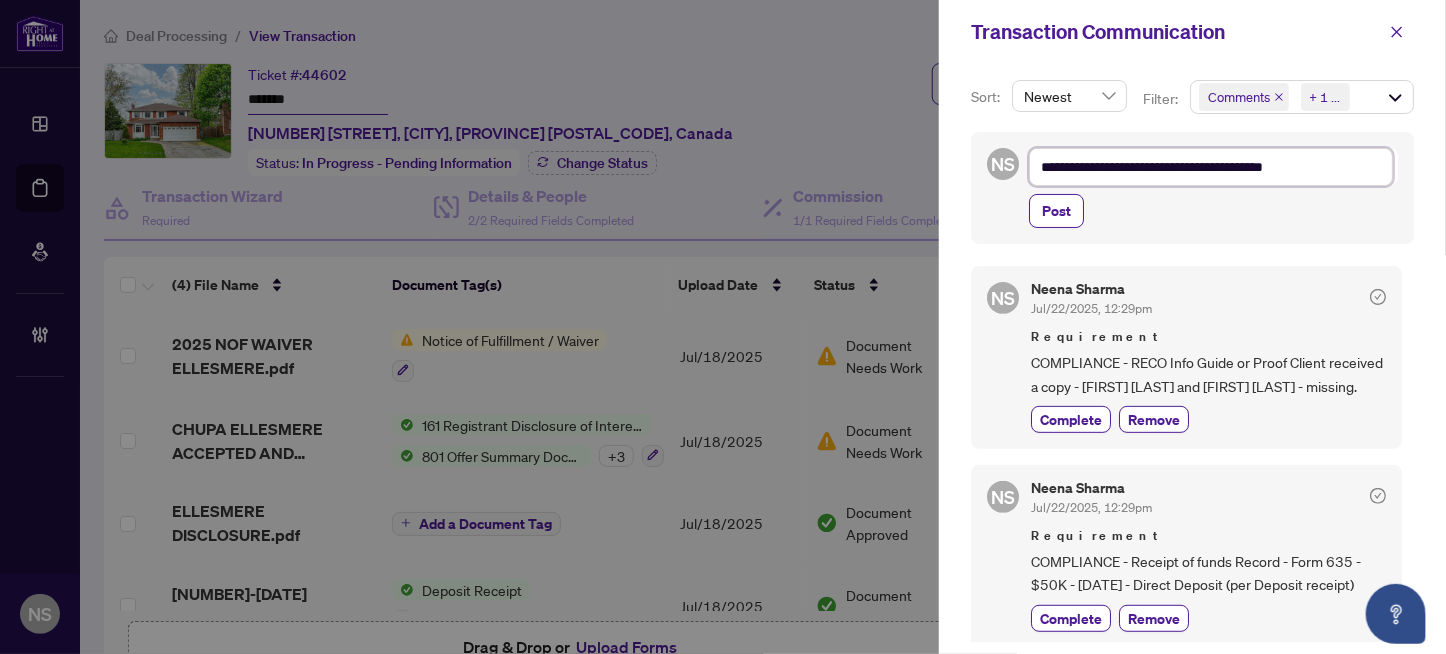 paste on "**********" 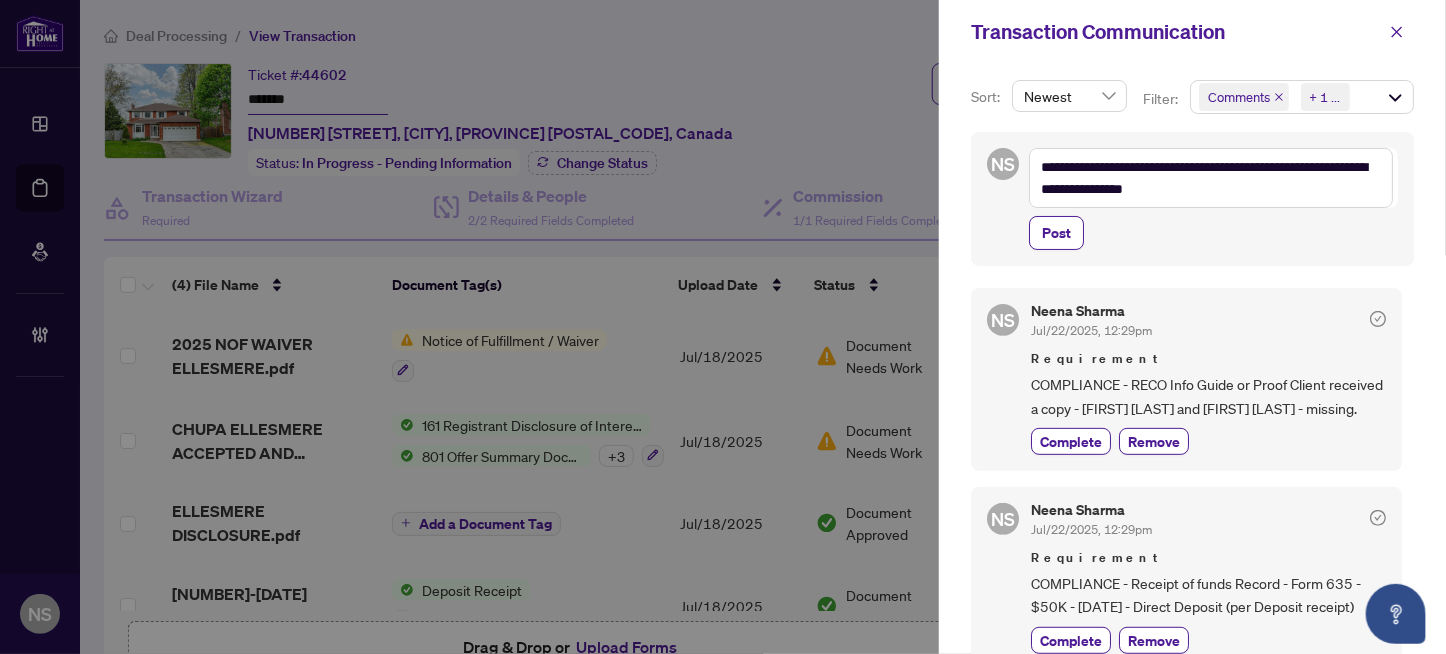 click on "Post" at bounding box center [1213, 233] 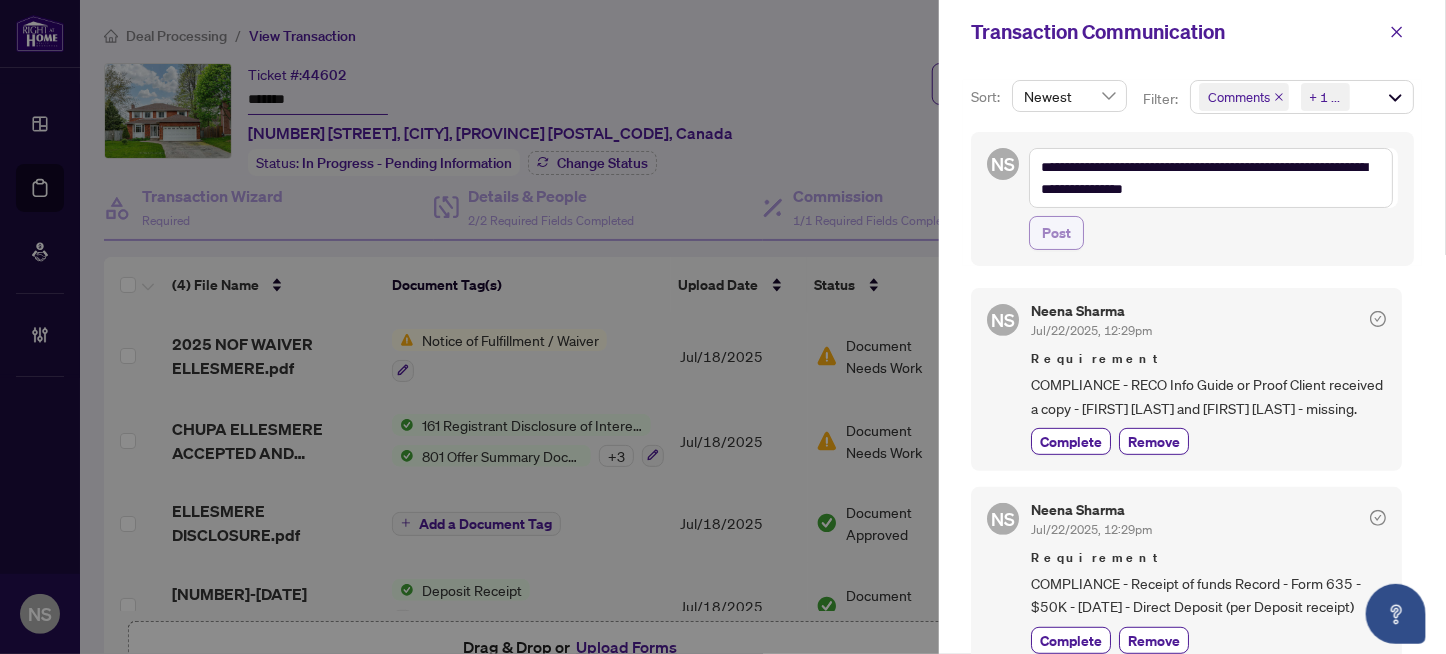 click on "Post" at bounding box center [1056, 233] 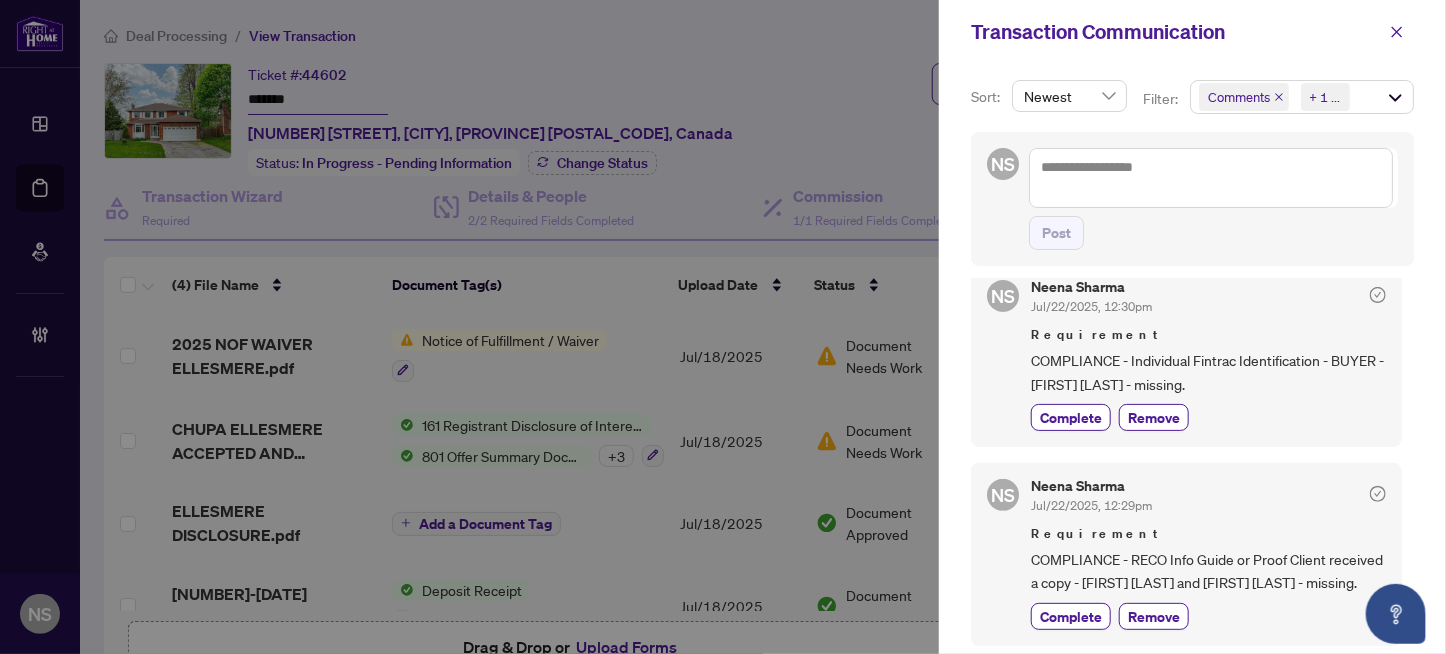 scroll, scrollTop: 0, scrollLeft: 0, axis: both 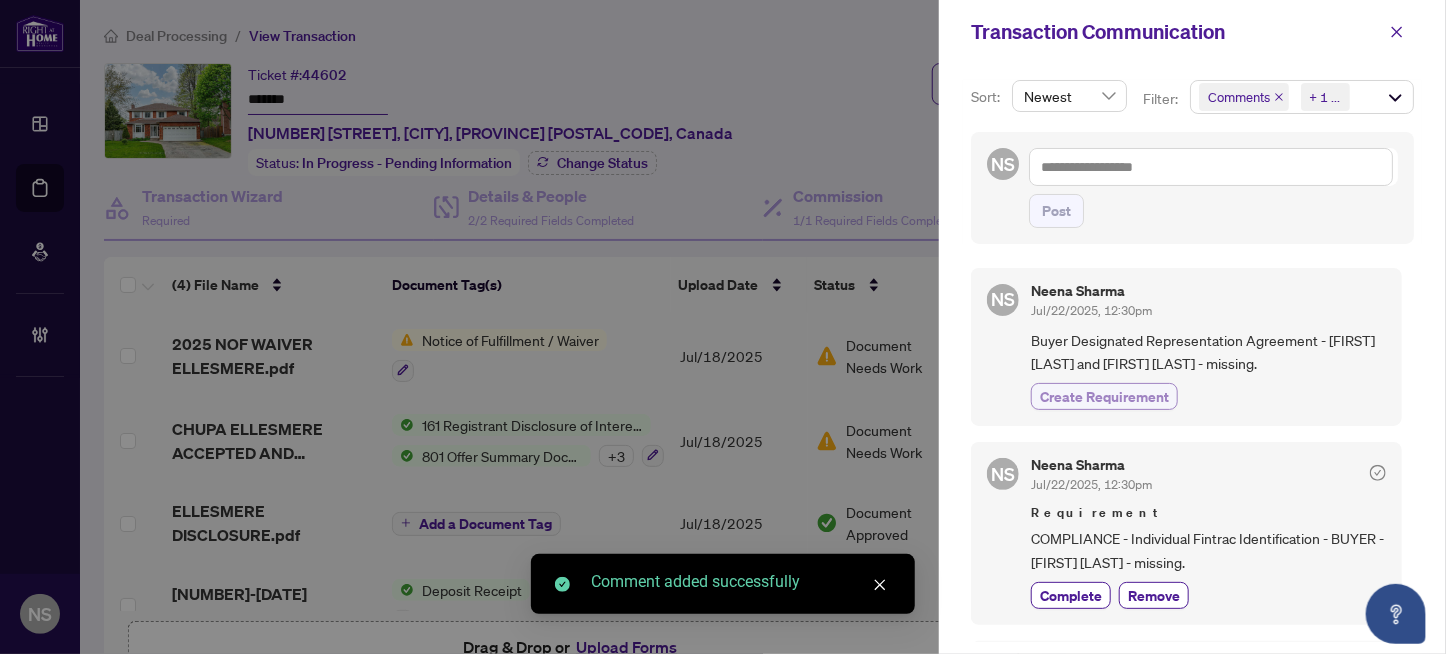 click on "Create Requirement" at bounding box center [1104, 396] 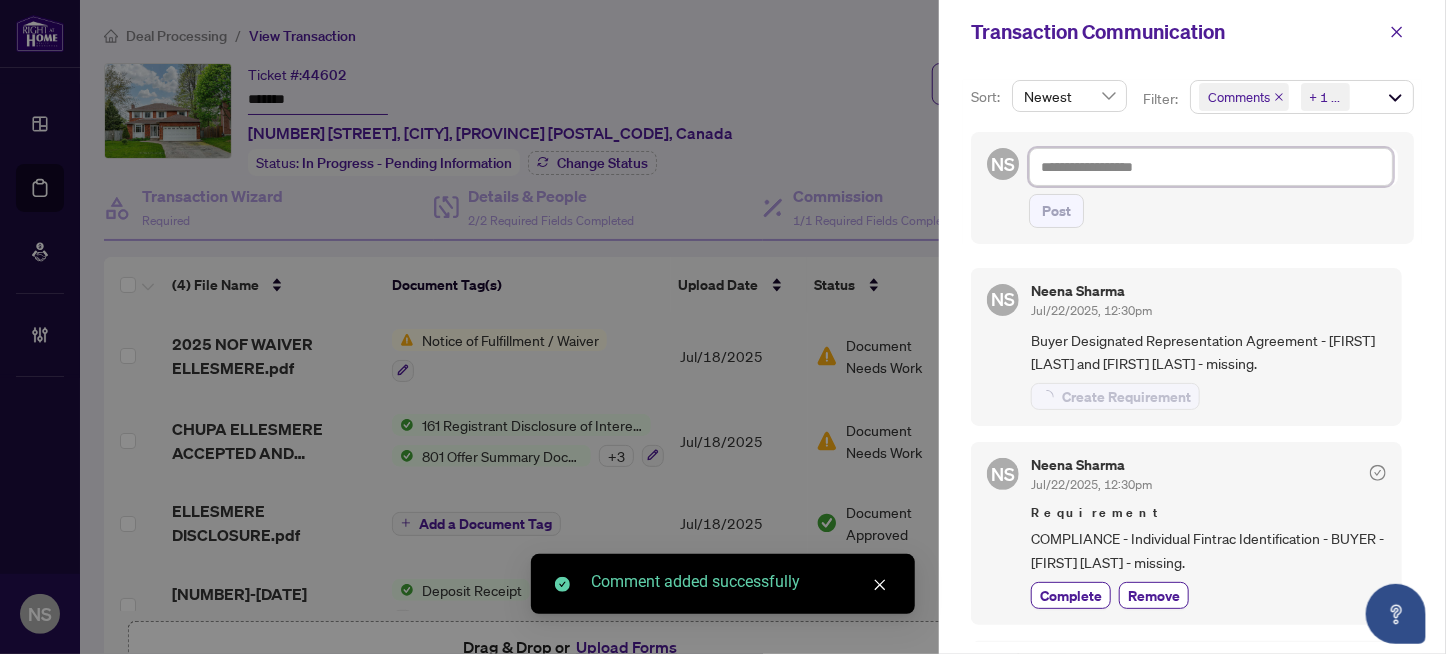 click at bounding box center (1211, 167) 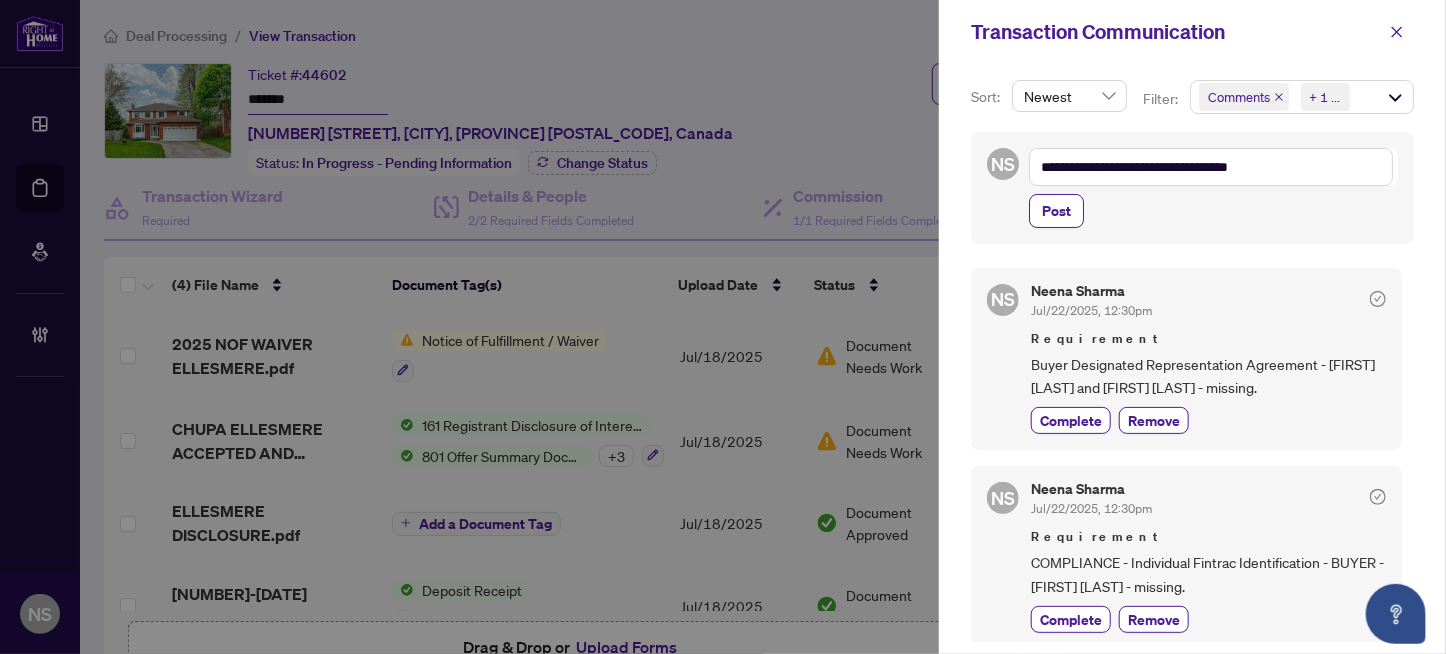 drag, startPoint x: 1027, startPoint y: 203, endPoint x: 1042, endPoint y: 211, distance: 17 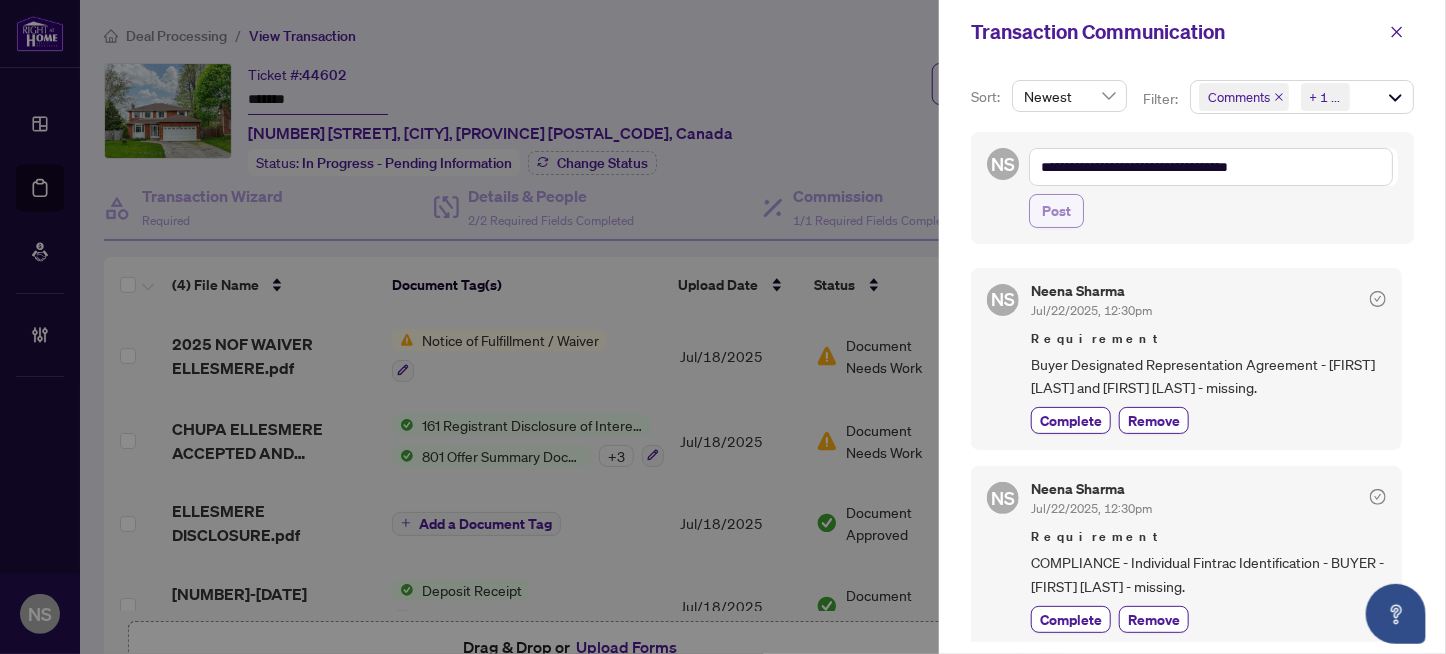 click on "**********" at bounding box center (1192, 188) 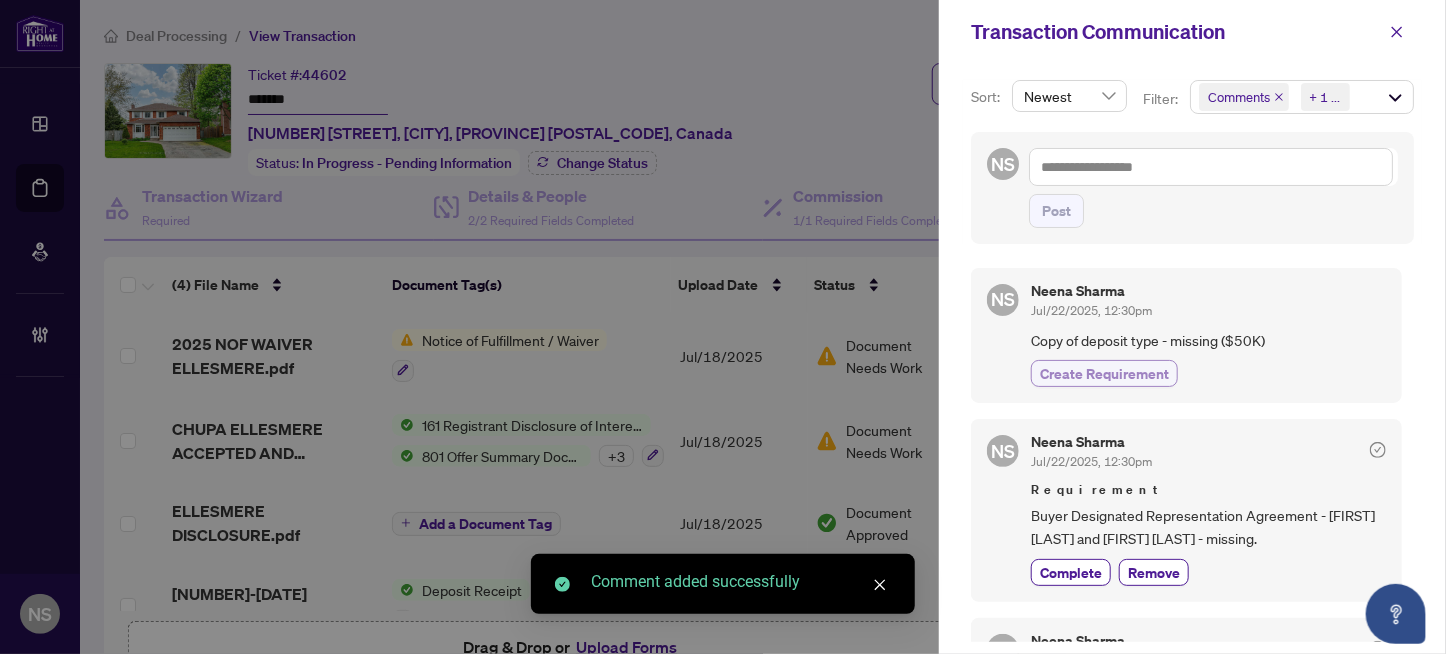 click on "Create Requirement" at bounding box center [1104, 373] 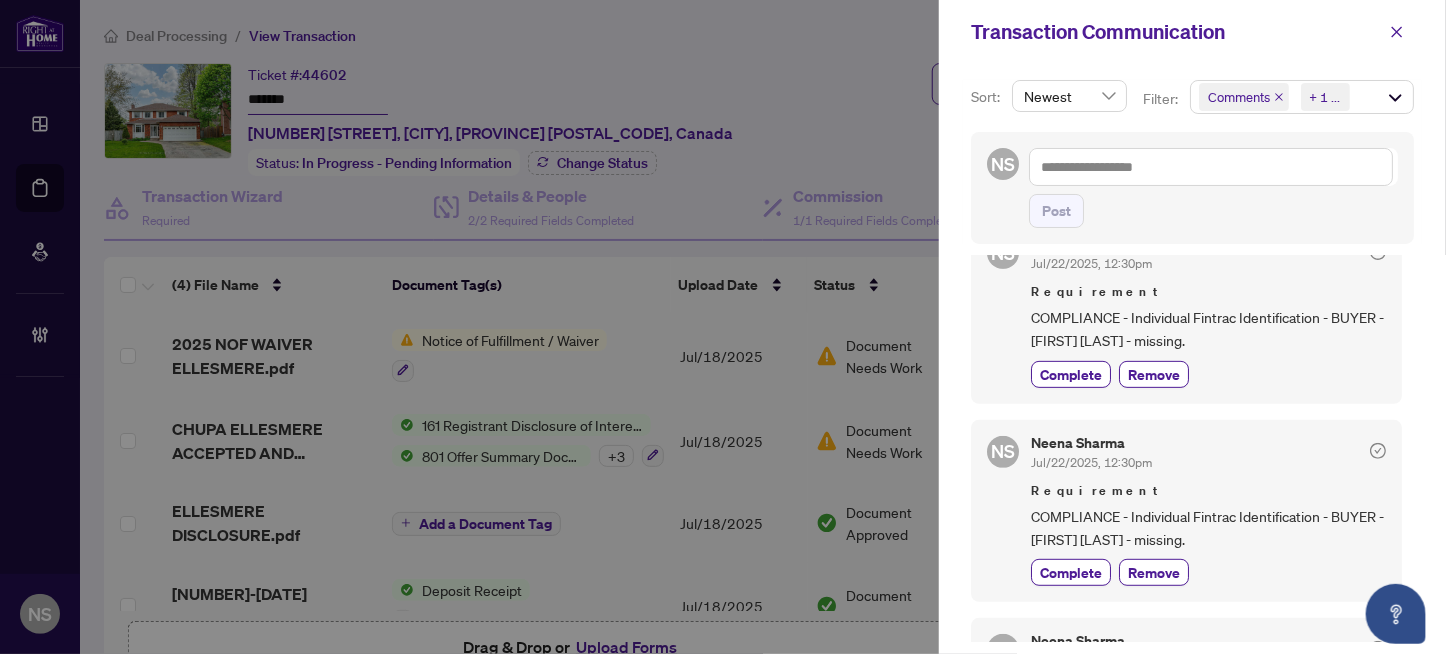 scroll, scrollTop: 0, scrollLeft: 0, axis: both 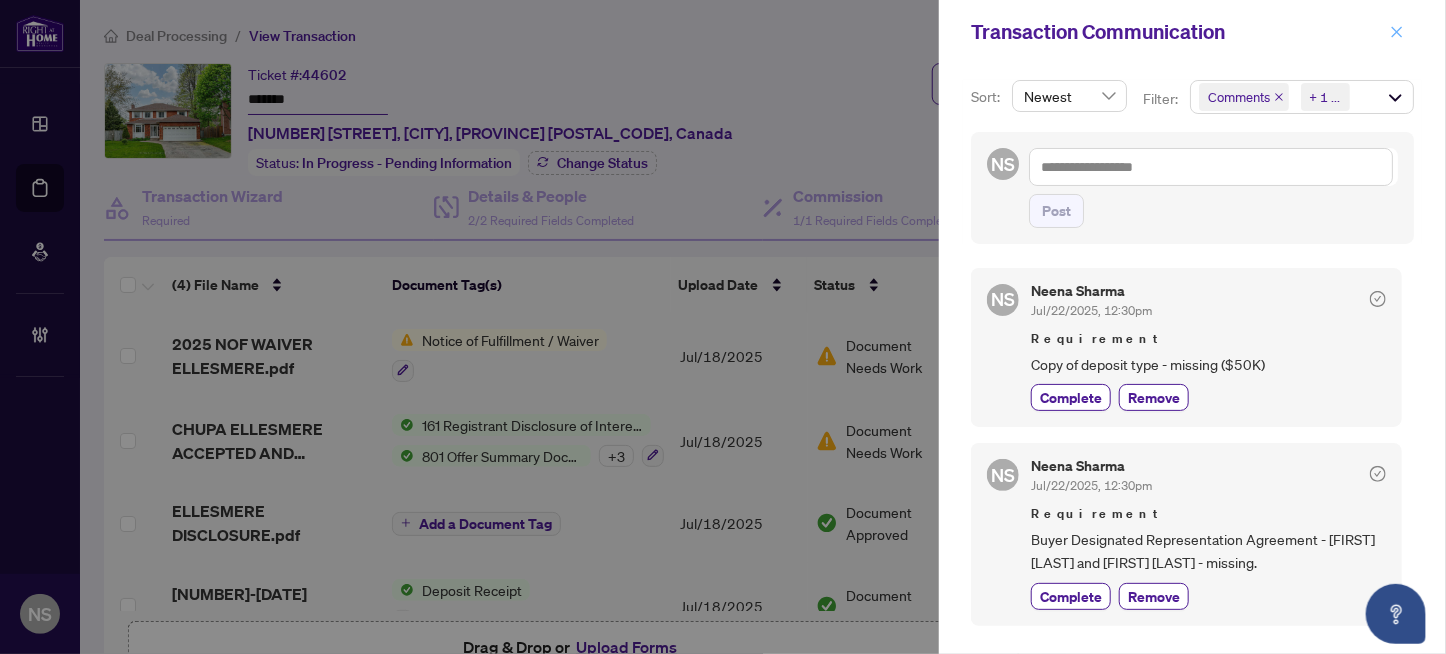 click at bounding box center (1397, 32) 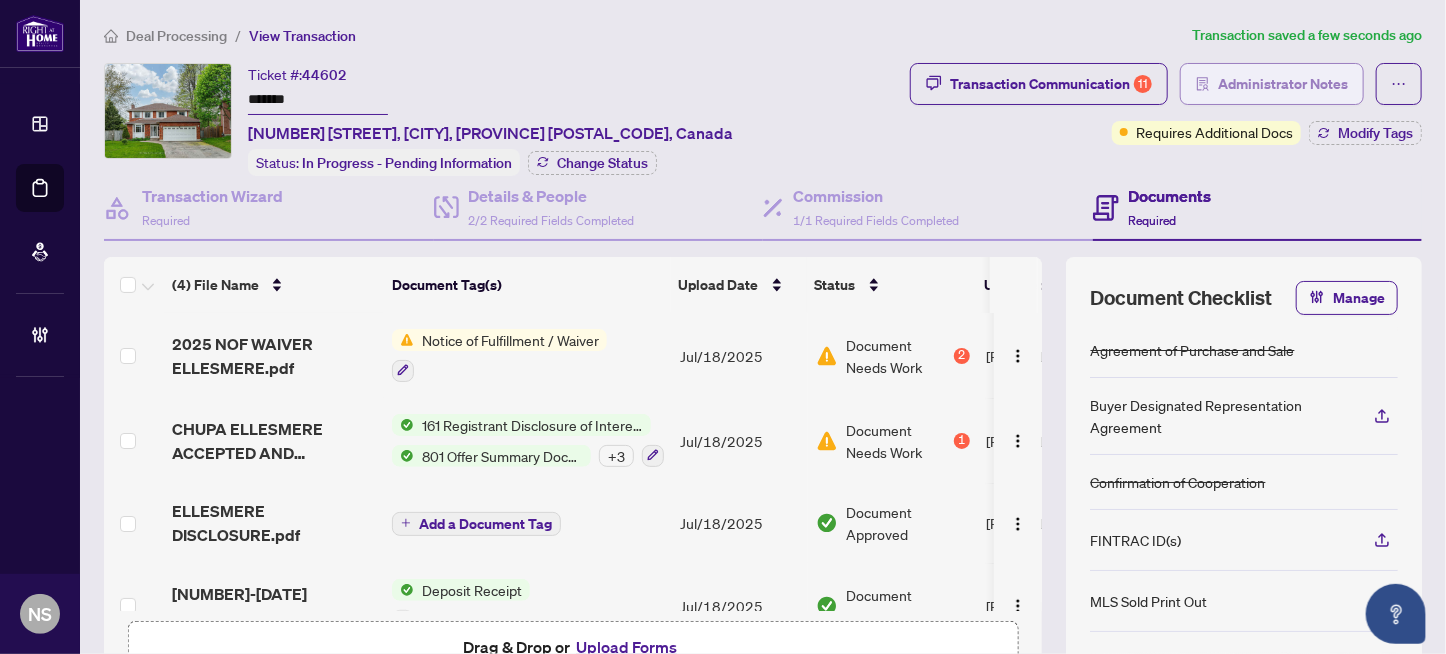 click on "Administrator Notes" at bounding box center [1283, 84] 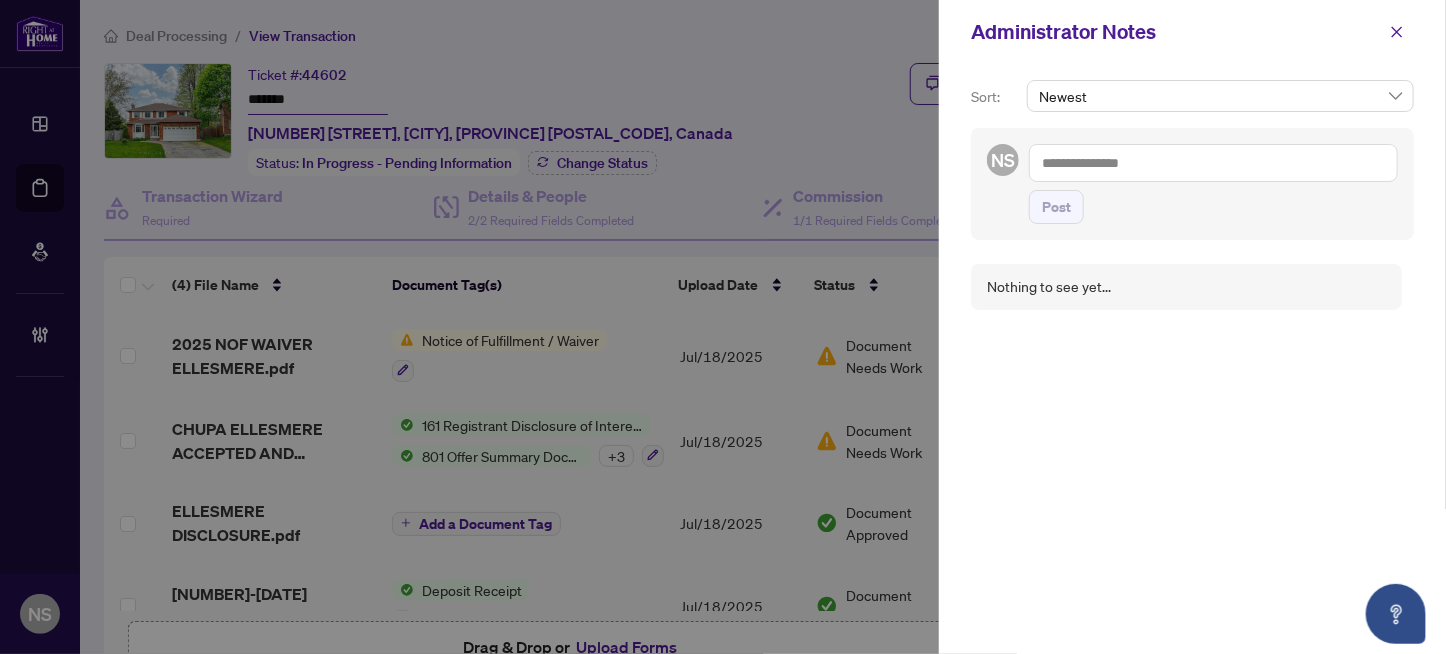 click at bounding box center [1213, 163] 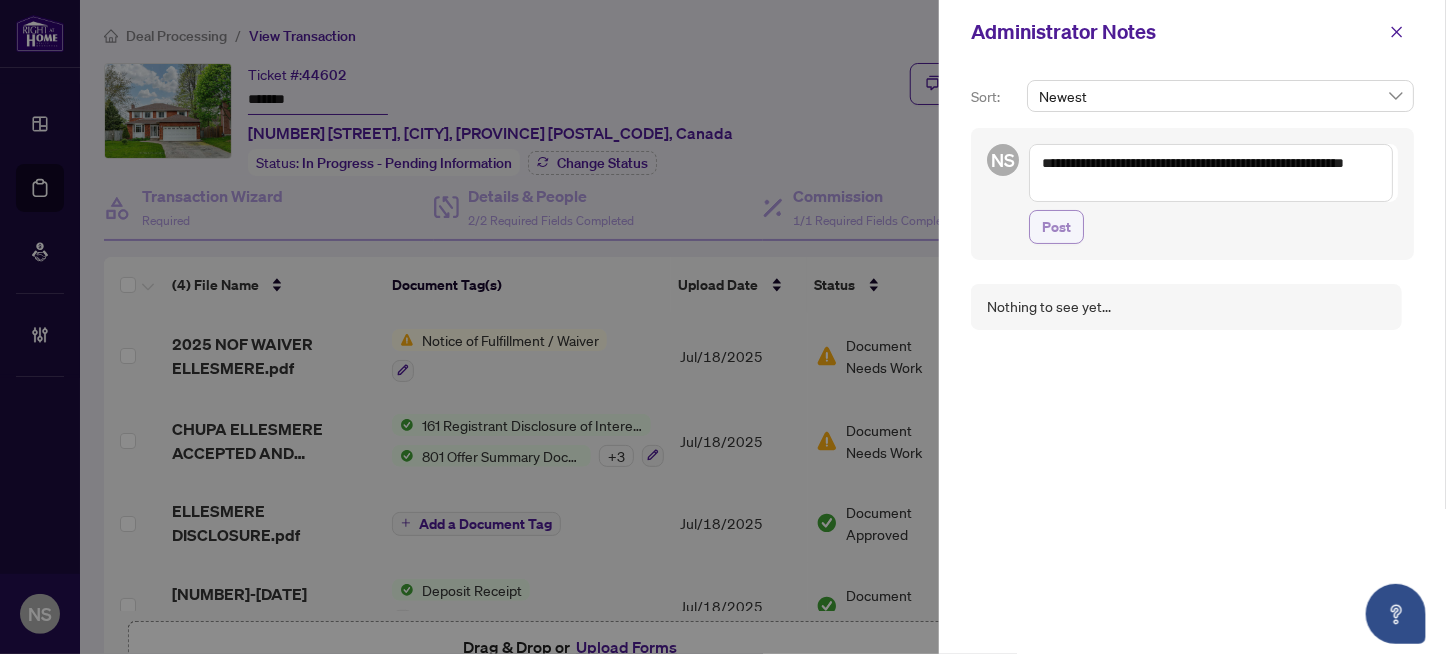 click on "Post" at bounding box center (1056, 227) 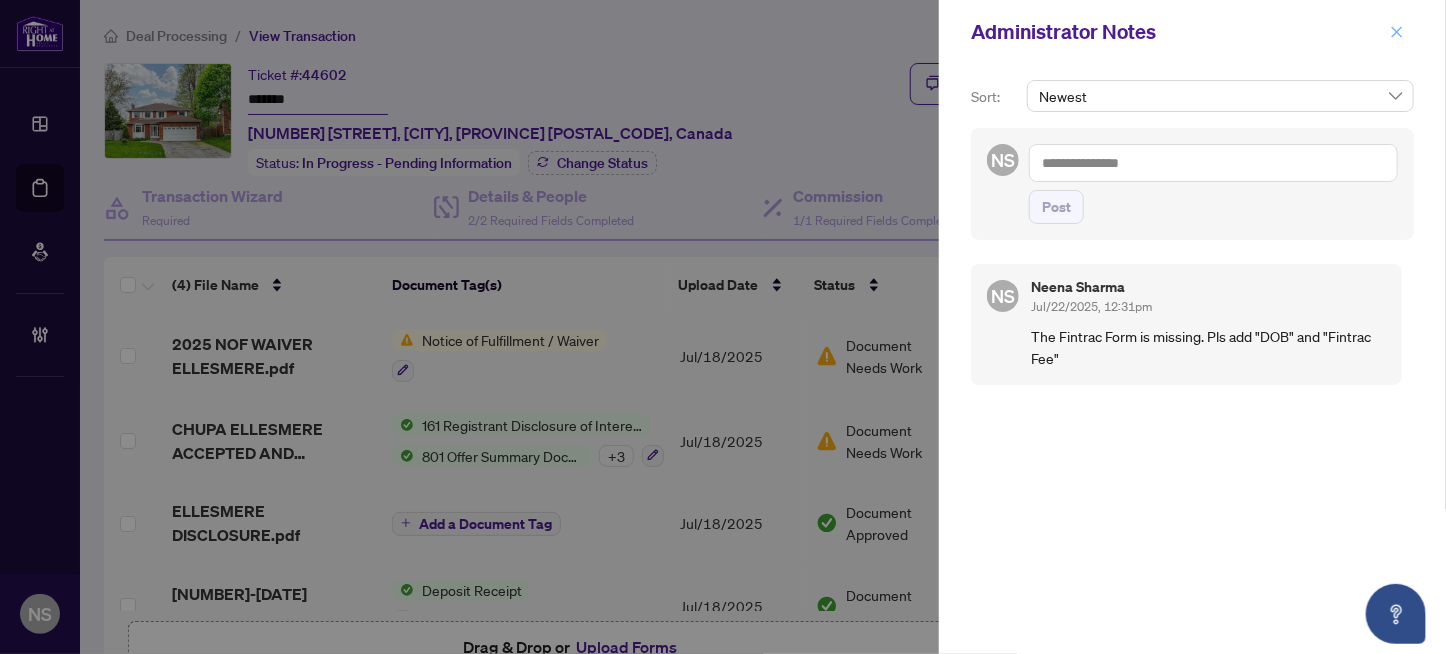 click 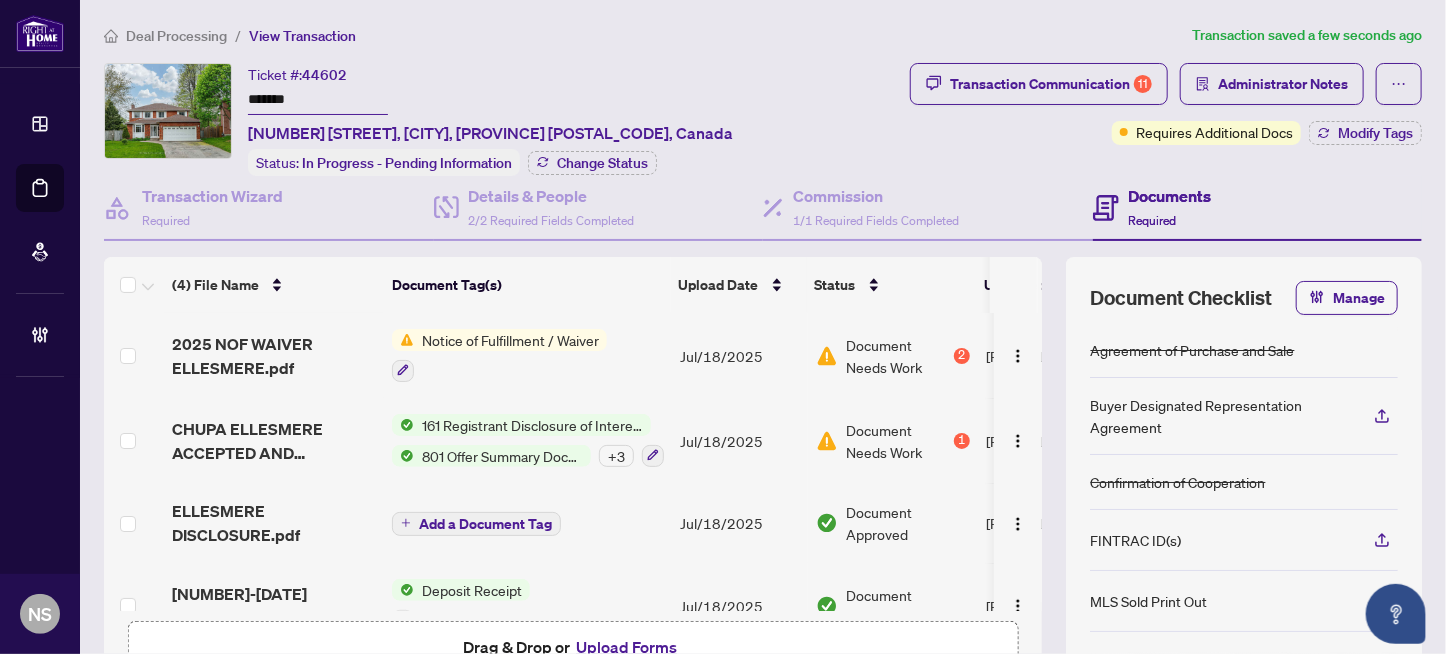 click on "Deal Processing / View Transaction Transaction saved   a few seconds ago Ticket #:  44602 ******* 376 Ellesmere Crt, Oshawa, Ontario L1H 8E6, Canada Status:   In Progress - Pending Information Change Status Transaction Communication 11 Administrator Notes Requires Additional Docs Modify Tags Transaction Wizard Required Details & People 2/2 Required Fields Completed Commission 1/1 Required Fields Completed Documents Required (4) File Name Document Tag(s) Upload Date Status Uploaded By               2025 NOF  WAIVER ELLESMERE.pdf Notice of Fulfillment / Waiver Jul/18/2025 Document Needs Work 2 Margot Canning CHUPA ELLESMERE ACCEPTED AND ACKNOWLEDGED.pdf 161 Registrant Disclosure of Interest - Disposition ofProperty 801 Offer Summary Document - For use with Agreement of Purchase and Sale + 3 Jul/18/2025 Document Needs Work 1 Margot Canning ELLESMERE DISCLOSURE.pdf Add a Document Tag Jul/18/2025 Document Approved Margot Canning 1752857850250-2025DepositReceipt376ELLESMERE.pdf Deposit Receipt Jul/18/2025" at bounding box center [763, 429] 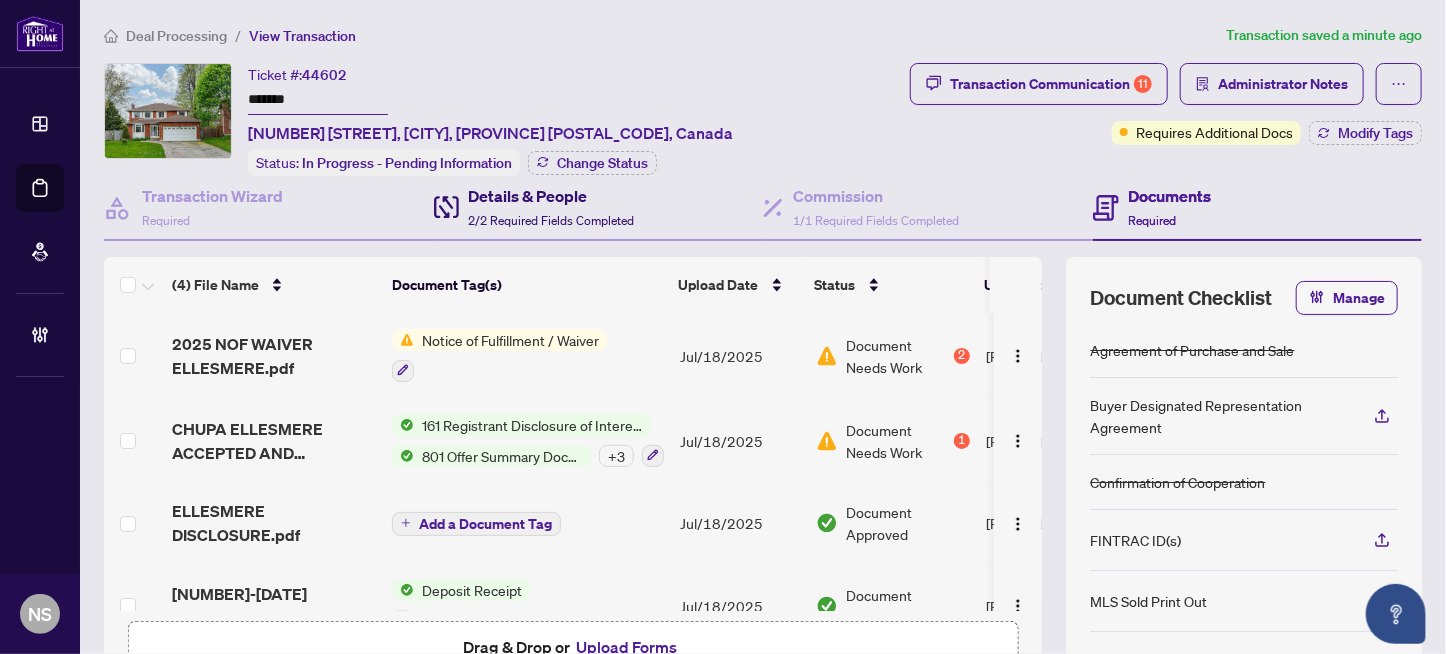 click on "Details & People" at bounding box center (552, 196) 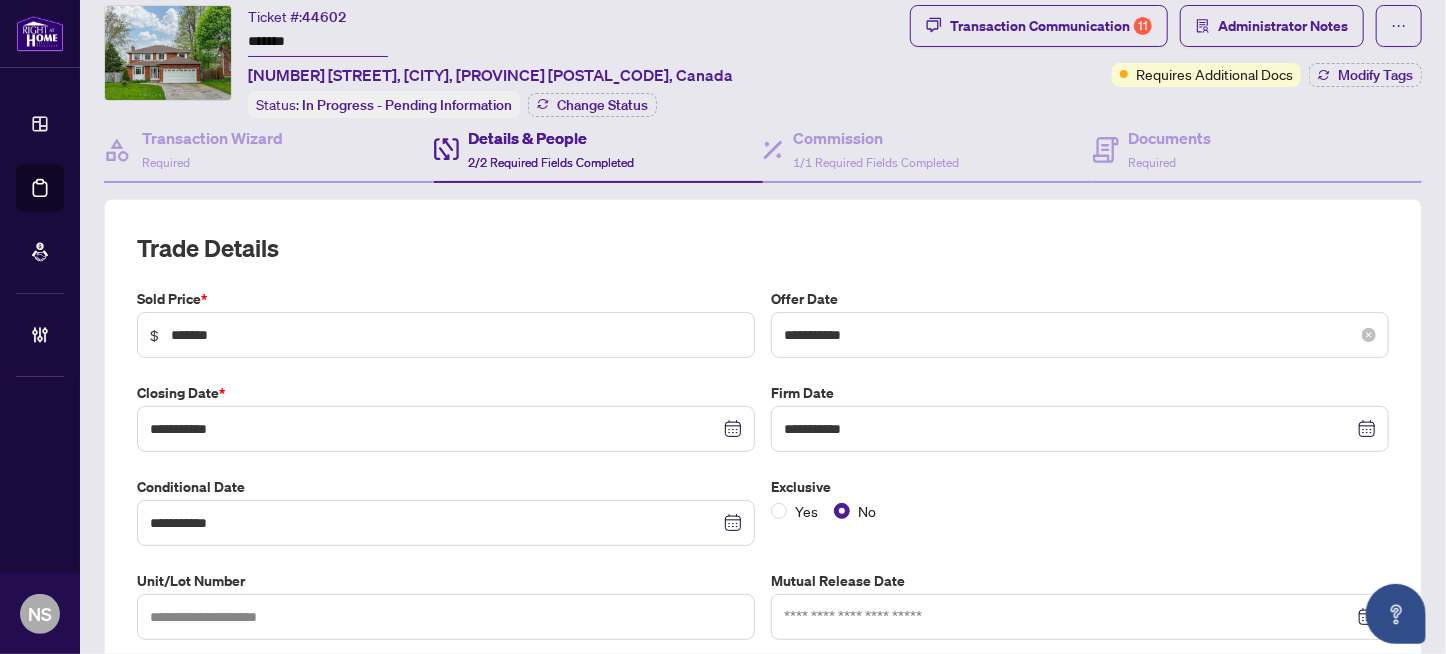 scroll, scrollTop: 0, scrollLeft: 0, axis: both 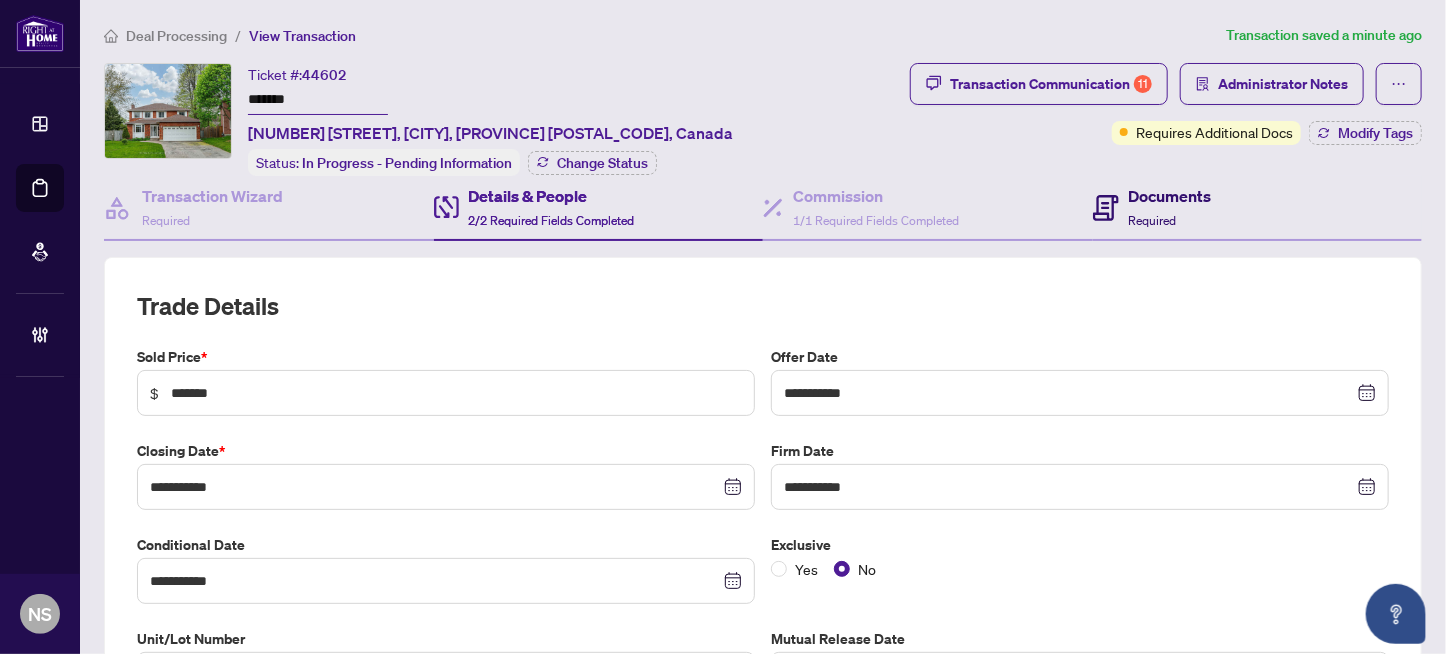 click on "Documents" at bounding box center [1170, 196] 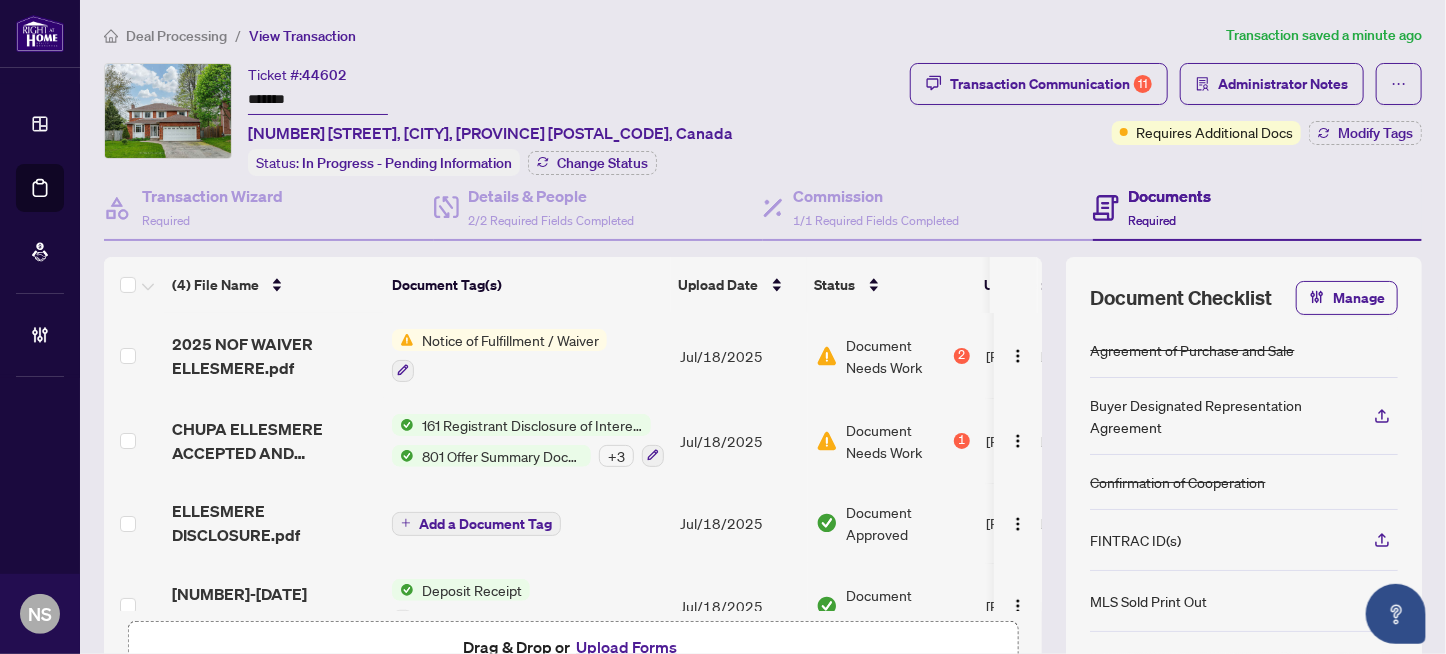 scroll, scrollTop: 199, scrollLeft: 0, axis: vertical 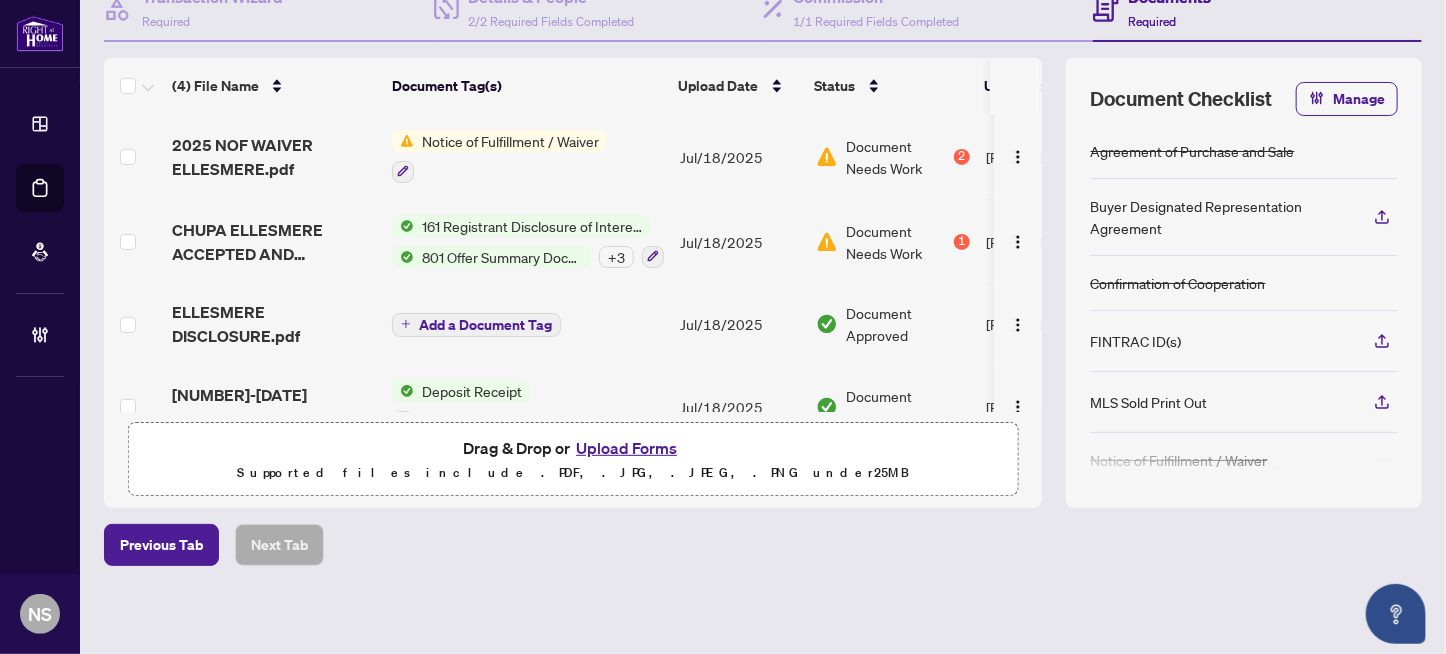 click on "Upload Forms" at bounding box center [626, 448] 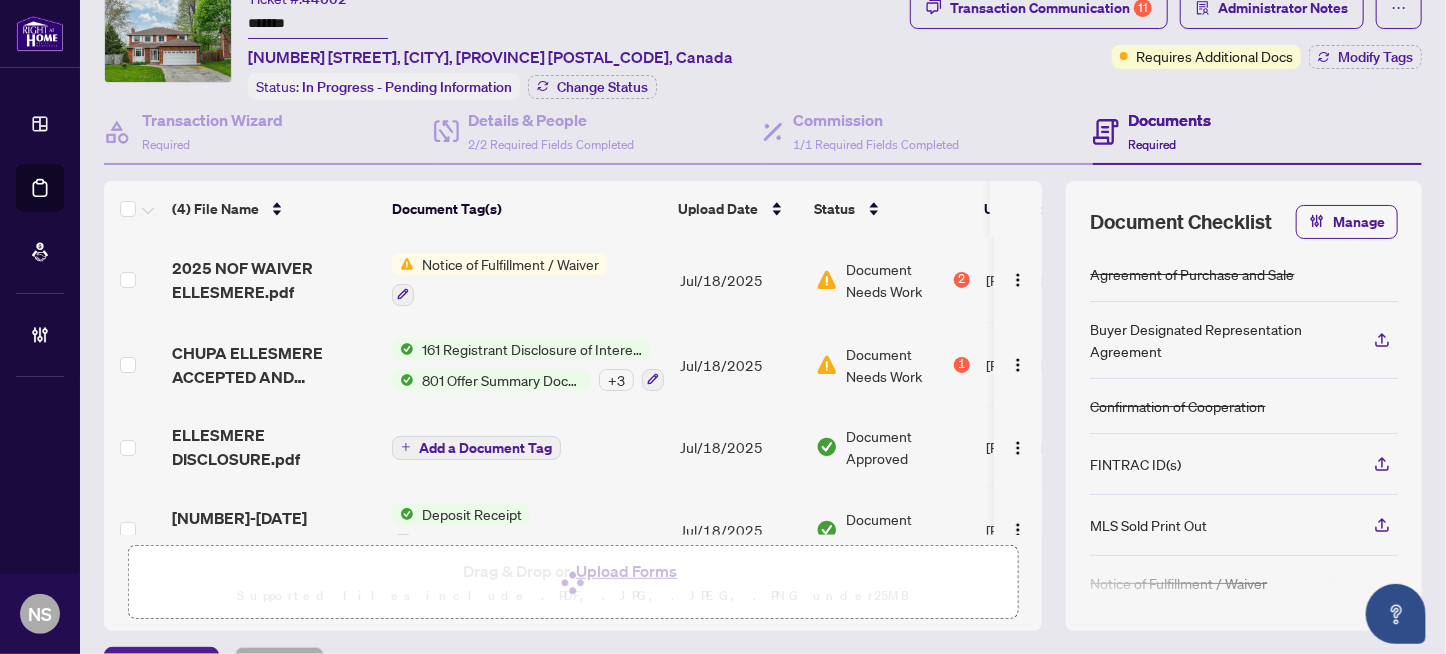 scroll, scrollTop: 0, scrollLeft: 0, axis: both 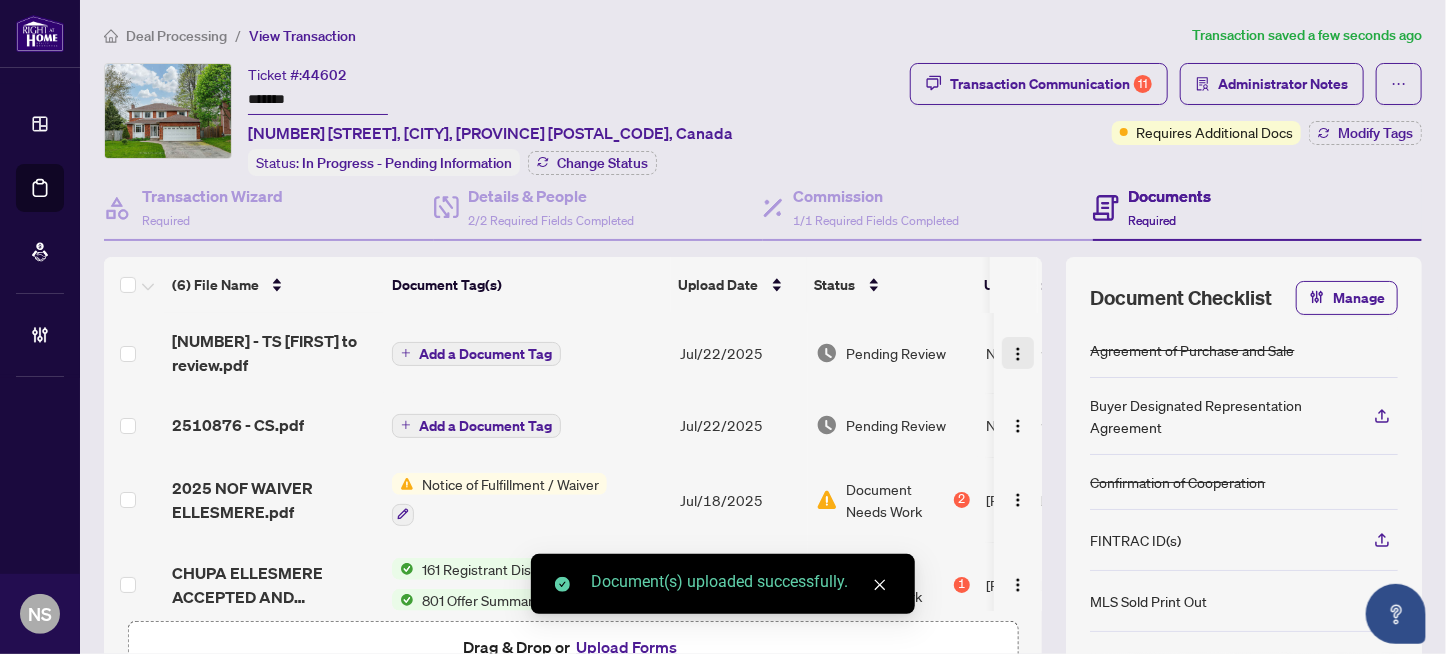 click at bounding box center (1018, 354) 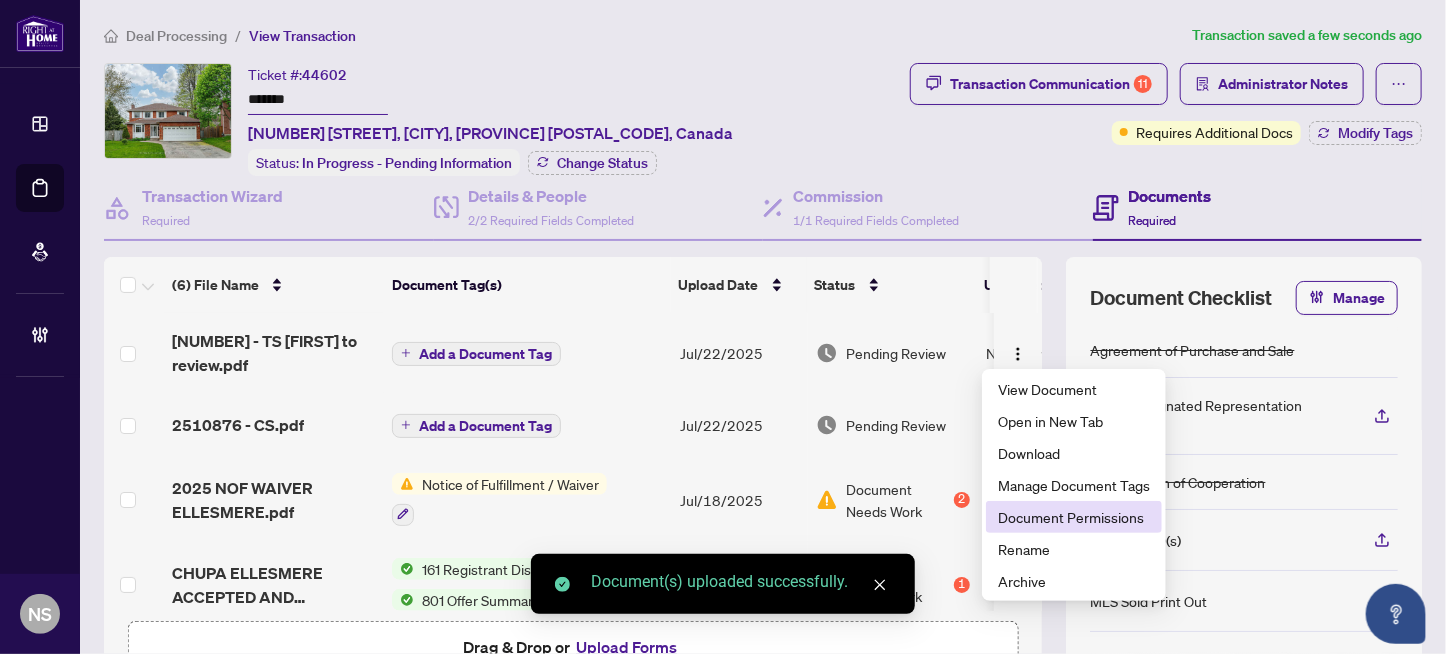 click on "Document Permissions" at bounding box center (1074, 517) 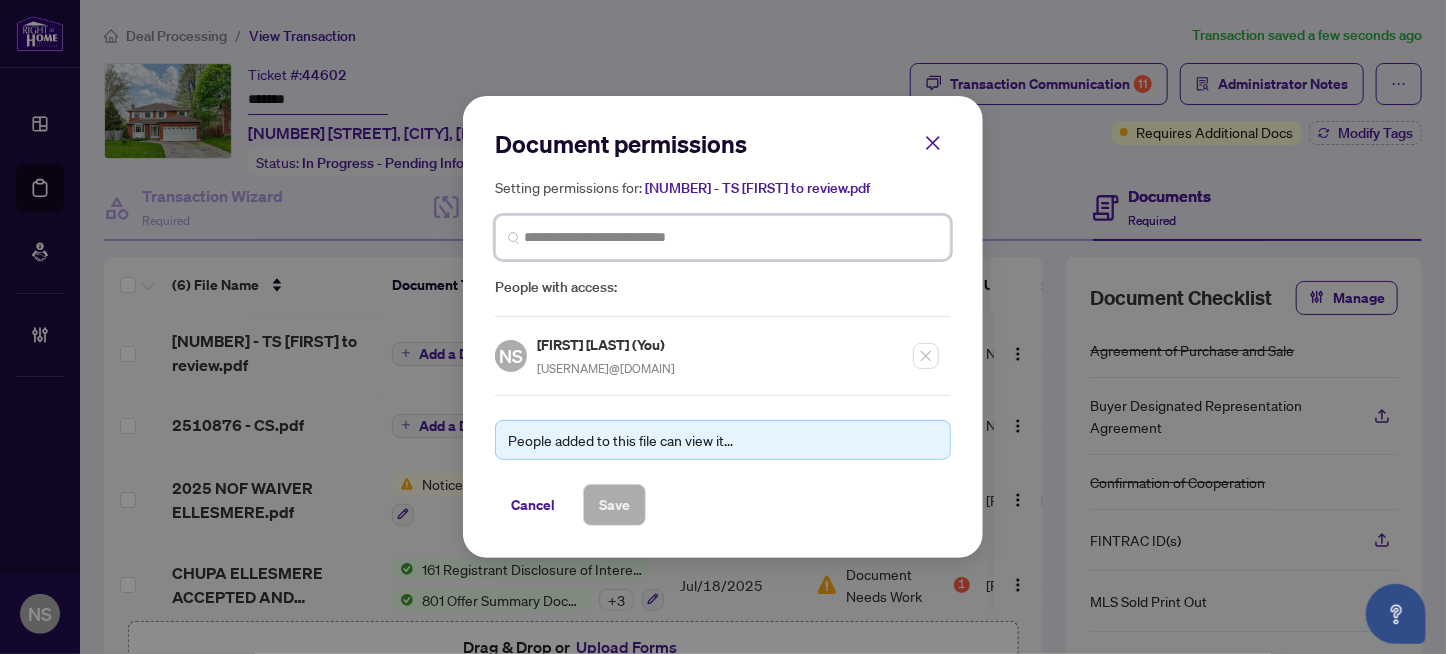 click at bounding box center [731, 237] 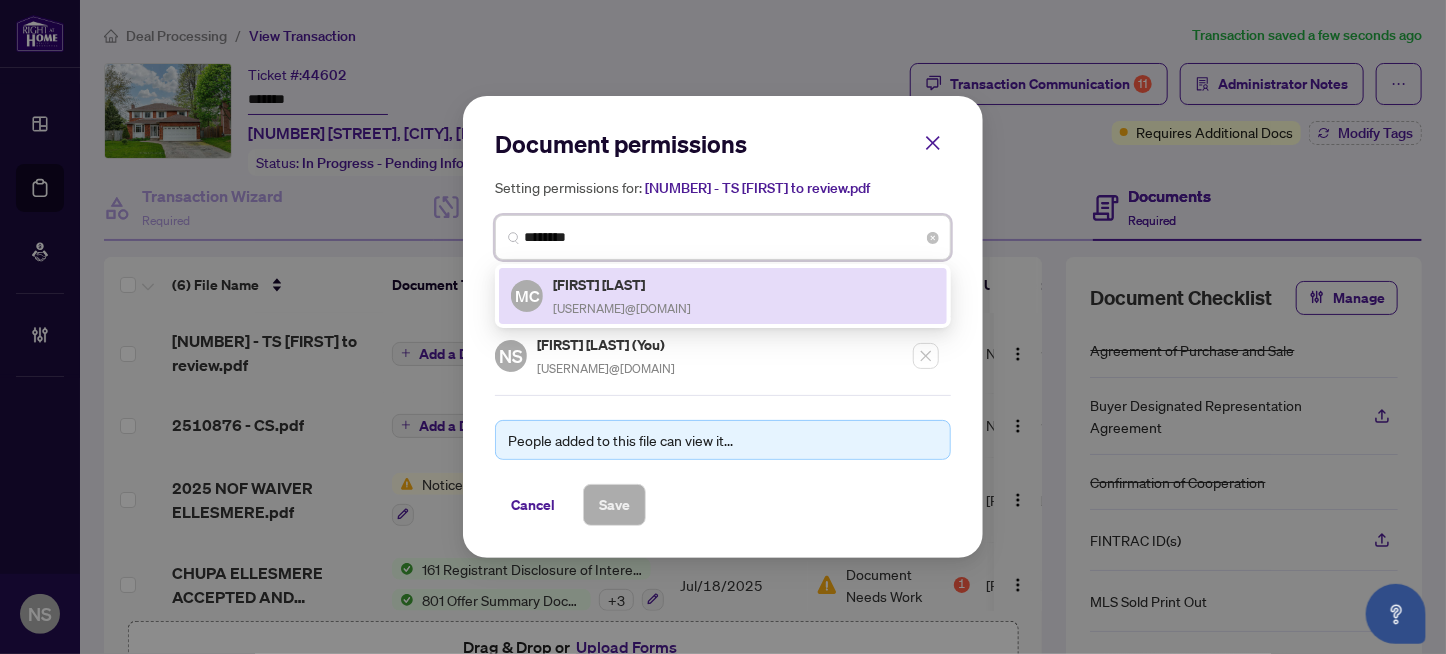 click on "Margot Canning" at bounding box center [622, 284] 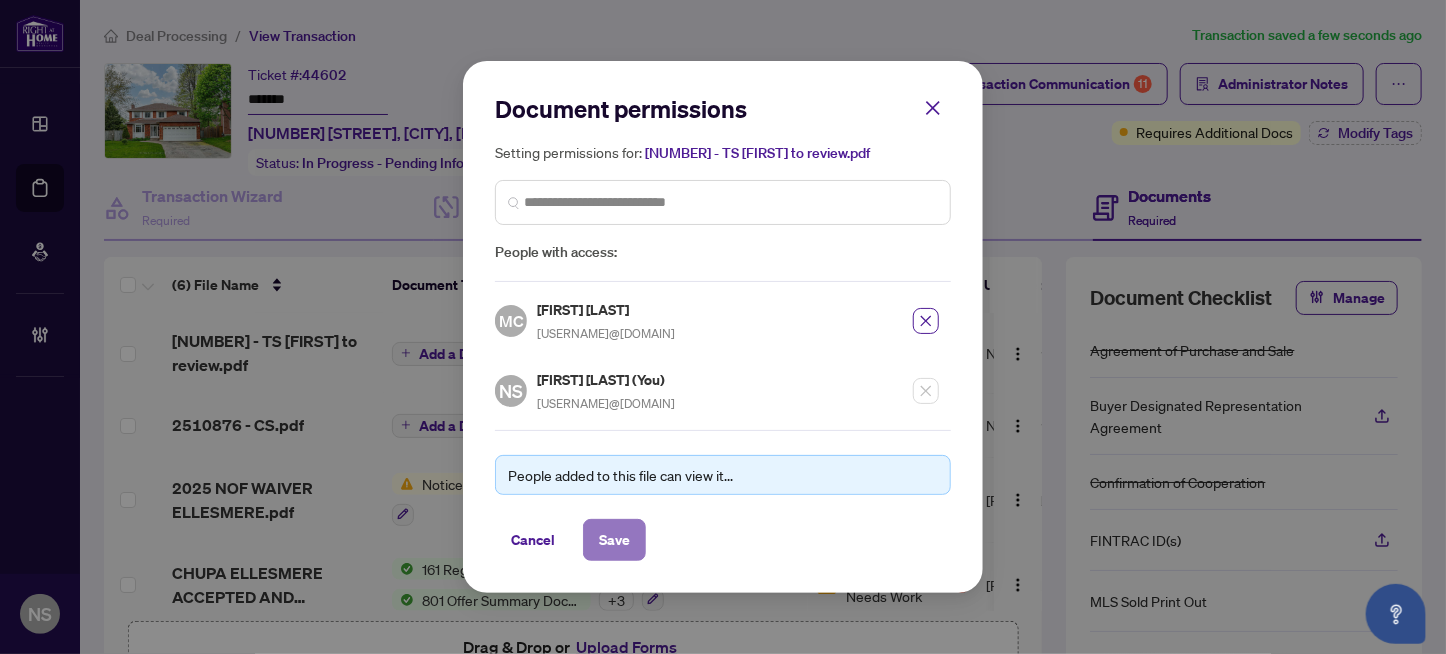 click on "Save" at bounding box center (614, 540) 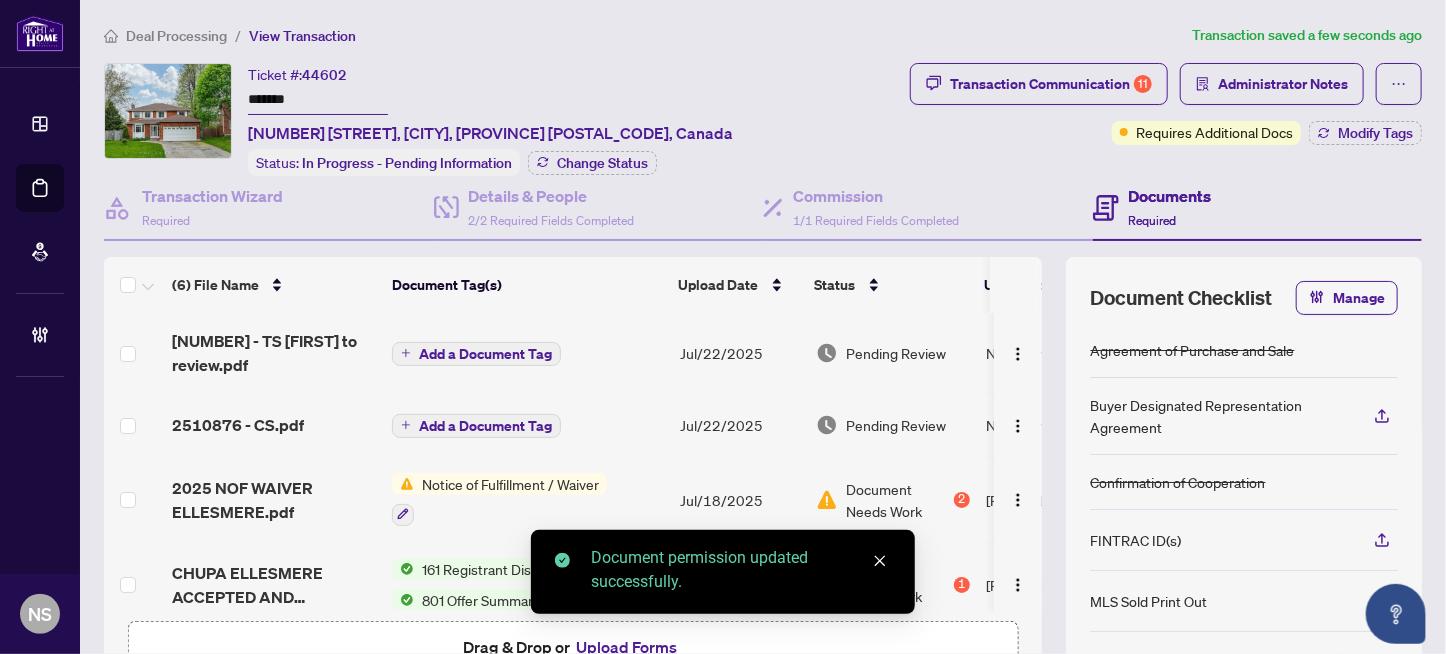 click on "Add a Document Tag" at bounding box center [485, 426] 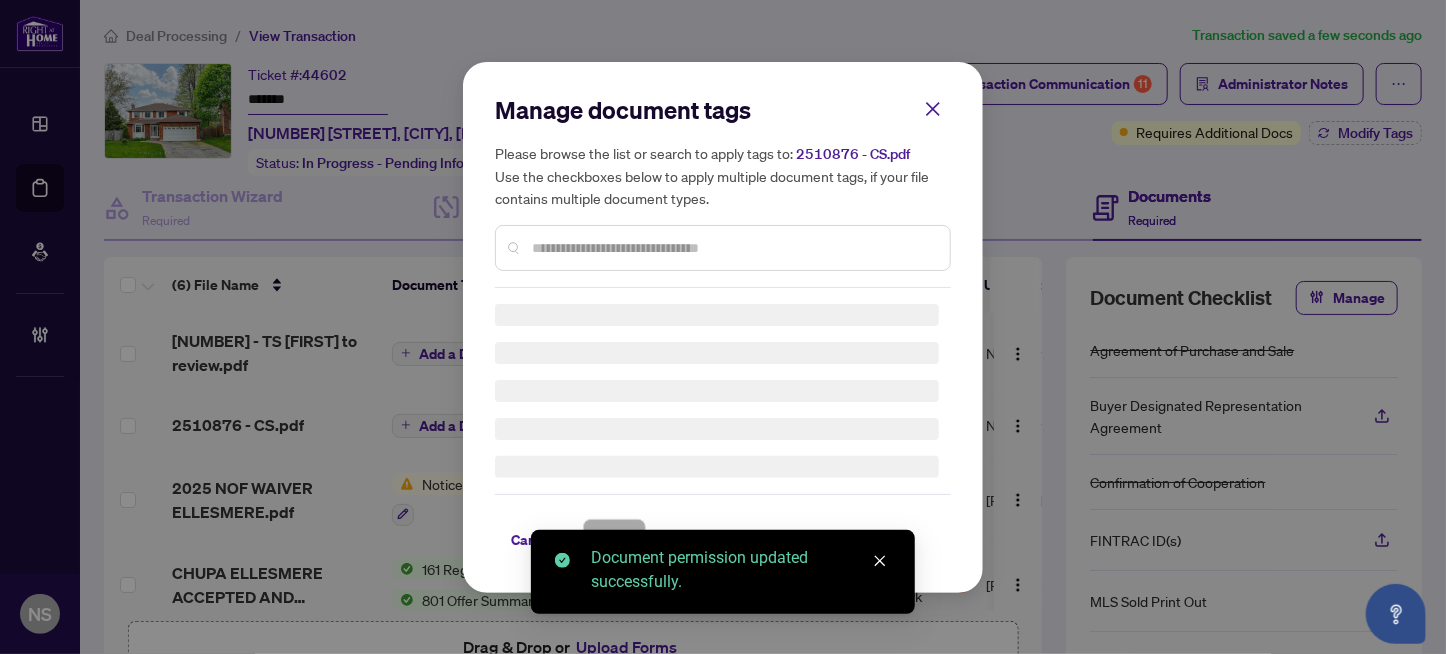 click at bounding box center (723, 248) 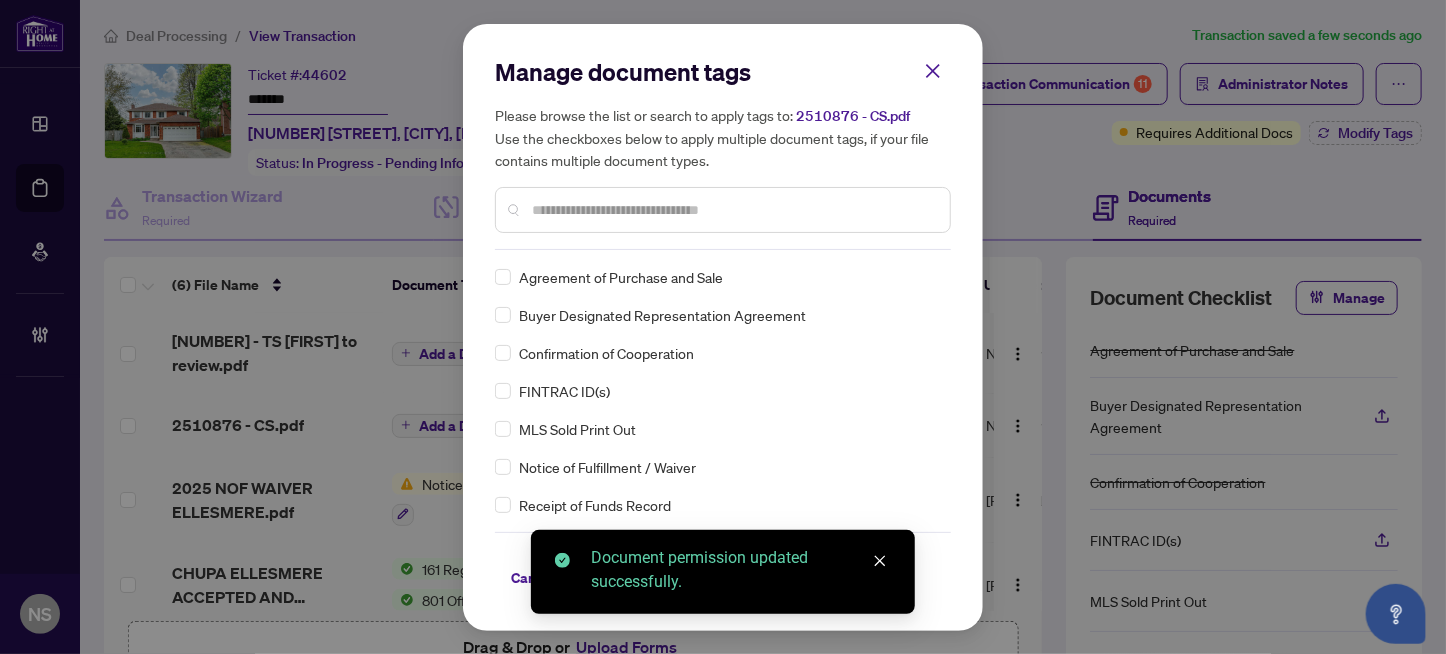 click at bounding box center [733, 210] 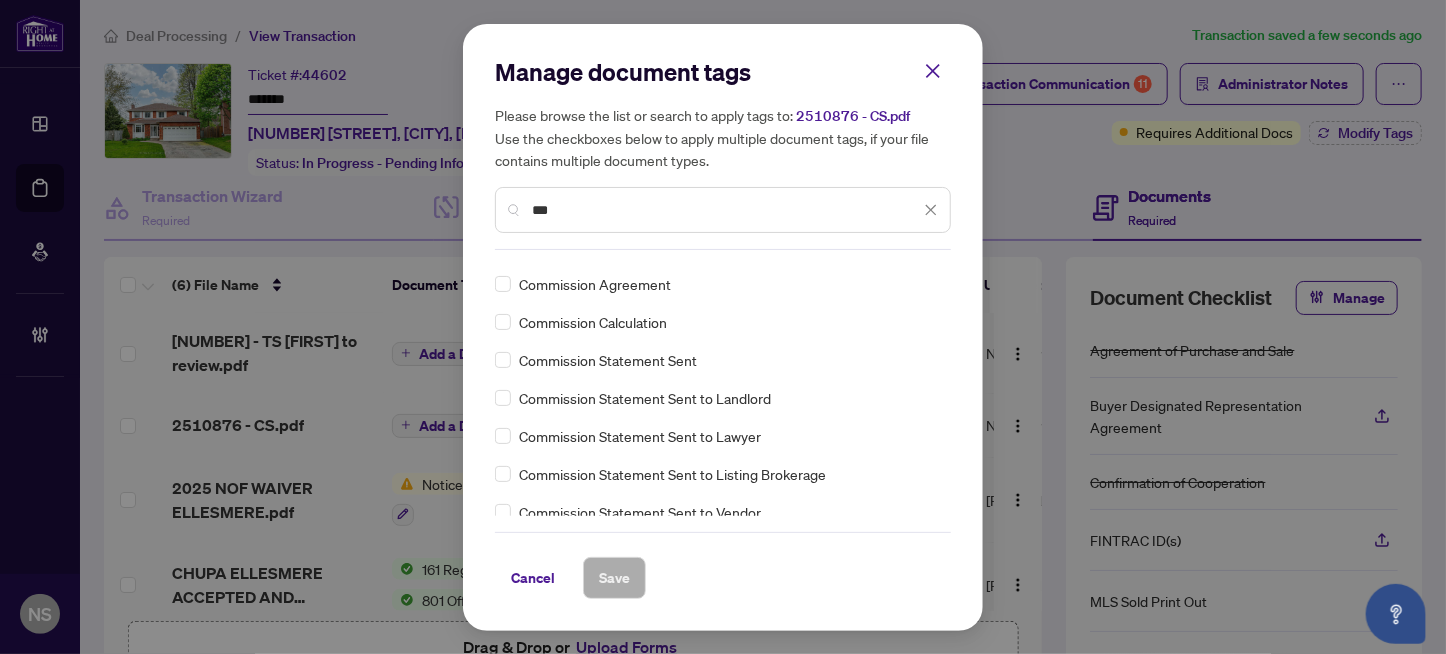 scroll, scrollTop: 200, scrollLeft: 0, axis: vertical 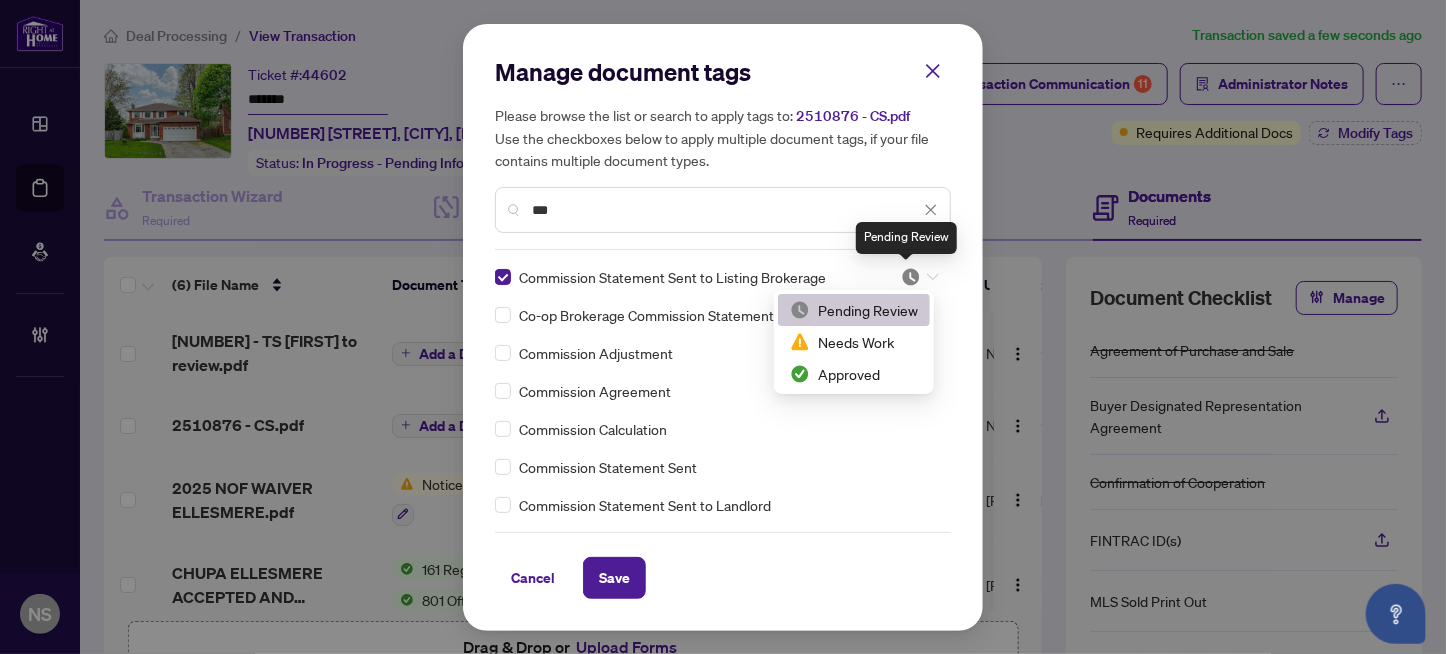 click at bounding box center [911, 277] 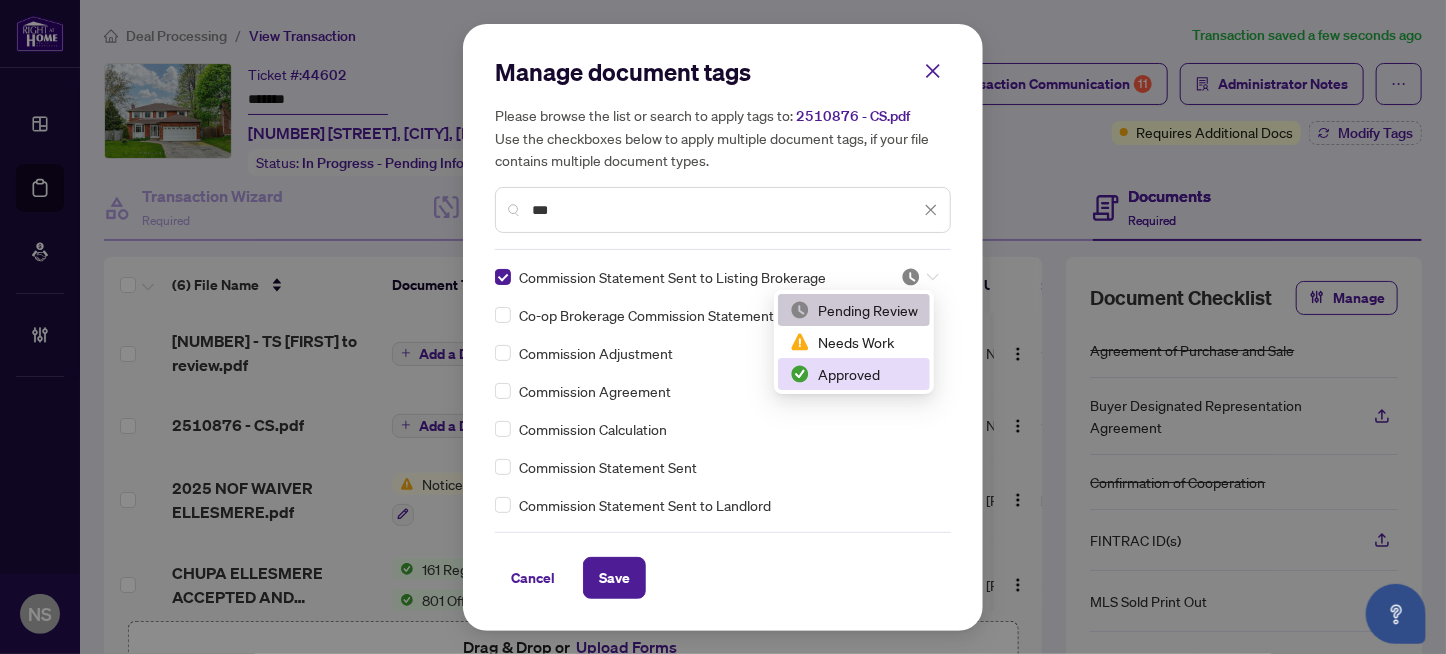 drag, startPoint x: 863, startPoint y: 375, endPoint x: 775, endPoint y: 458, distance: 120.966934 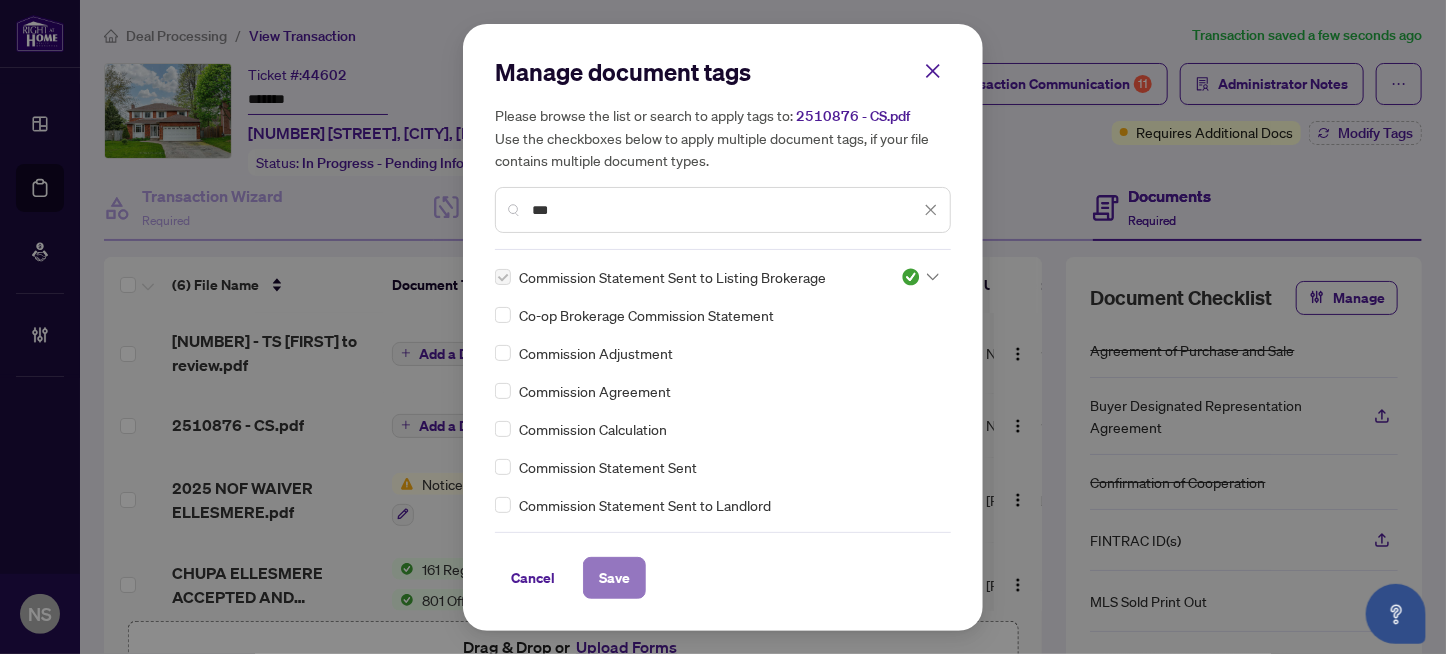click on "Save" at bounding box center [614, 578] 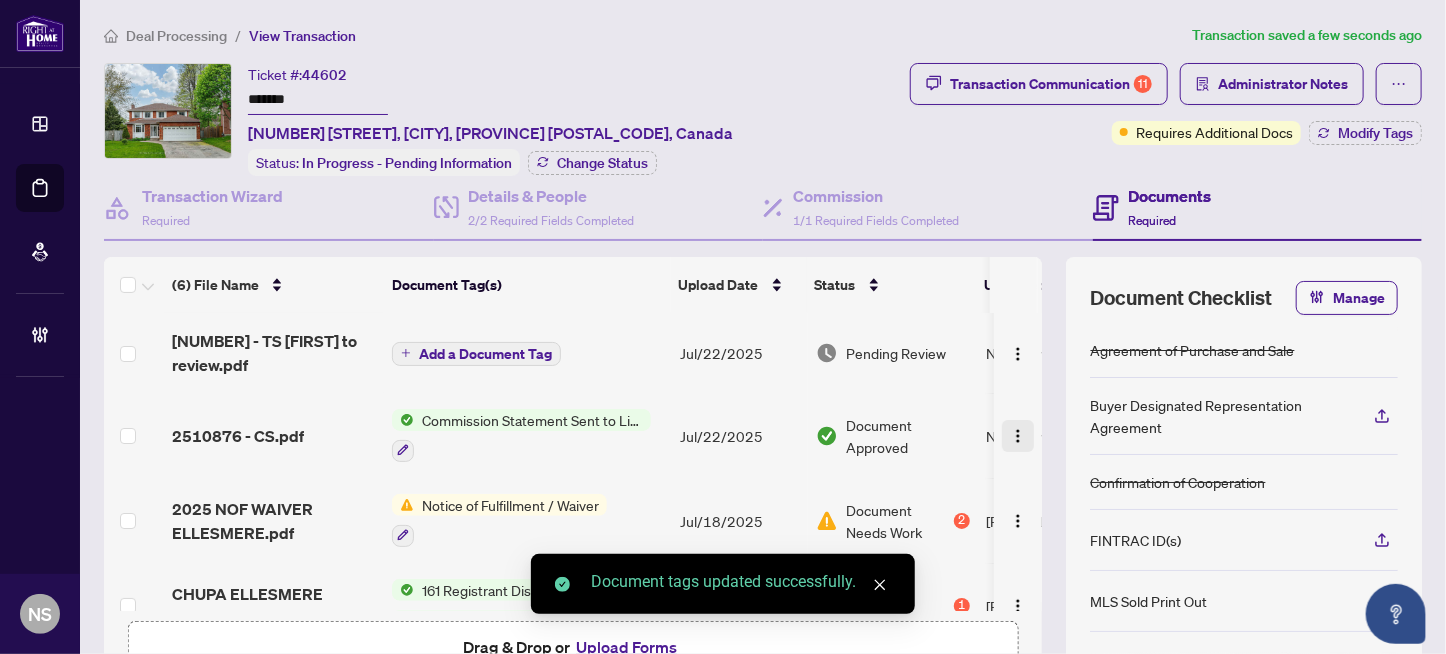 click at bounding box center (1018, 436) 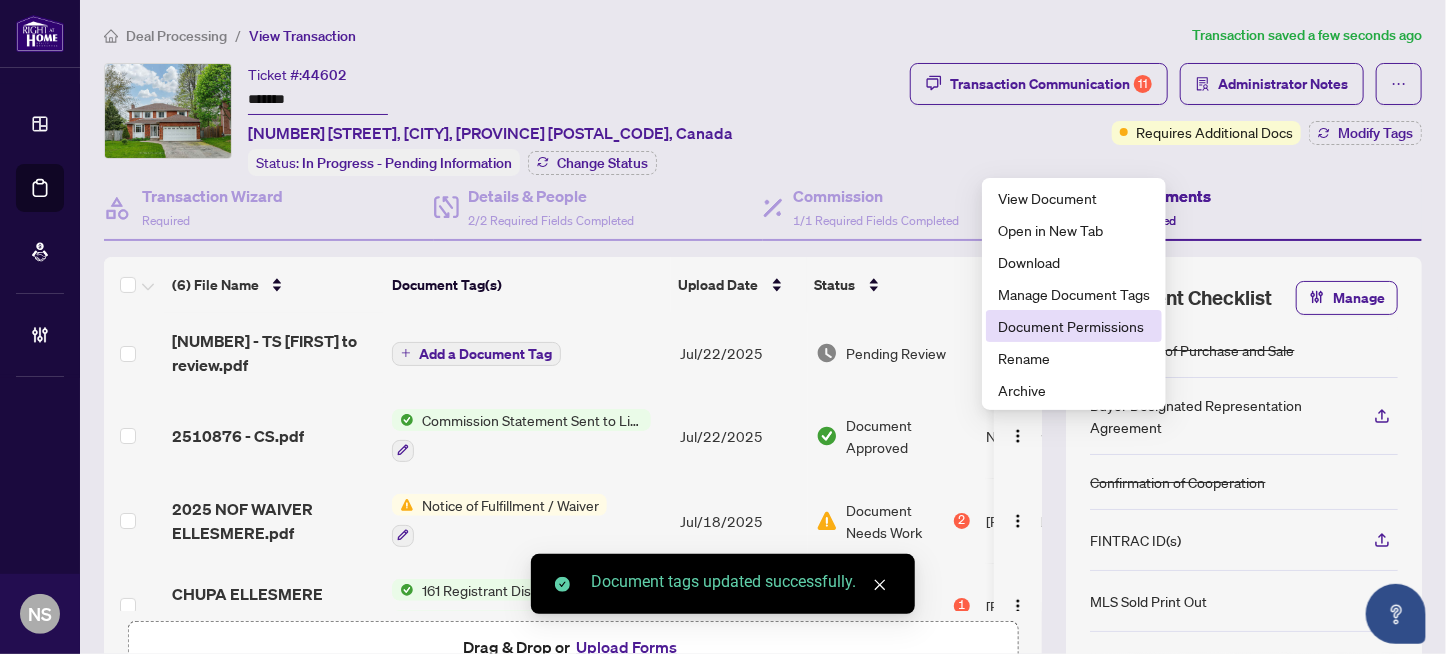 click on "Document Permissions" at bounding box center [1074, 326] 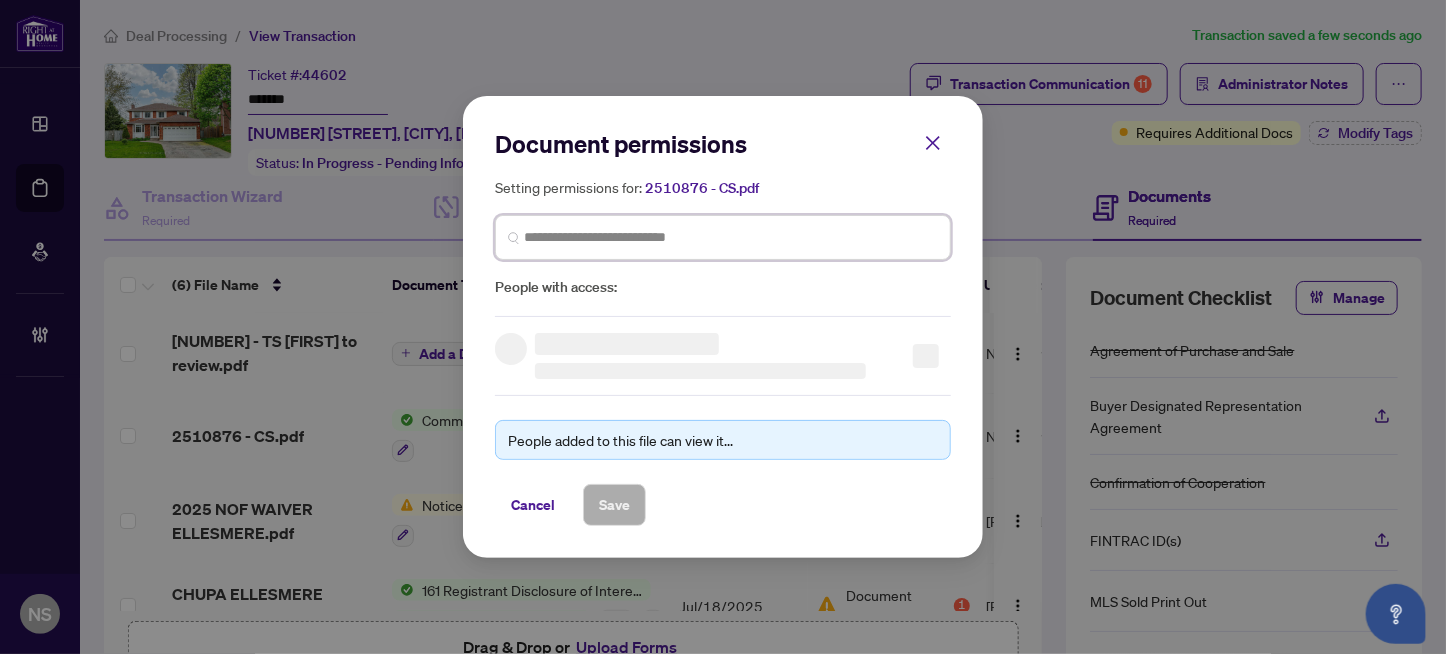click at bounding box center (731, 237) 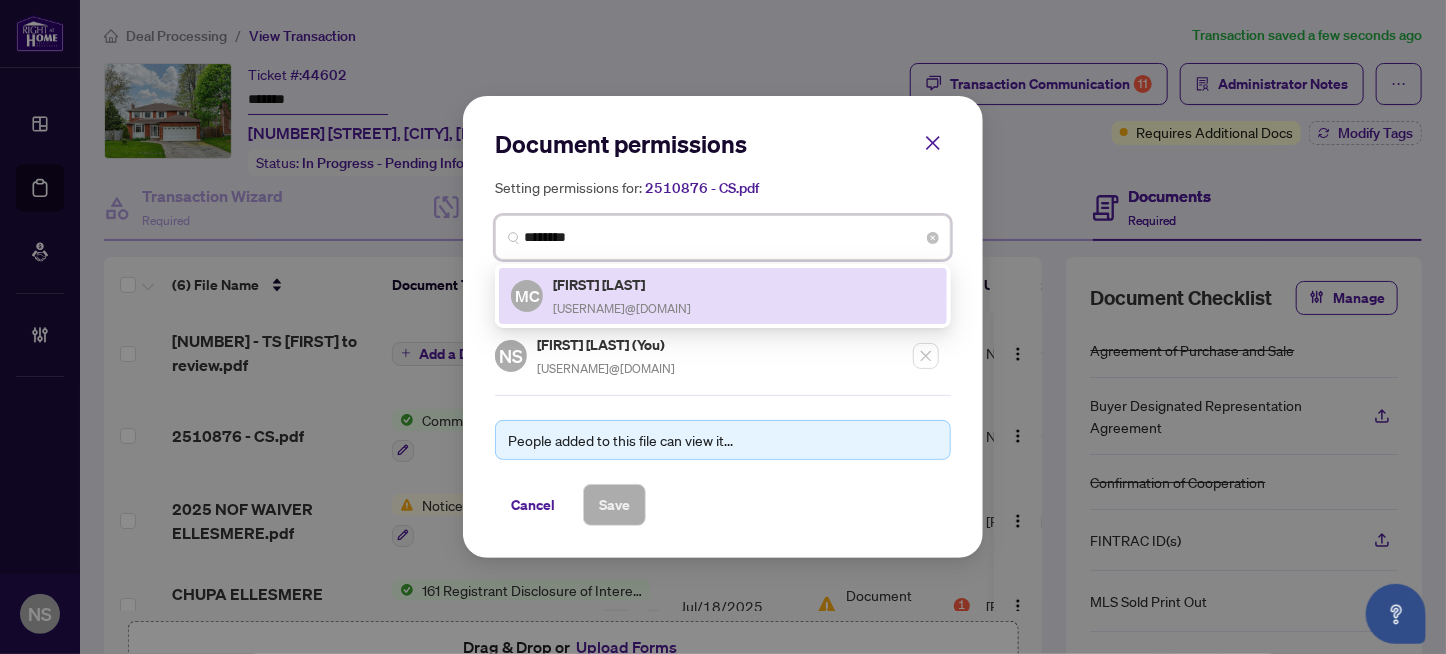 click on "Margot Canning   Gottagetahouse@gmail.com" at bounding box center [622, 296] 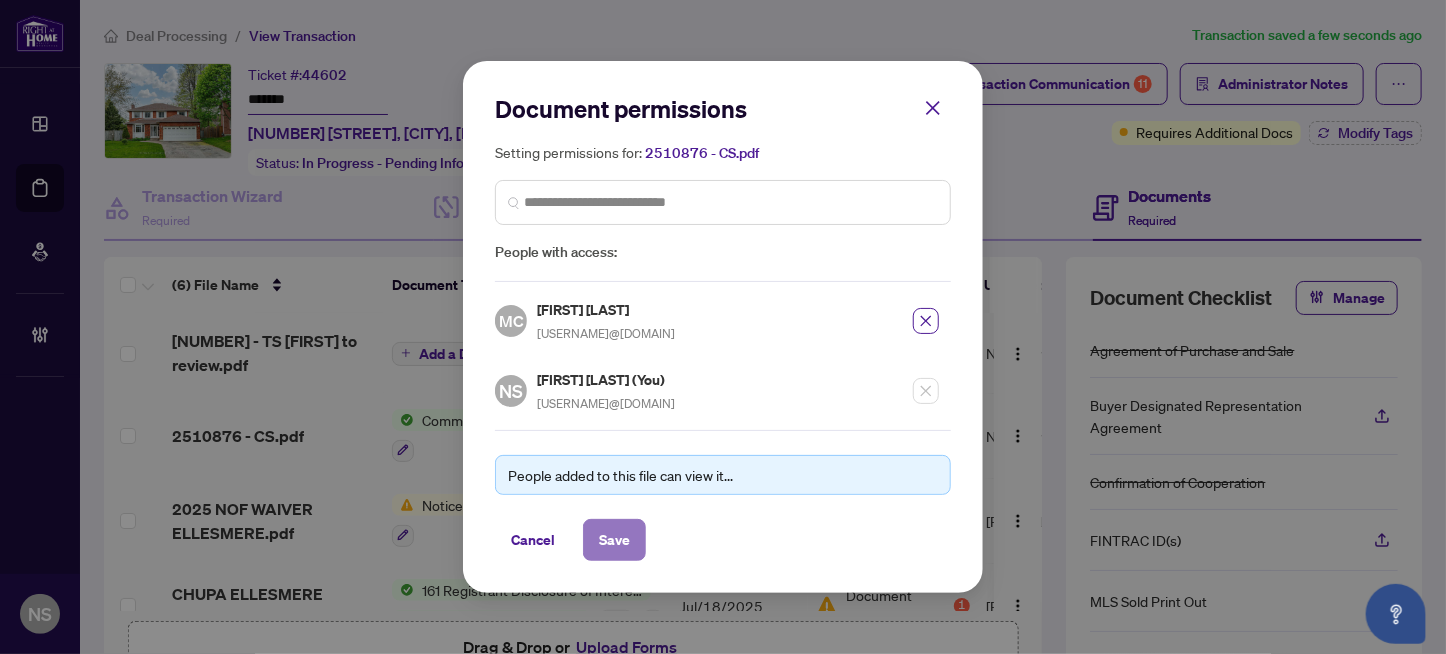 click on "Save" at bounding box center [614, 540] 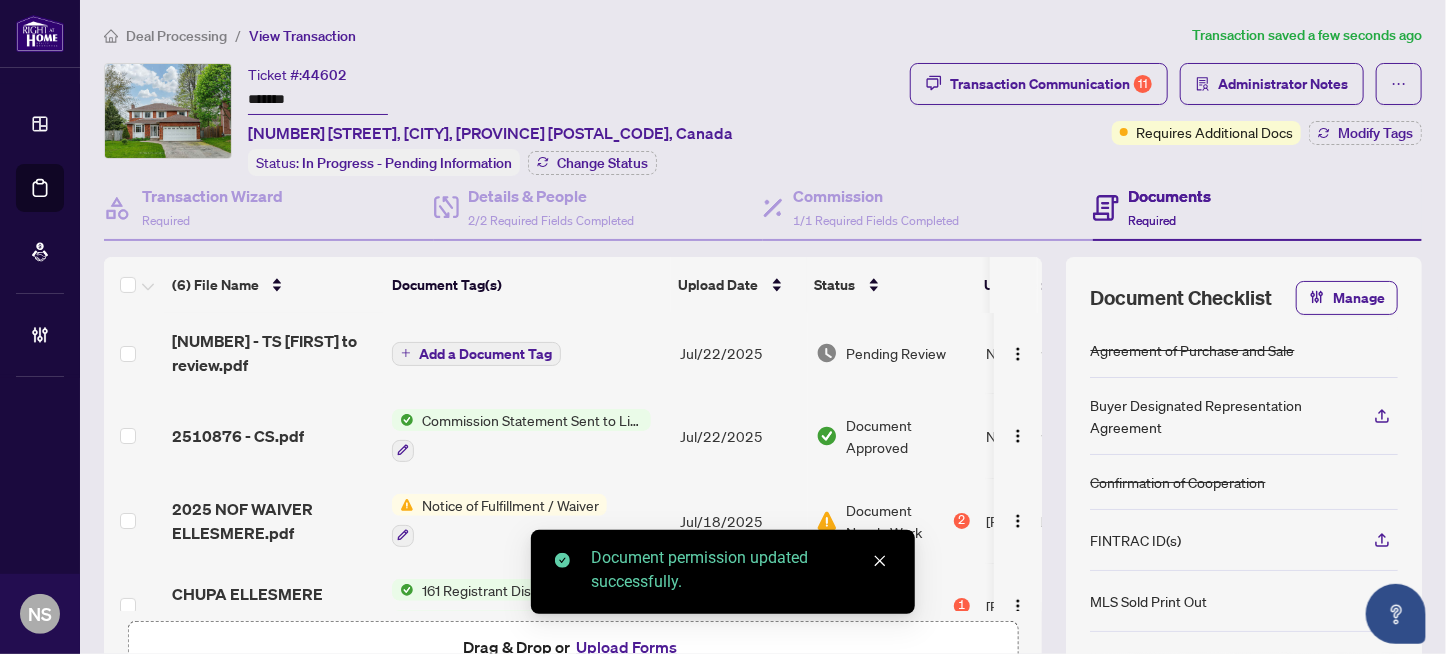 click on "Transaction Communication 11" at bounding box center [1051, 84] 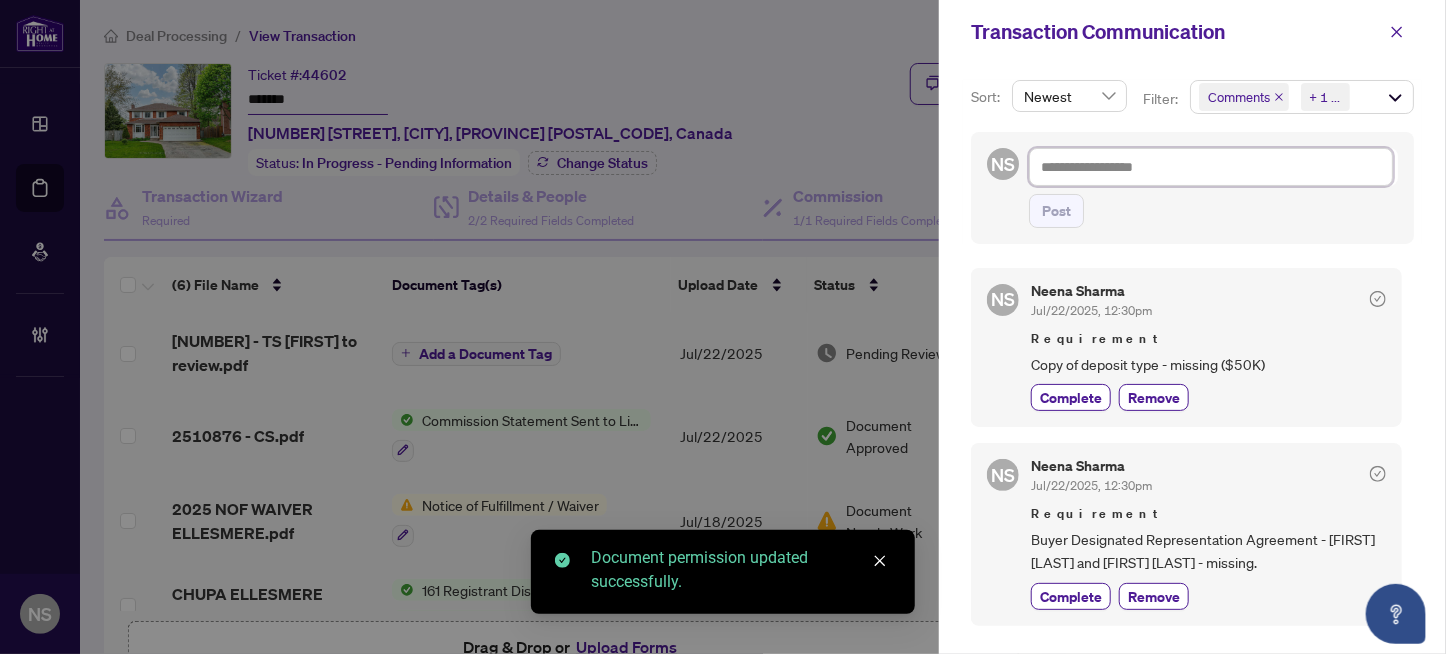 click at bounding box center [1211, 167] 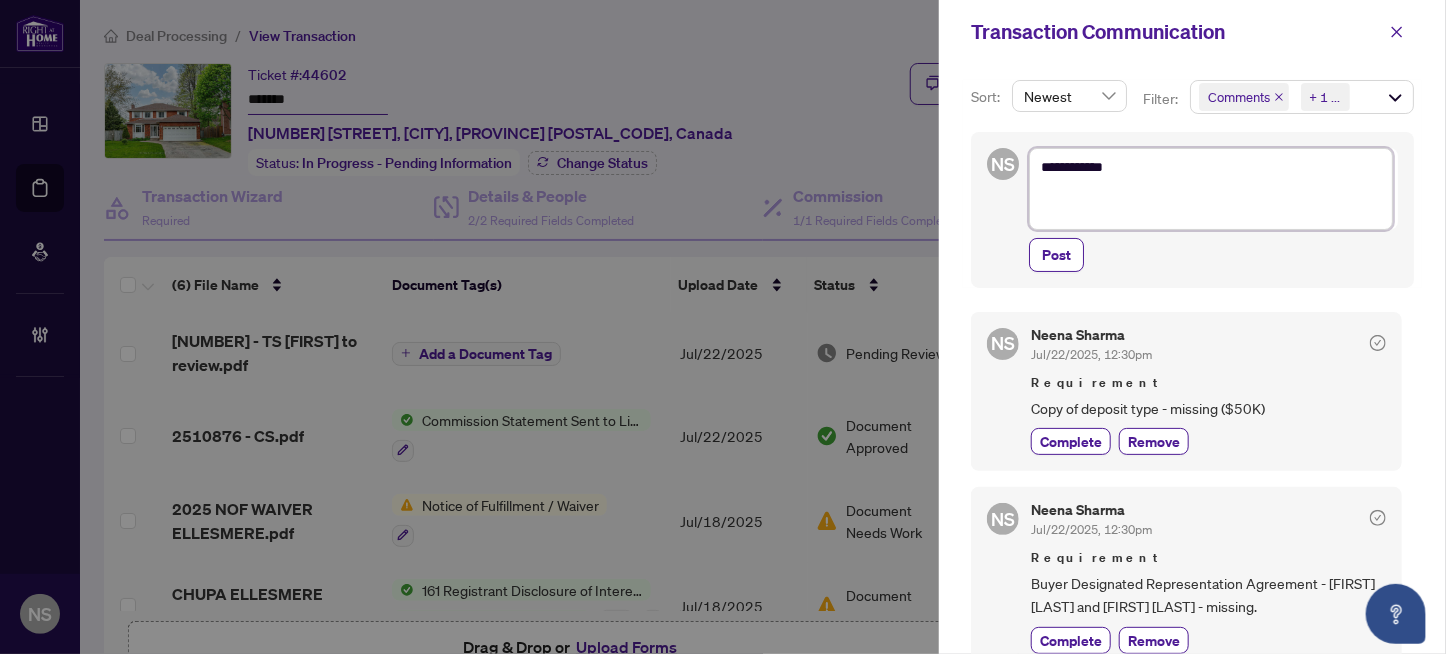 paste on "**********" 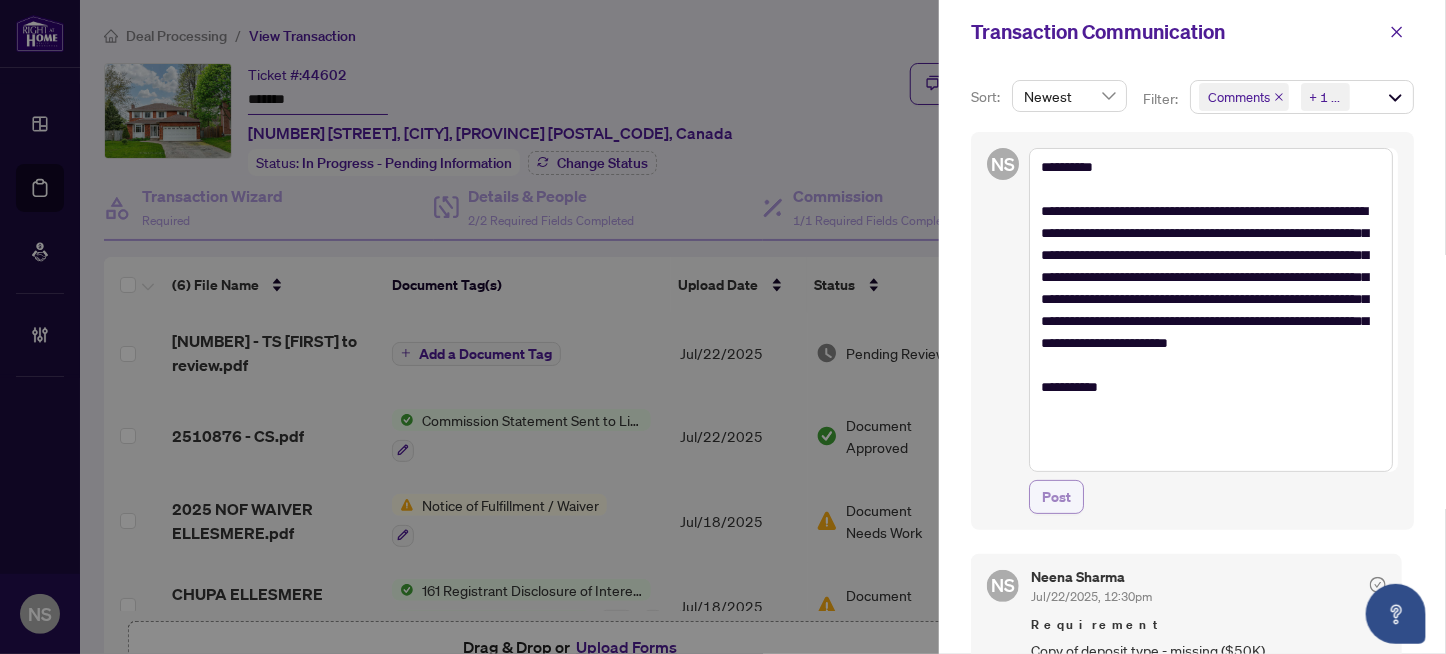 click on "Post" at bounding box center [1056, 497] 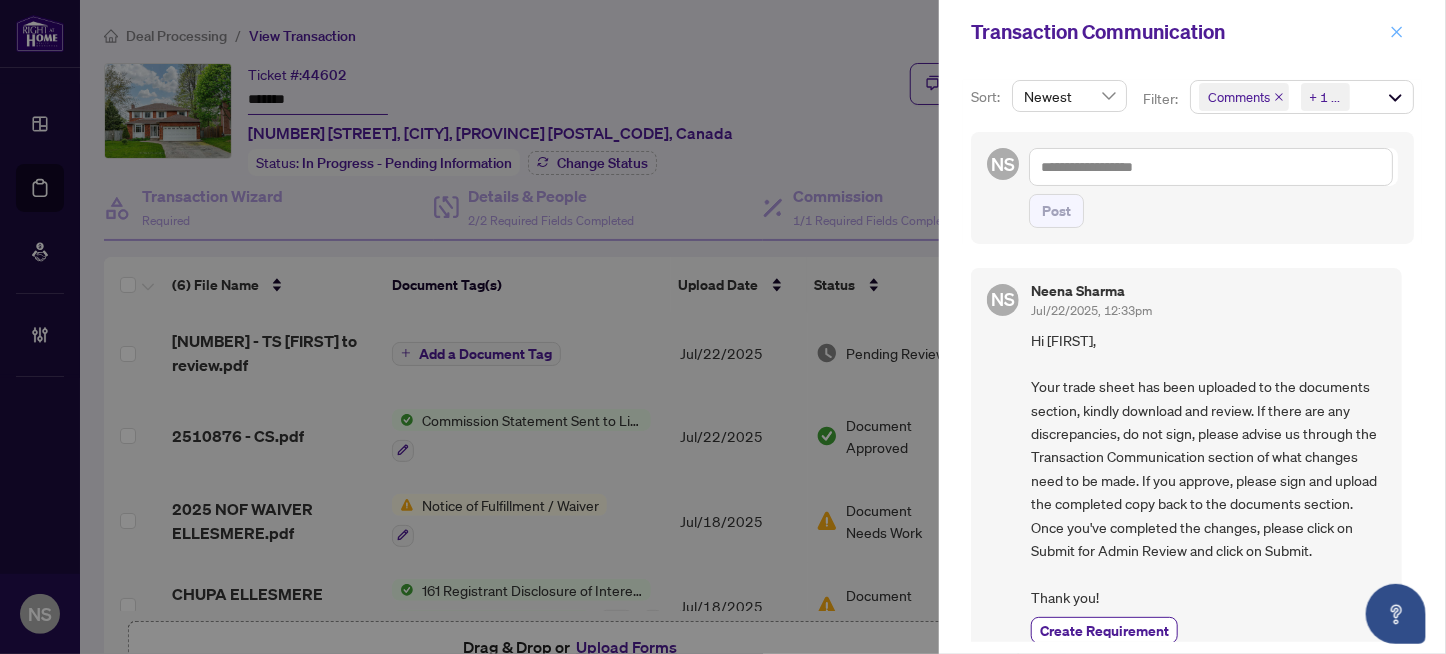 click at bounding box center [1397, 32] 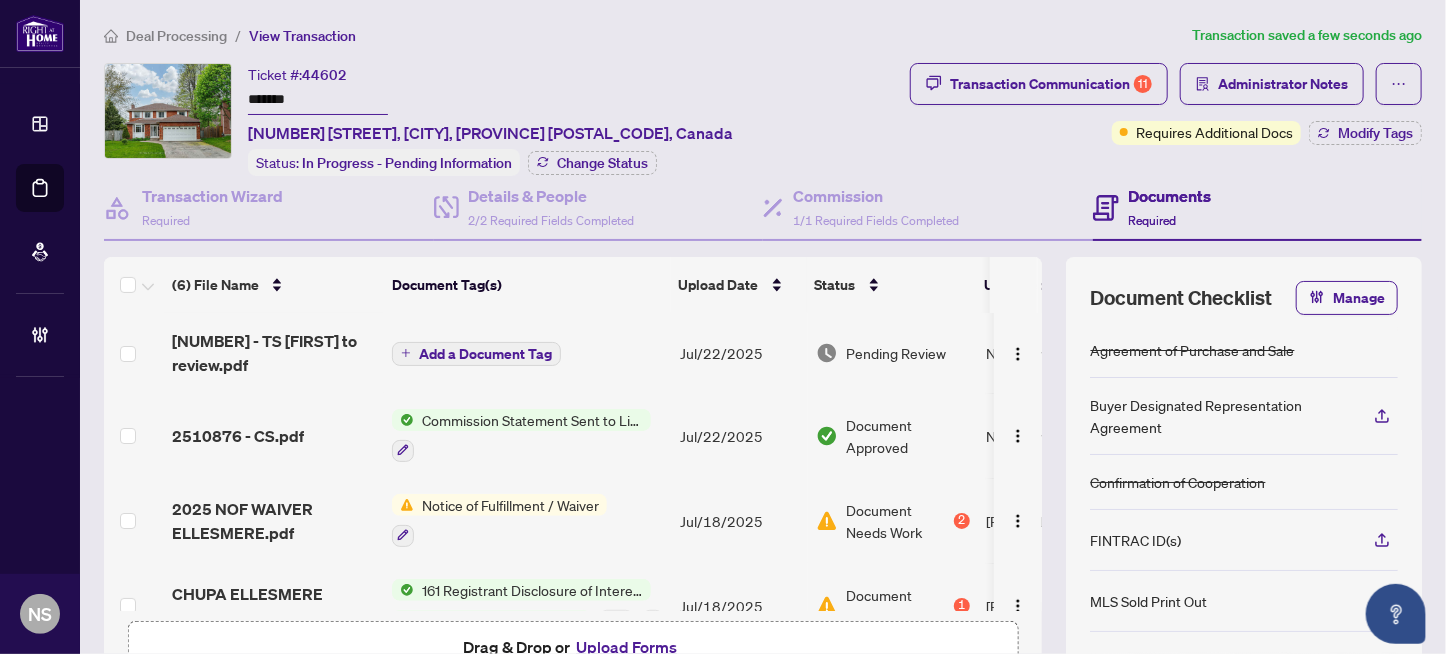 click on "Ticket #:  44602 ******* 376 Ellesmere Crt, Oshawa, Ontario L1H 8E6, Canada" at bounding box center [490, 104] 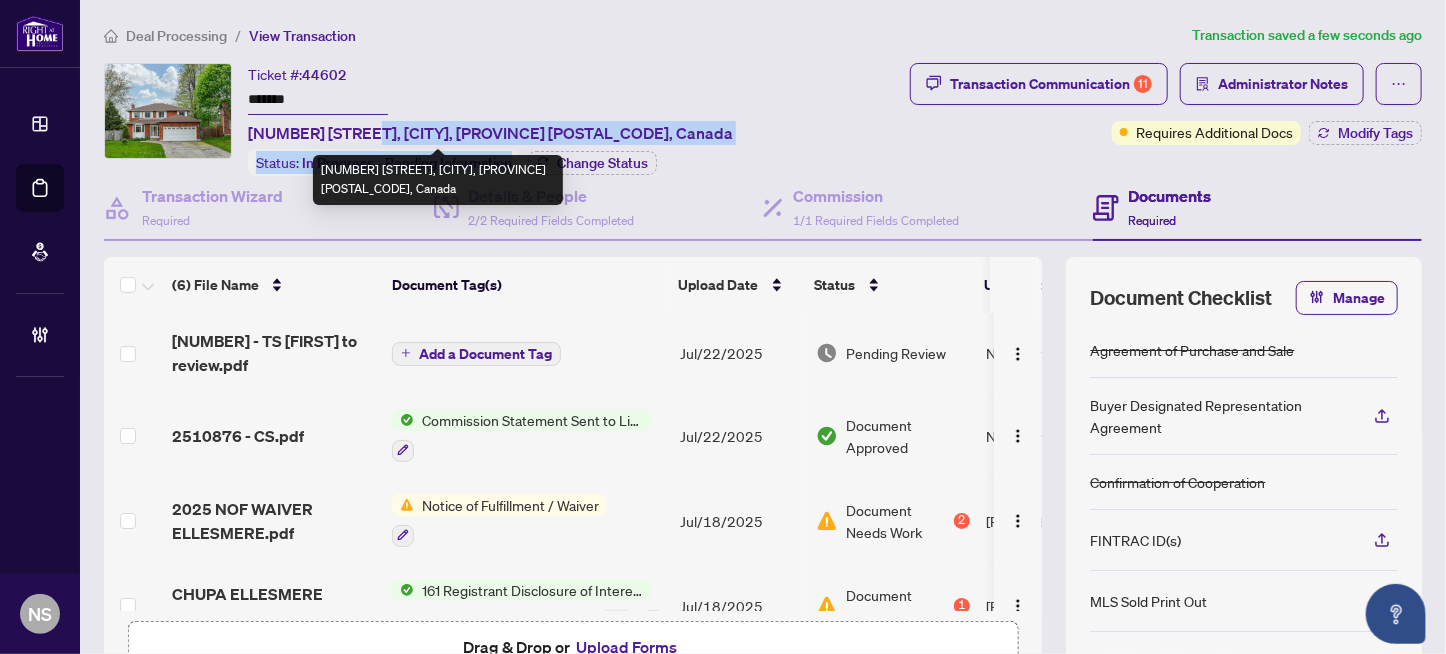 drag, startPoint x: 653, startPoint y: 127, endPoint x: 359, endPoint y: 134, distance: 294.0833 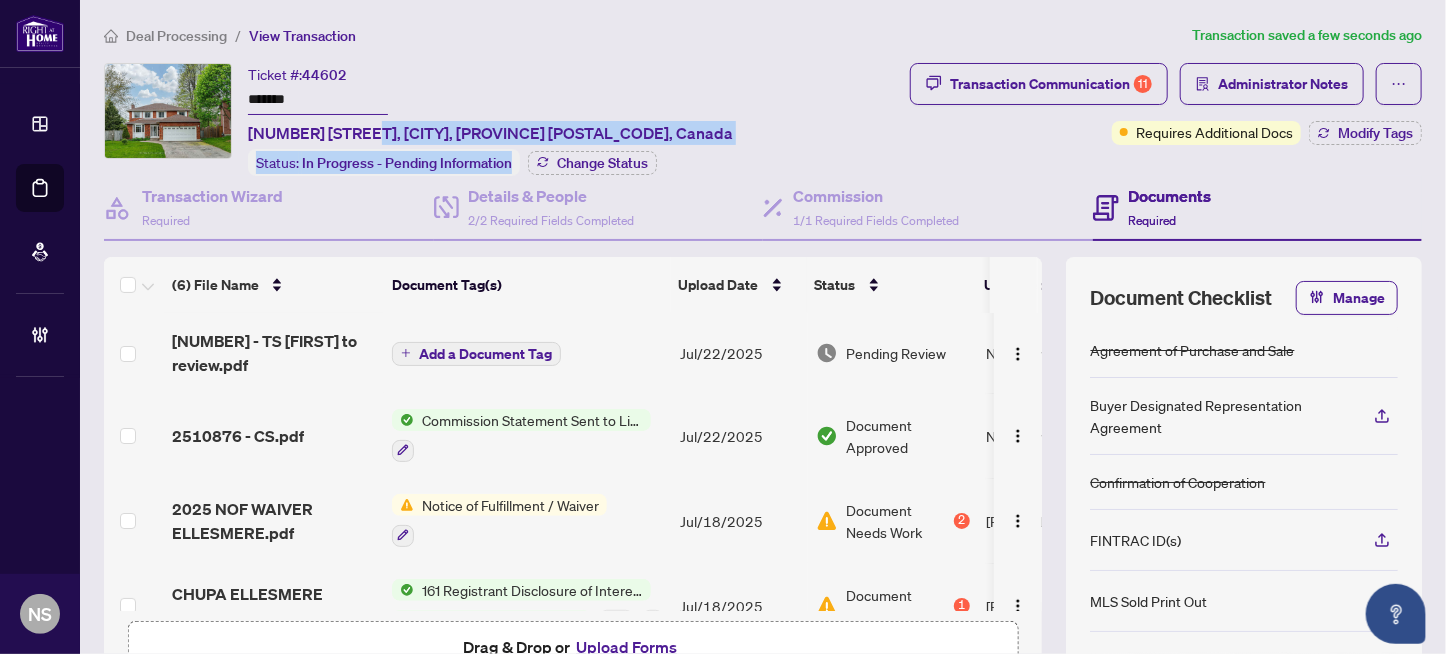 click on "Ticket #:  44602 ******* 376 Ellesmere Crt, Oshawa, Ontario L1H 8E6, Canada Status:   In Progress - Pending Information Change Status" at bounding box center [503, 119] 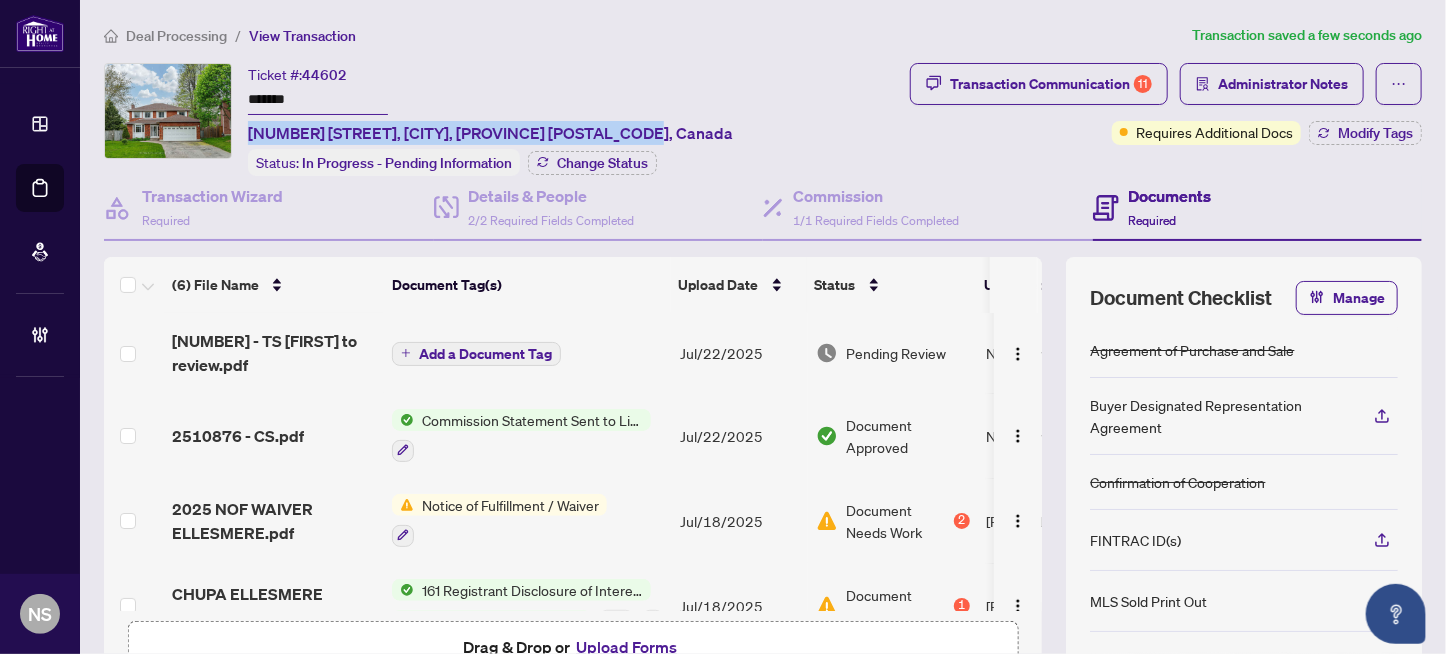 drag, startPoint x: 639, startPoint y: 125, endPoint x: 240, endPoint y: 133, distance: 399.0802 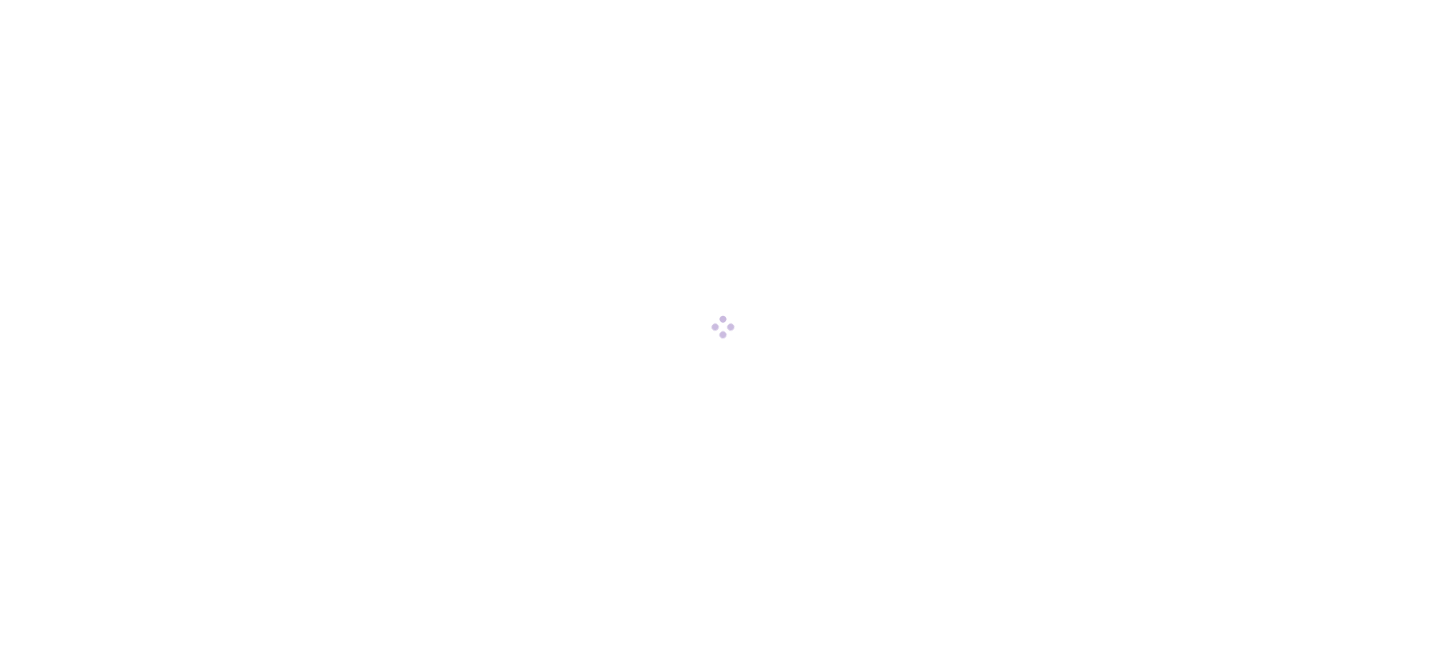 scroll, scrollTop: 0, scrollLeft: 0, axis: both 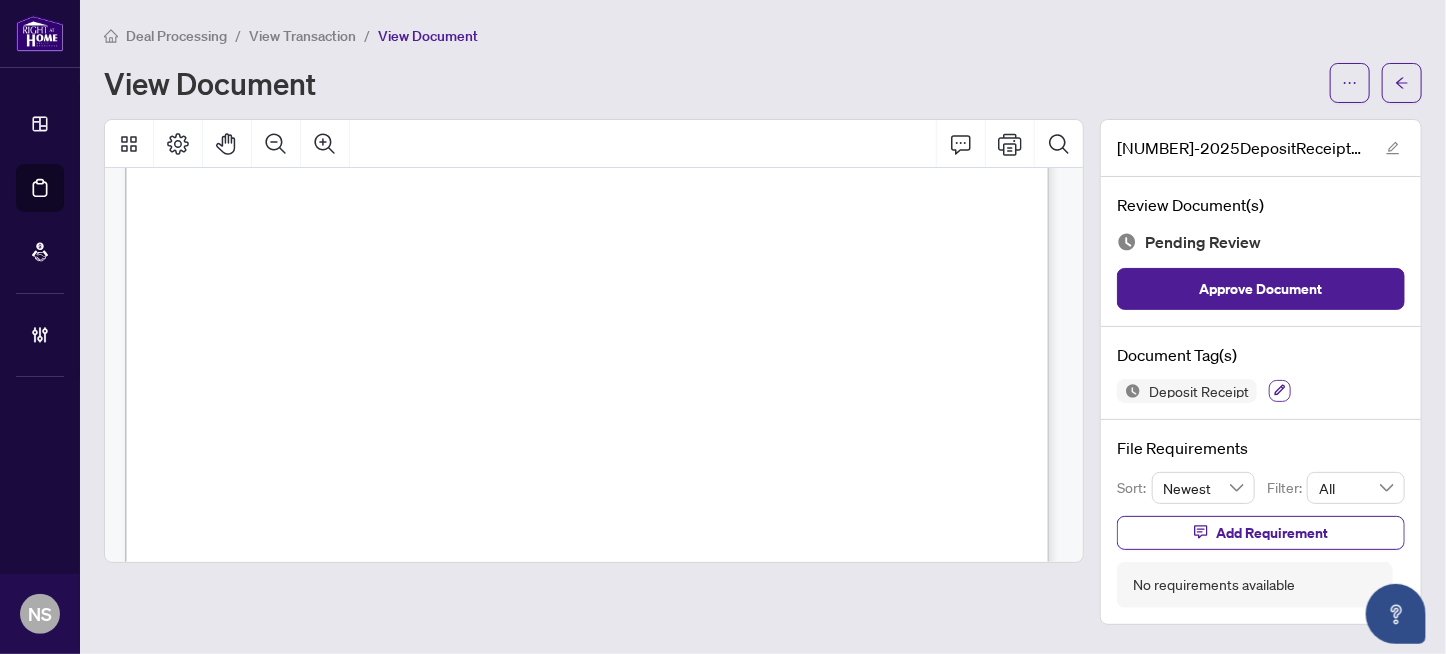 click 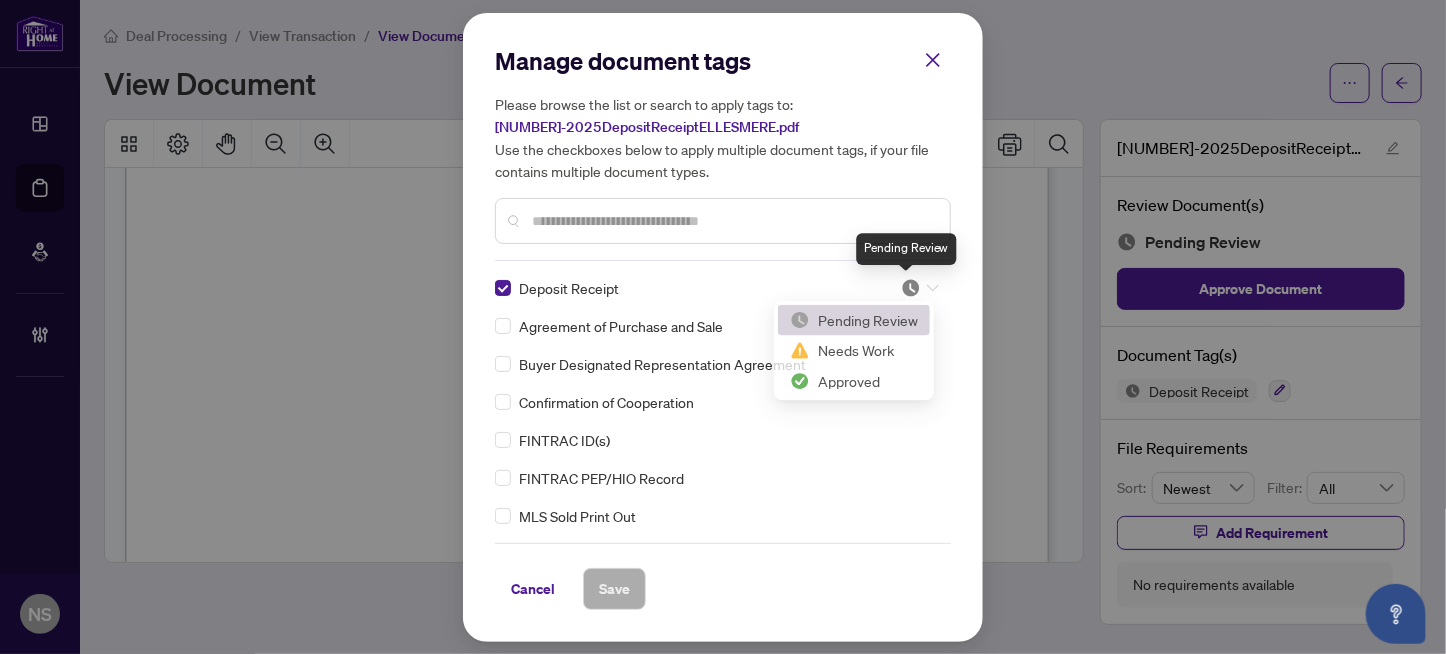 click at bounding box center [911, 288] 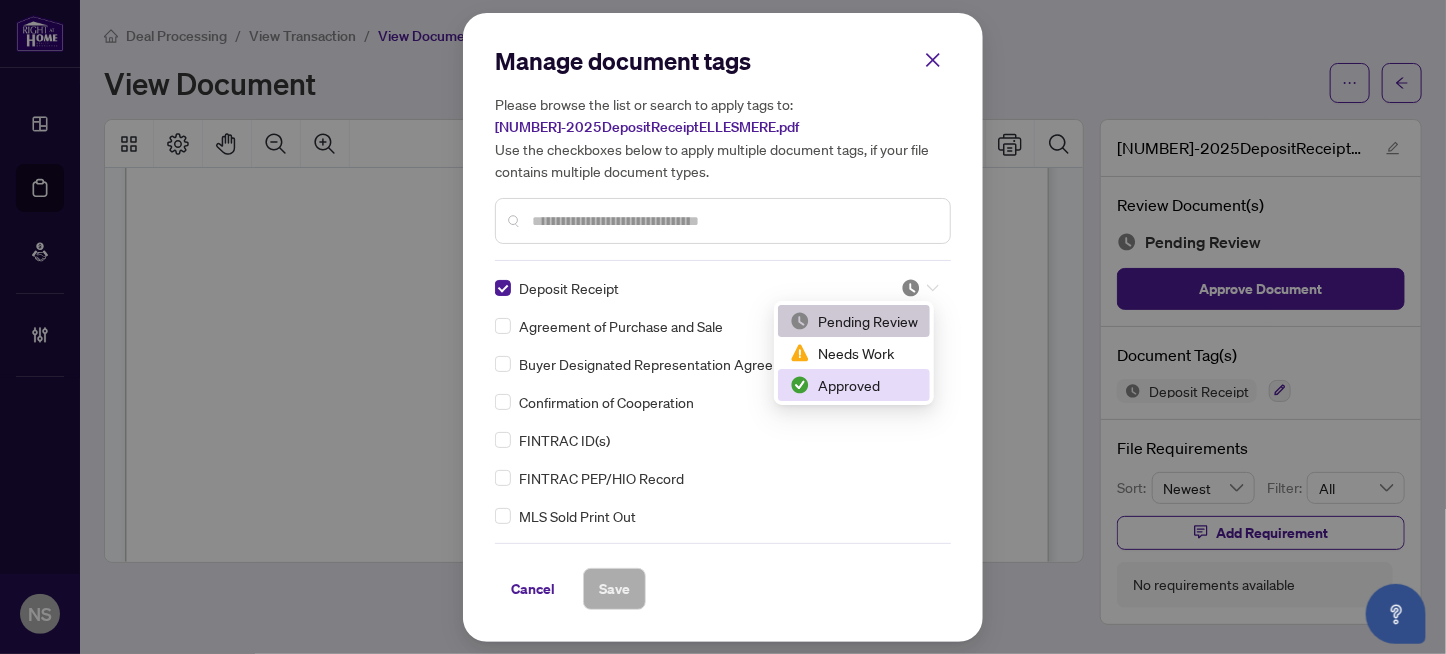 click on "Approved" at bounding box center [854, 385] 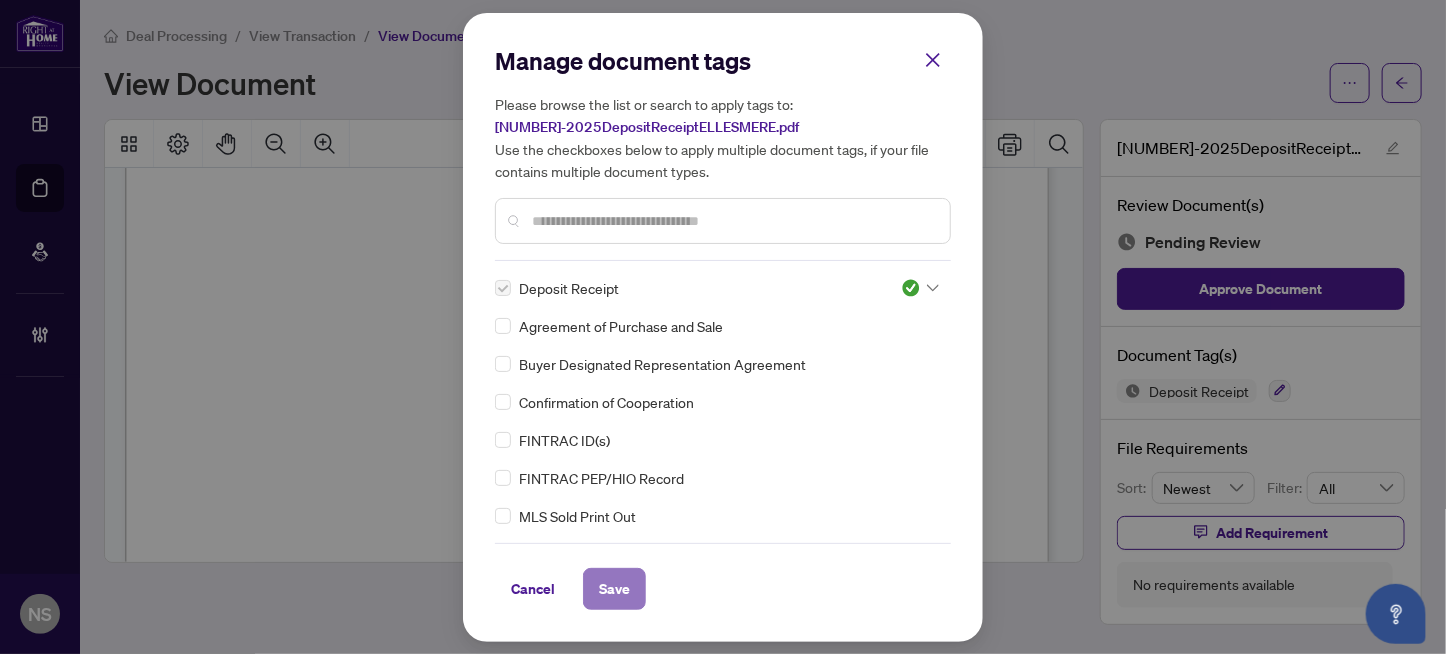 click on "Save" at bounding box center [614, 589] 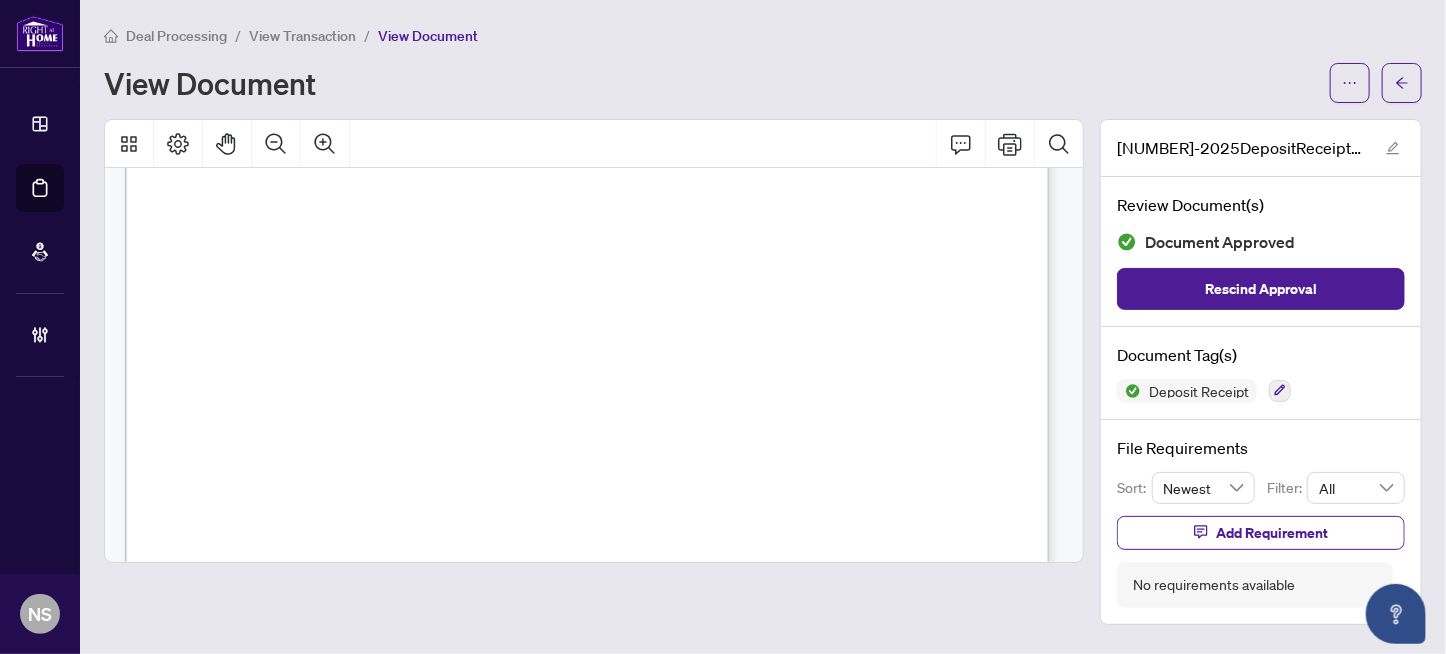 scroll, scrollTop: 0, scrollLeft: 0, axis: both 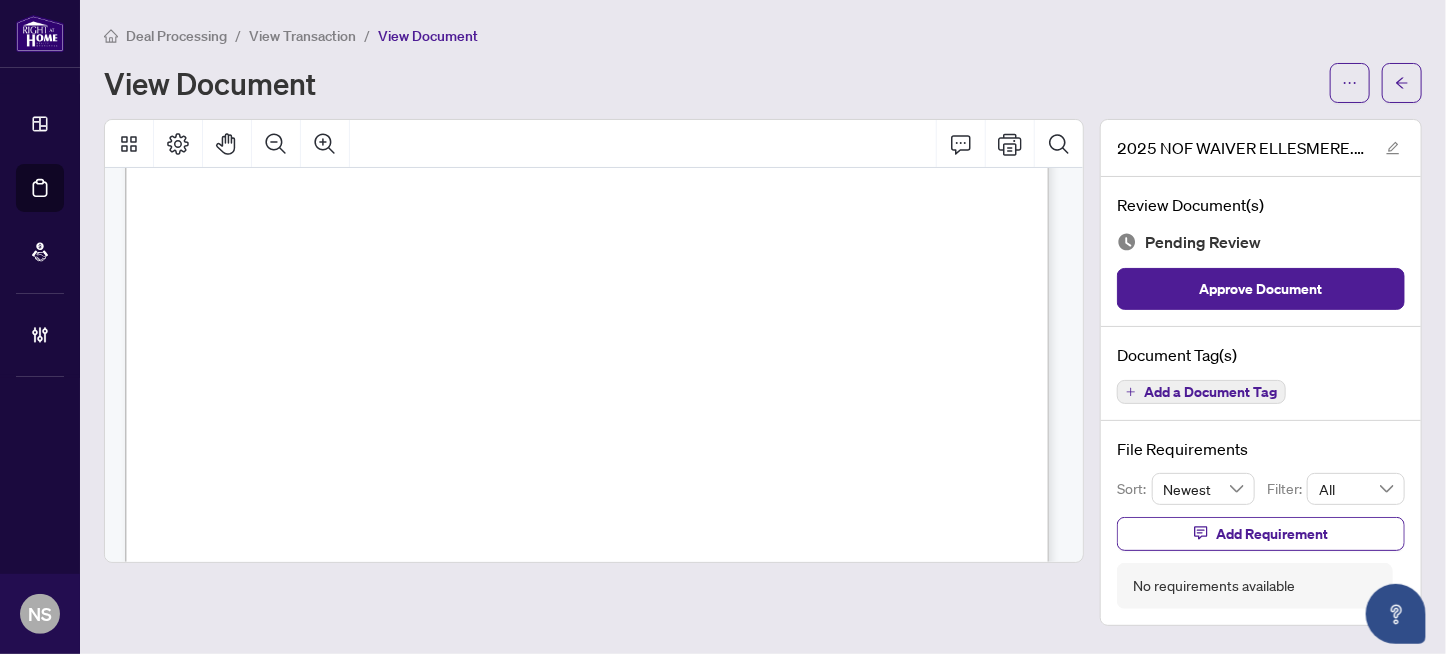 click on "Add a Document Tag" at bounding box center (1210, 392) 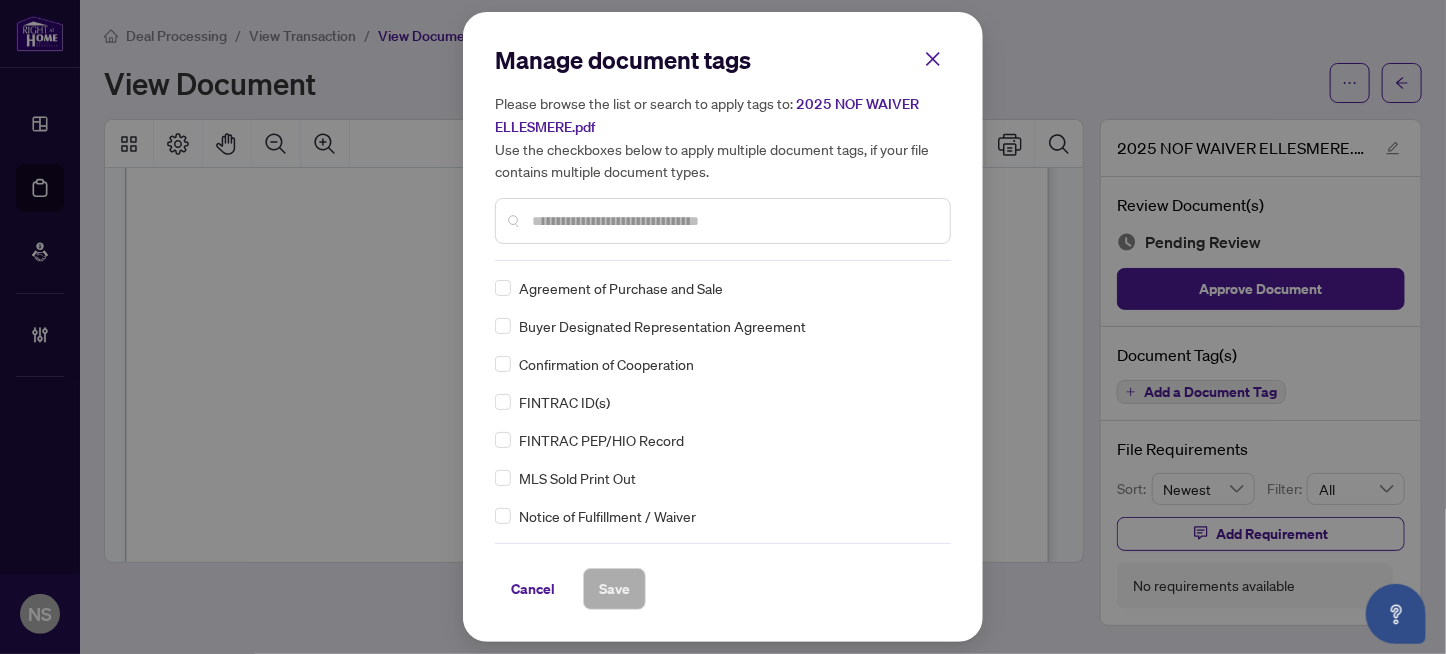click at bounding box center [733, 221] 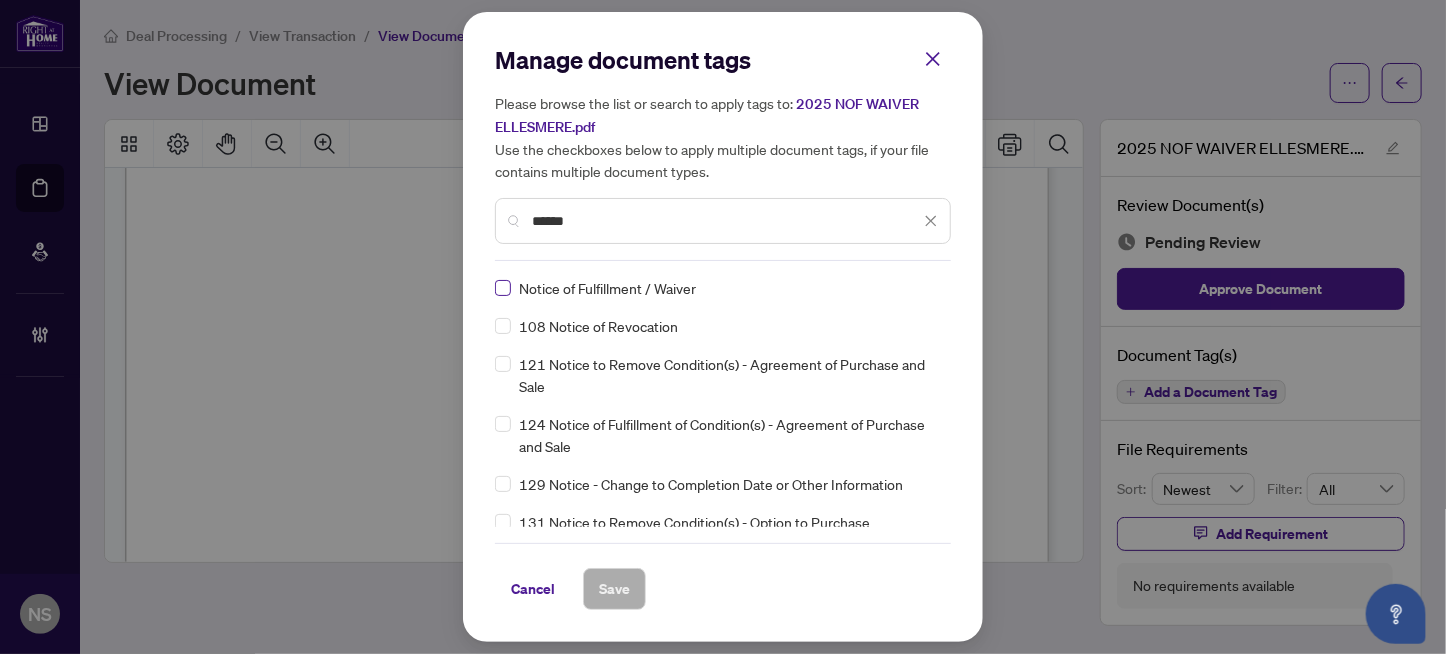 type on "******" 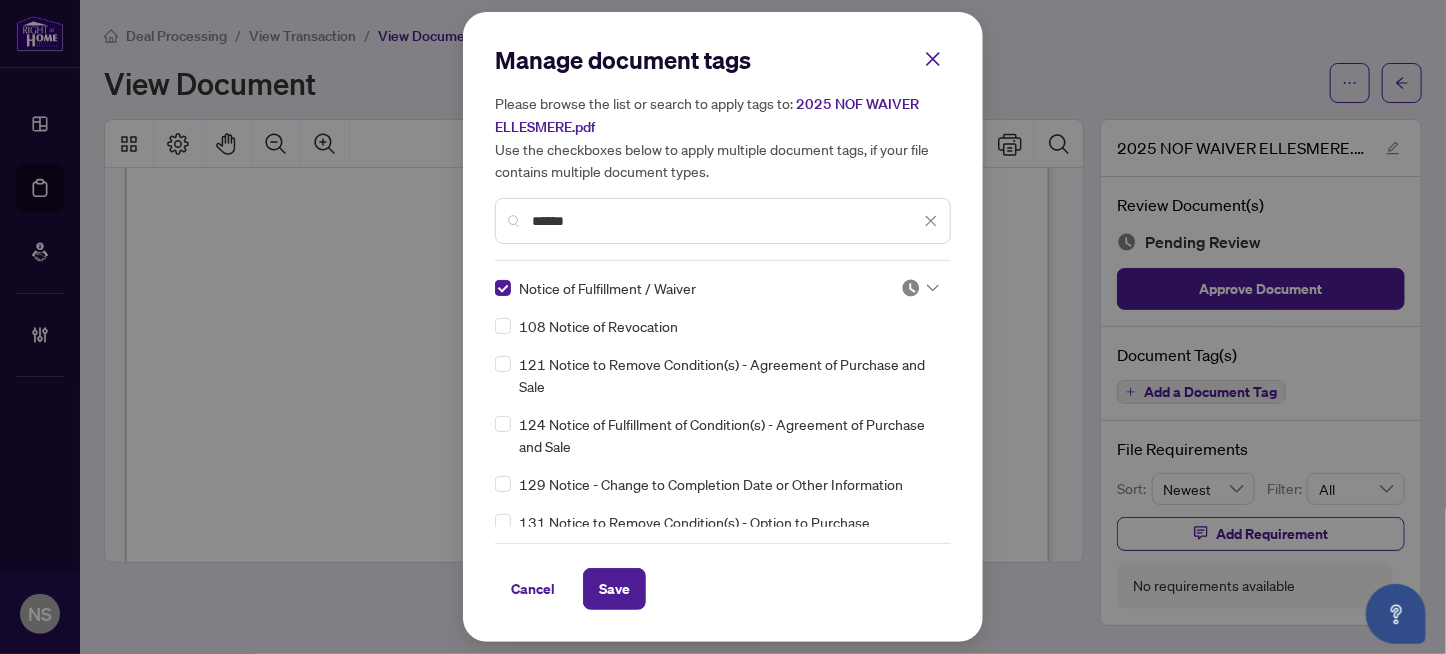 click at bounding box center (911, 288) 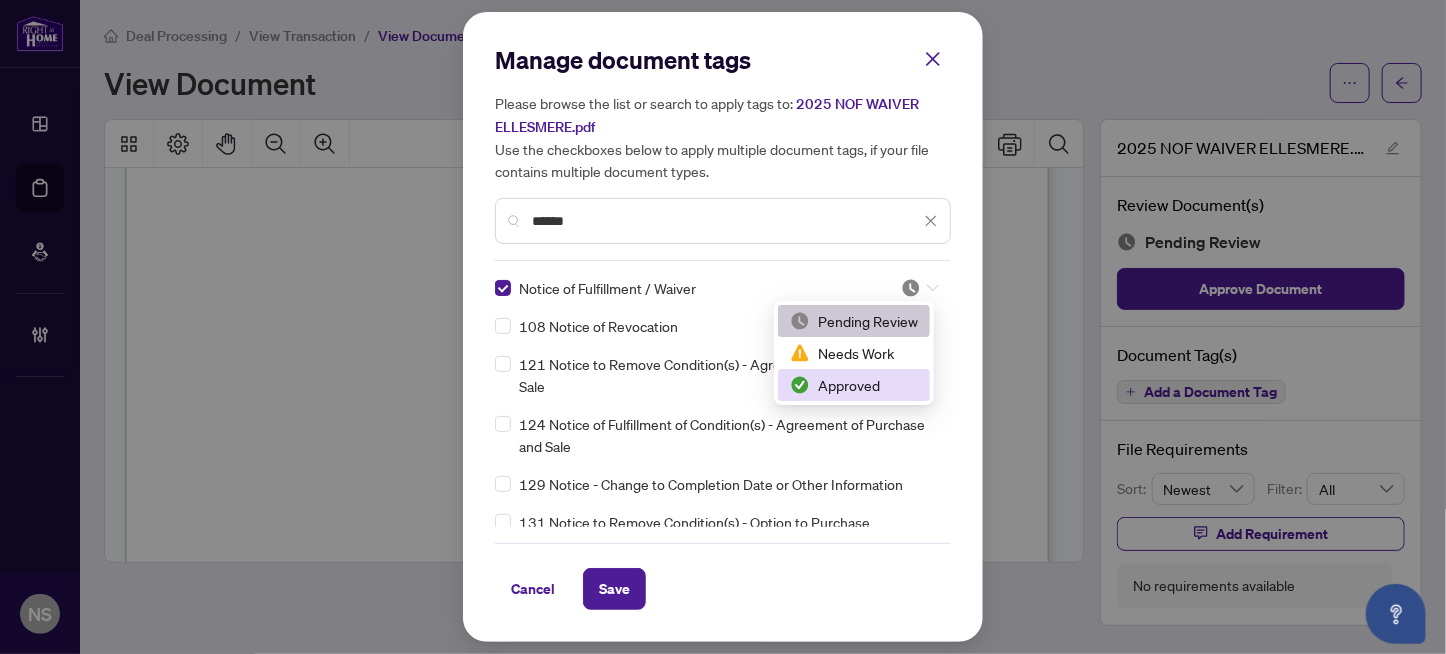 drag, startPoint x: 879, startPoint y: 391, endPoint x: 636, endPoint y: 630, distance: 340.83722 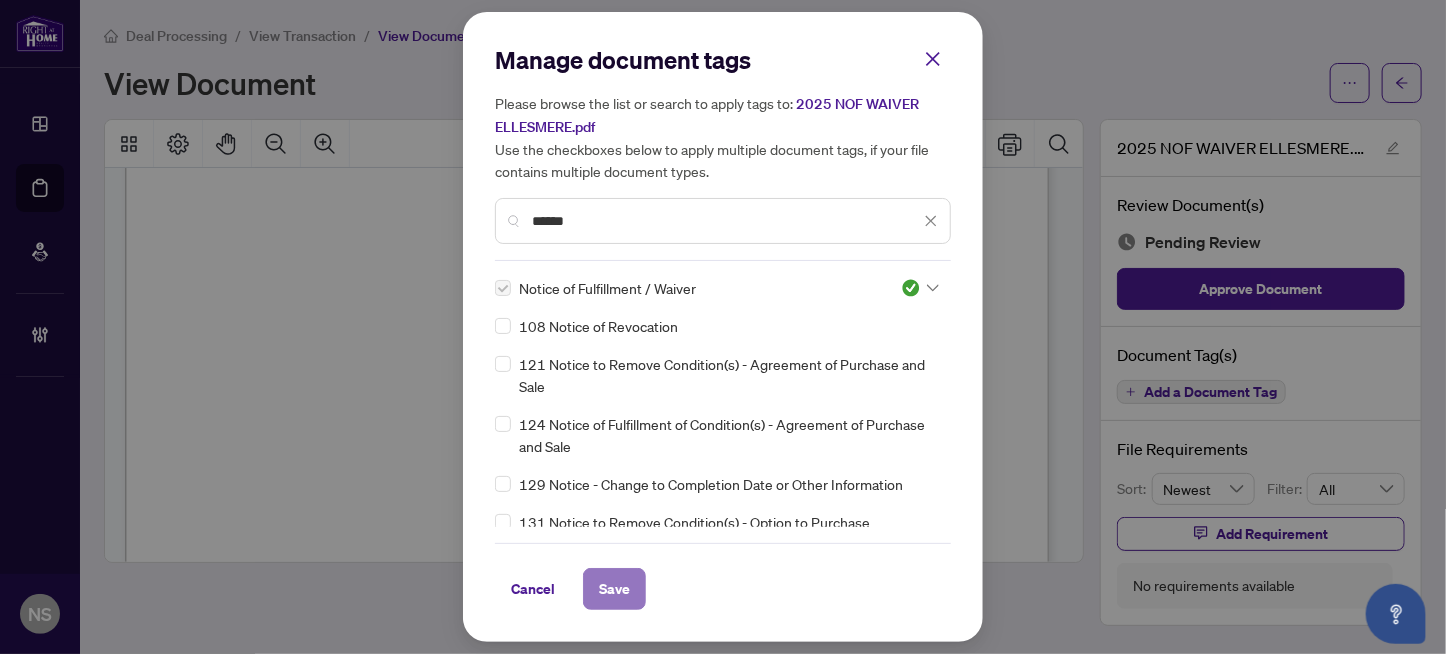 click on "Save" at bounding box center (614, 589) 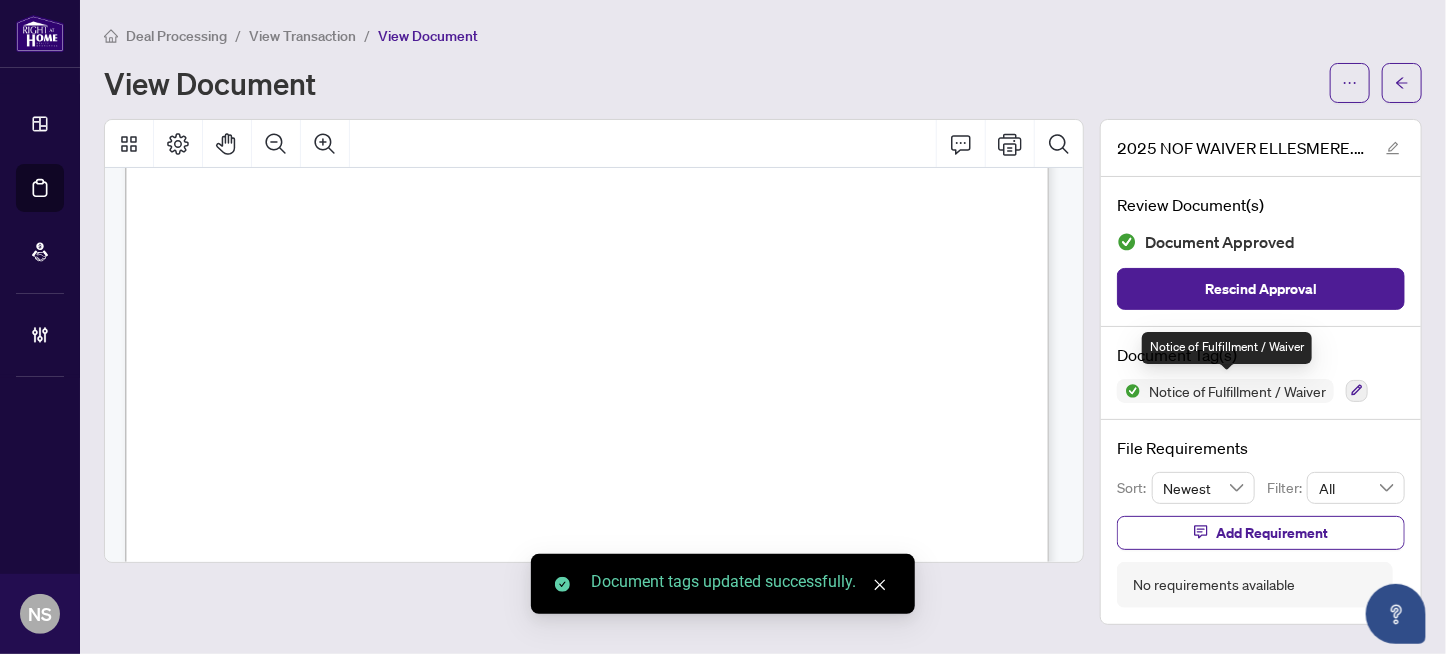 click on "Notice of Fulfillment / Waiver" at bounding box center (1237, 391) 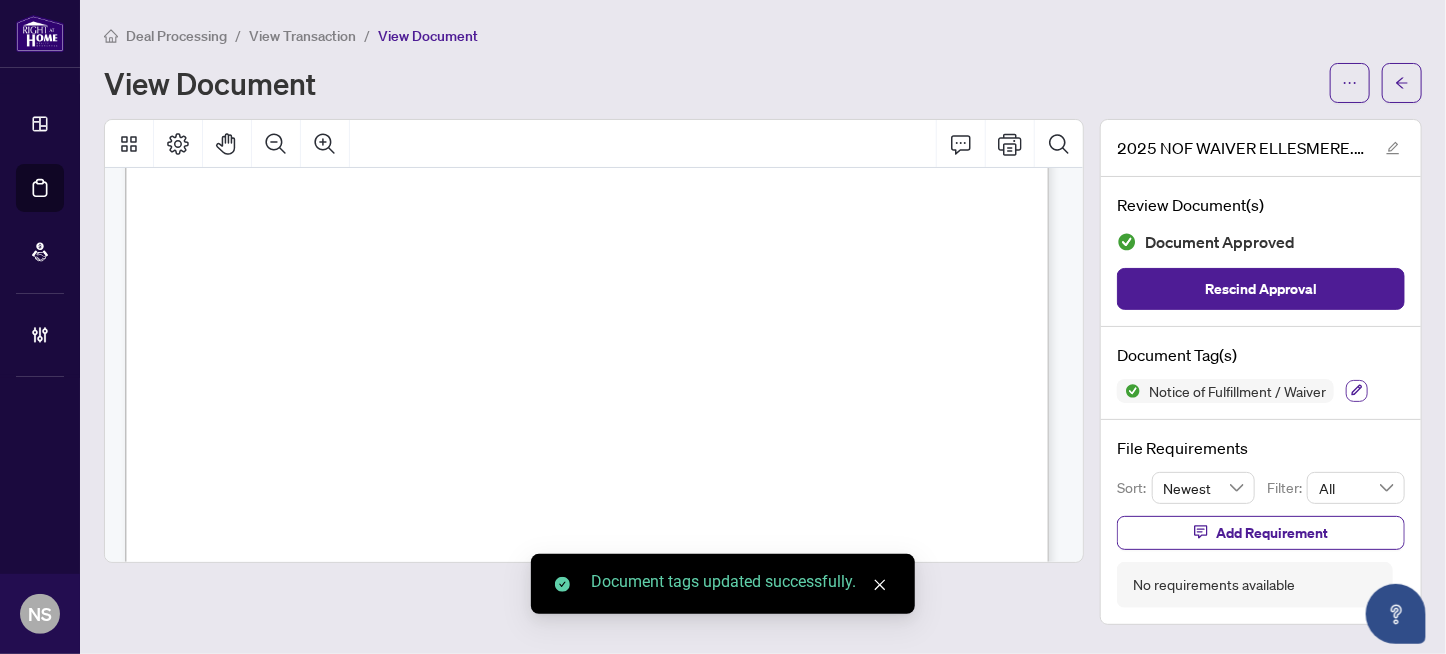 click 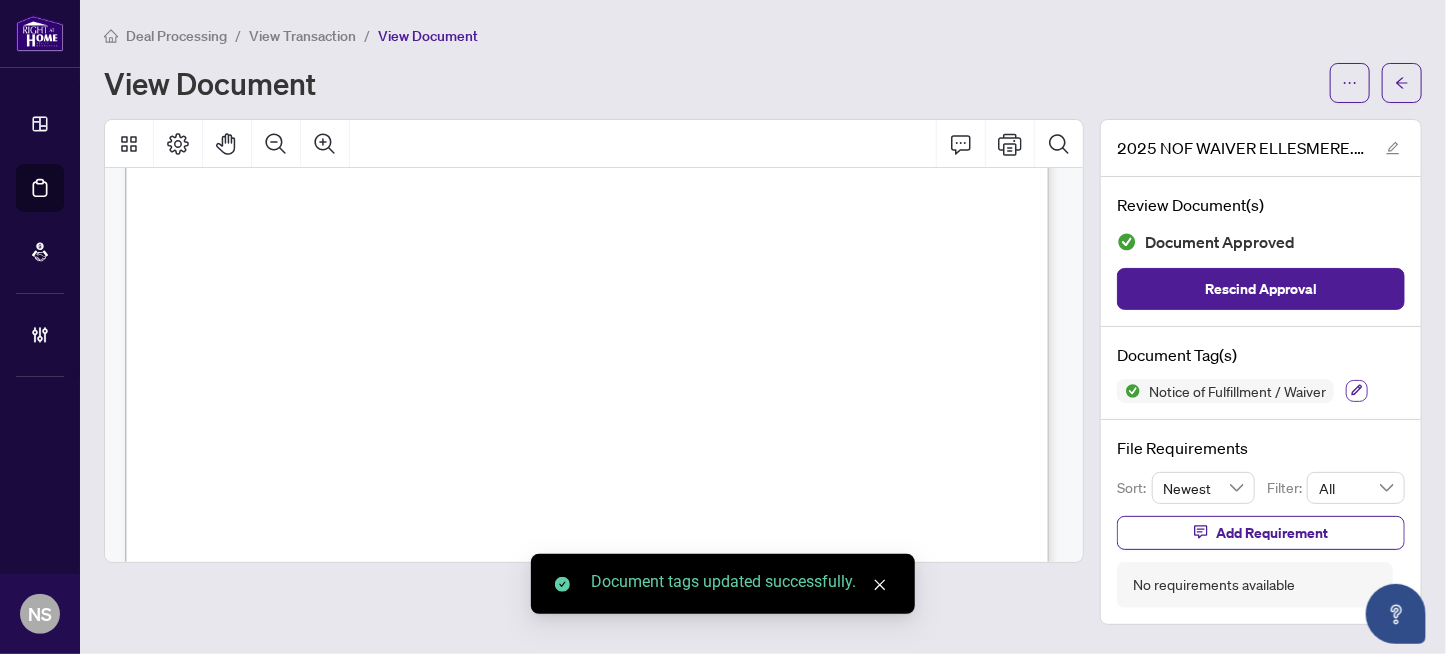 type 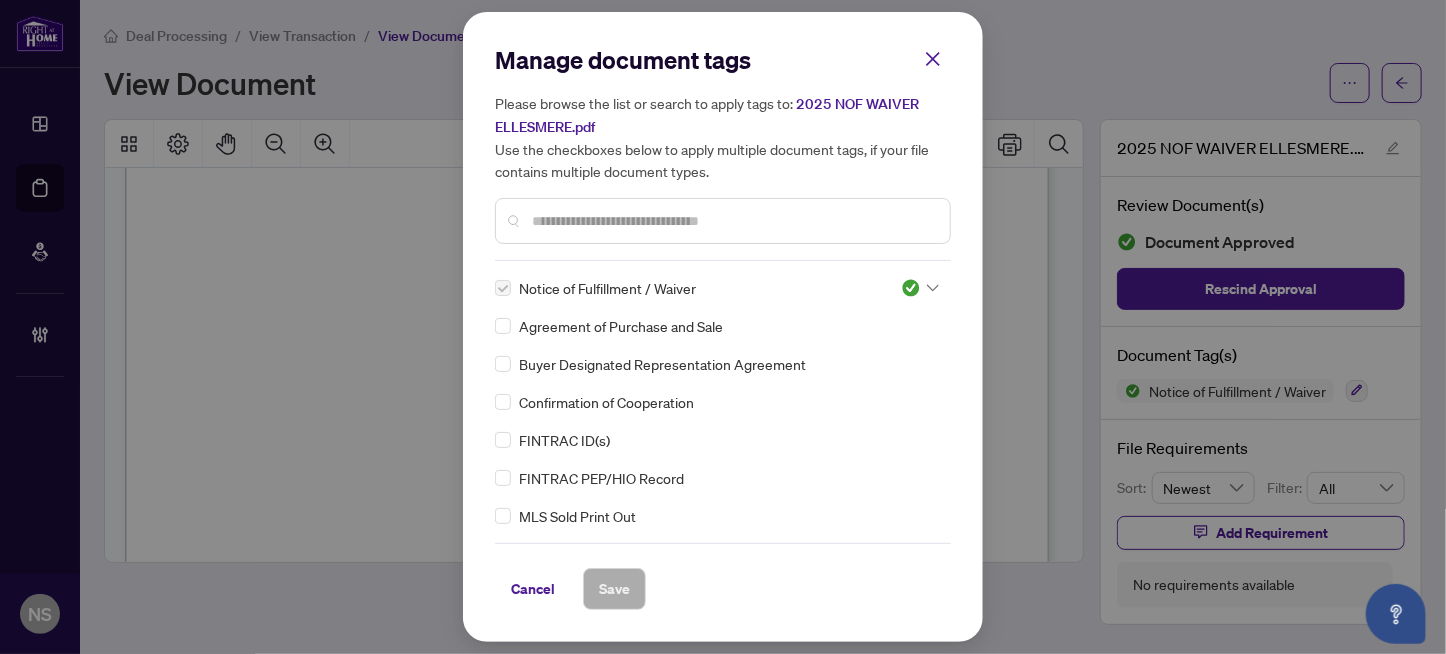 click at bounding box center (911, 288) 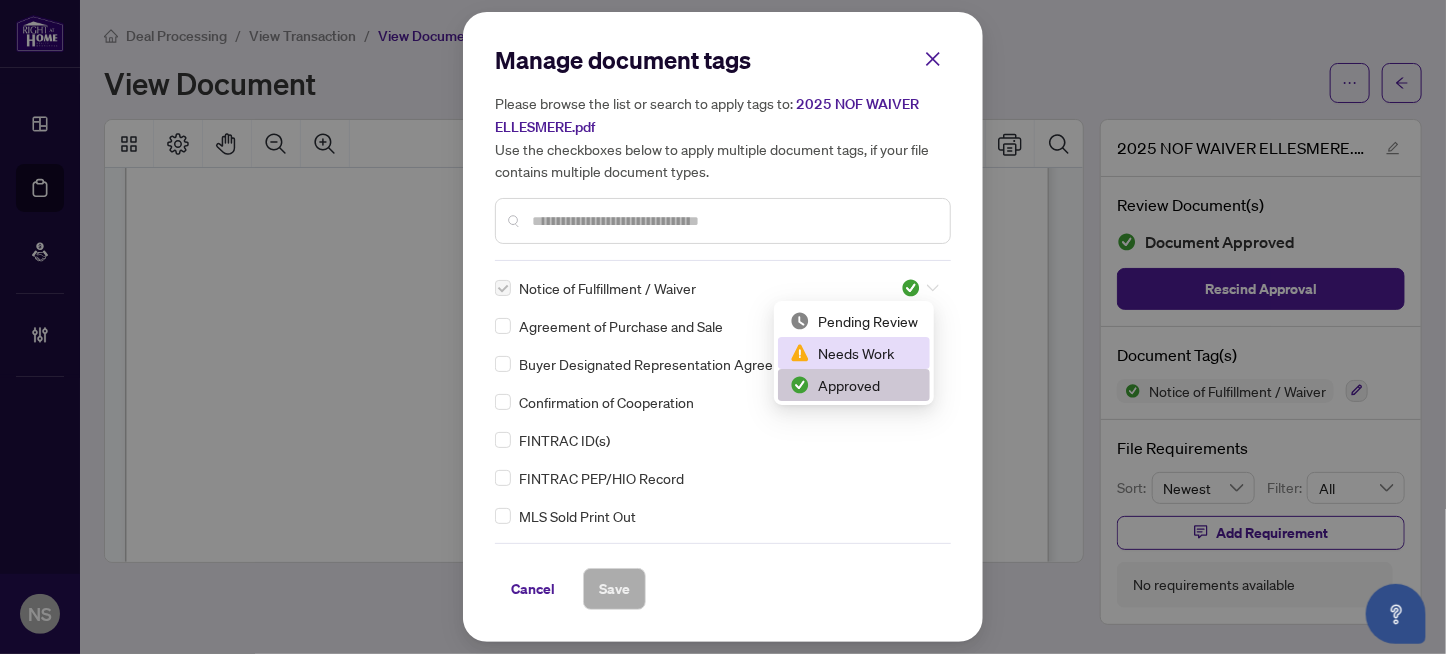 click on "Needs Work" at bounding box center (854, 353) 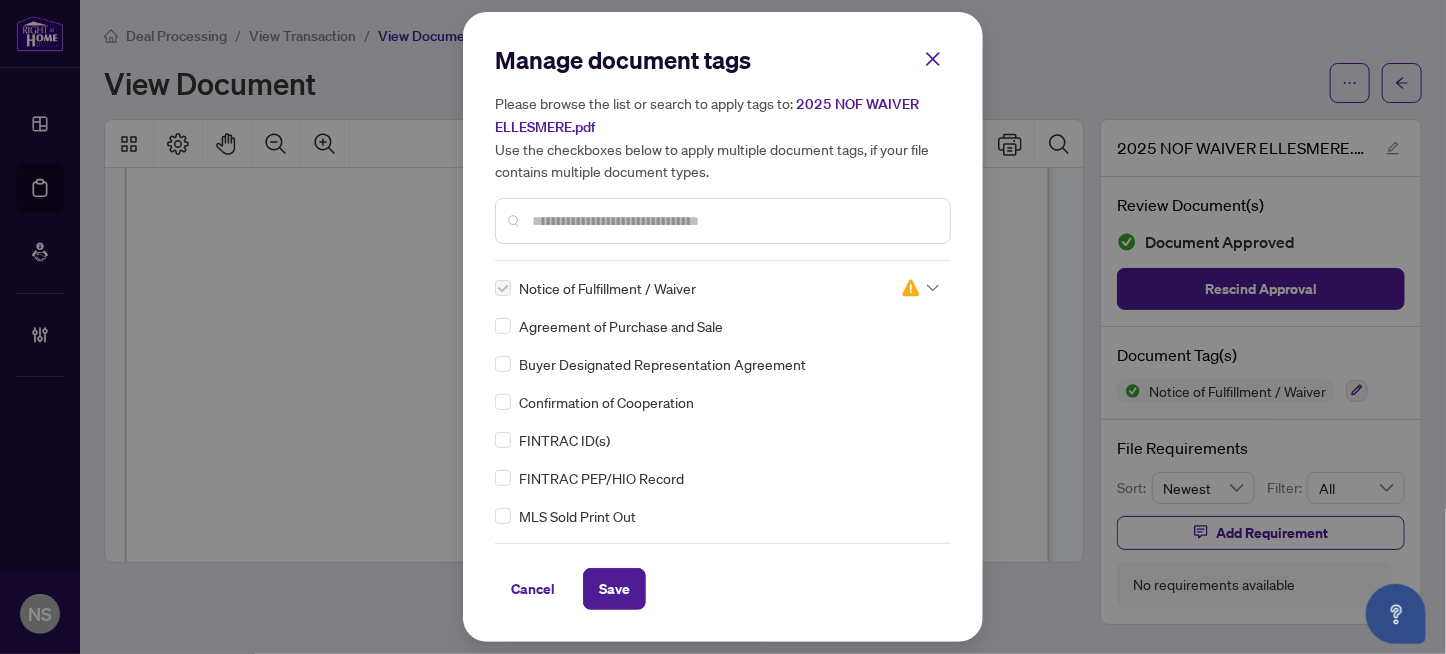 drag, startPoint x: 606, startPoint y: 583, endPoint x: 1357, endPoint y: 440, distance: 764.4933 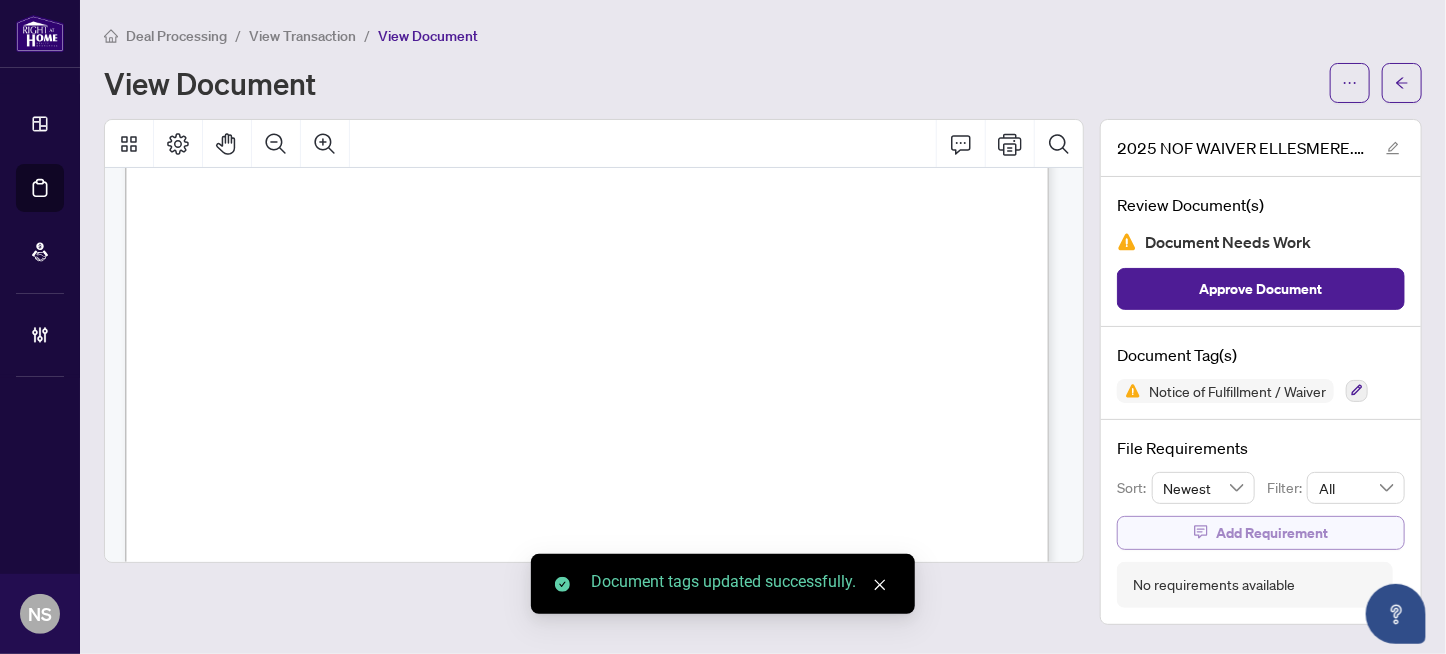 click on "Add Requirement" at bounding box center [1272, 533] 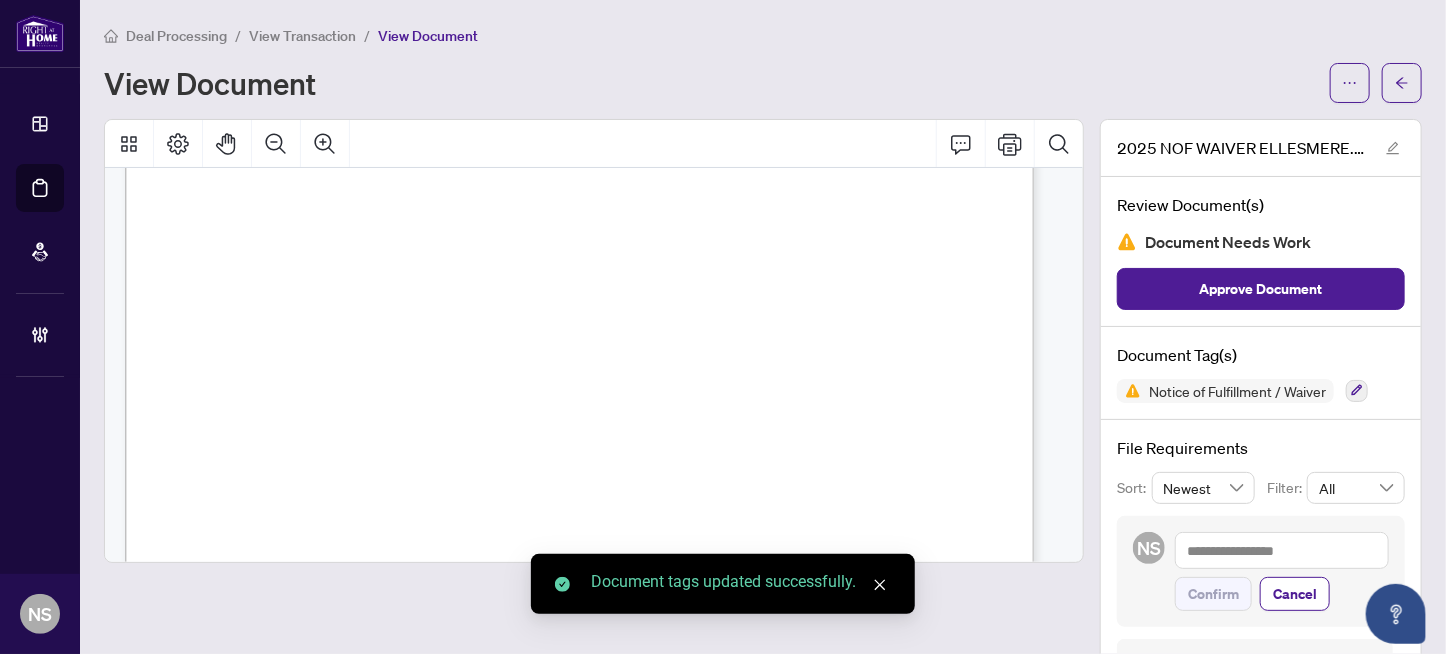 scroll, scrollTop: 1739, scrollLeft: 0, axis: vertical 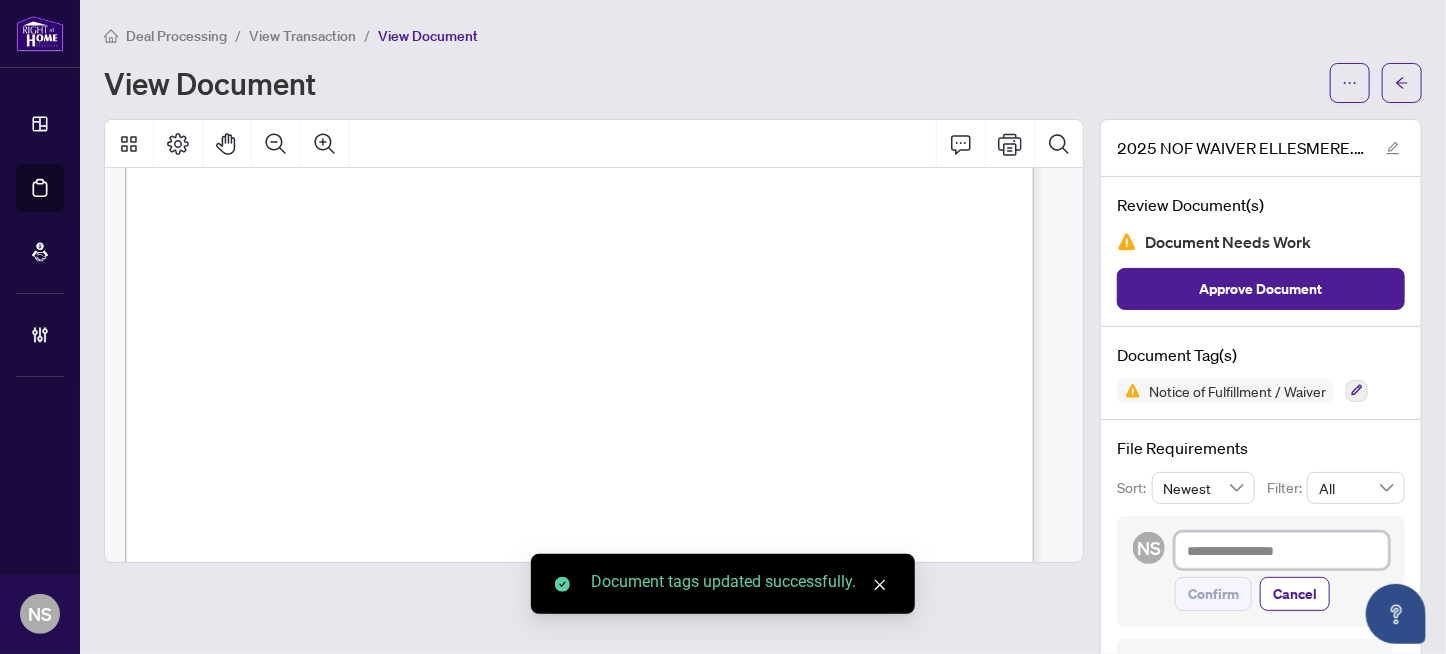 click at bounding box center [1282, 551] 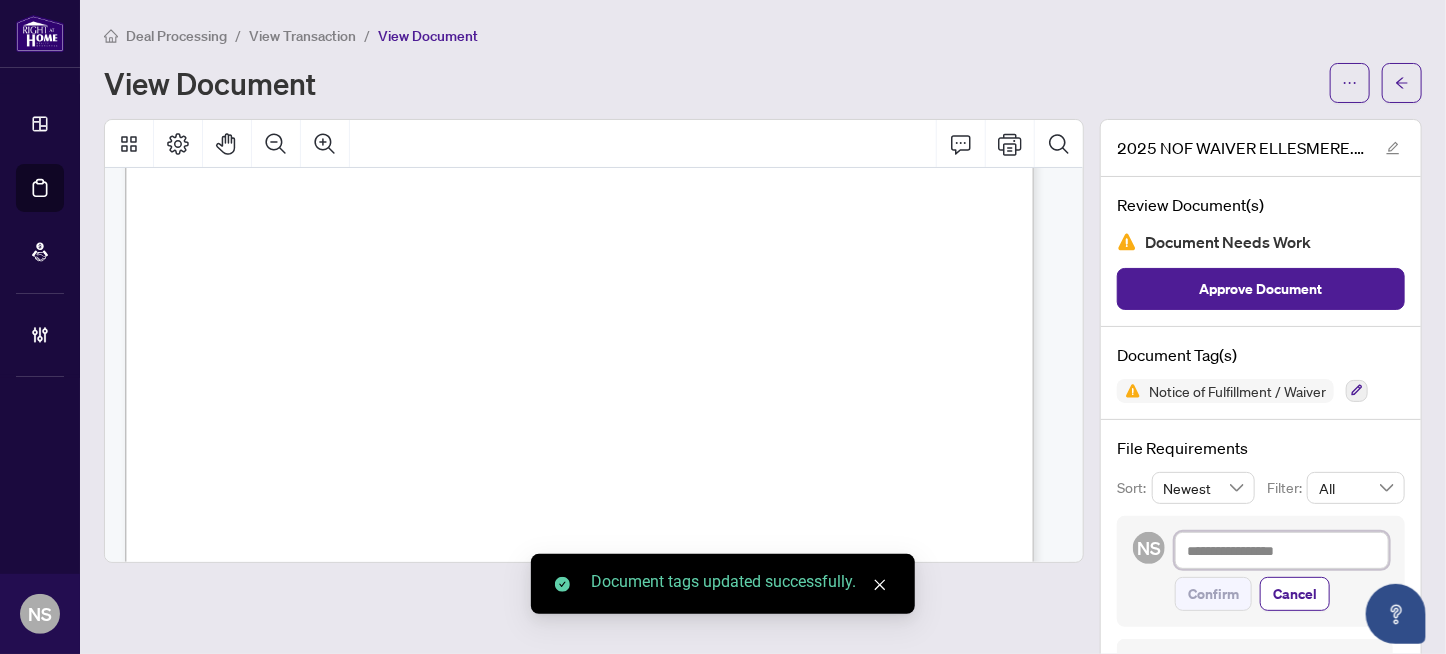 type on "*" 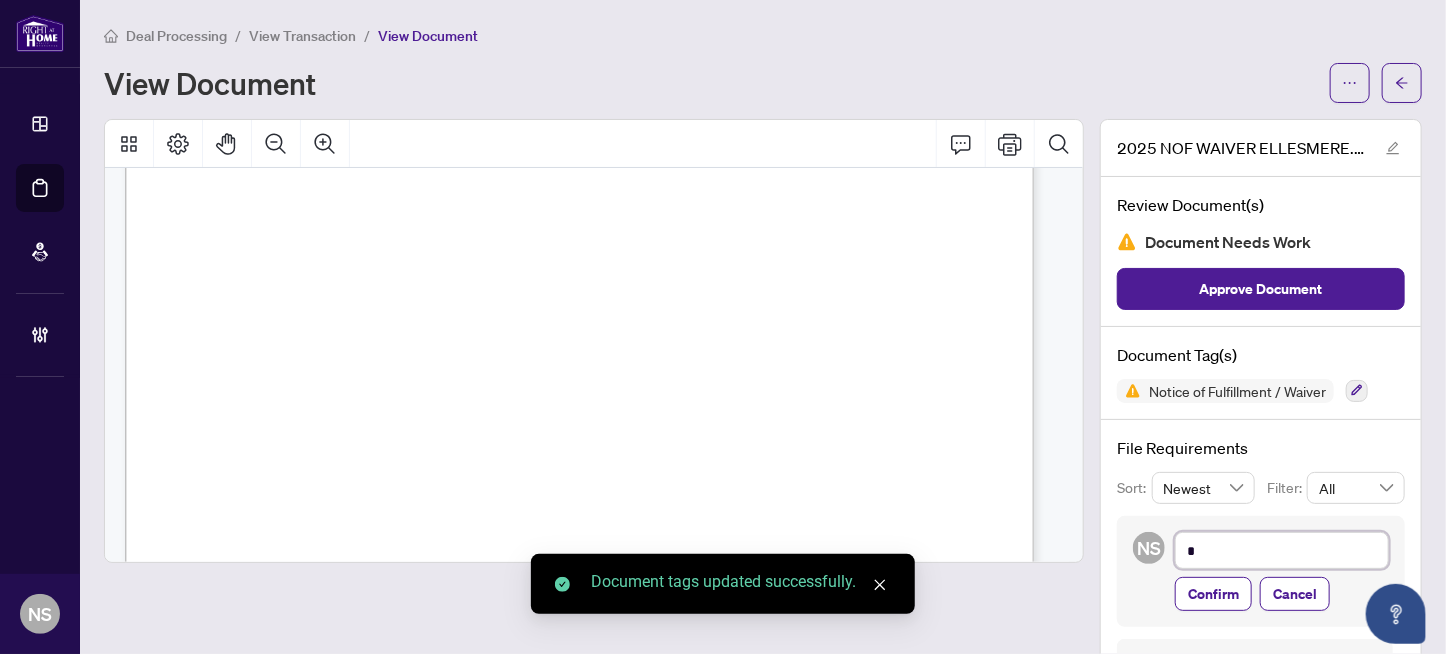 type on "**" 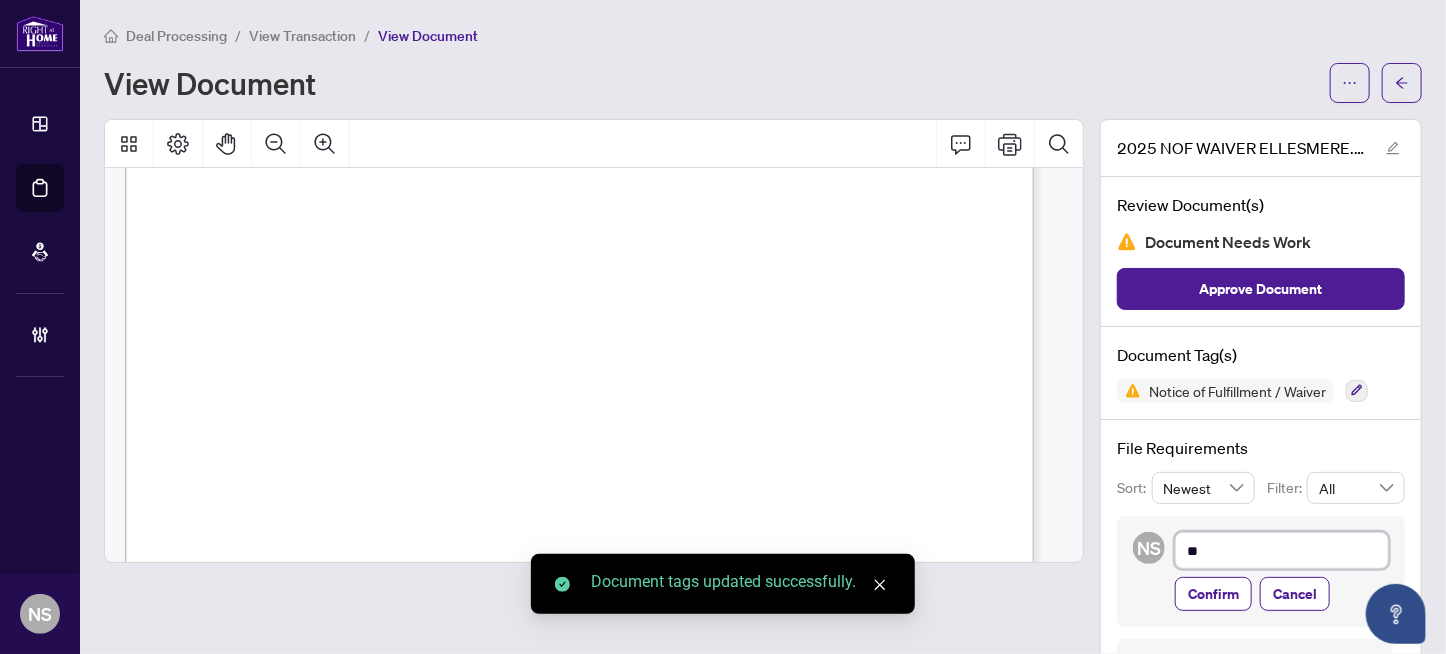 type on "***" 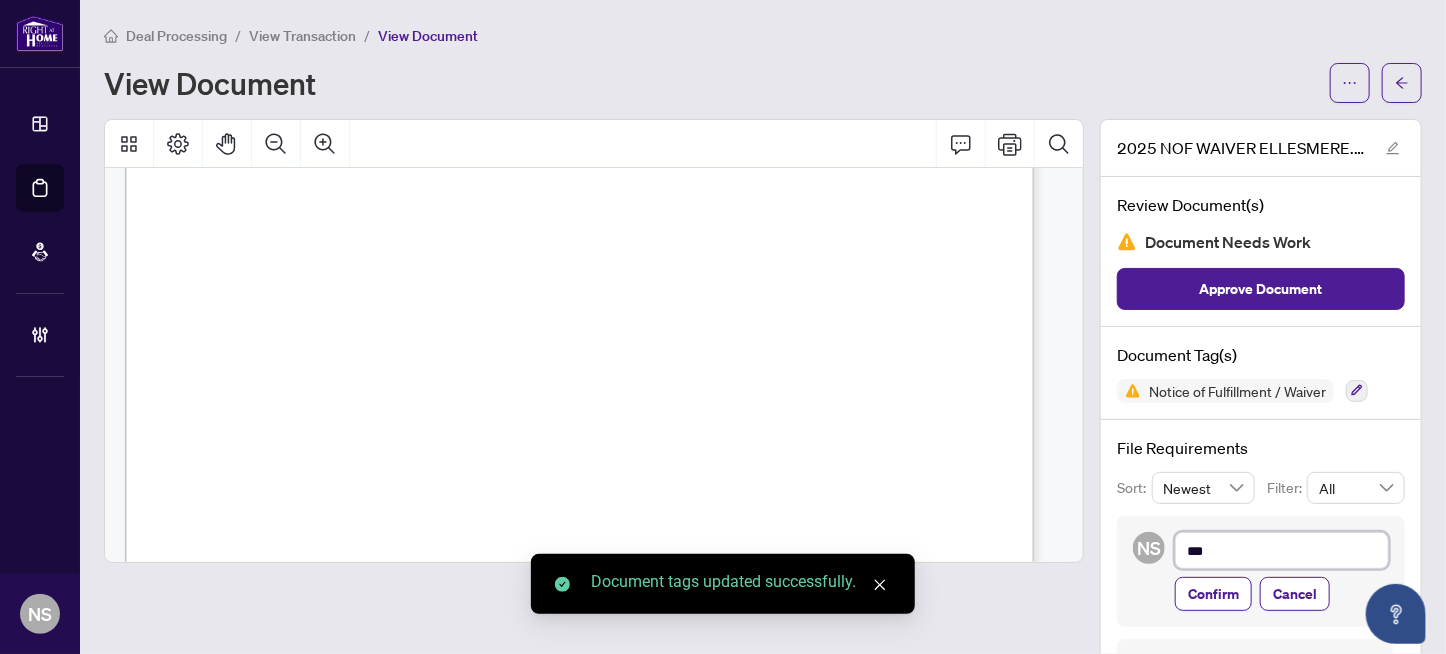 type on "***" 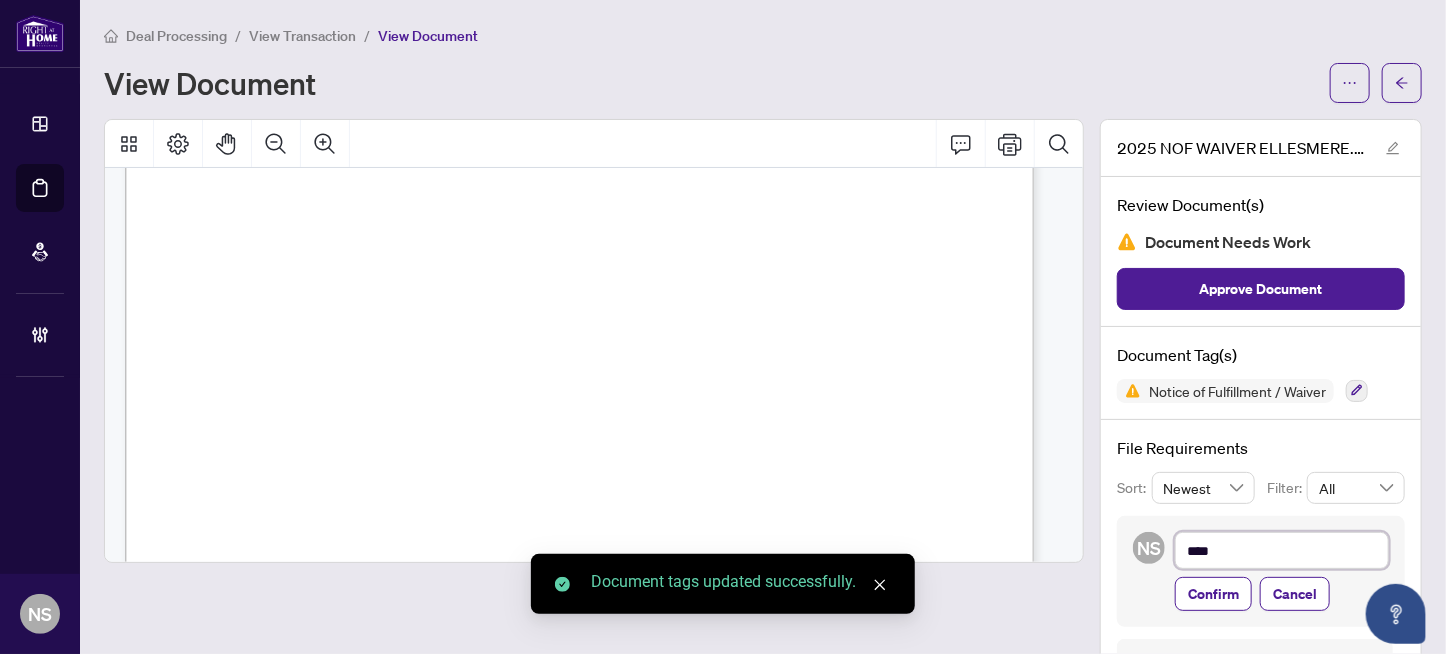 type on "*****" 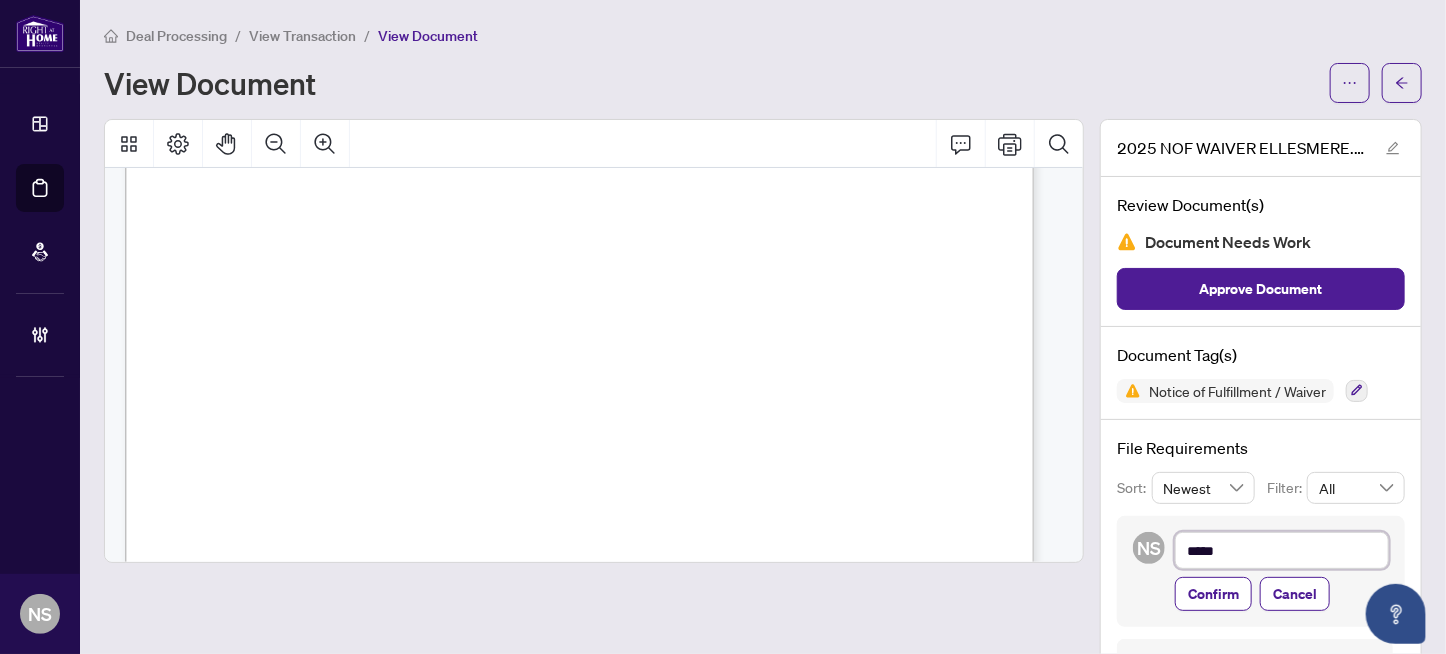 type on "*****" 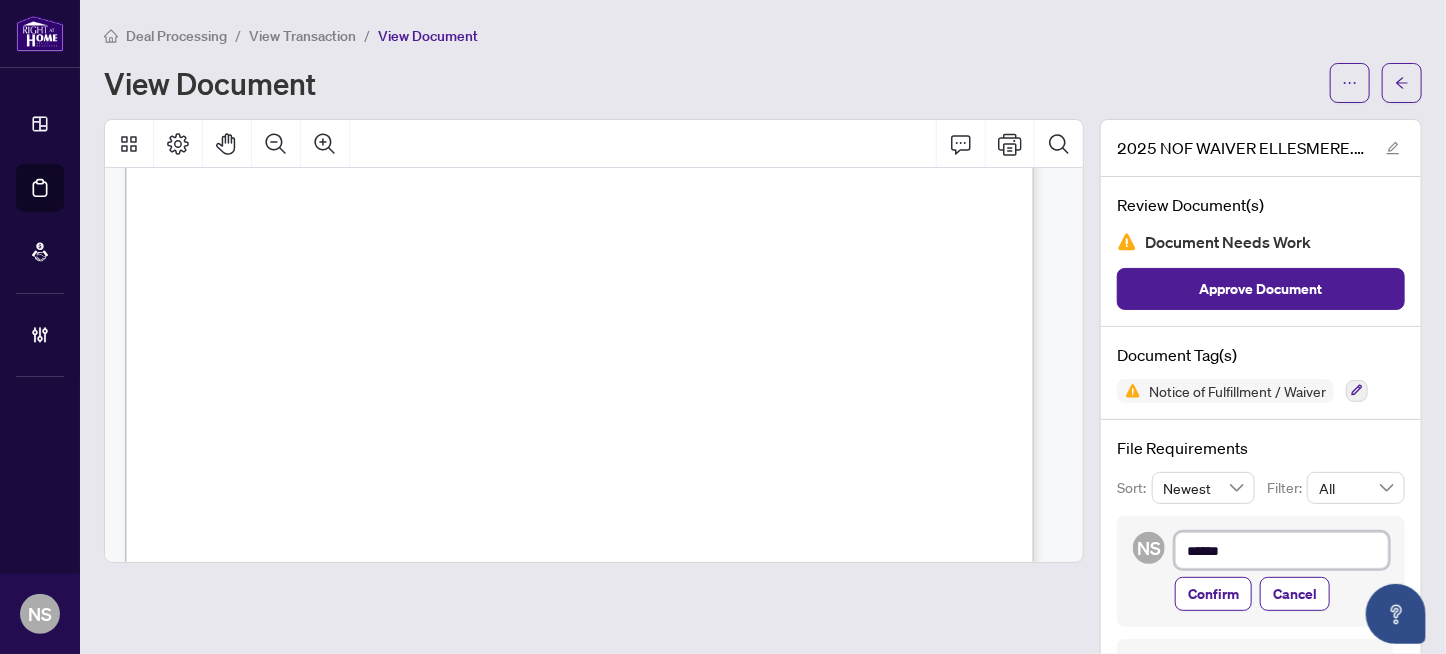 type on "*******" 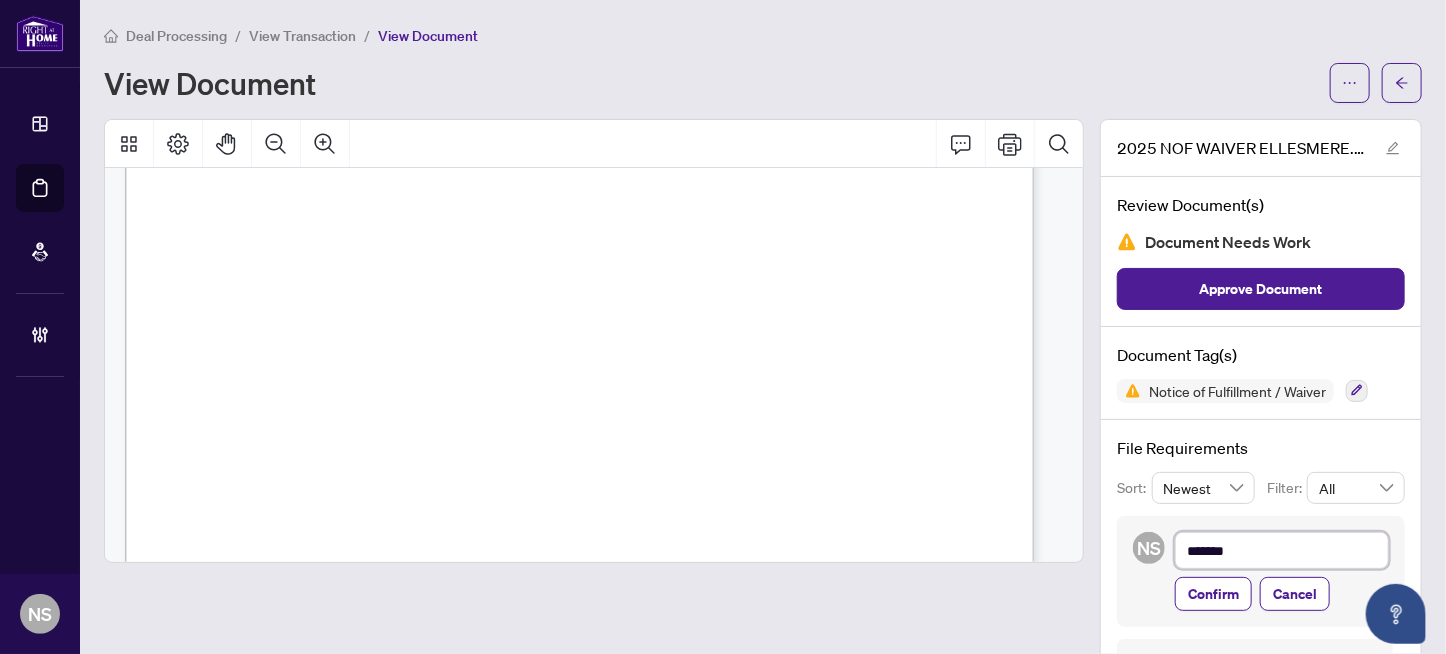 type on "********" 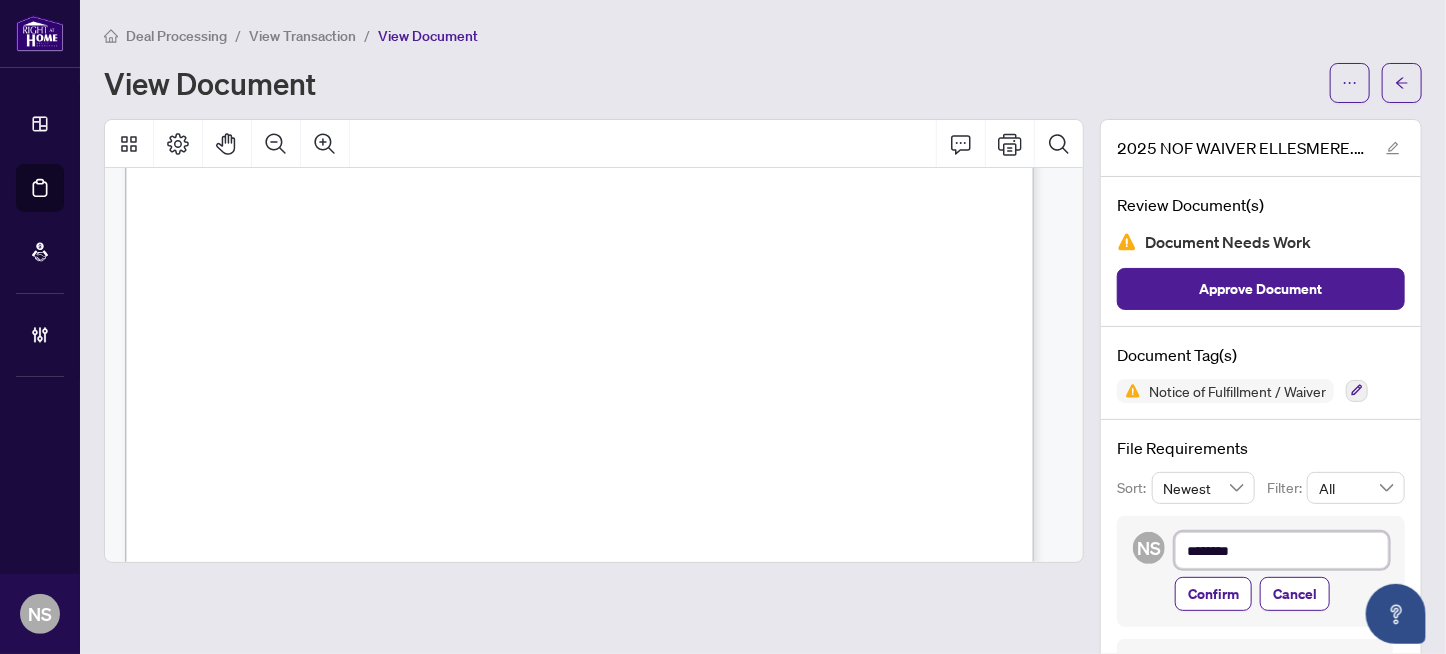 type on "*******" 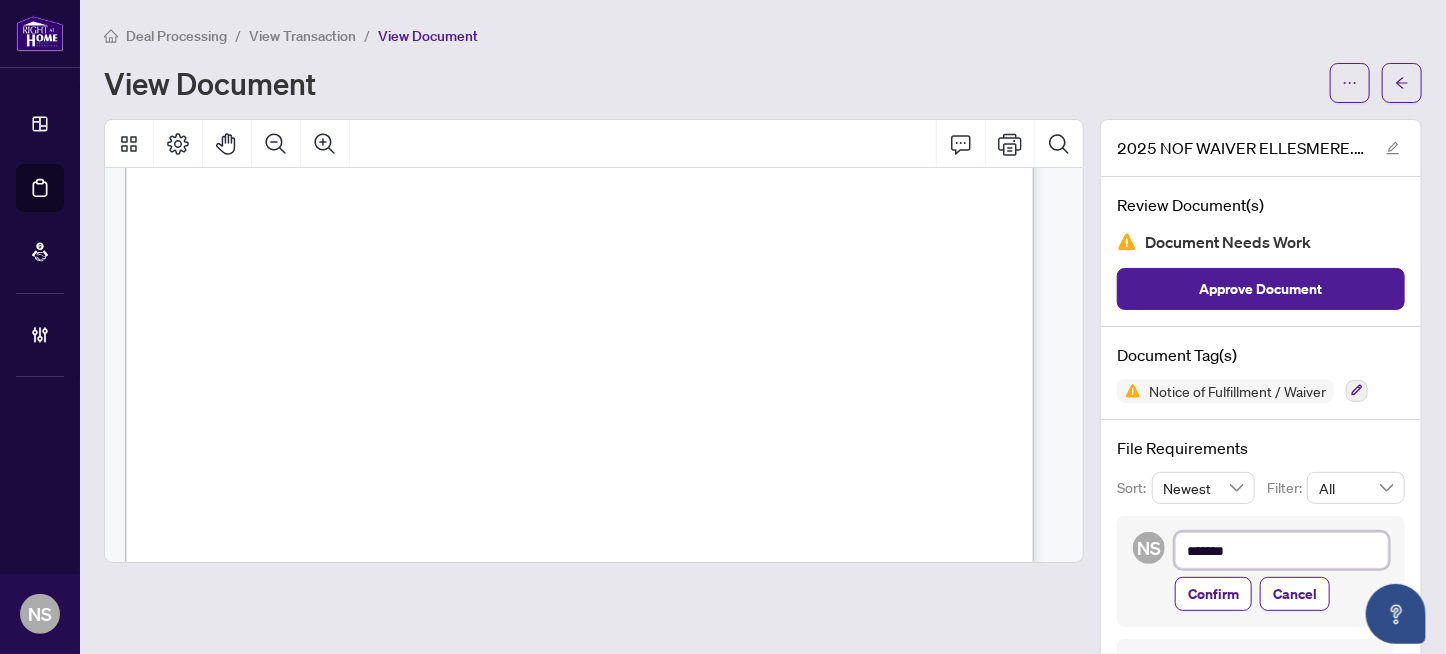 type on "********" 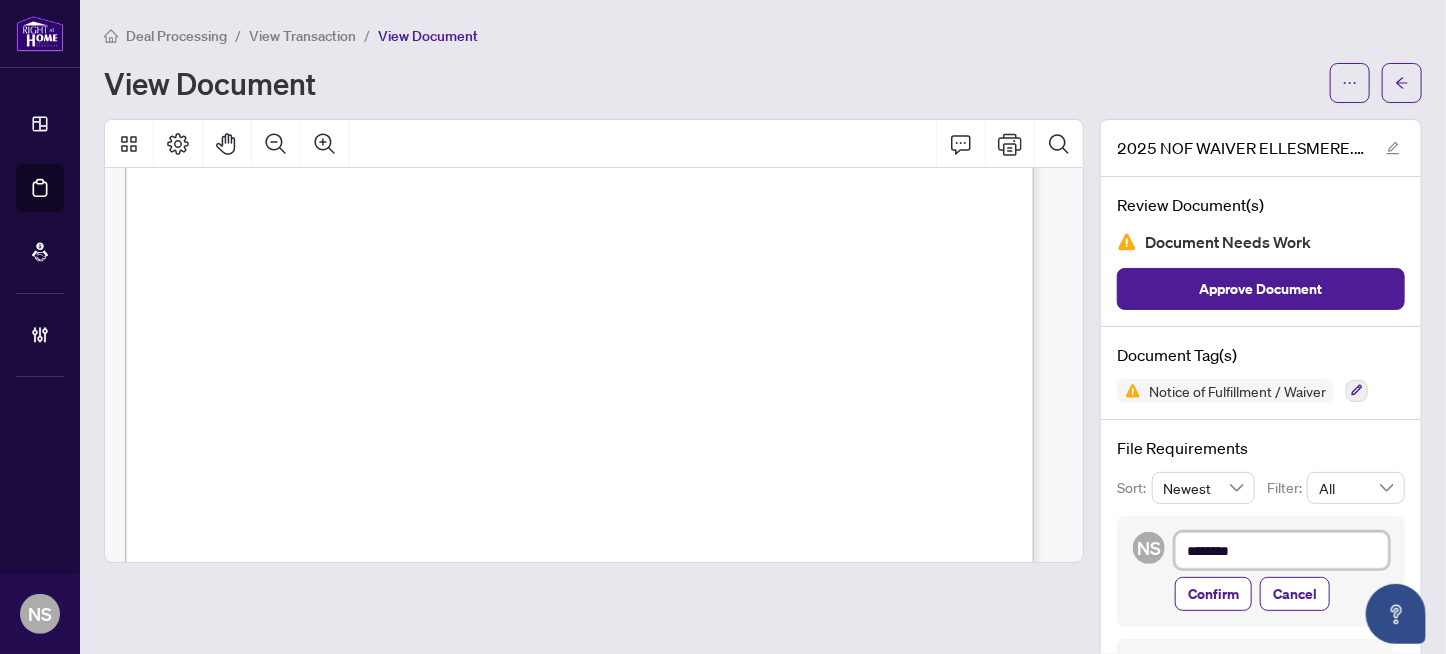 type on "*********" 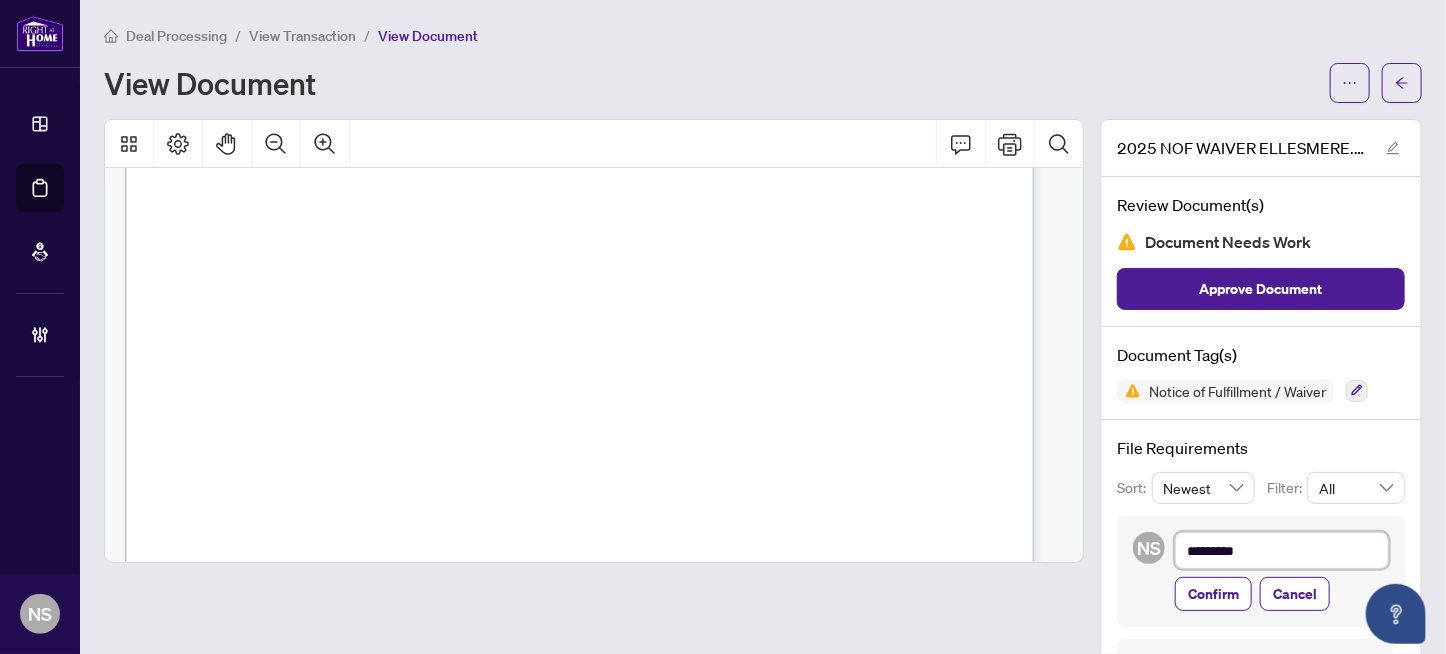 type on "**********" 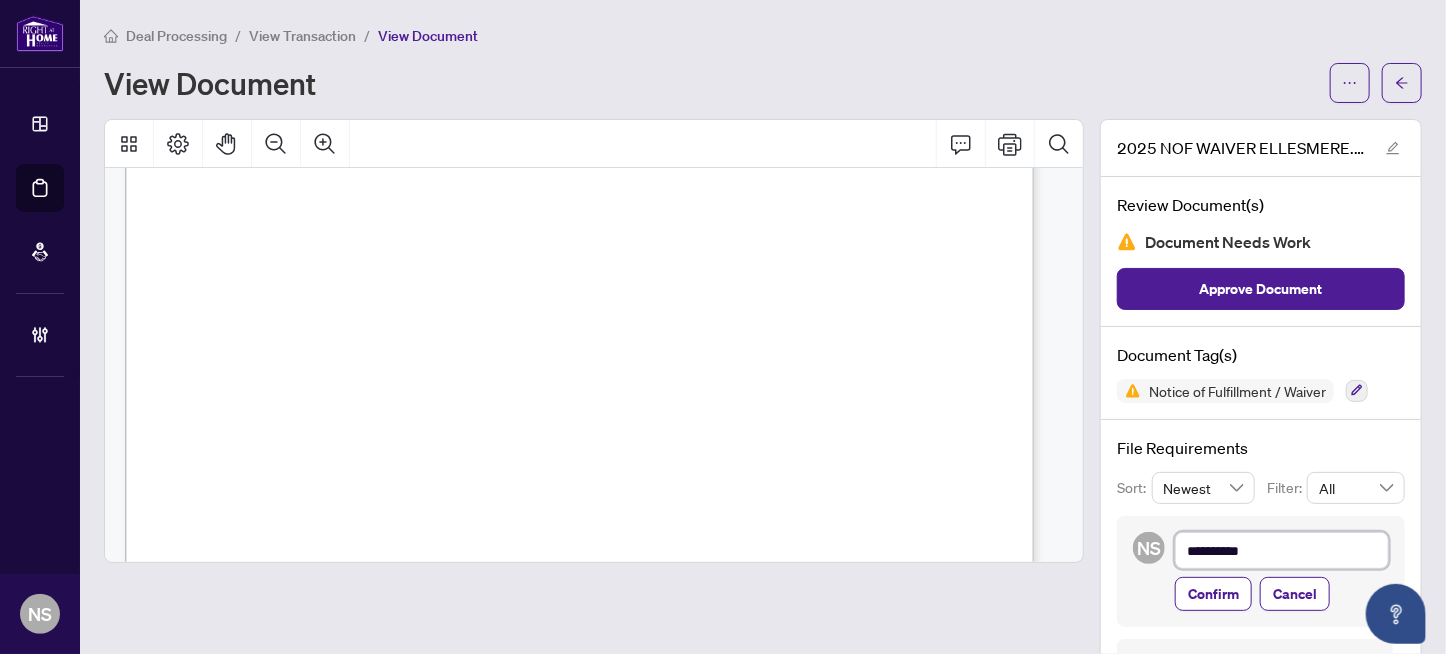 type on "**********" 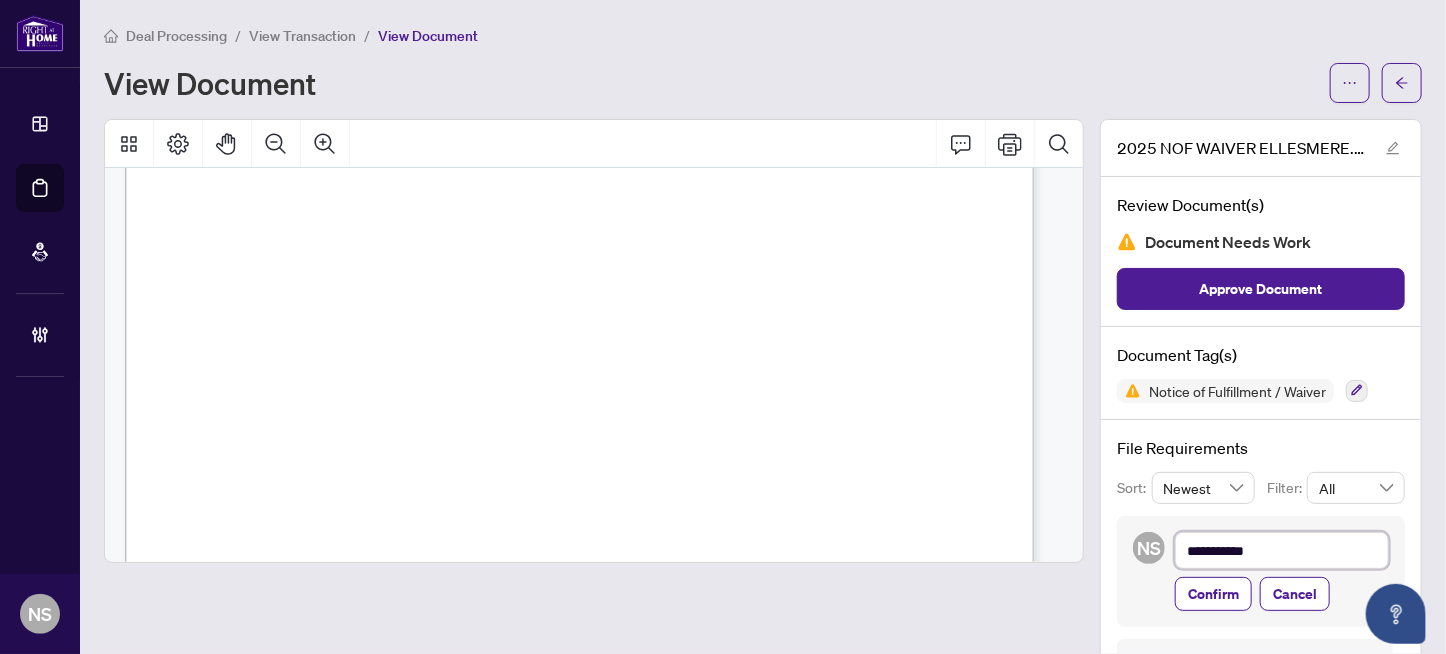 type on "**********" 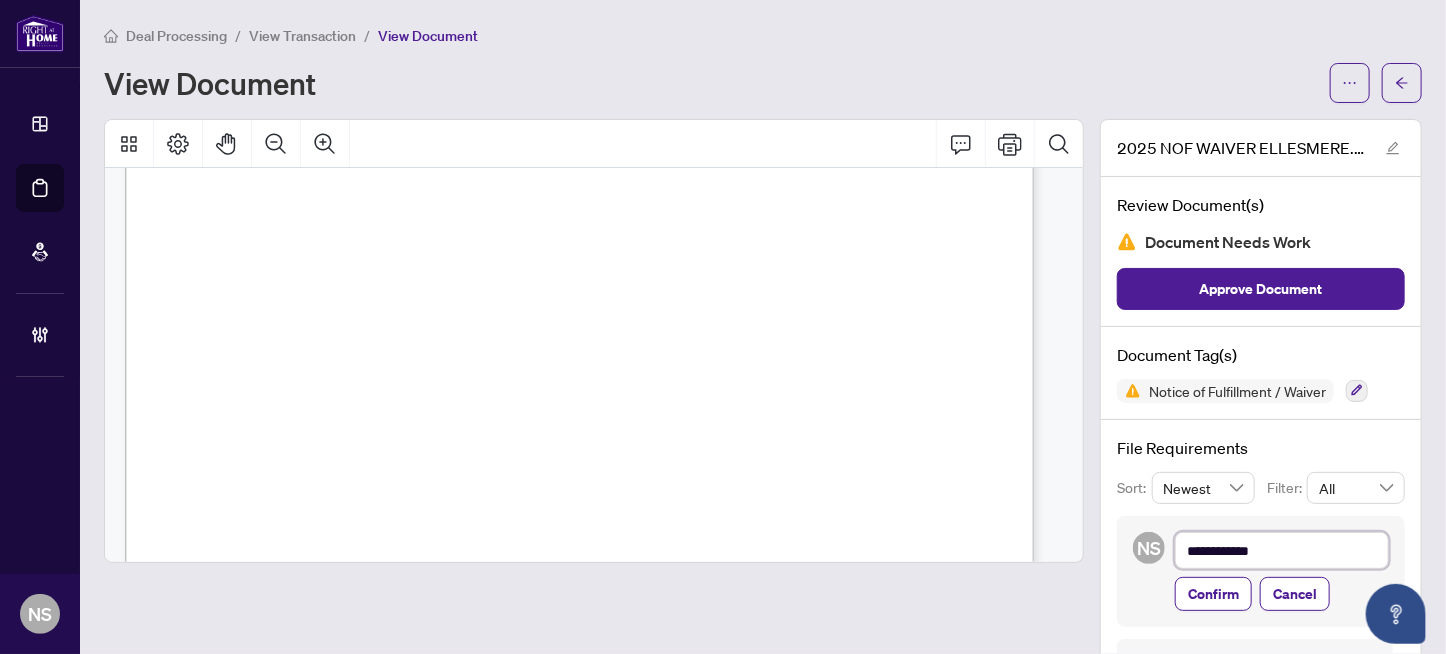 type on "**********" 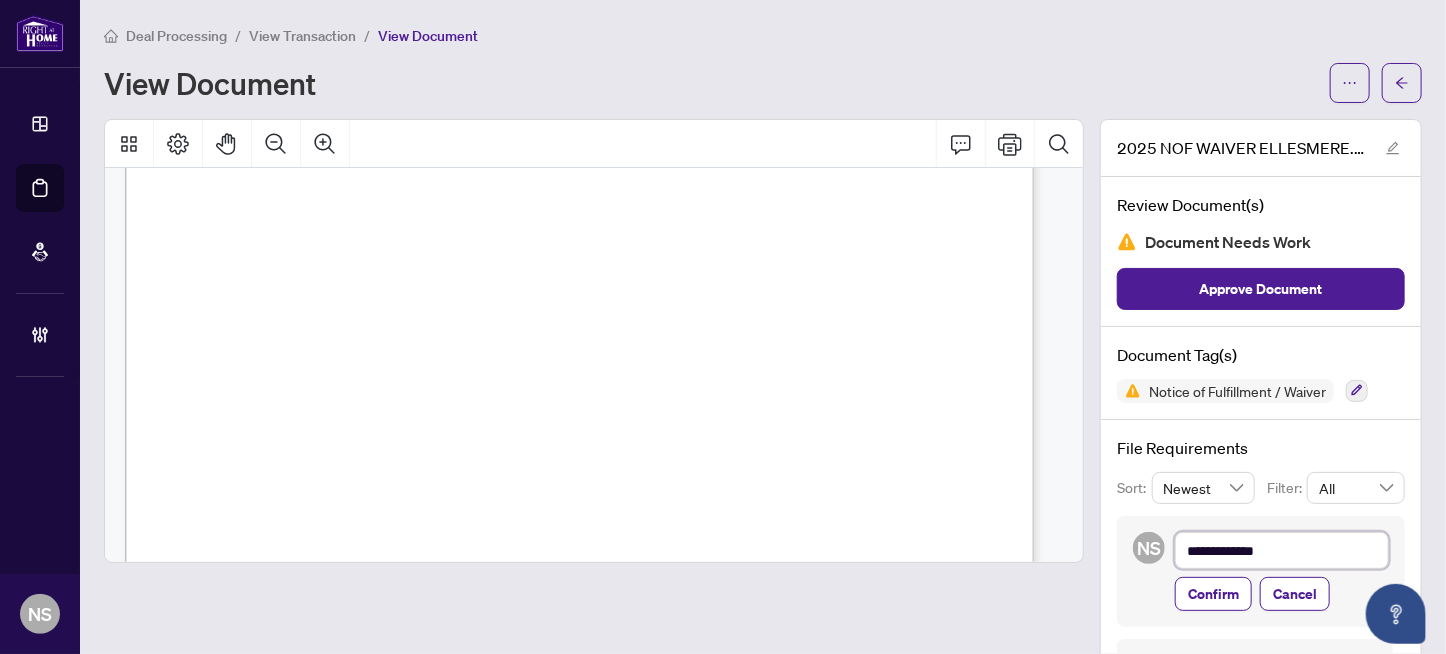 type on "**********" 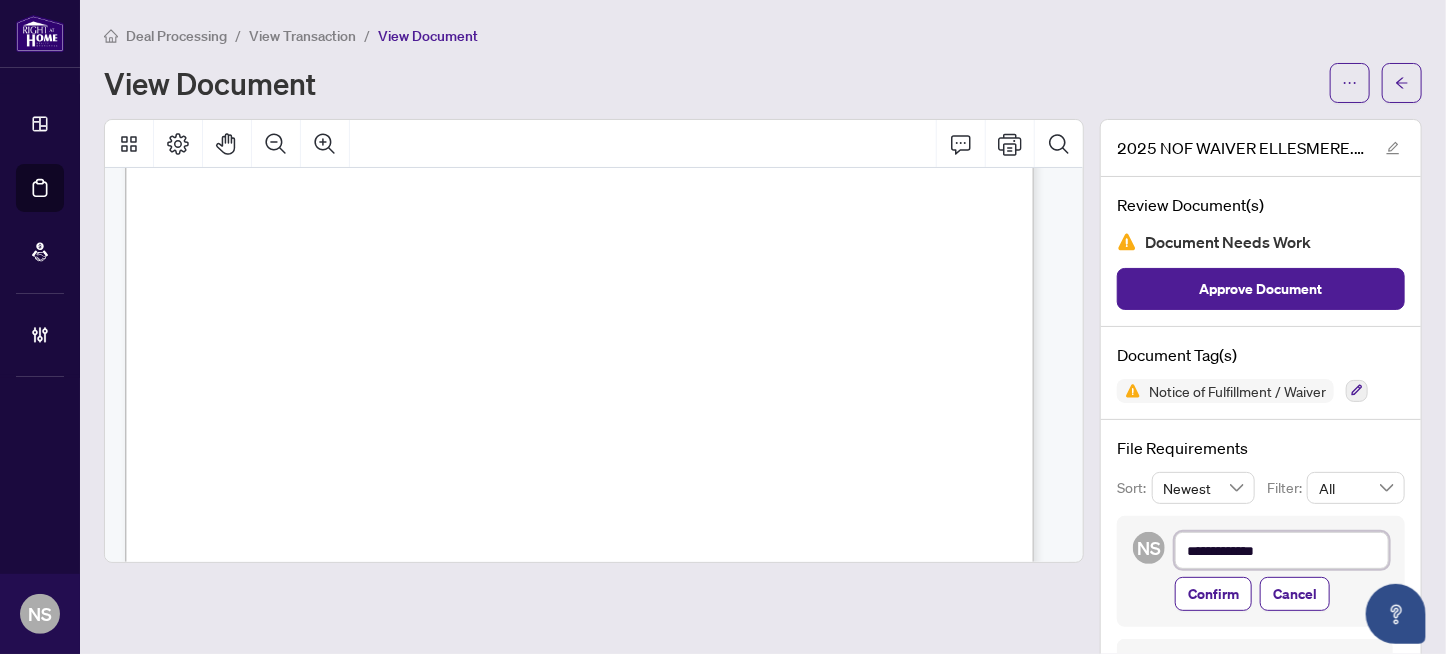 type on "**********" 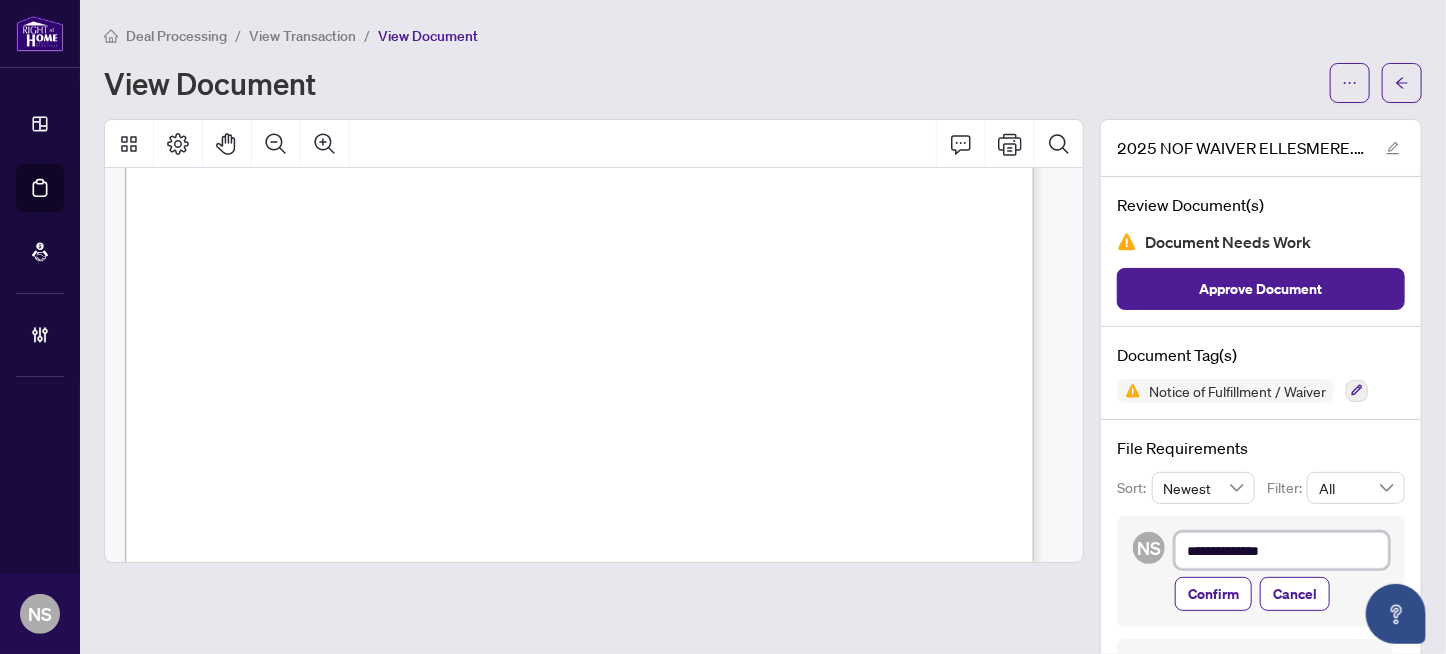 type on "**********" 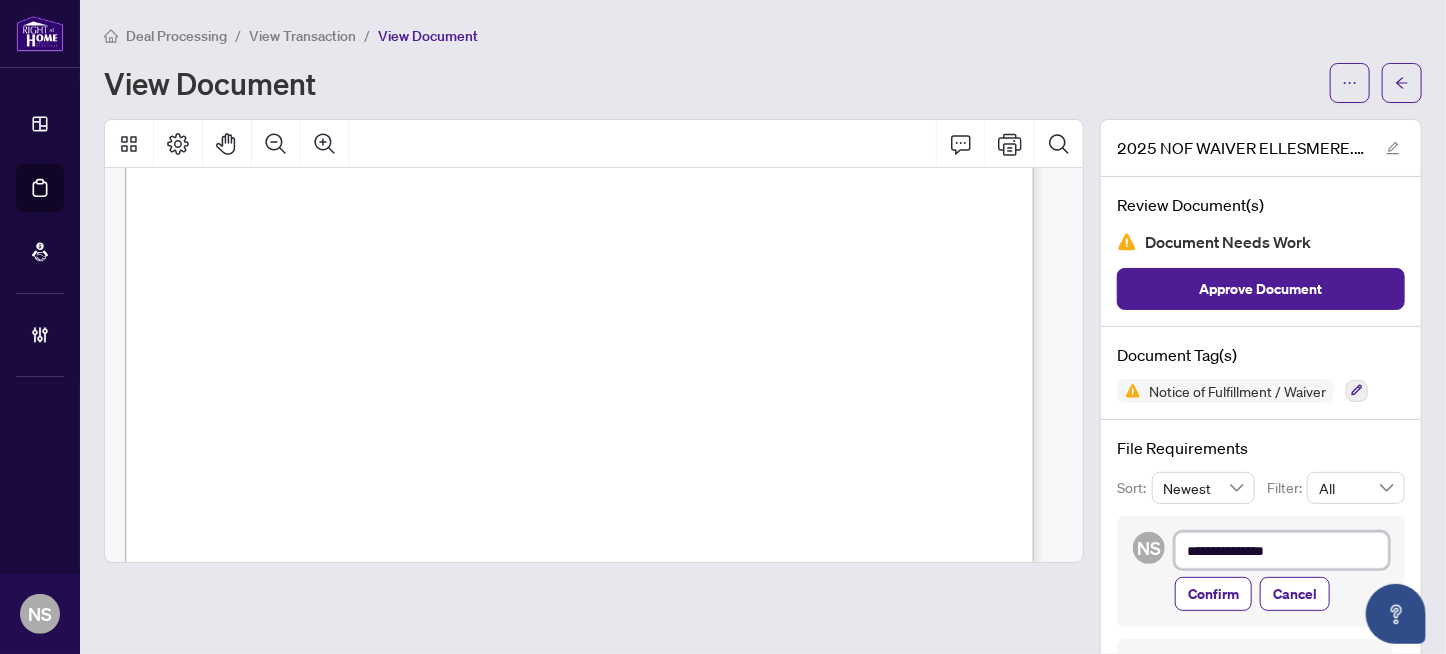 type on "**********" 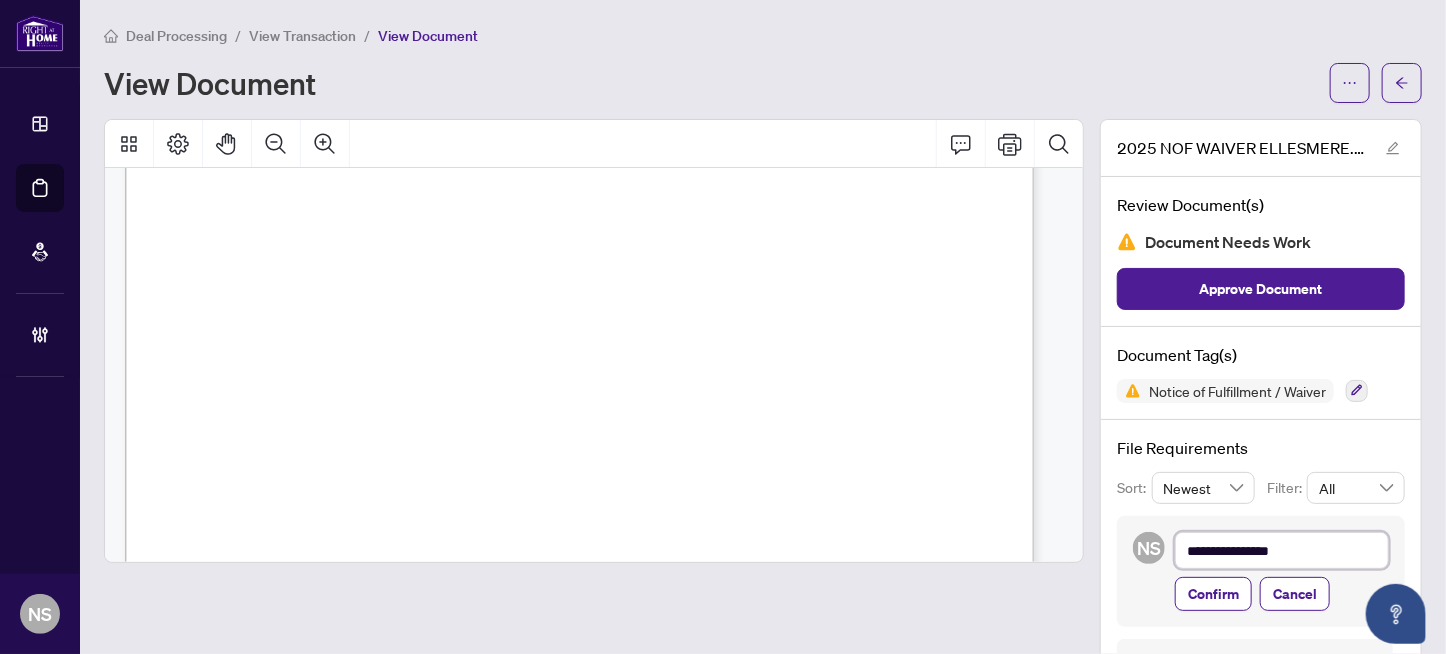 type on "**********" 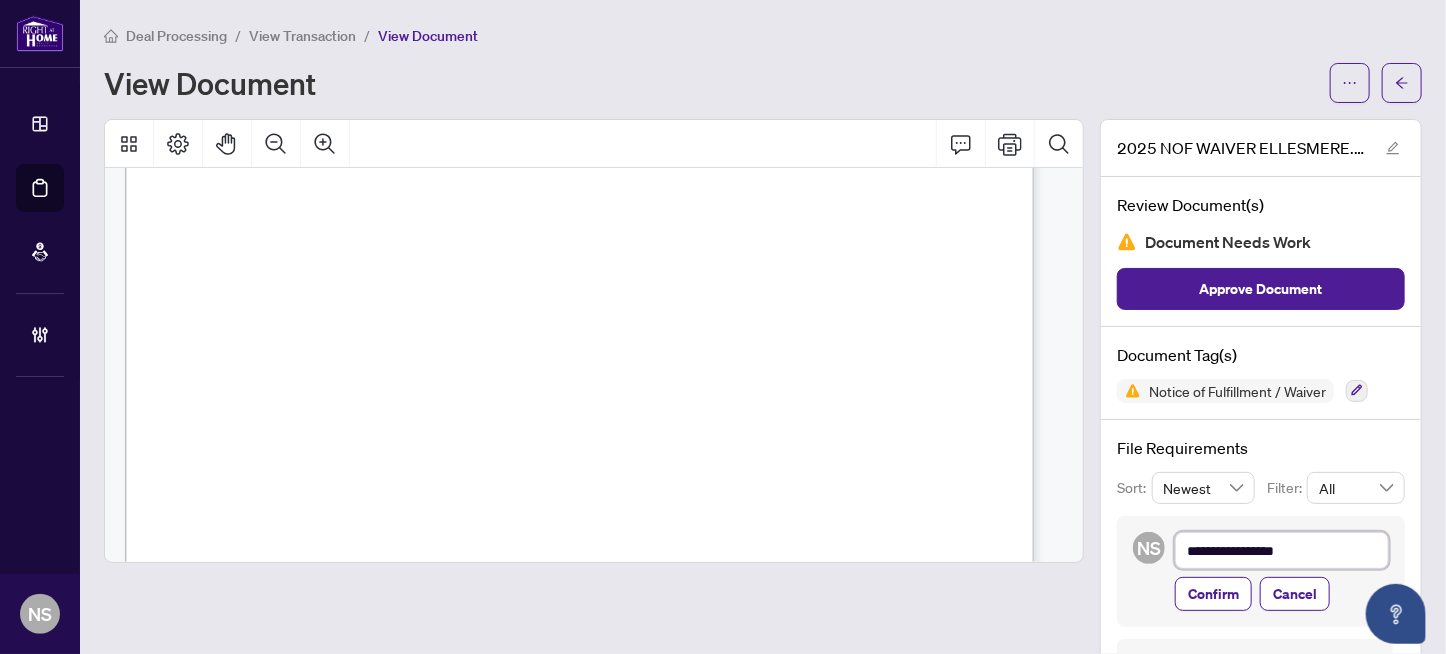 type on "**********" 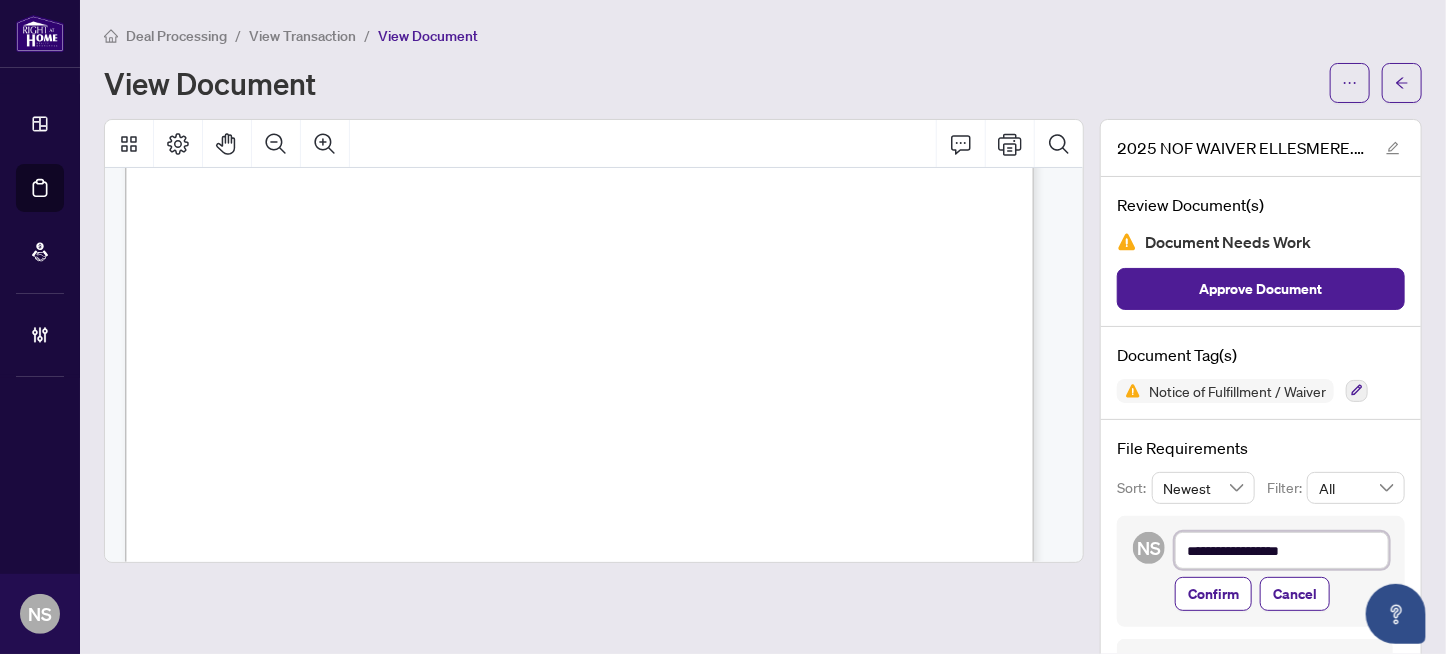 type on "**********" 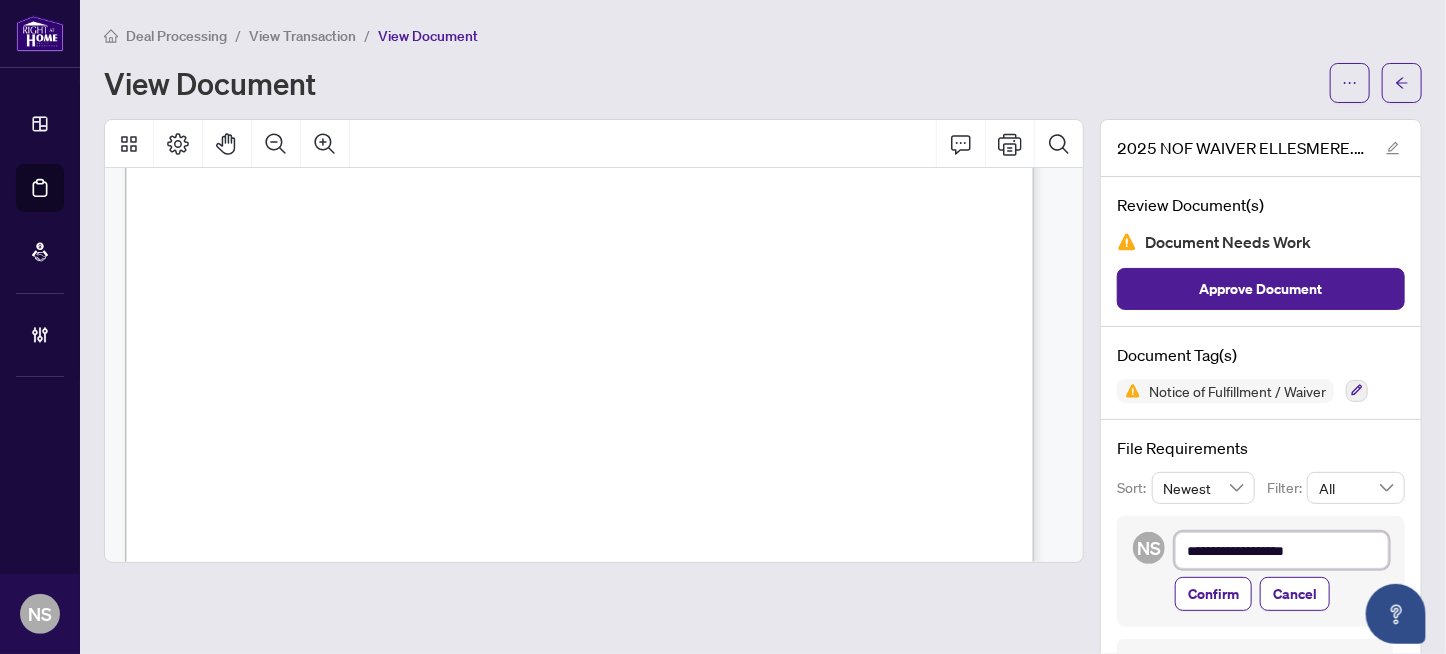 type on "**********" 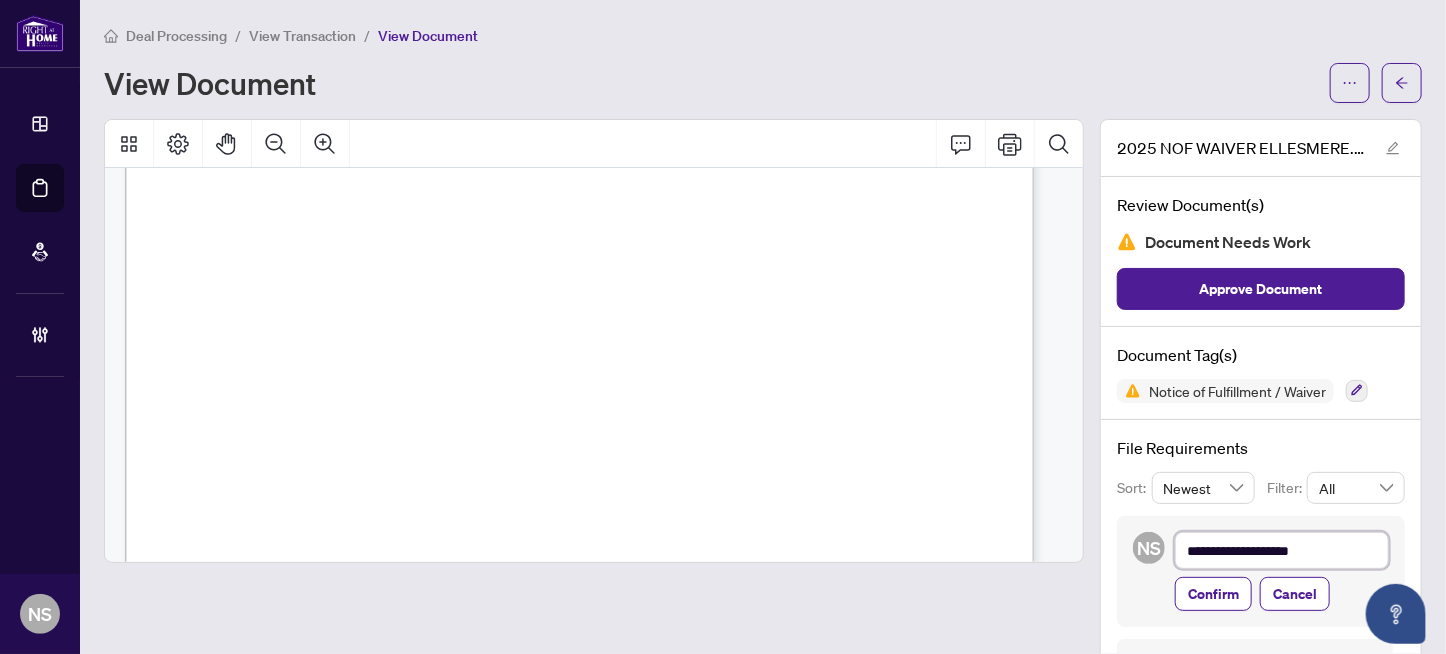 type on "**********" 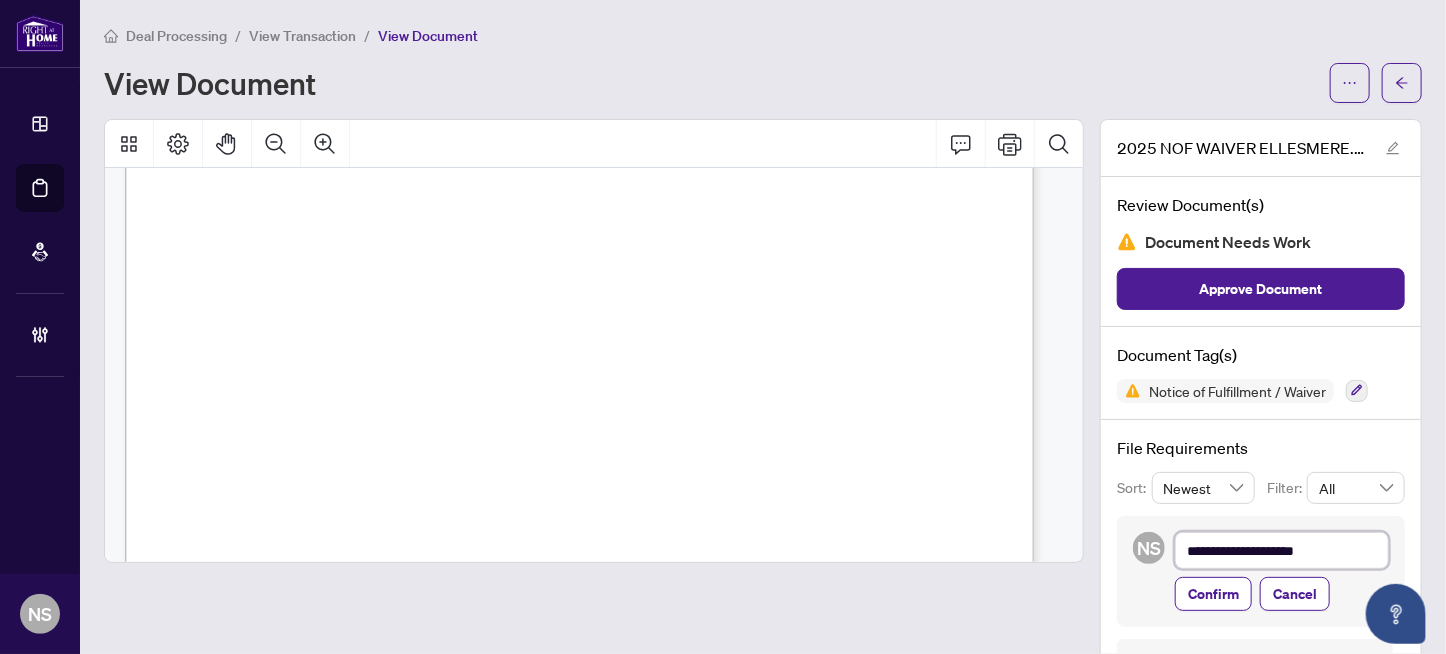 type on "**********" 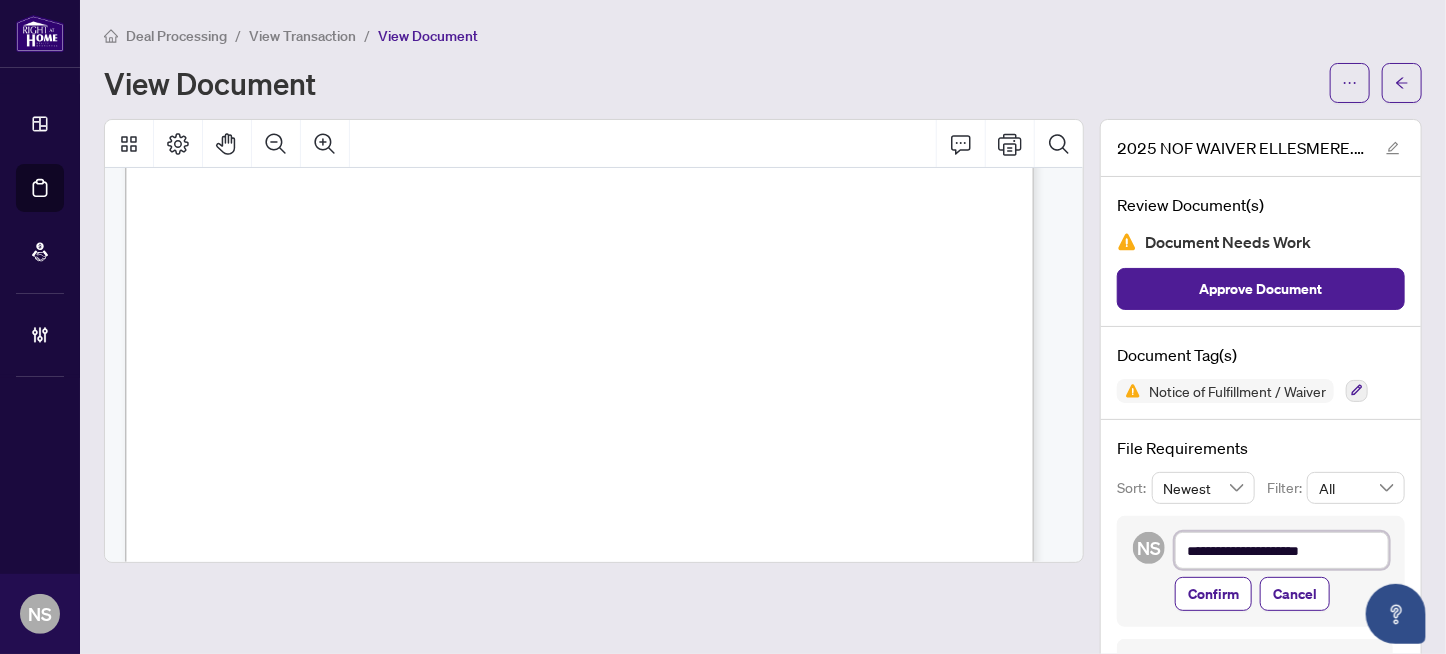 type on "**********" 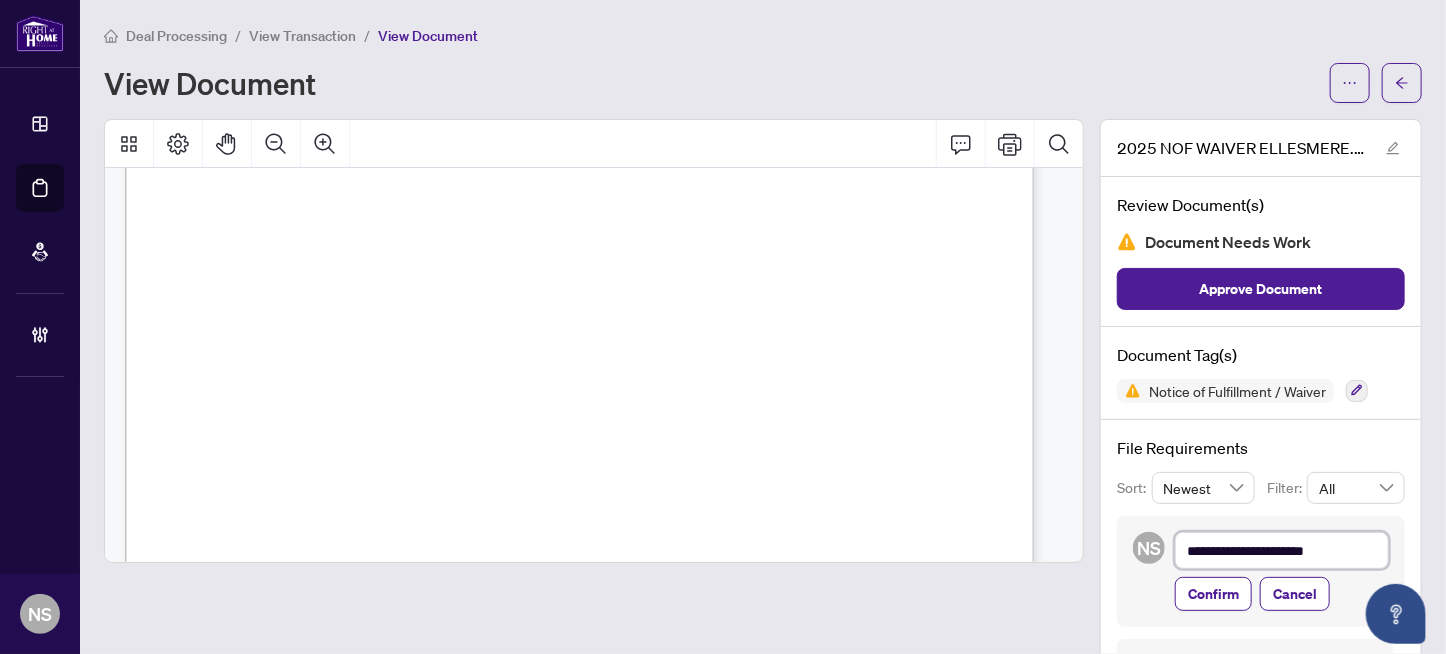 type on "**********" 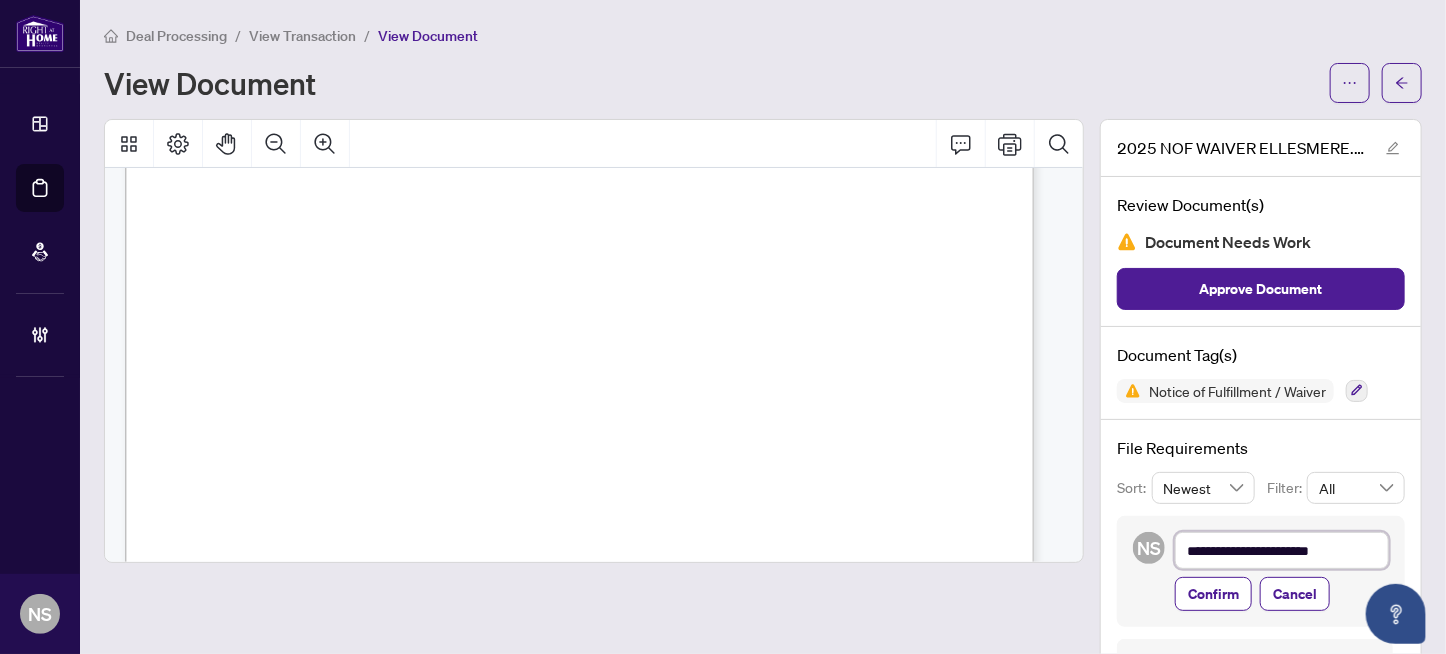 type on "**********" 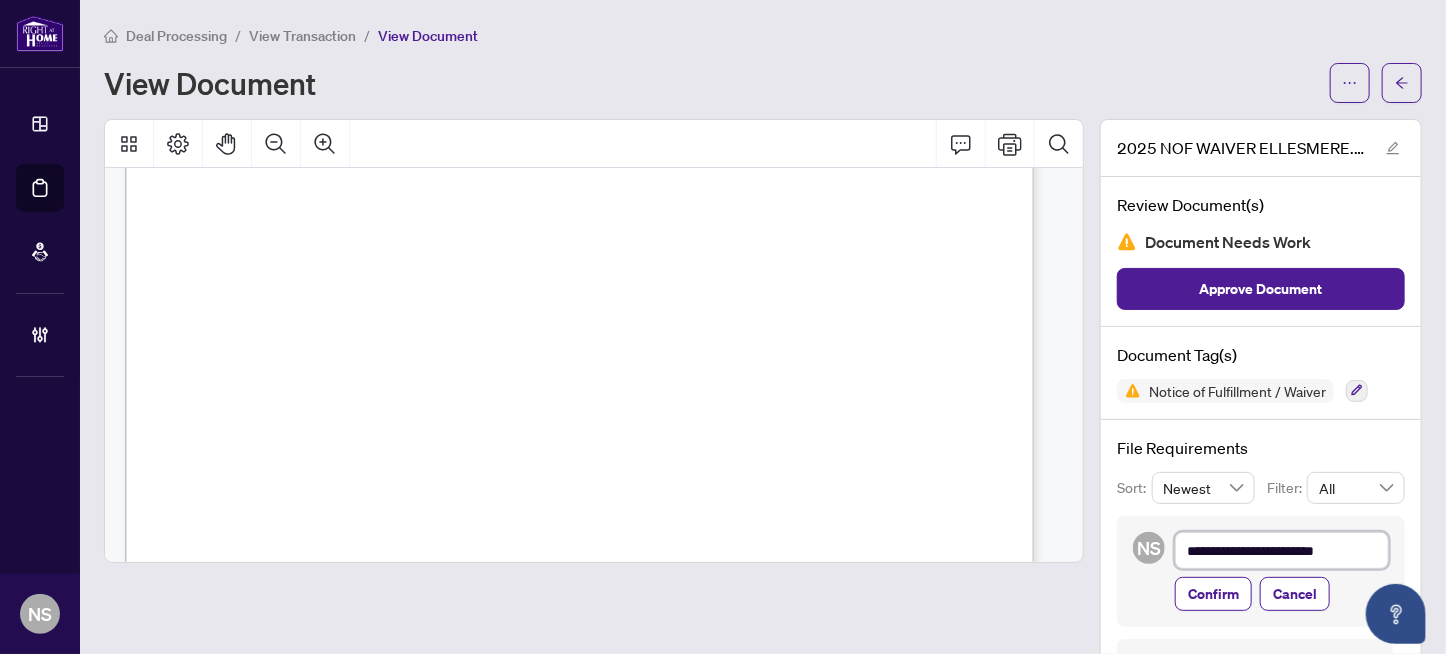 type on "**********" 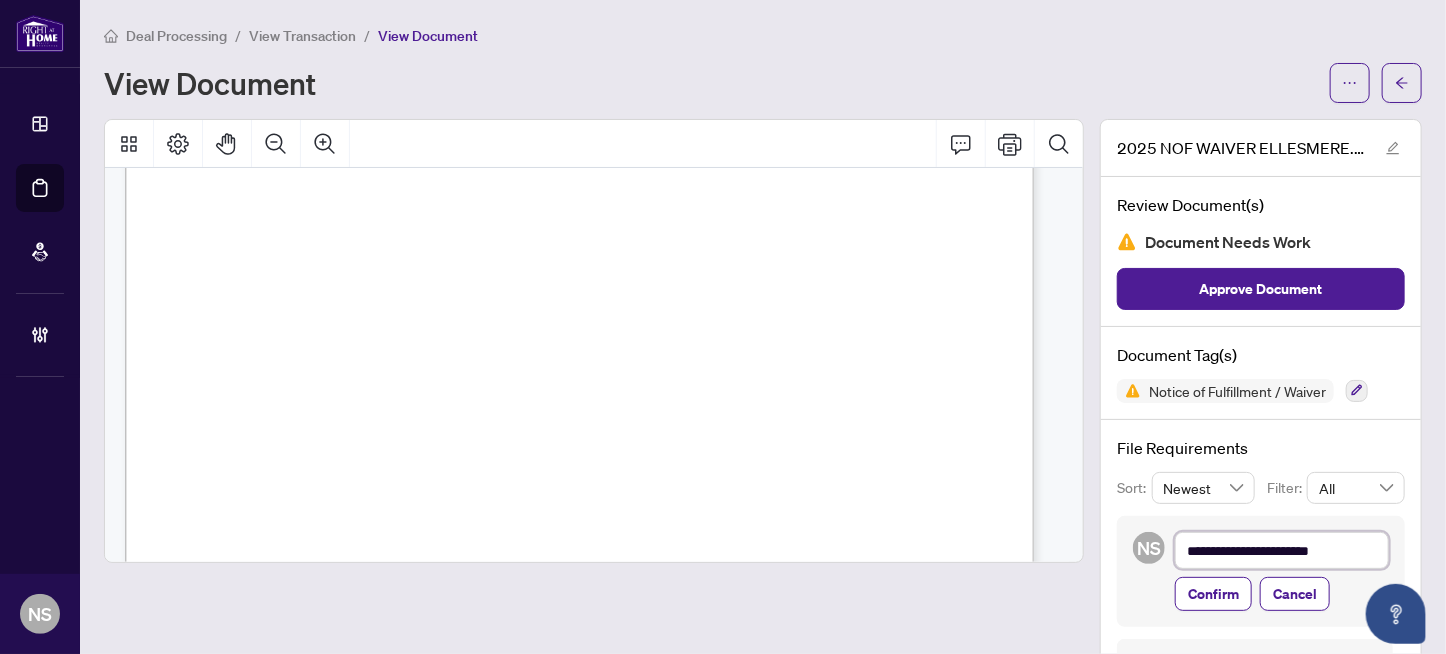 type on "**********" 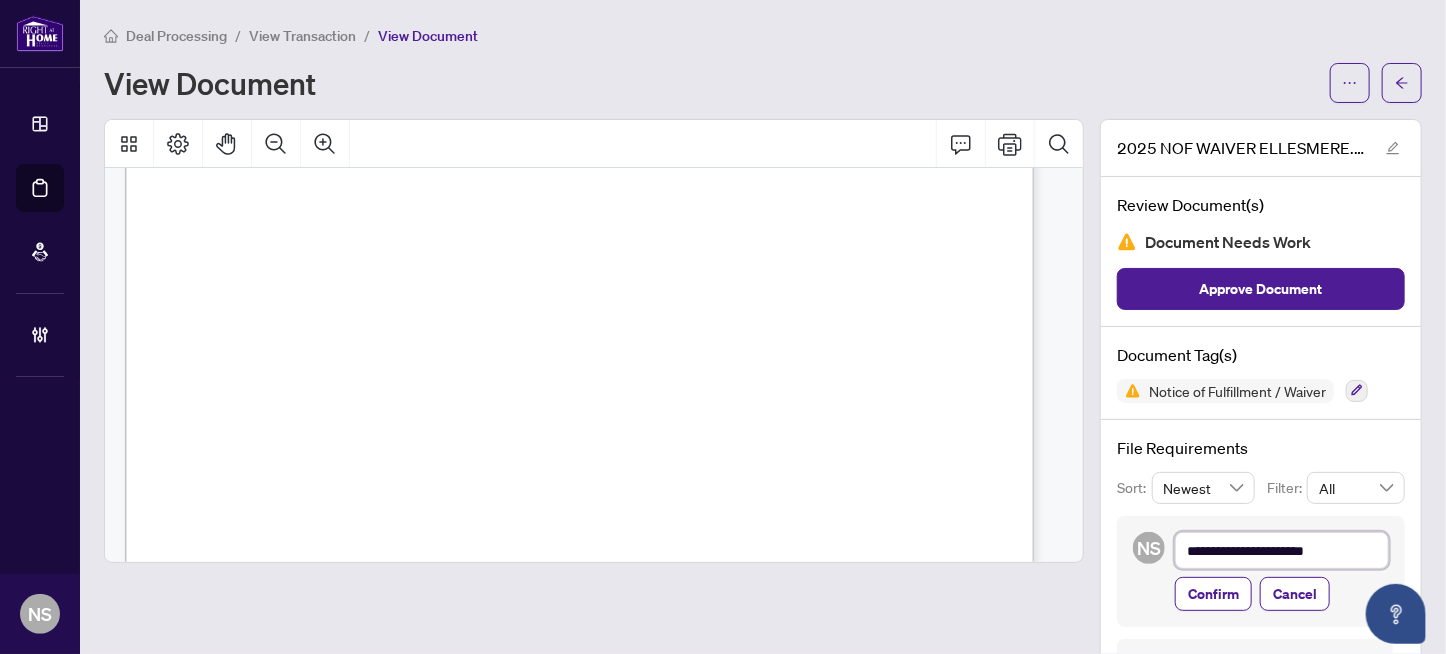 type on "**********" 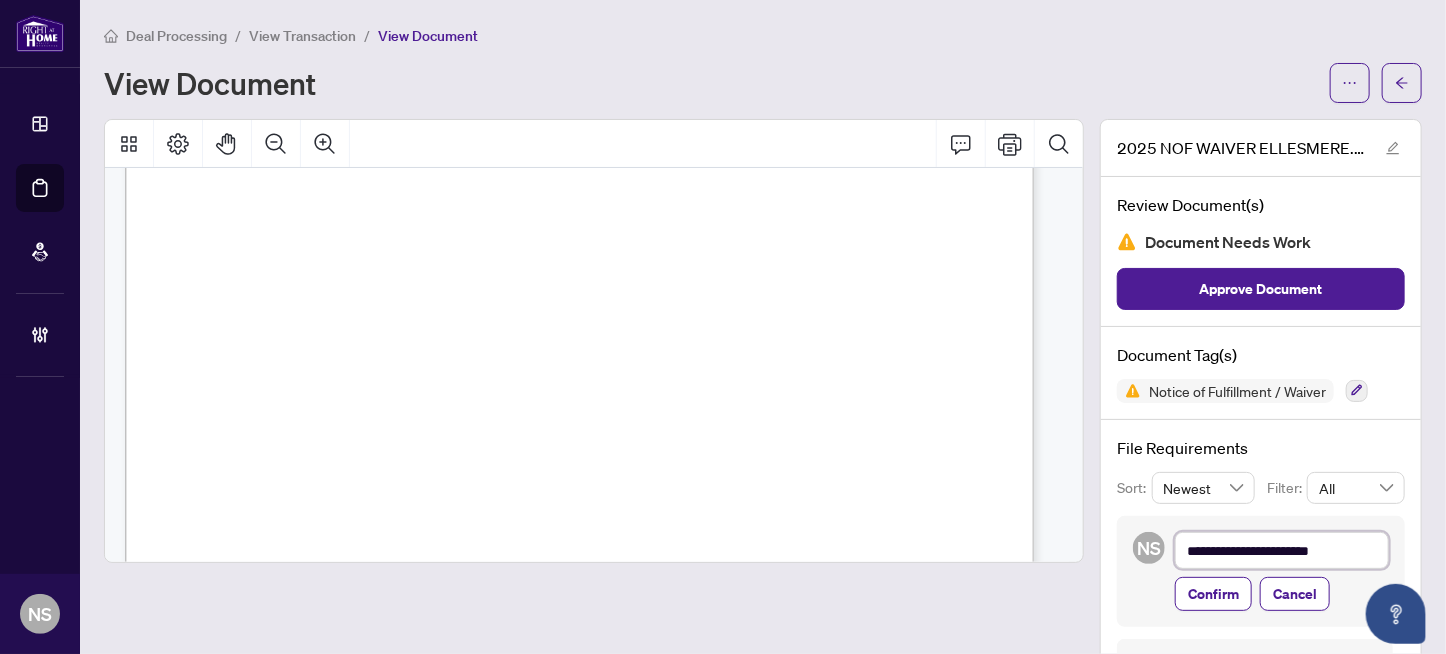 type on "**********" 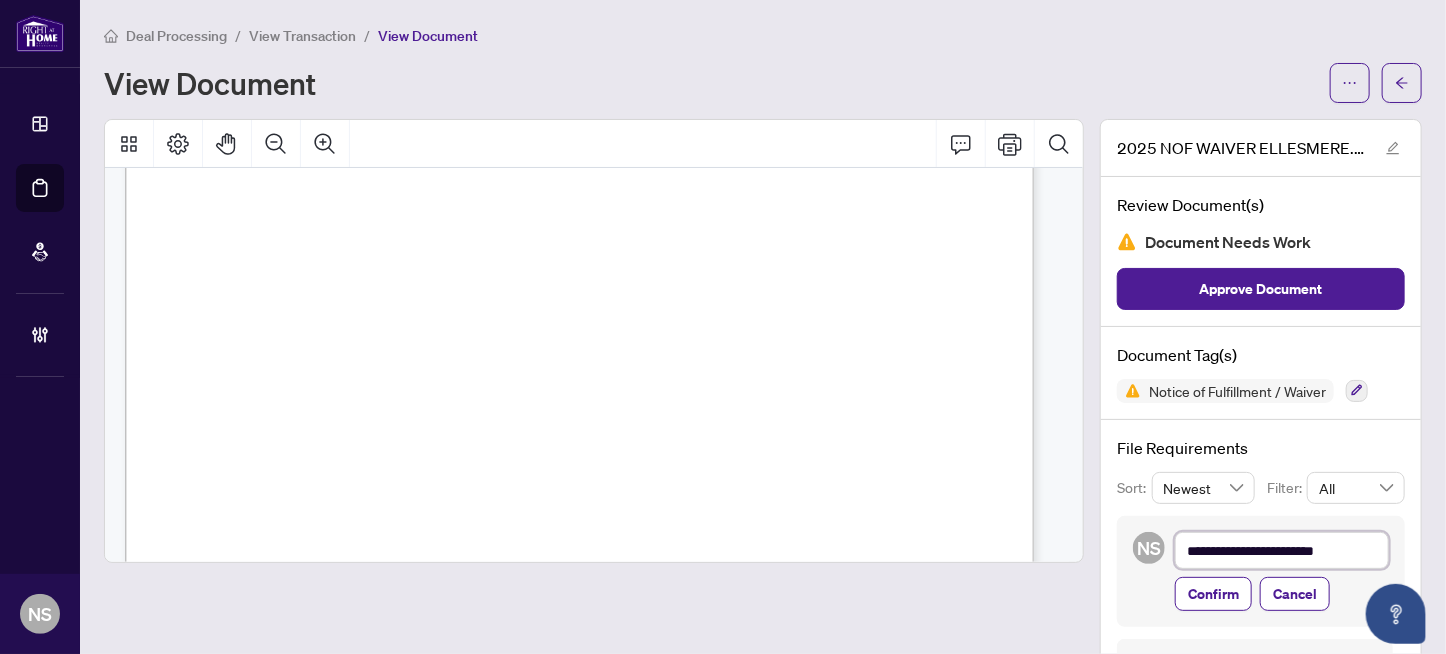 type on "**********" 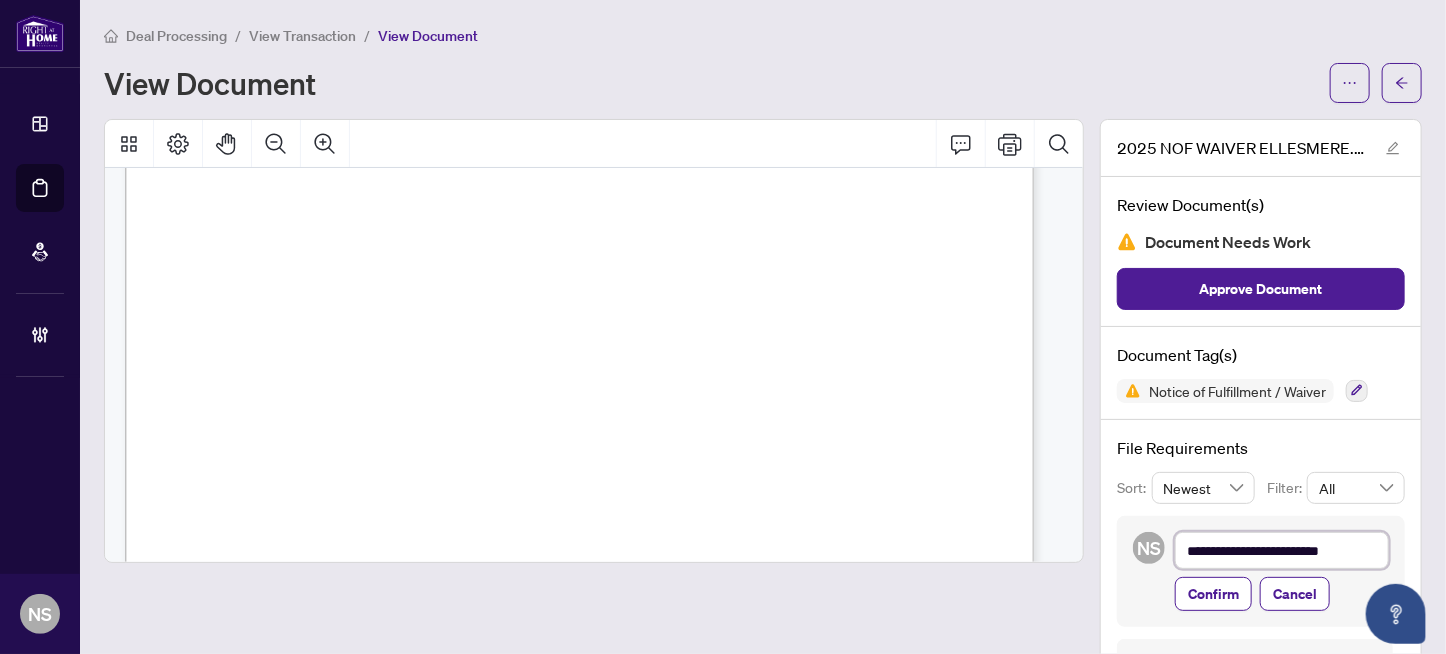 type on "**********" 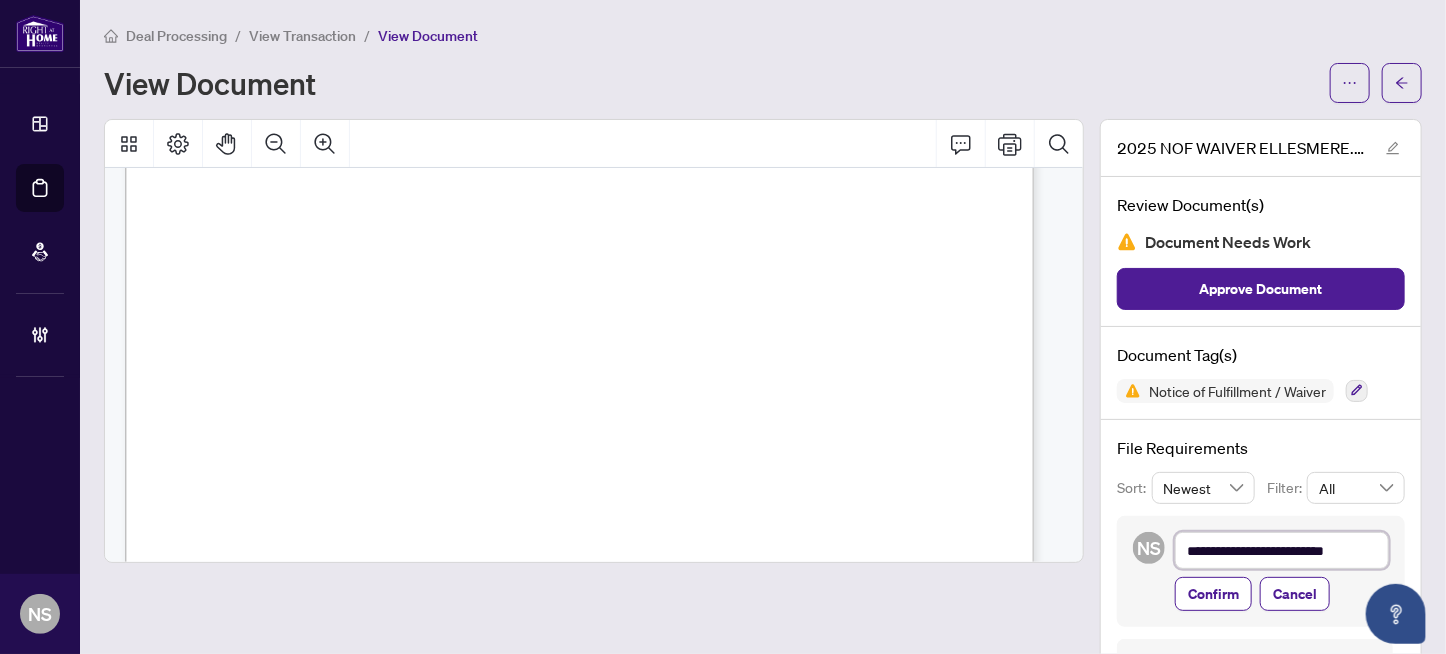 type on "**********" 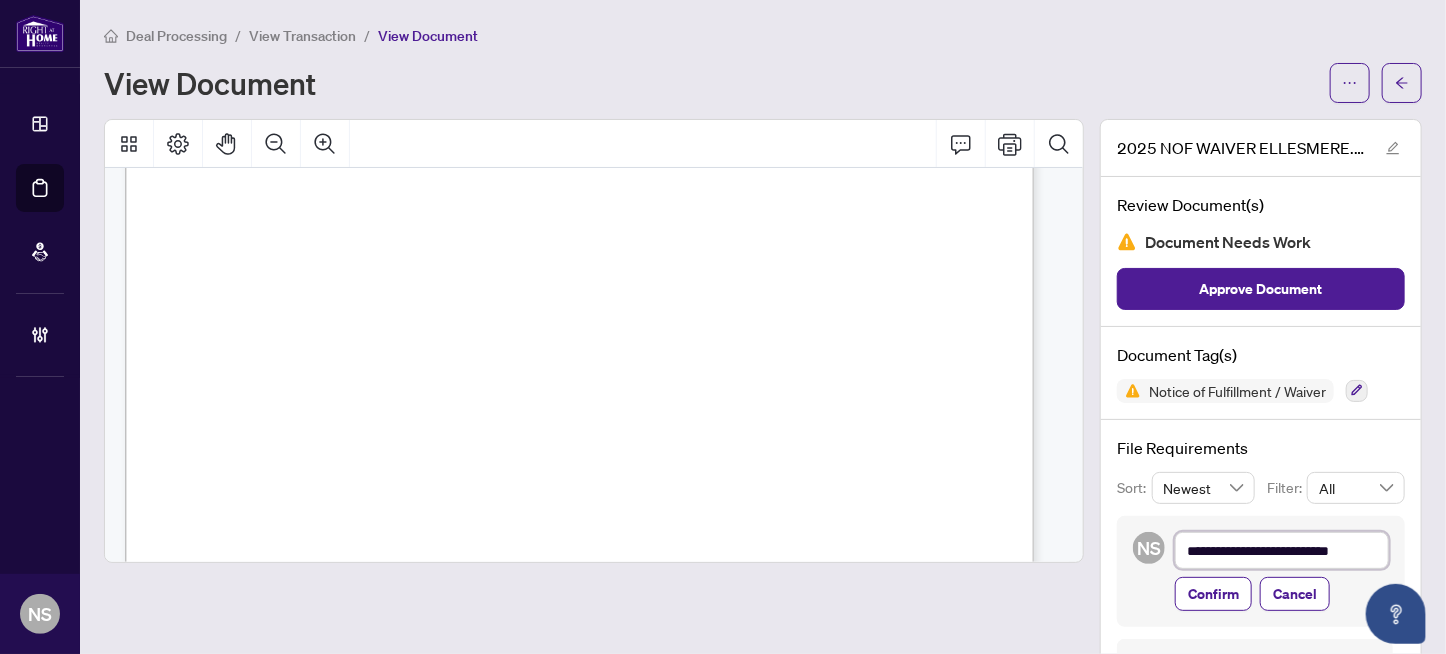 type on "**********" 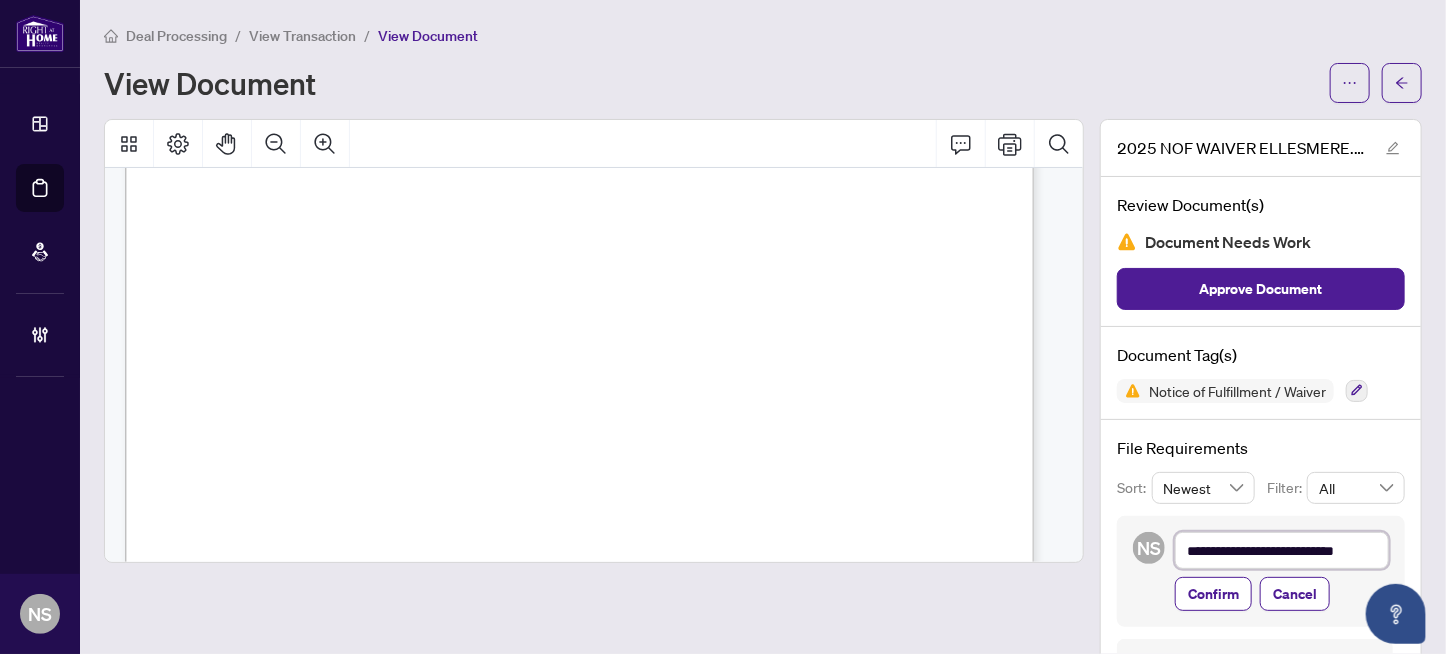 type on "**********" 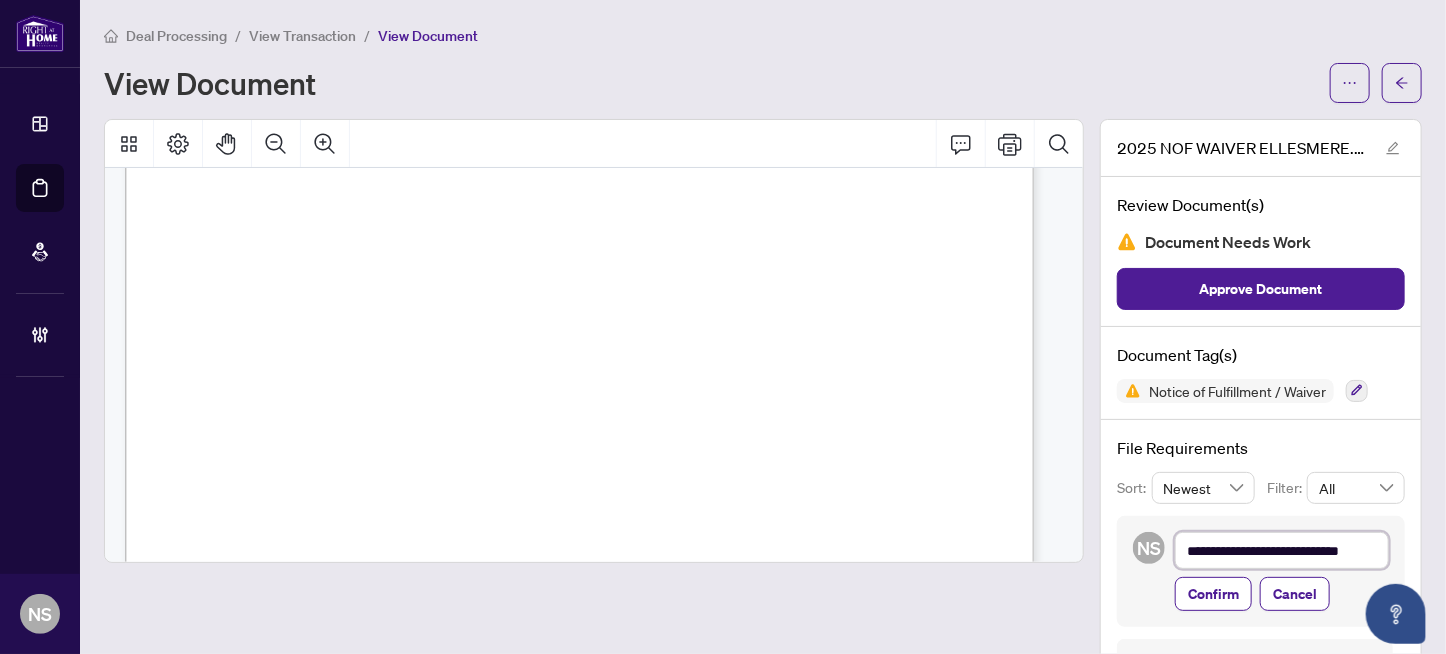 type on "**********" 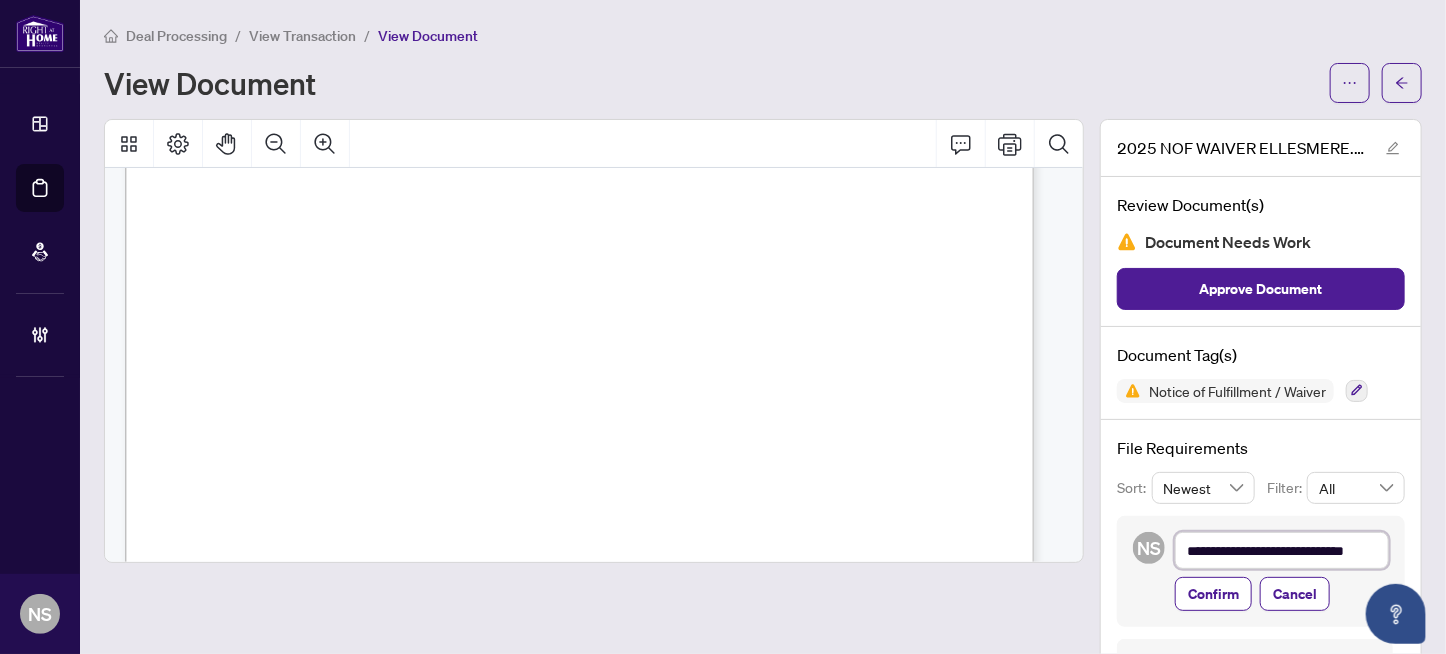 type on "**********" 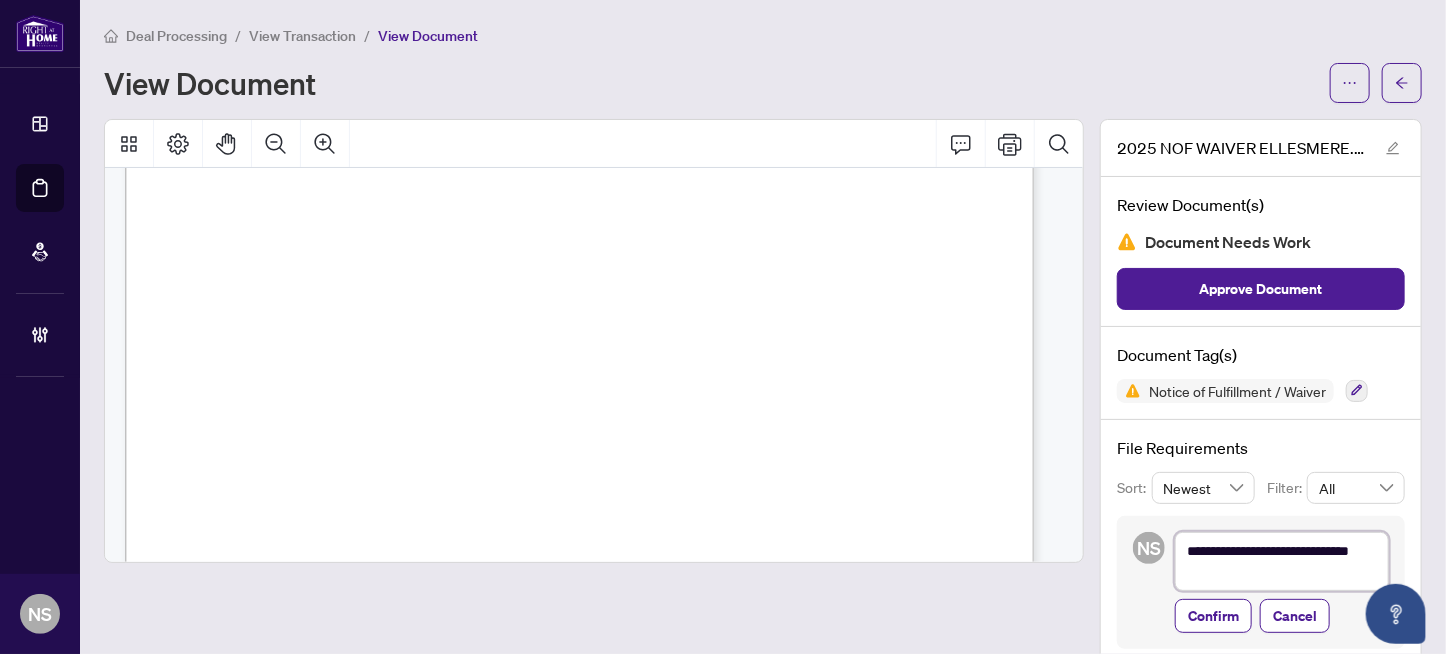 type on "**********" 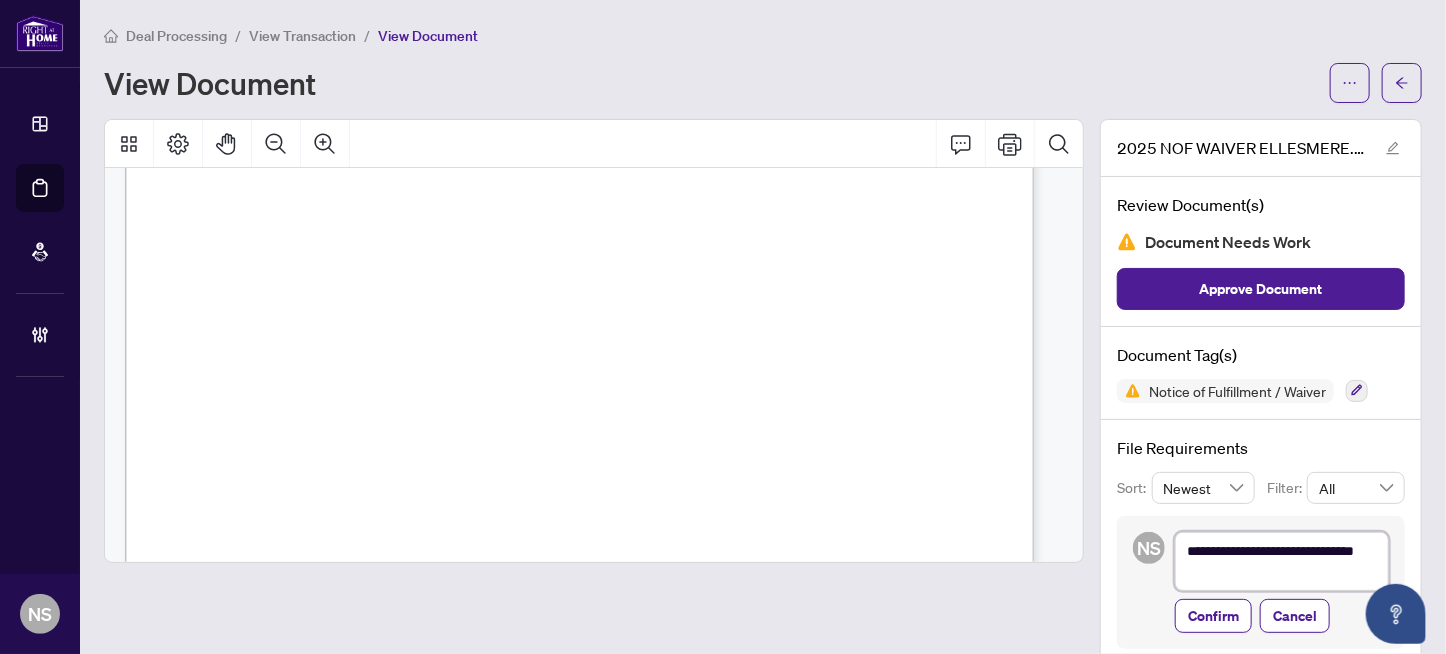 type on "**********" 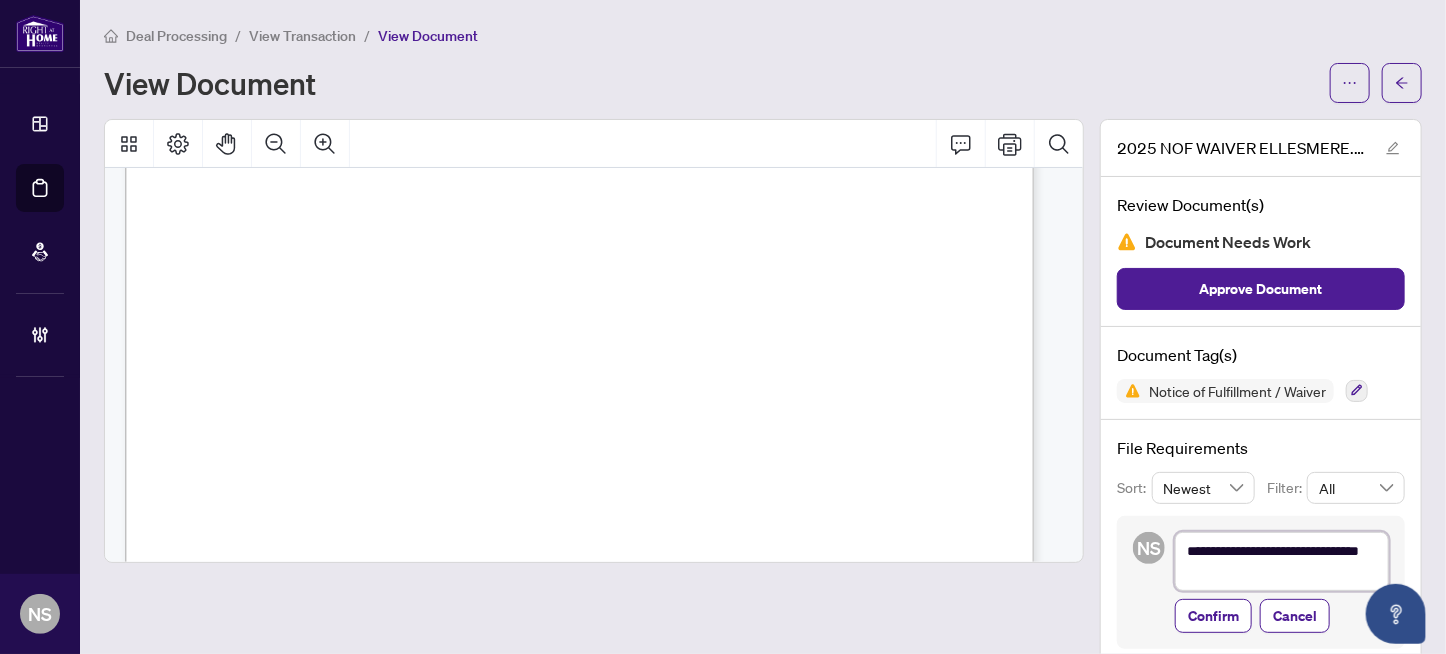 type on "**********" 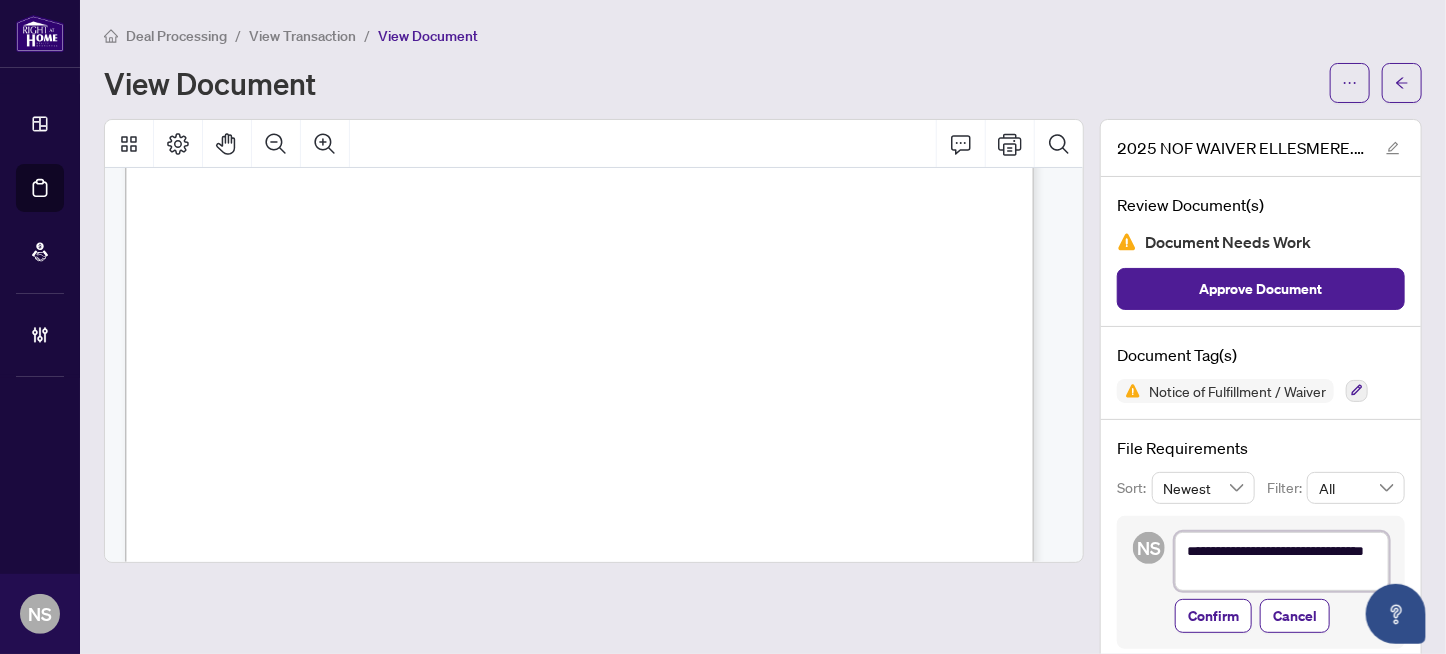 type on "**********" 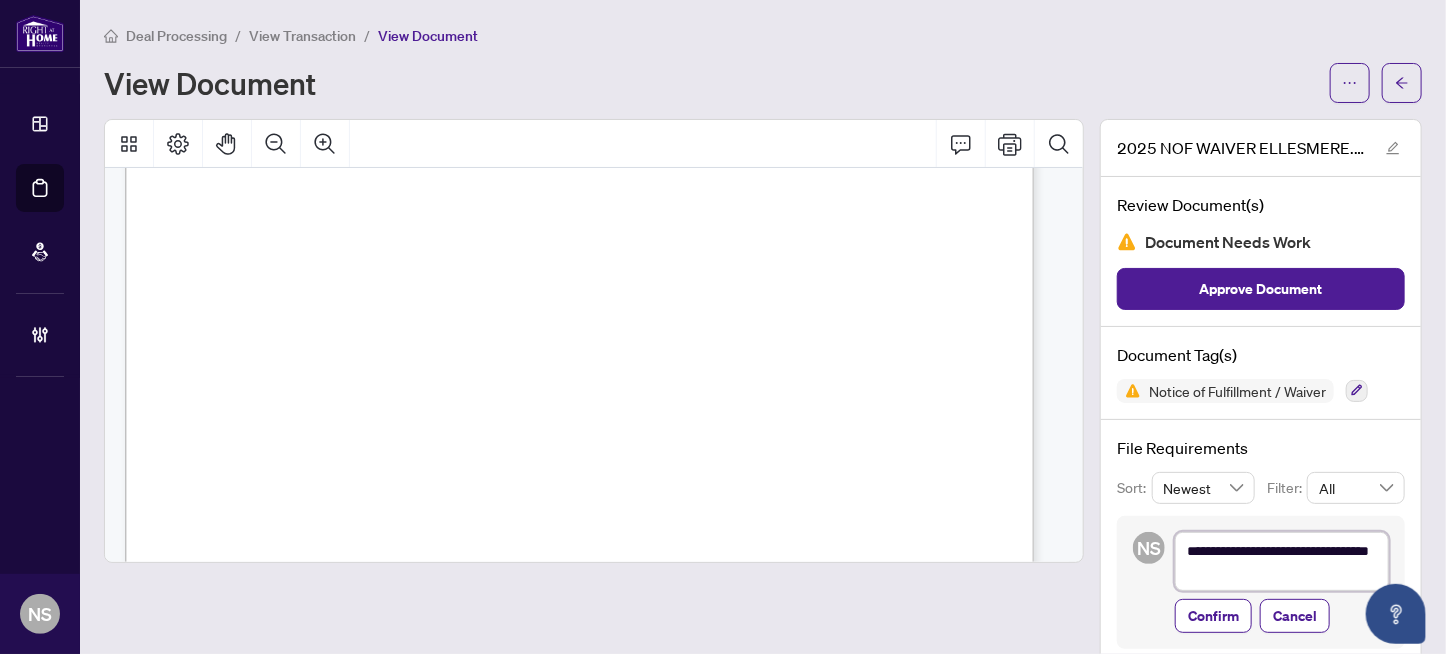 type on "**********" 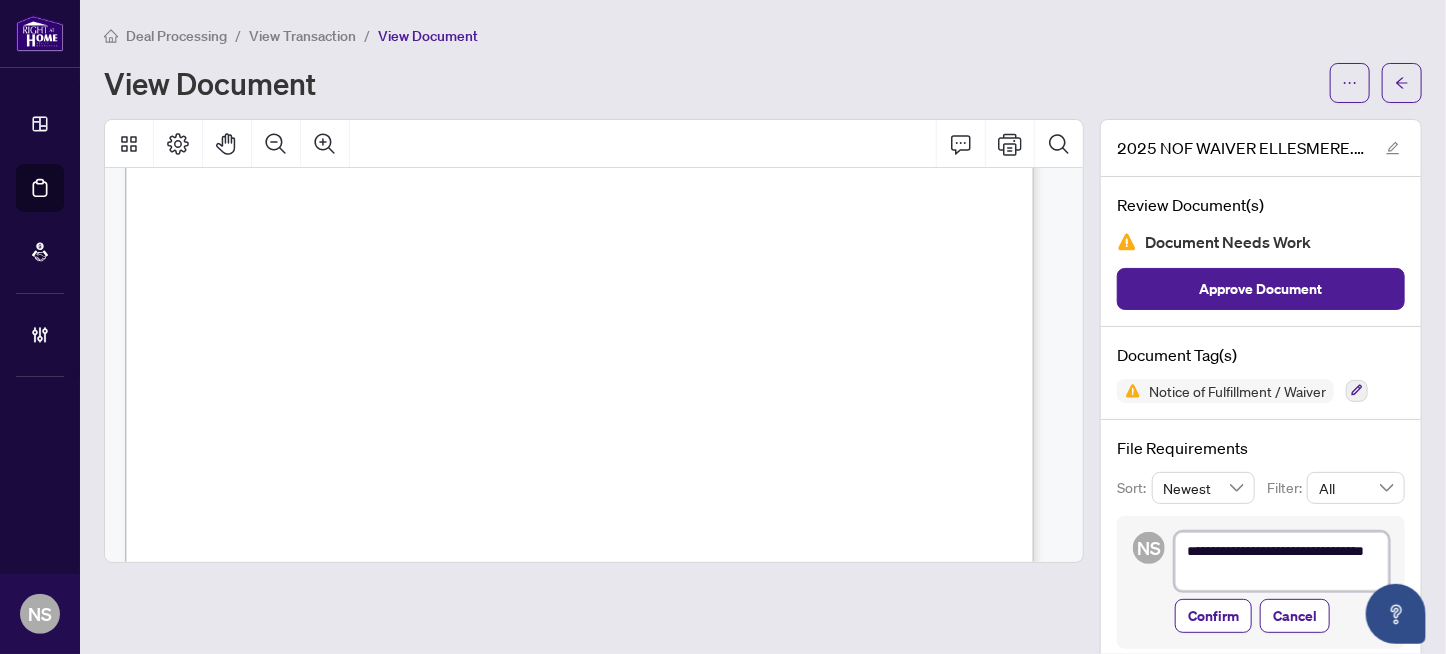 type on "**********" 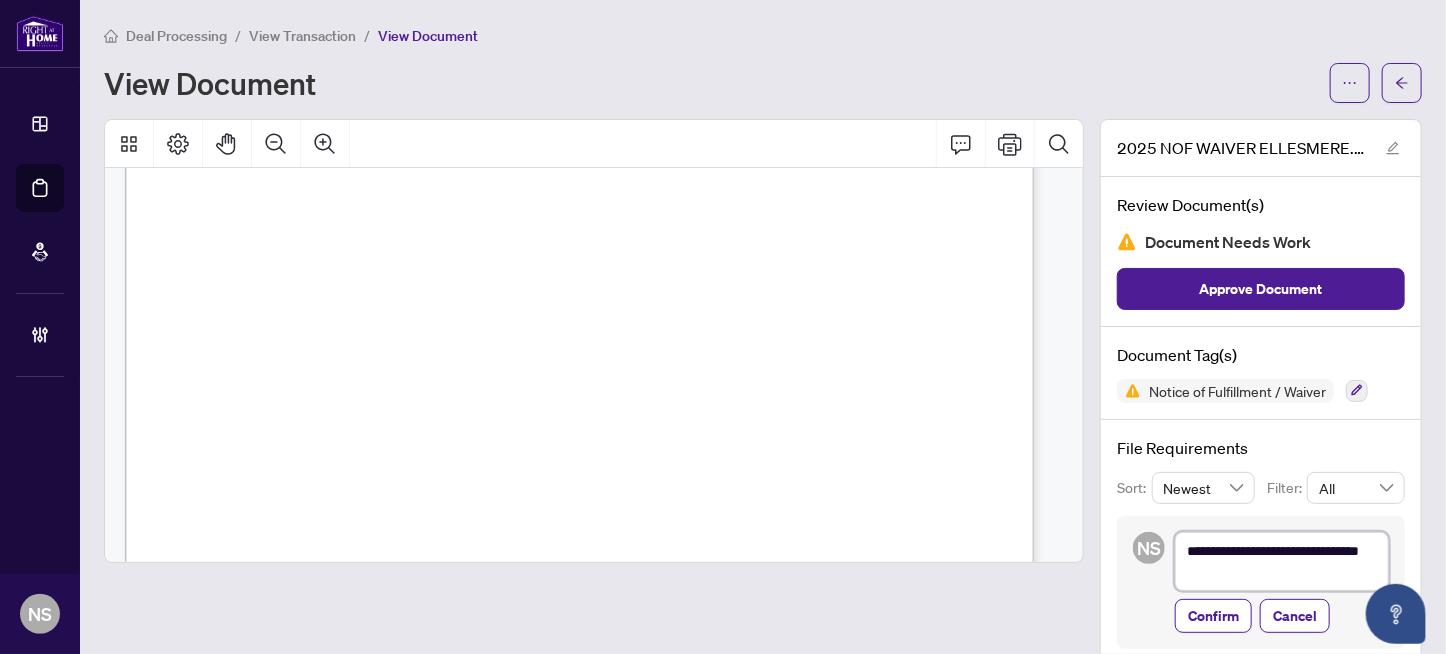 type on "**********" 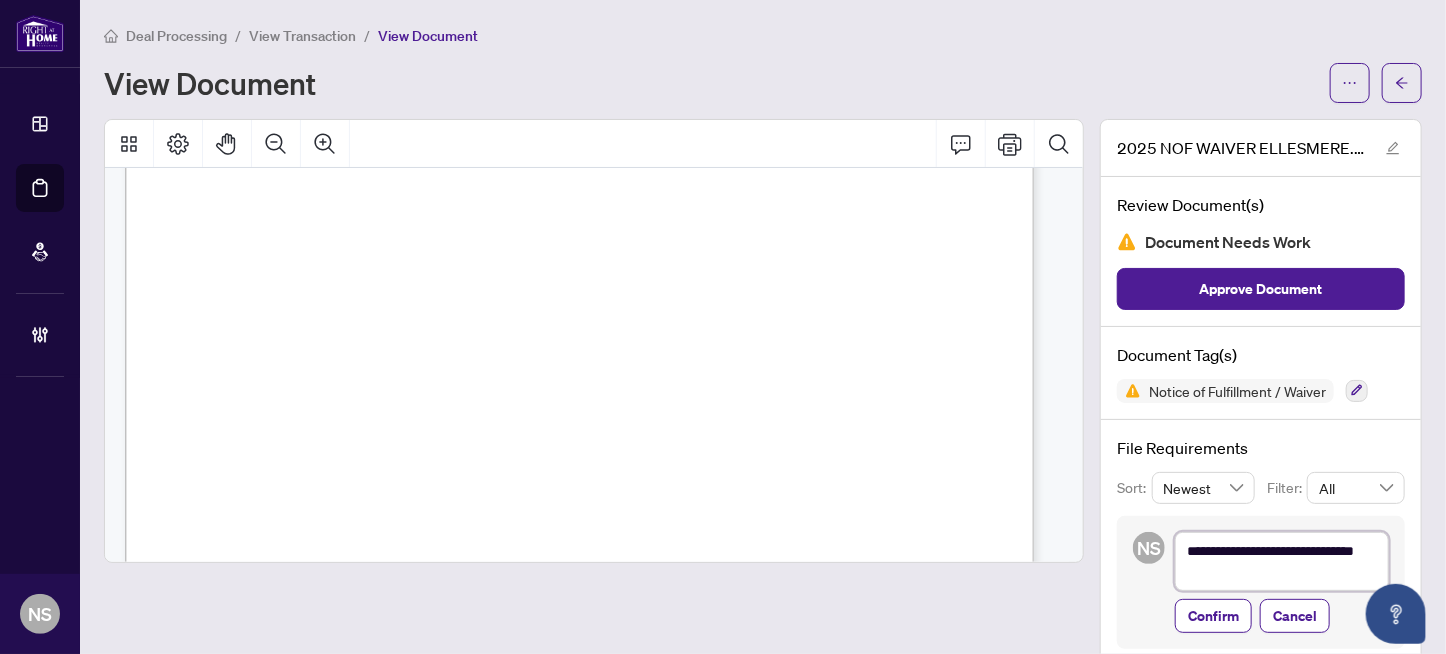 type on "**********" 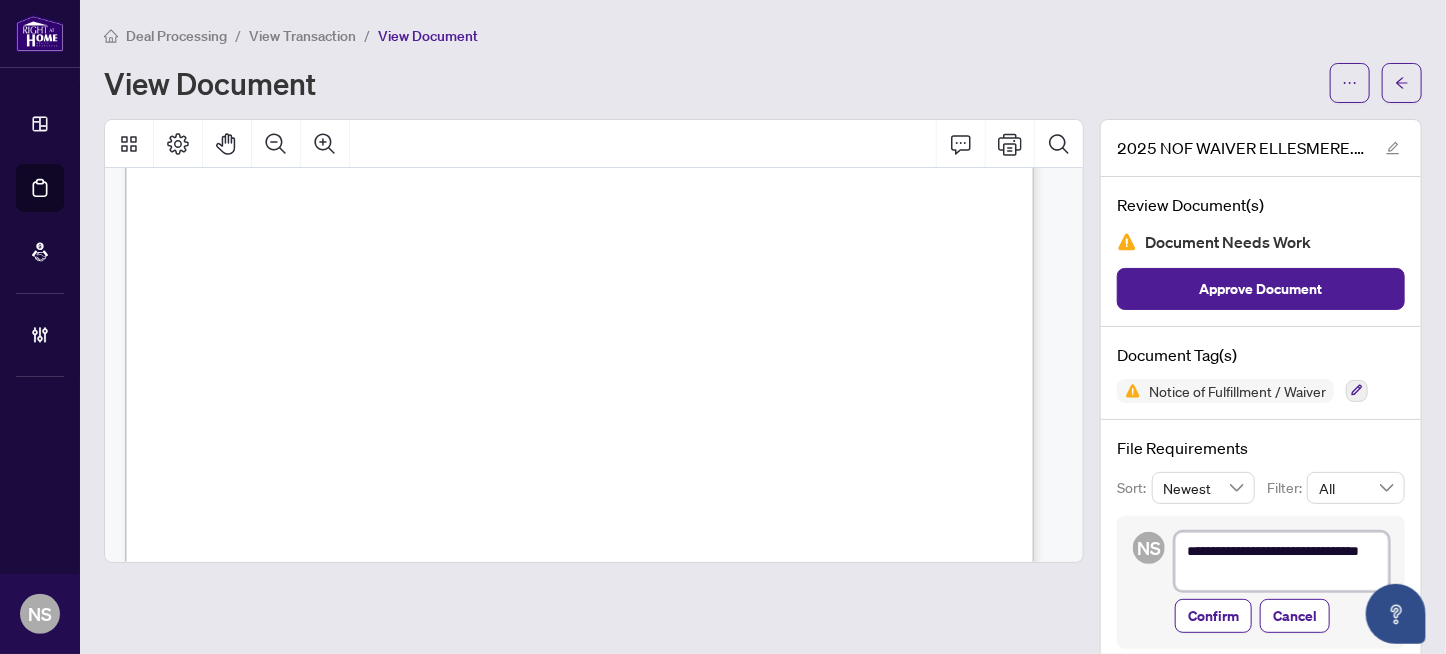 type on "**********" 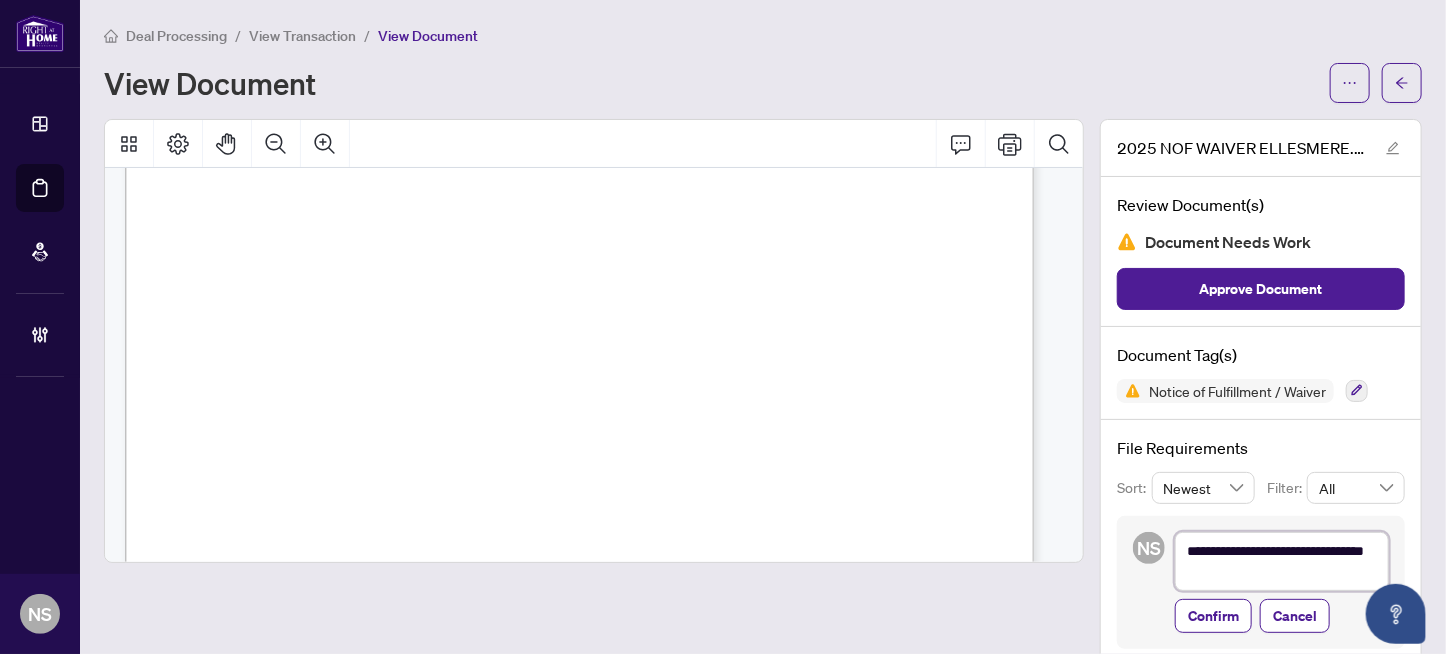 type on "**********" 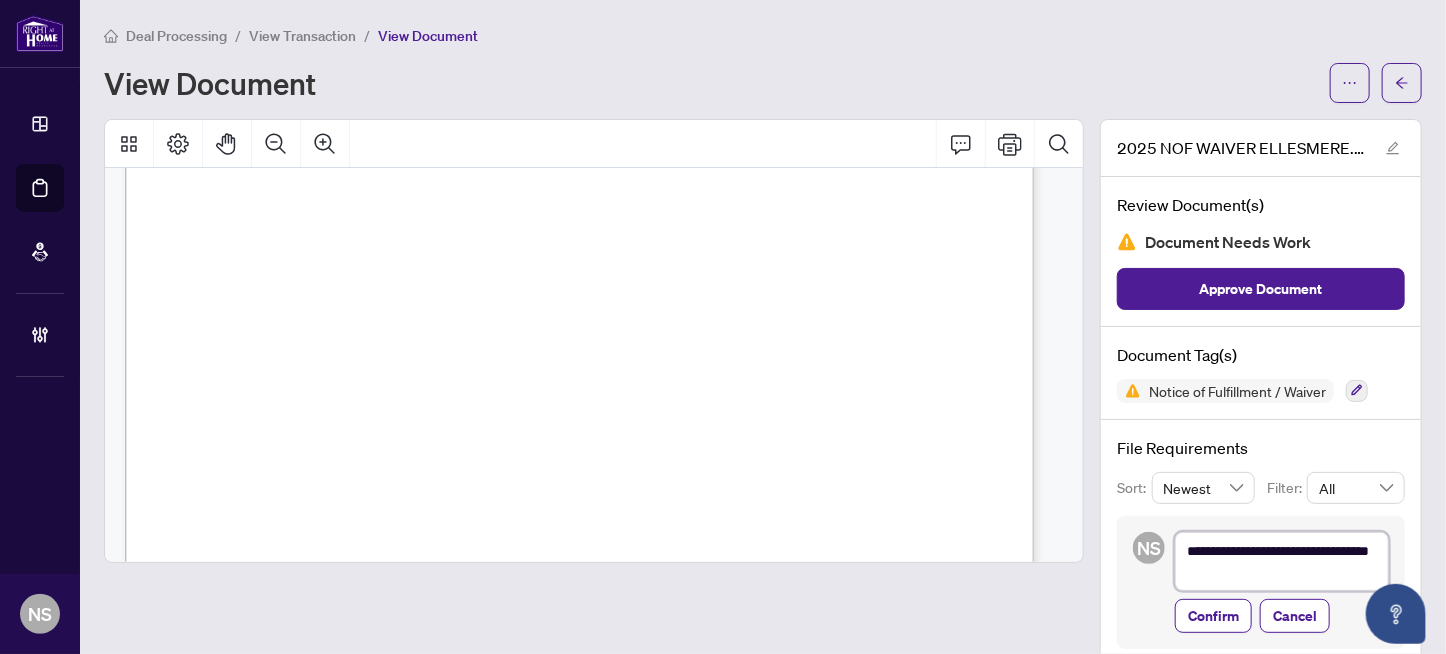 type on "**********" 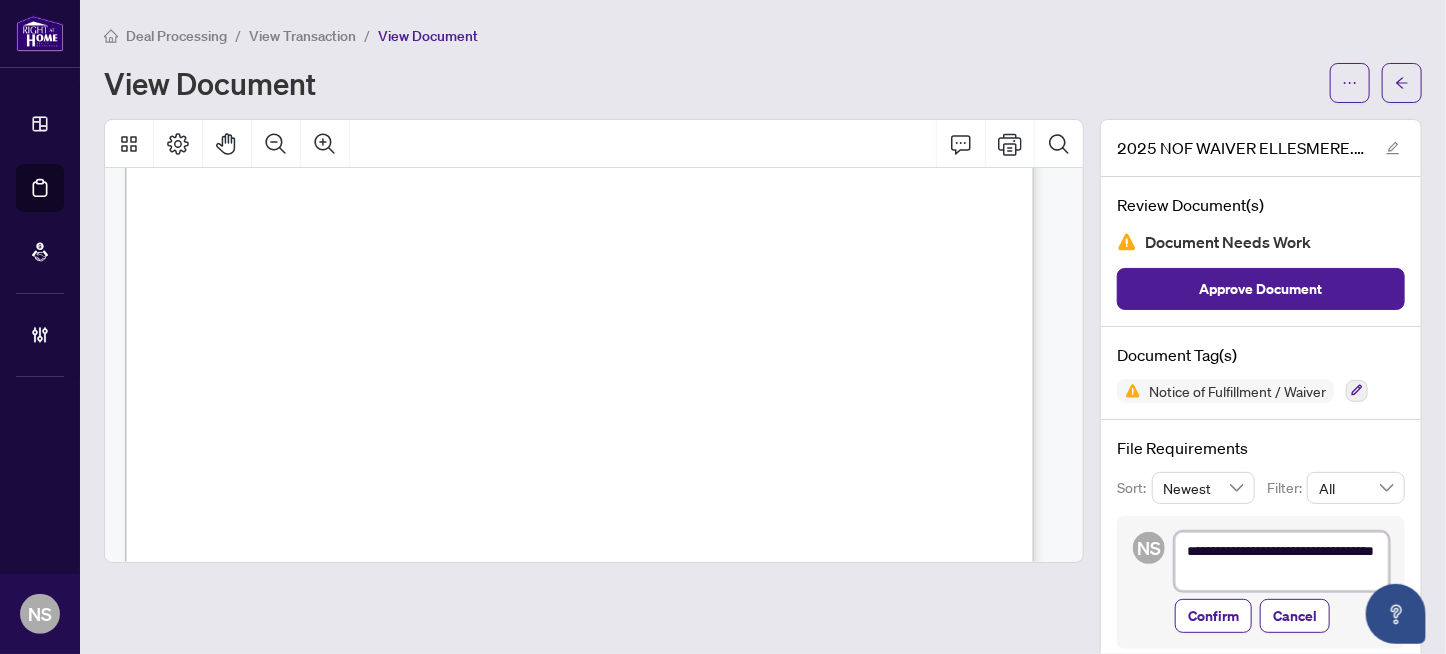 click on "**********" at bounding box center [1282, 562] 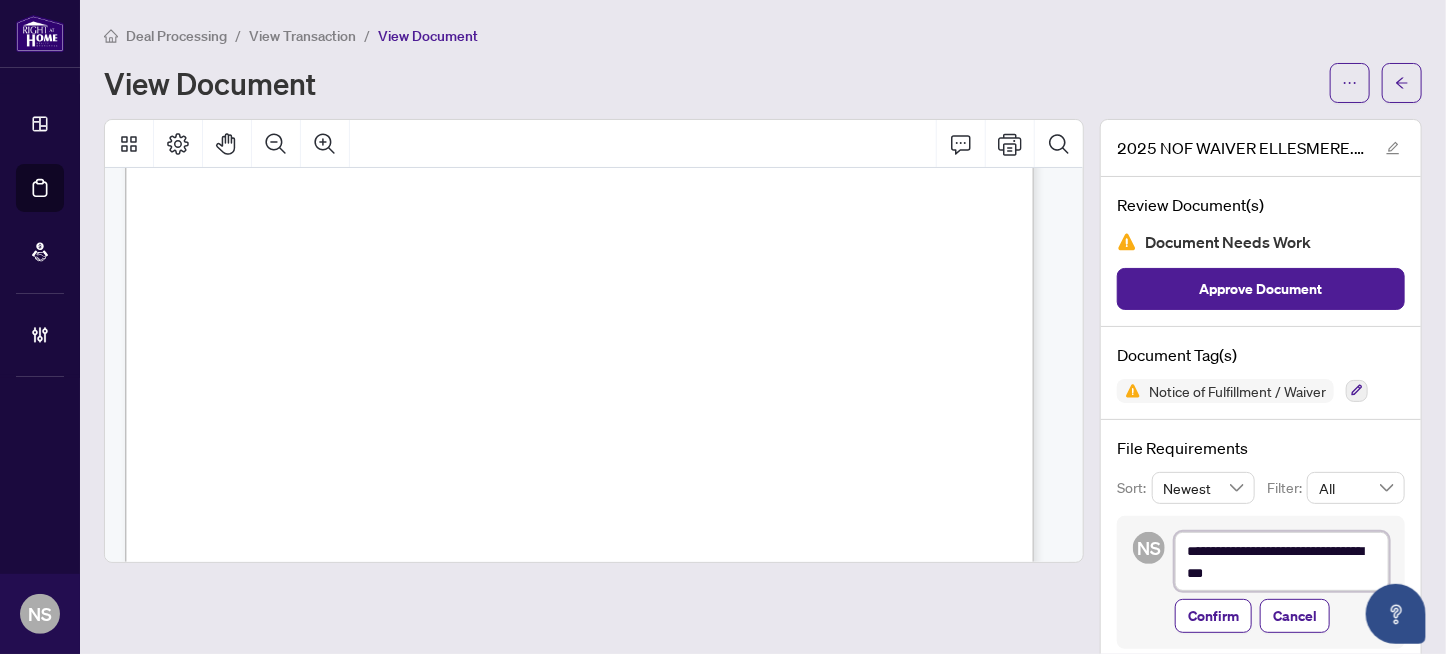 drag, startPoint x: 1231, startPoint y: 577, endPoint x: 1212, endPoint y: 550, distance: 33.01515 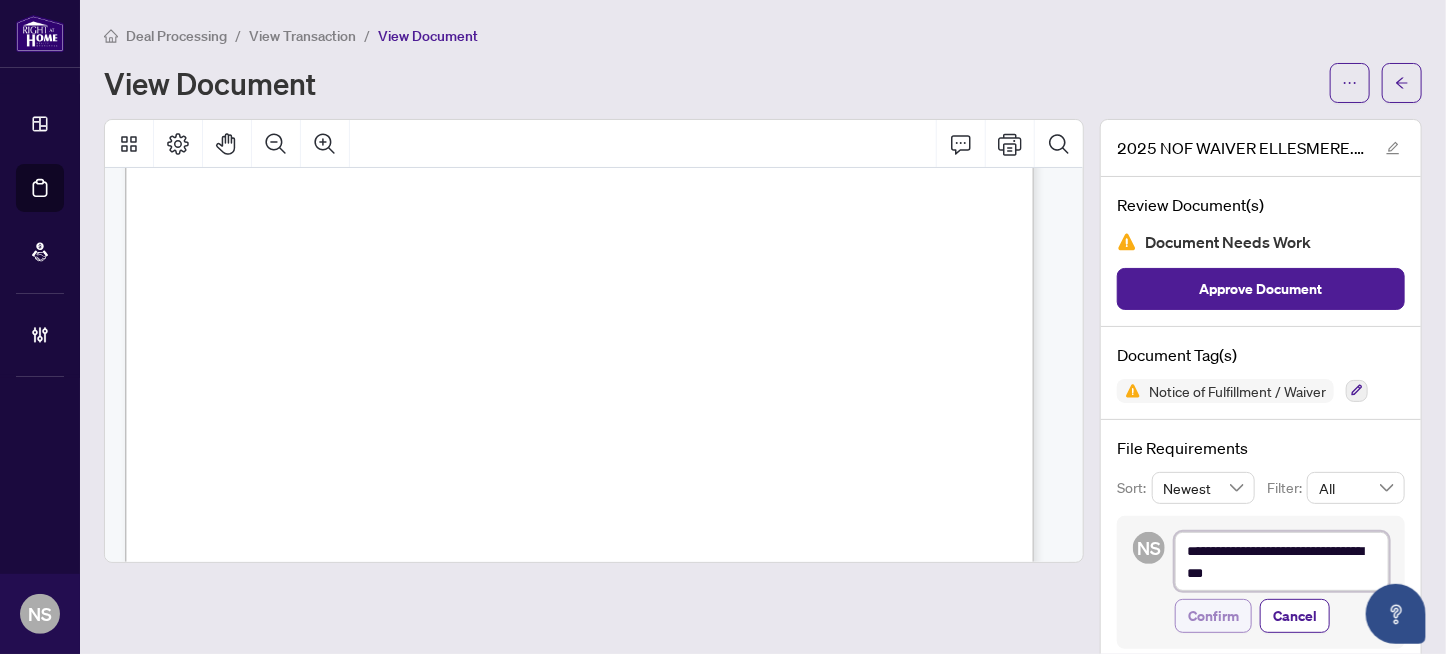 type on "**********" 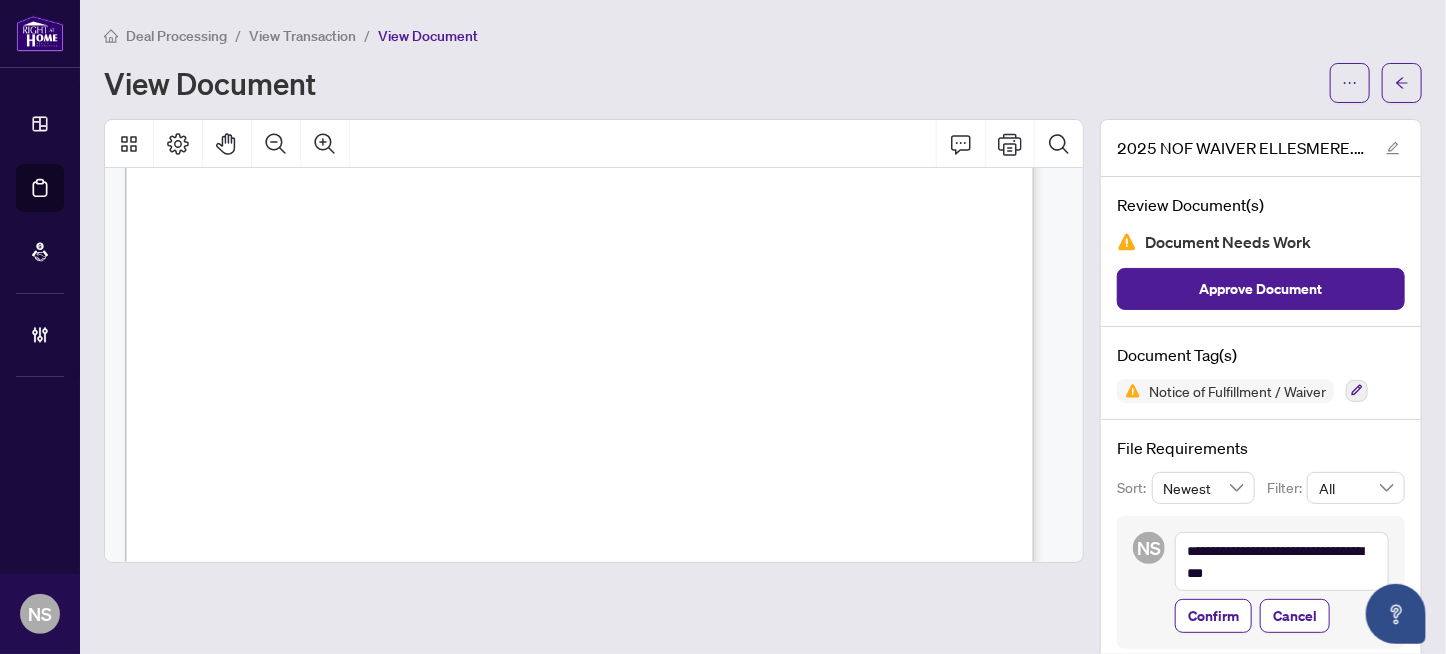 drag, startPoint x: 1187, startPoint y: 609, endPoint x: 1151, endPoint y: 592, distance: 39.812057 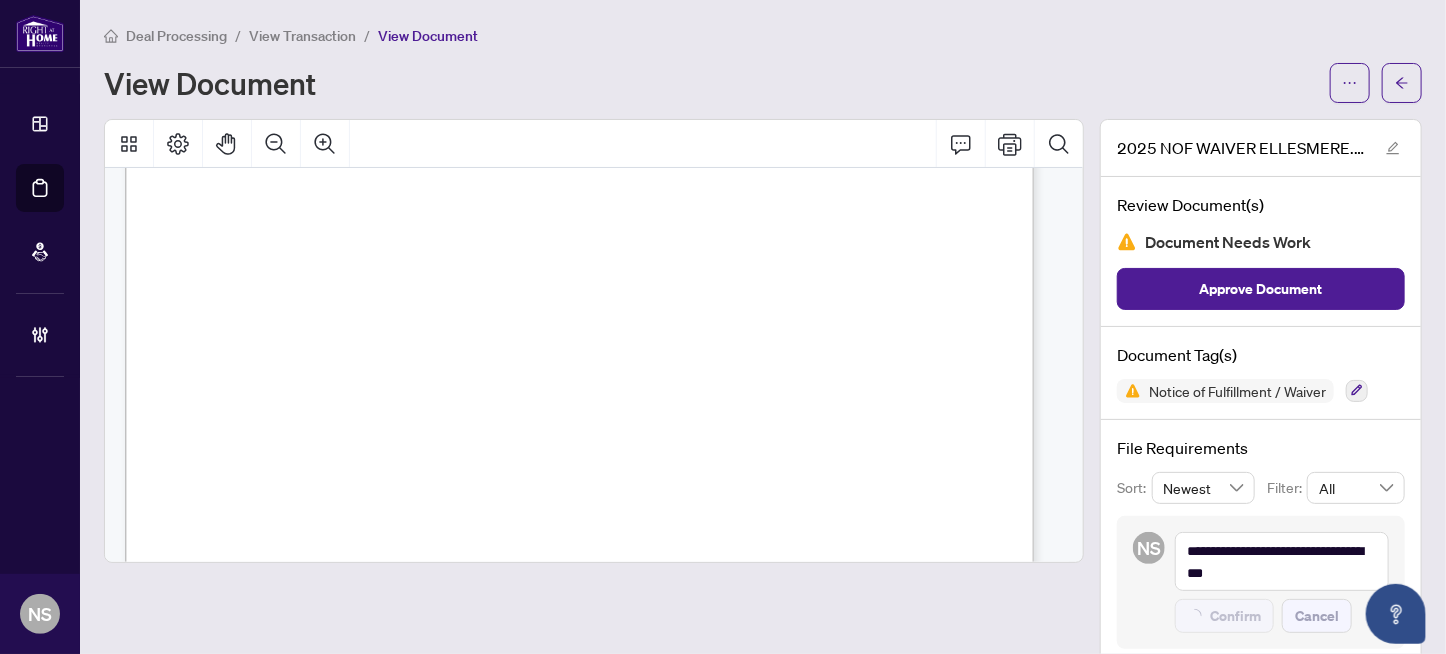 type on "**********" 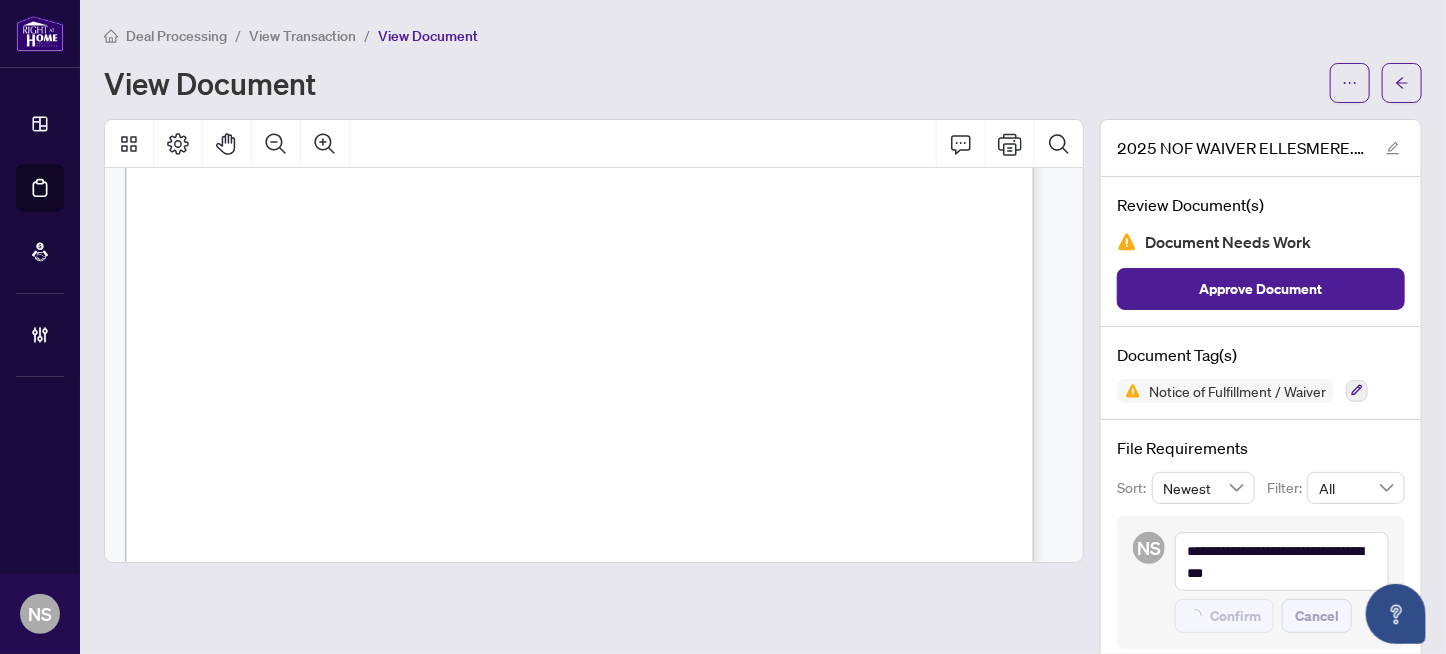 type 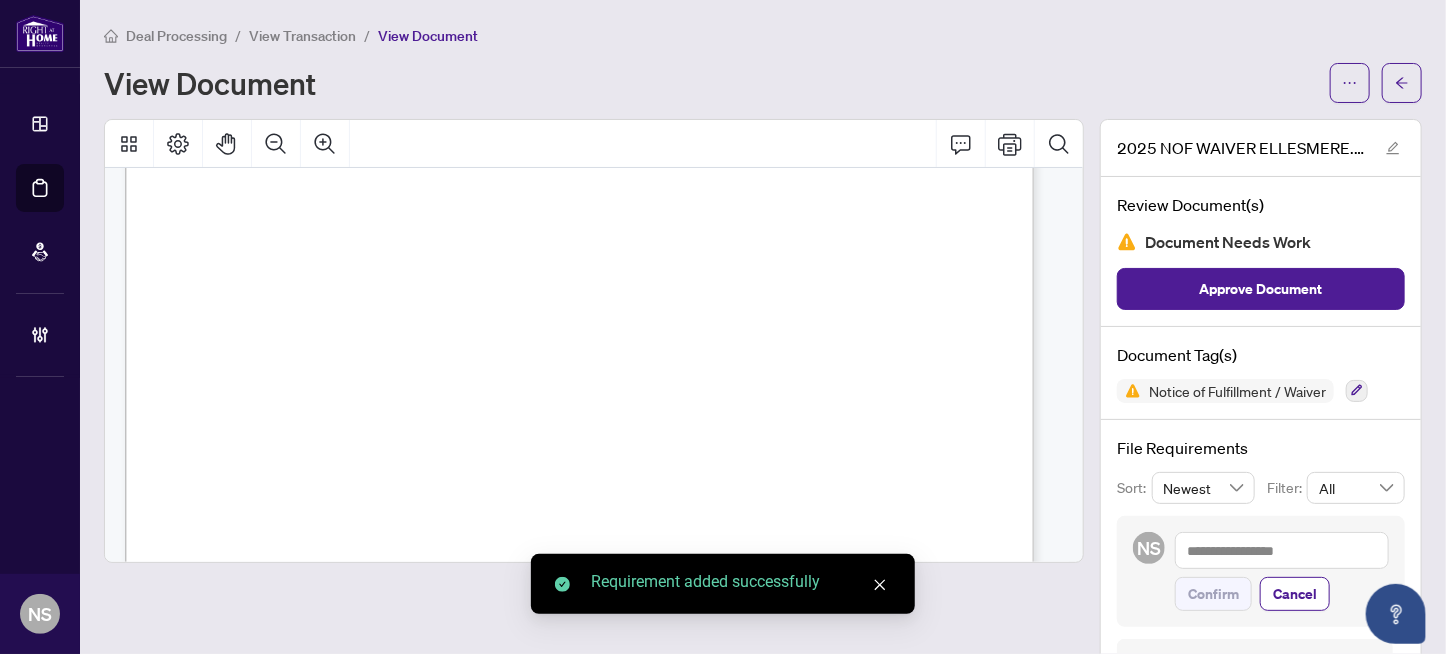 scroll, scrollTop: 539, scrollLeft: 0, axis: vertical 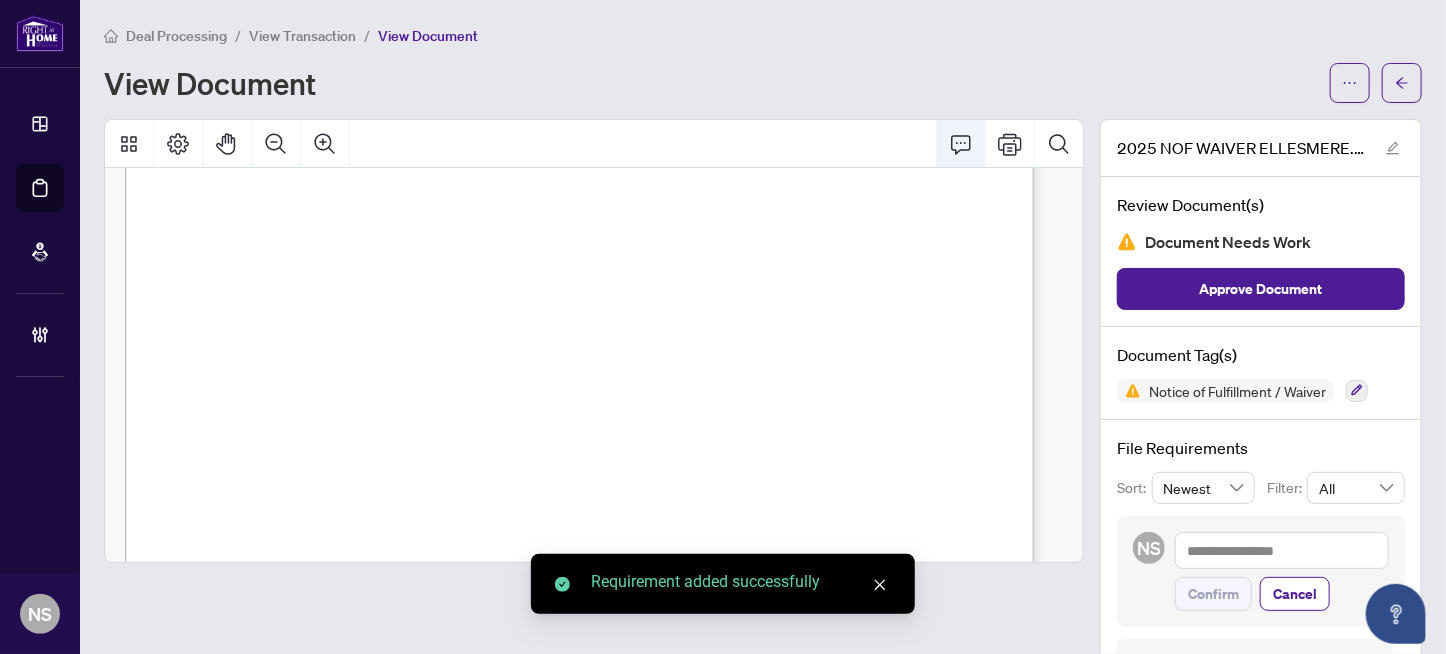 click 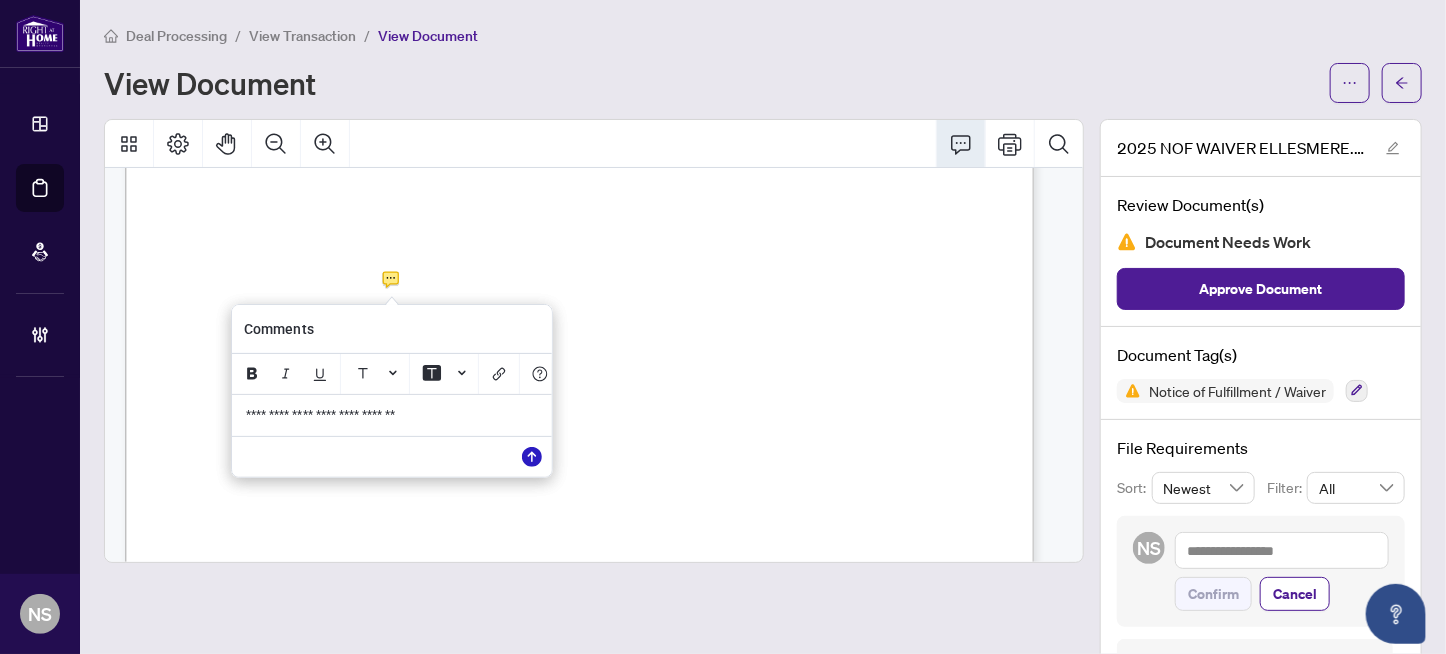 drag, startPoint x: 538, startPoint y: 468, endPoint x: 554, endPoint y: 470, distance: 16.124516 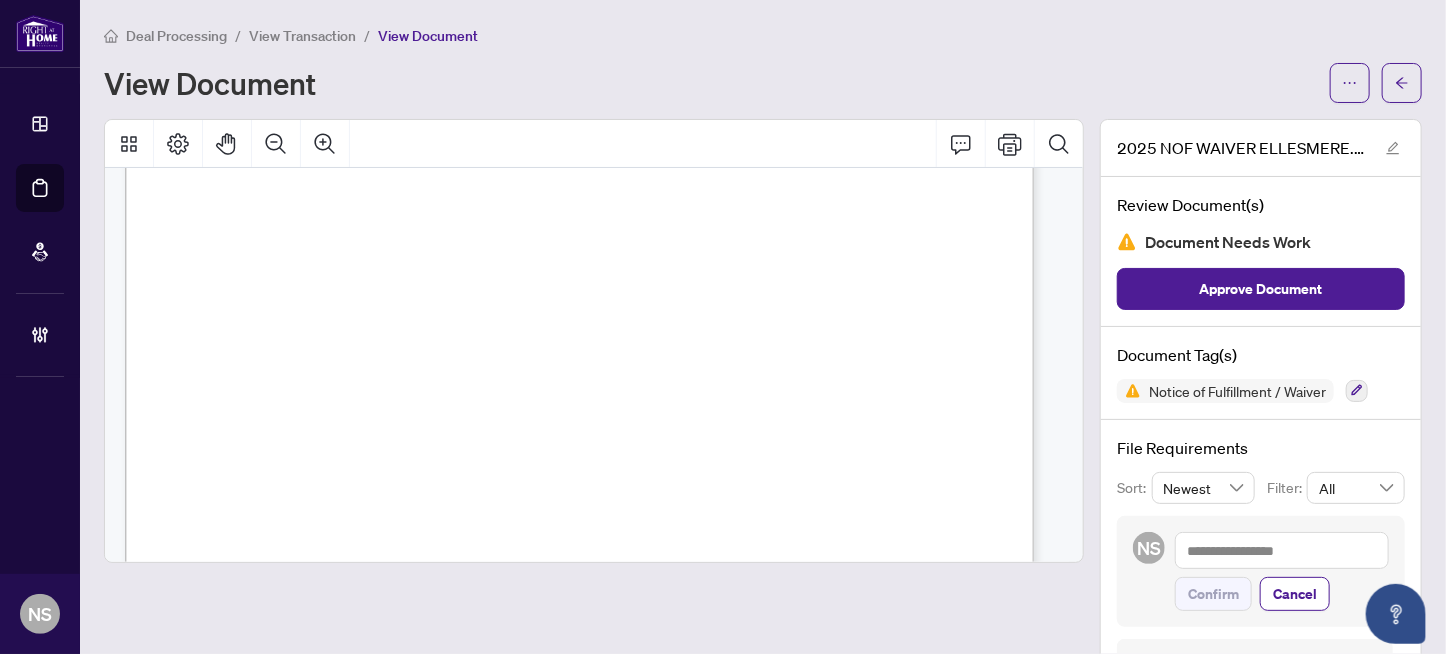 scroll, scrollTop: 1700, scrollLeft: 0, axis: vertical 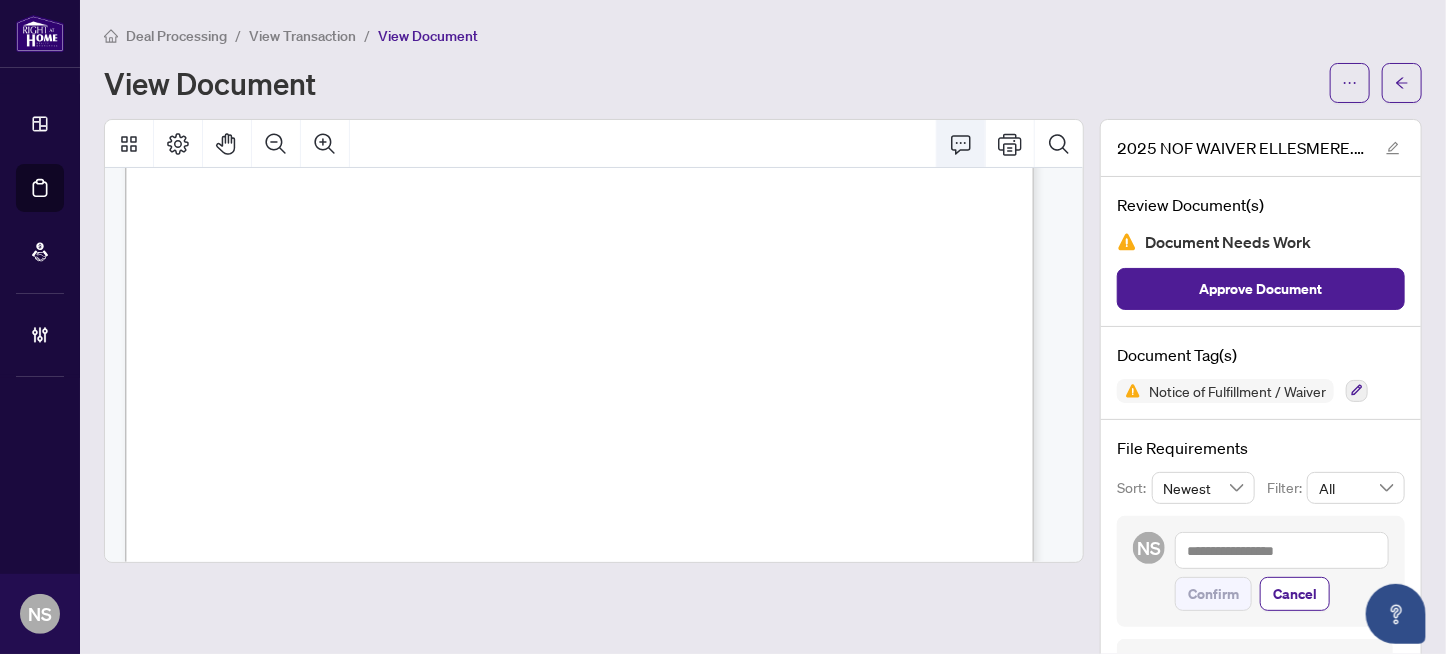 click 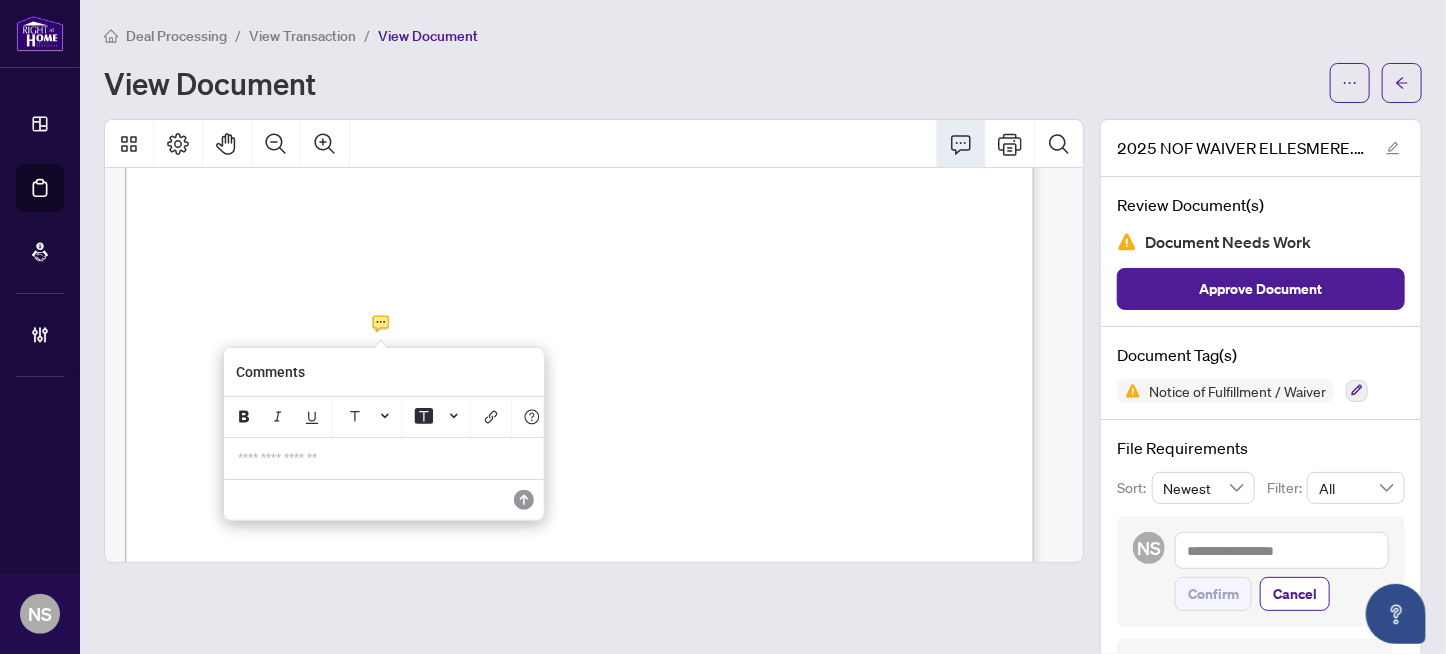 click on "**********" at bounding box center [384, 458] 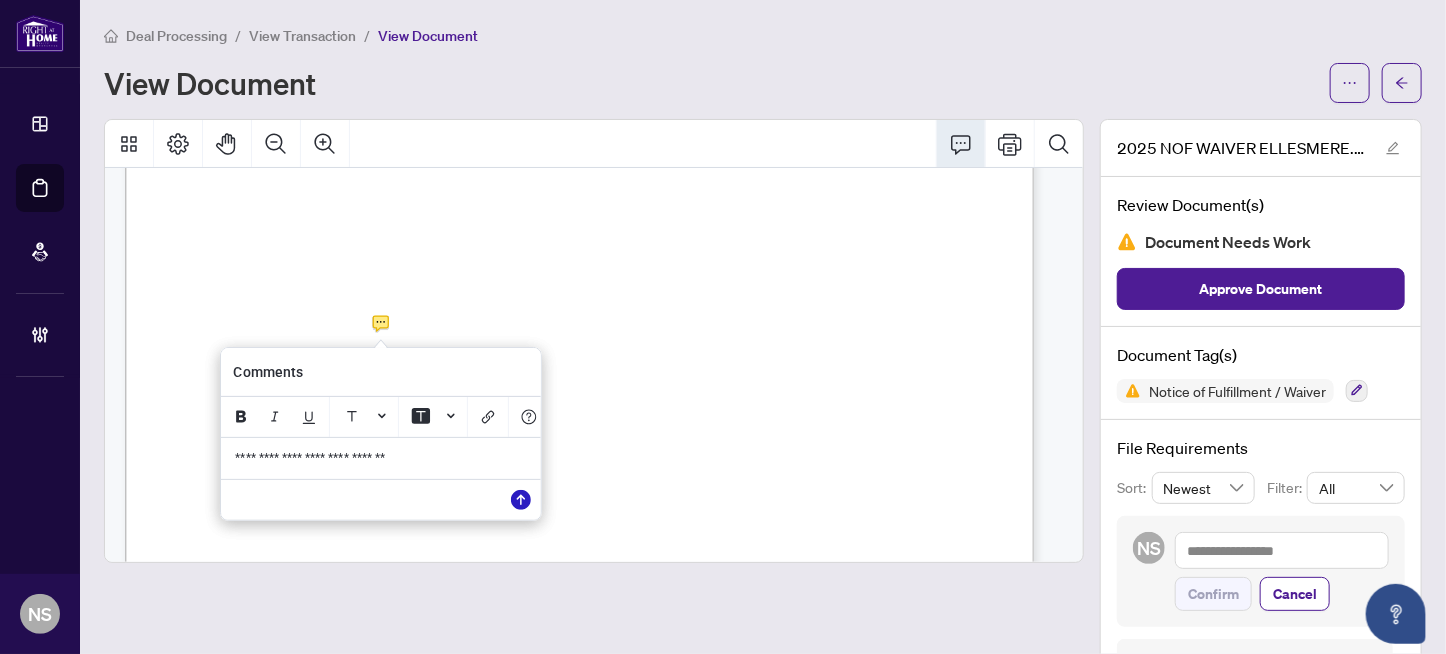 click 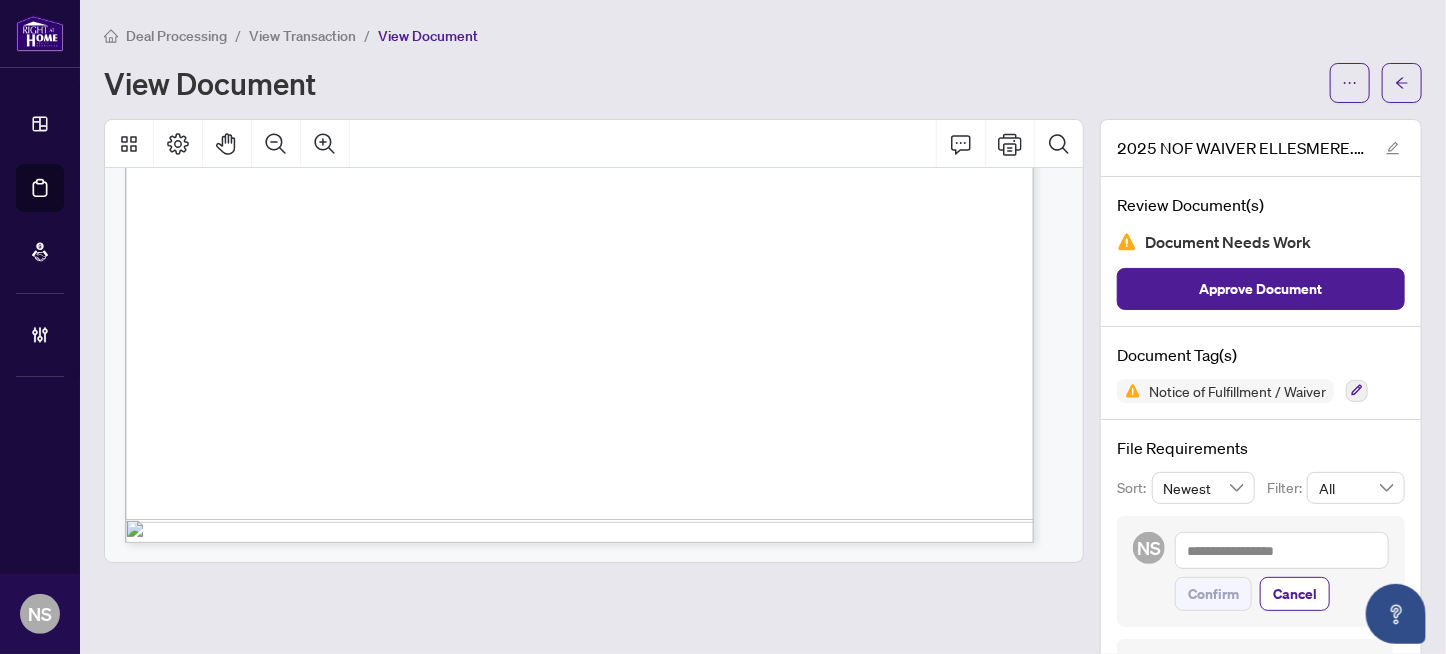 scroll, scrollTop: 2043, scrollLeft: 0, axis: vertical 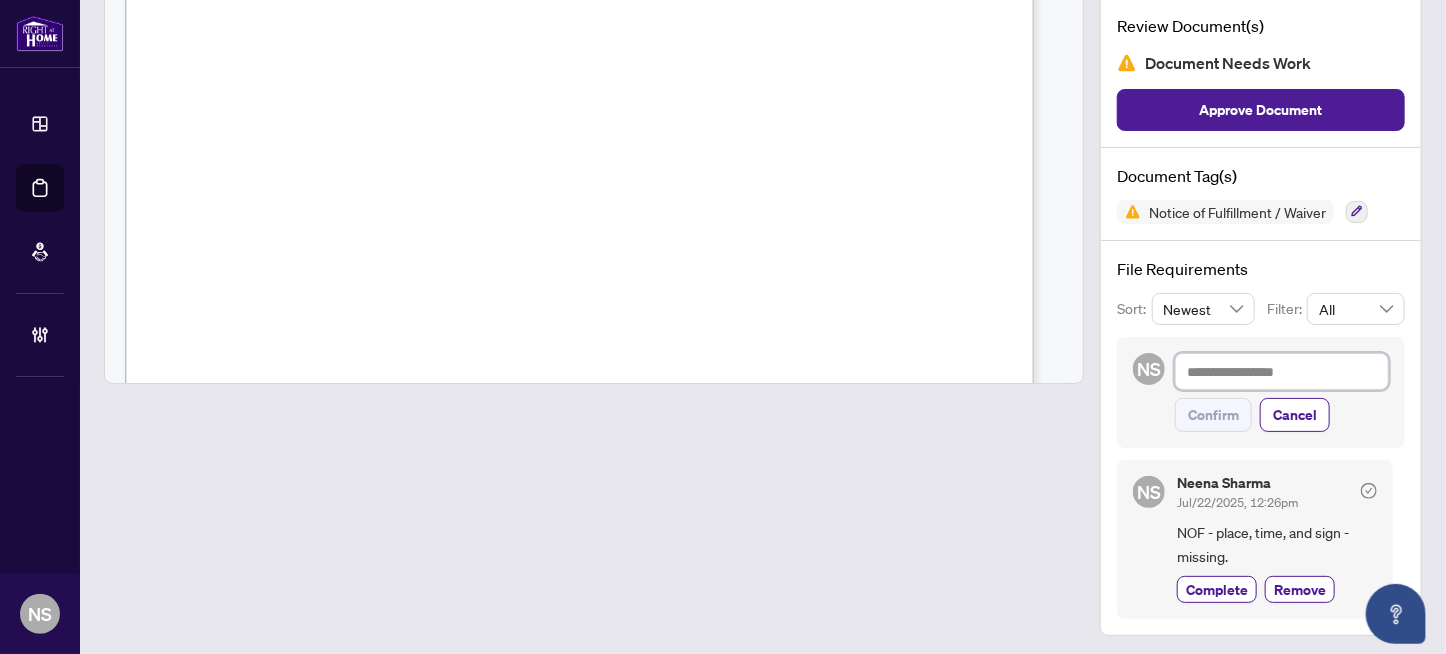 click at bounding box center [1282, 372] 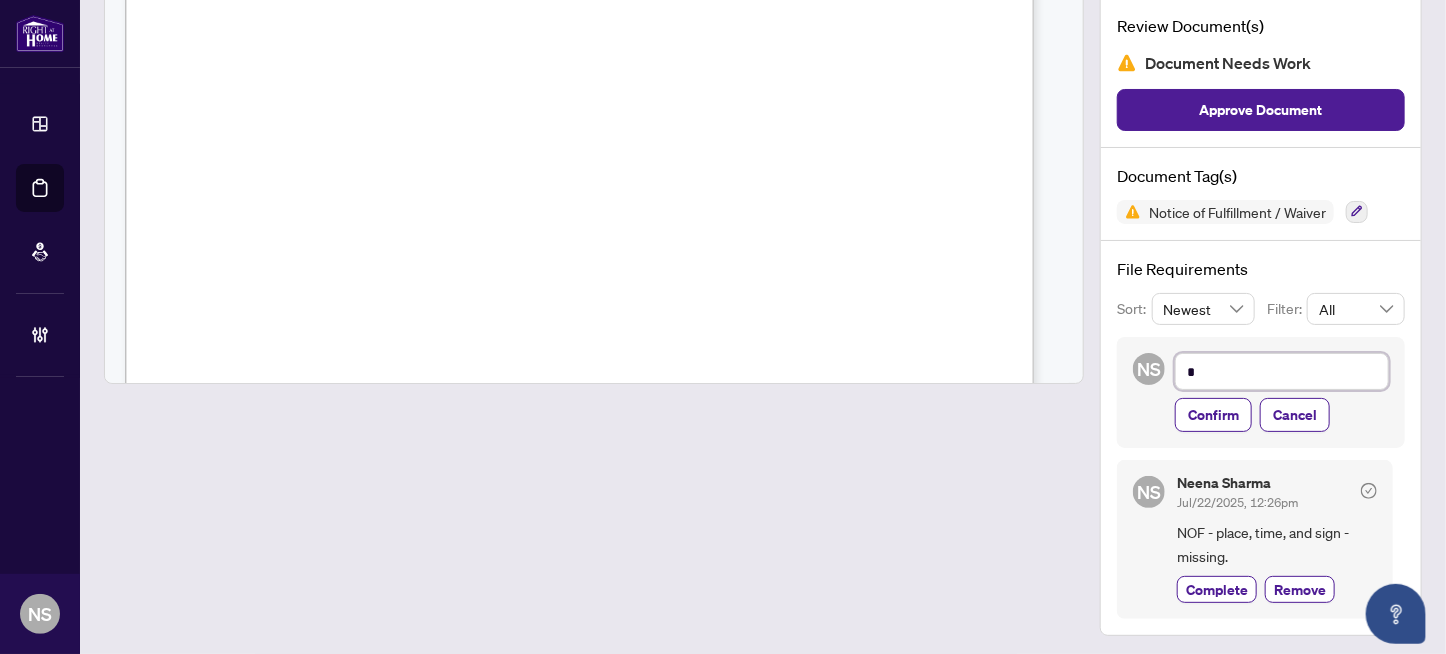 type on "**" 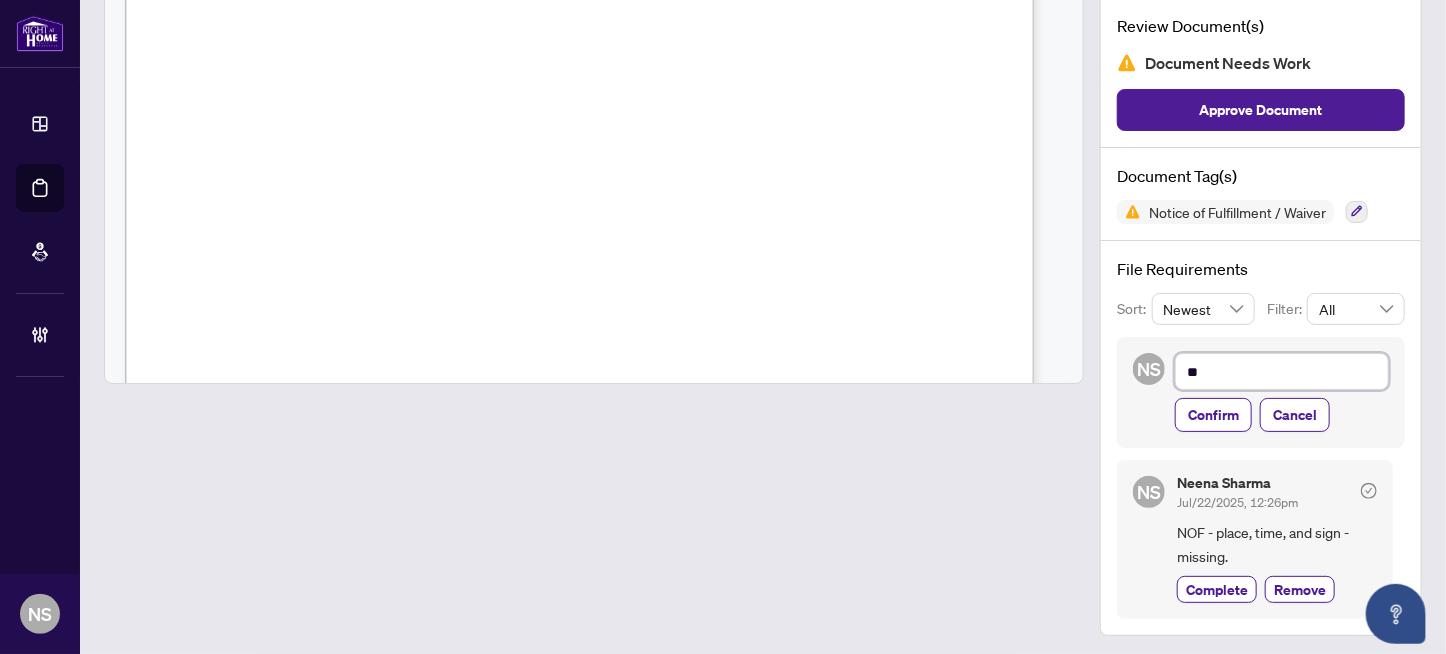type on "***" 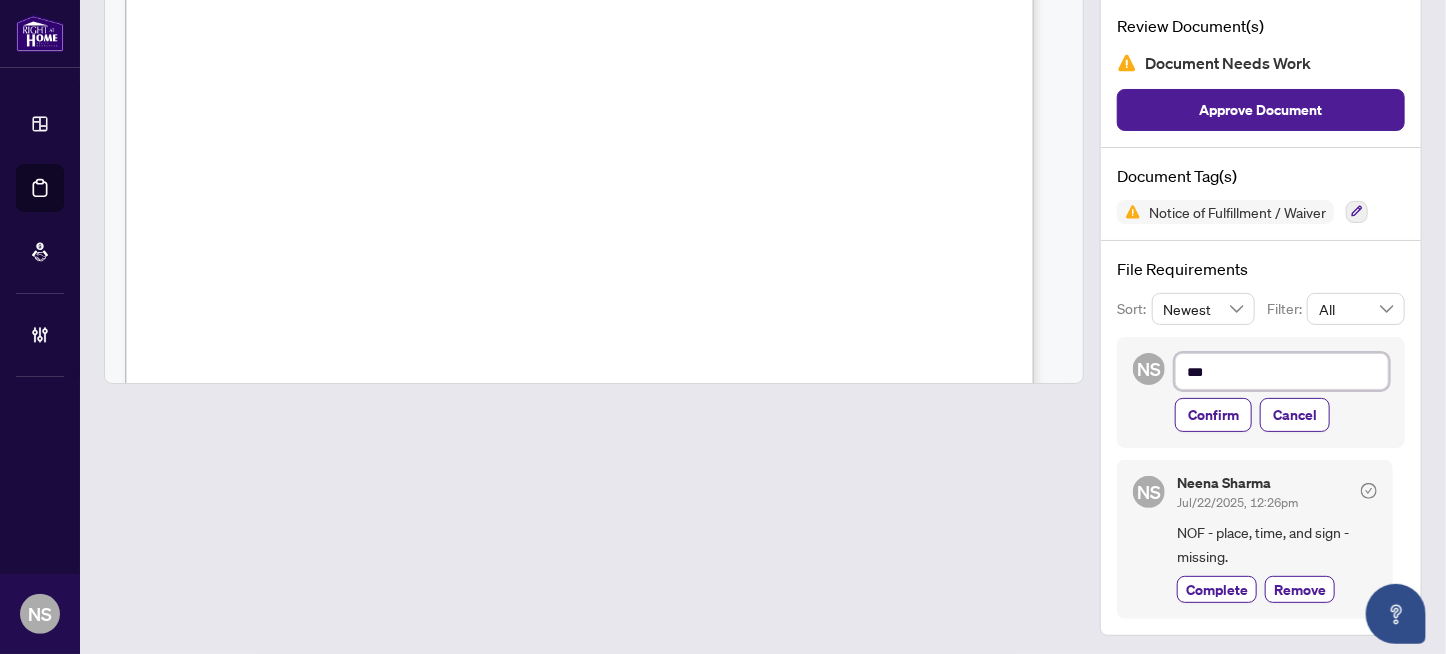 type on "****" 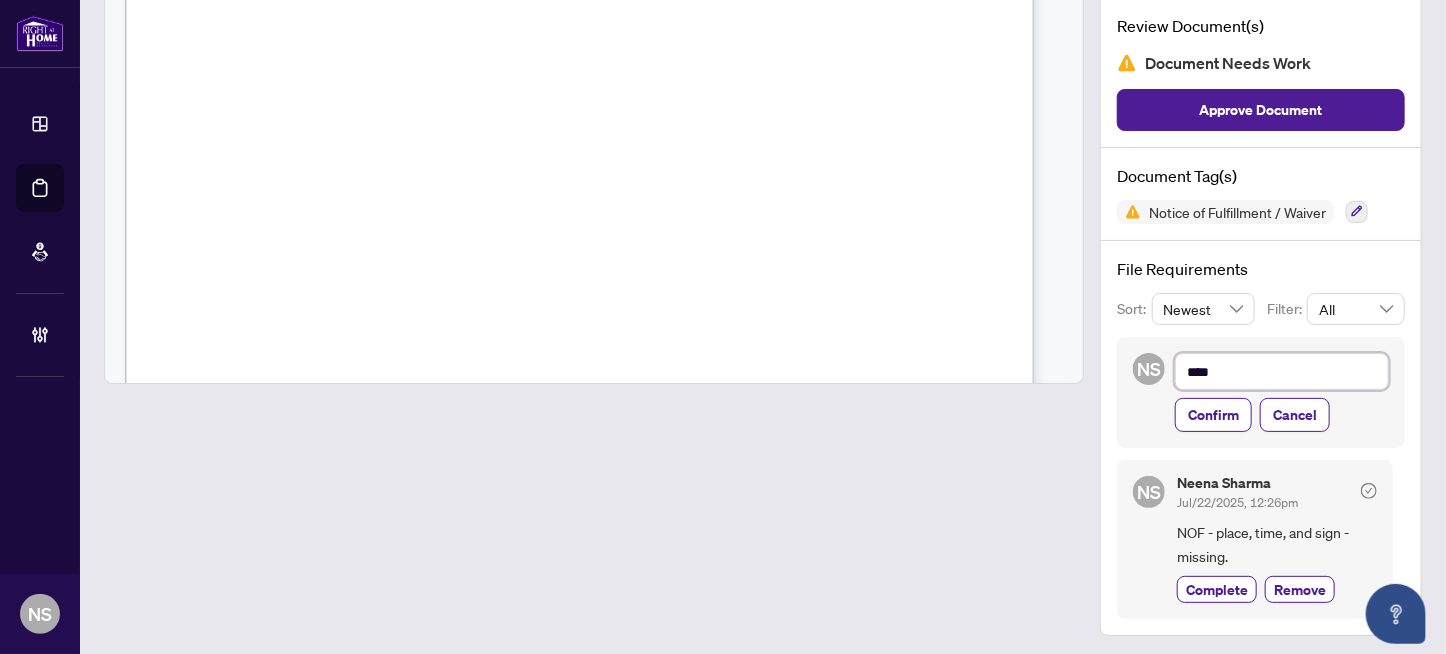 type on "*****" 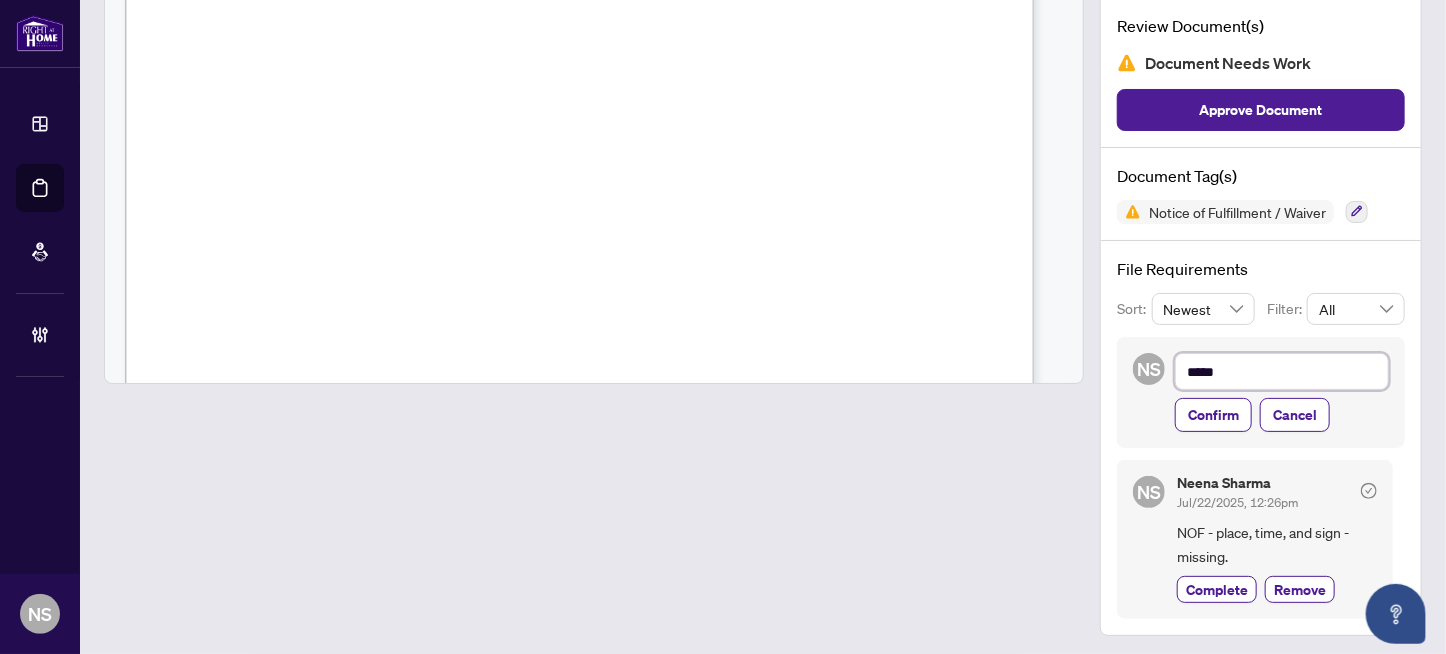 type on "******" 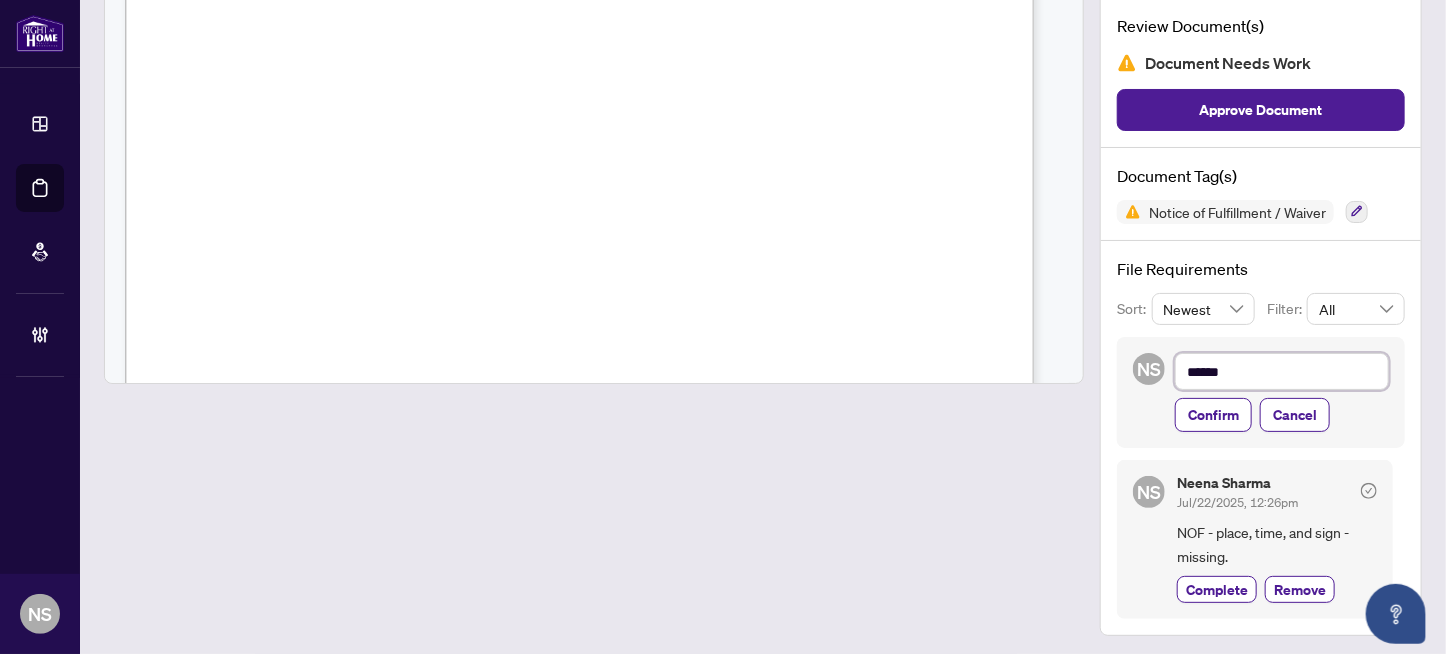 type on "******" 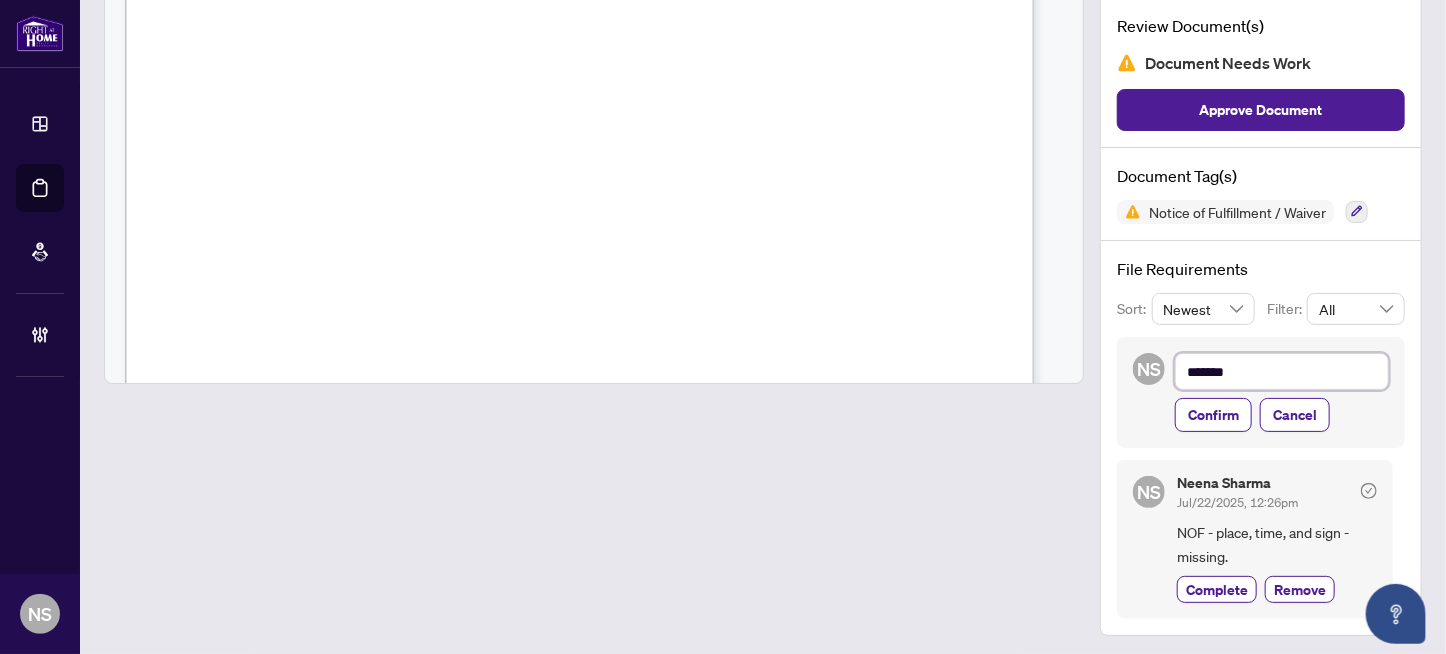 type on "********" 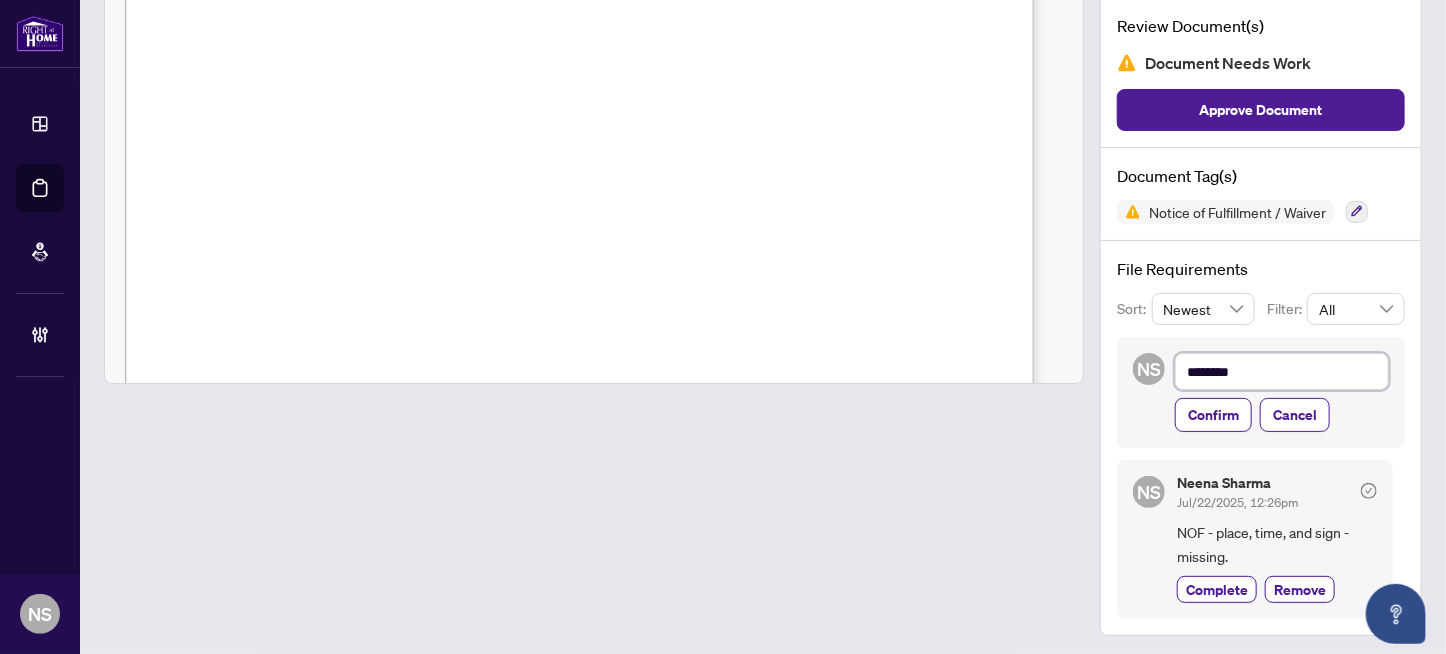 type on "********" 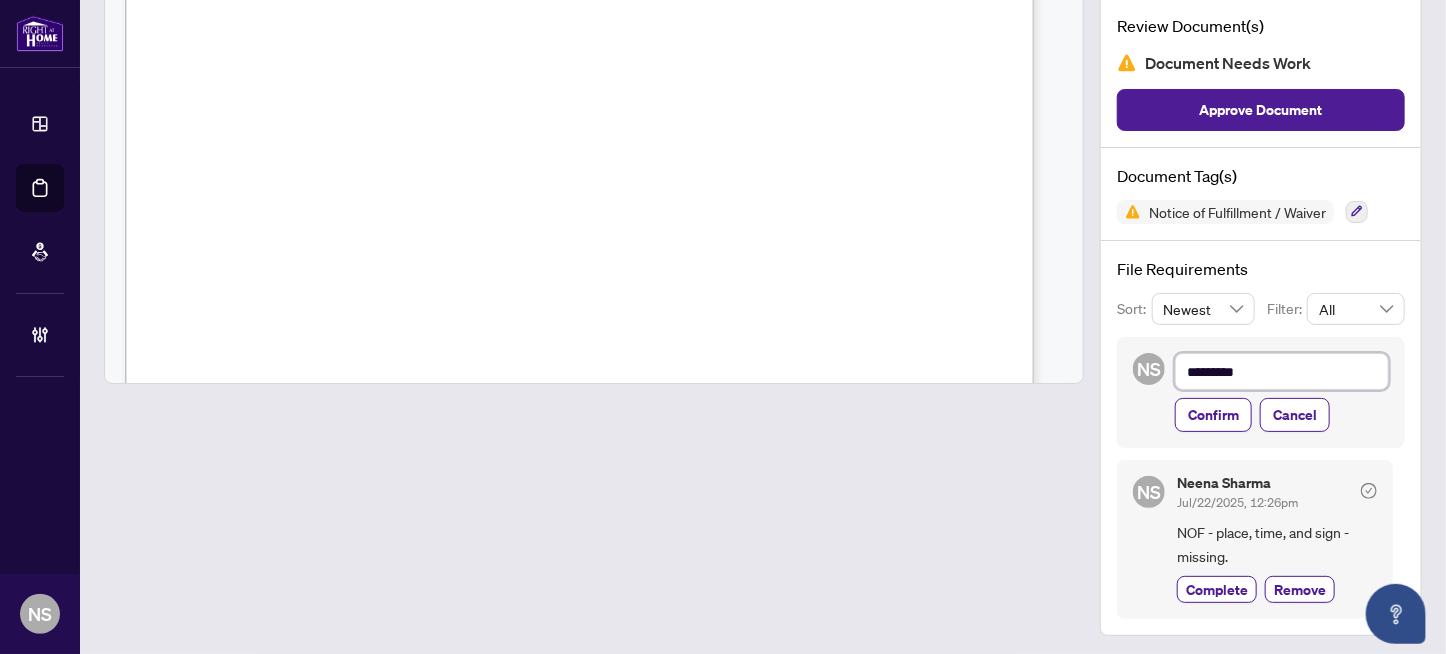paste on "**********" 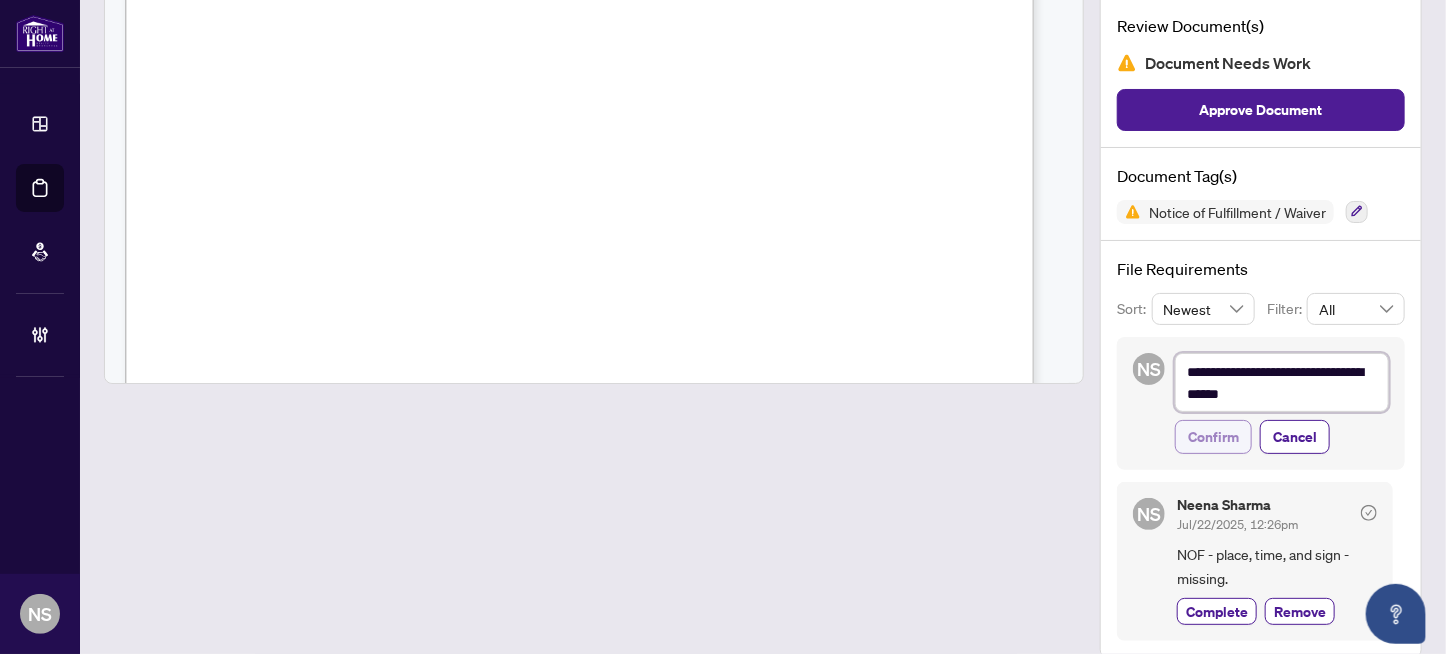 type on "**********" 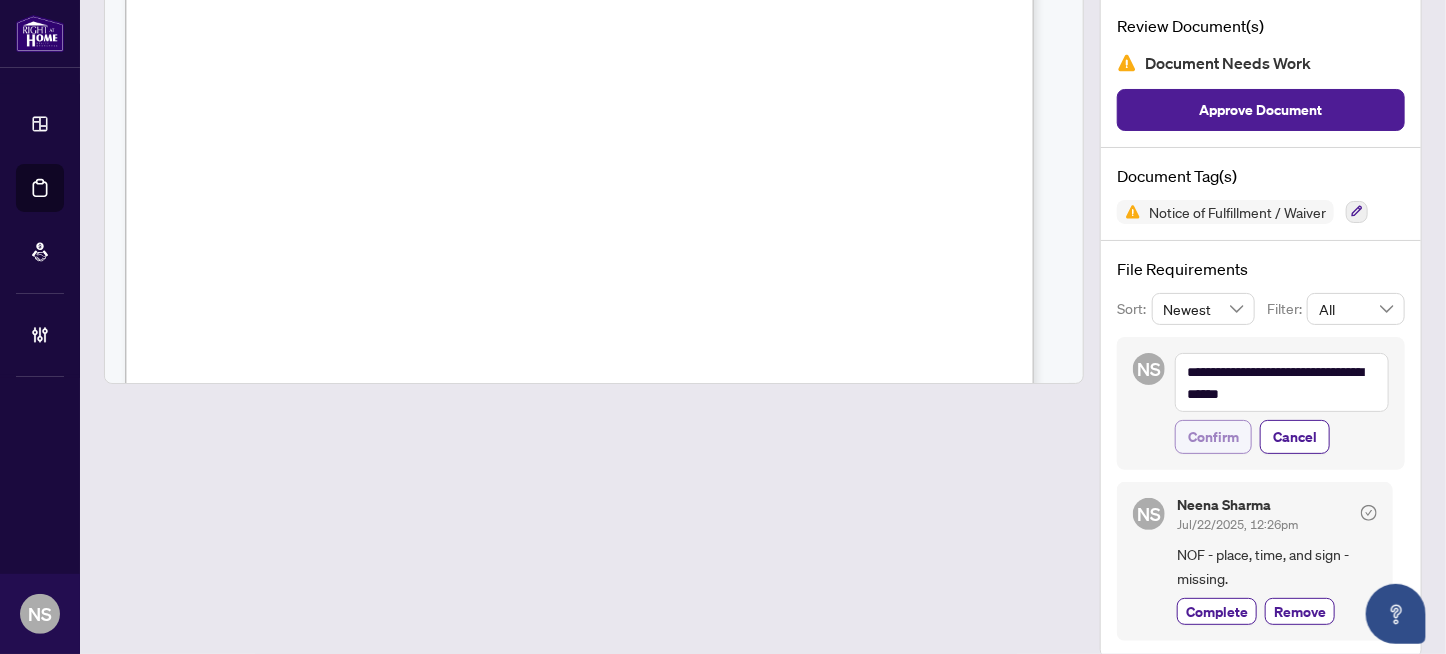 click on "Confirm" at bounding box center (1213, 437) 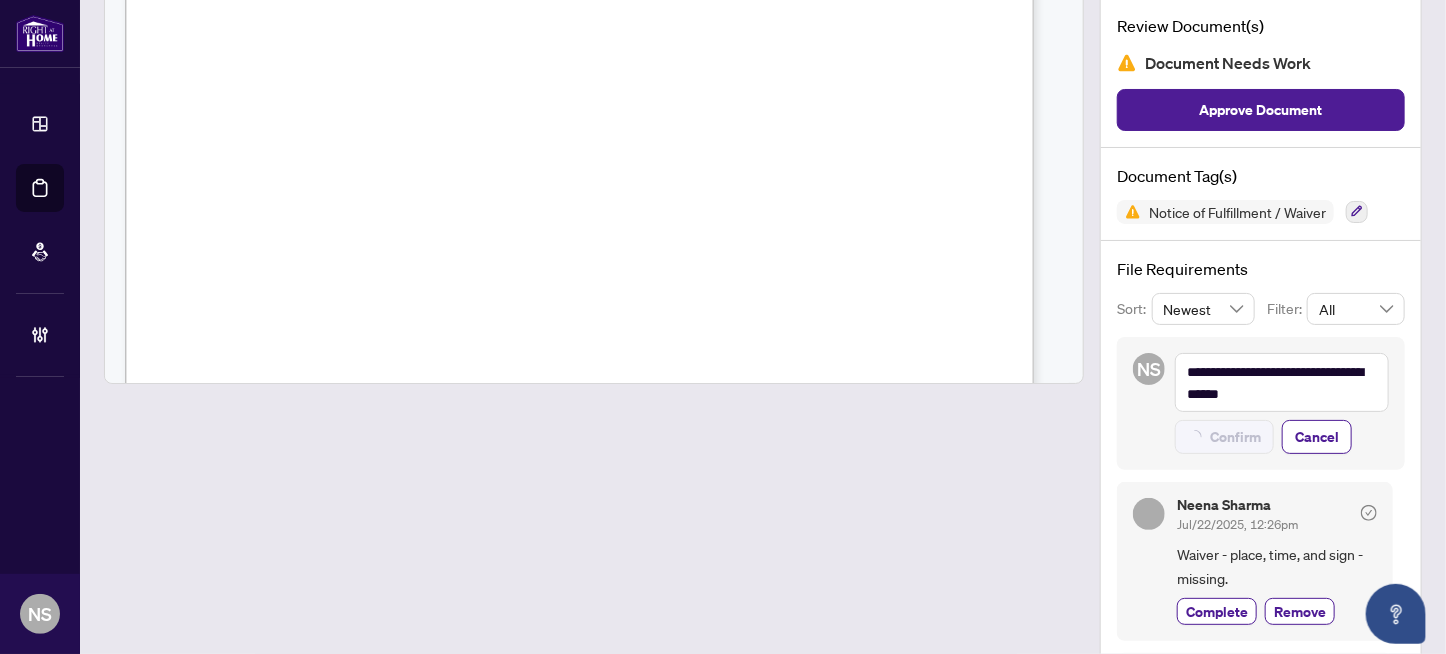type on "**********" 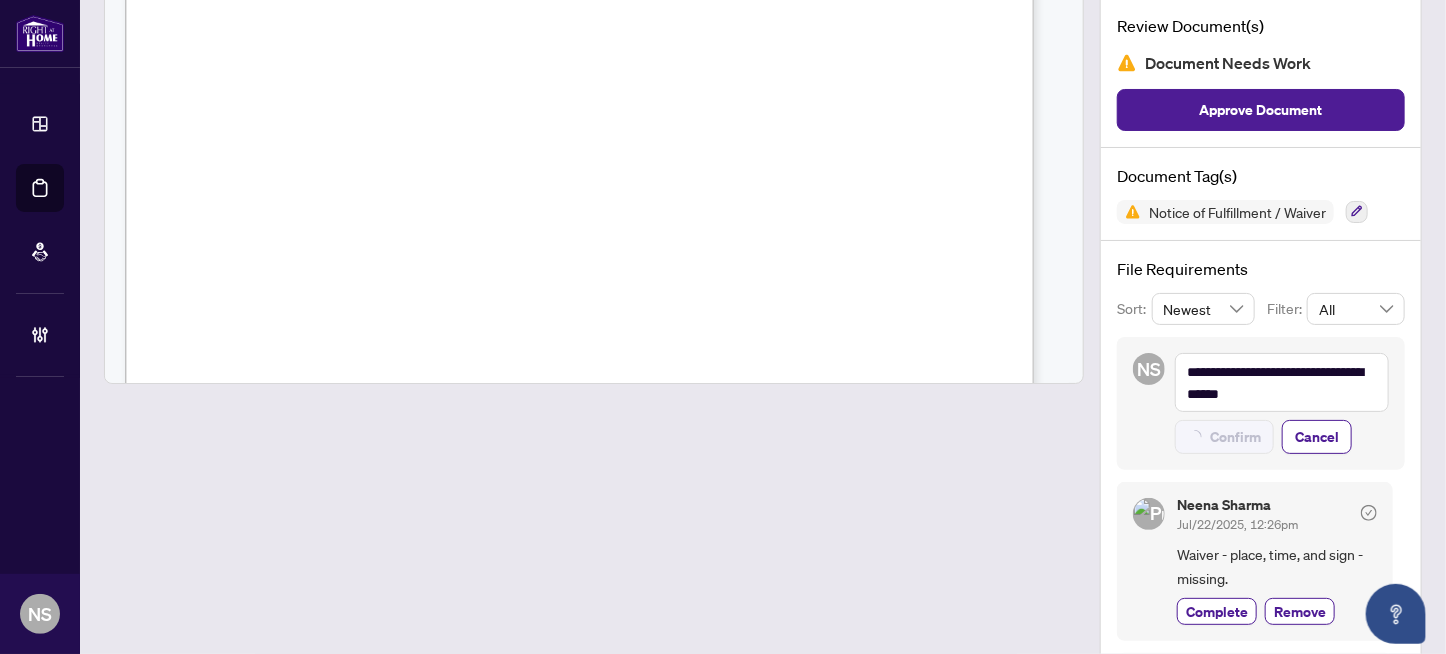 type 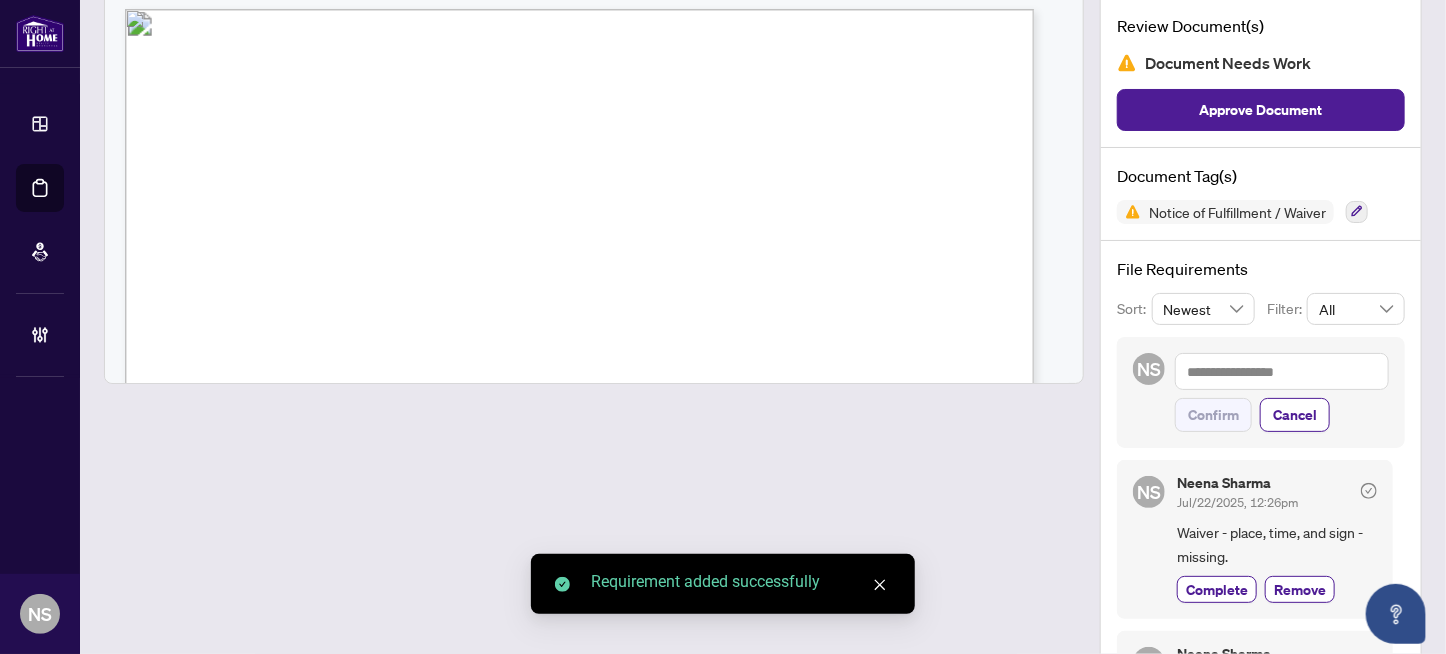 scroll, scrollTop: 0, scrollLeft: 0, axis: both 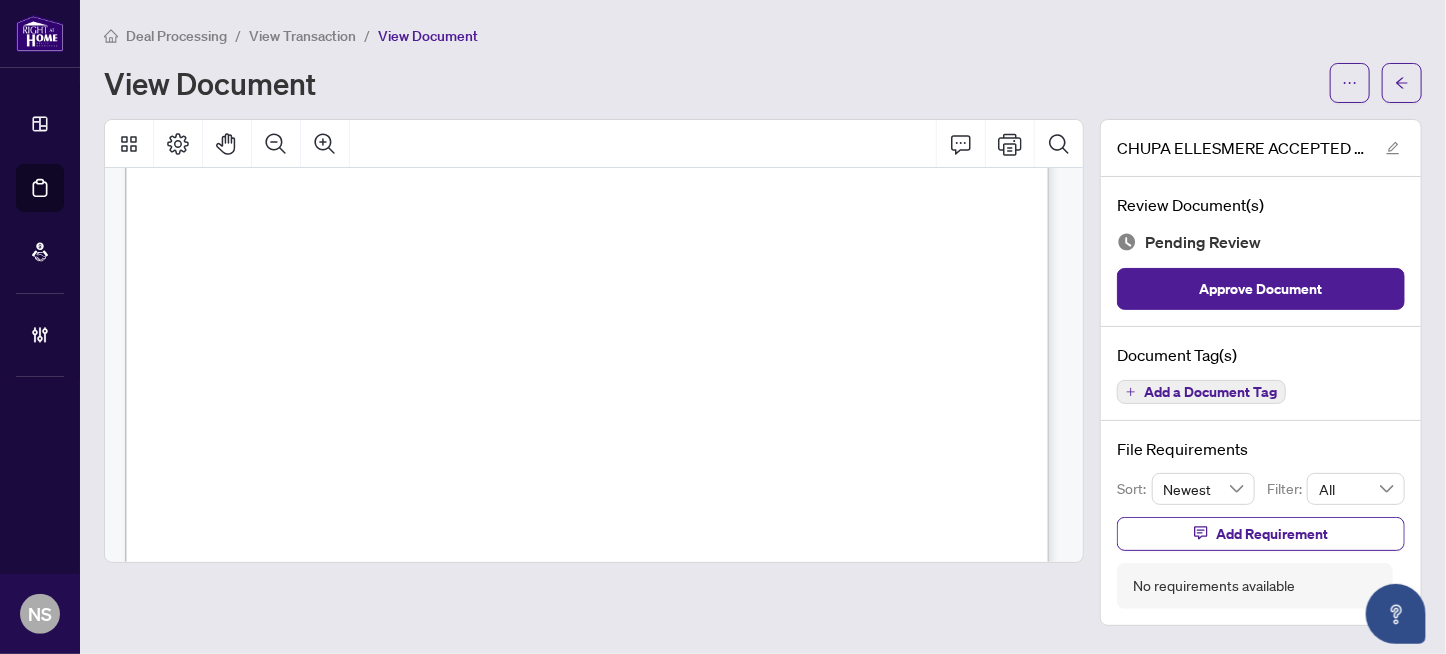 click on "Authentisign ID: 1FA331B3-C832-F011-A5F1-000D3A8A9962" at bounding box center (823, 945) 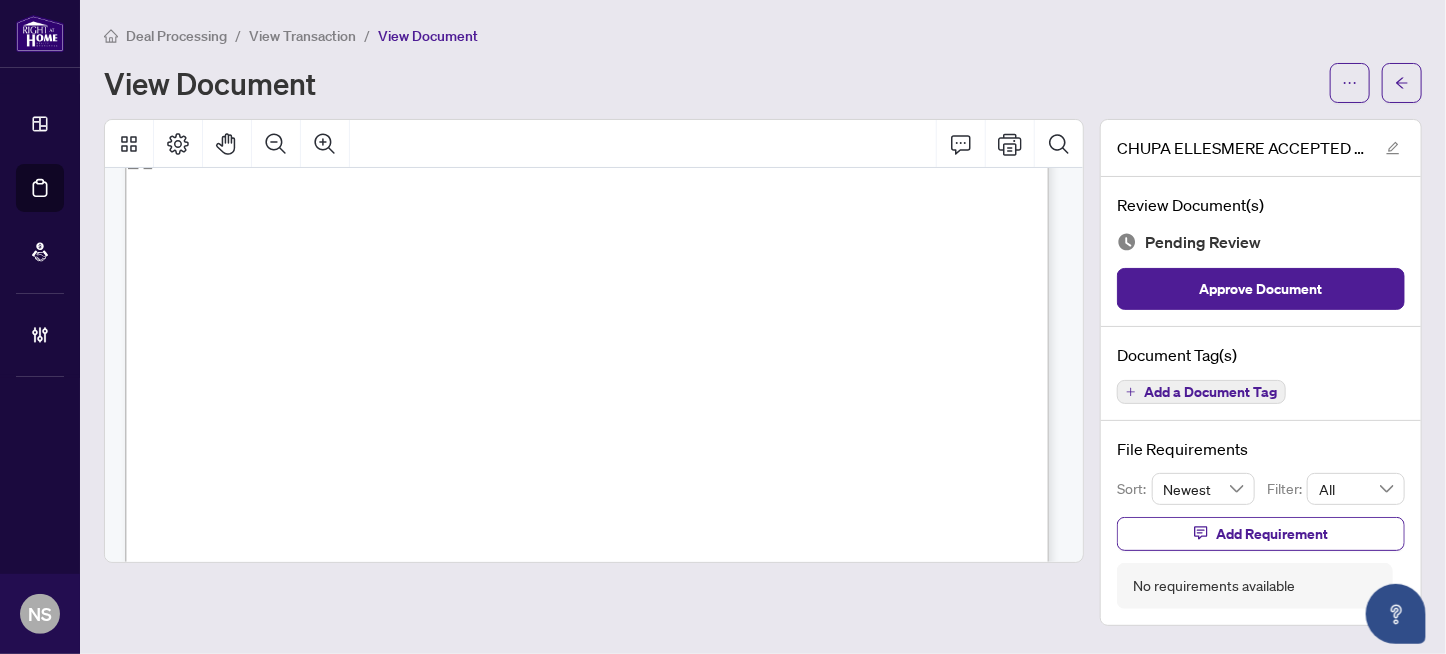 click on "Authentisign ID: 1FA331B3-C832-F011-A5F1-000D3A8A9962" at bounding box center (823, 1045) 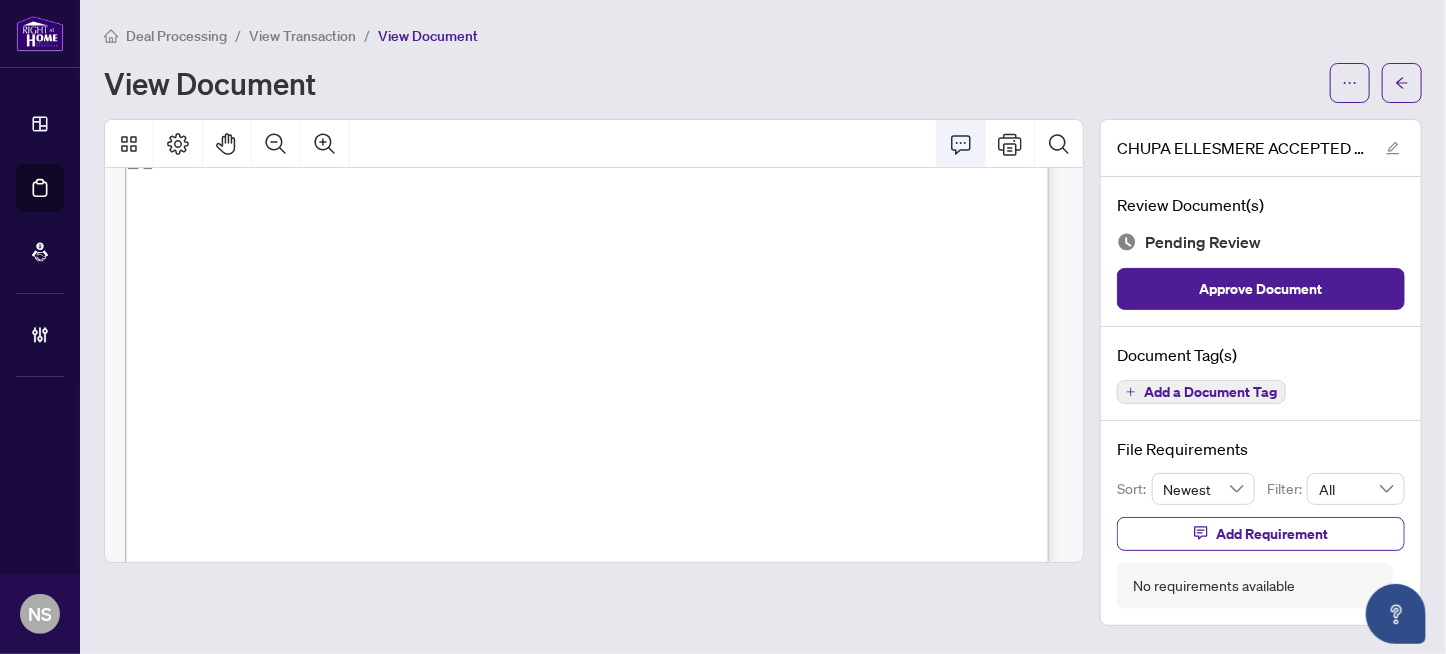 click 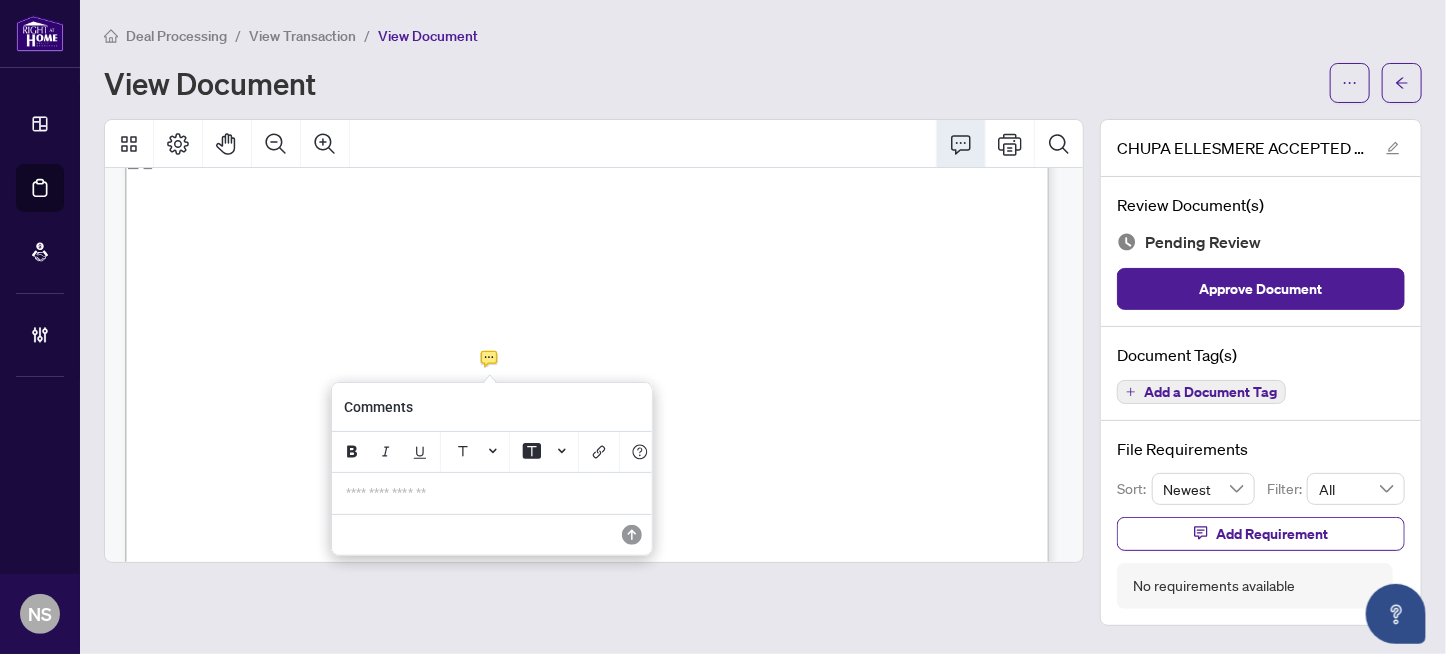 click on "**********" at bounding box center [492, 493] 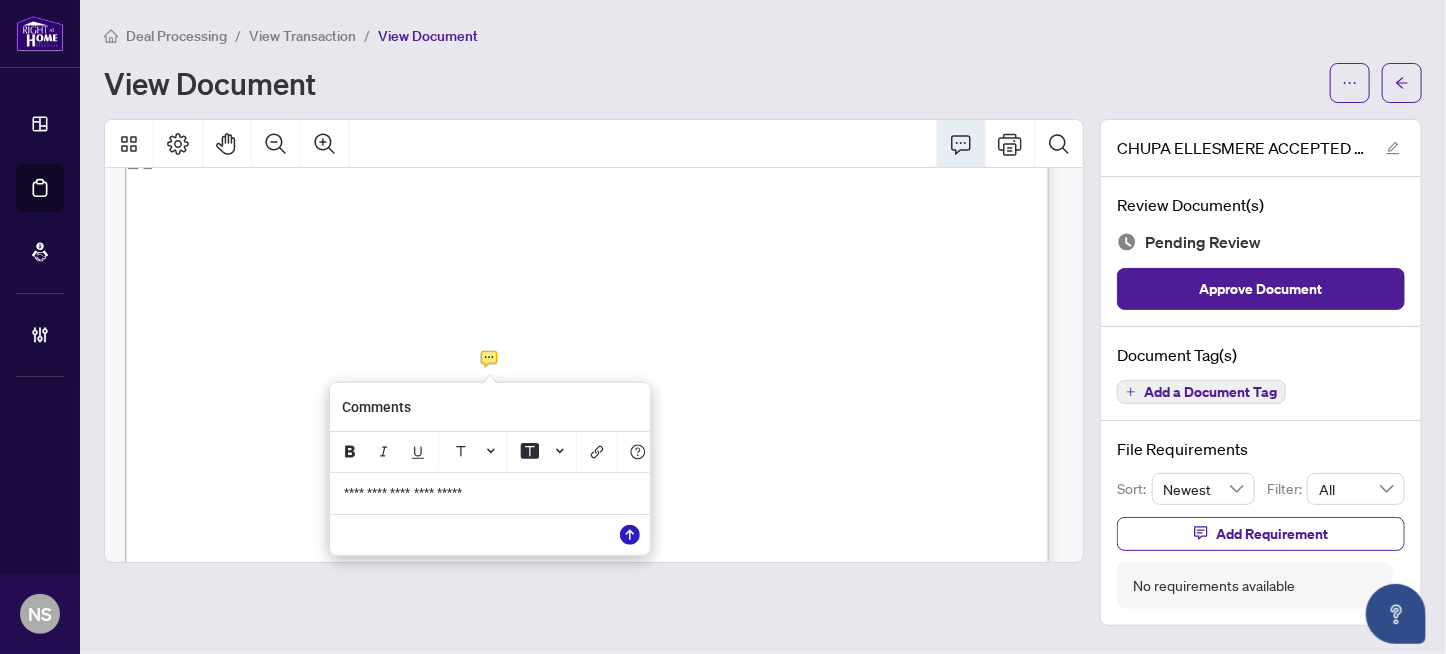 click 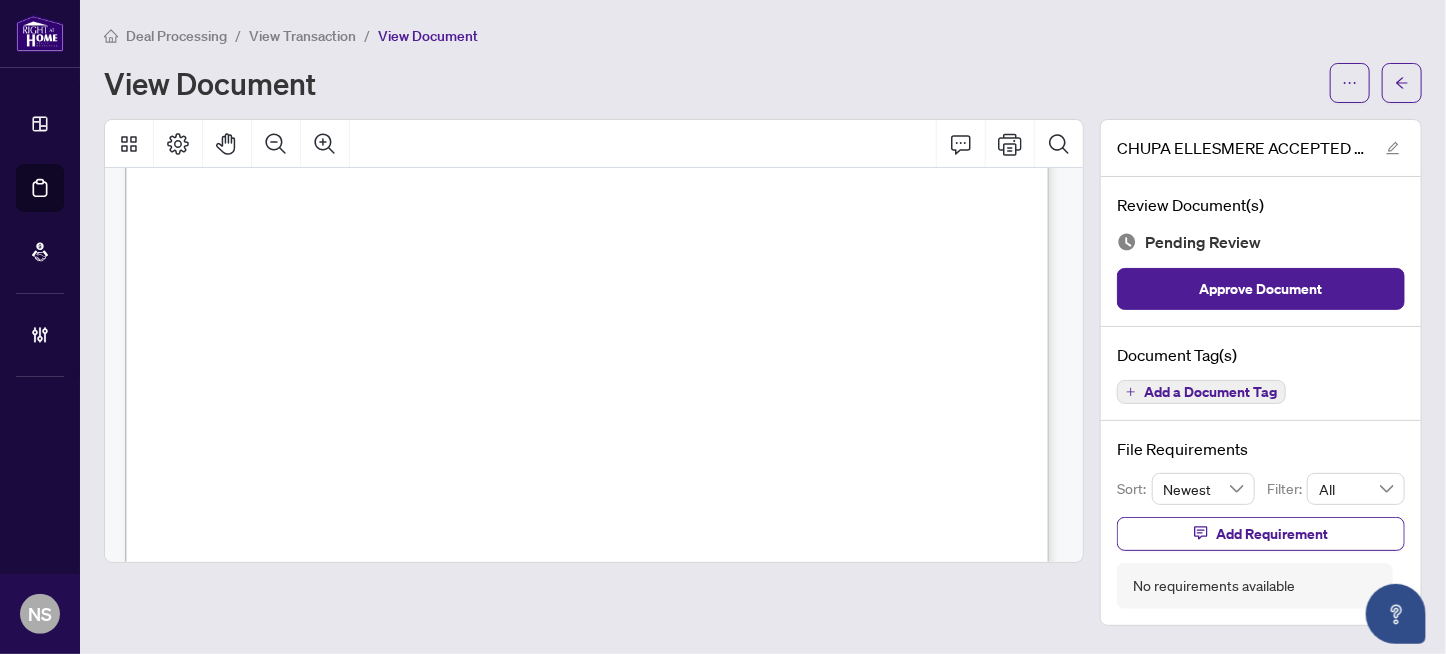 scroll, scrollTop: 3900, scrollLeft: 0, axis: vertical 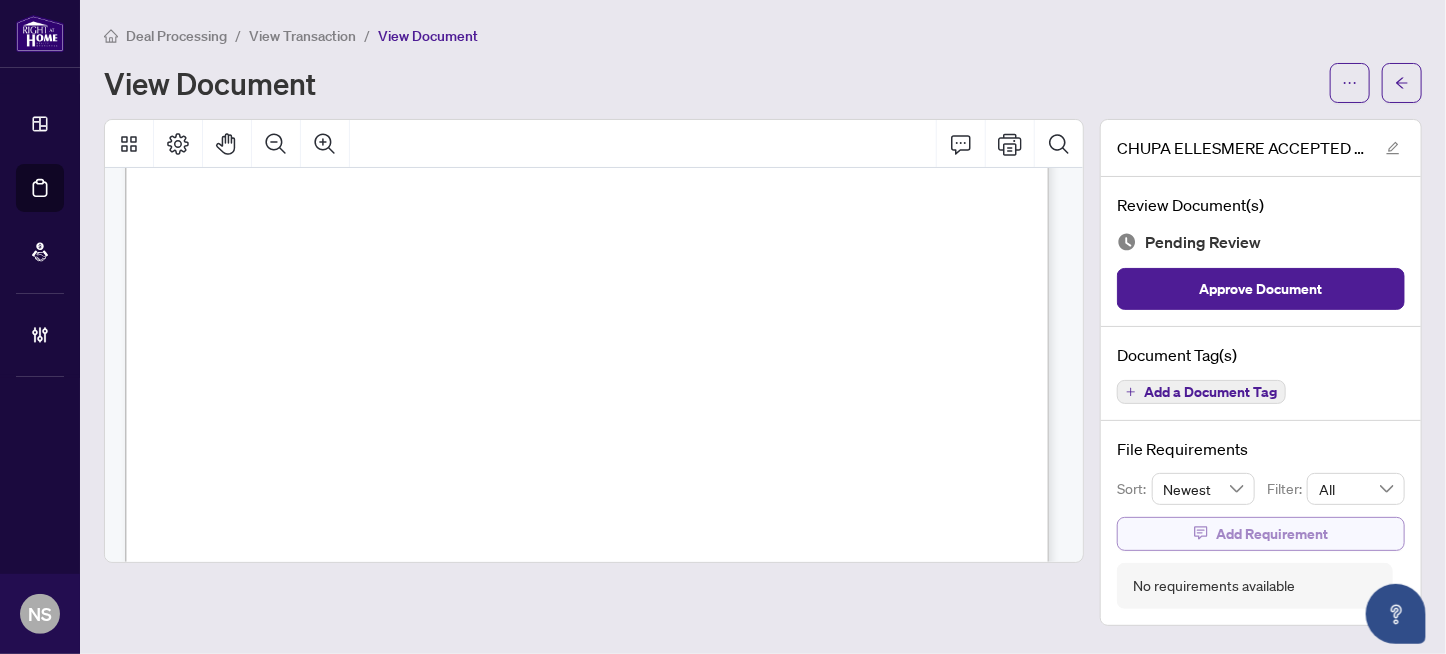 click on "Add Requirement" at bounding box center (1261, 534) 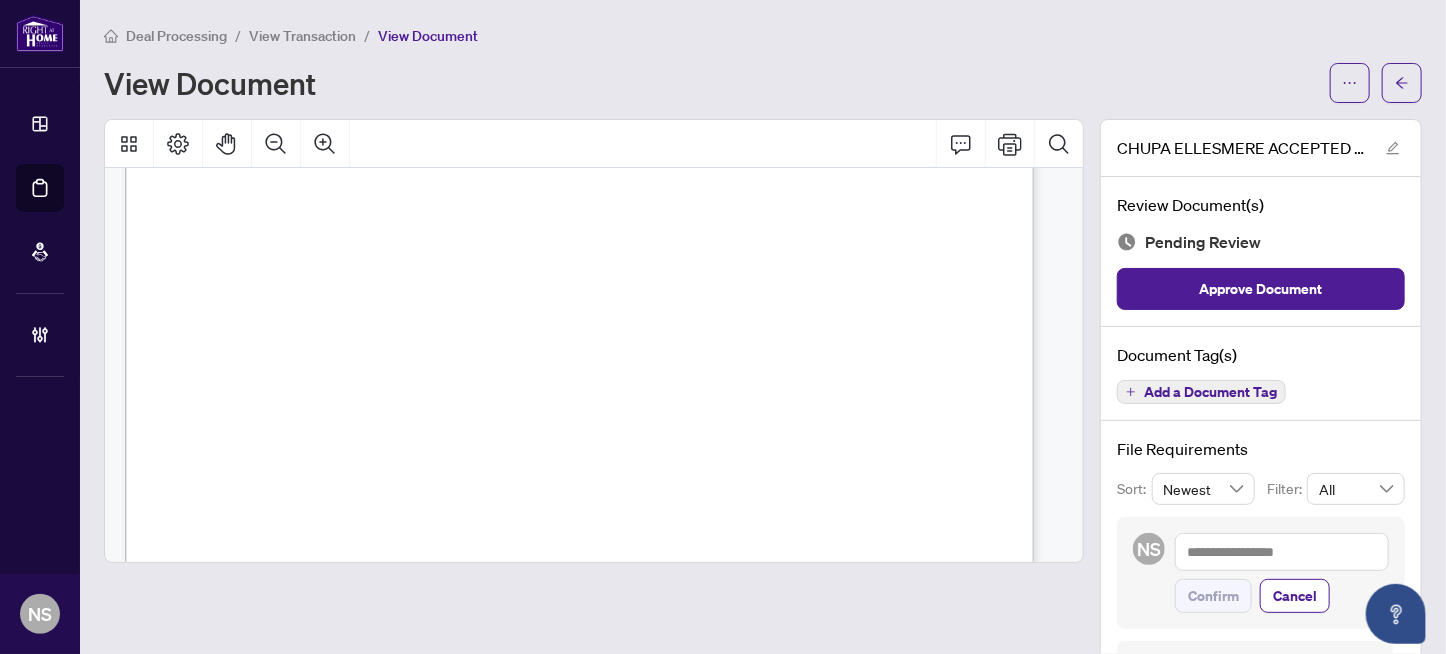 scroll, scrollTop: 3836, scrollLeft: 0, axis: vertical 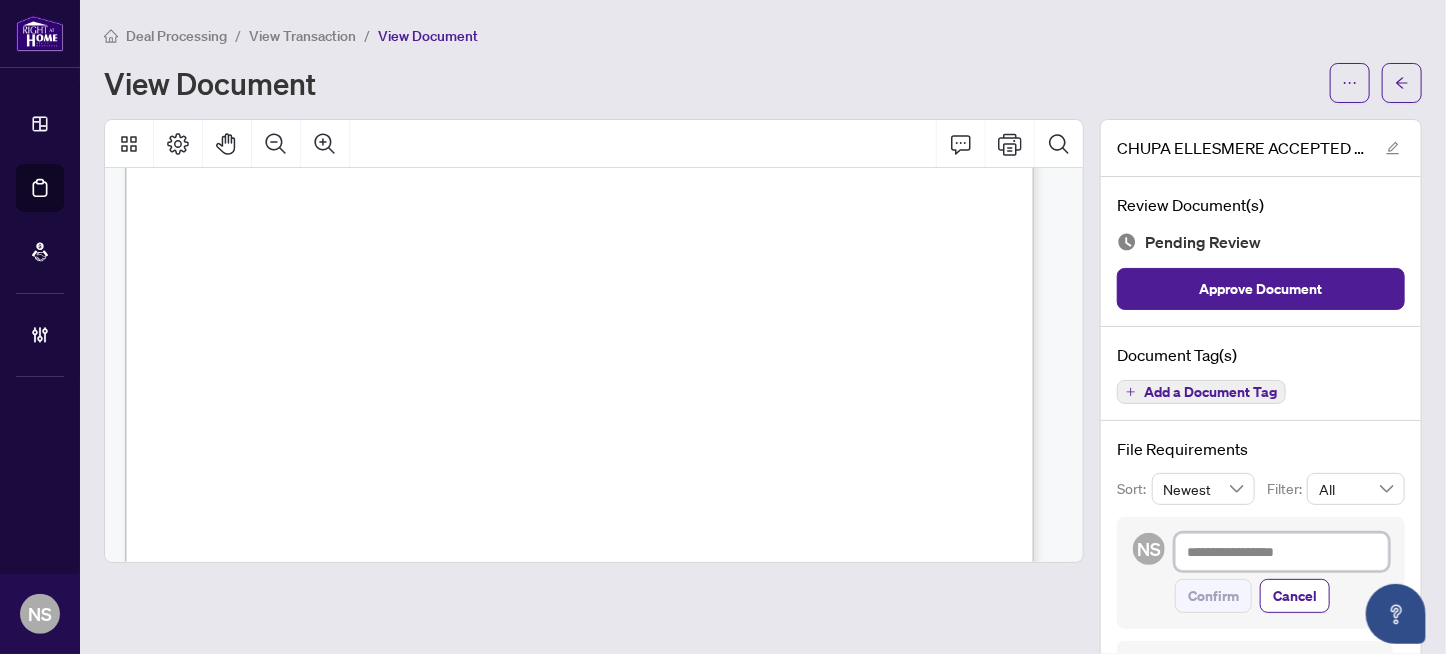 click at bounding box center [1282, 552] 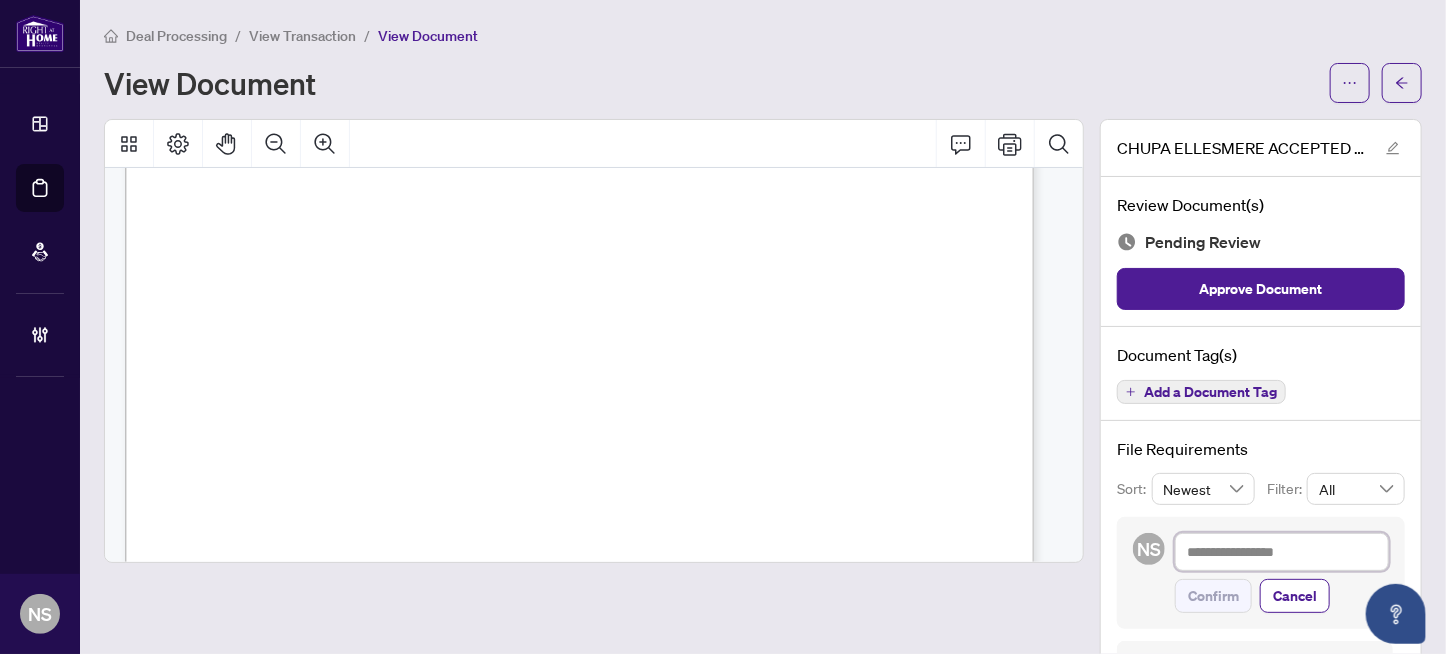 type on "*" 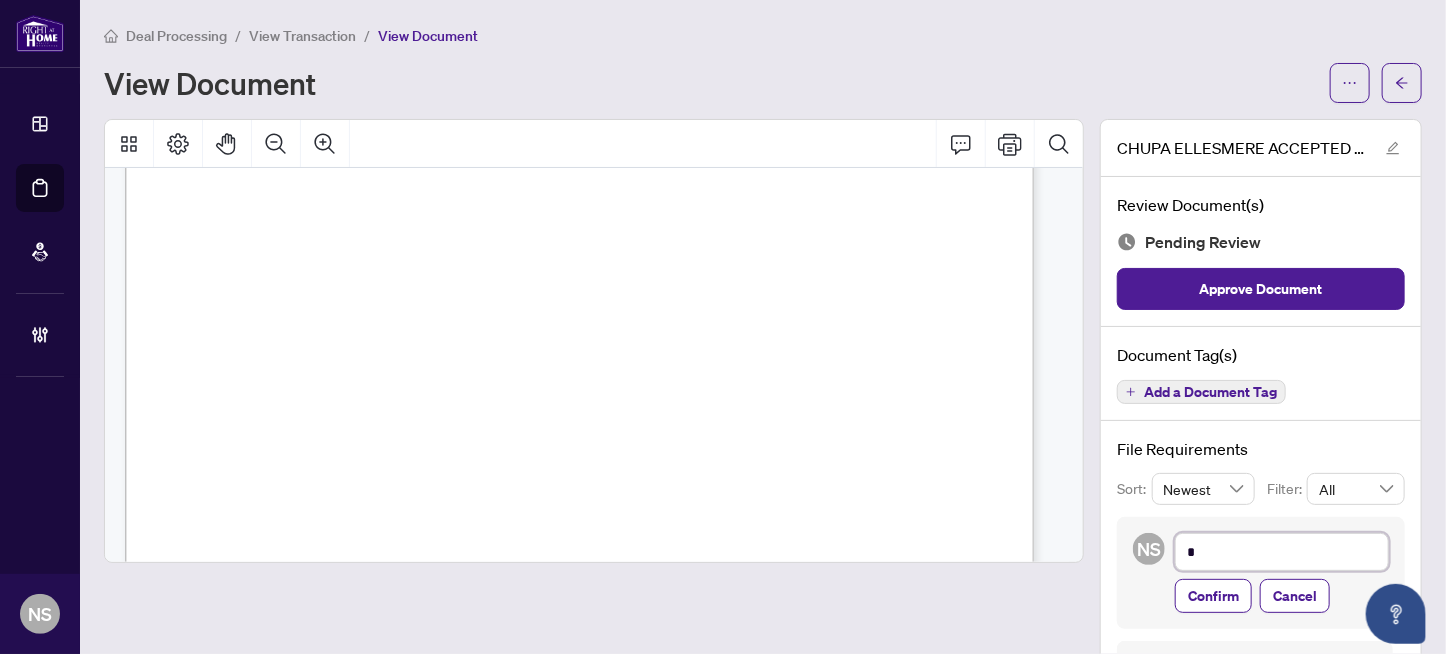 type on "**" 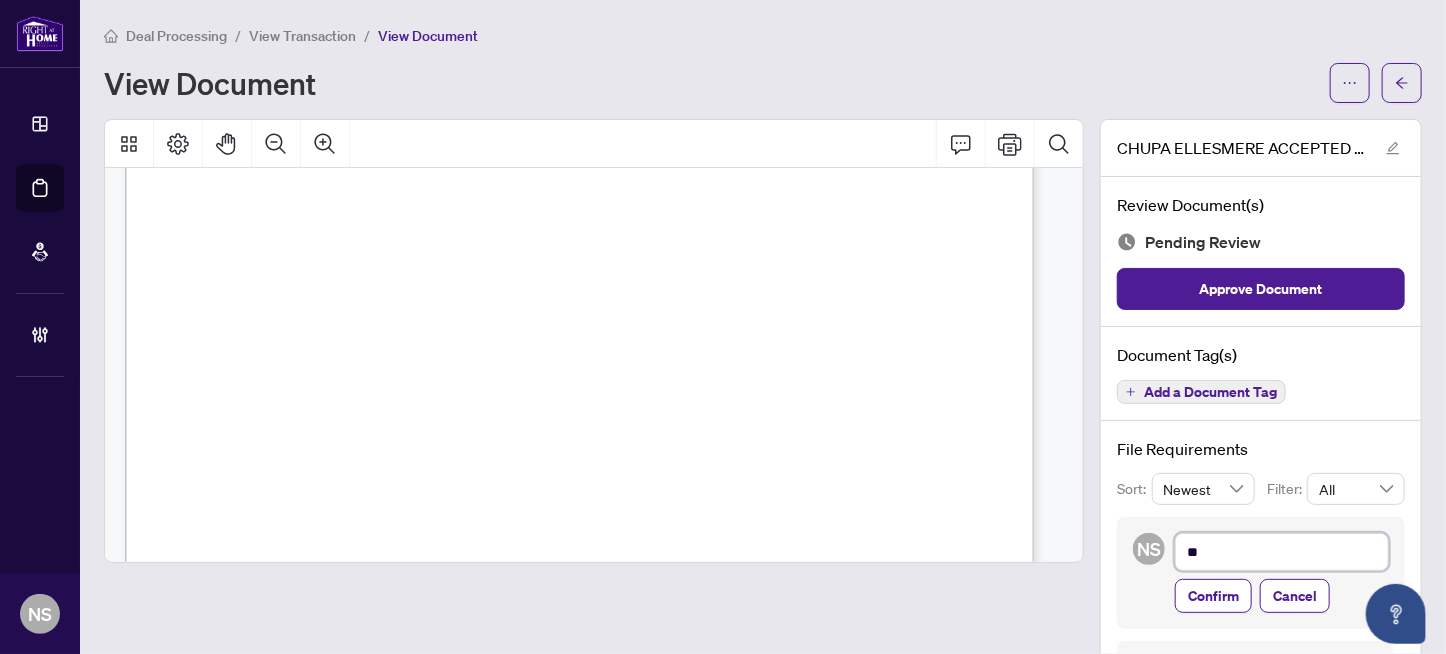 type on "***" 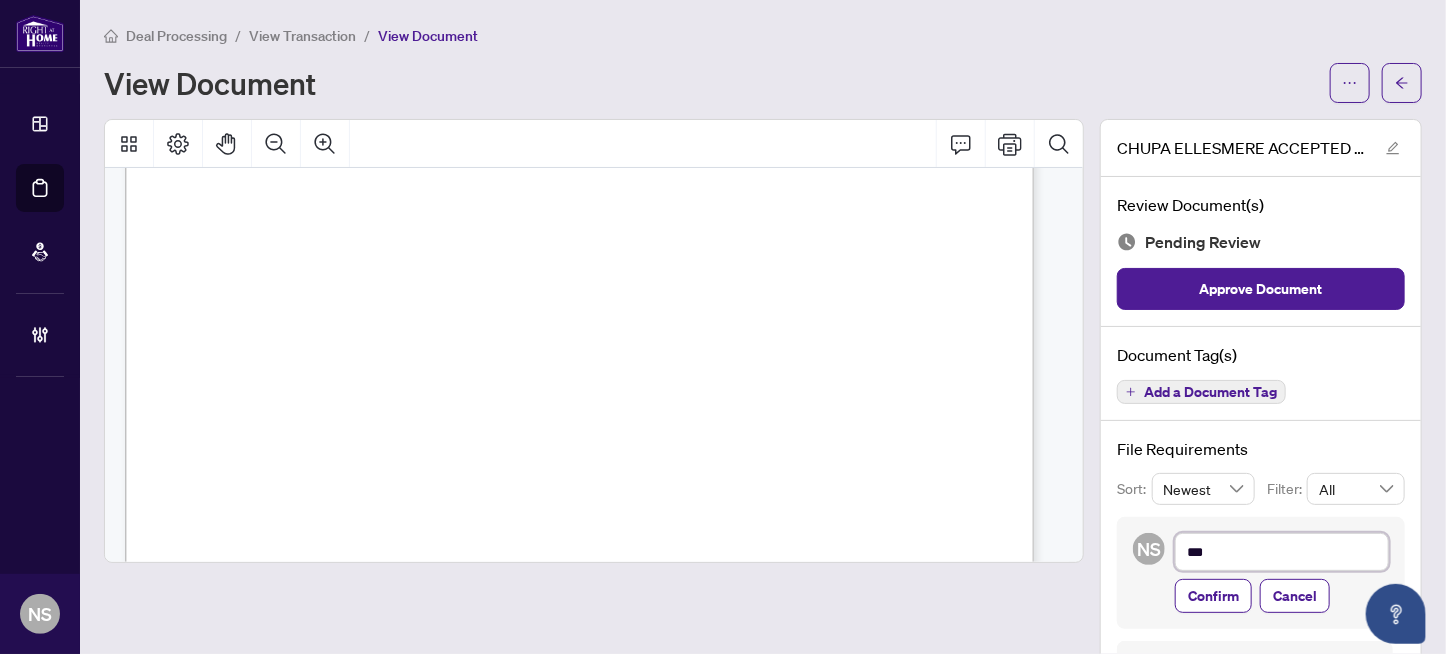 type on "****" 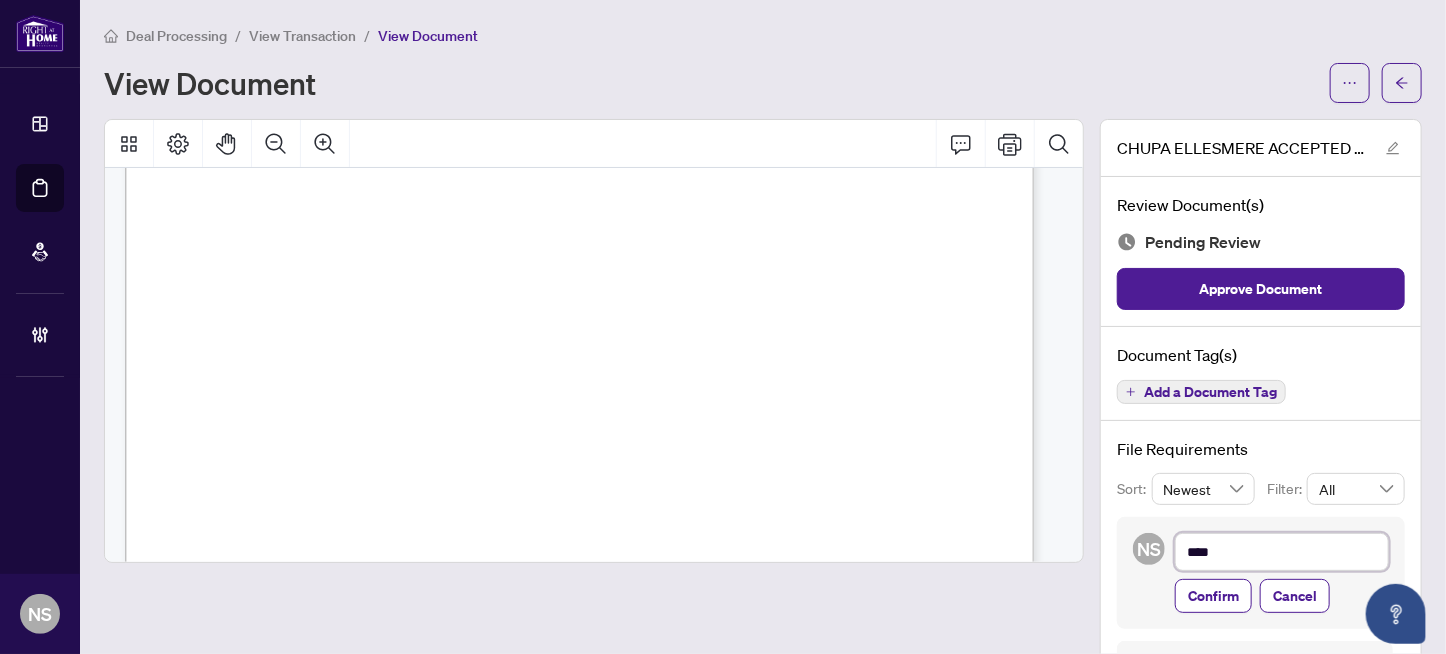 type on "****" 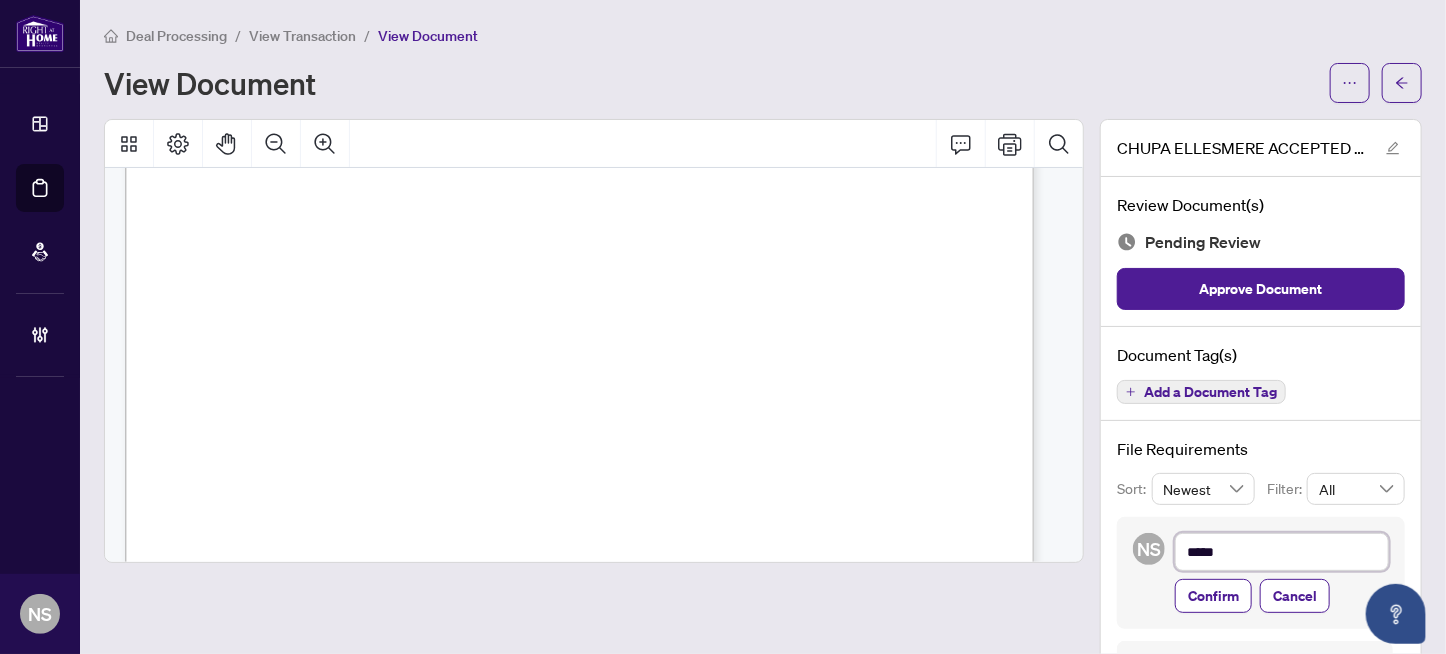 type on "******" 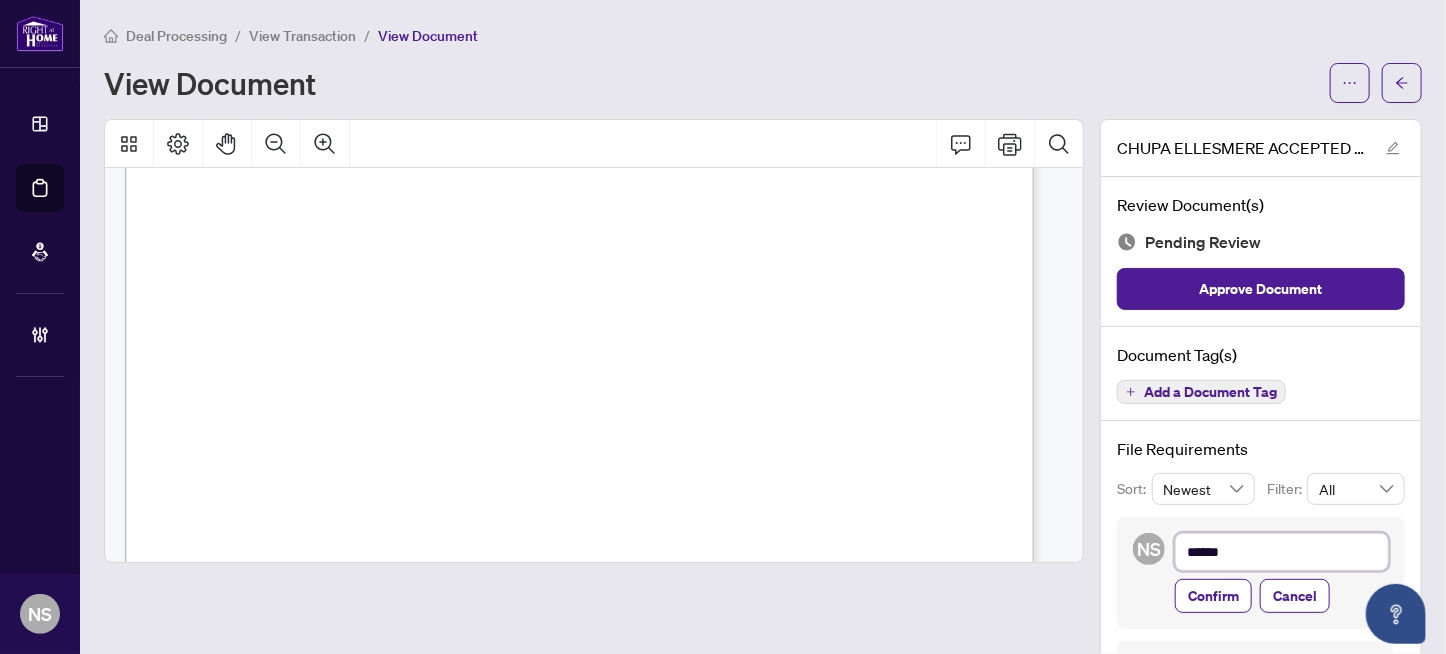 type on "*******" 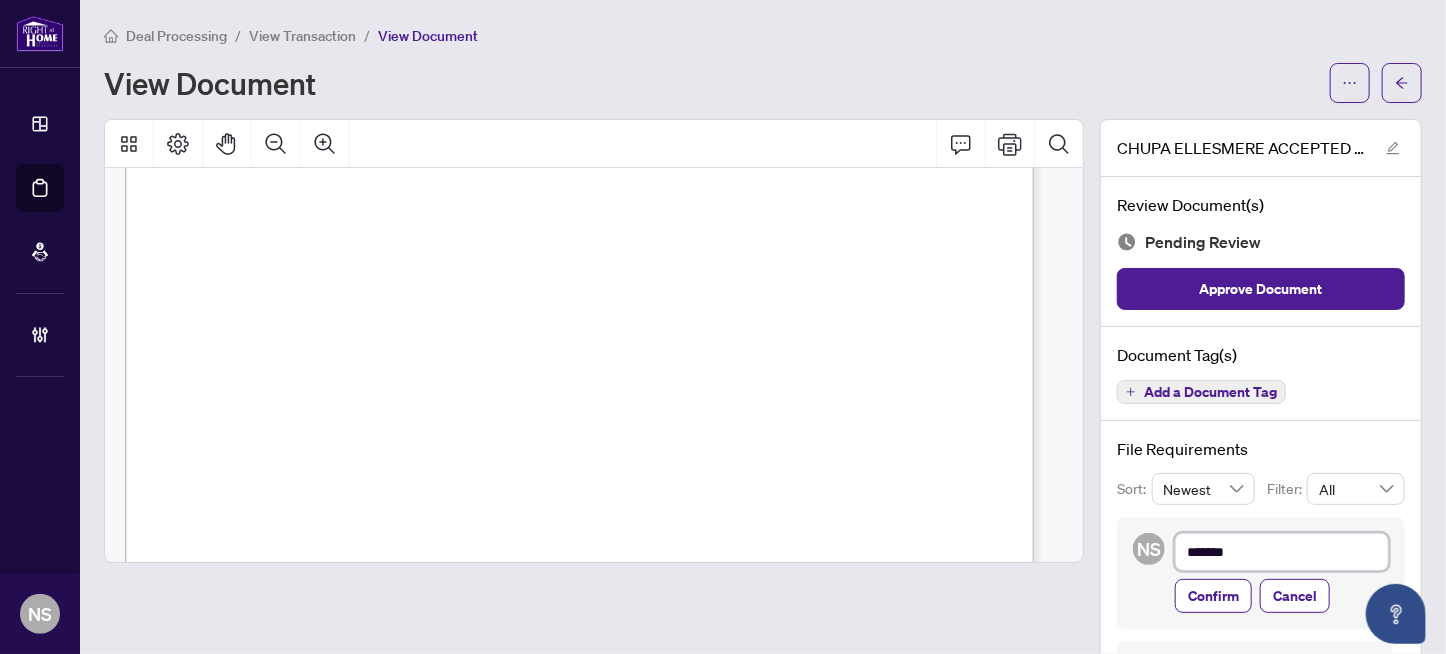 type on "*******" 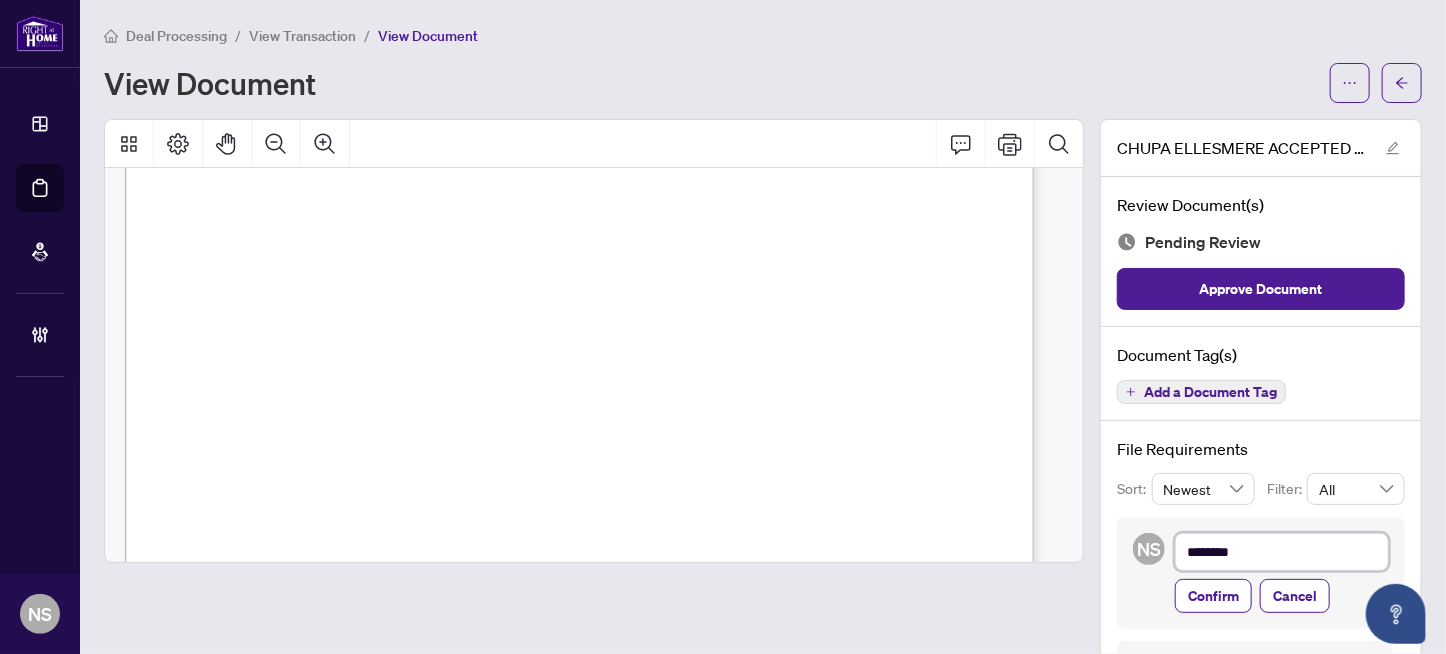 type on "*********" 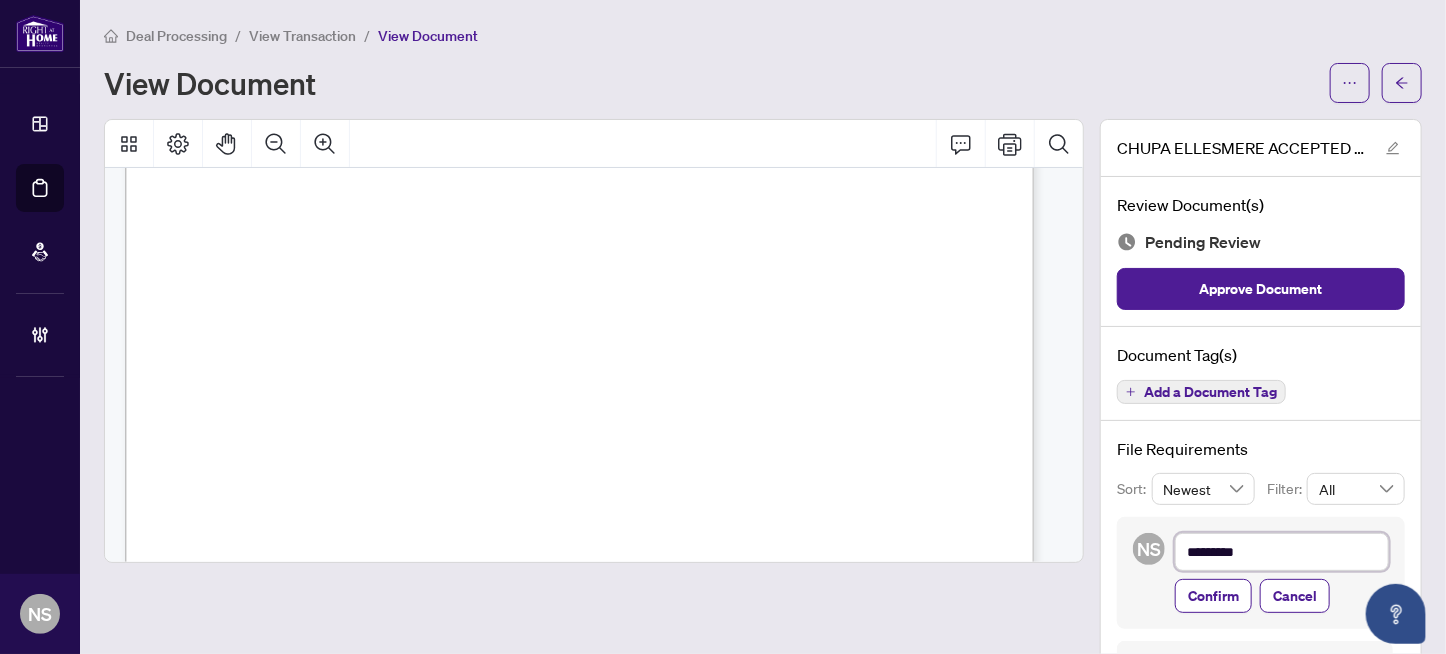type on "**********" 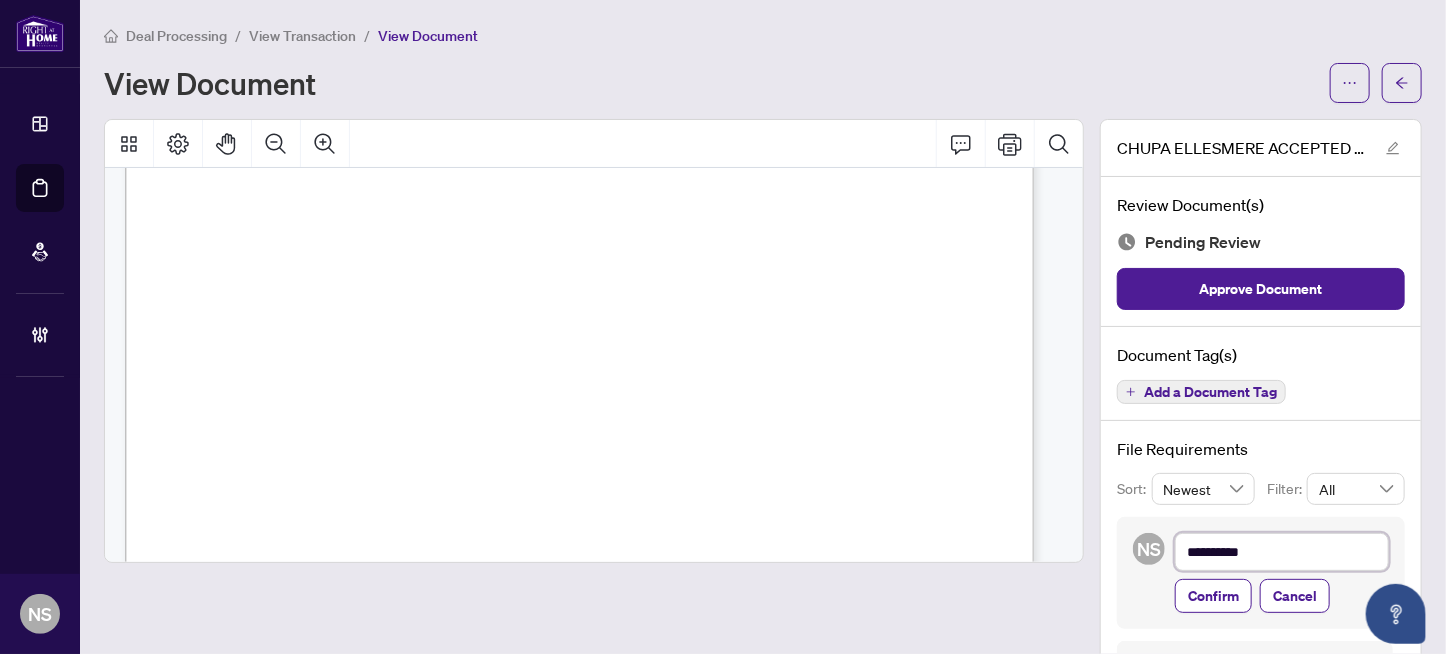 type on "**********" 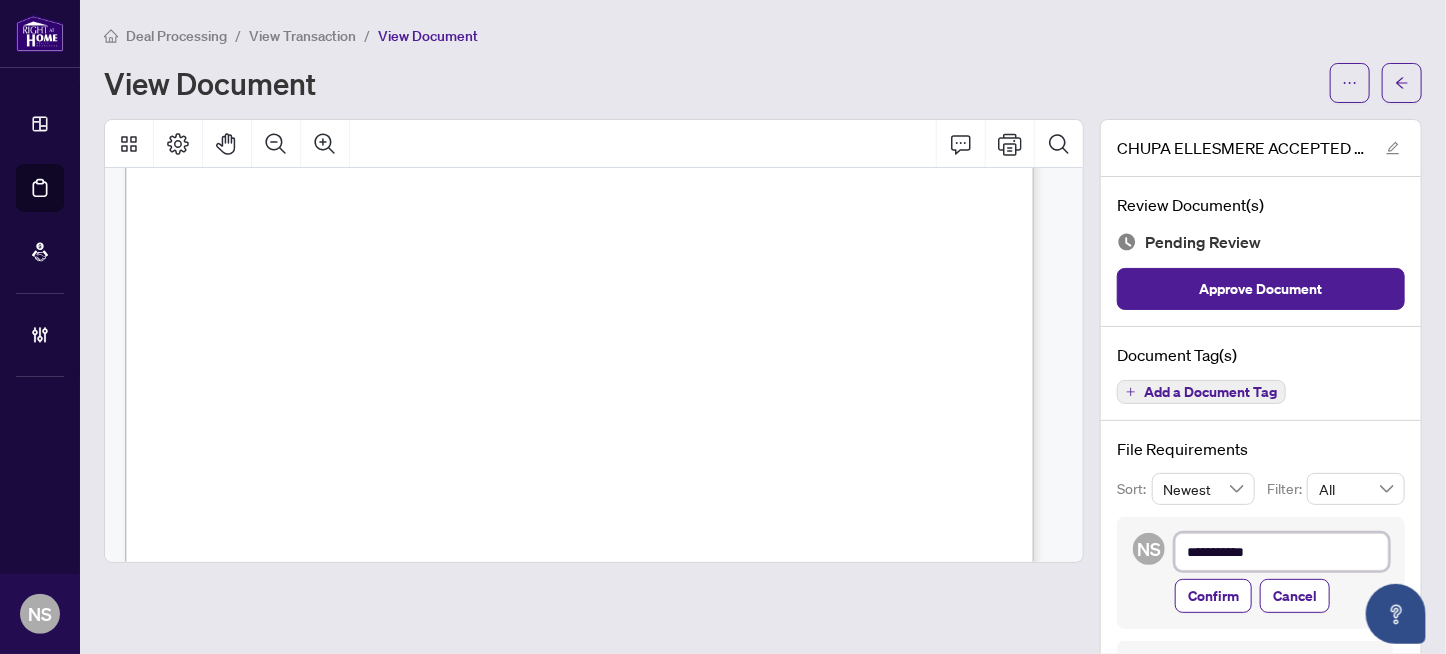 type on "**********" 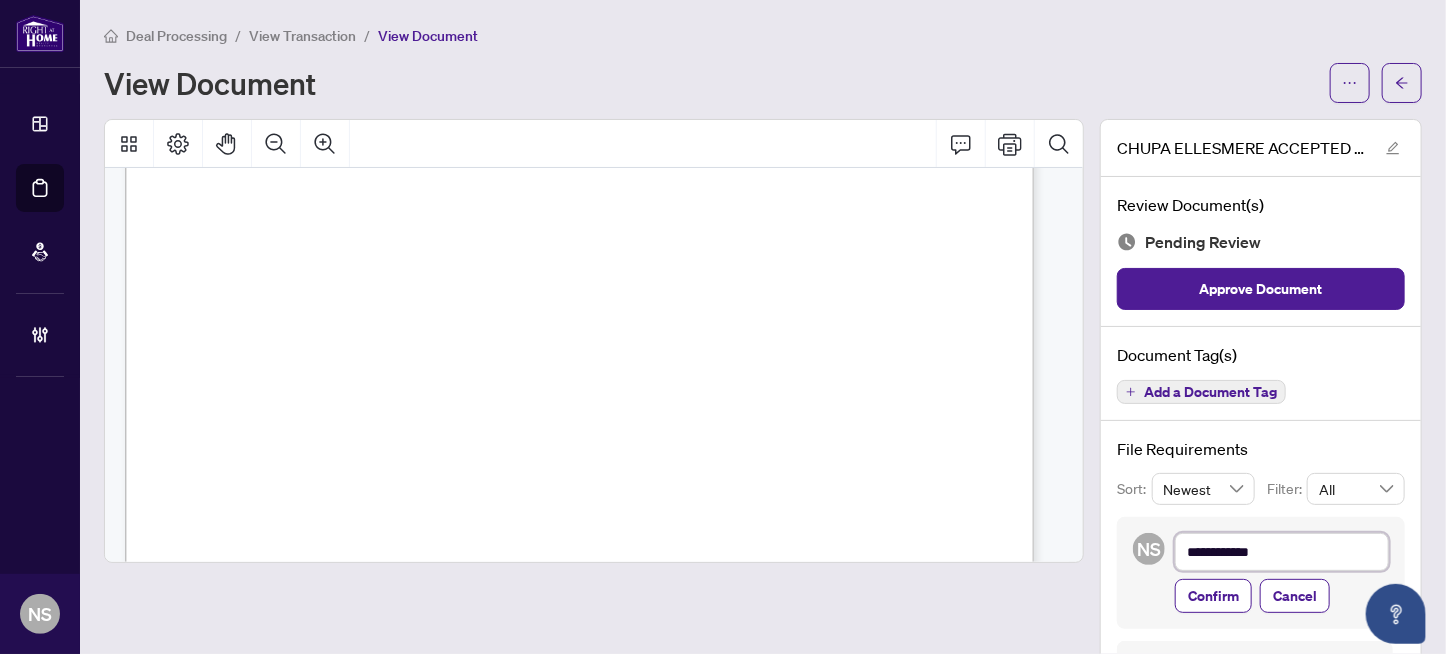 type on "**********" 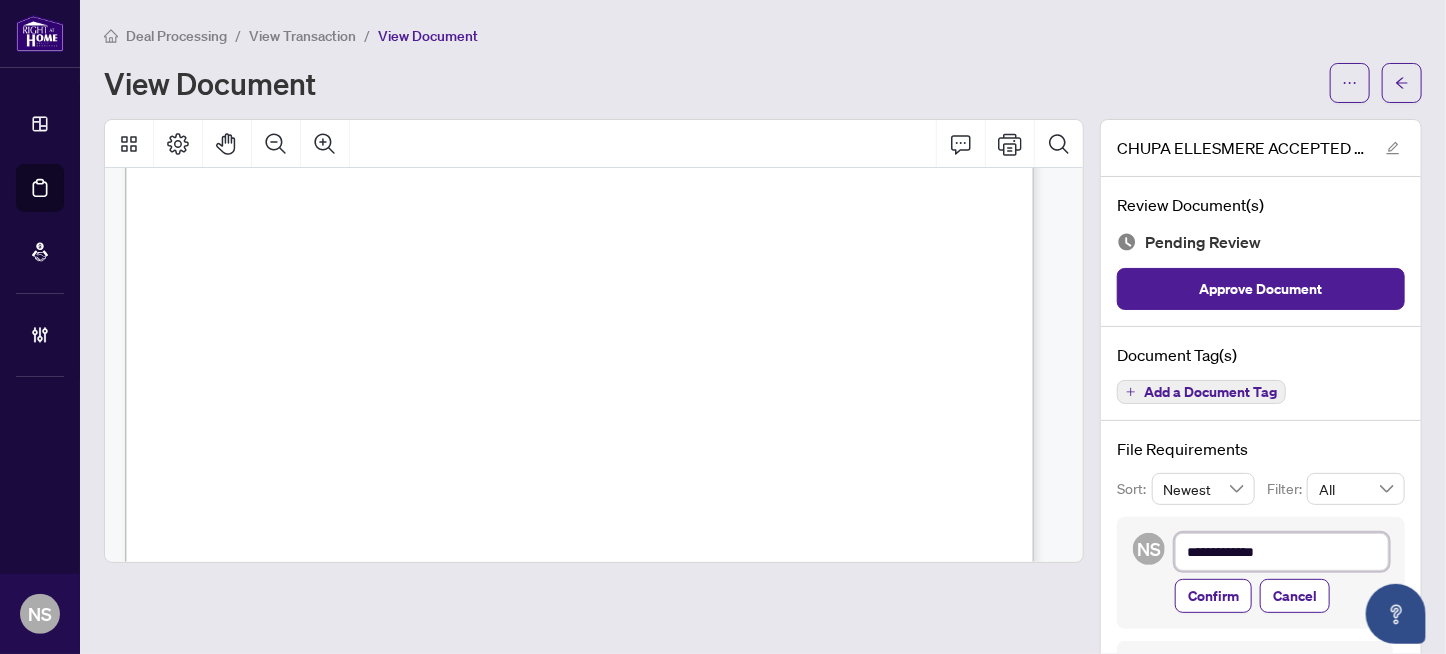 type on "**********" 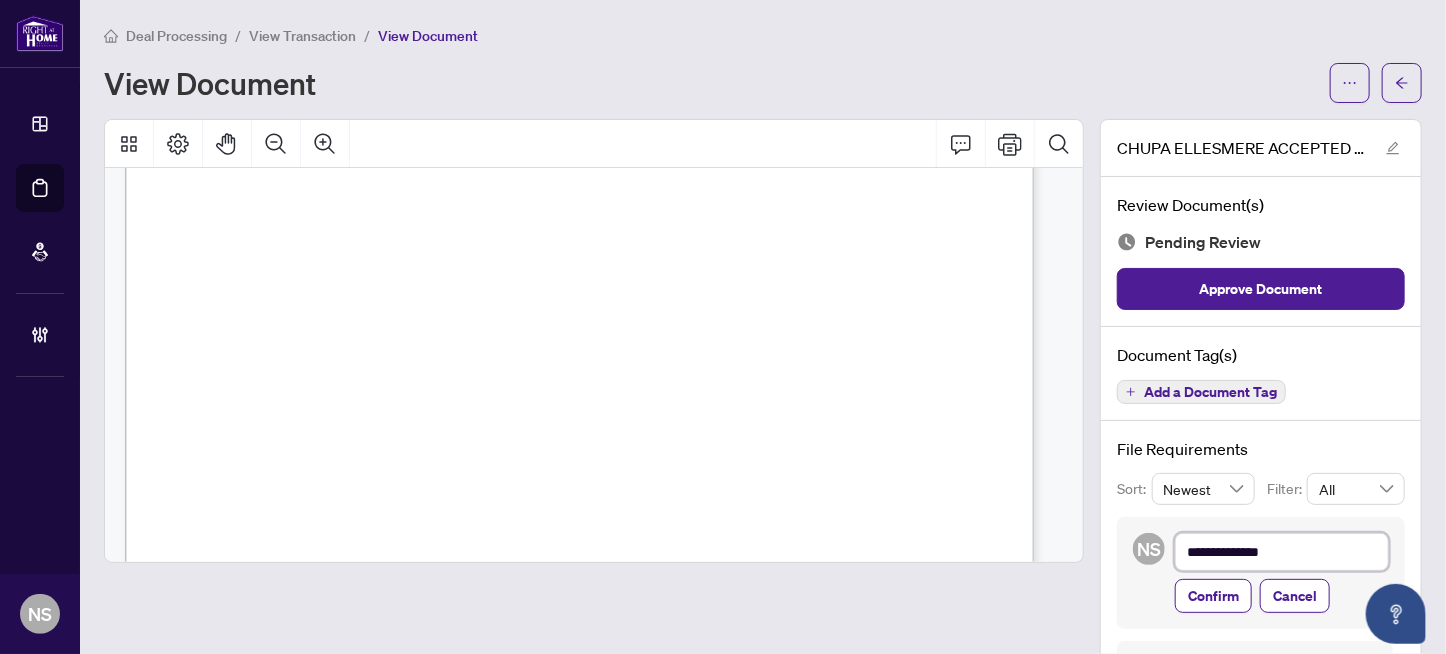 type on "**********" 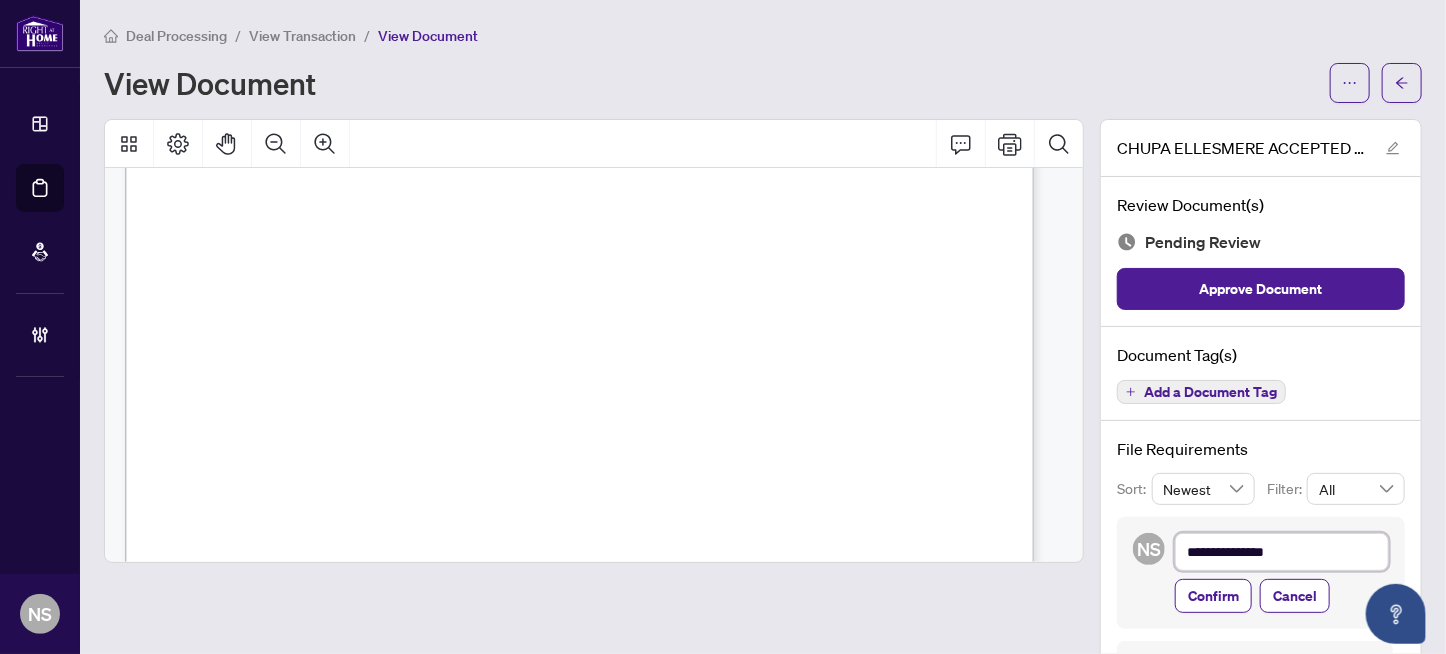 type on "**********" 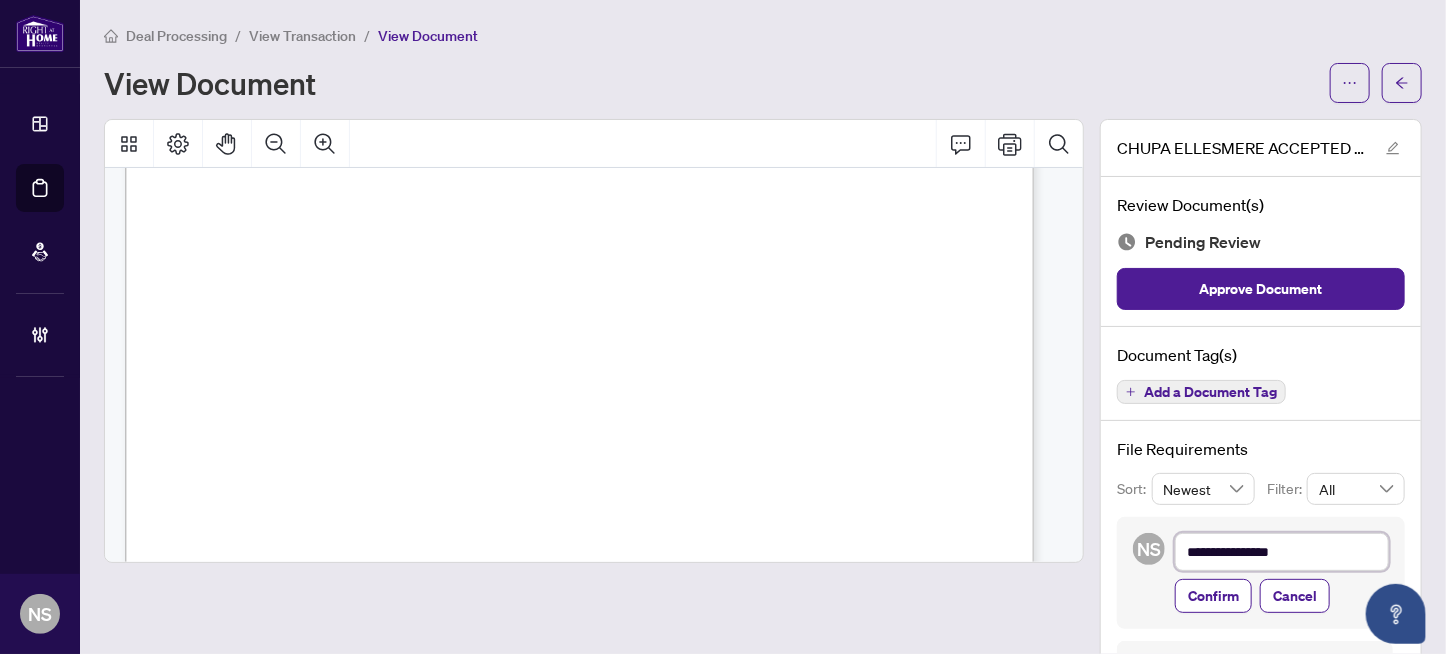 type on "**********" 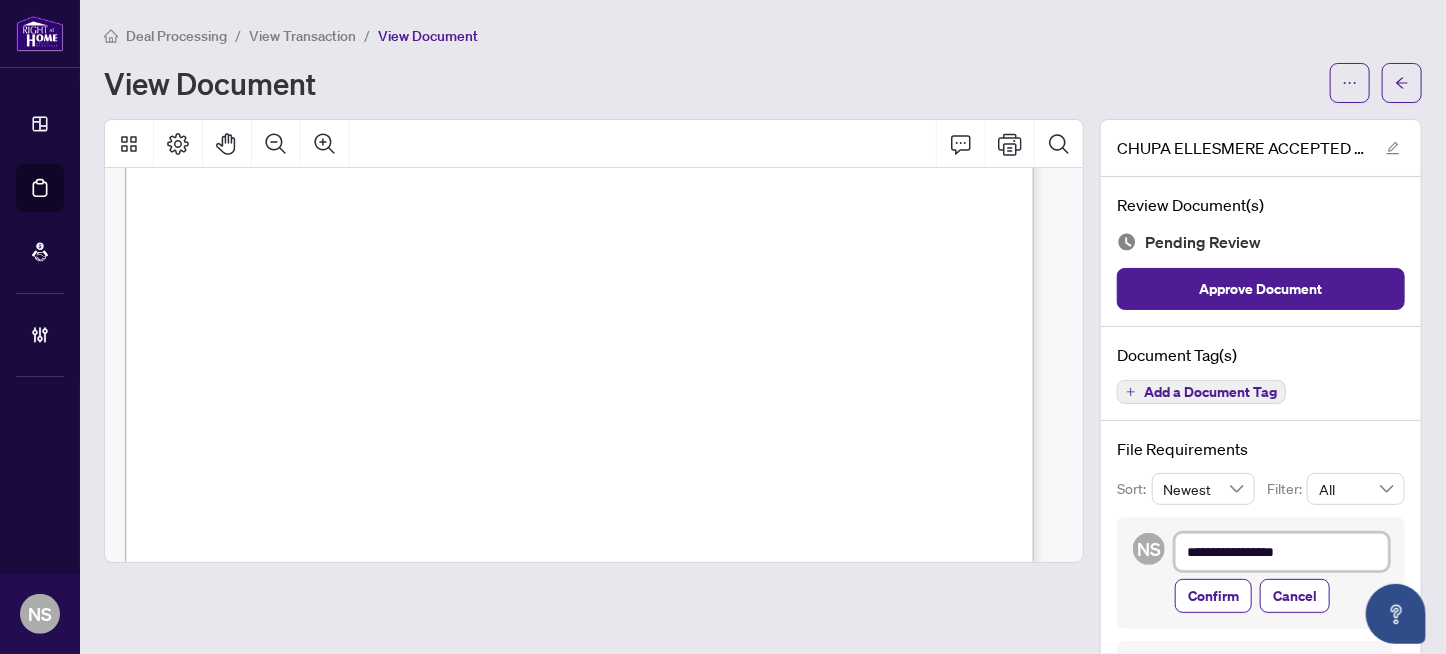 type on "**********" 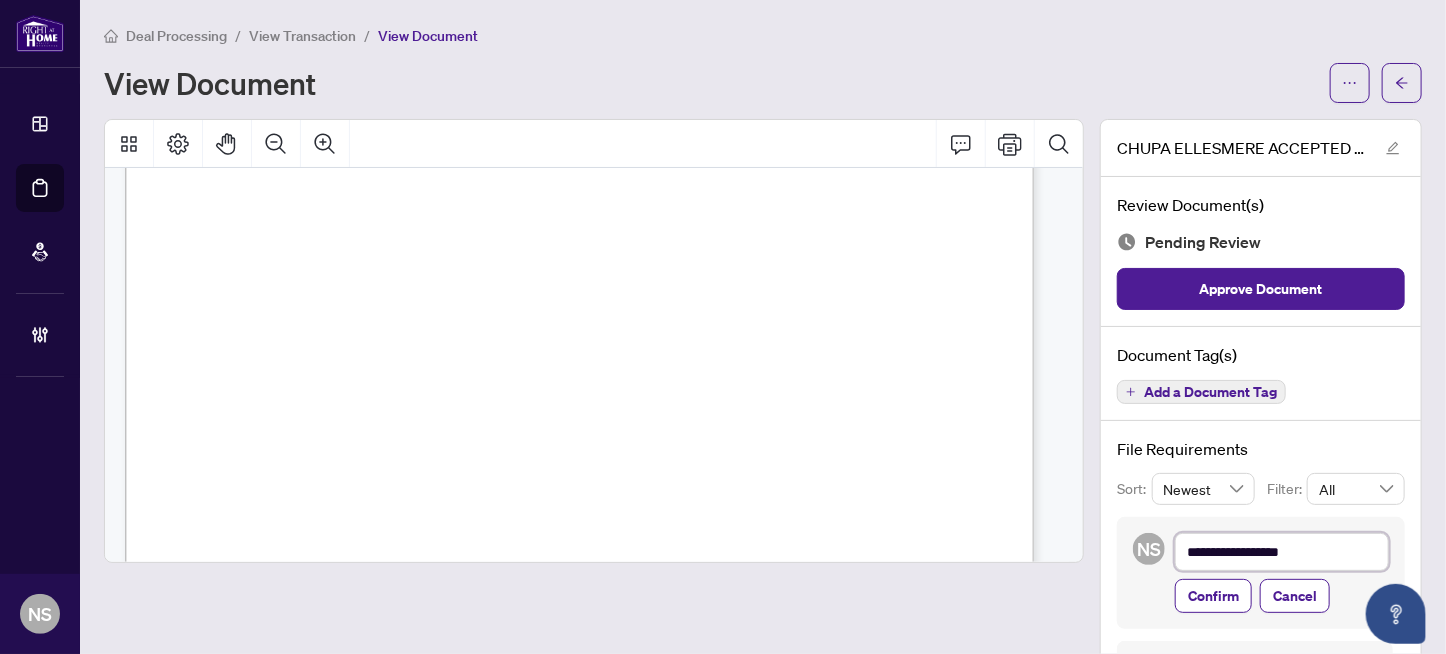 type on "**********" 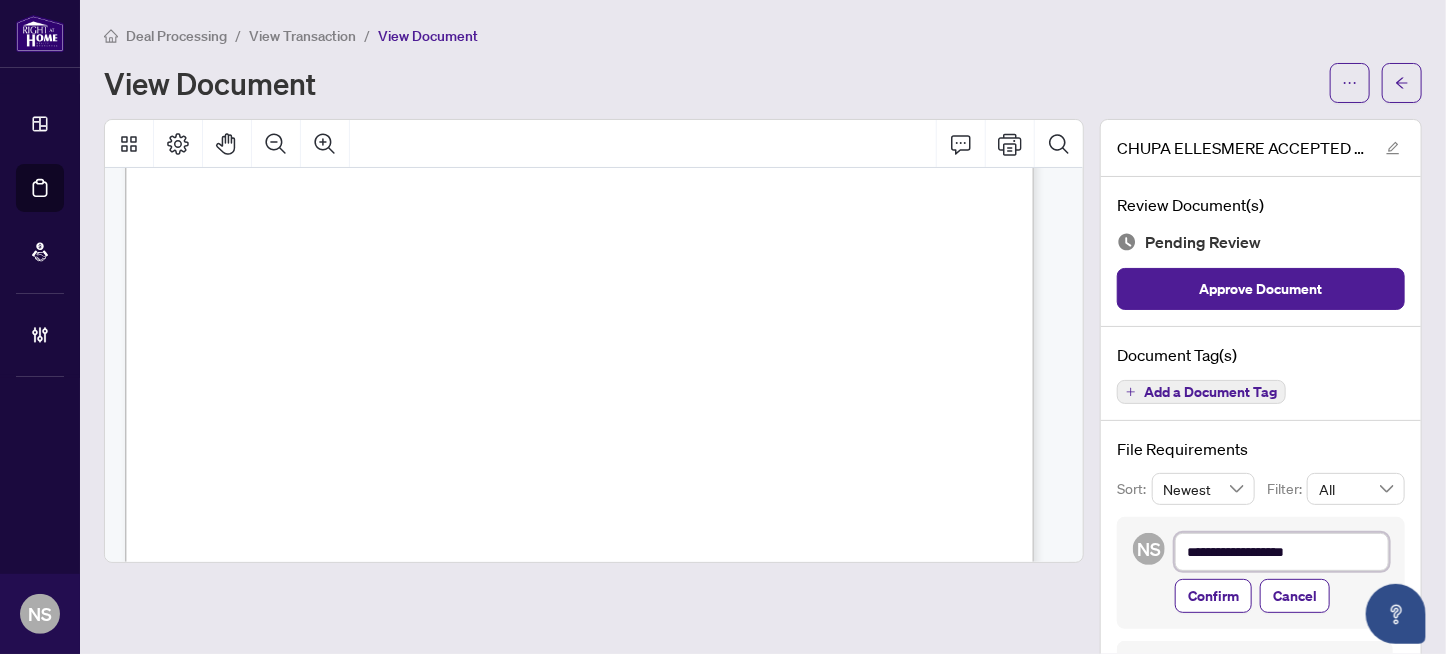 type on "**********" 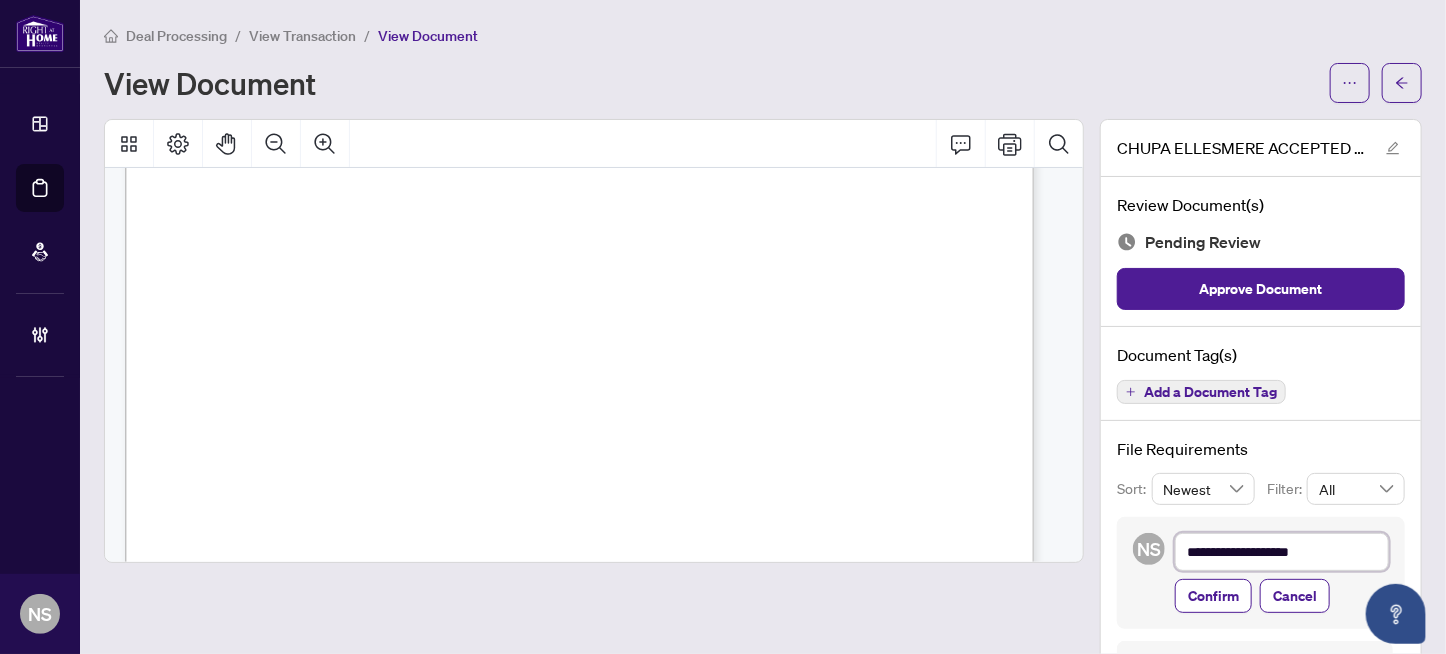 type on "**********" 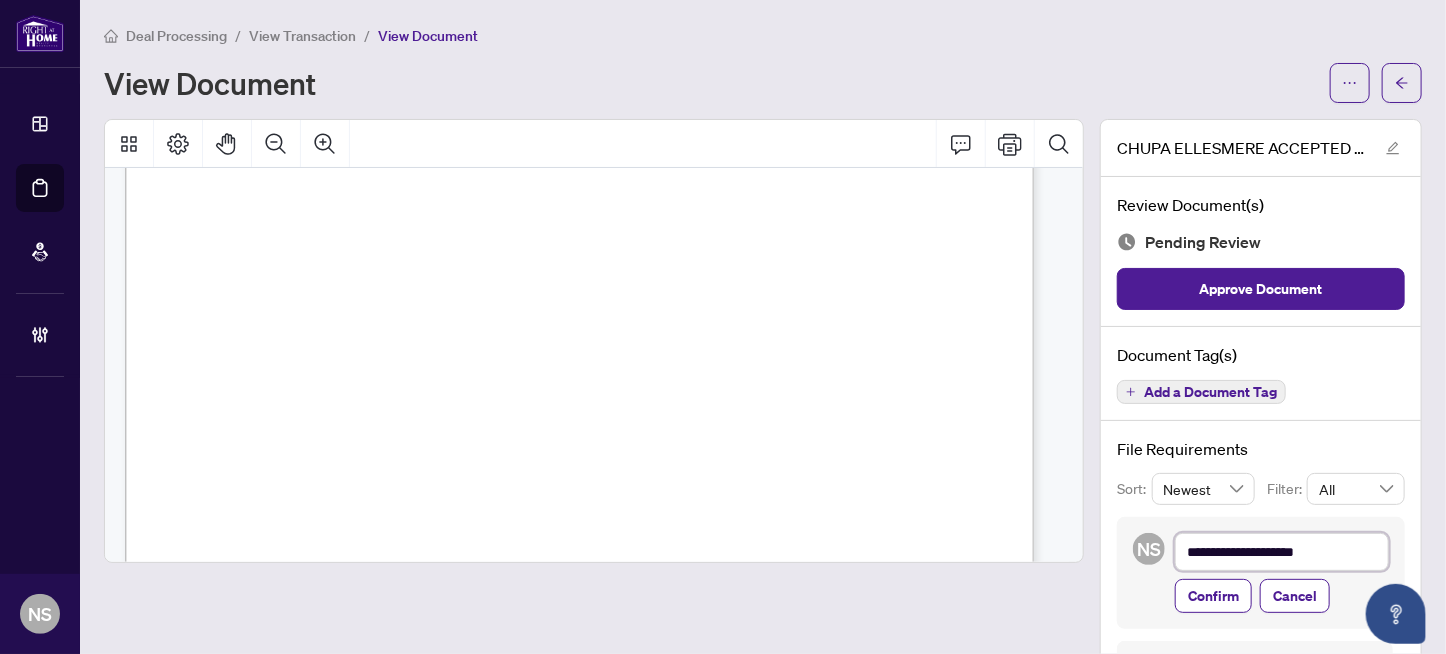 type on "**********" 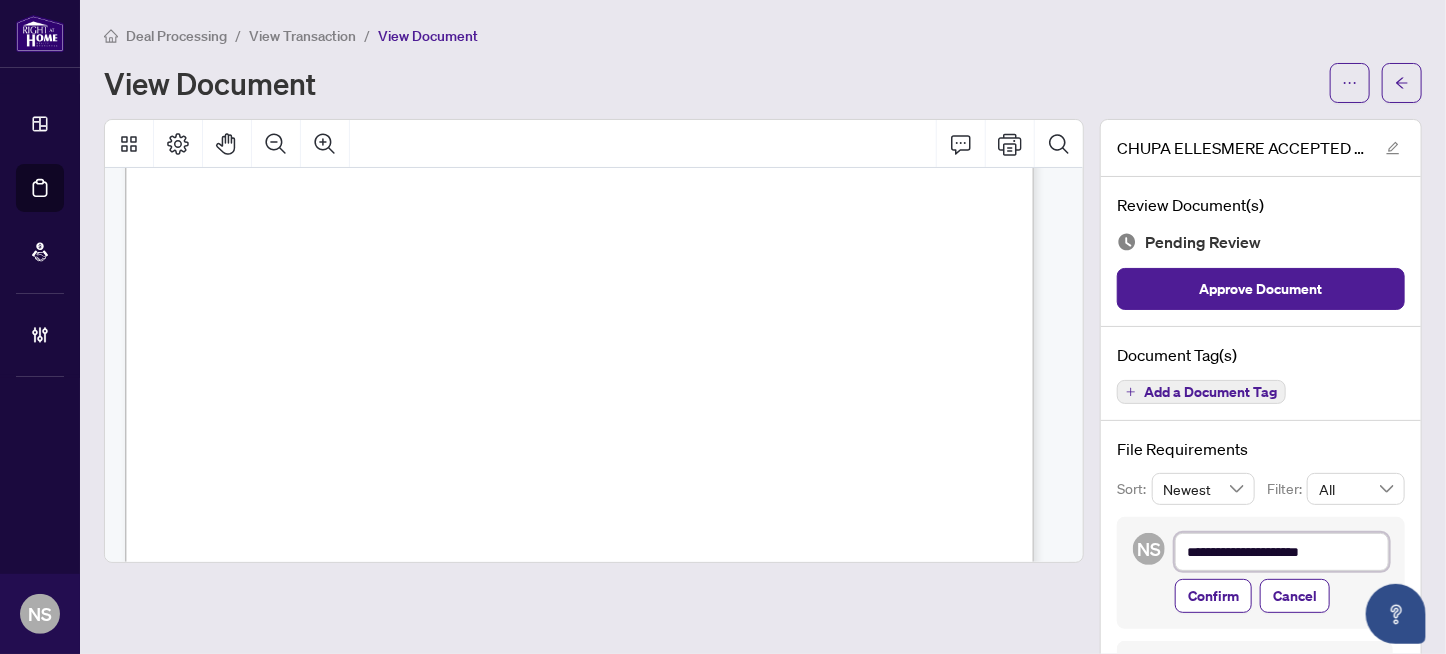 type on "**********" 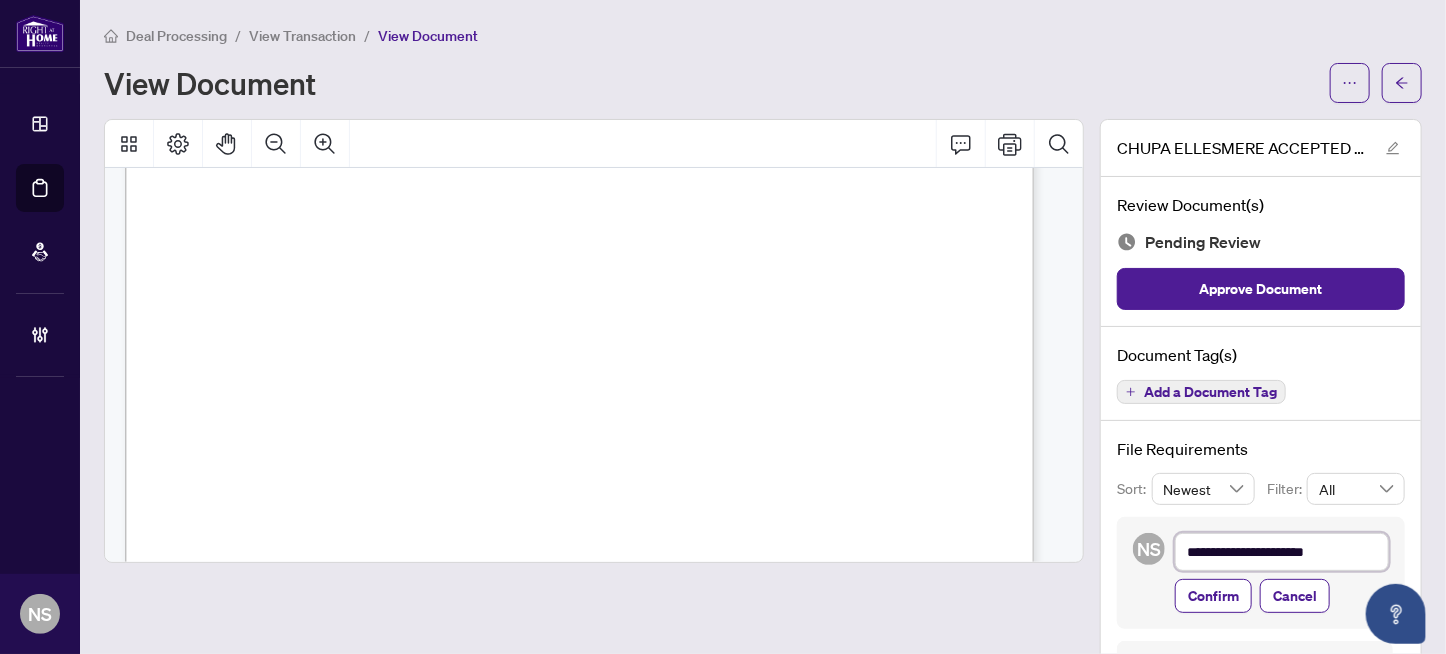 type on "**********" 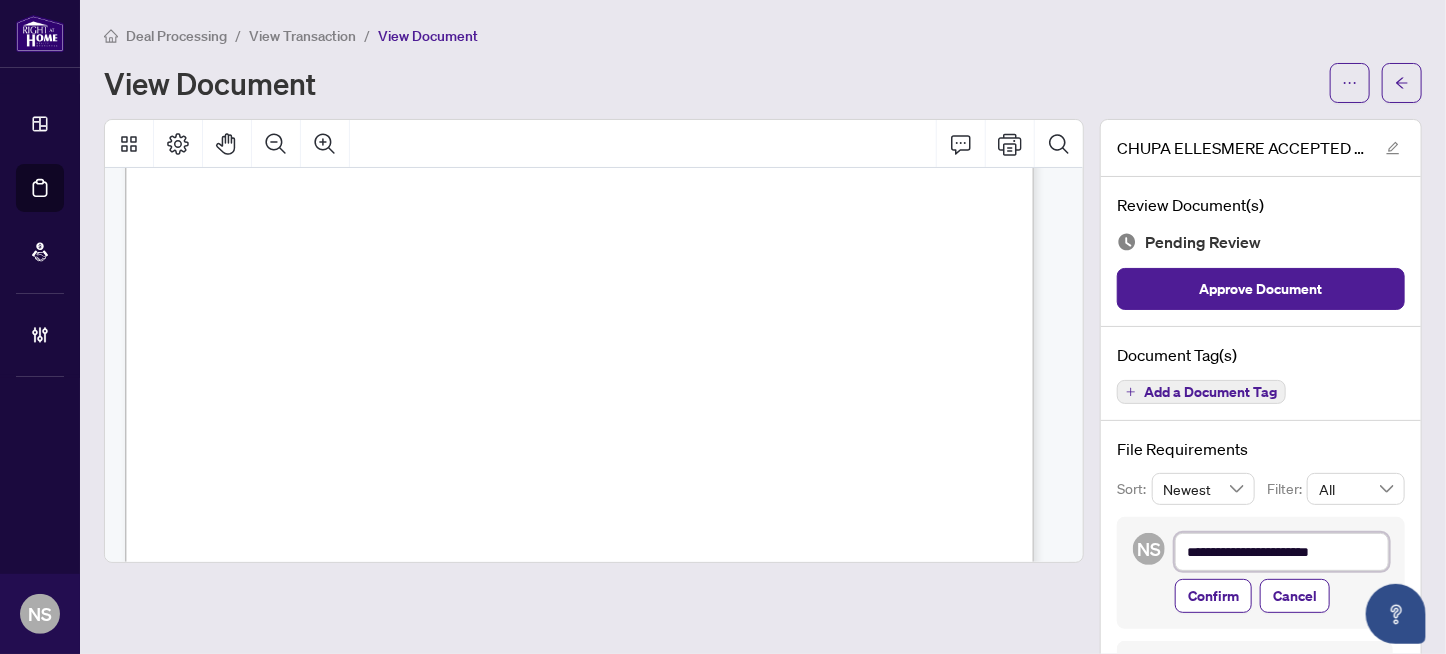 type on "**********" 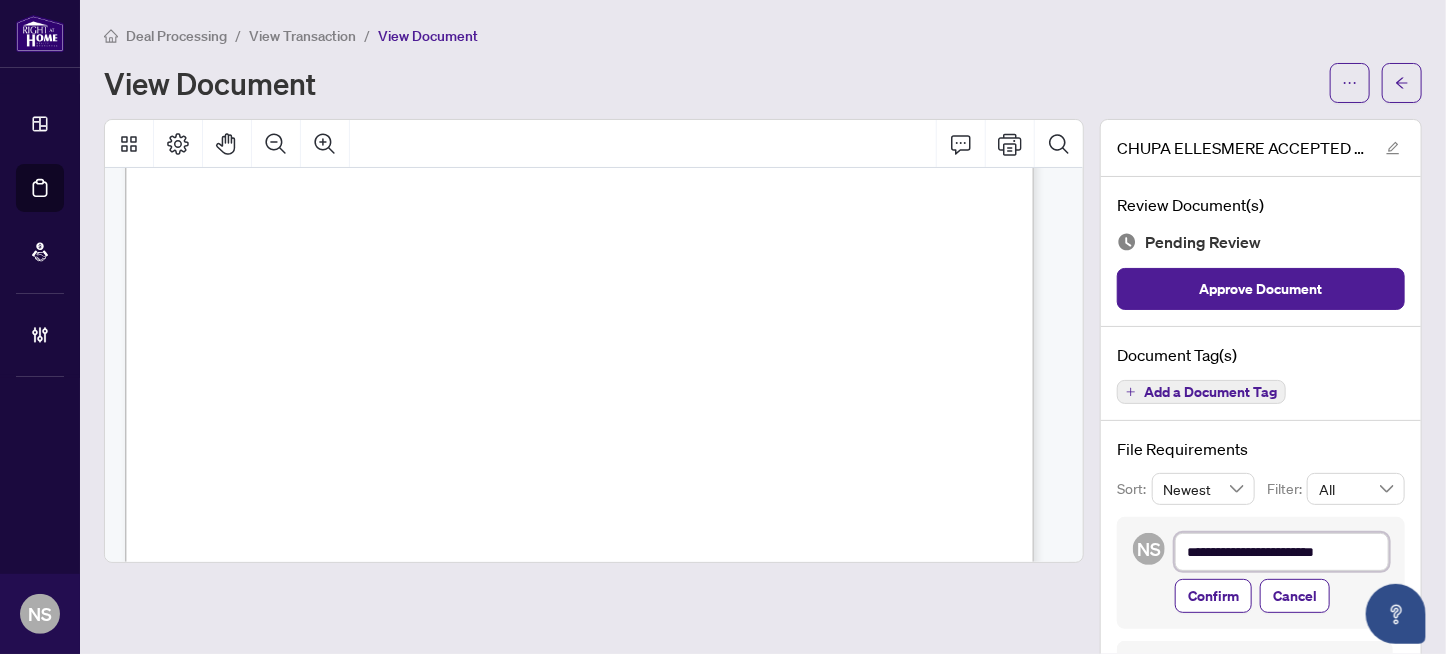 type on "**********" 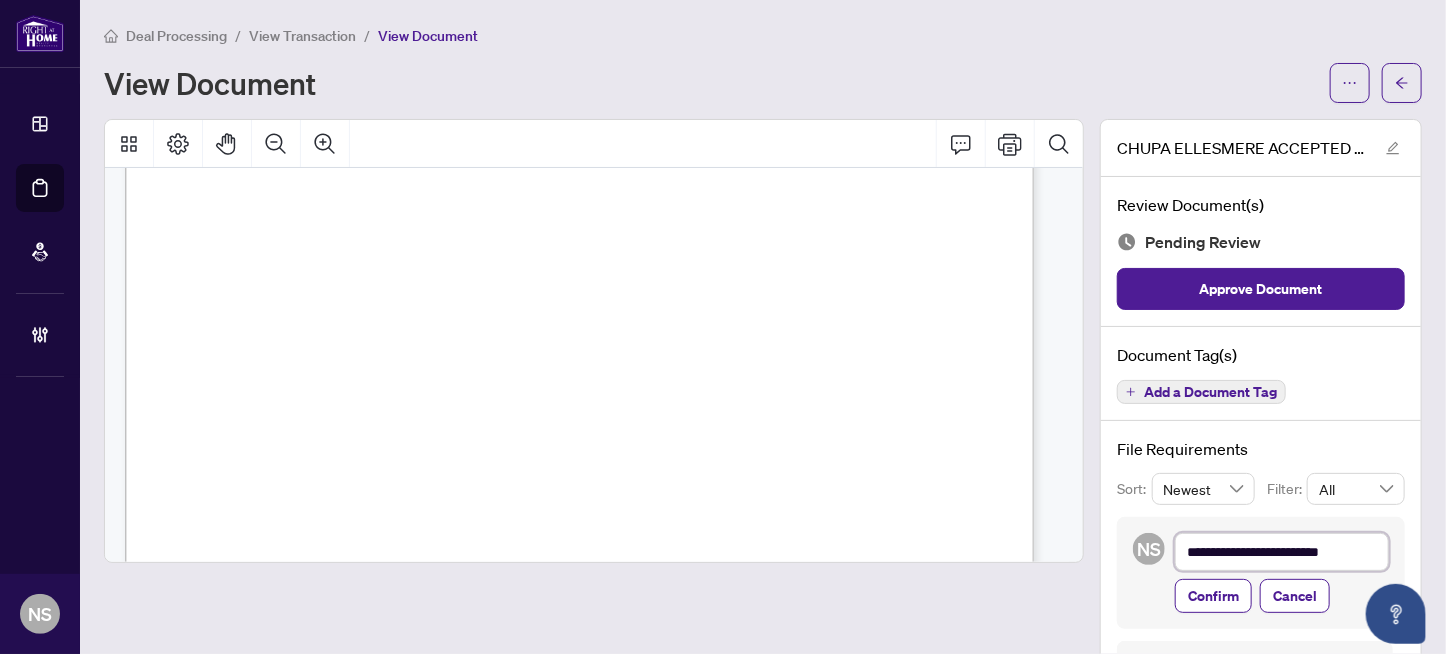 type on "**********" 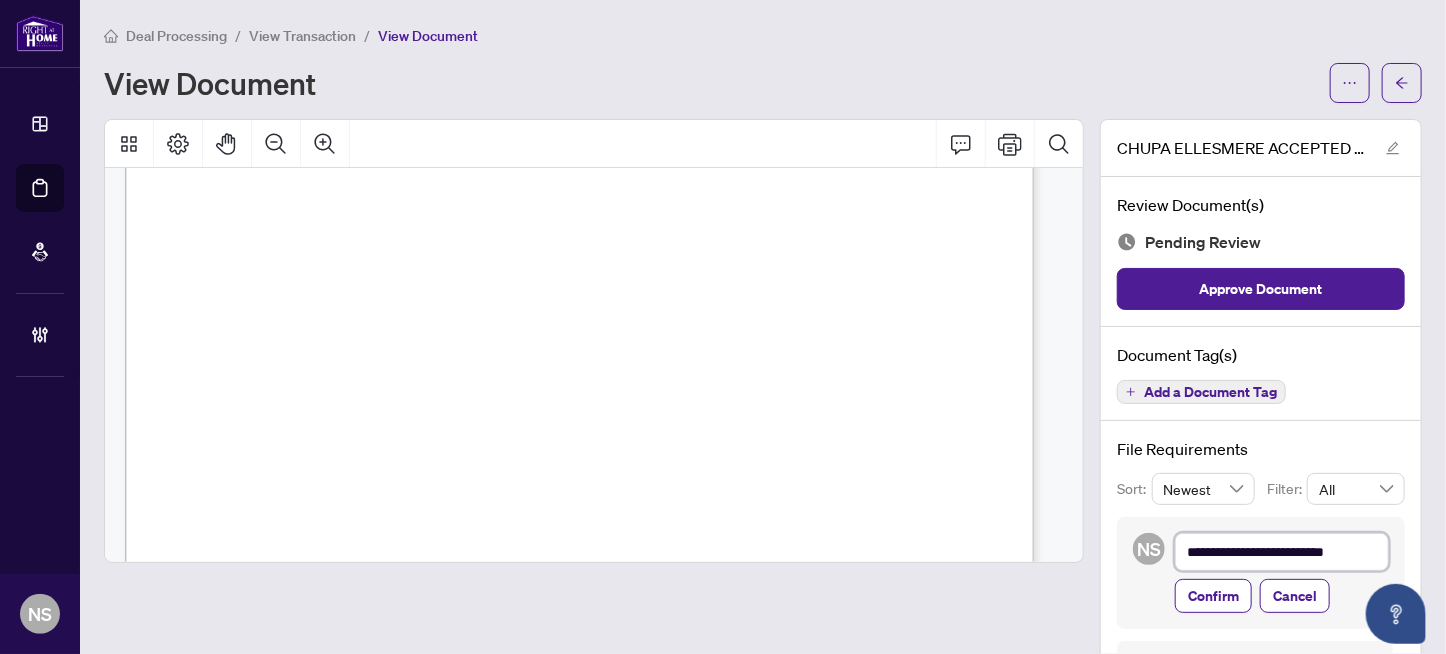 type on "**********" 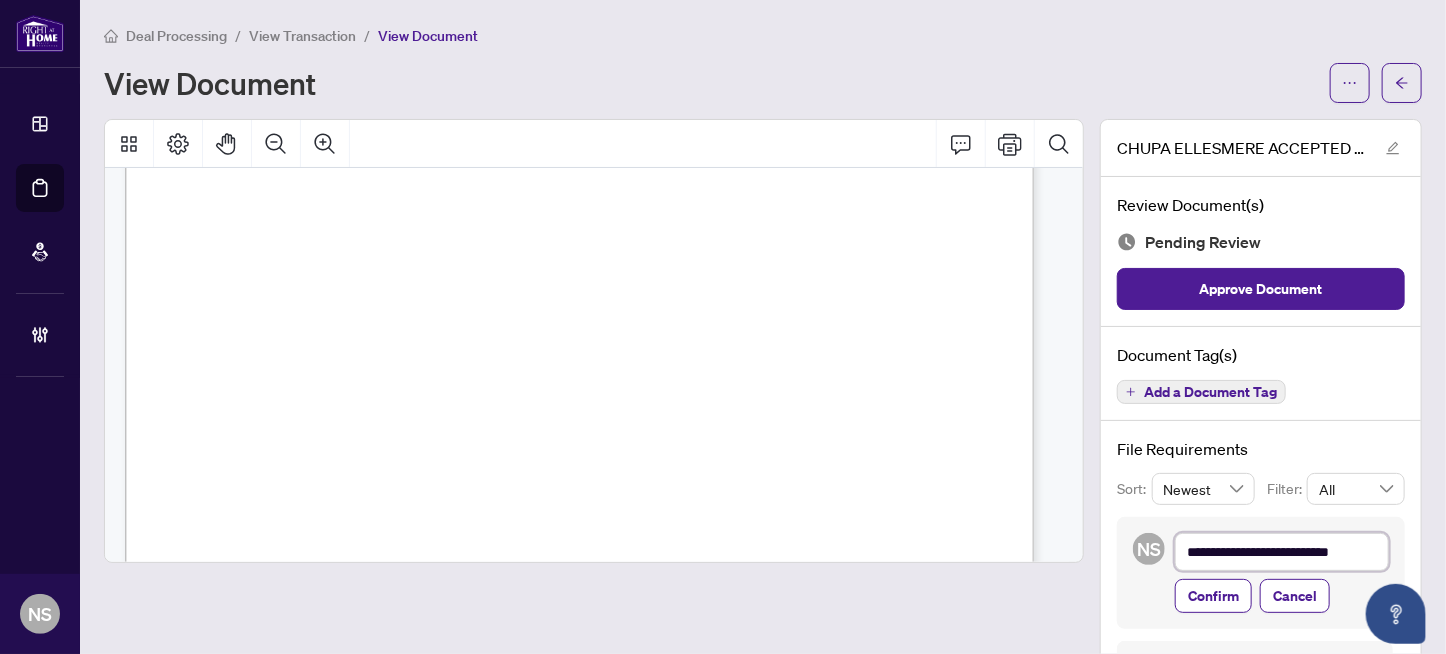 paste on "**********" 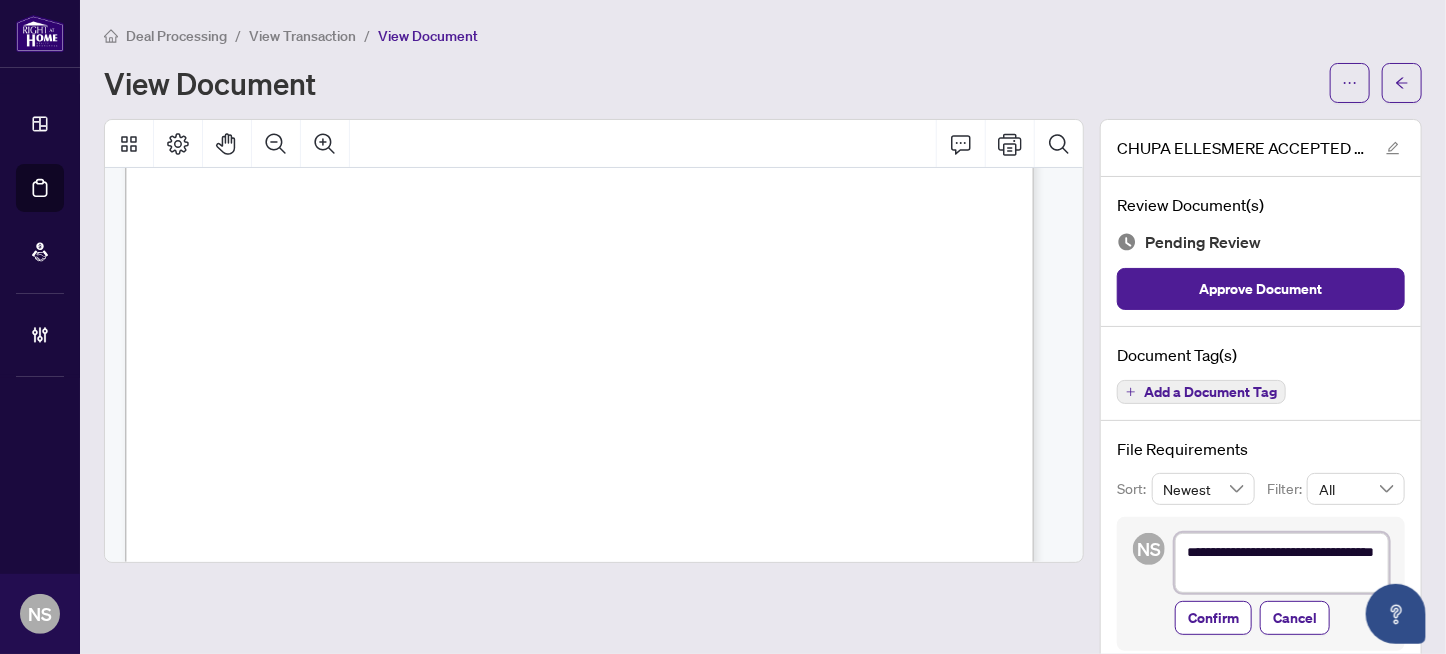 type on "**********" 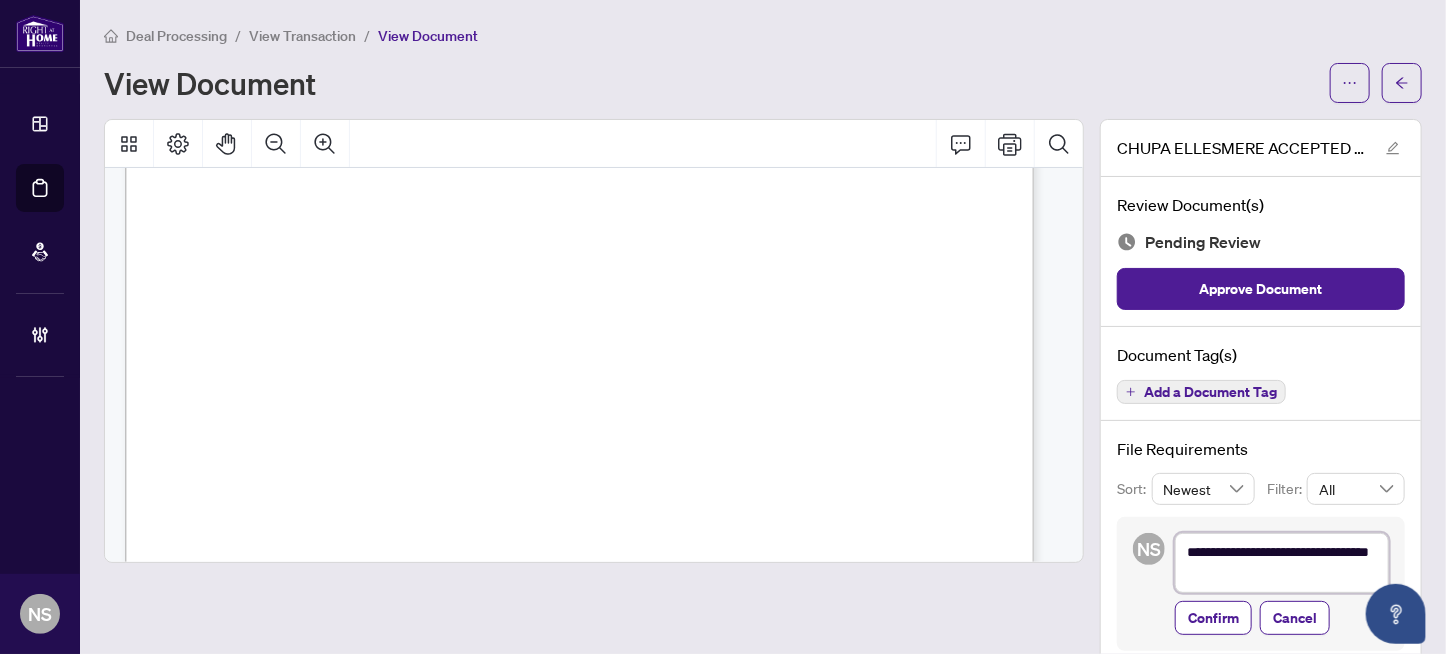type on "**********" 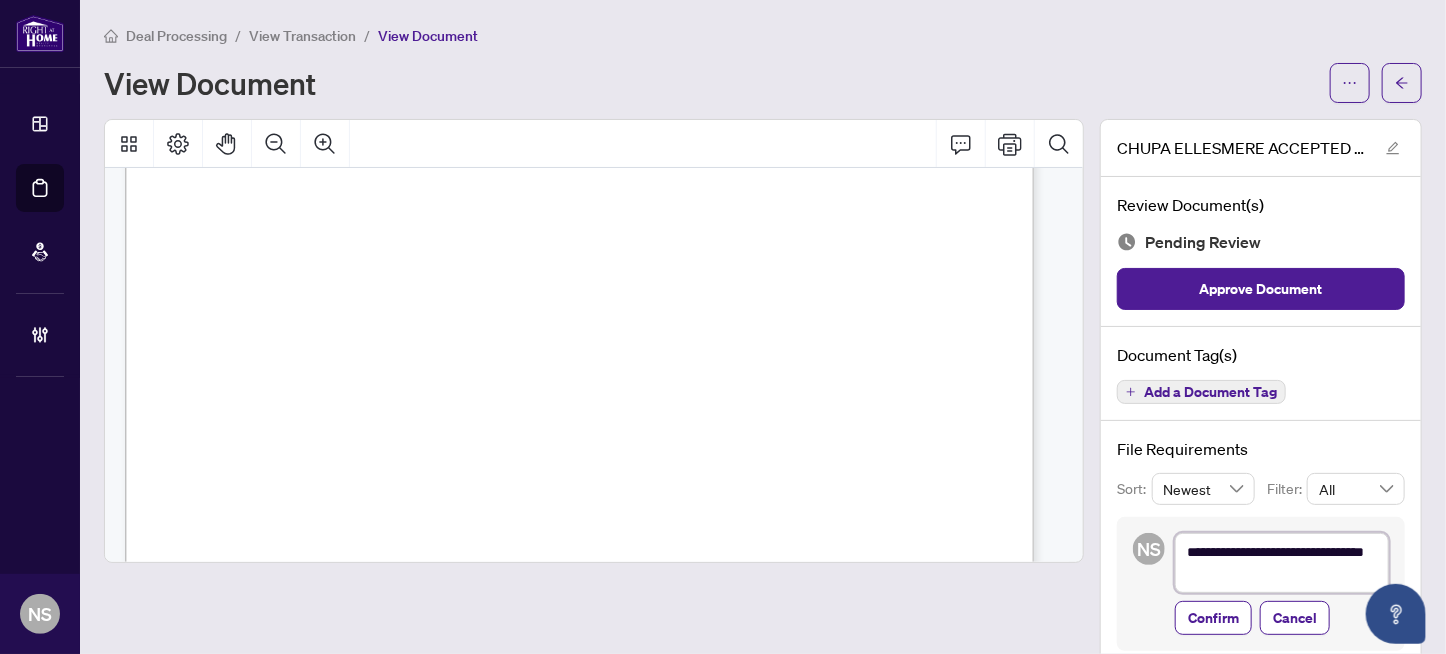type on "**********" 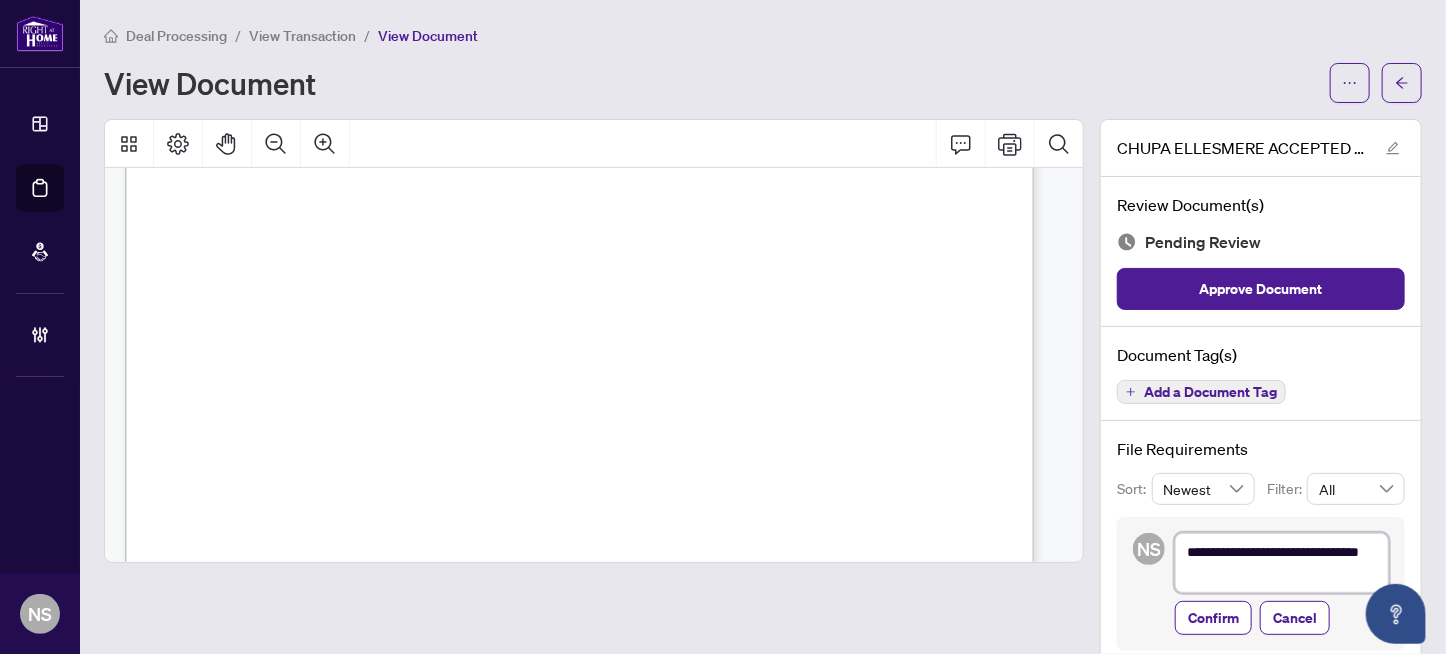 type on "**********" 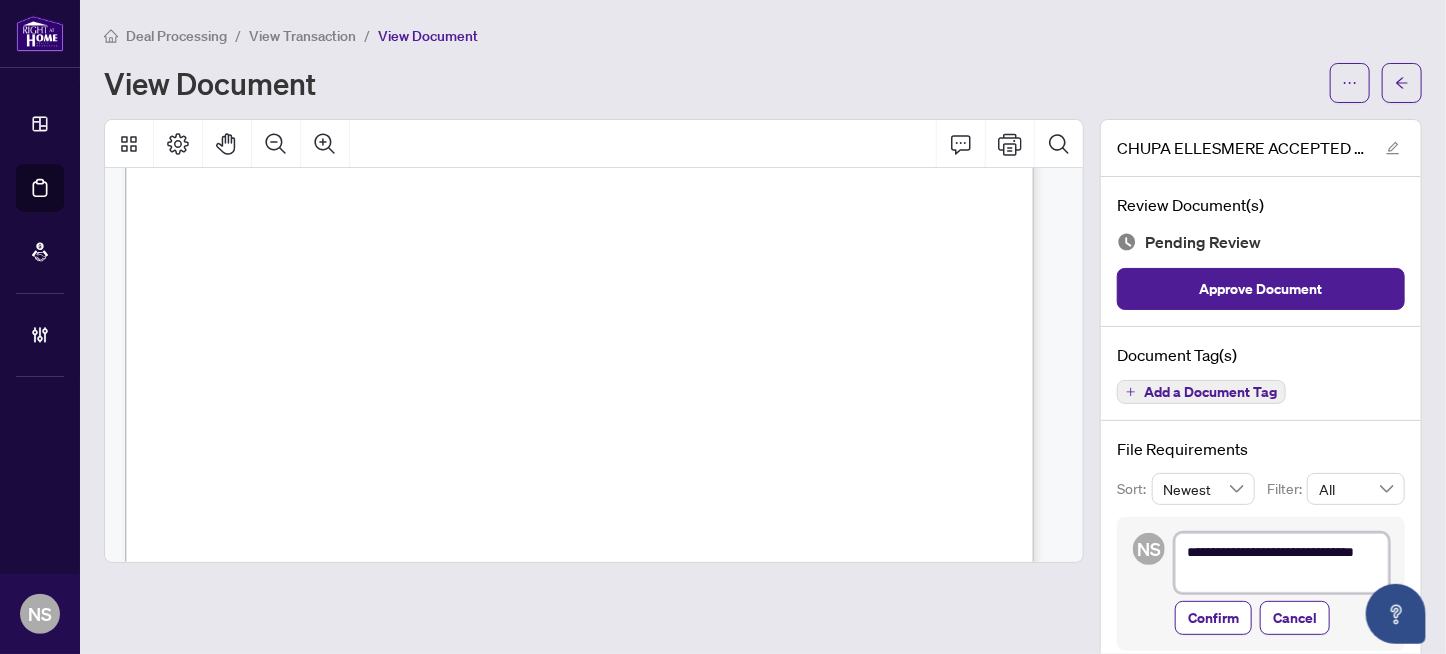 type on "**********" 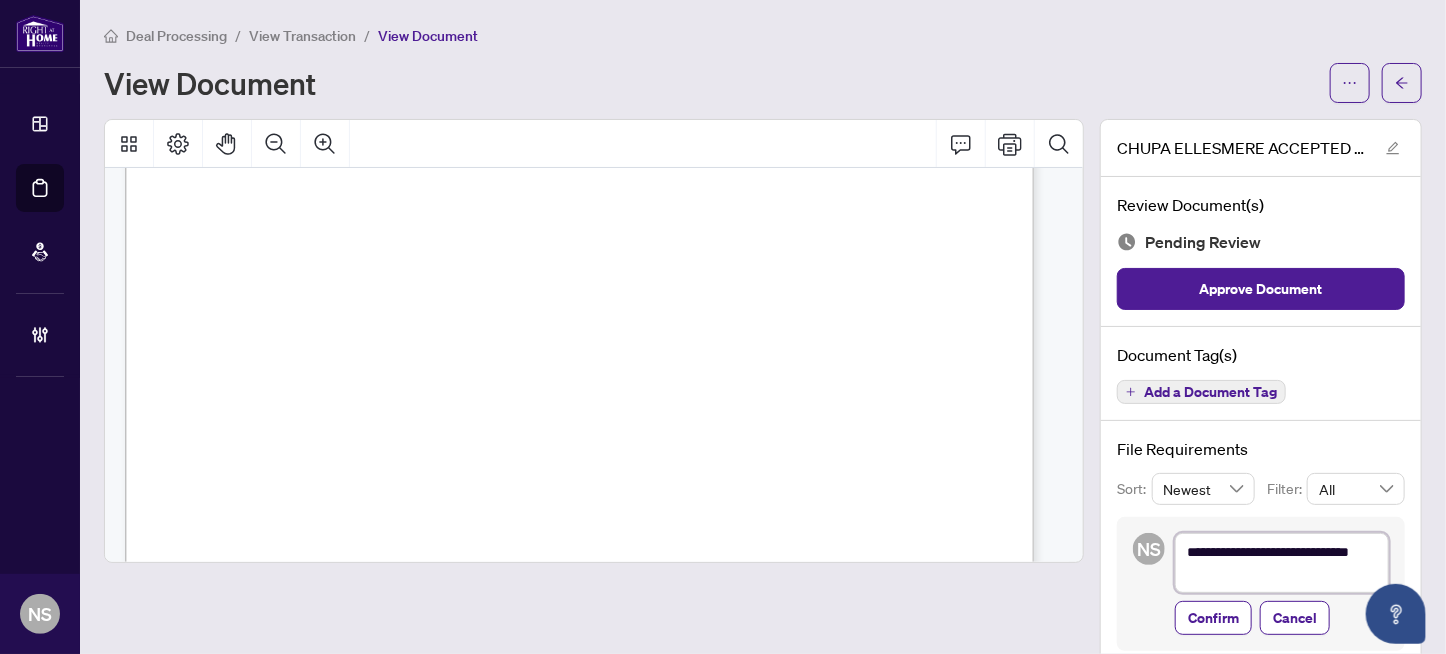 type on "**********" 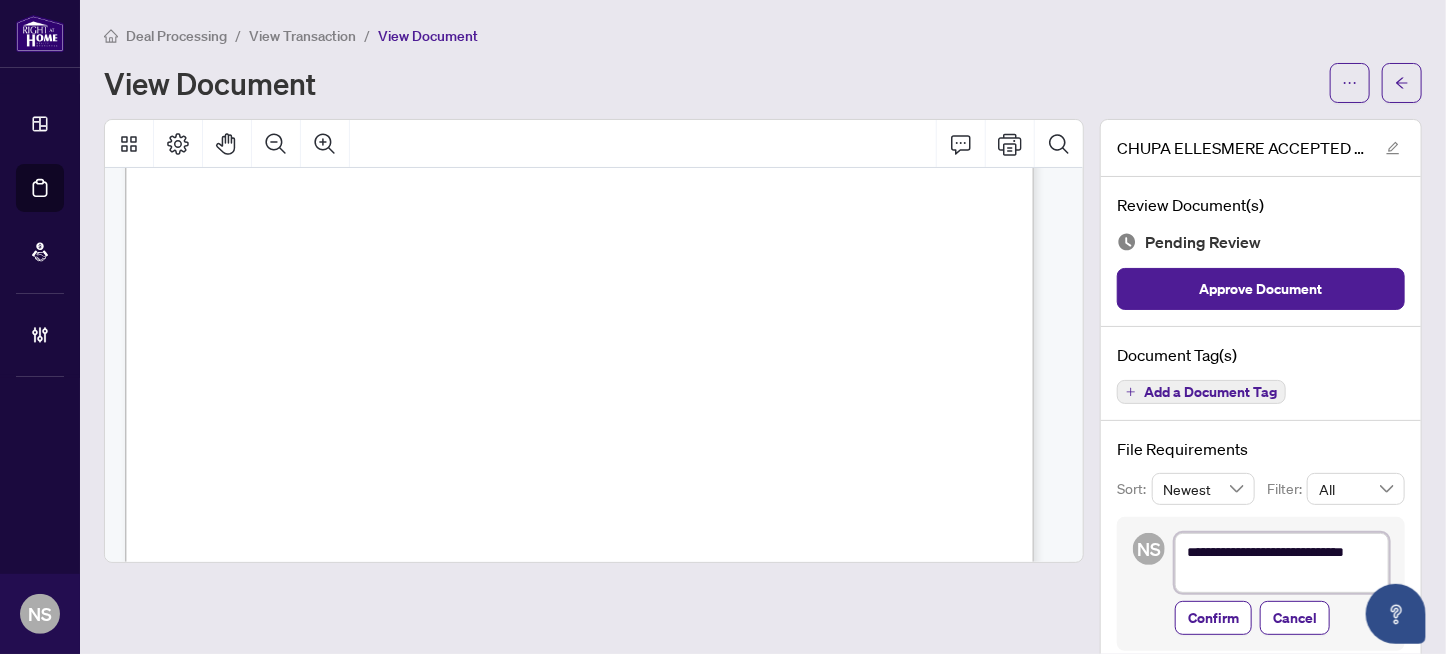 type on "**********" 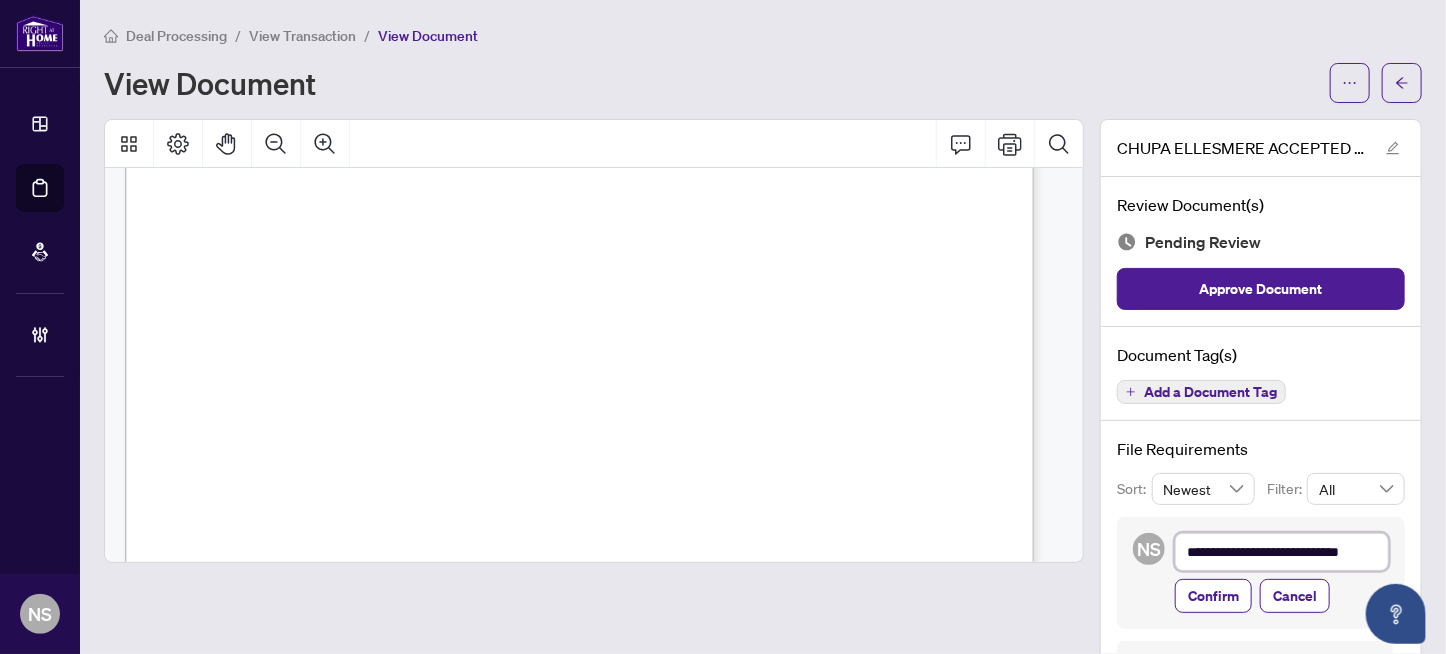 type on "**********" 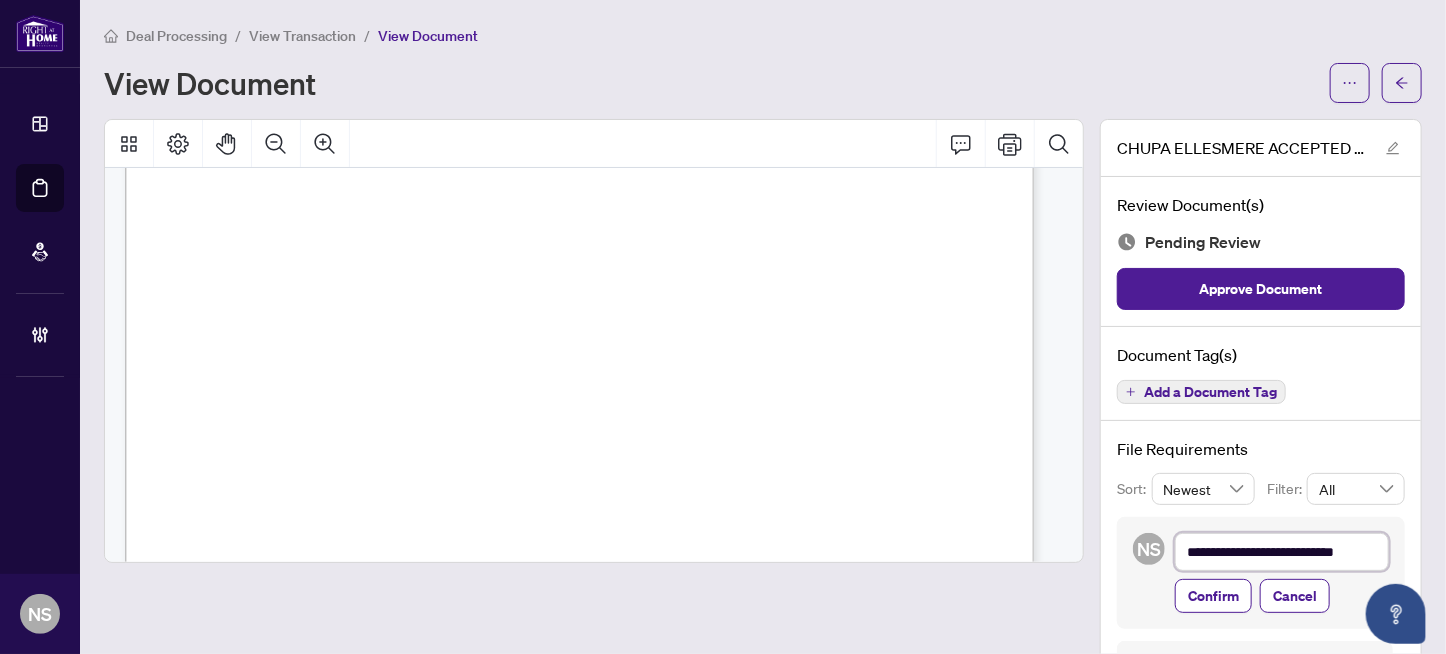 type on "**********" 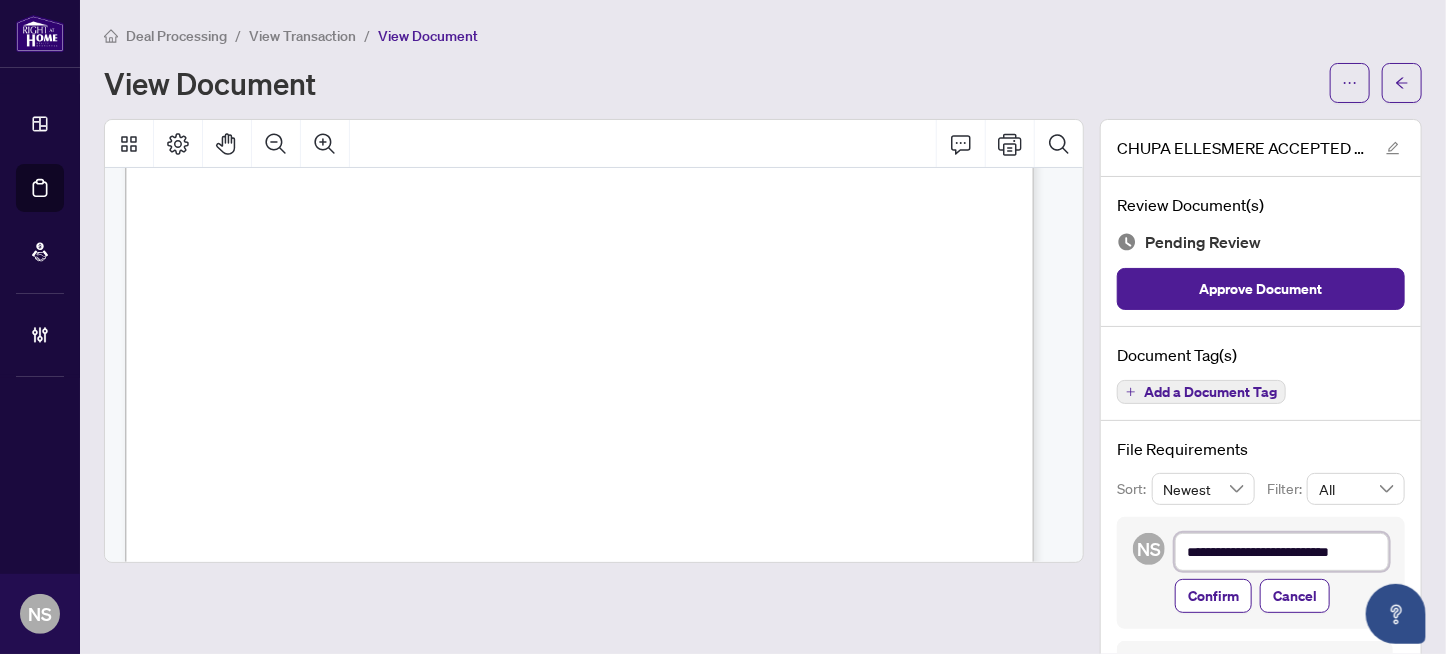 type on "**********" 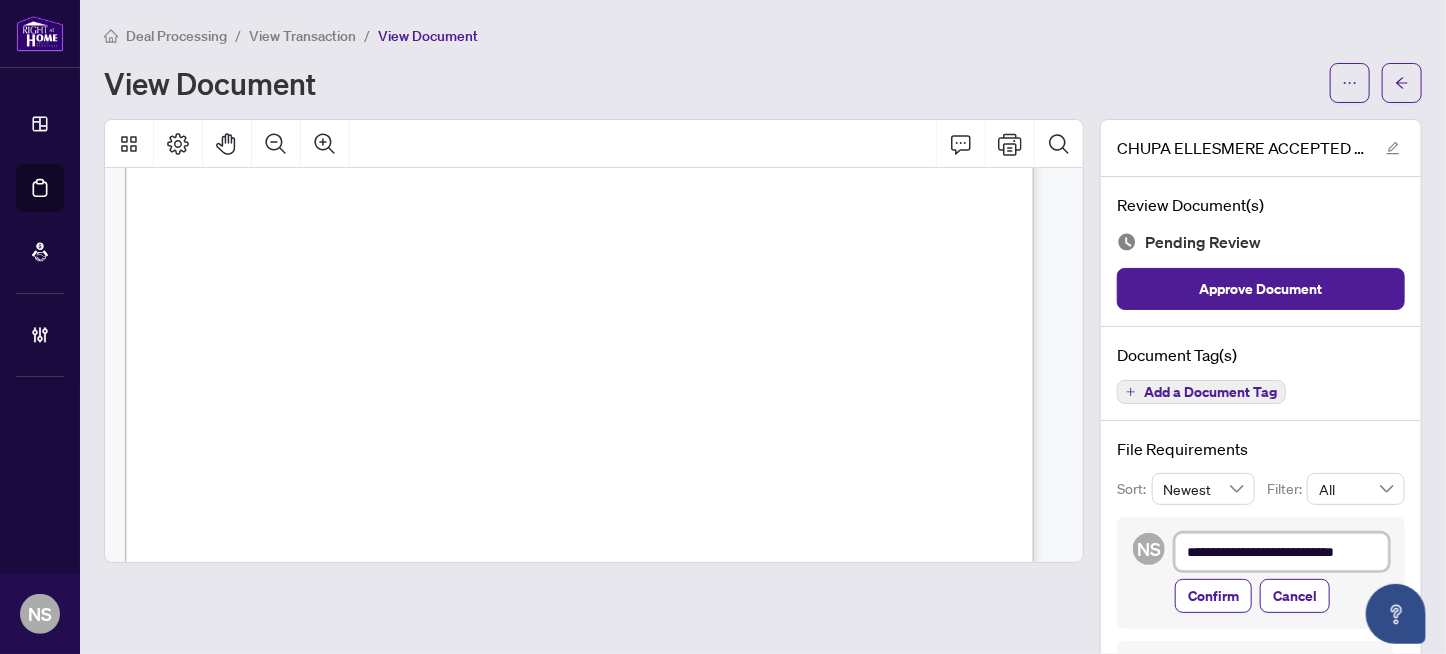type on "**********" 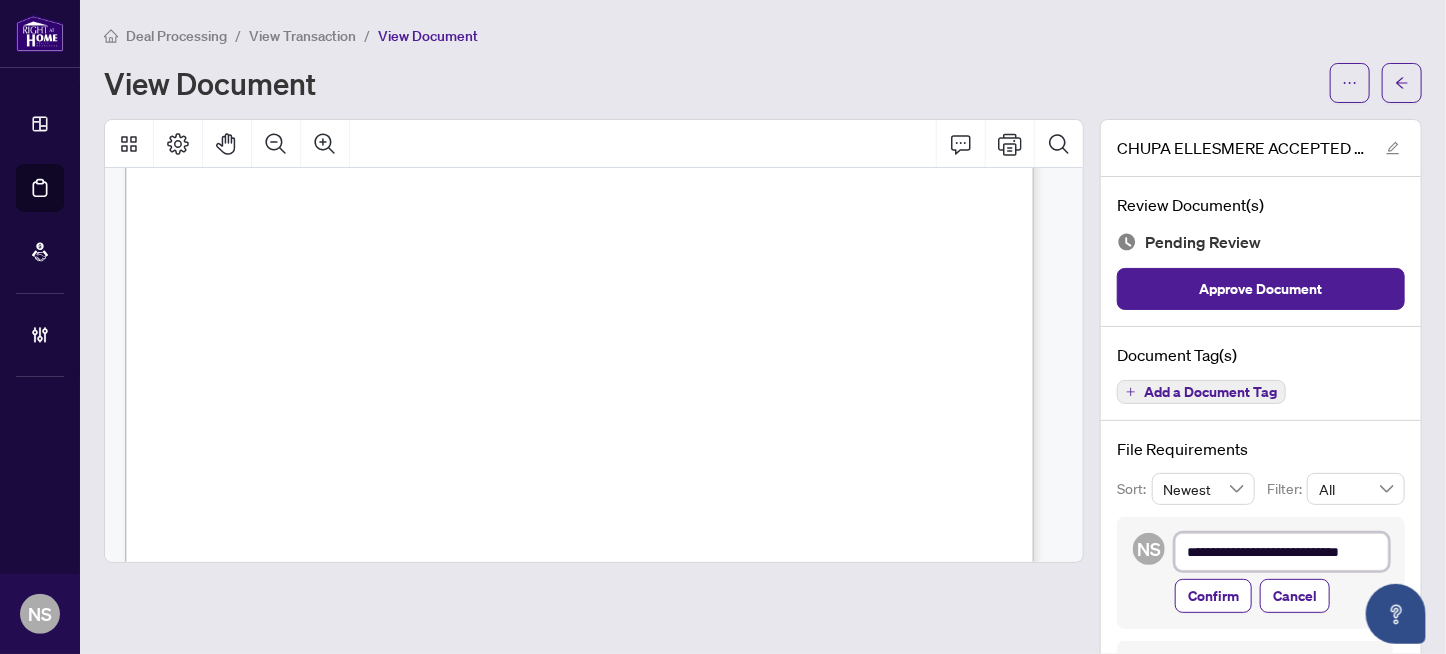 type on "**********" 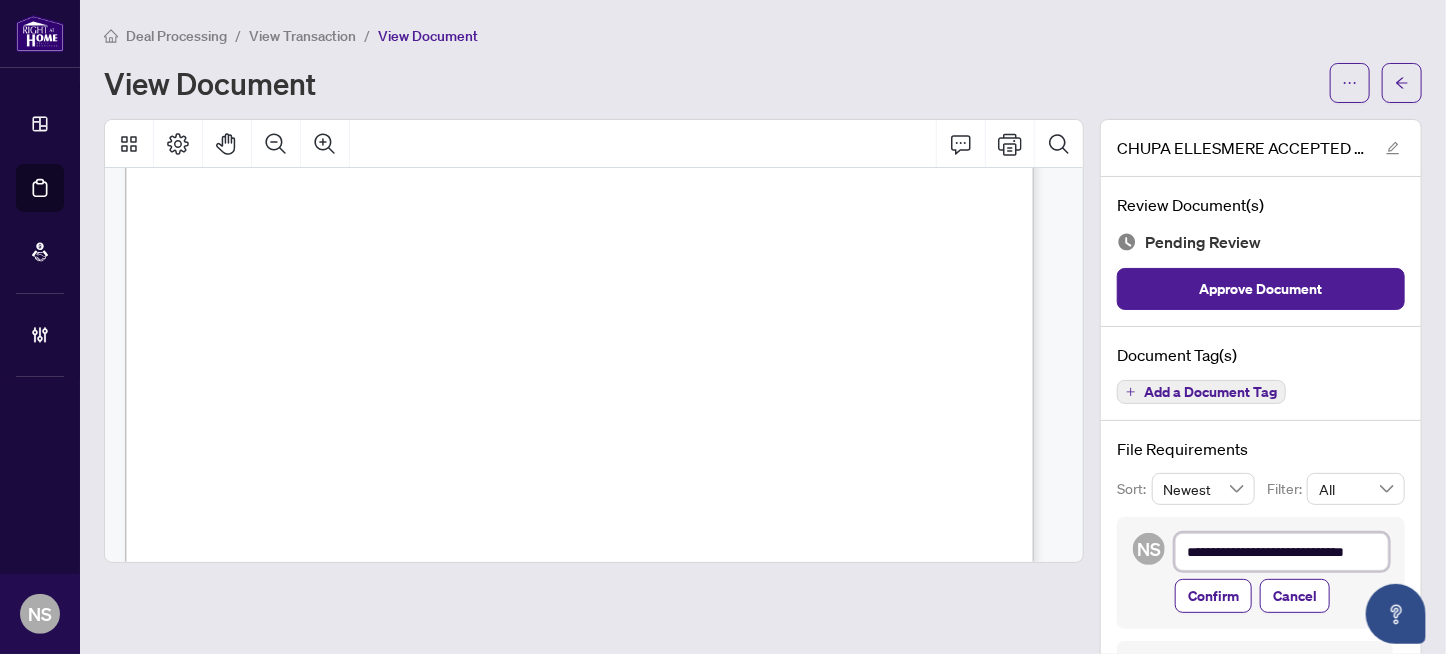 type on "**********" 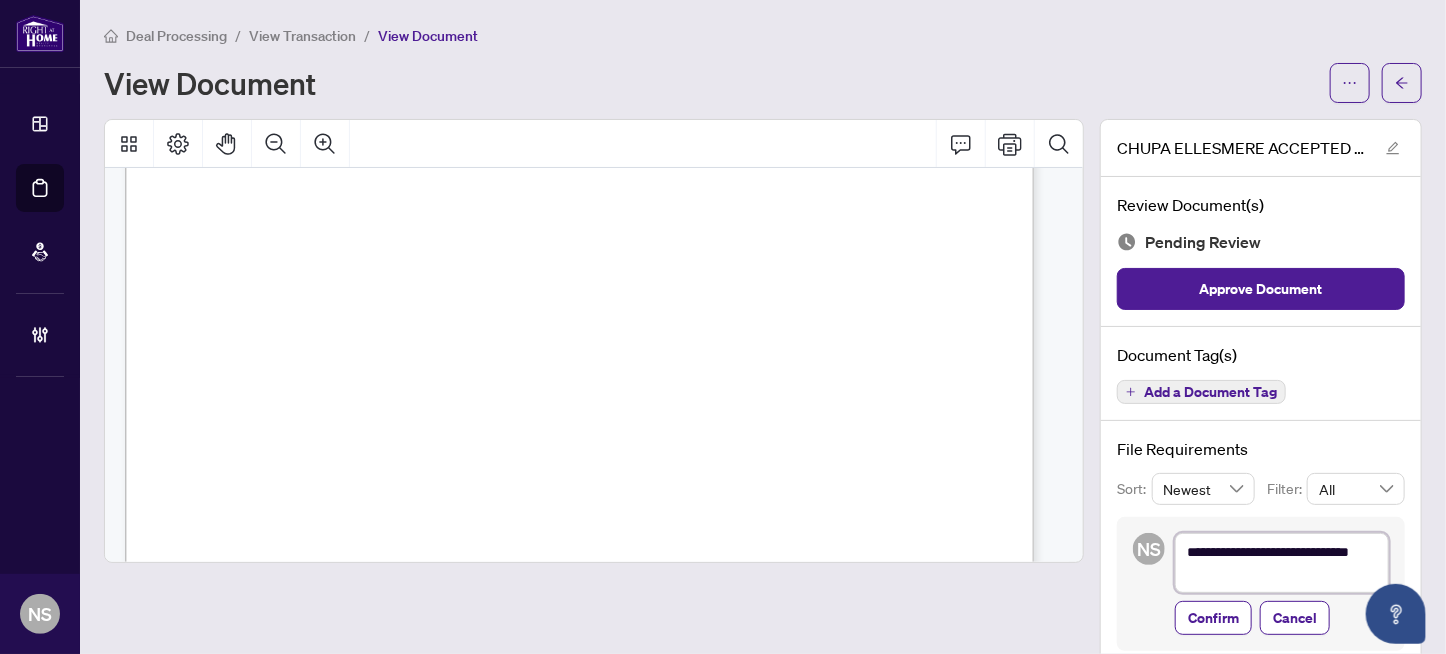 type on "**********" 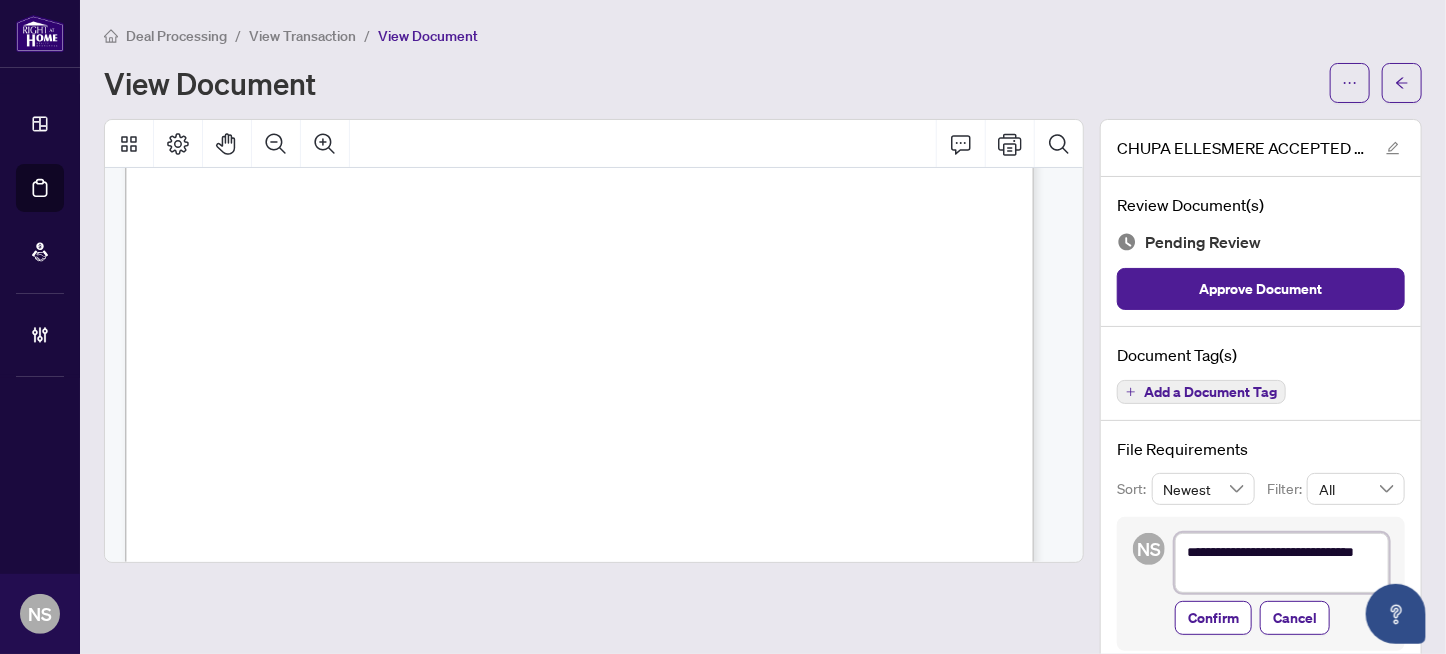 type on "**********" 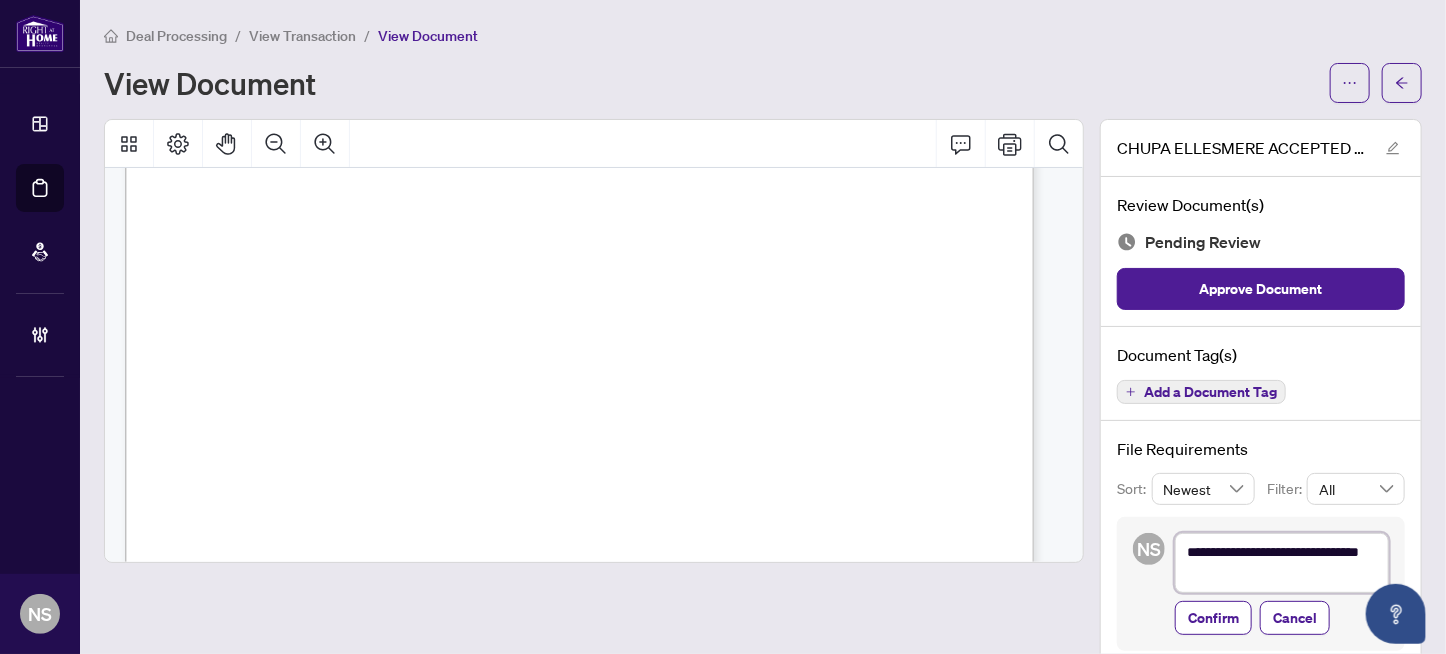 type on "**********" 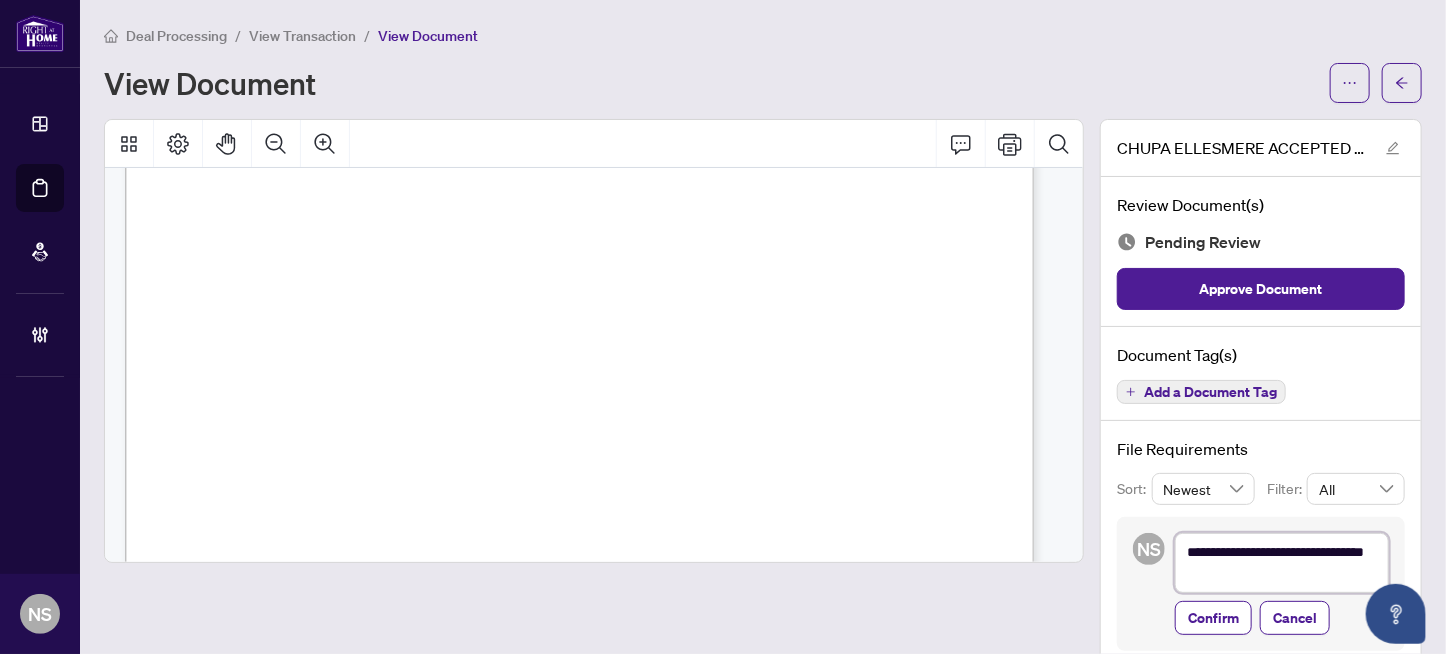 type on "**********" 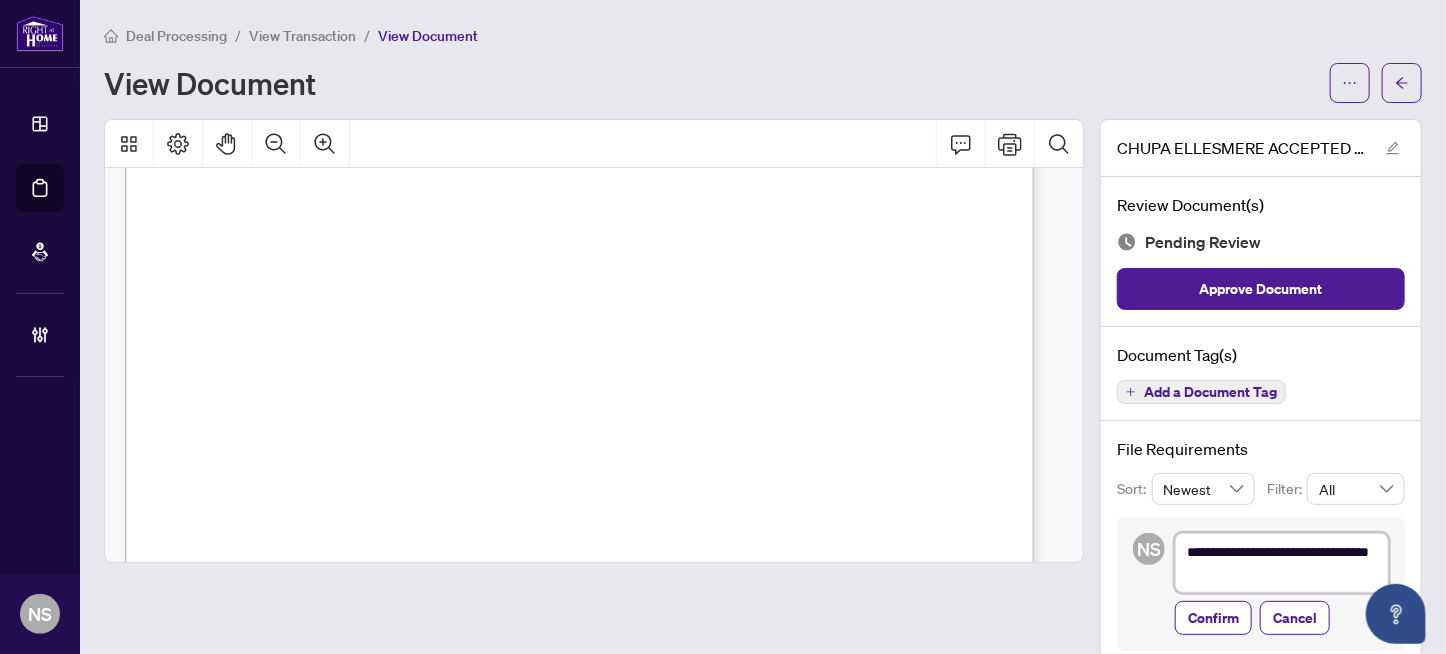 type on "**********" 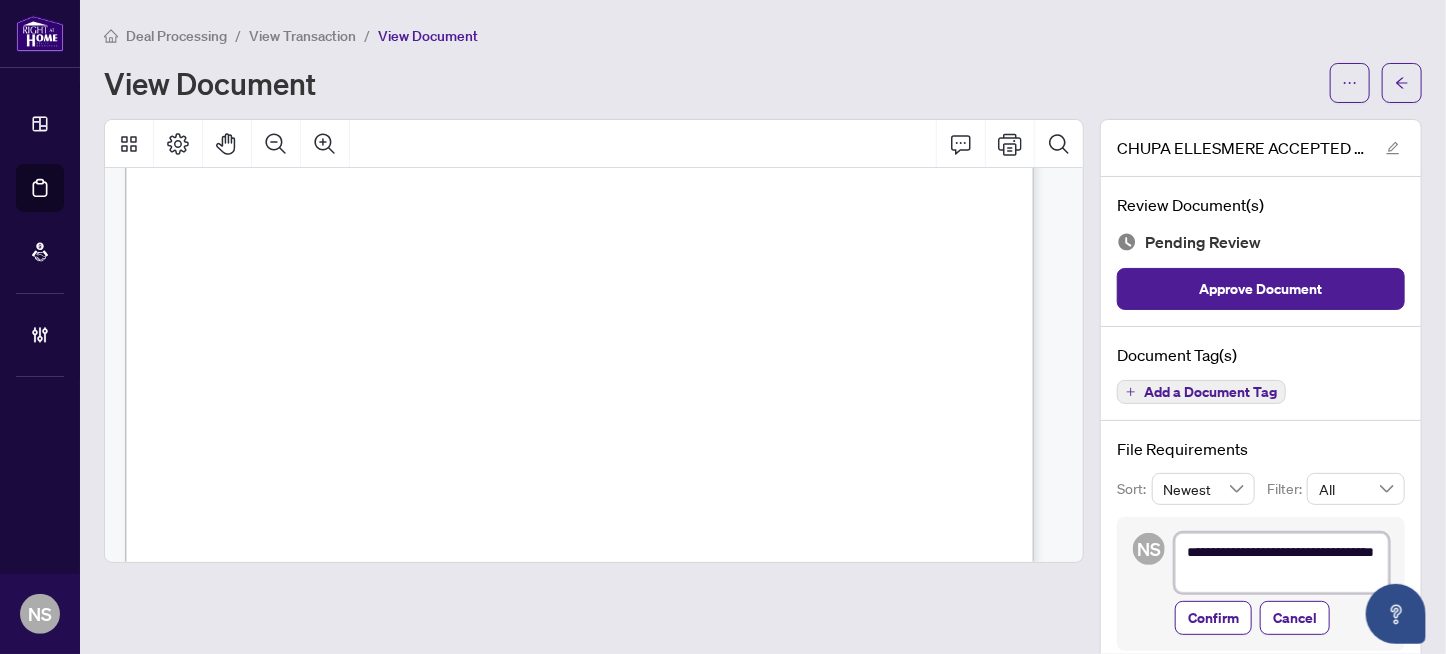 type on "**********" 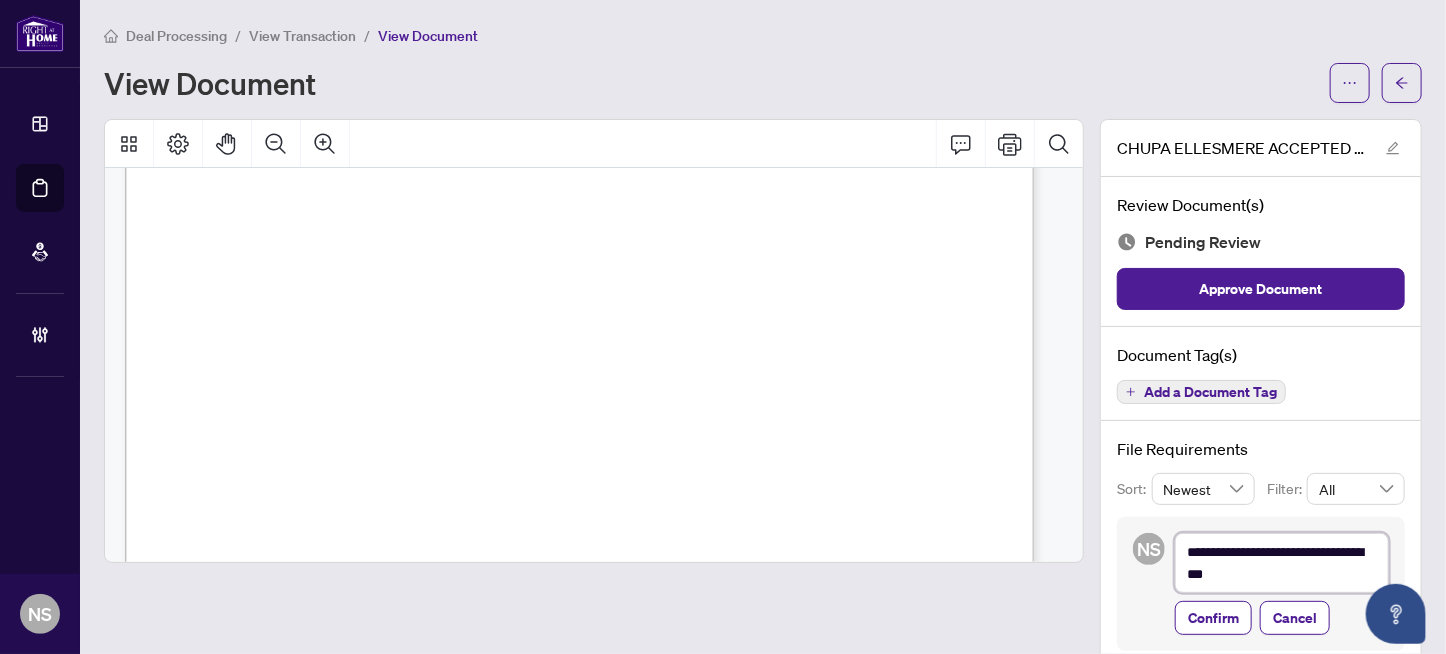 type on "**********" 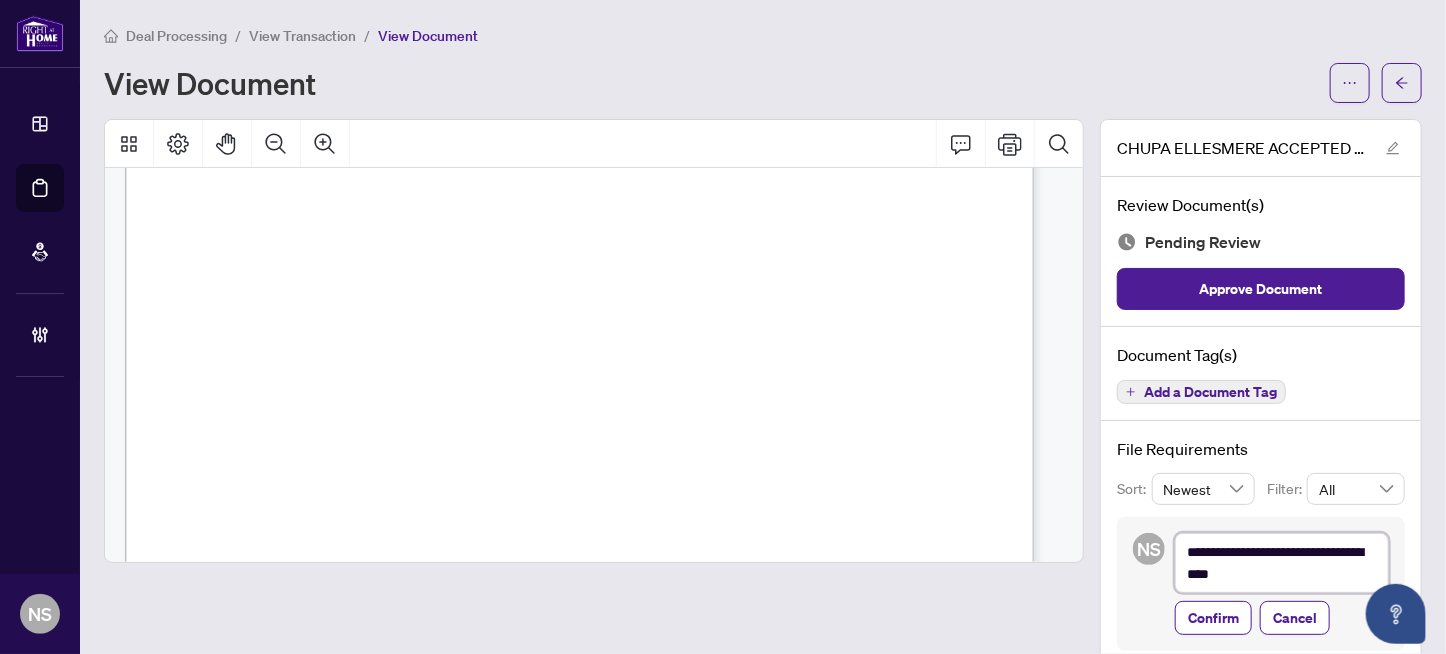type on "**********" 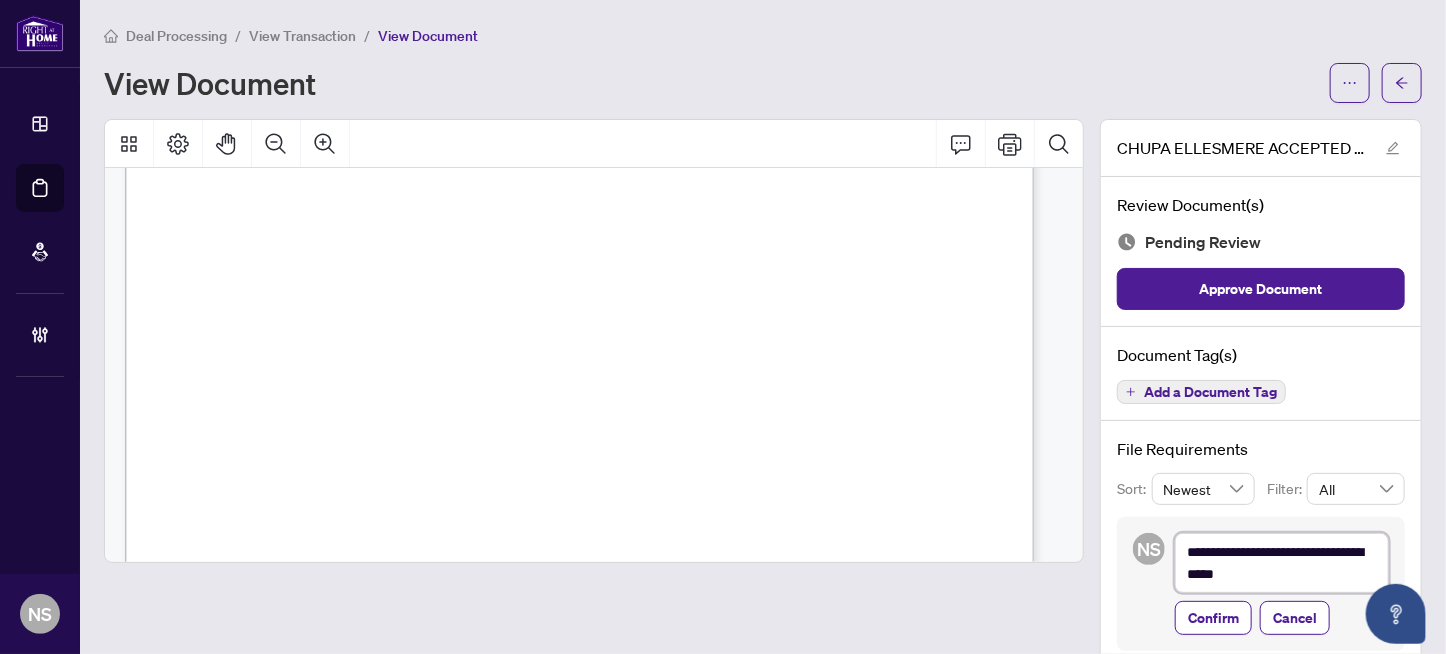 type on "**********" 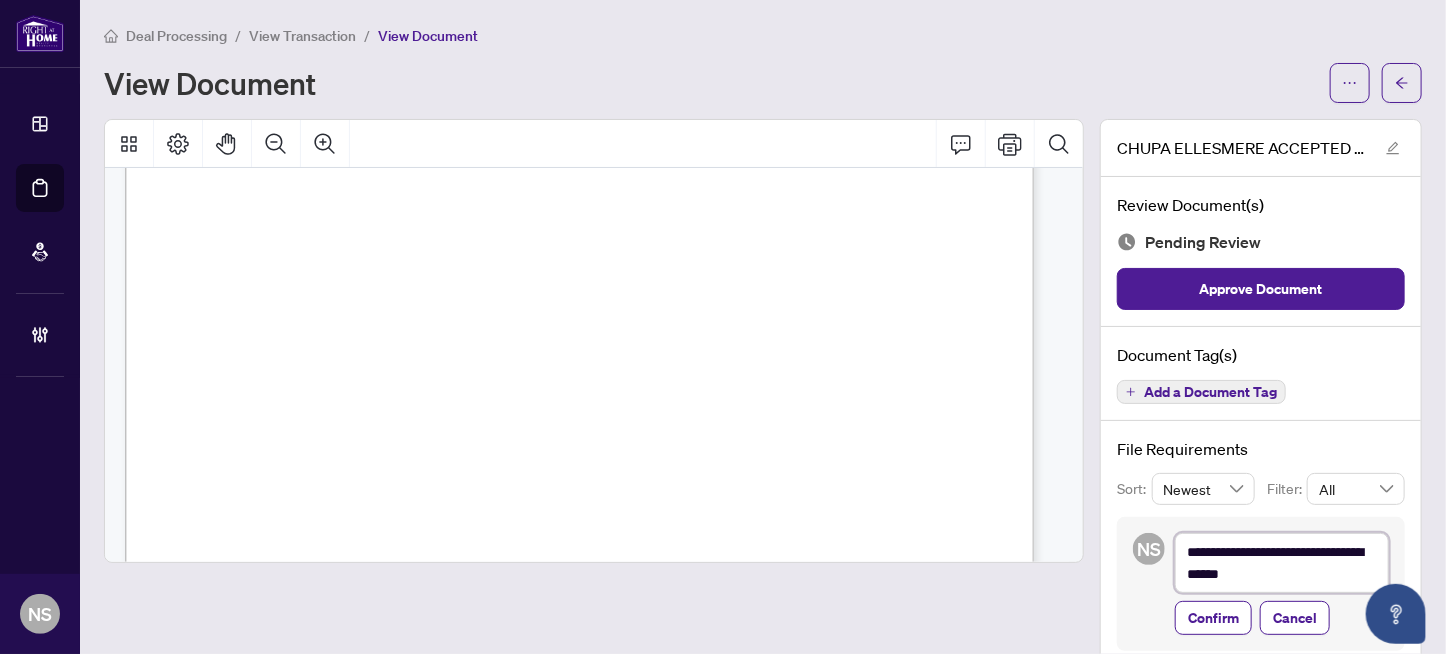 type on "**********" 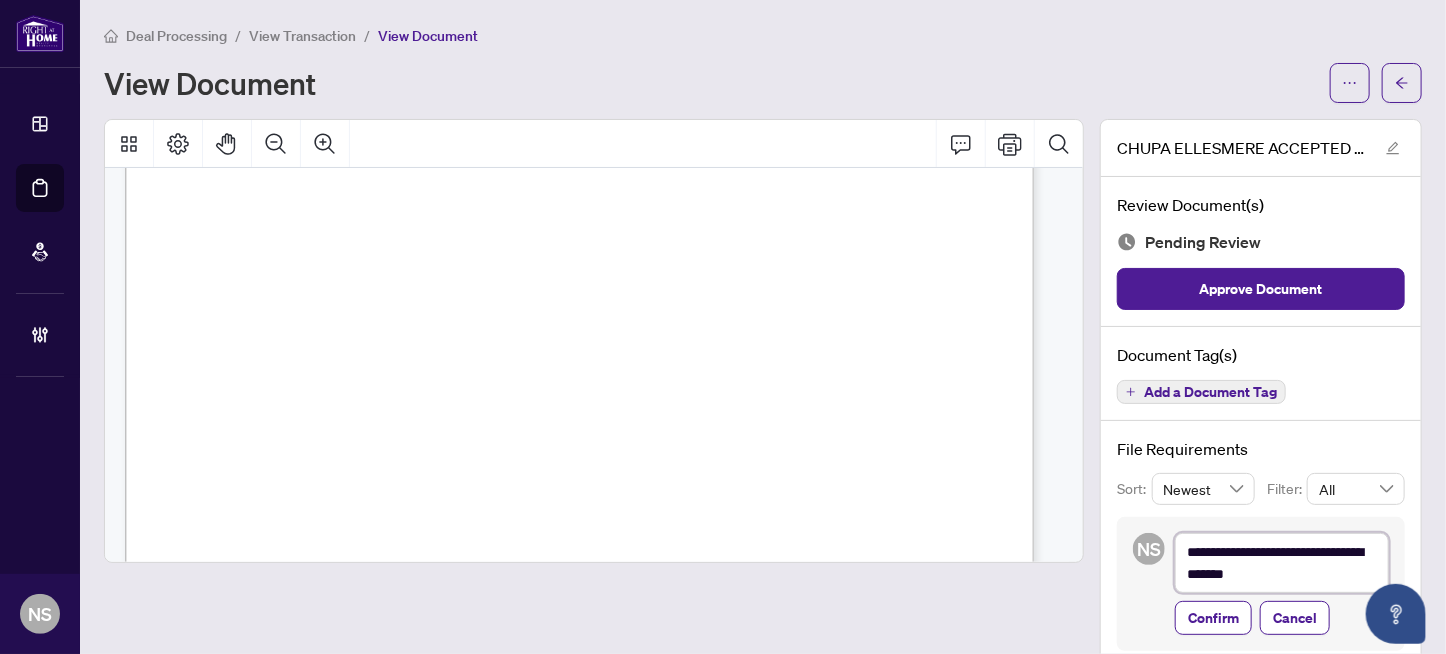 type on "**********" 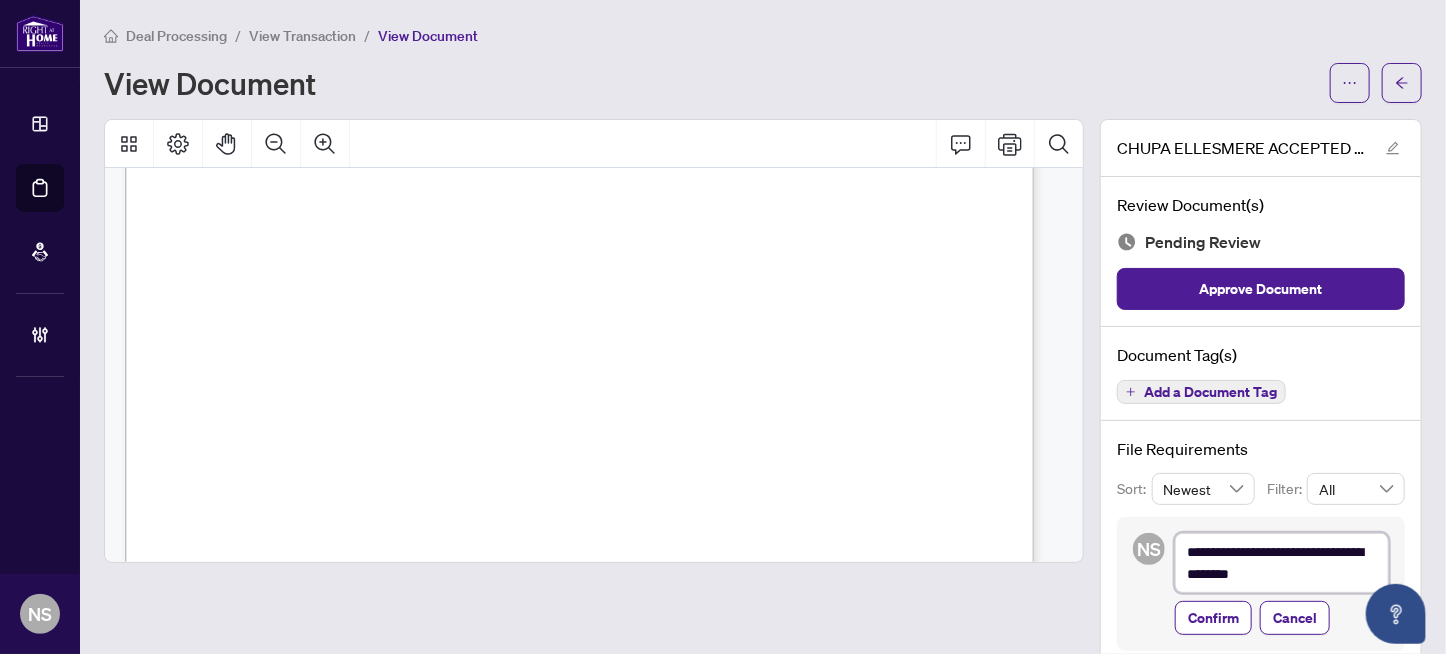 type on "**********" 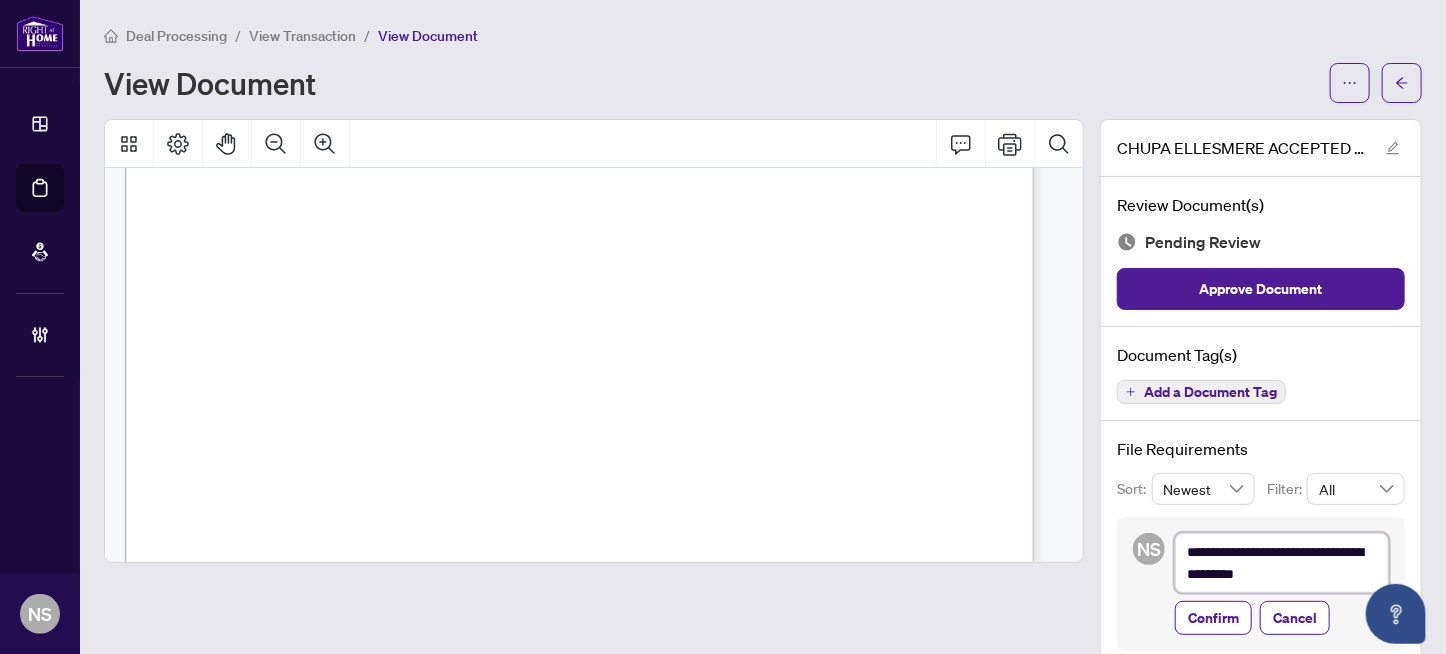 type on "**********" 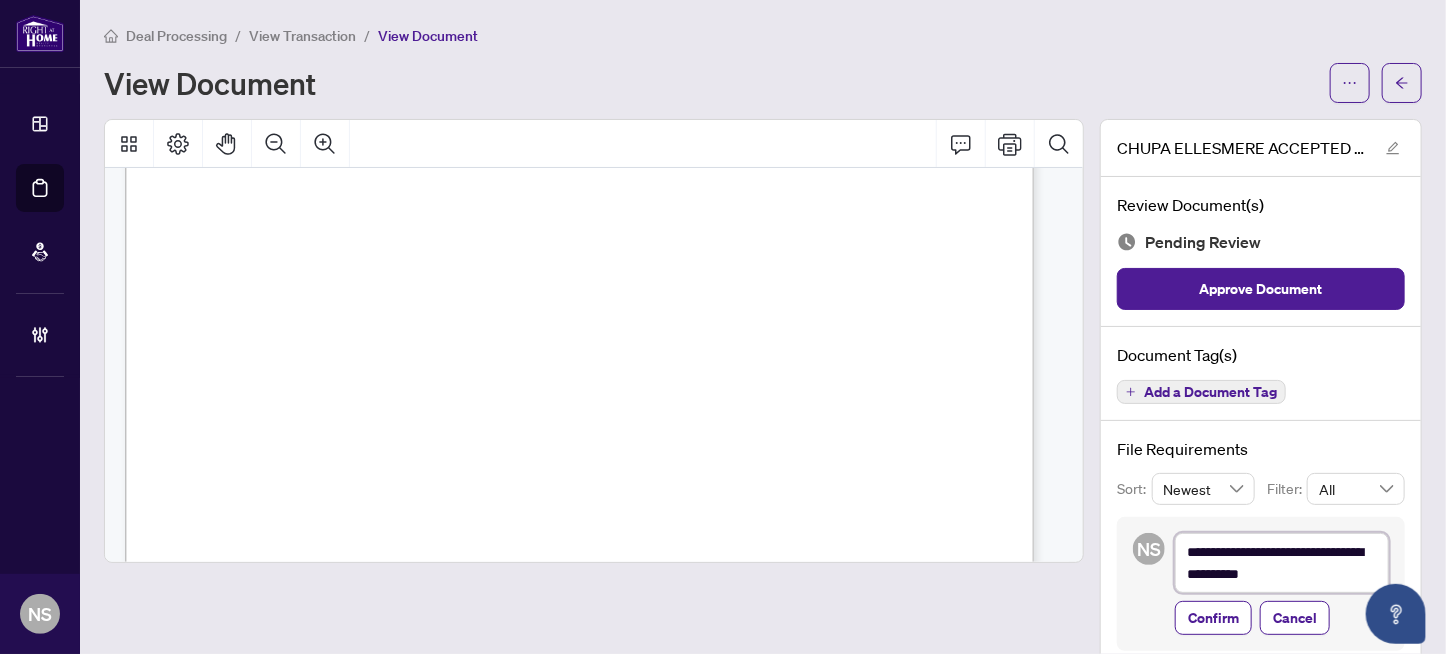 type on "**********" 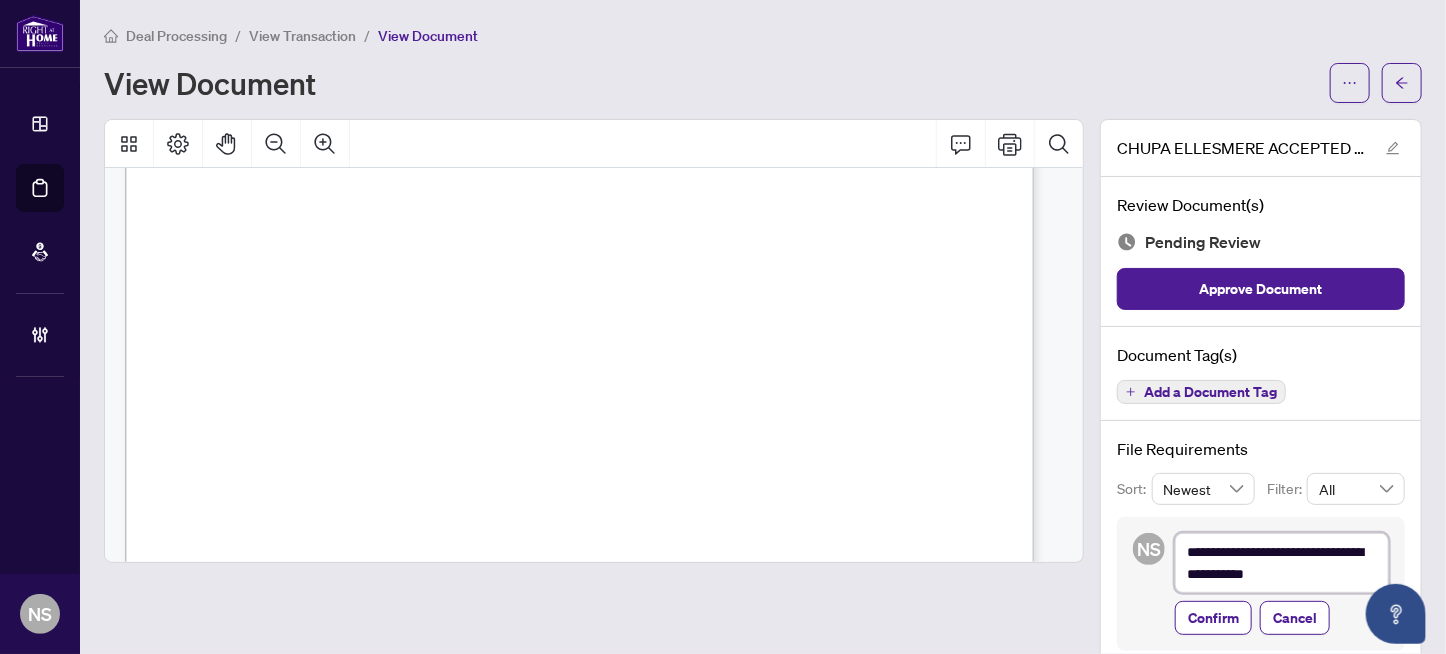 type on "**********" 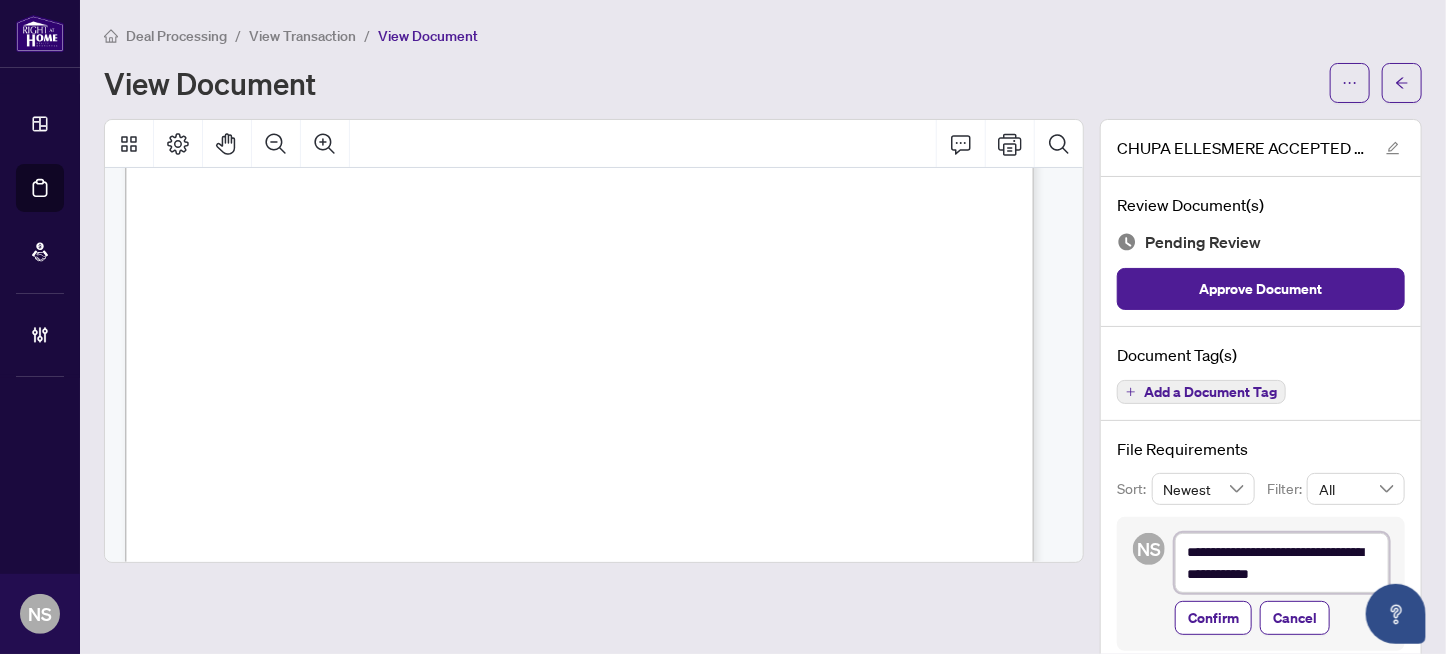 type on "**********" 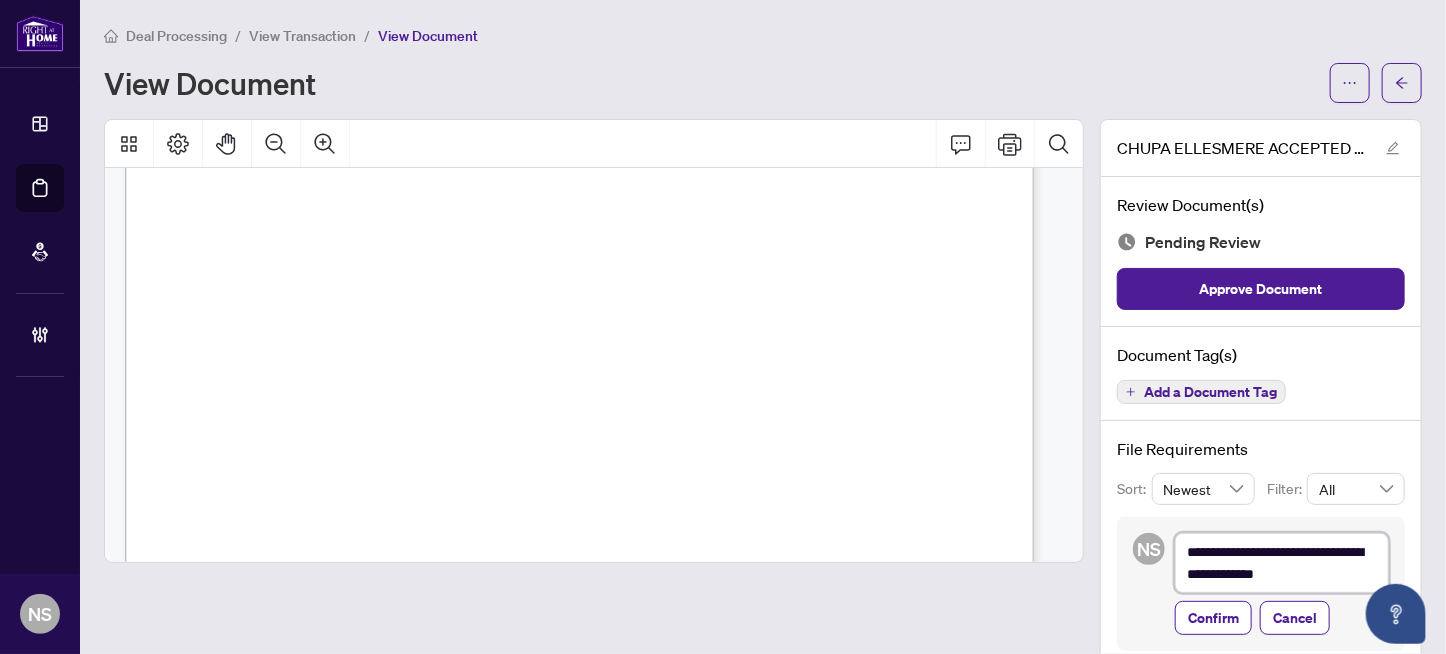 type on "**********" 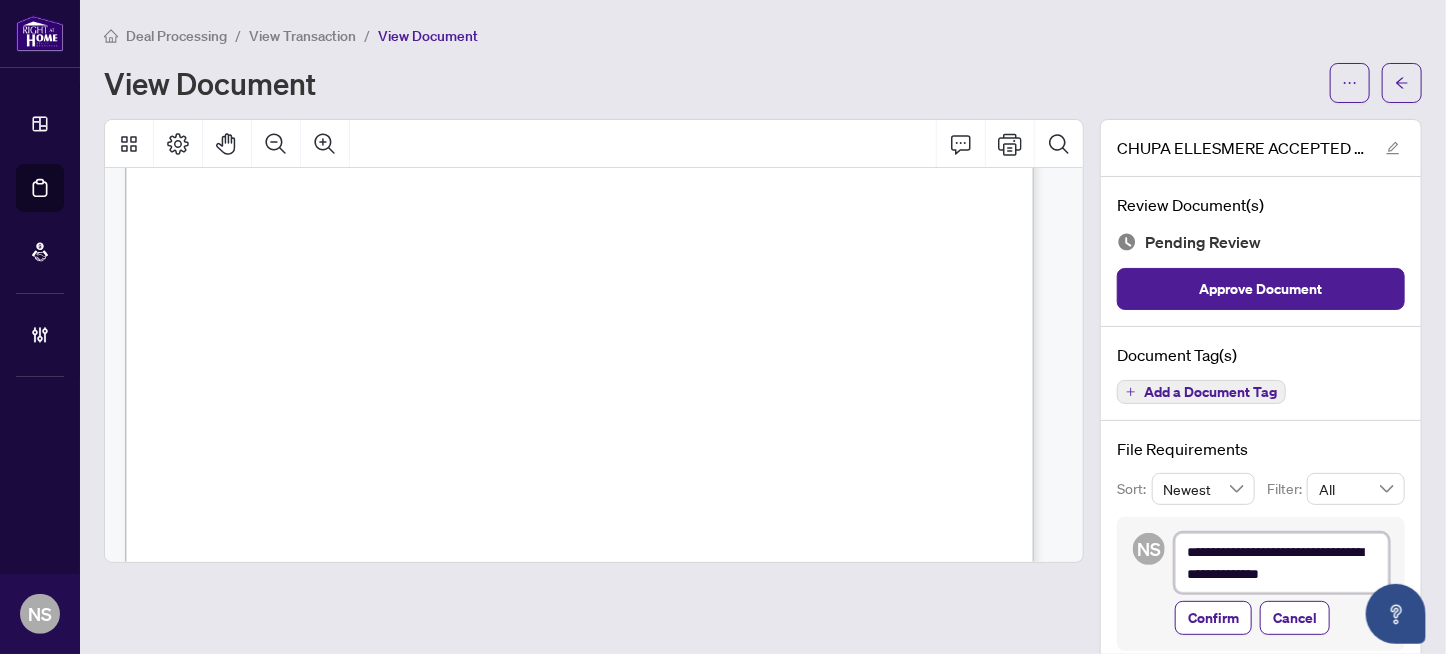 type on "**********" 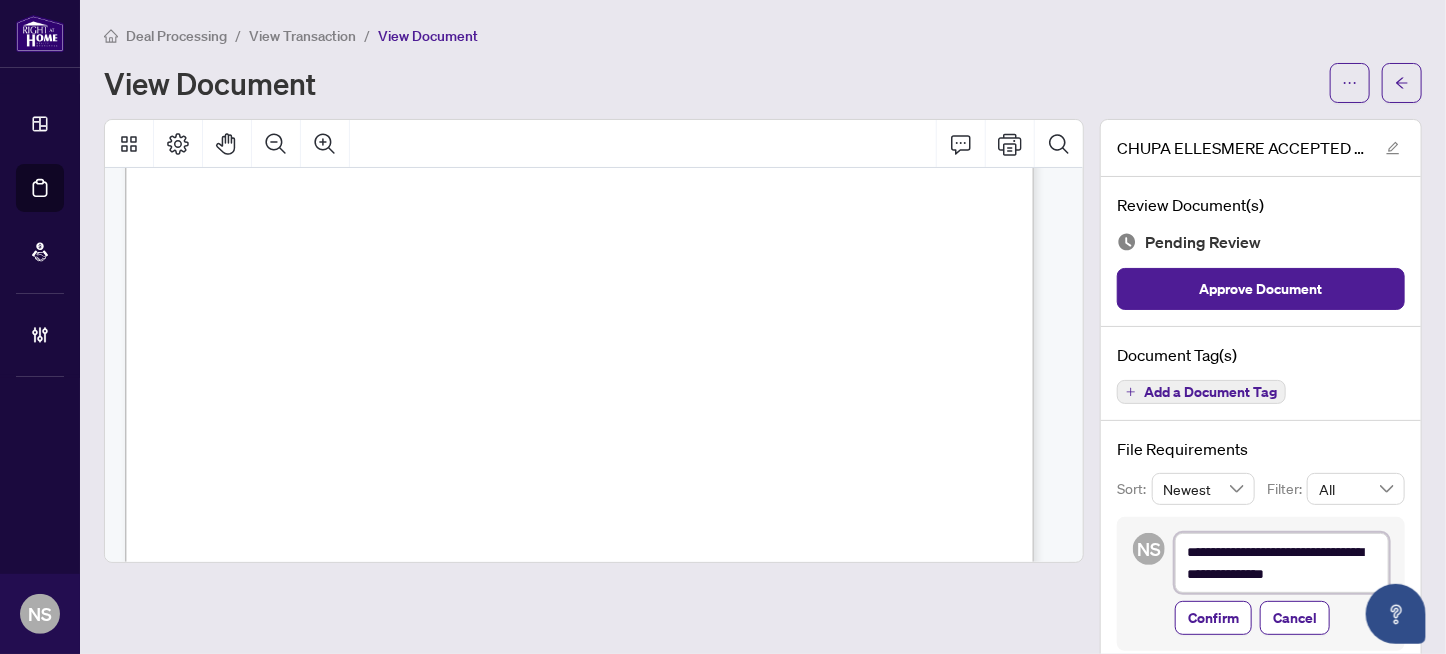 type on "**********" 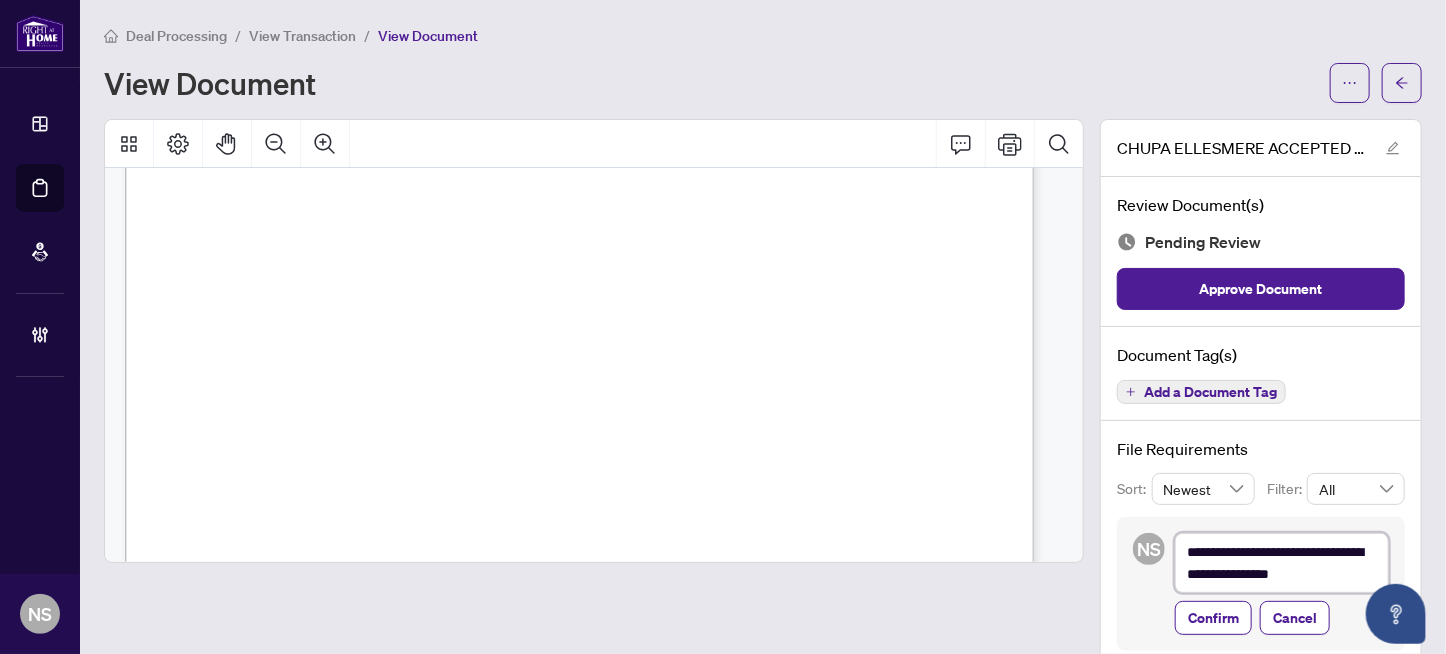 type on "**********" 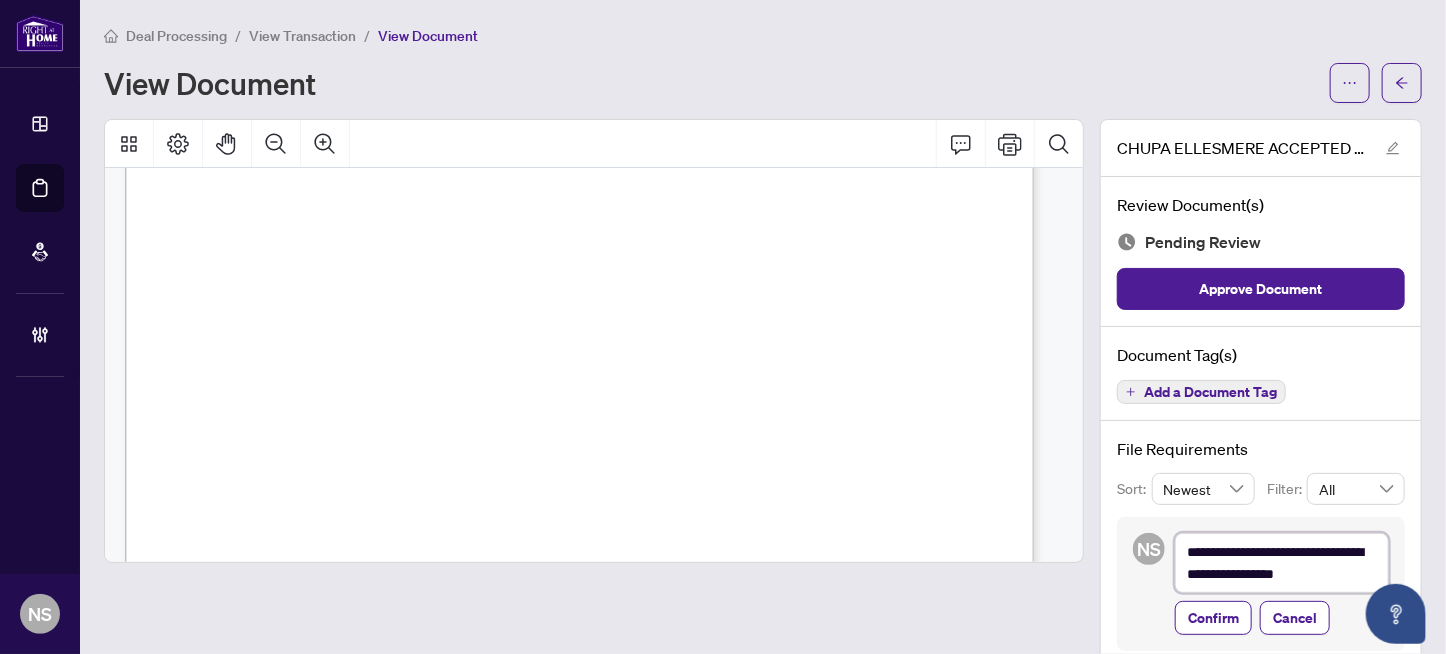 type on "**********" 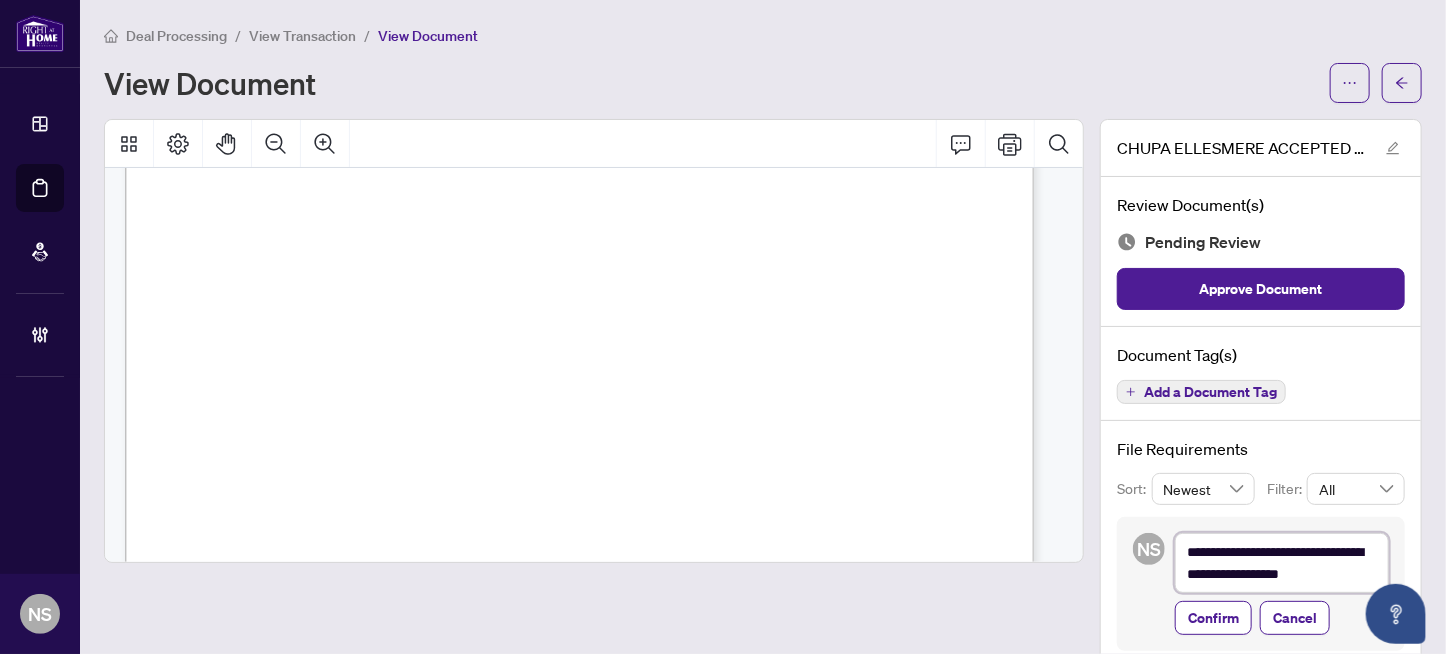 type on "**********" 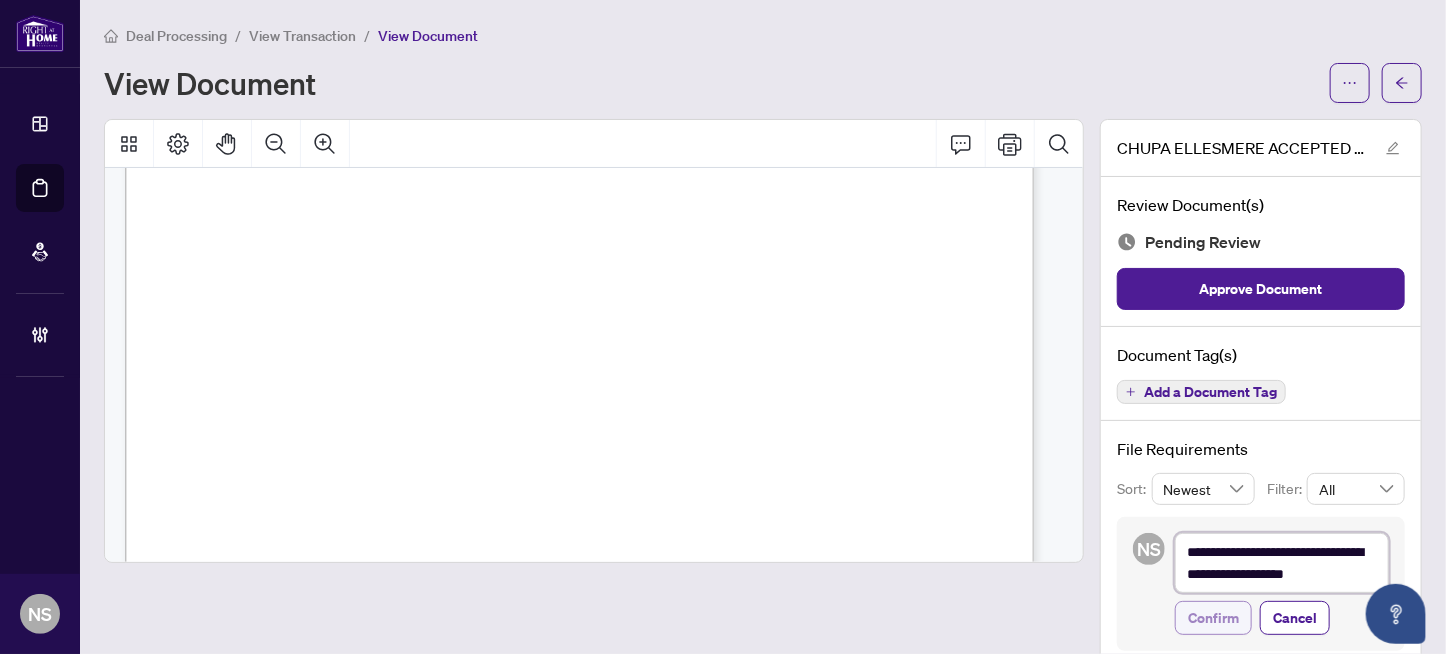 type on "**********" 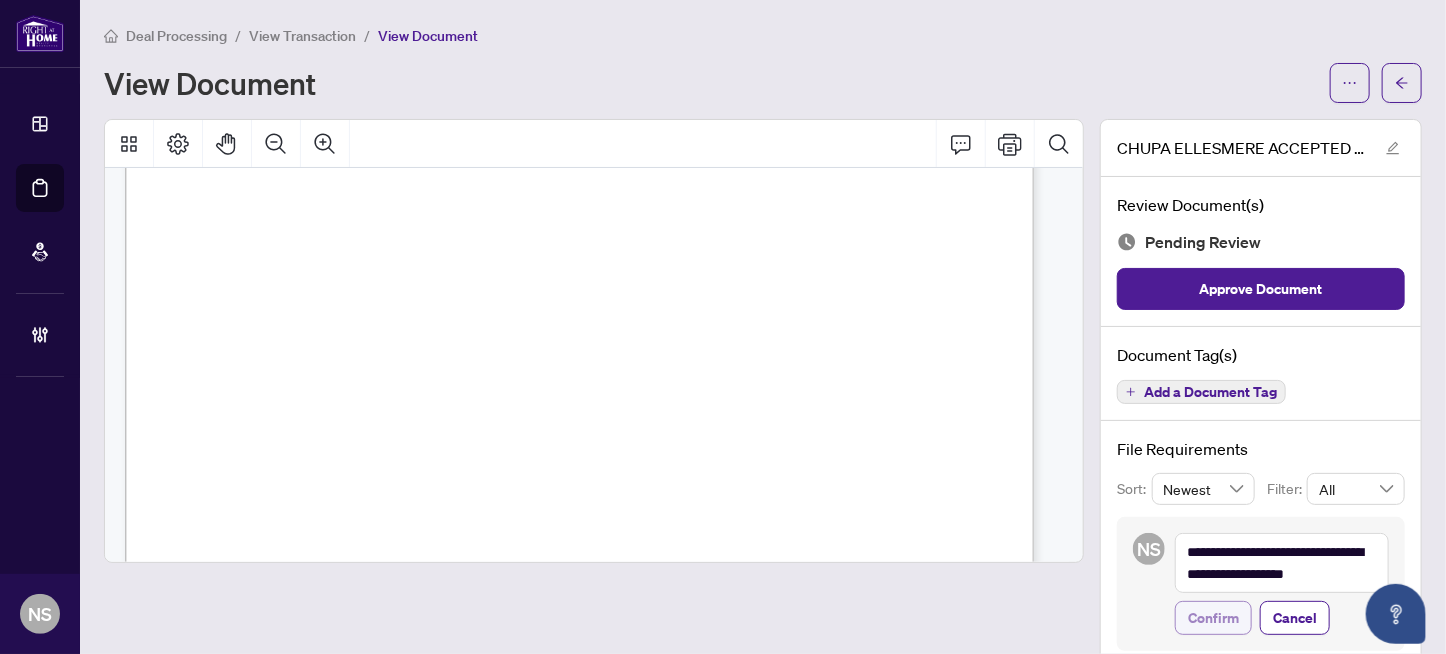 click on "Confirm" at bounding box center [1213, 618] 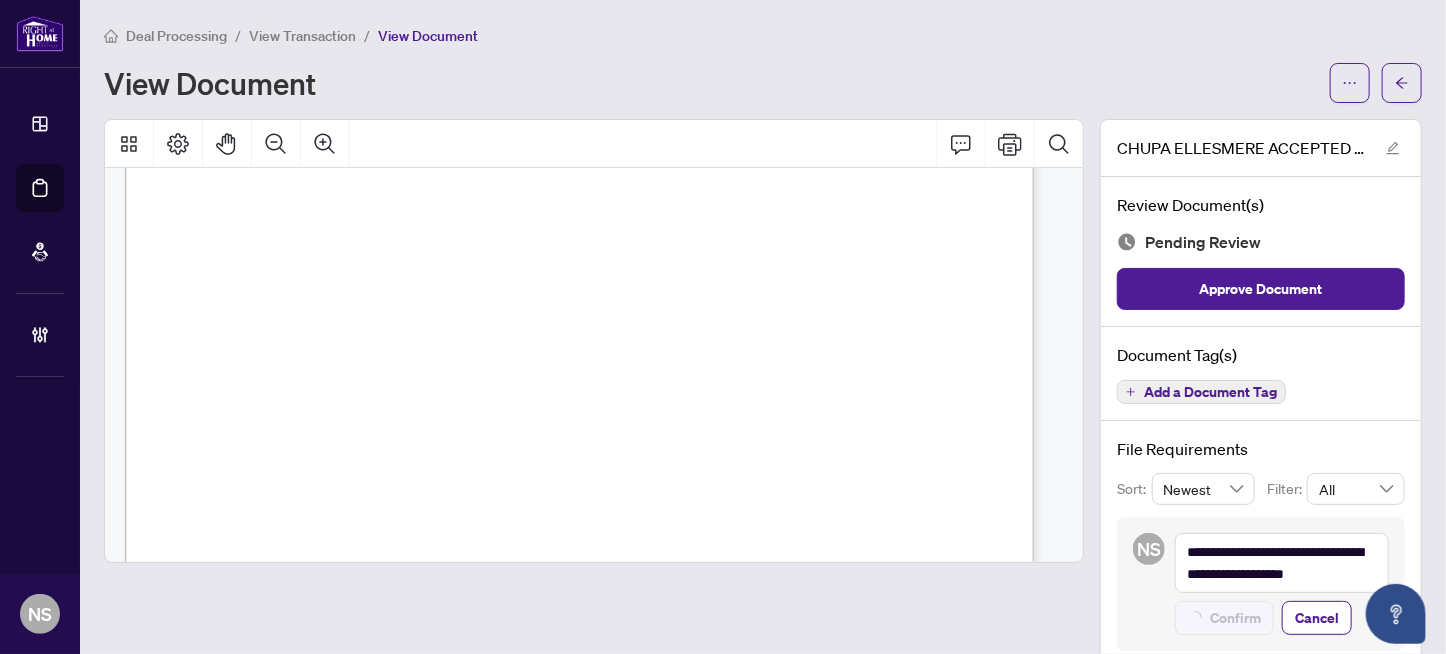 type on "**********" 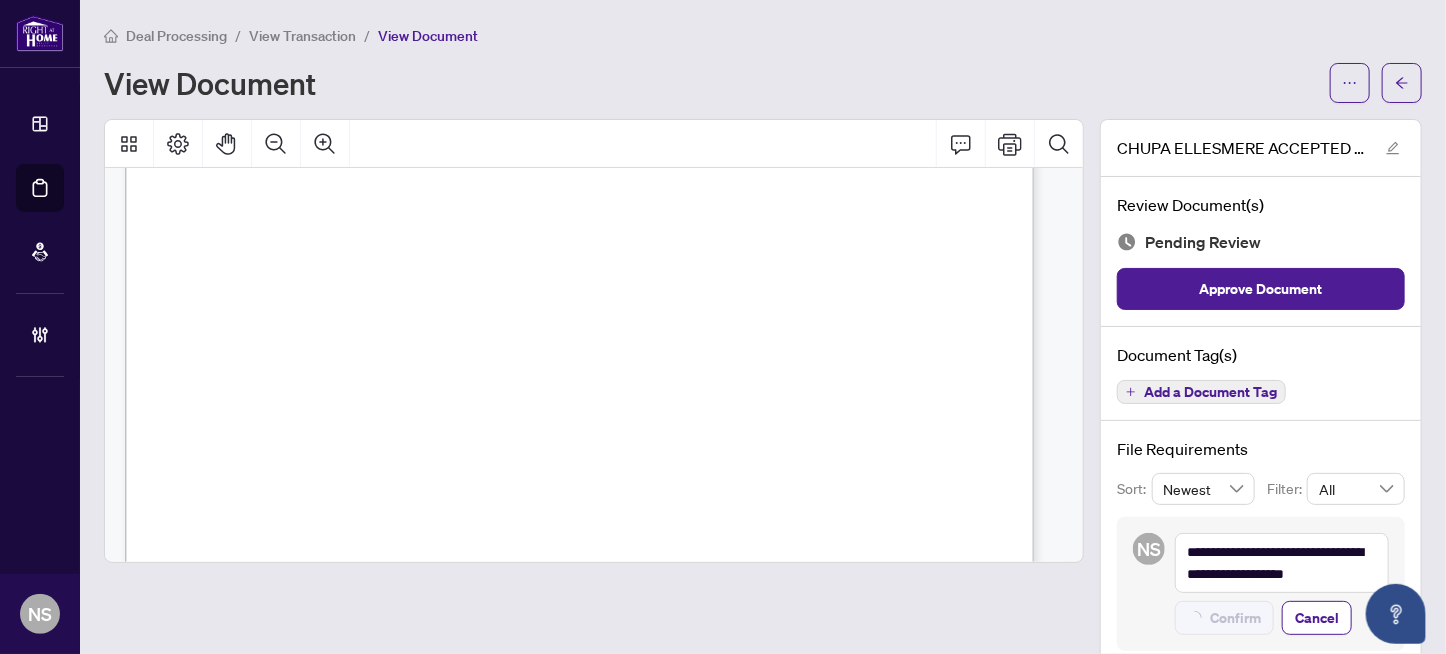type 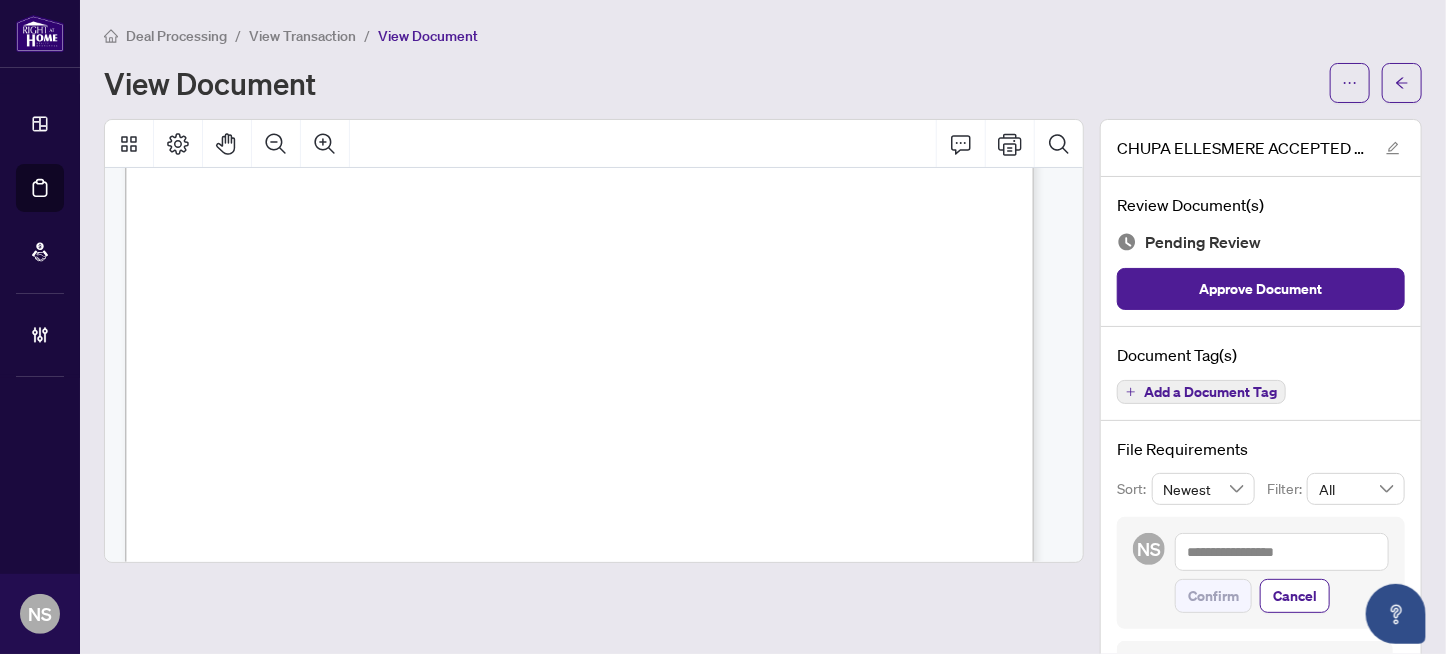 scroll, scrollTop: 6136, scrollLeft: 0, axis: vertical 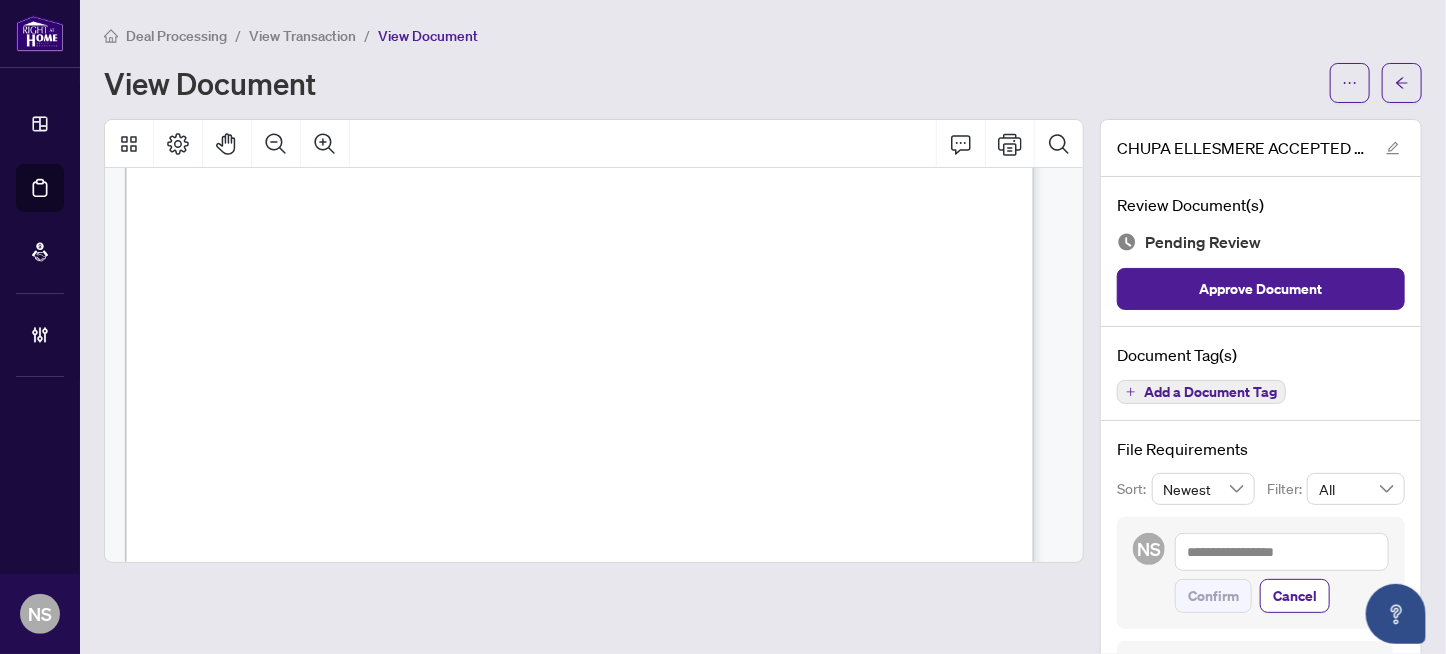 click on "Add a Document Tag" at bounding box center (1210, 392) 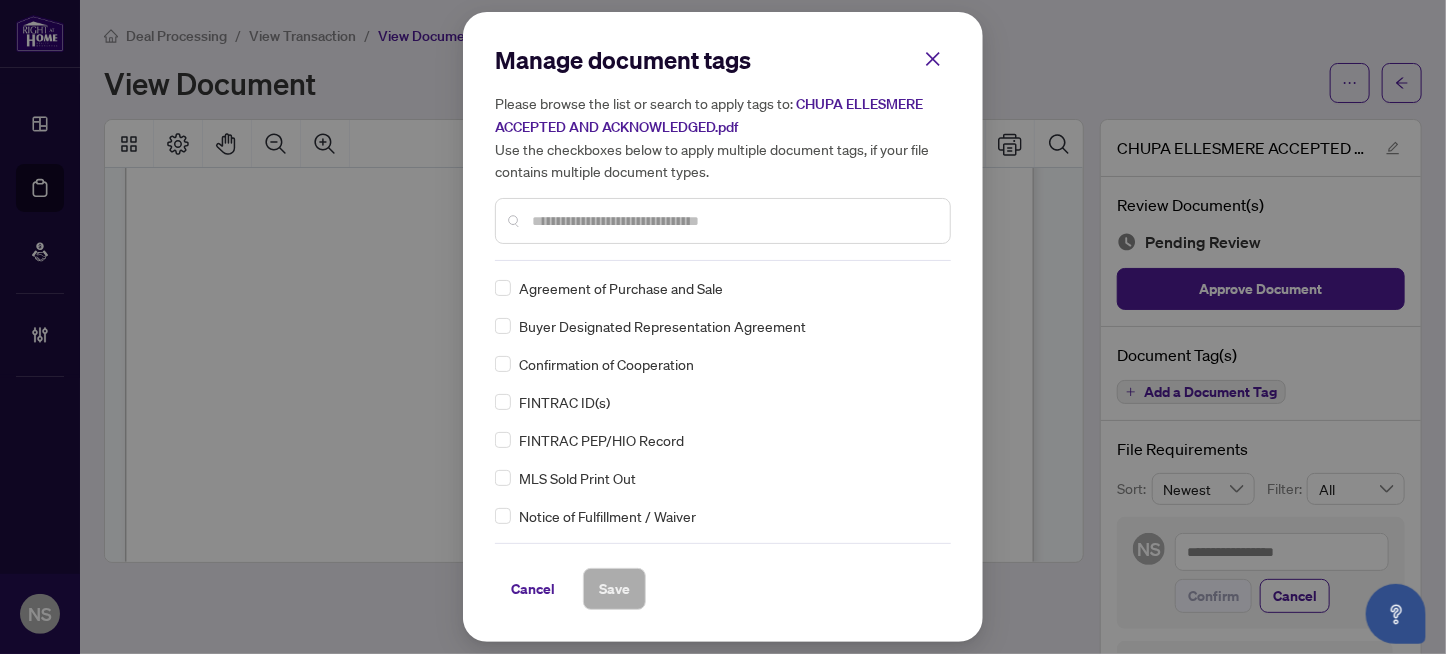 click at bounding box center [733, 221] 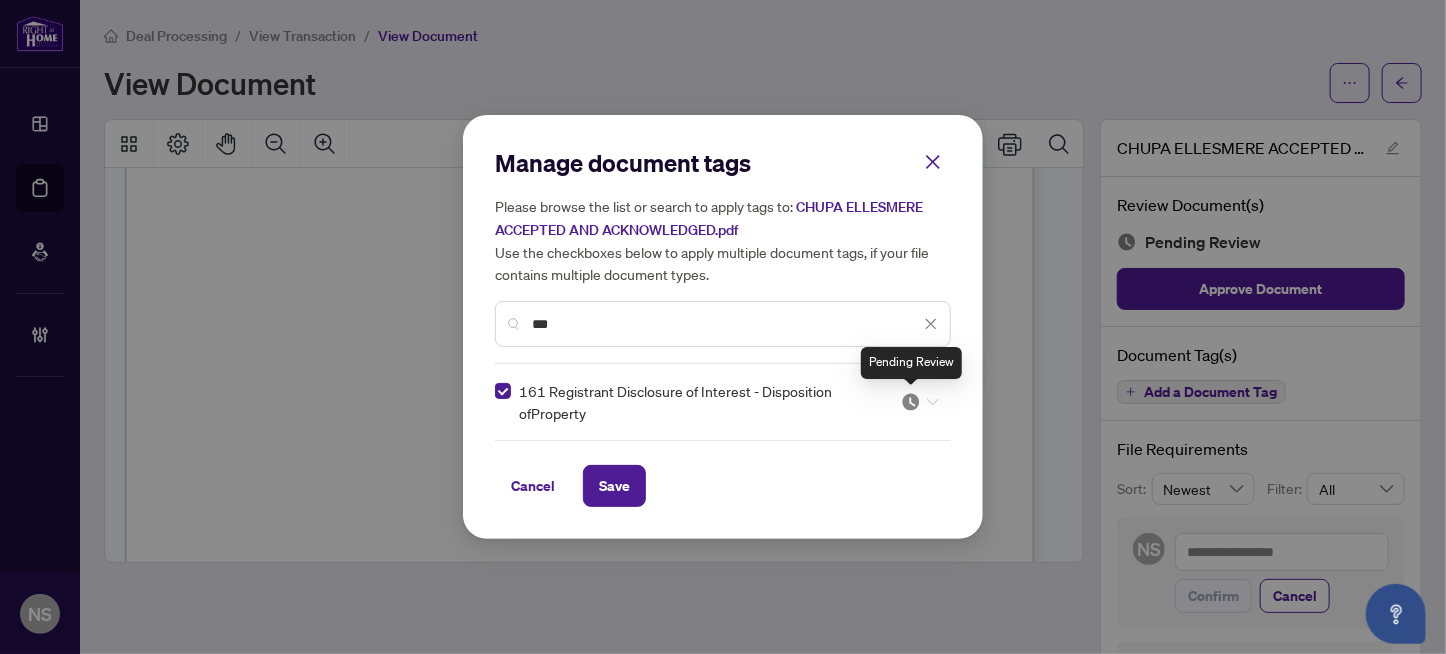click at bounding box center (911, 402) 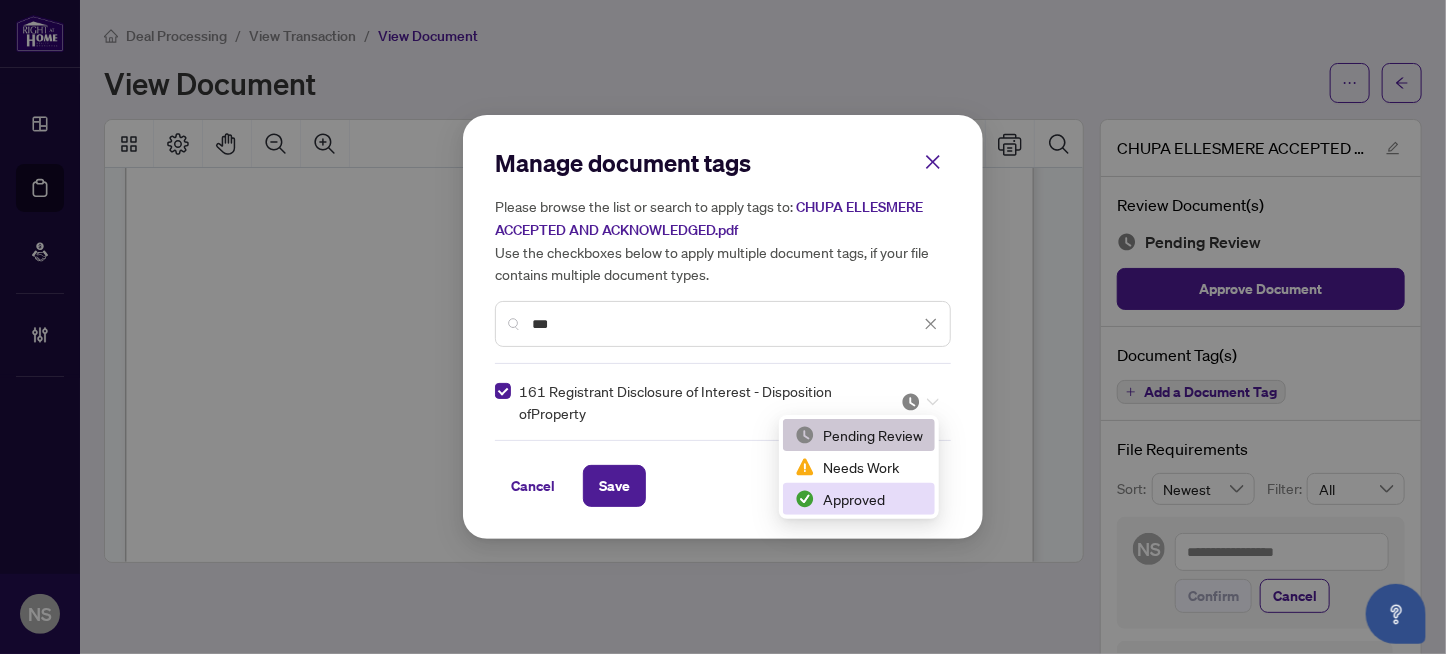 click on "Approved" at bounding box center [859, 499] 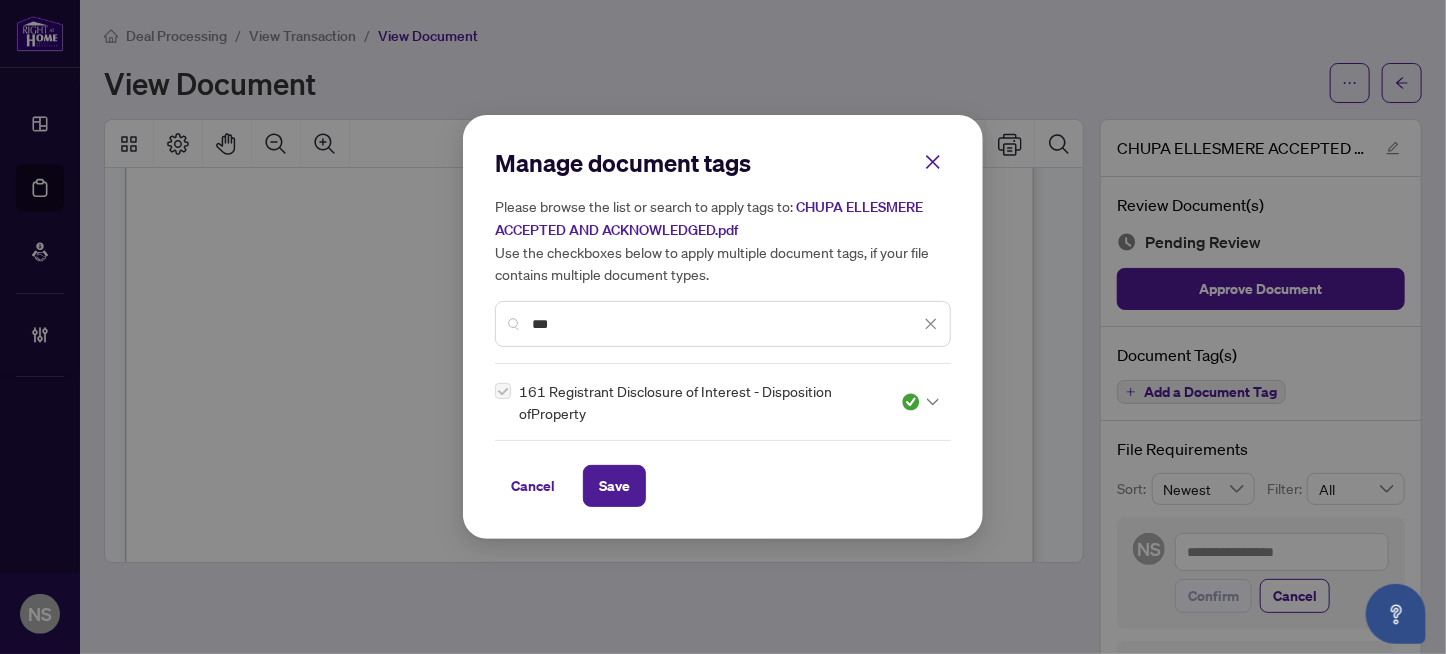 drag, startPoint x: 574, startPoint y: 318, endPoint x: 253, endPoint y: 319, distance: 321.00156 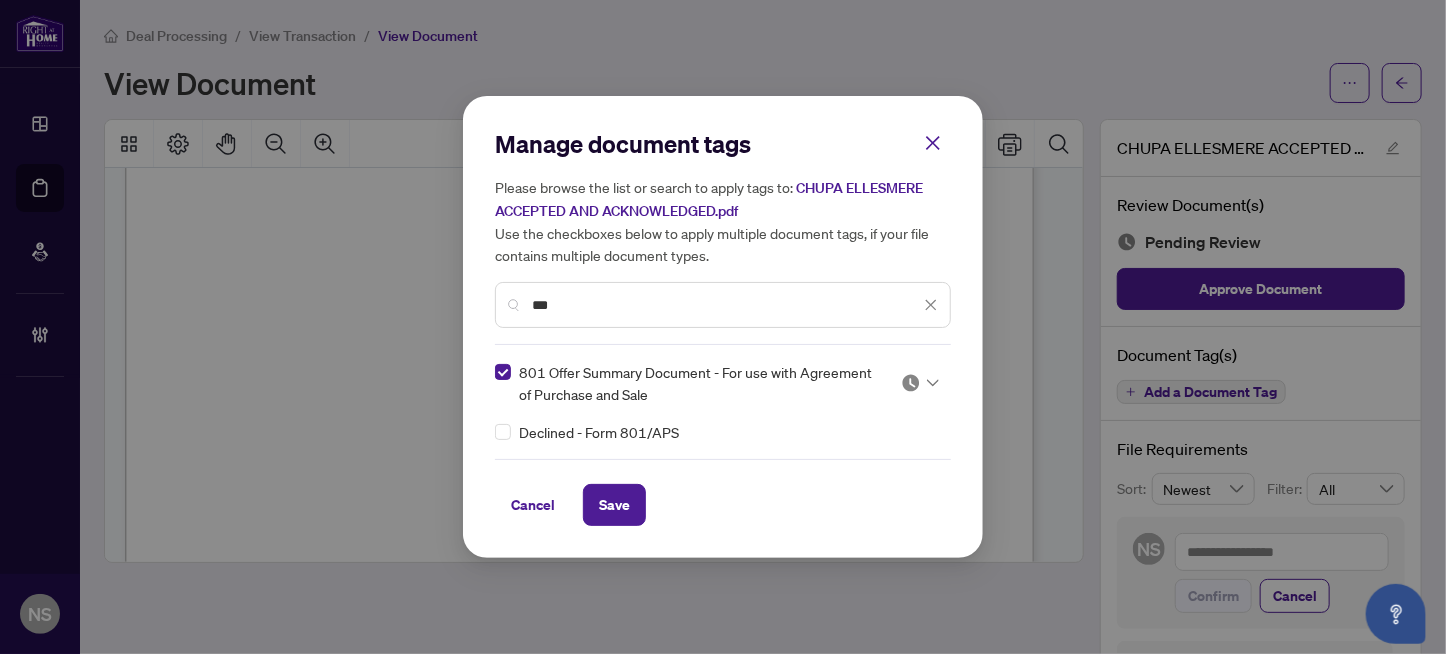 drag, startPoint x: 579, startPoint y: 311, endPoint x: 320, endPoint y: 299, distance: 259.27783 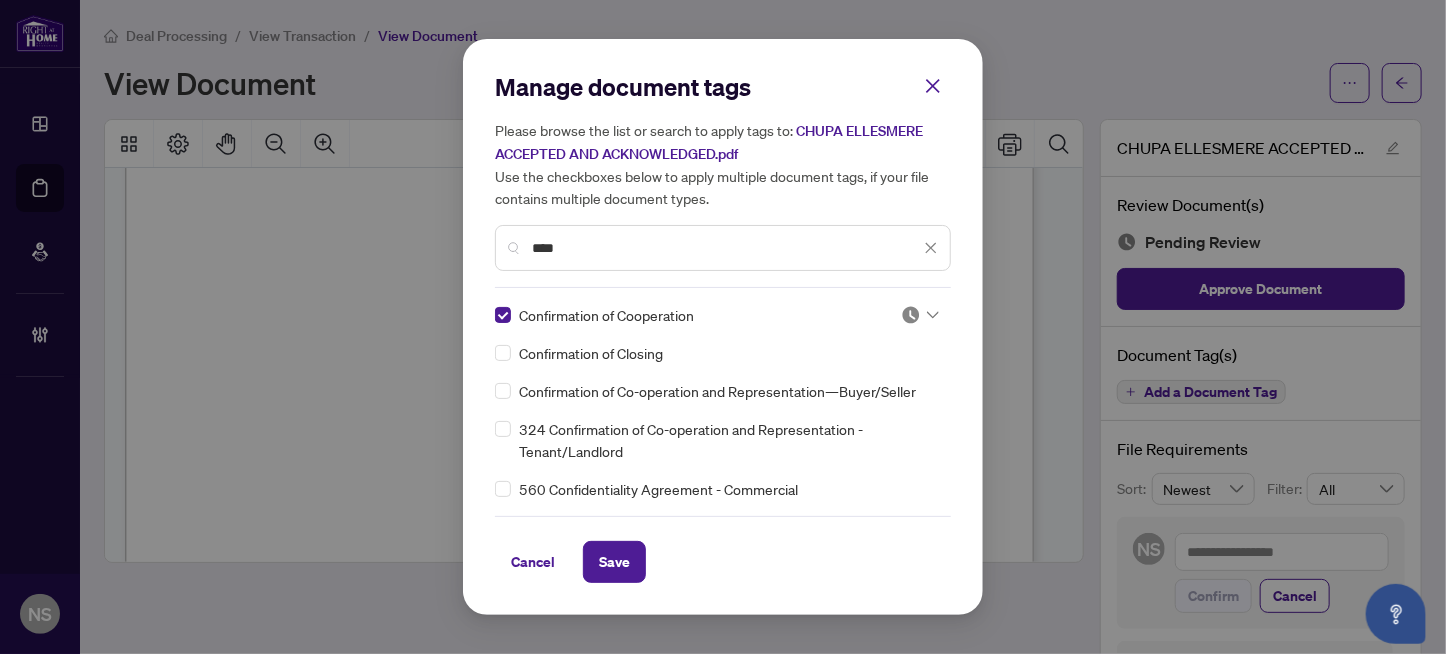 drag, startPoint x: 612, startPoint y: 242, endPoint x: 57, endPoint y: 266, distance: 555.5187 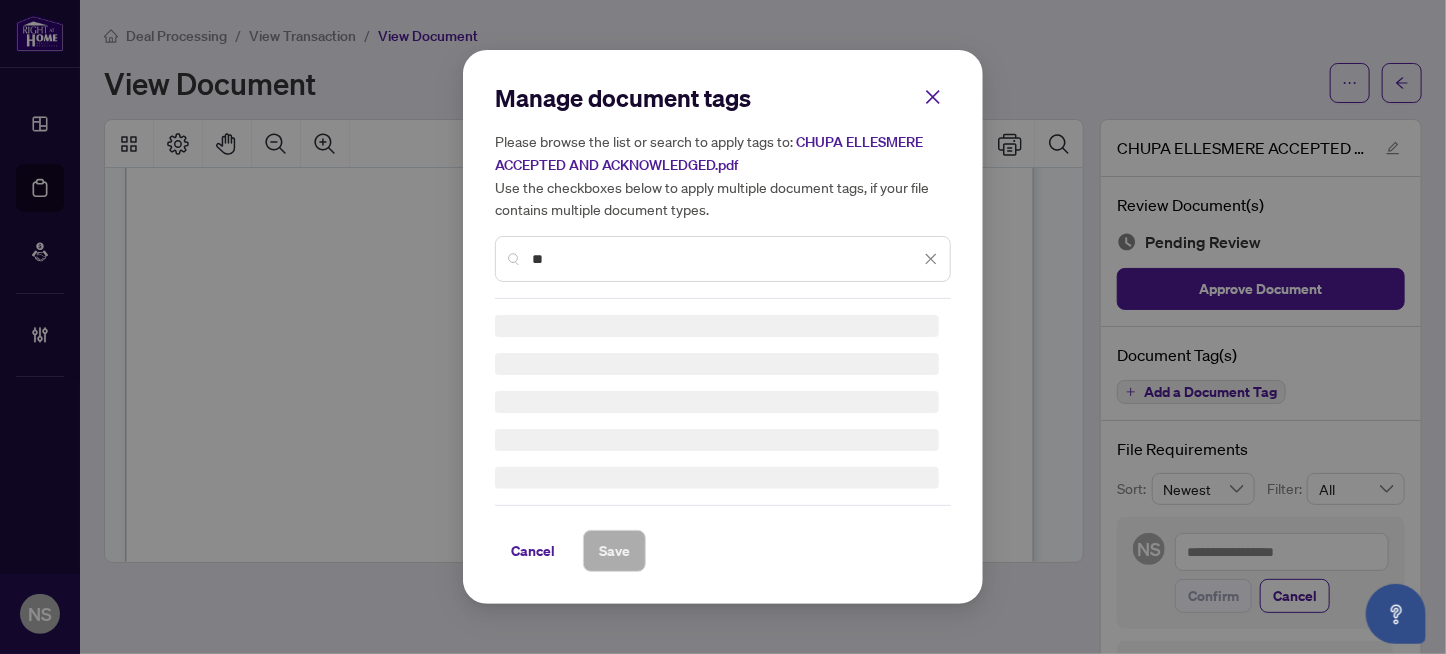 type on "*" 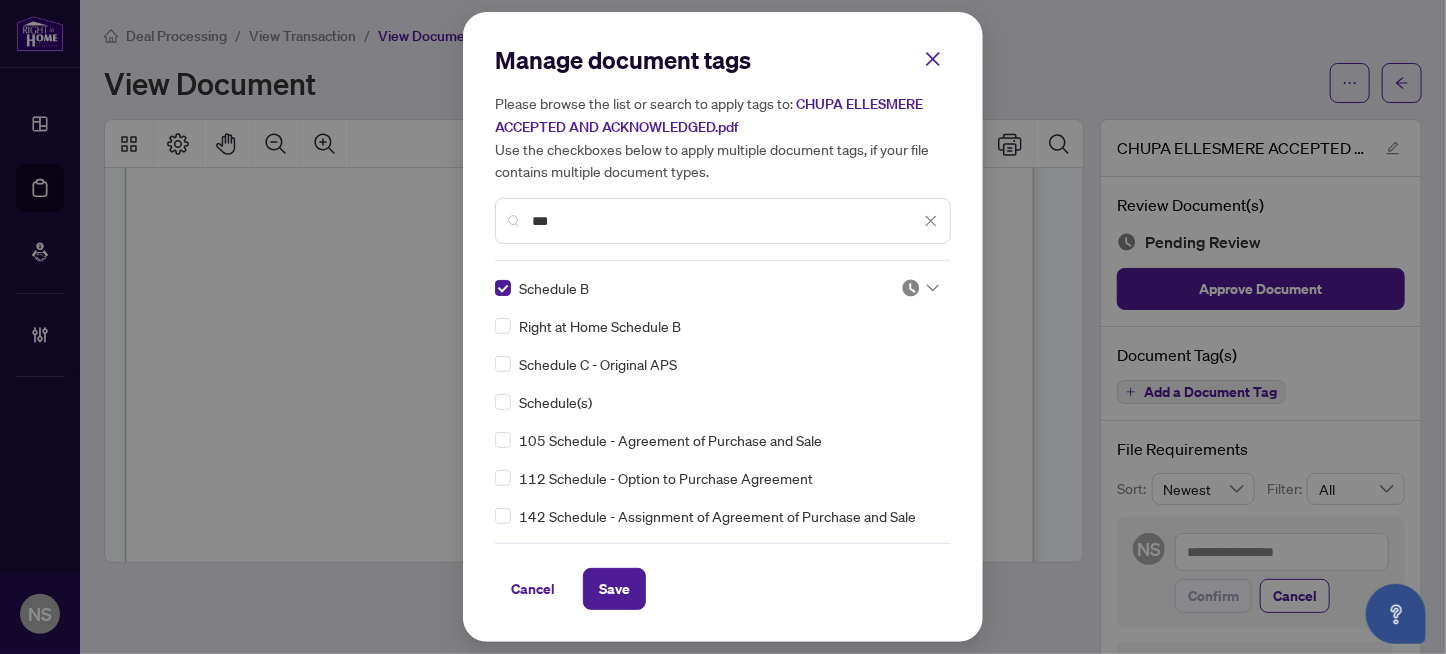 drag, startPoint x: 582, startPoint y: 228, endPoint x: 365, endPoint y: 224, distance: 217.03687 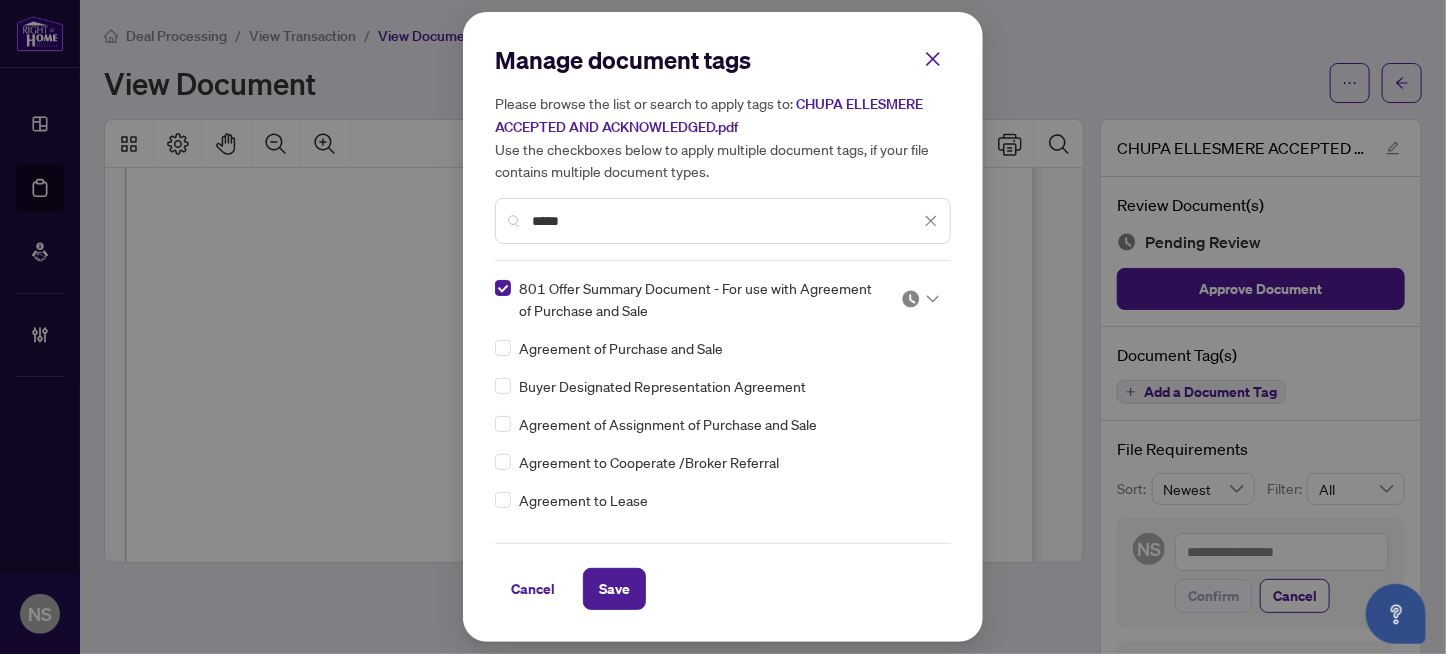 type on "*****" 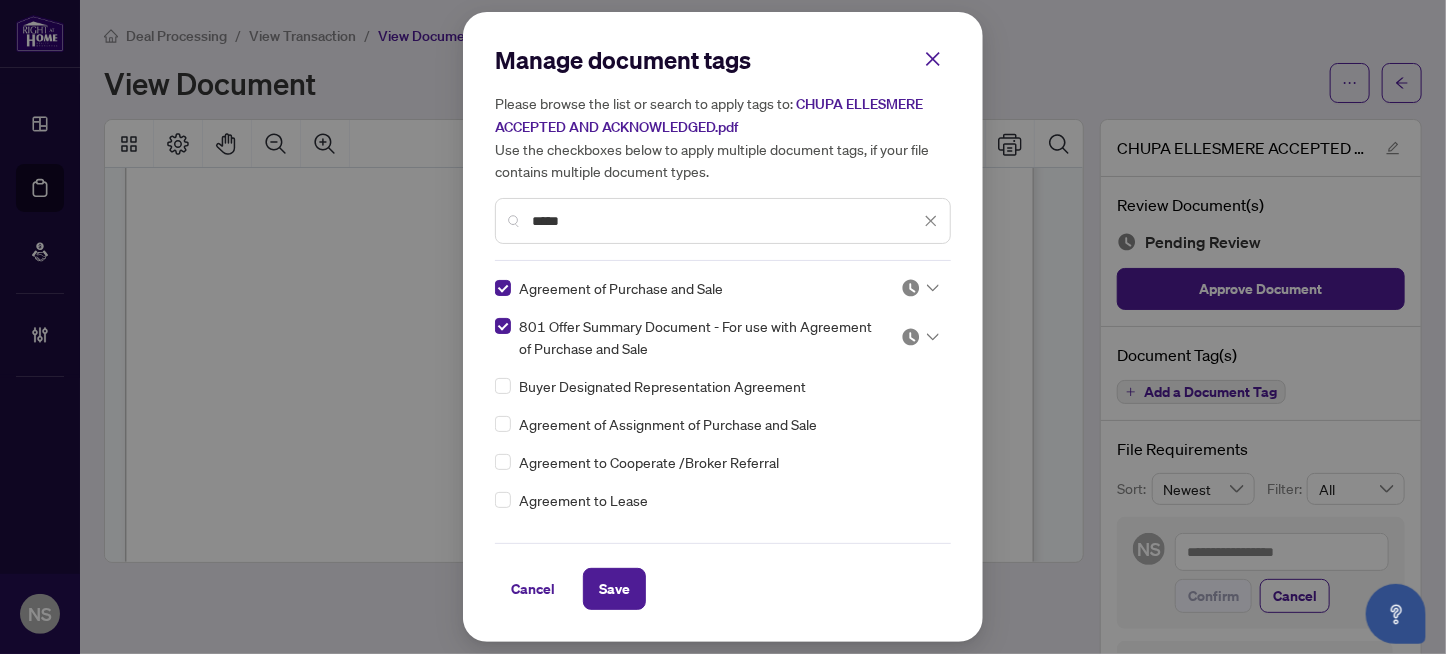 click 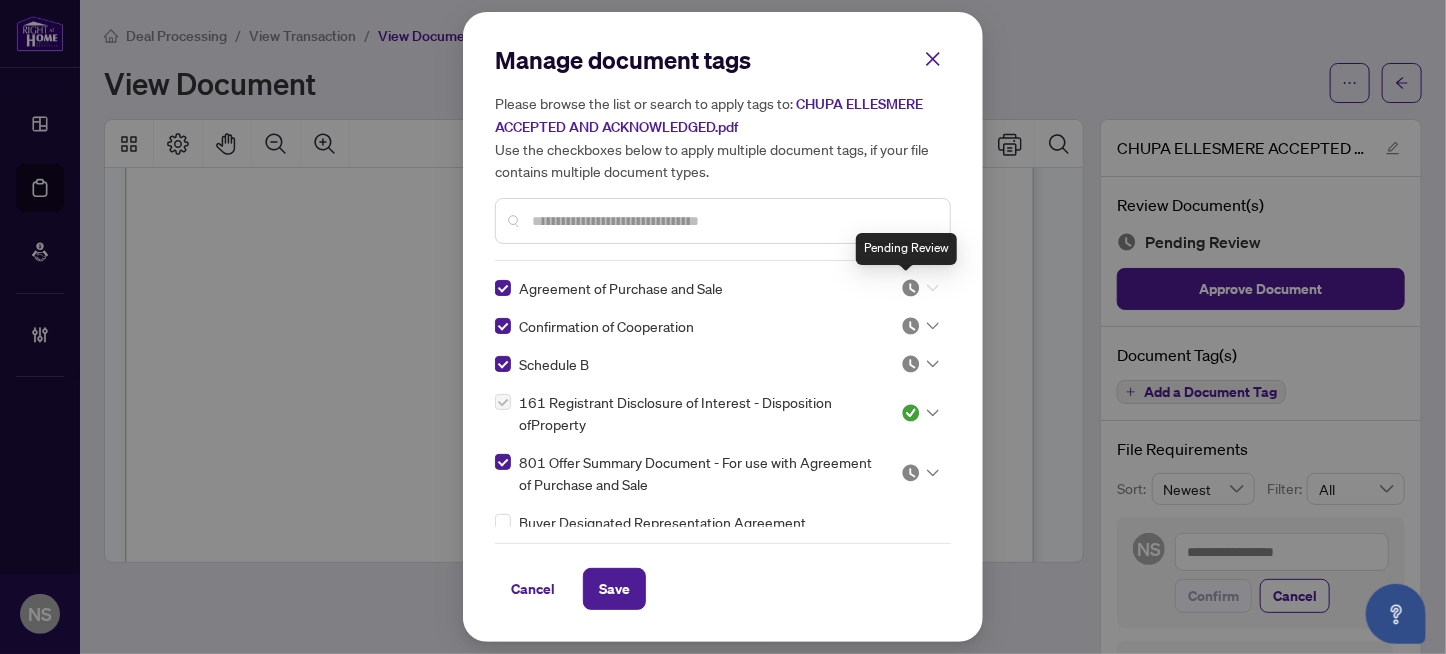 click at bounding box center (911, 288) 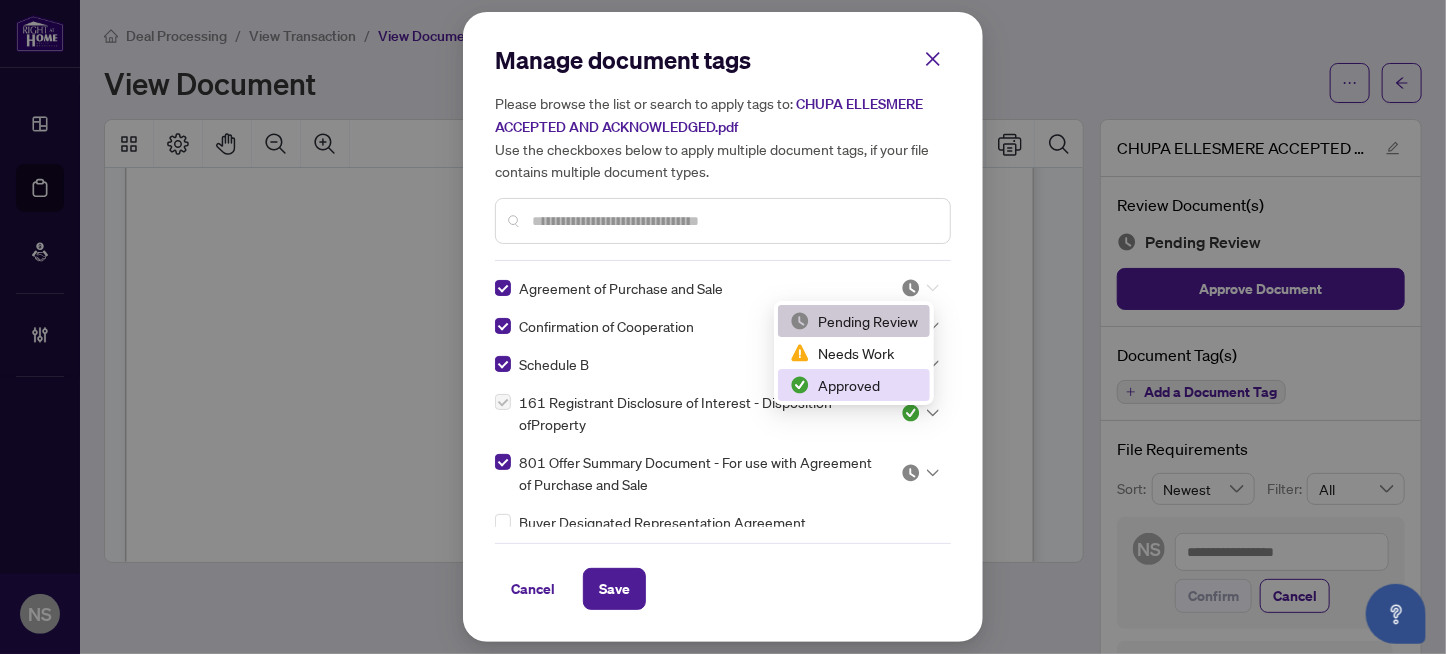 click on "Approved" at bounding box center [854, 385] 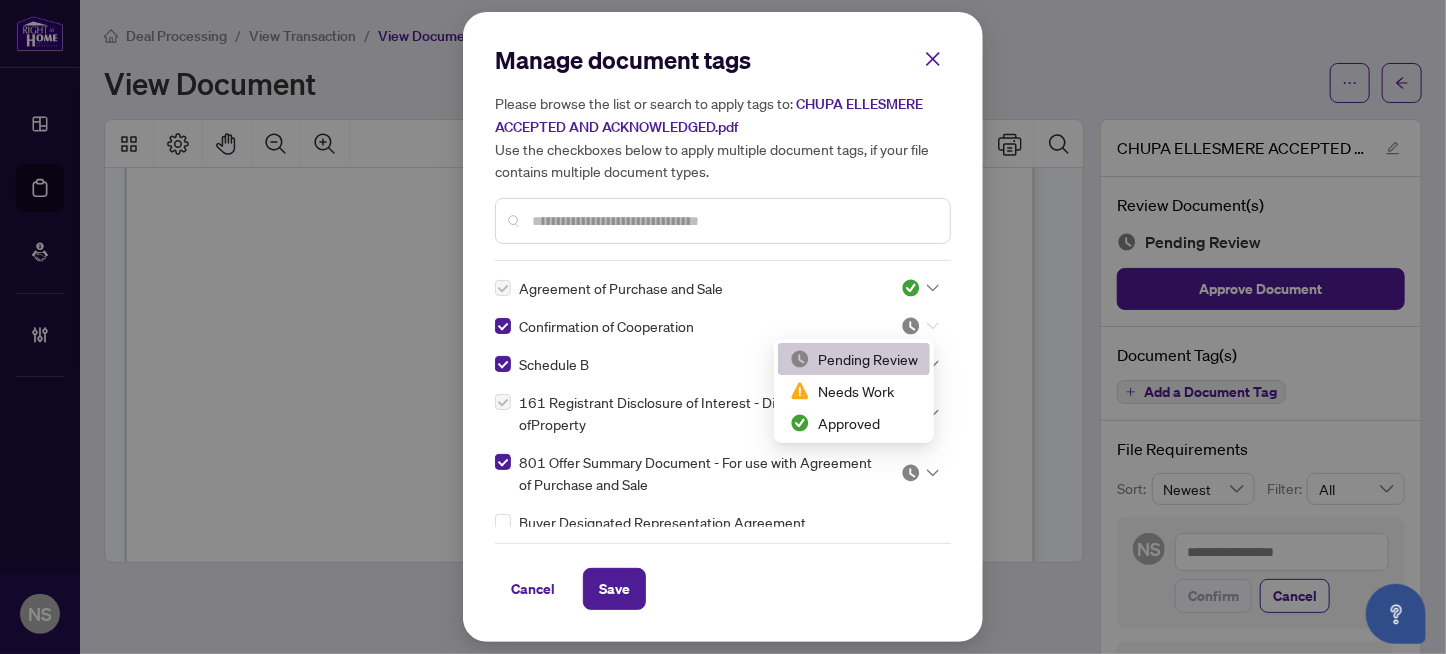 click 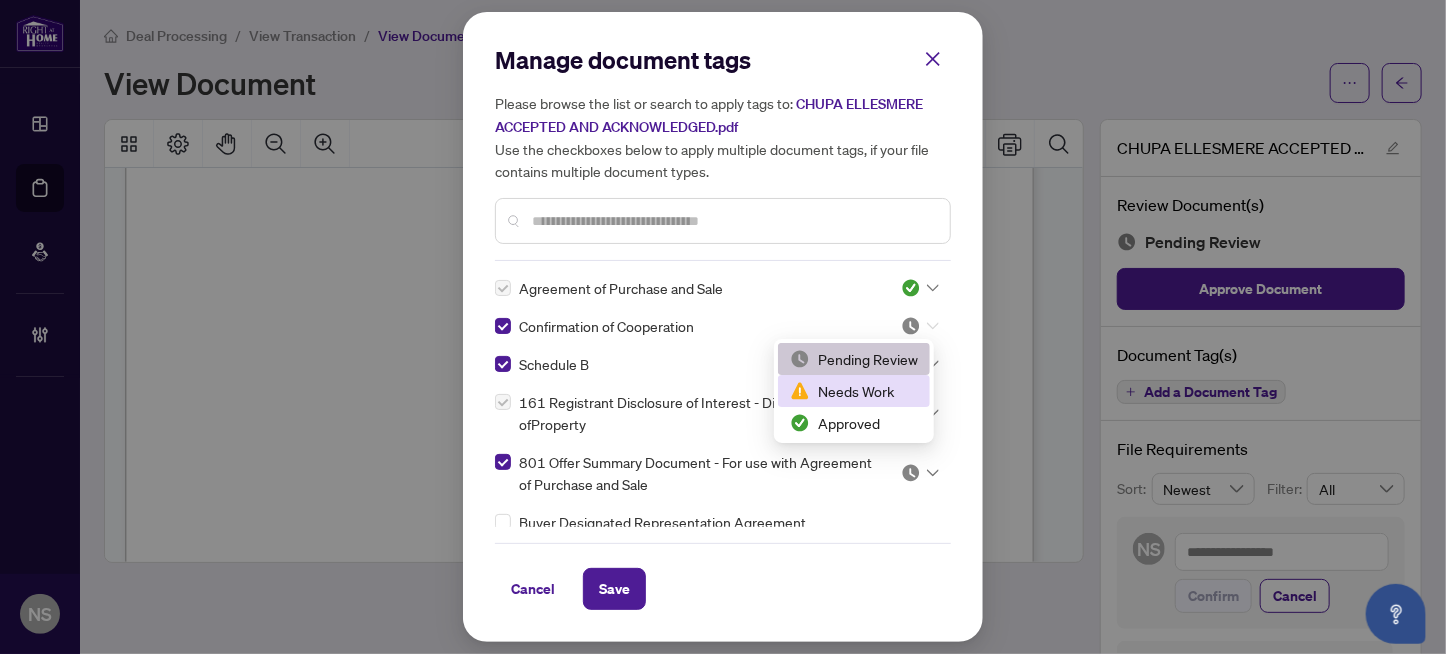 click on "Needs Work" at bounding box center [854, 391] 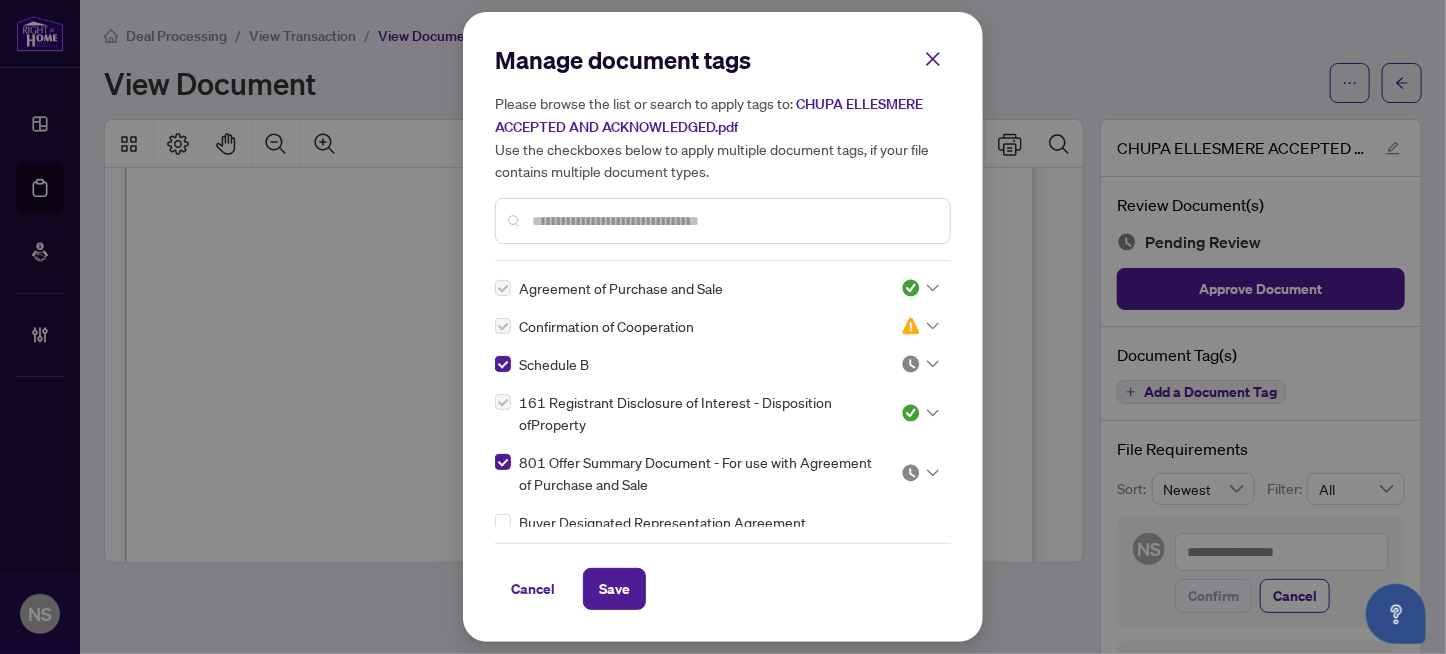 click 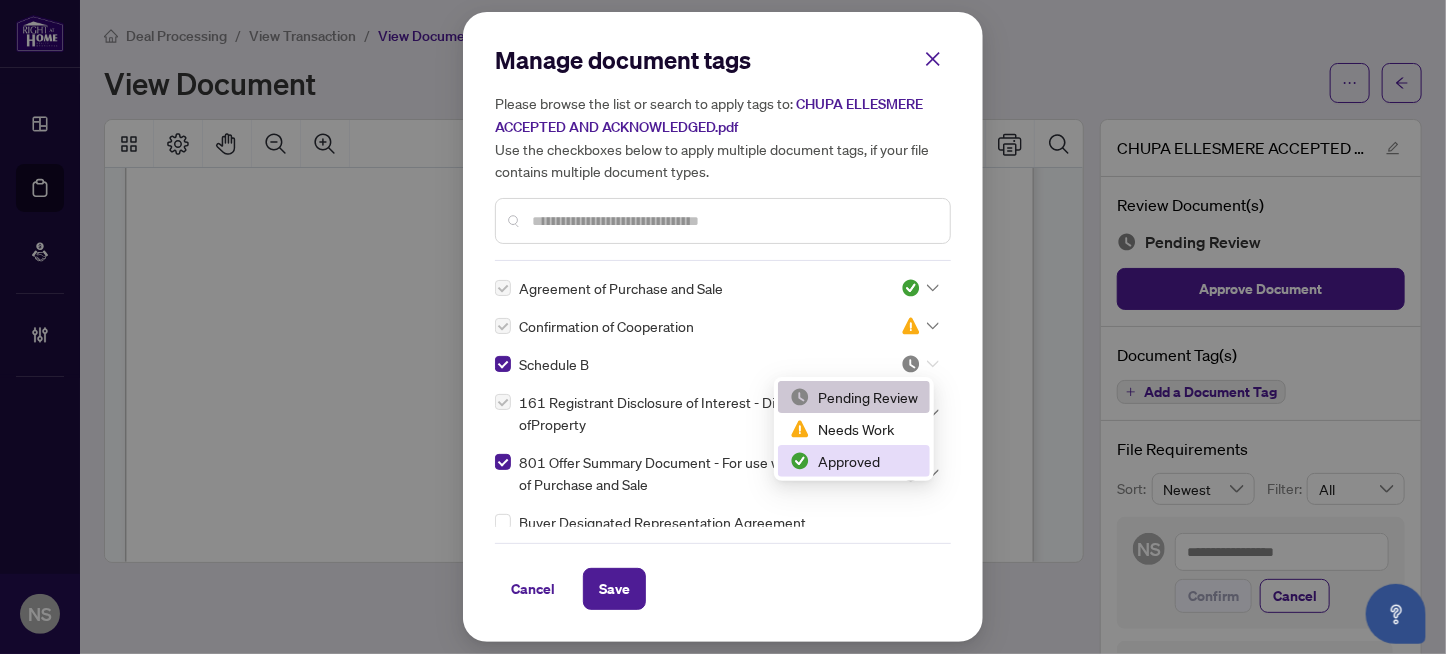 click on "Approved" at bounding box center [854, 461] 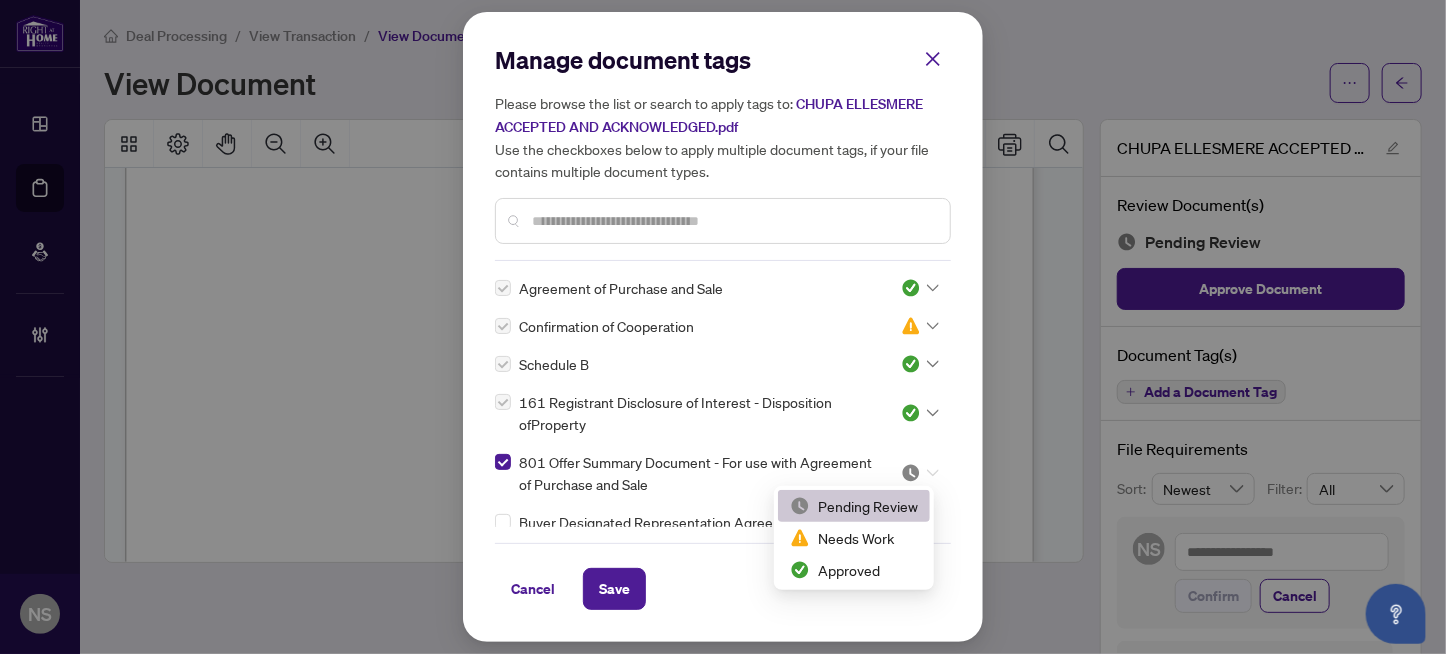 click 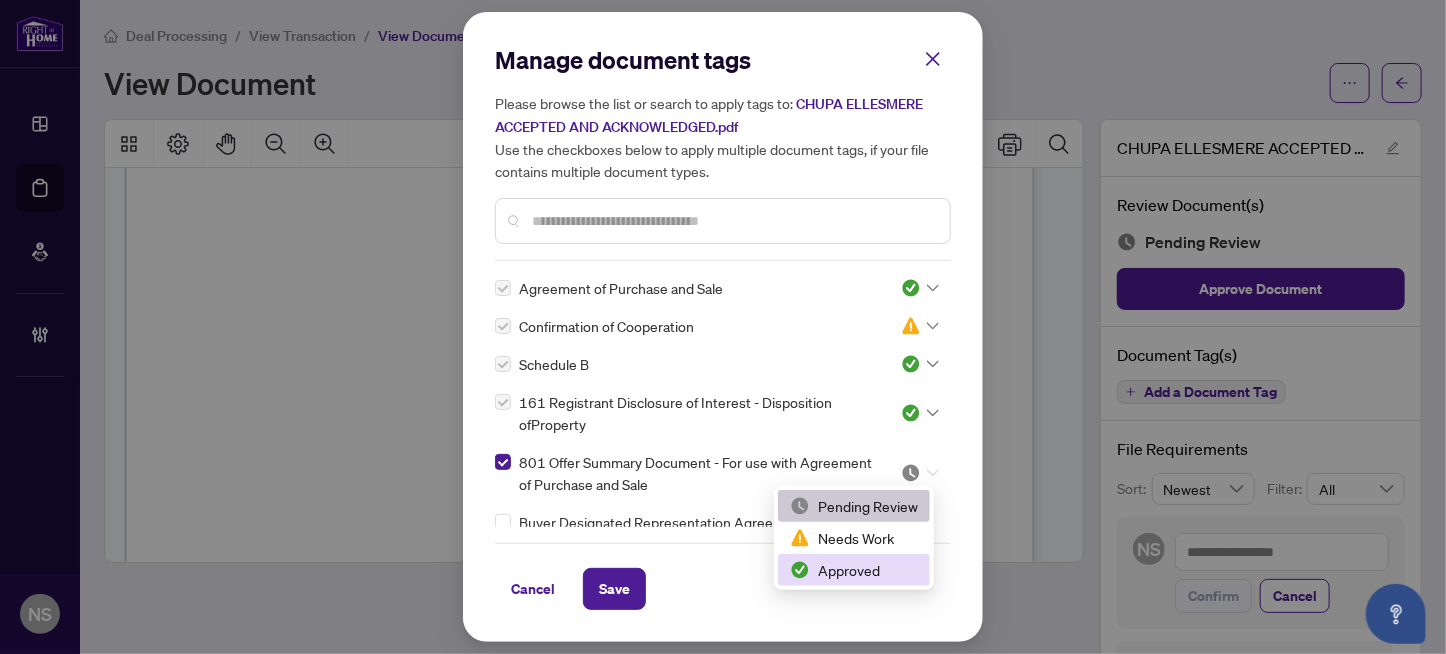 click on "Approved" at bounding box center (854, 570) 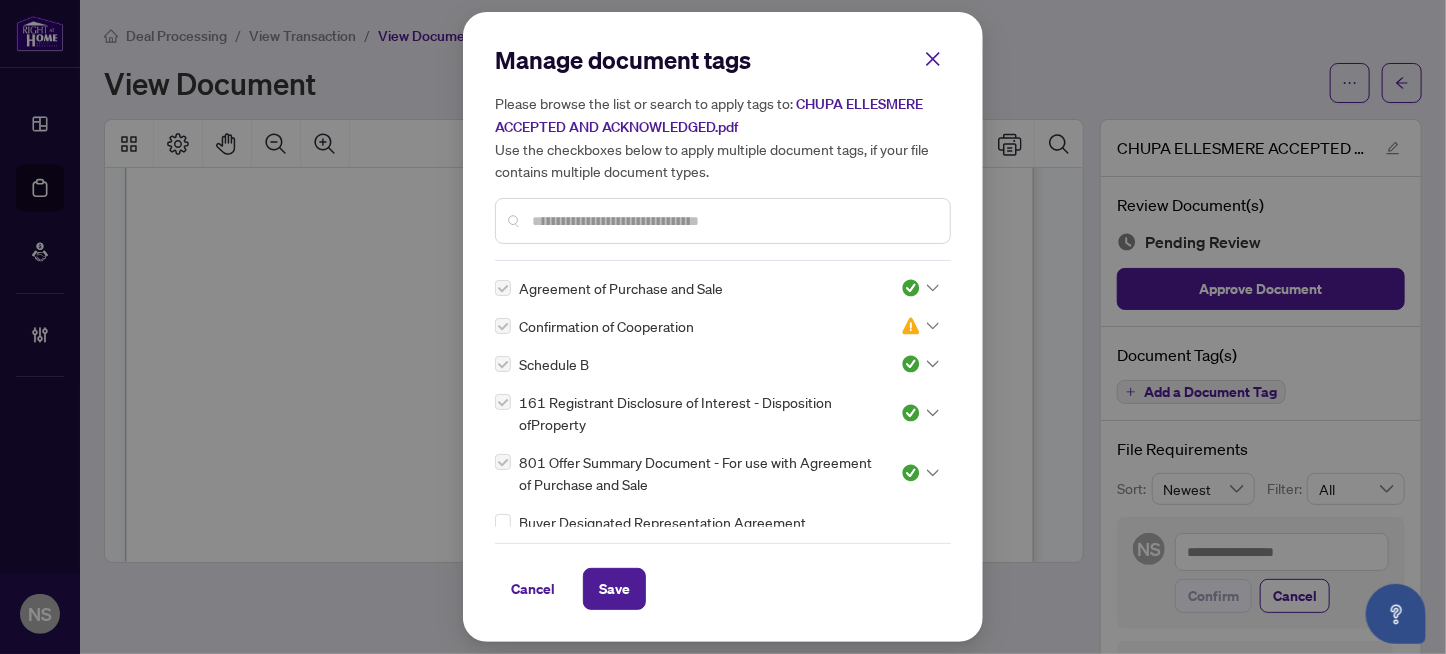 drag, startPoint x: 599, startPoint y: 583, endPoint x: 1296, endPoint y: 560, distance: 697.3794 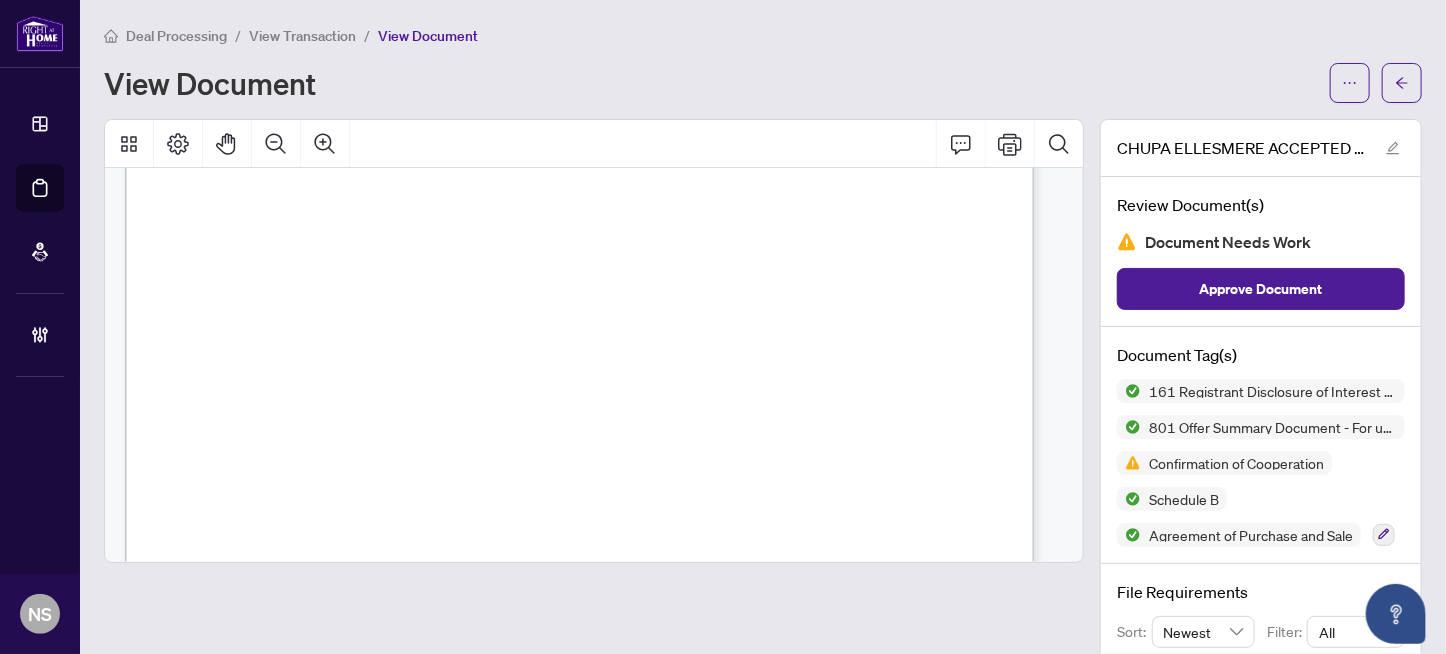scroll, scrollTop: 12437, scrollLeft: 0, axis: vertical 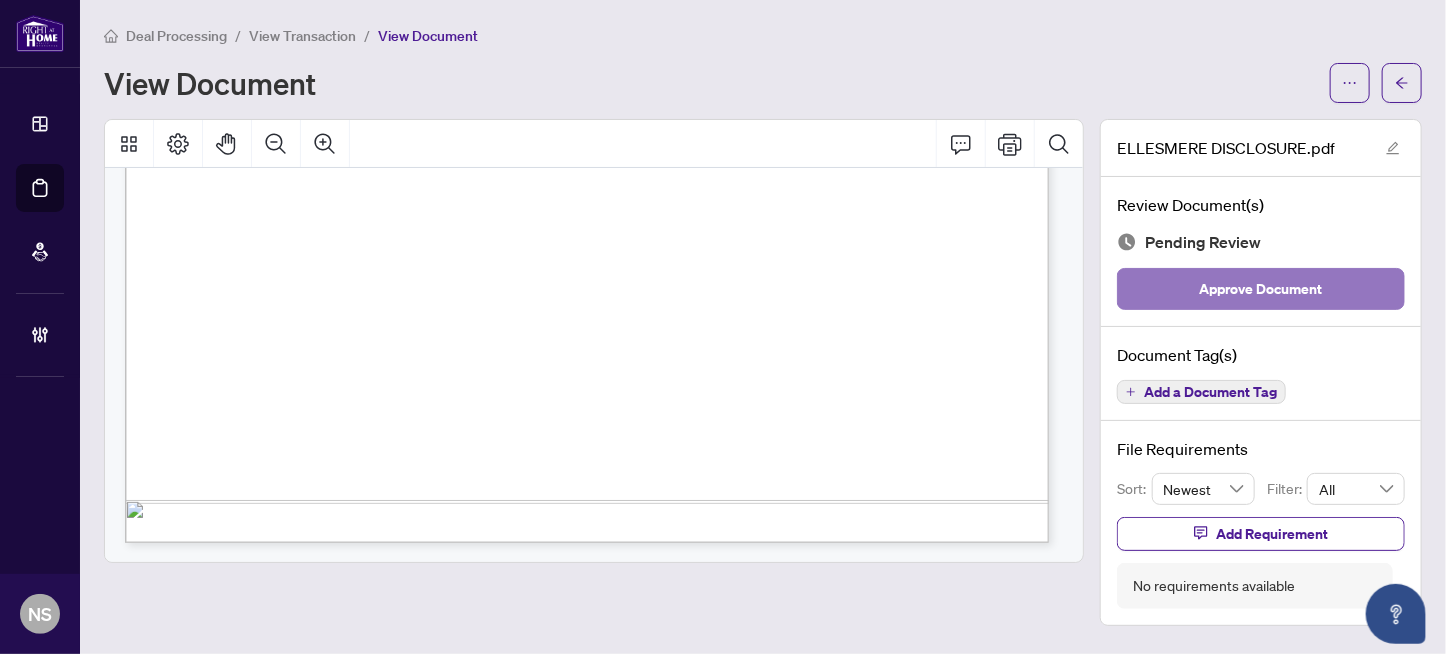 click on "Approve Document" at bounding box center (1261, 289) 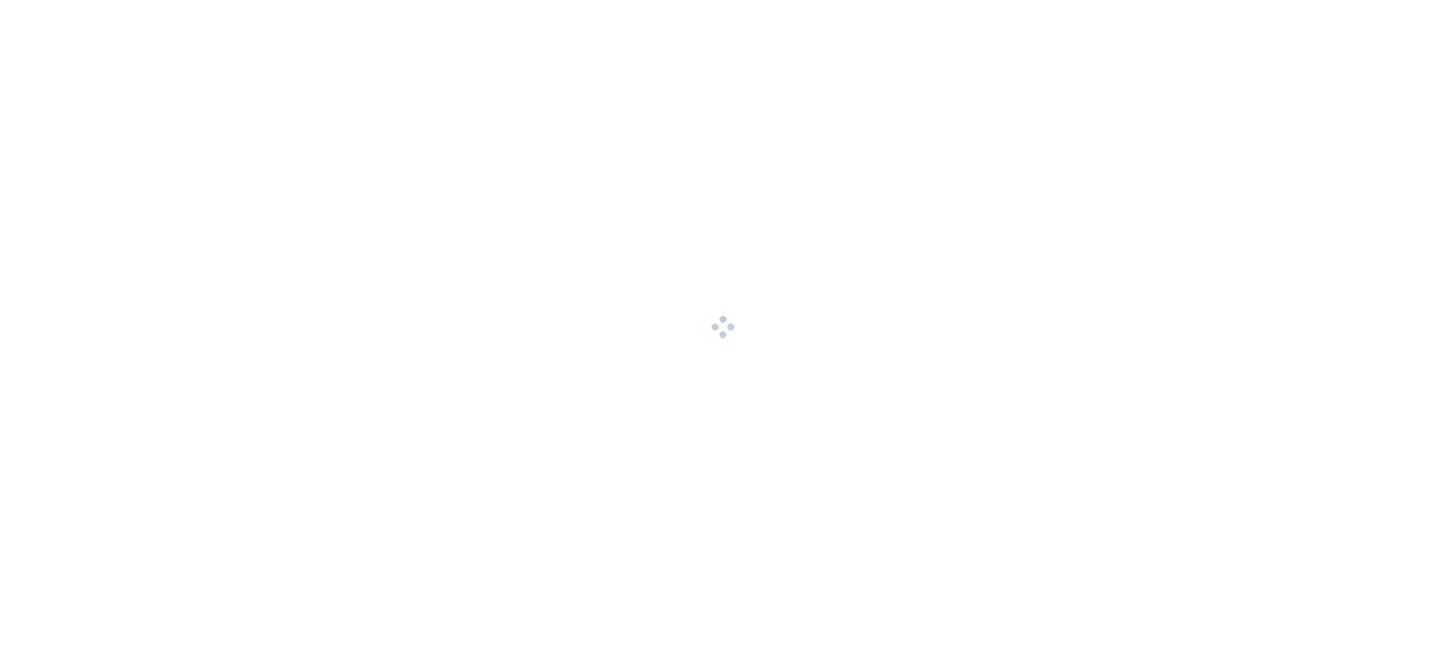 scroll, scrollTop: 0, scrollLeft: 0, axis: both 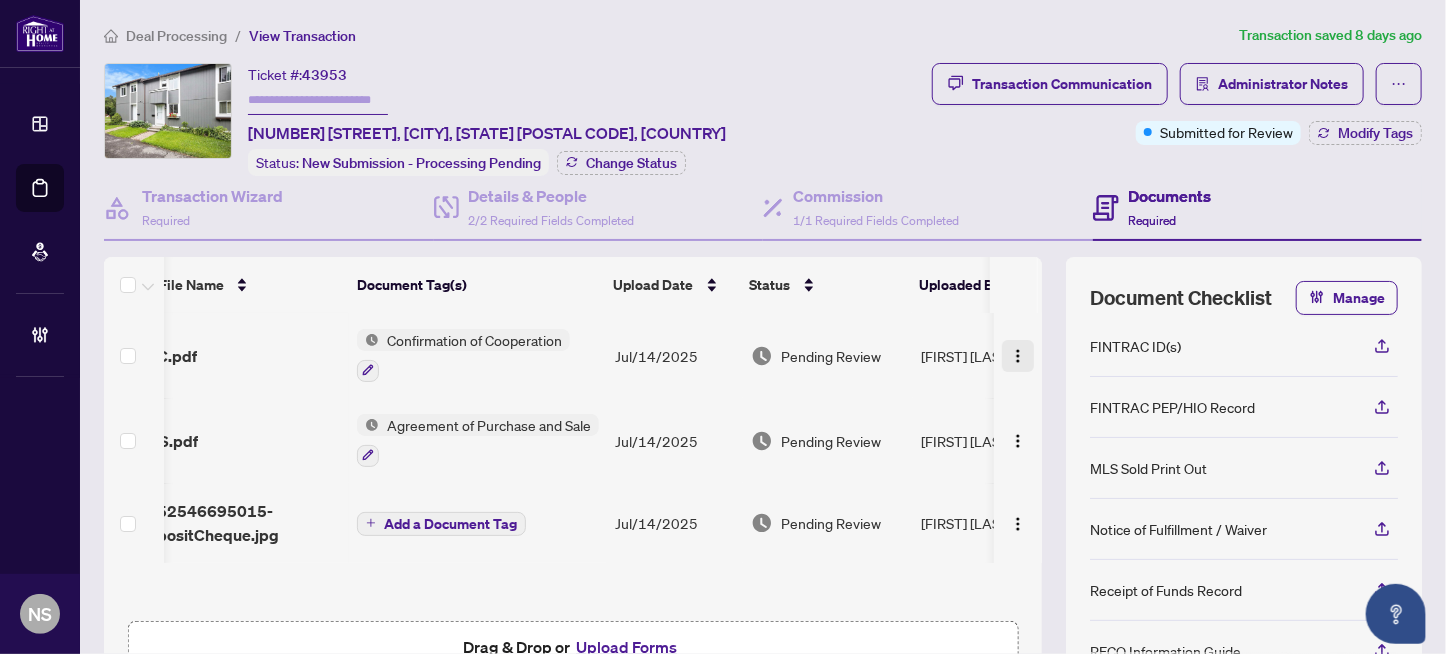click at bounding box center (1018, 356) 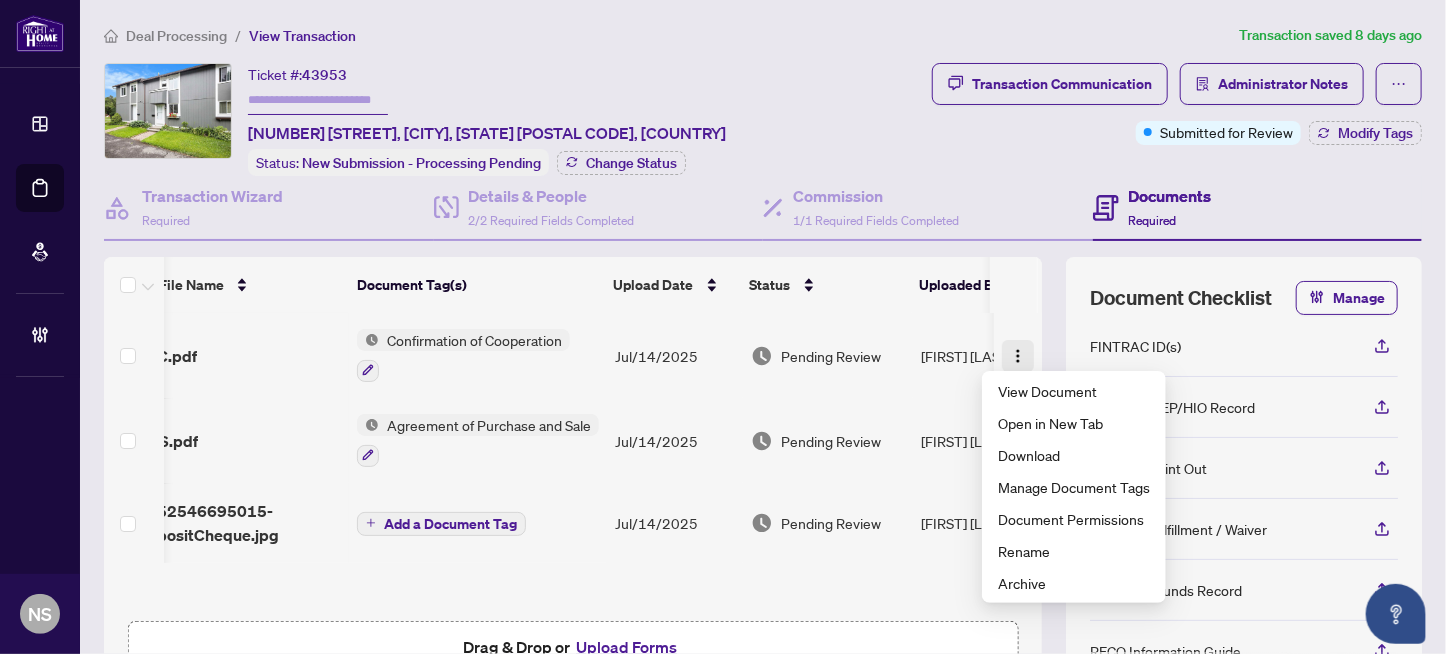 click at bounding box center (1018, 356) 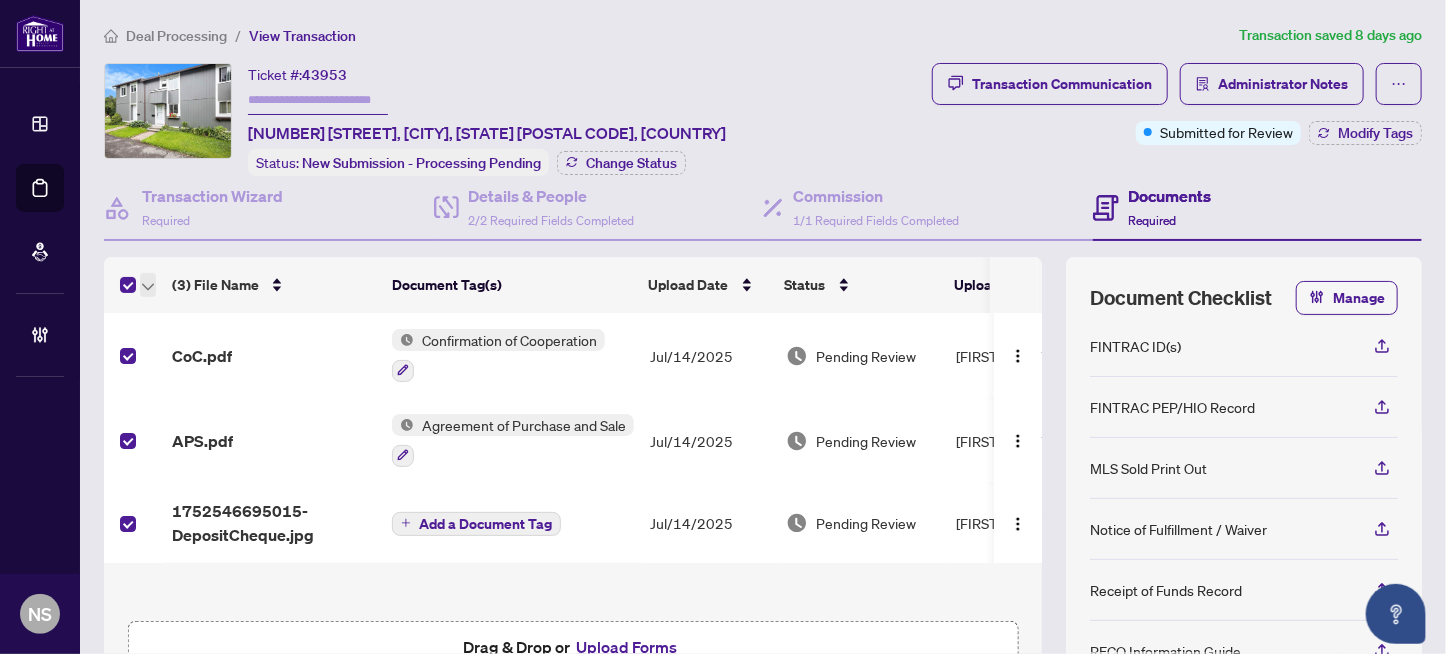 click at bounding box center [148, 285] 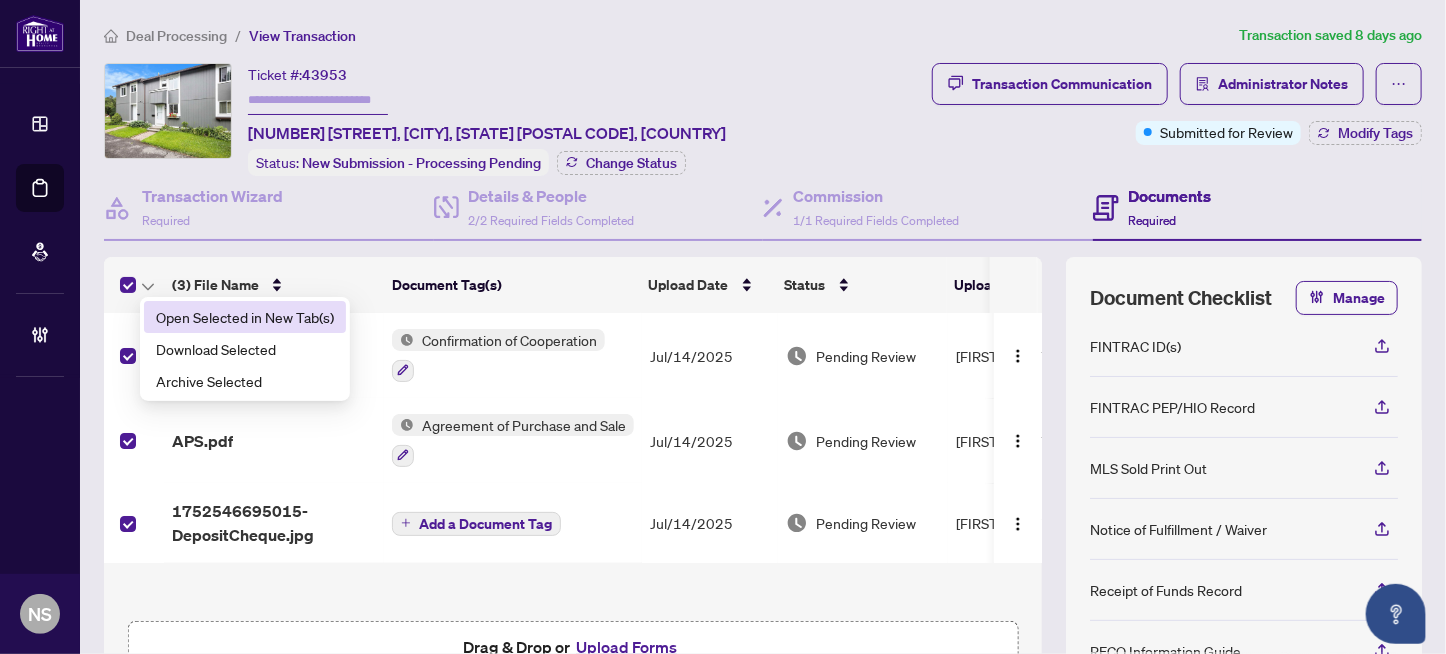 click on "Open Selected in New Tab(s)" at bounding box center [245, 317] 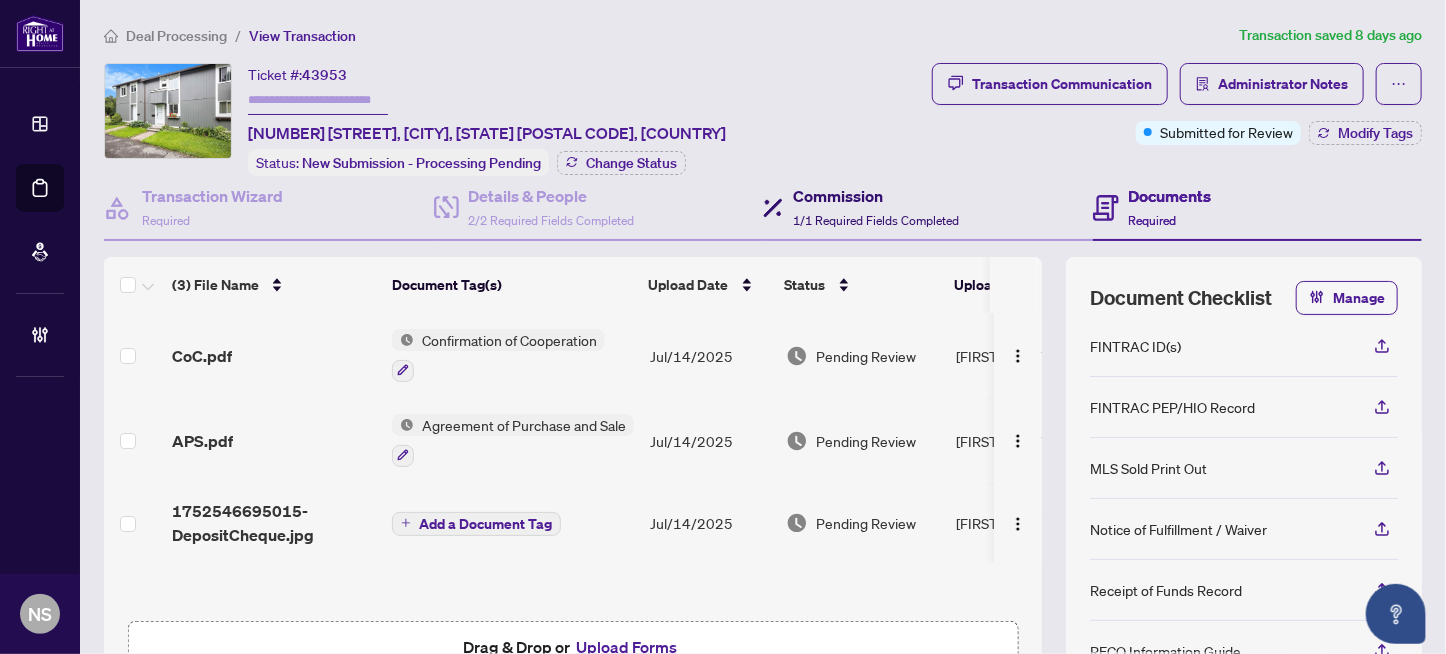 click on "Commission" at bounding box center (876, 196) 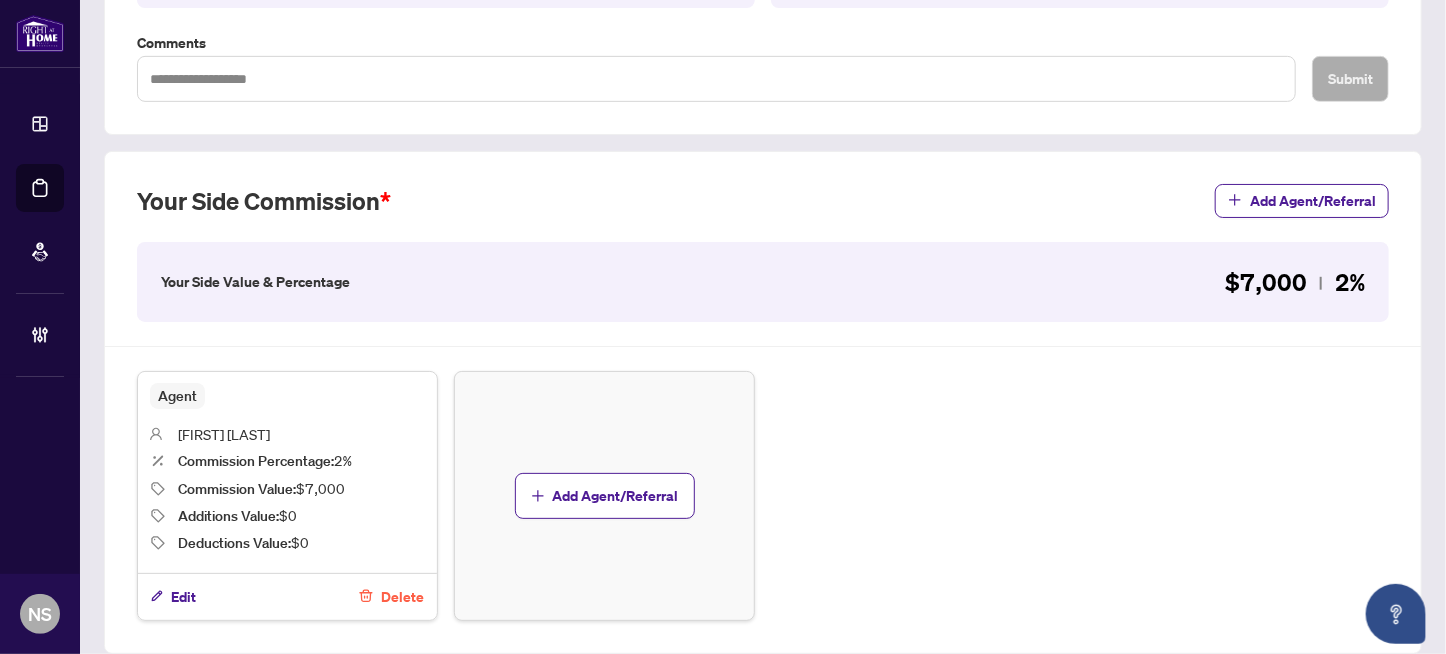 scroll, scrollTop: 451, scrollLeft: 0, axis: vertical 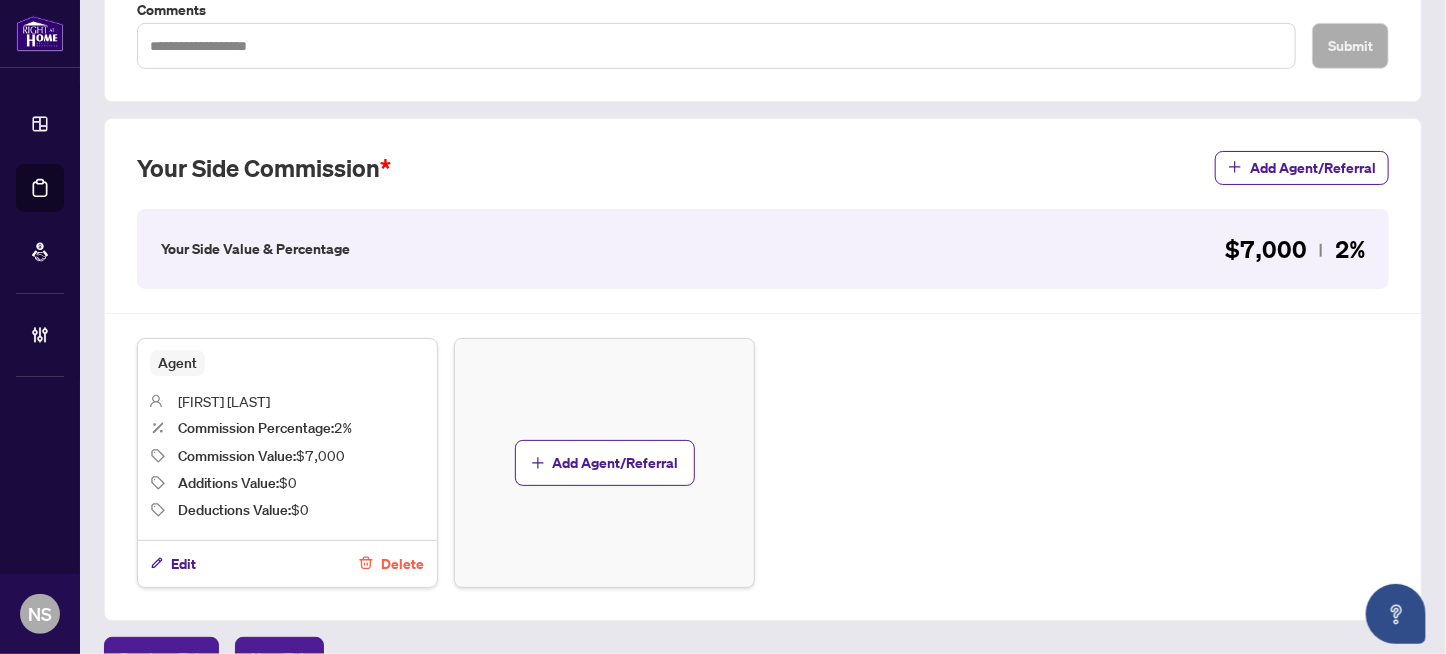 click on "Wael Gabr" at bounding box center (224, 401) 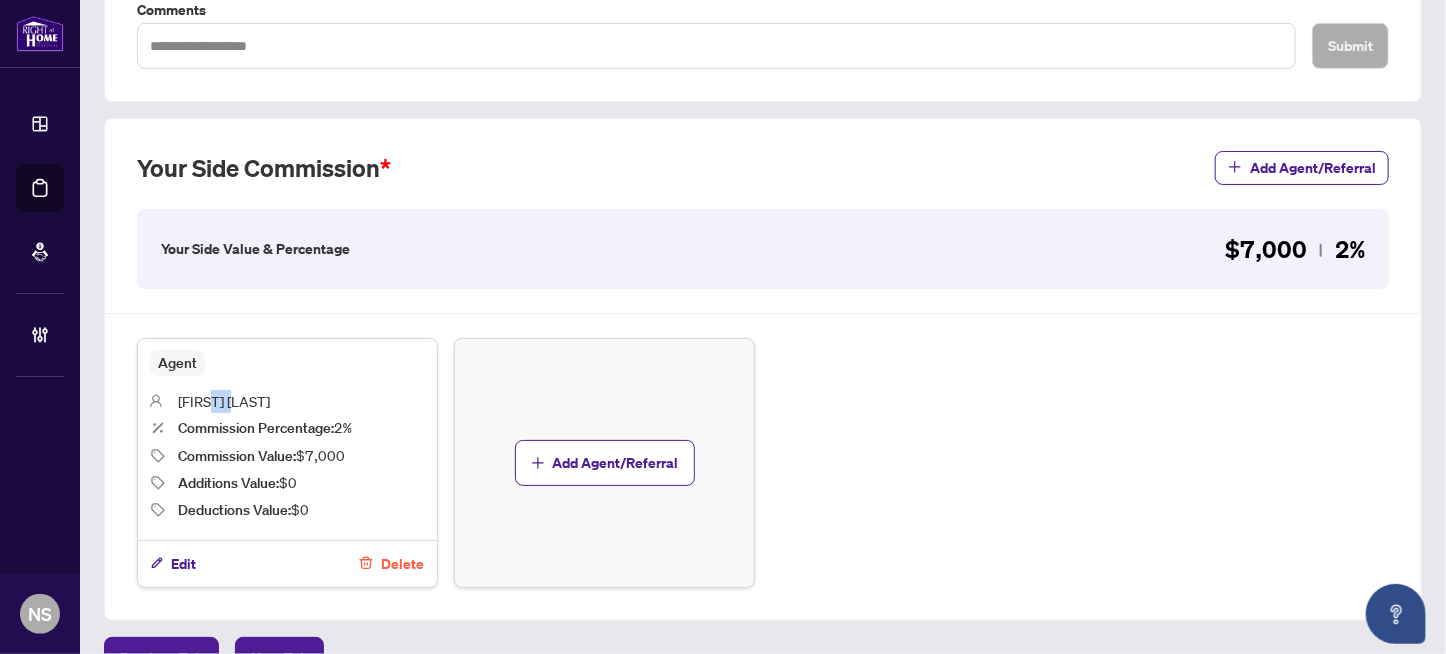 click on "Wael Gabr" at bounding box center [224, 401] 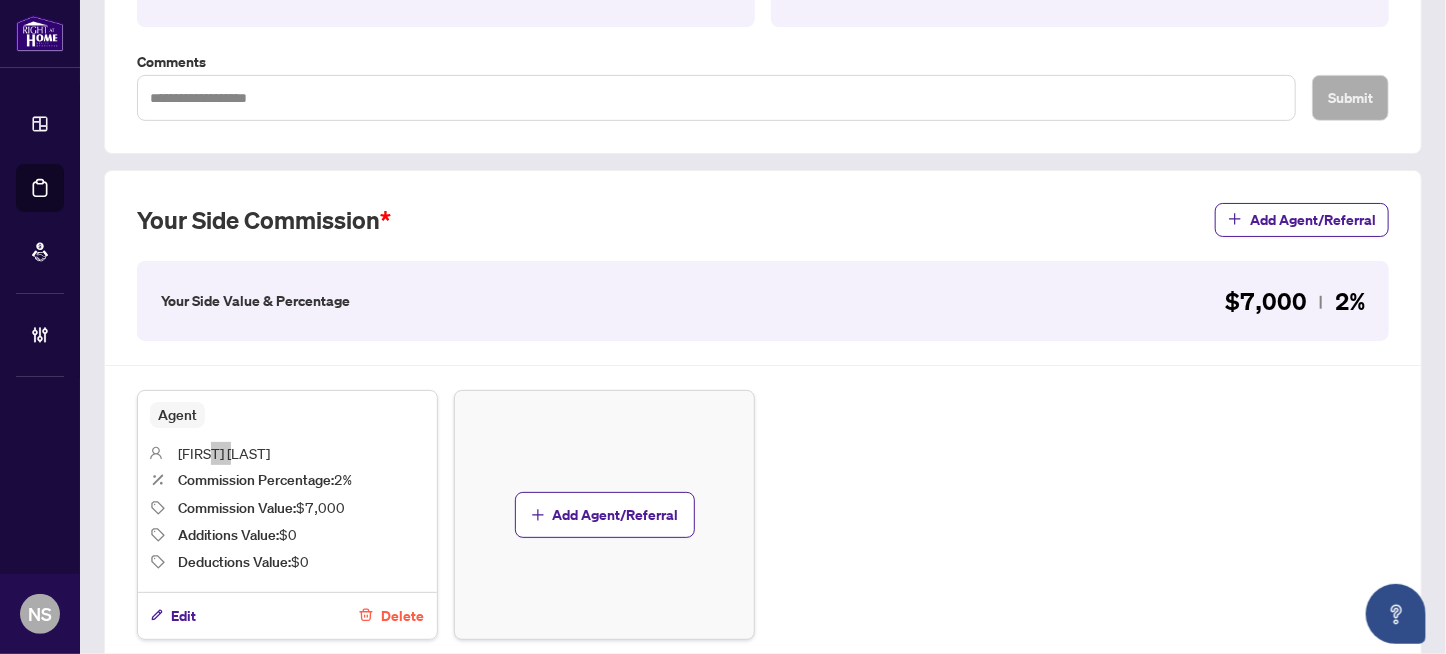 scroll, scrollTop: 0, scrollLeft: 0, axis: both 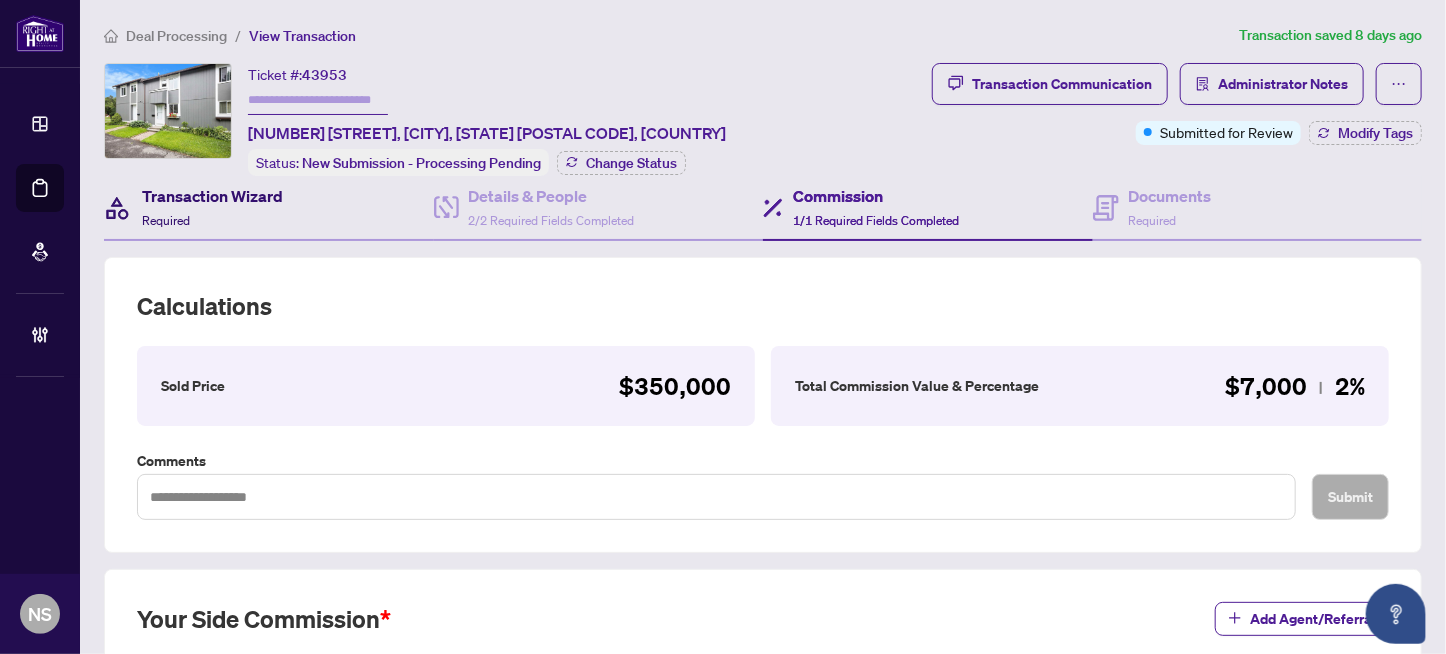 click on "Transaction Wizard" at bounding box center (212, 196) 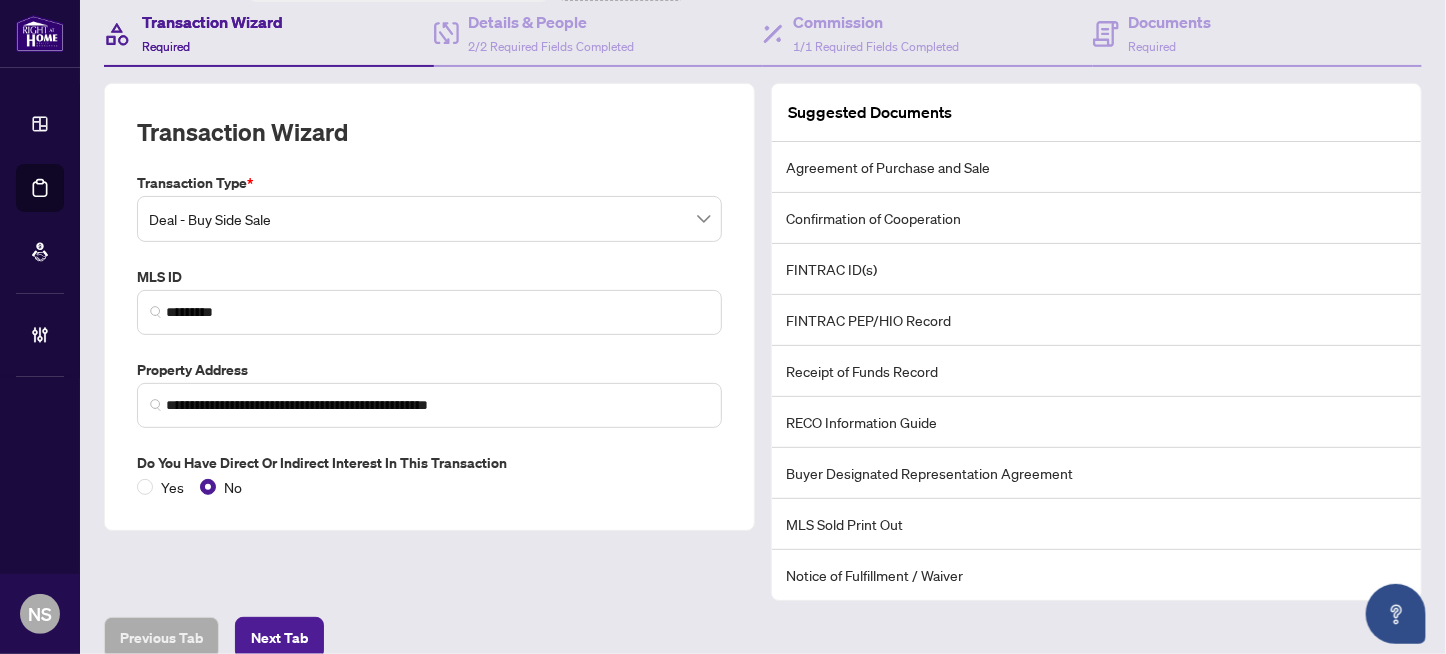 scroll, scrollTop: 200, scrollLeft: 0, axis: vertical 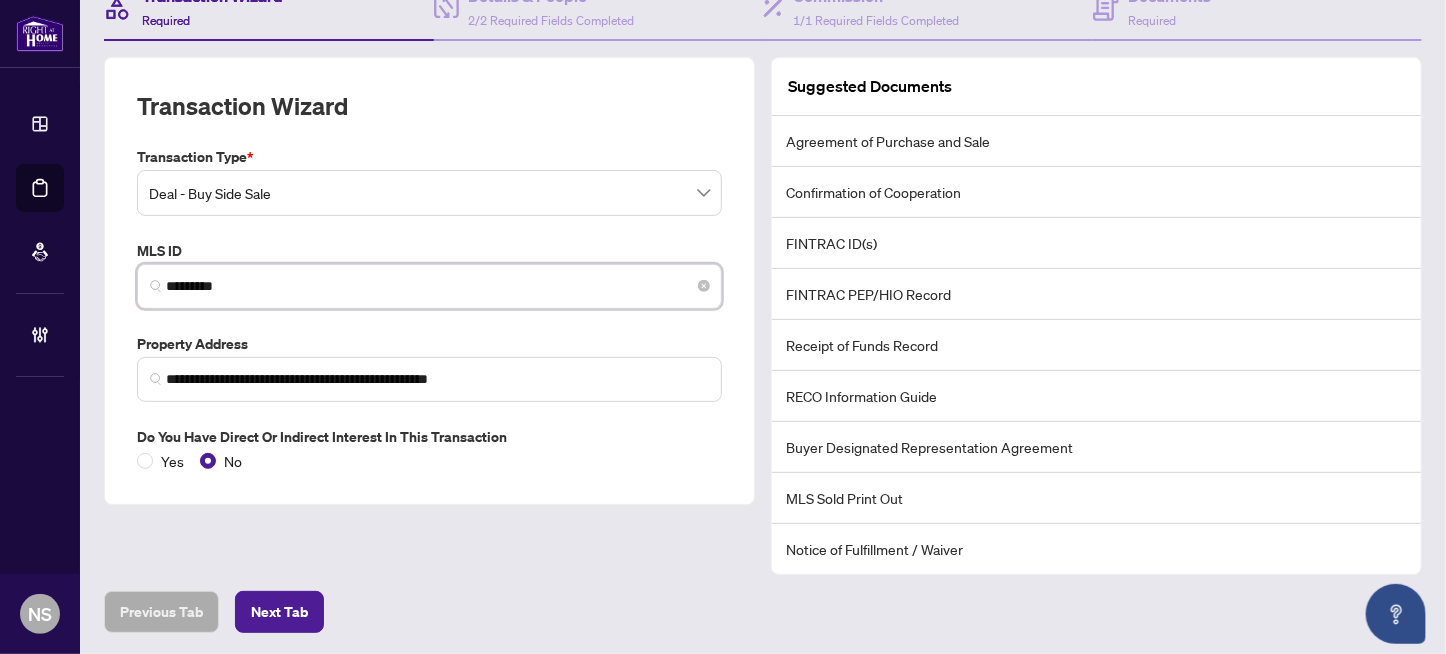 click on "*********" at bounding box center (437, 286) 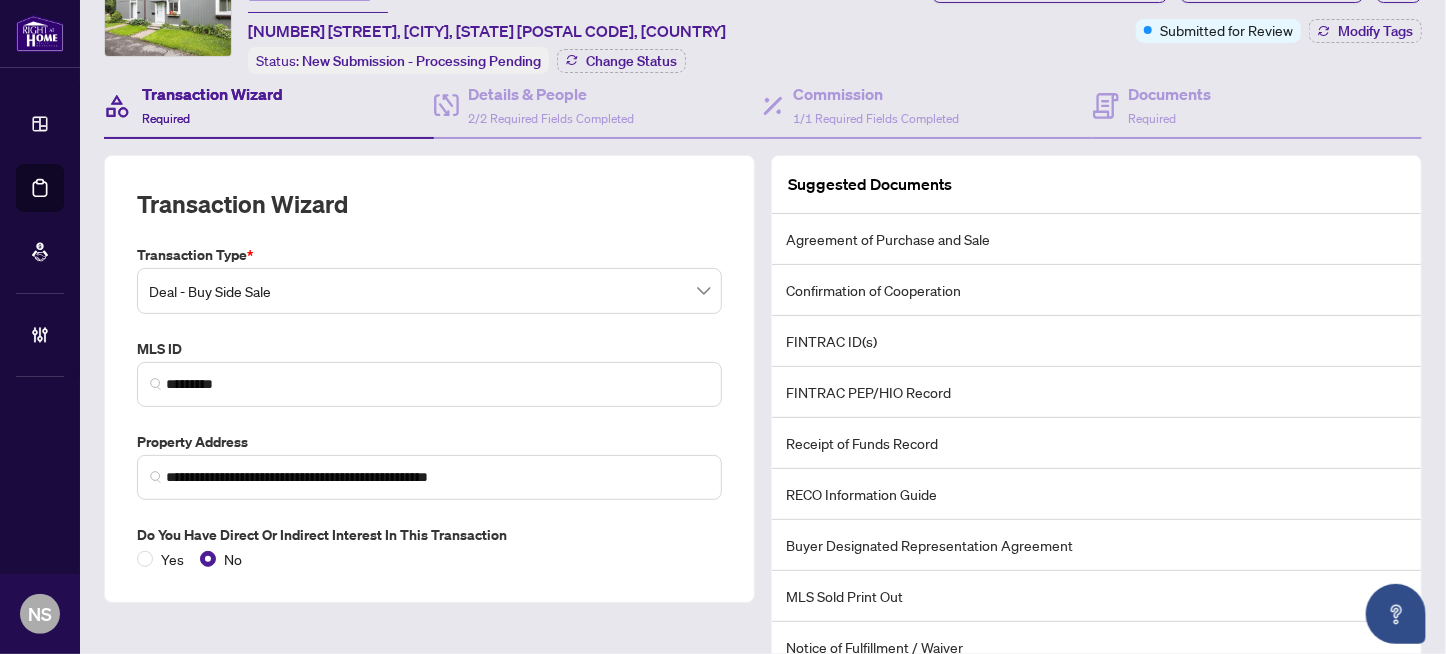scroll, scrollTop: 0, scrollLeft: 0, axis: both 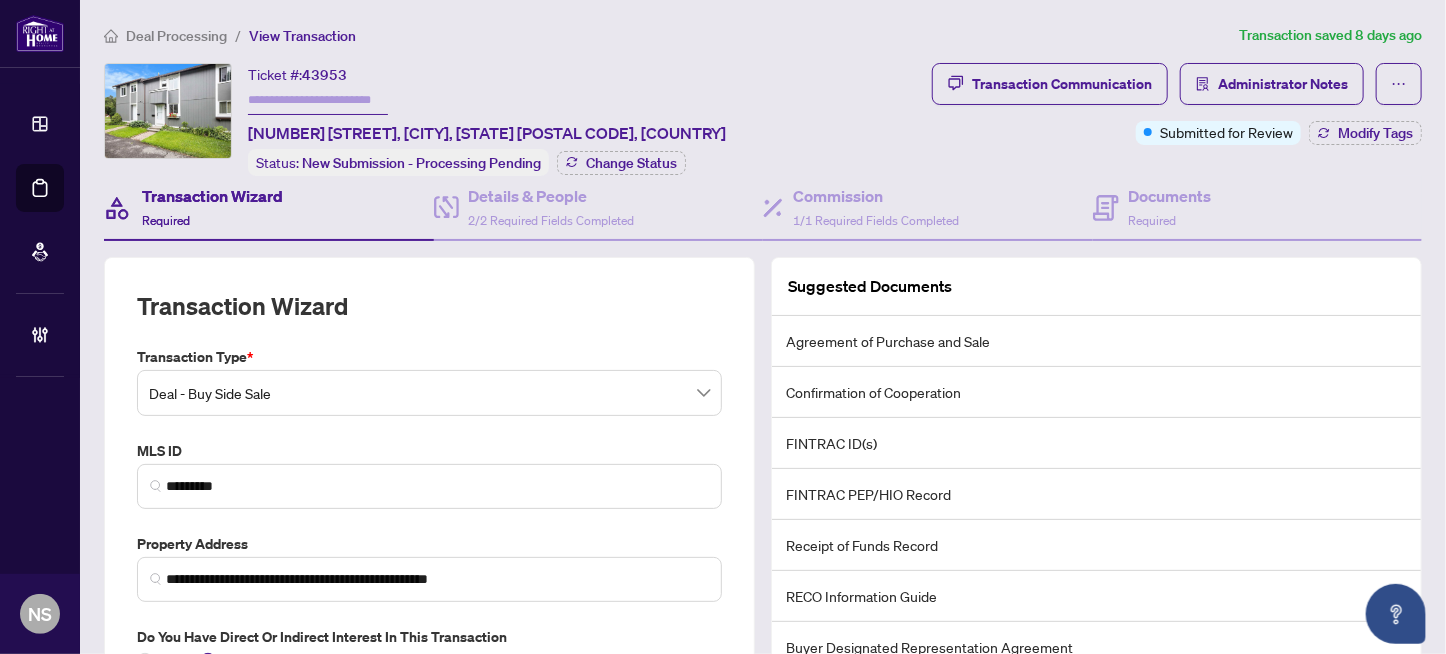 click on "43953" at bounding box center (324, 75) 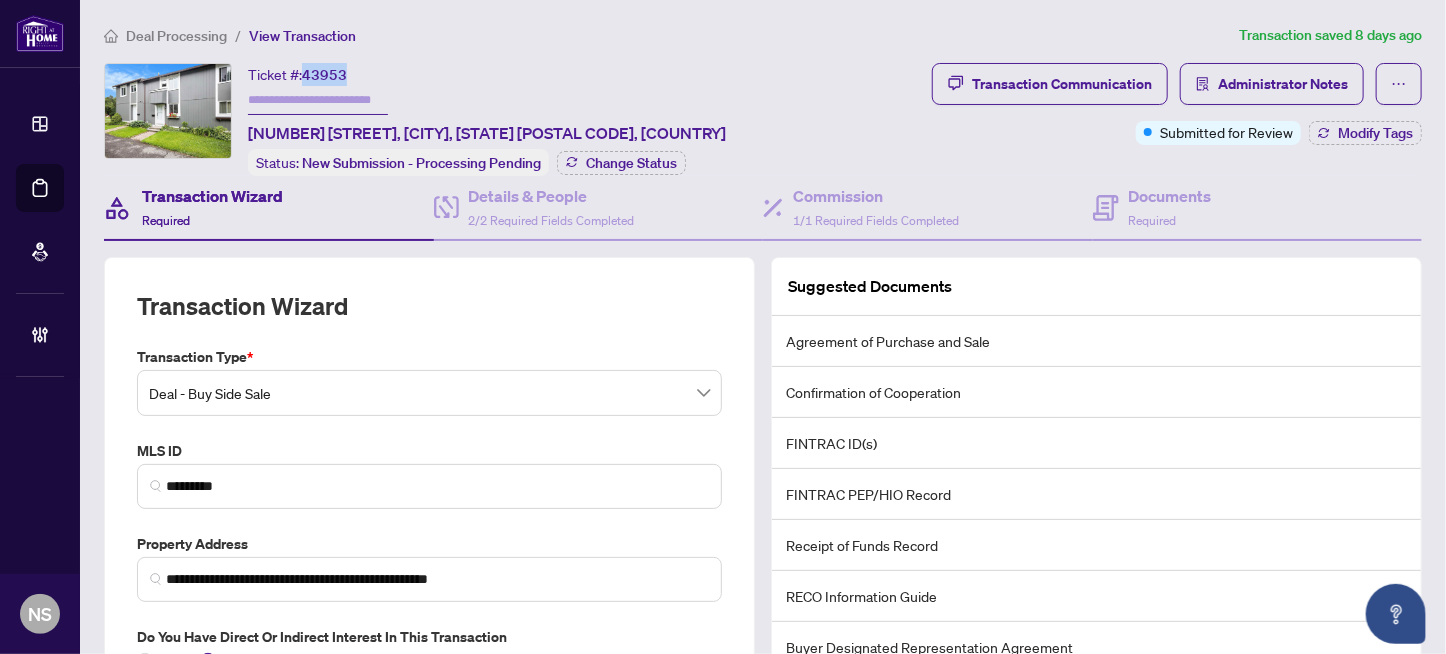 click on "43953" at bounding box center [324, 75] 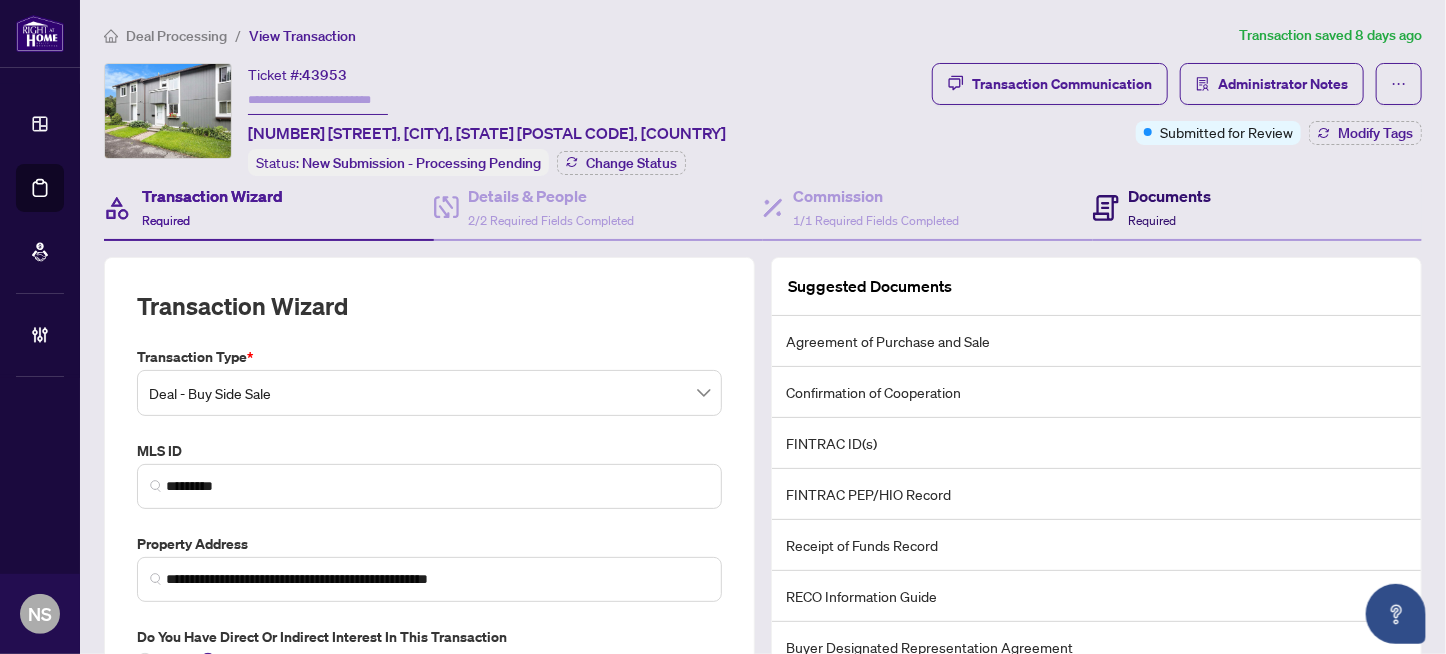 click on "Required" at bounding box center (1153, 220) 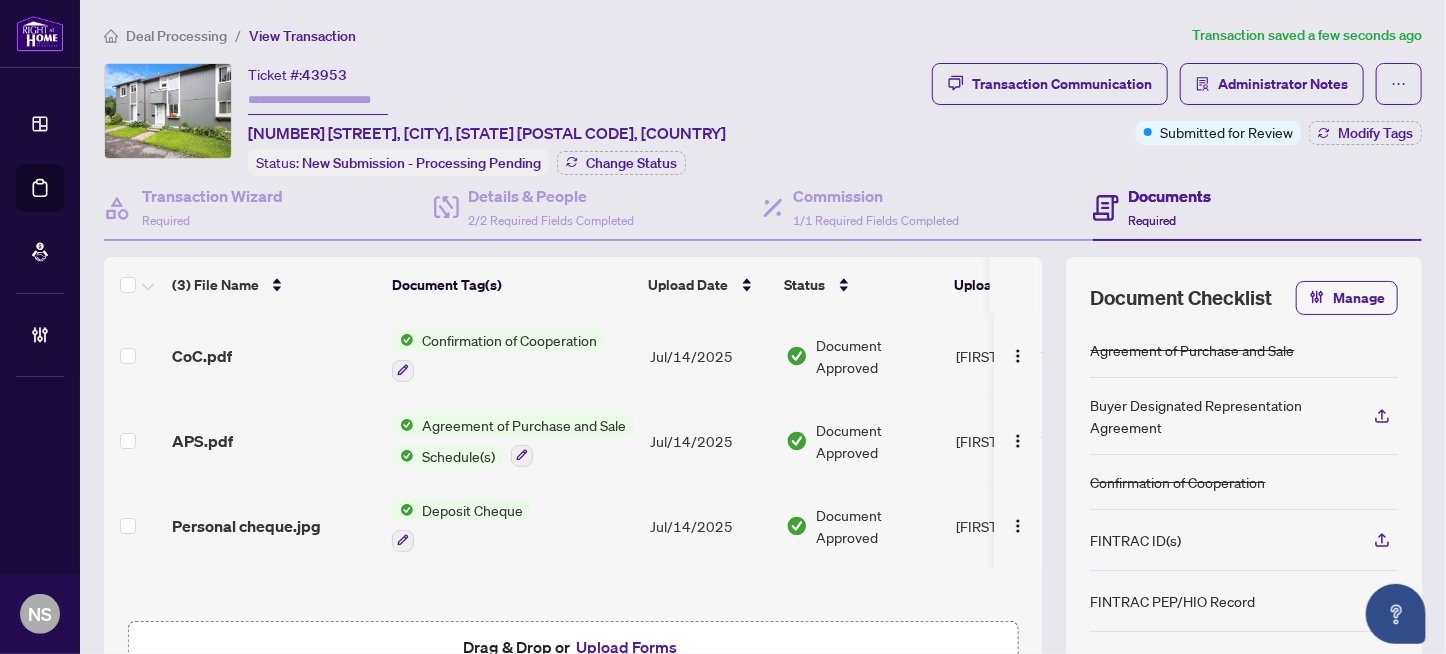 scroll, scrollTop: 0, scrollLeft: 0, axis: both 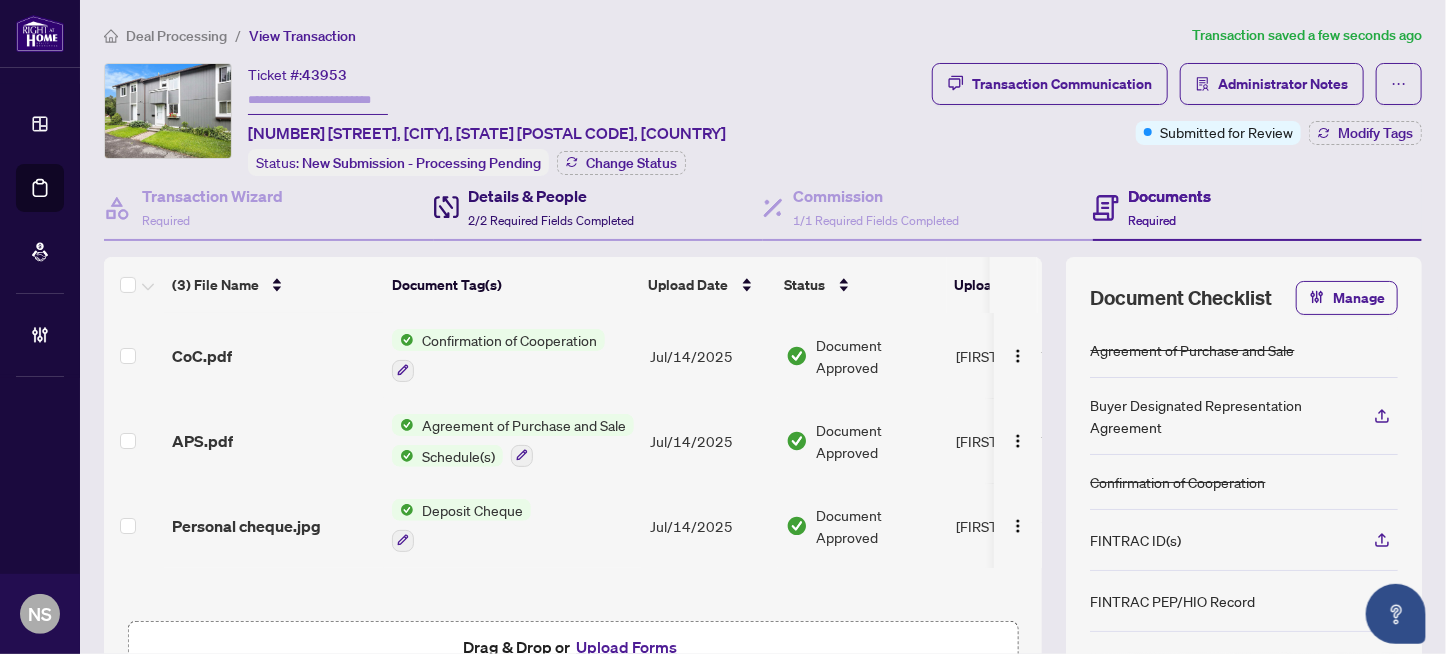 click on "2/2 Required Fields Completed" at bounding box center [552, 220] 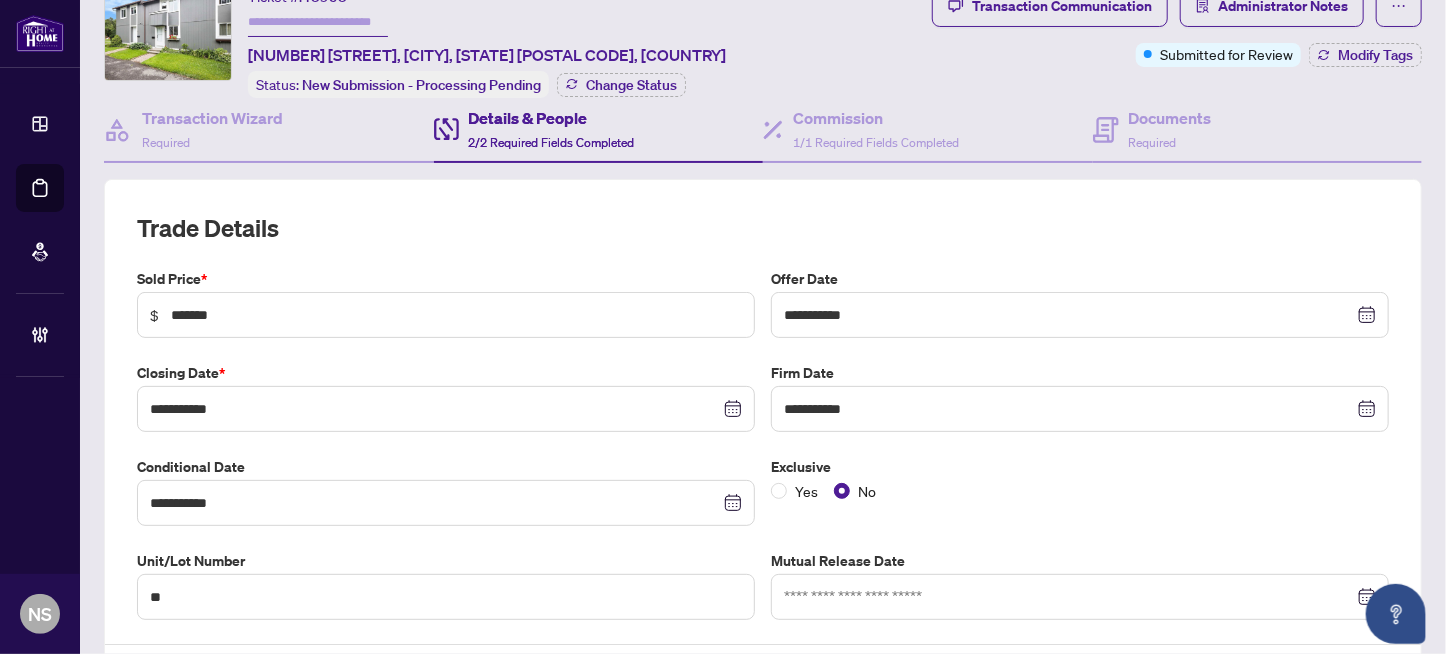 scroll, scrollTop: 0, scrollLeft: 0, axis: both 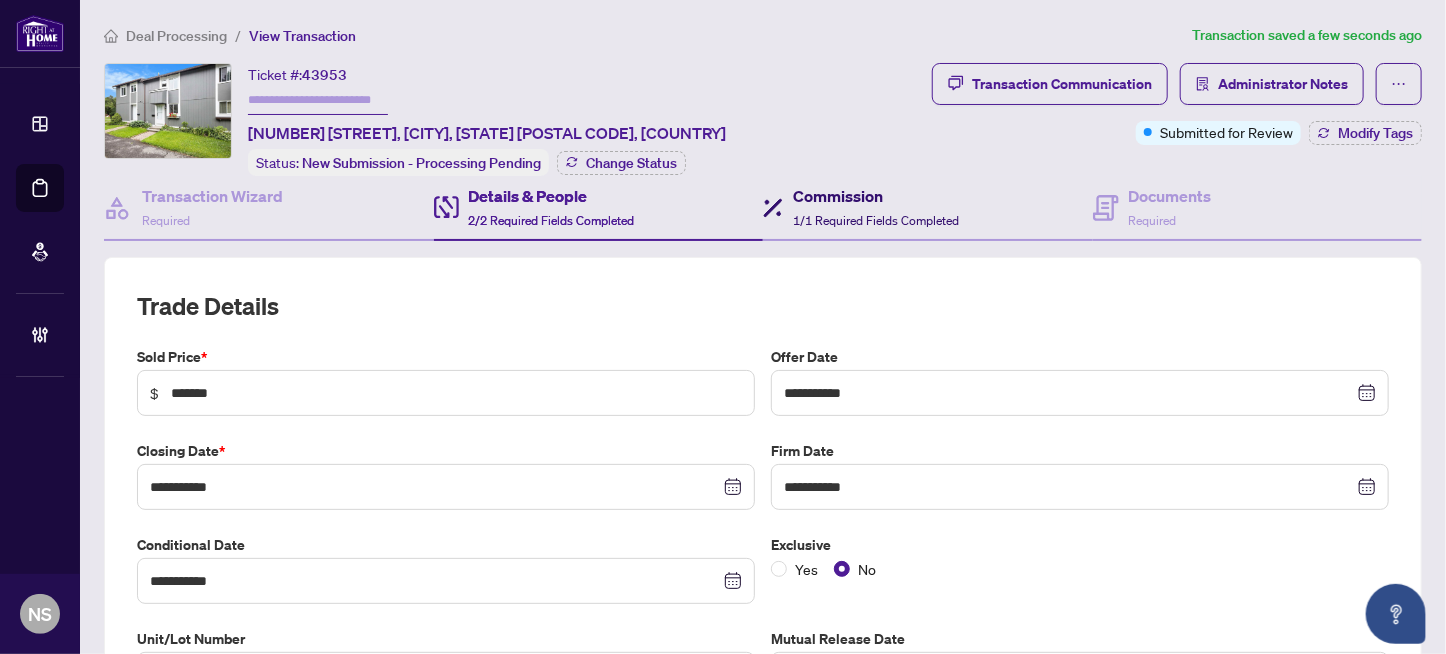 click on "1/1 Required Fields Completed" at bounding box center [876, 220] 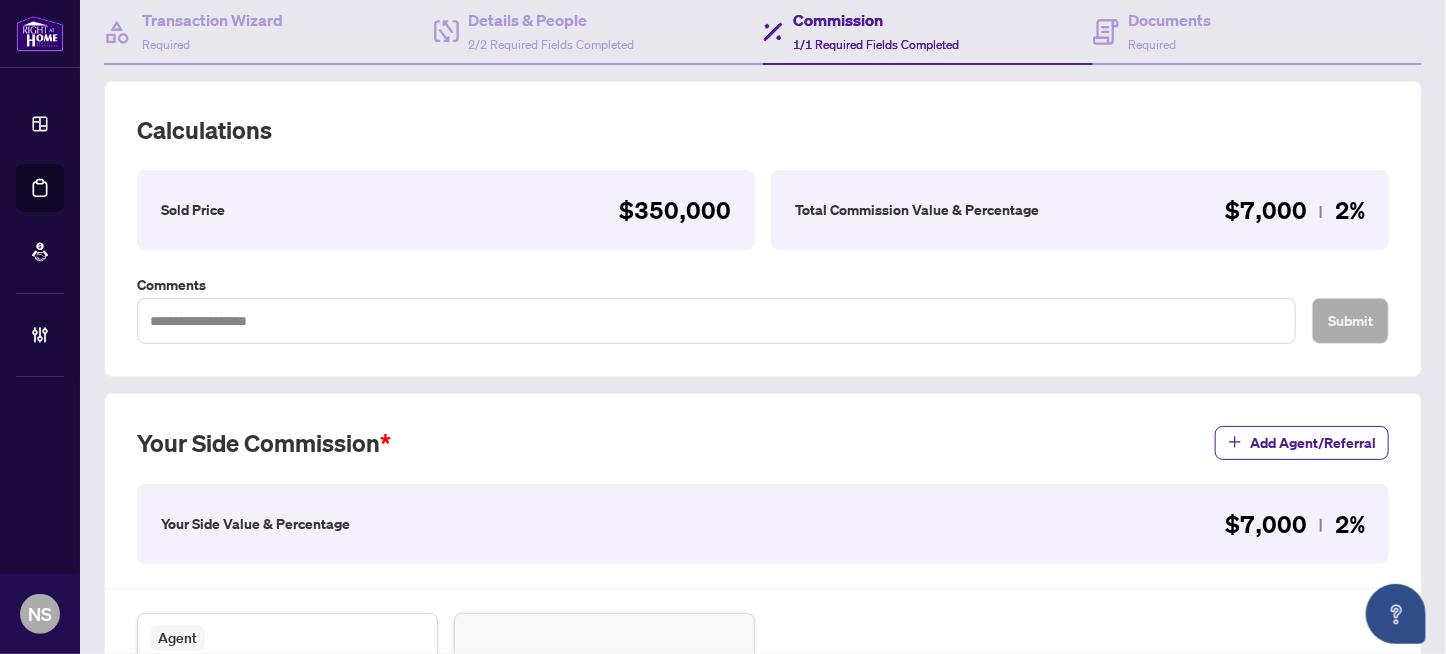 scroll, scrollTop: 0, scrollLeft: 0, axis: both 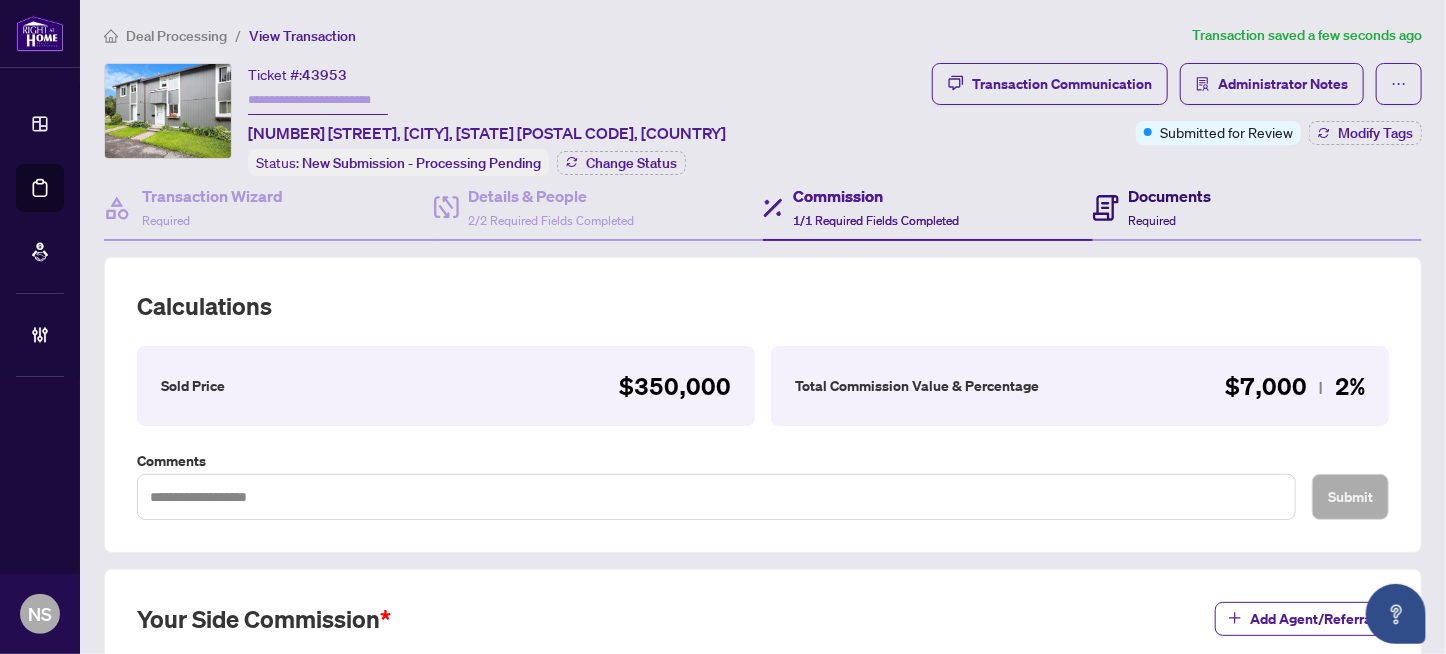 drag, startPoint x: 1132, startPoint y: 192, endPoint x: 1083, endPoint y: 206, distance: 50.96077 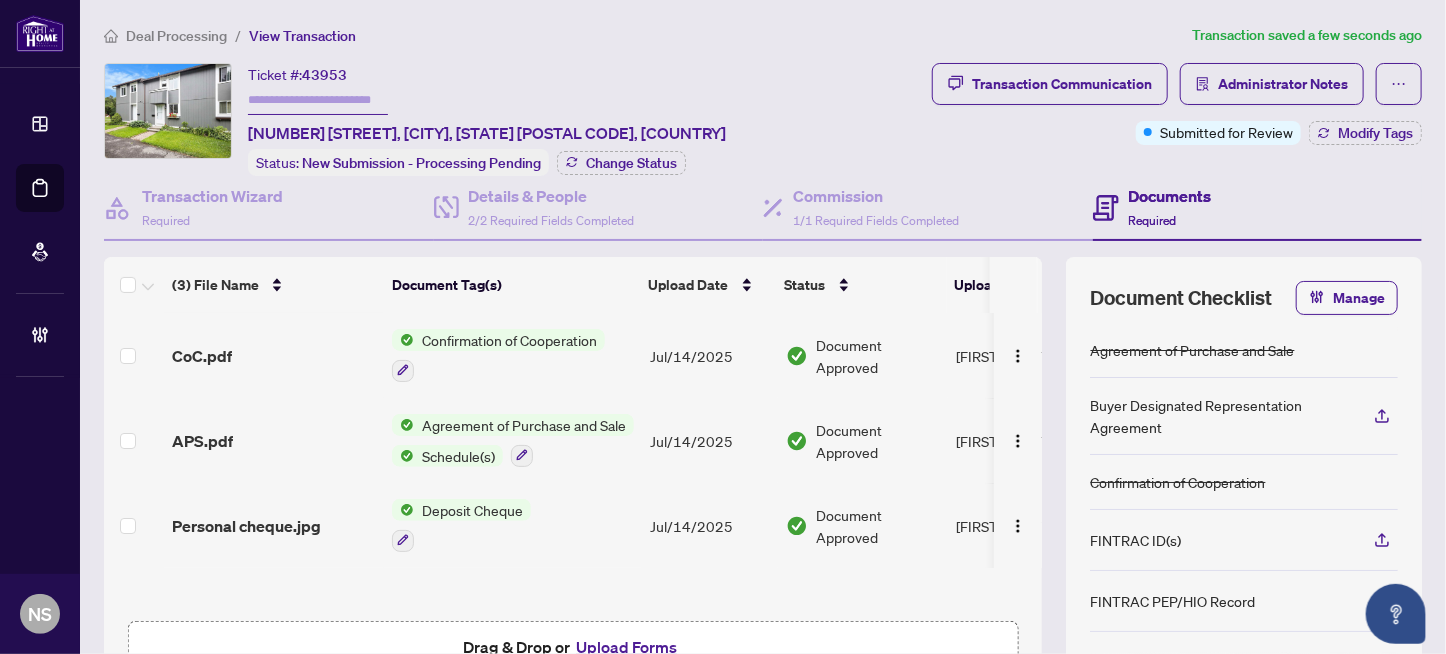 click at bounding box center (318, 100) 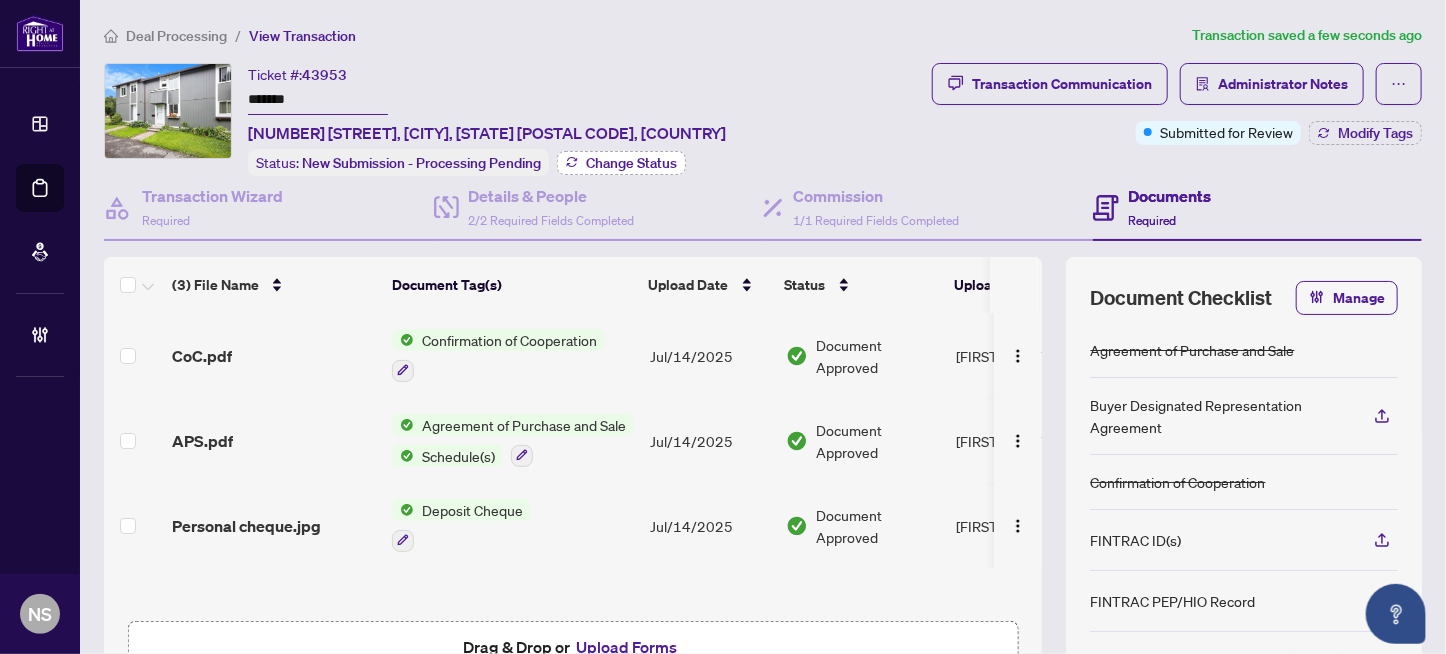 type on "*******" 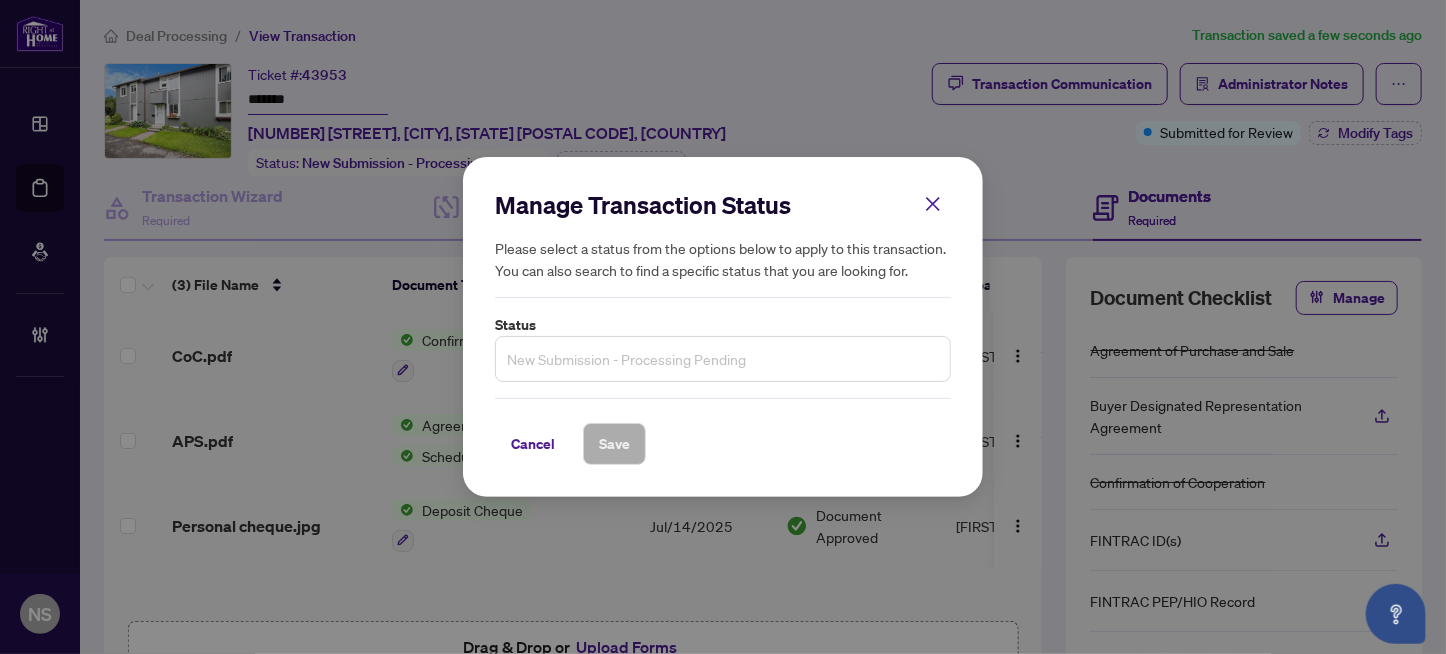 click on "New Submission - Processing Pending" at bounding box center (723, 359) 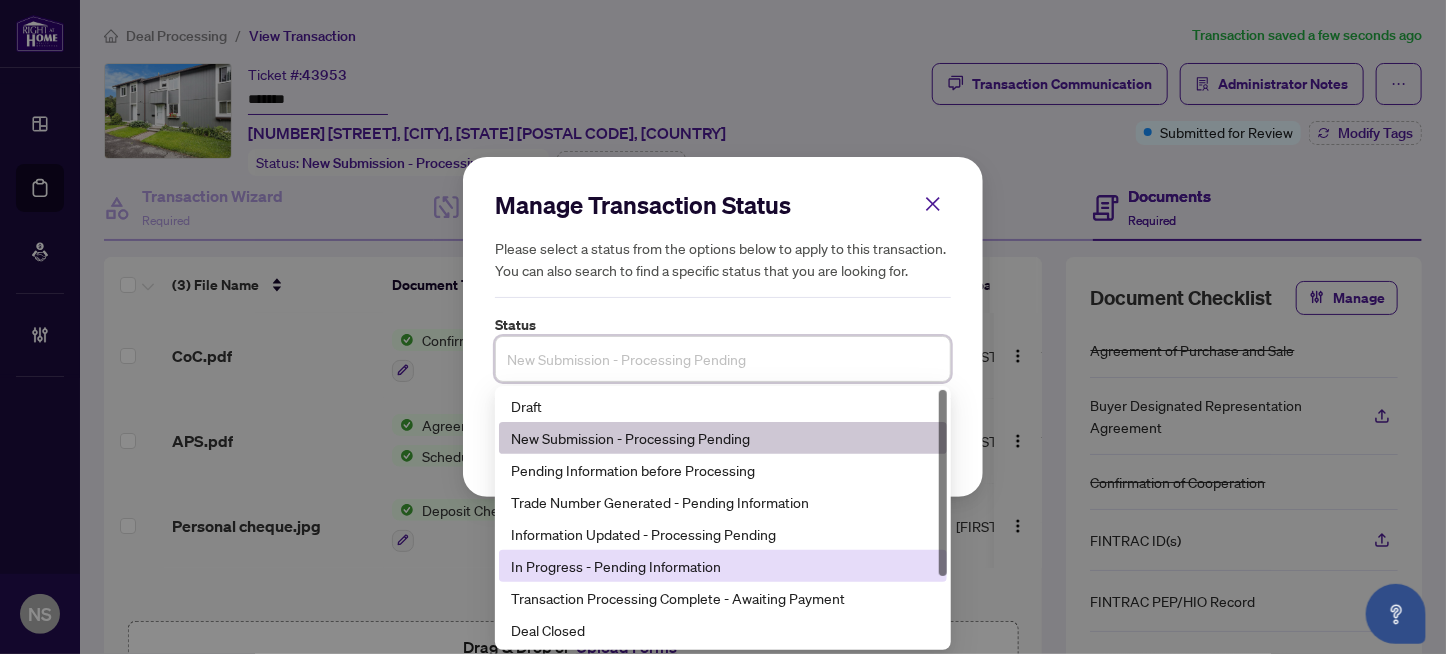 click on "In Progress - Pending Information" at bounding box center (723, 566) 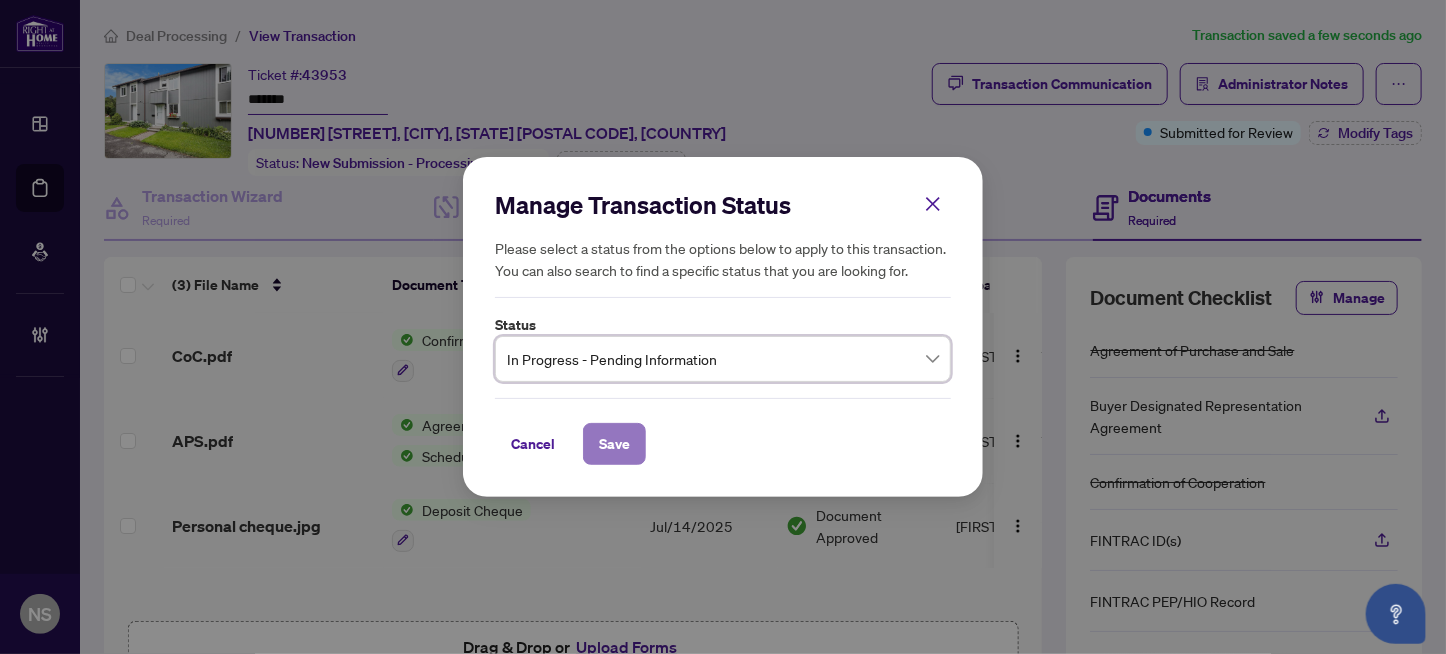 click on "Save" at bounding box center [614, 444] 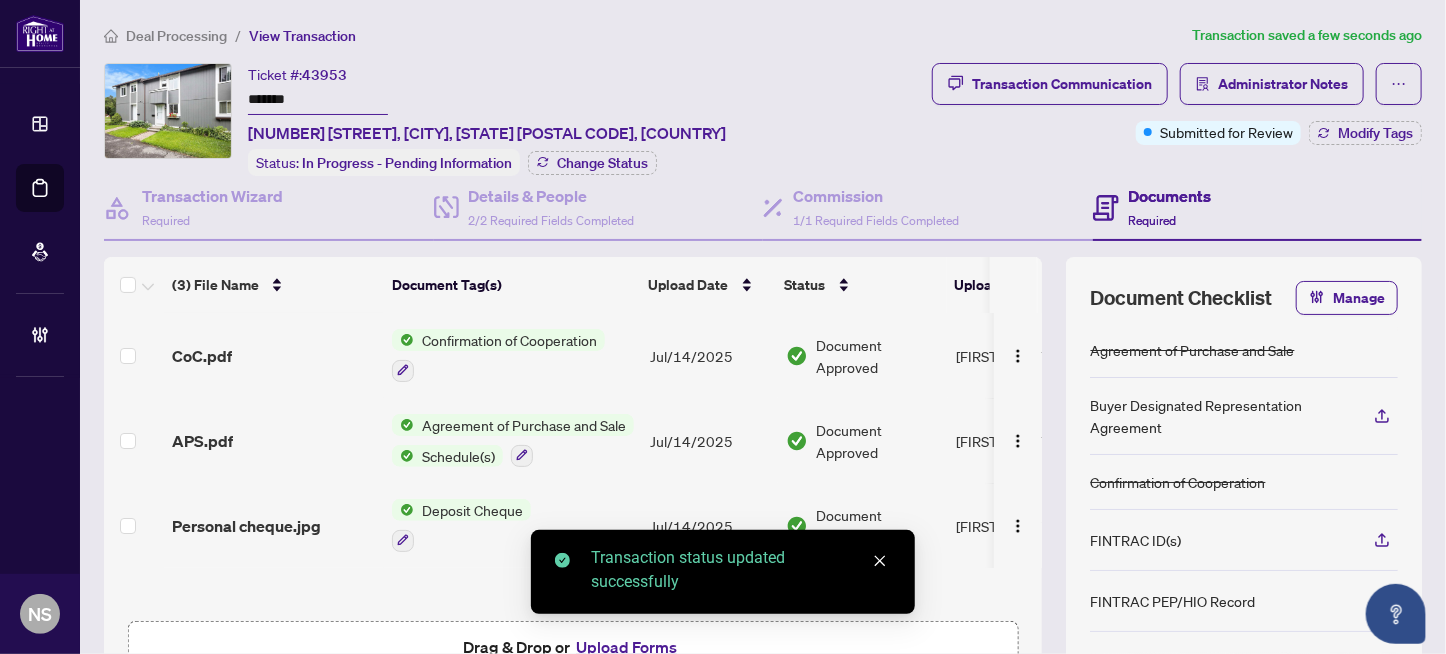 click on "Modify Tags" at bounding box center [1375, 133] 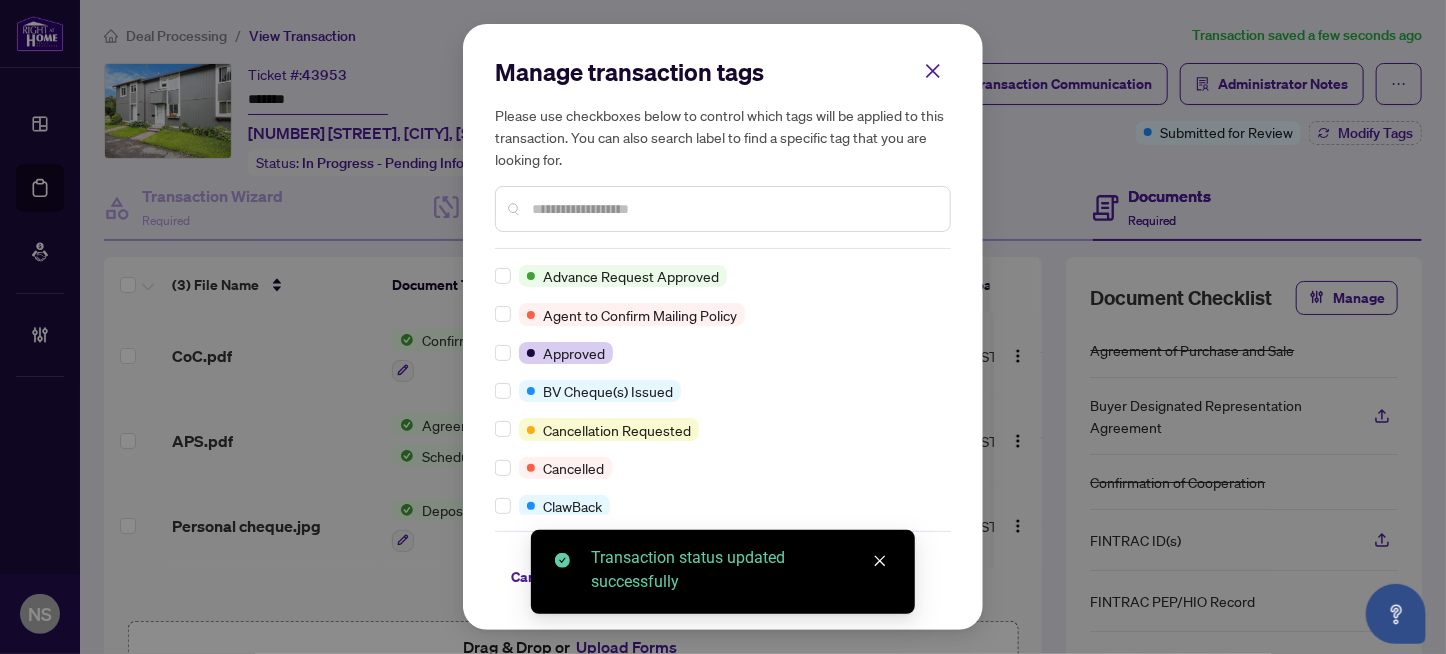 scroll, scrollTop: 0, scrollLeft: 0, axis: both 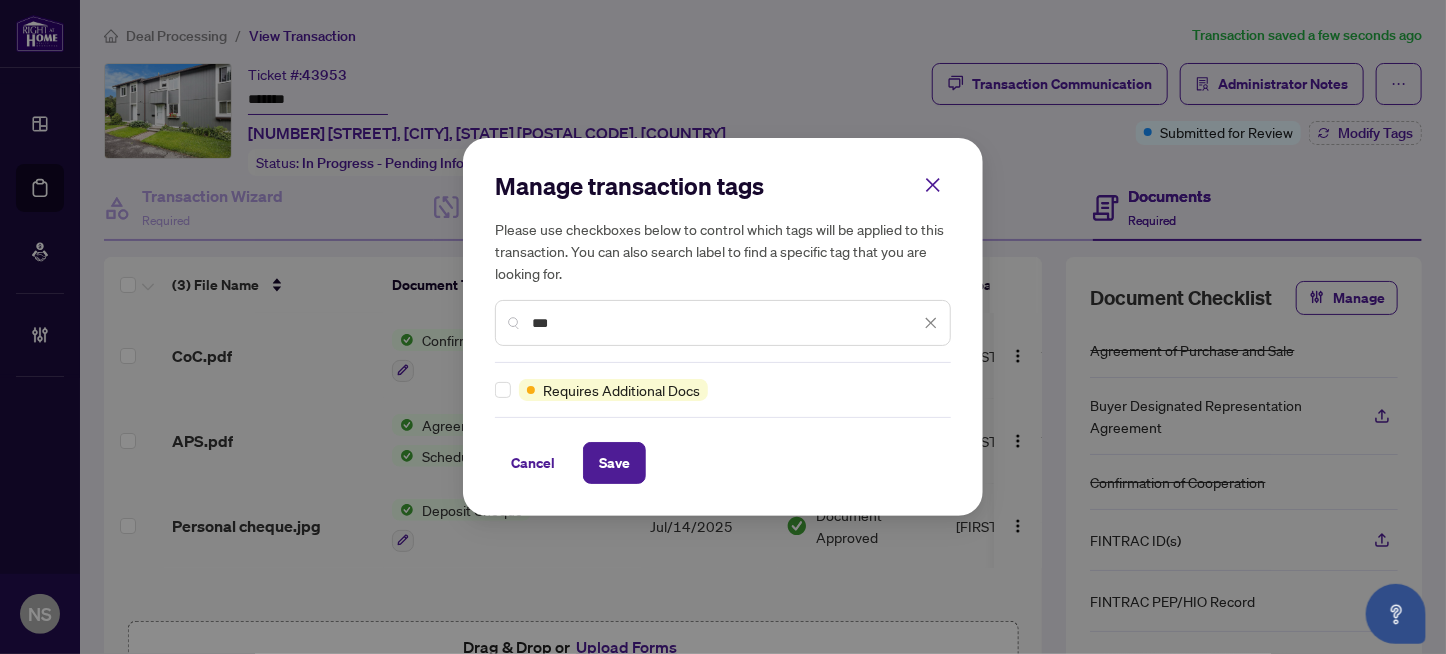 type on "***" 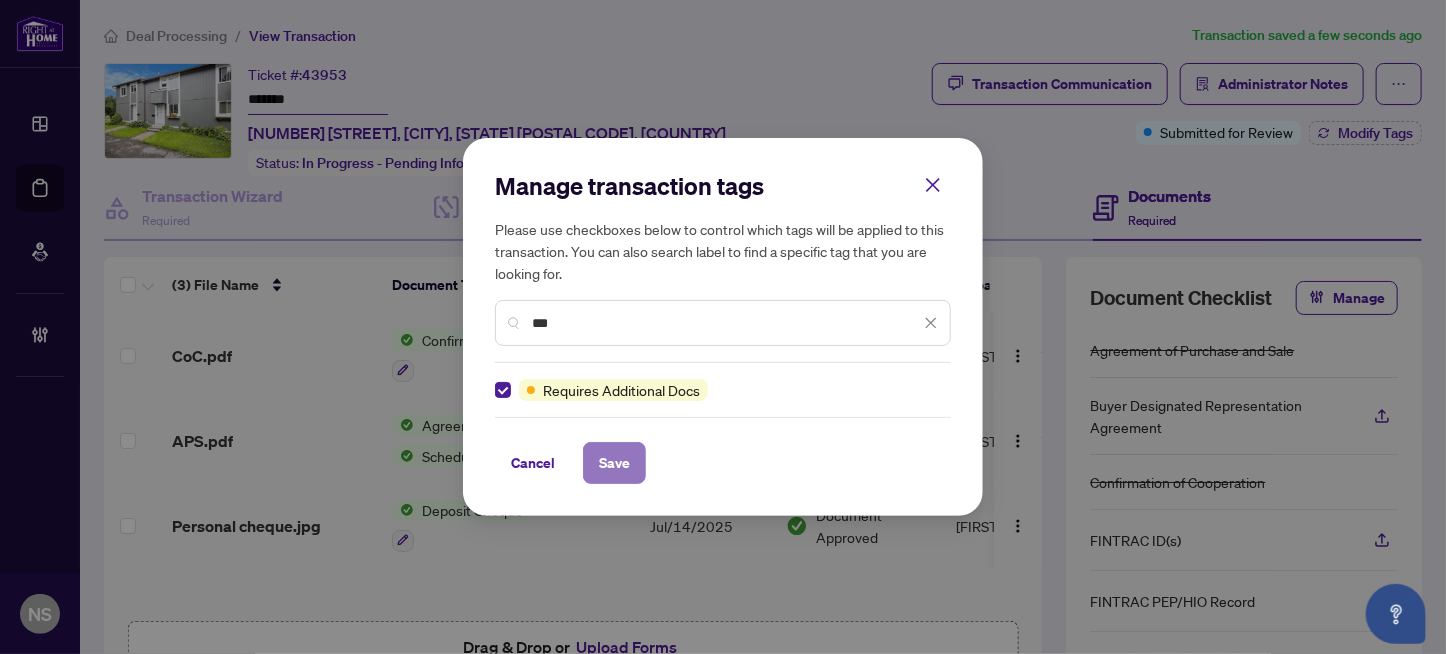 click on "Save" at bounding box center (614, 463) 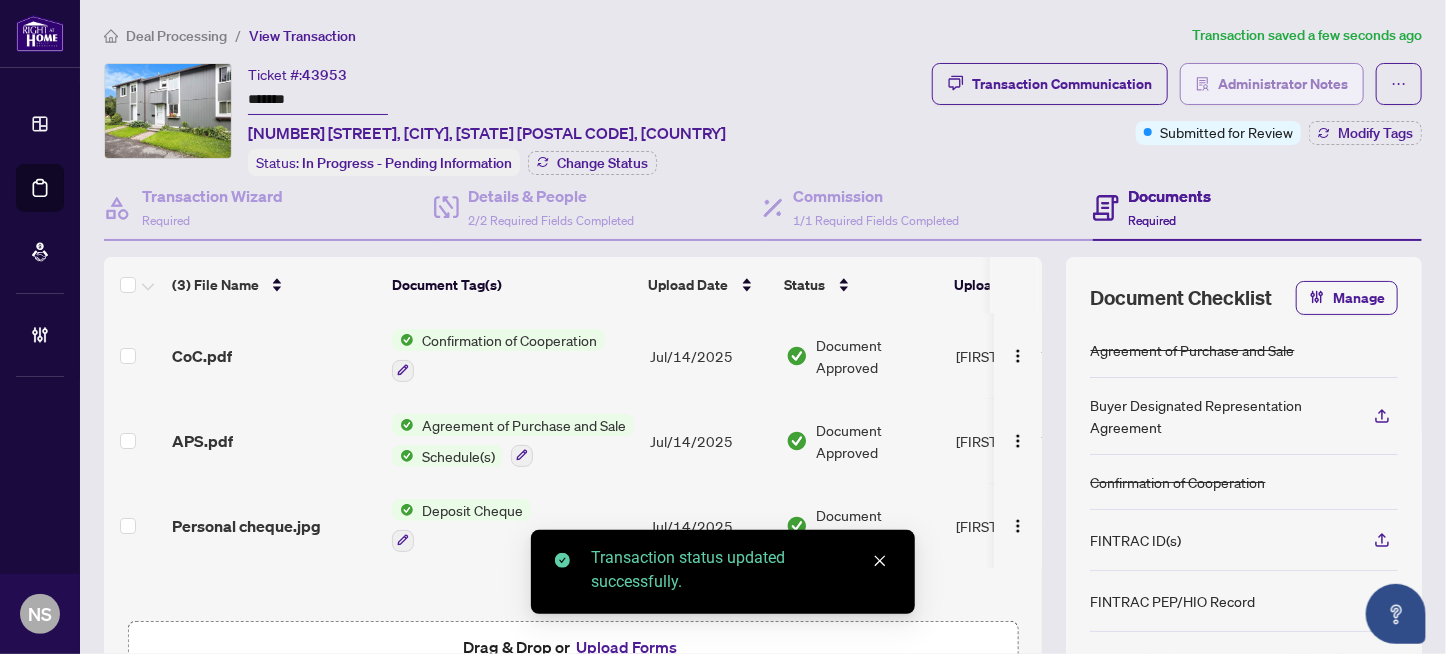 click on "Administrator Notes" at bounding box center (1283, 84) 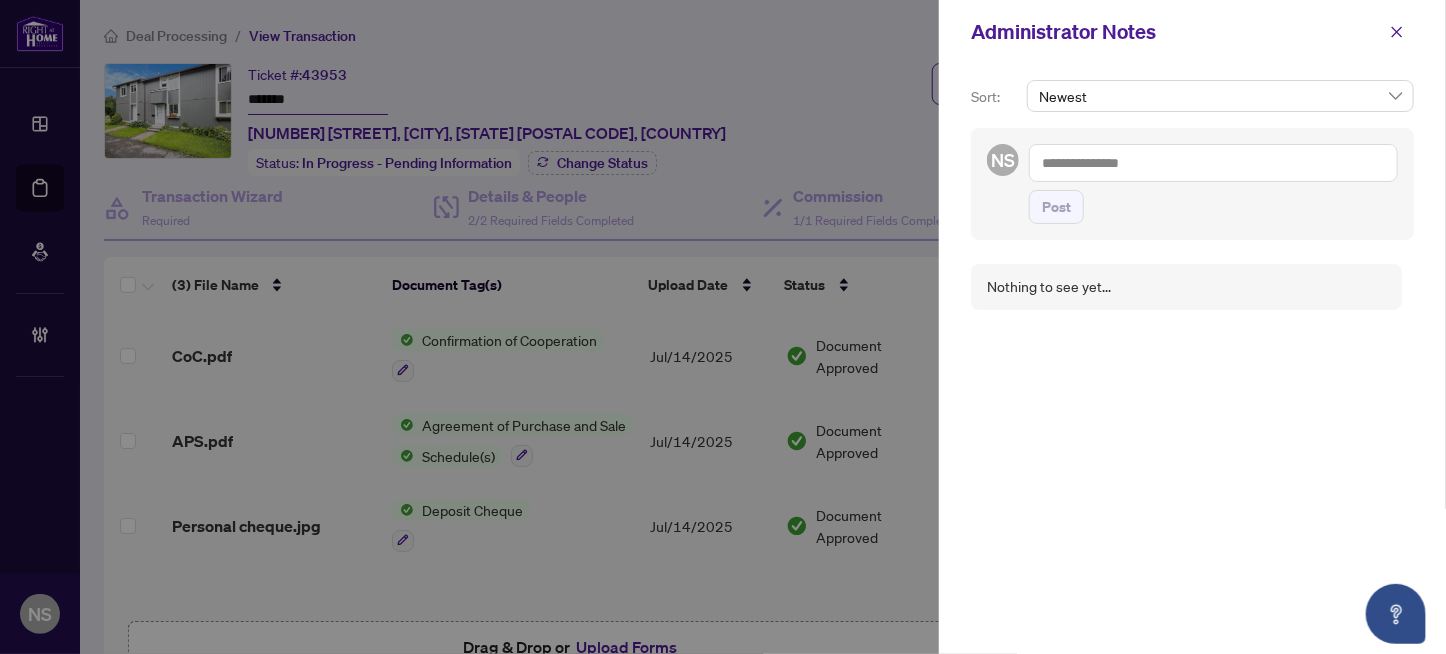 click at bounding box center (1213, 163) 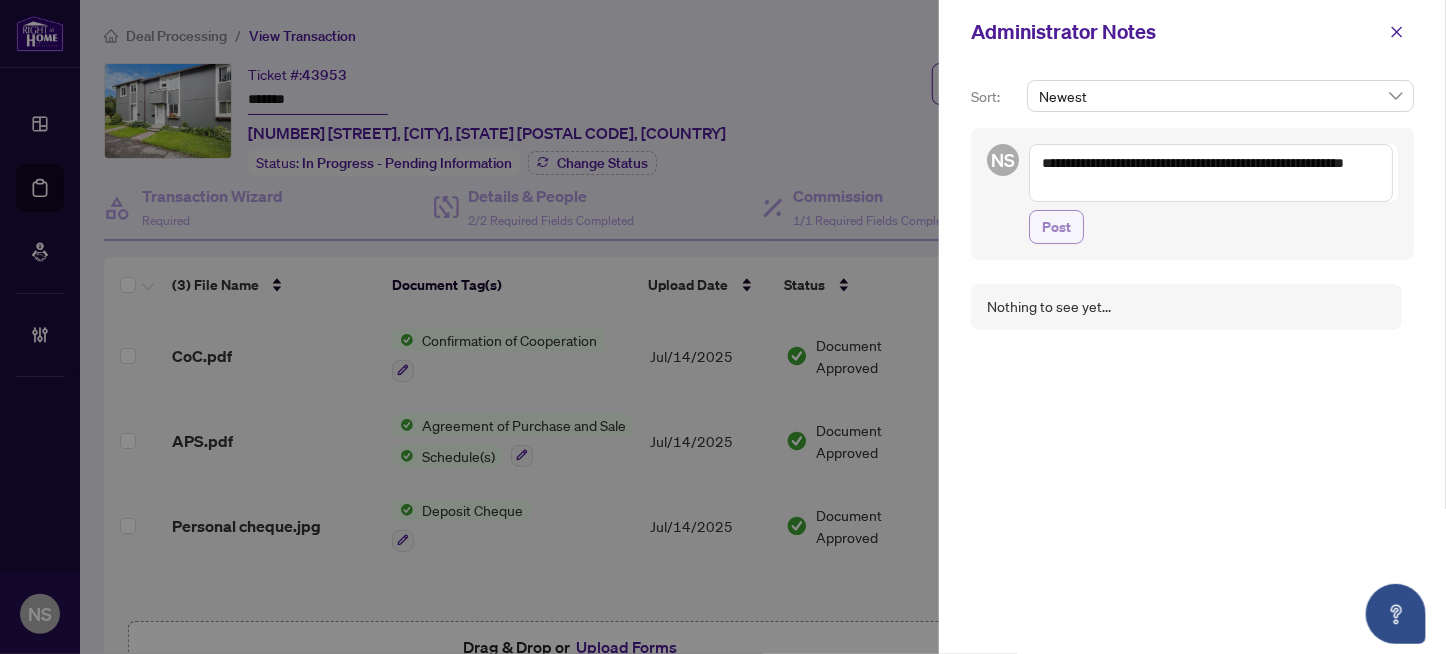 click on "Post" at bounding box center [1056, 227] 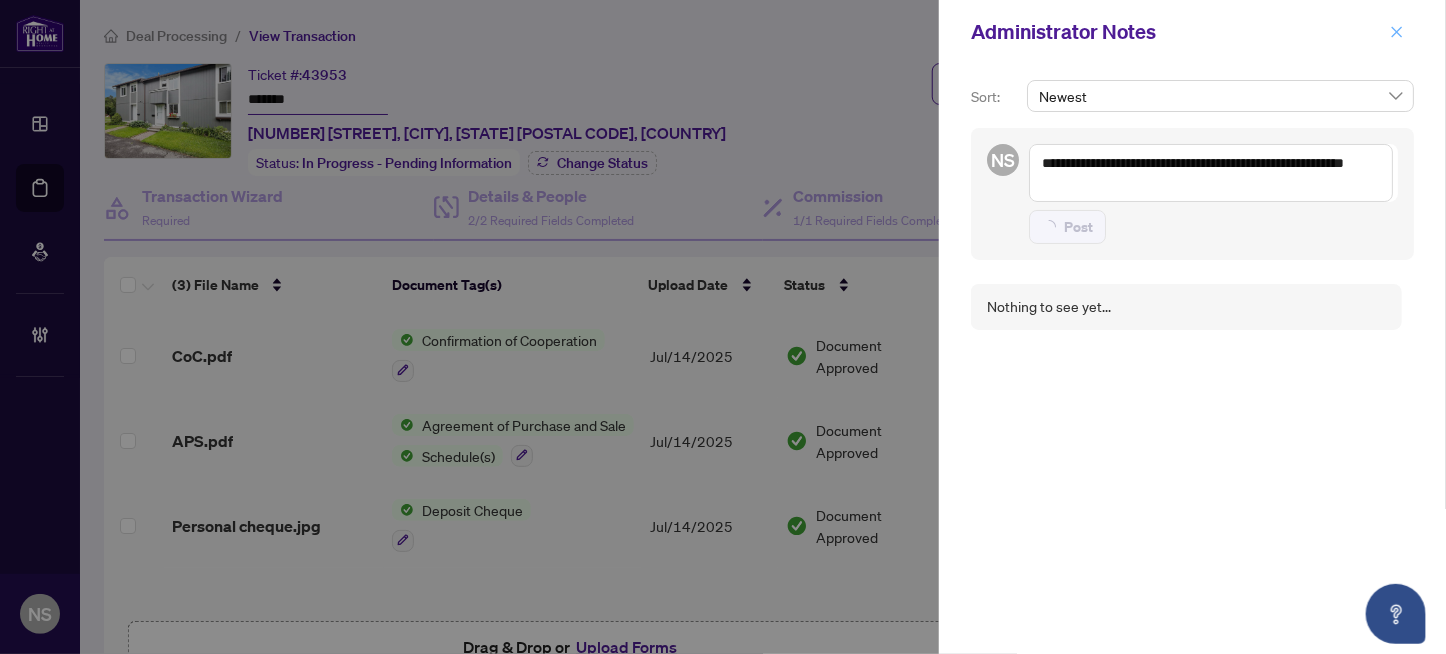 type 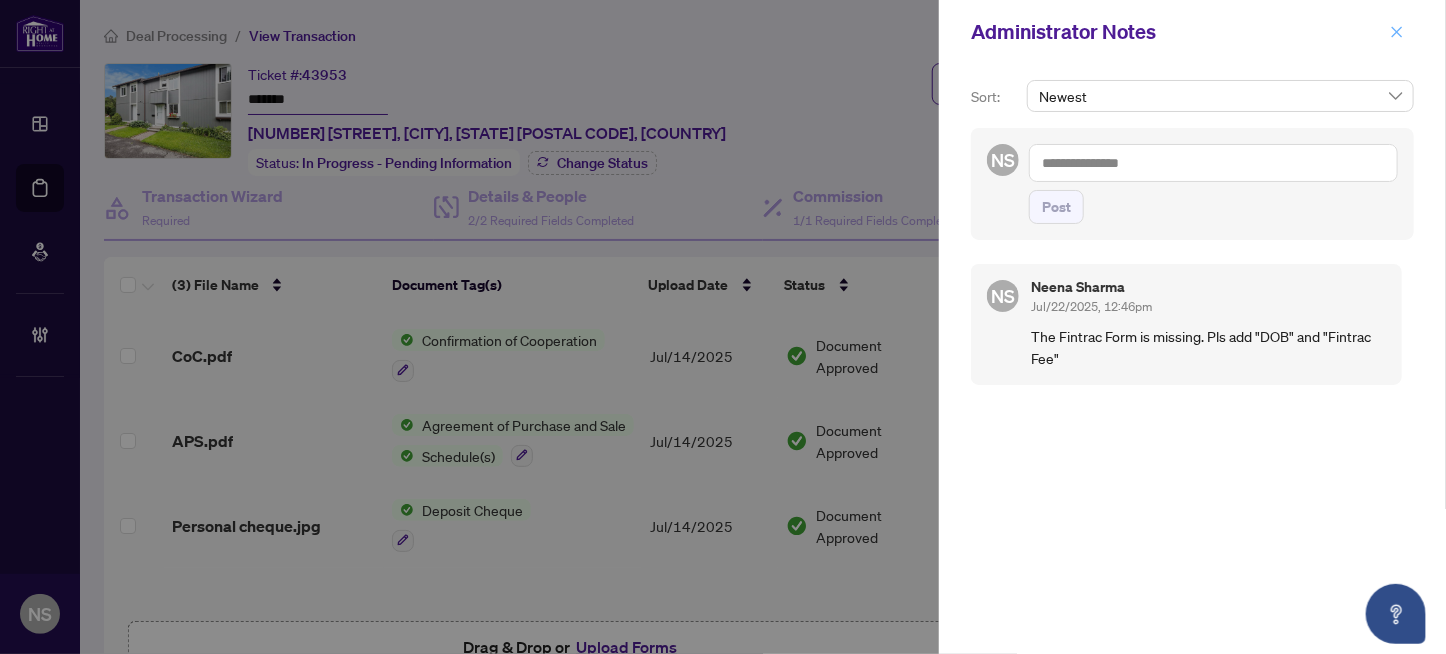 click 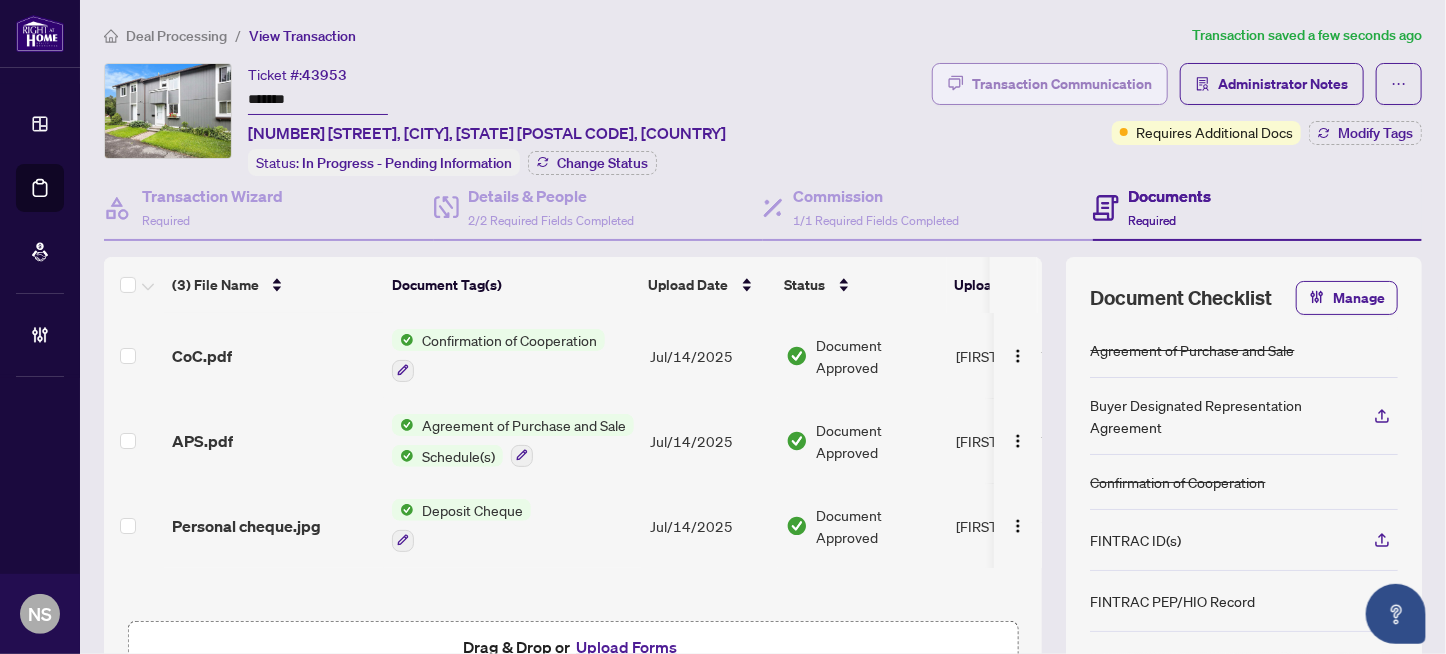 click on "Transaction Communication" at bounding box center [1062, 84] 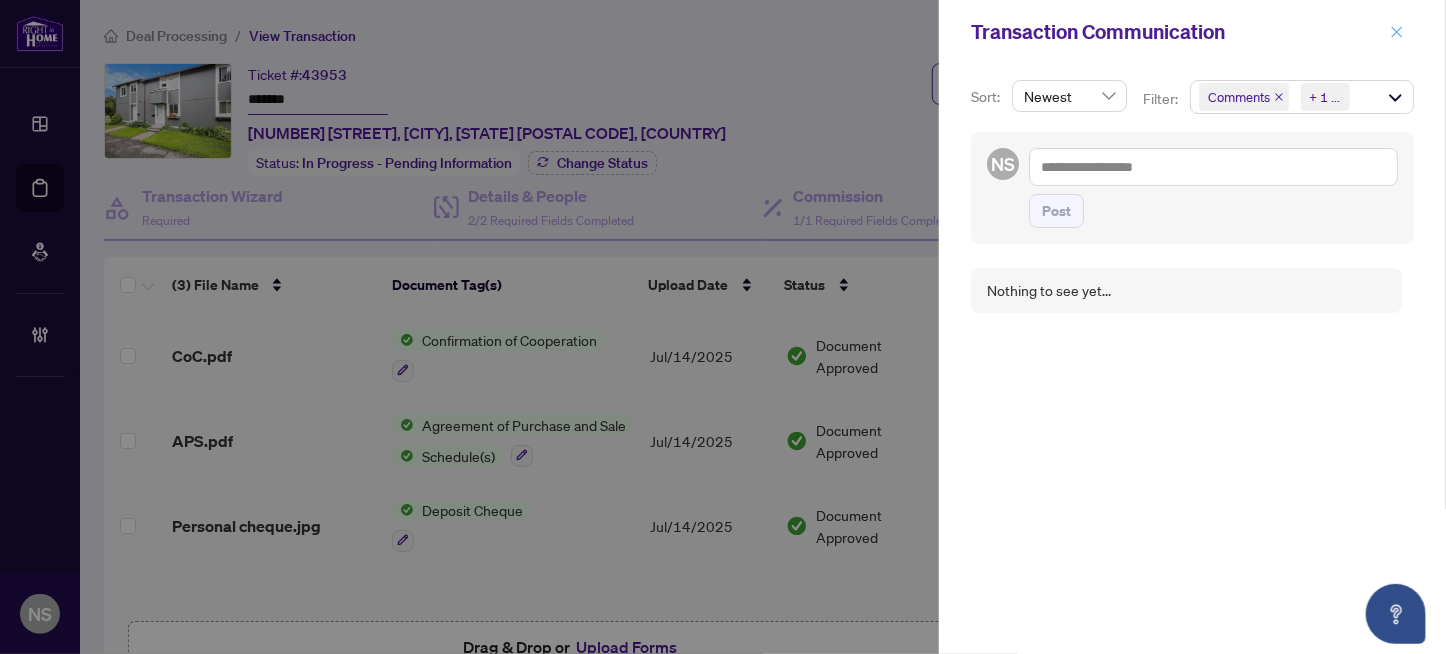 click 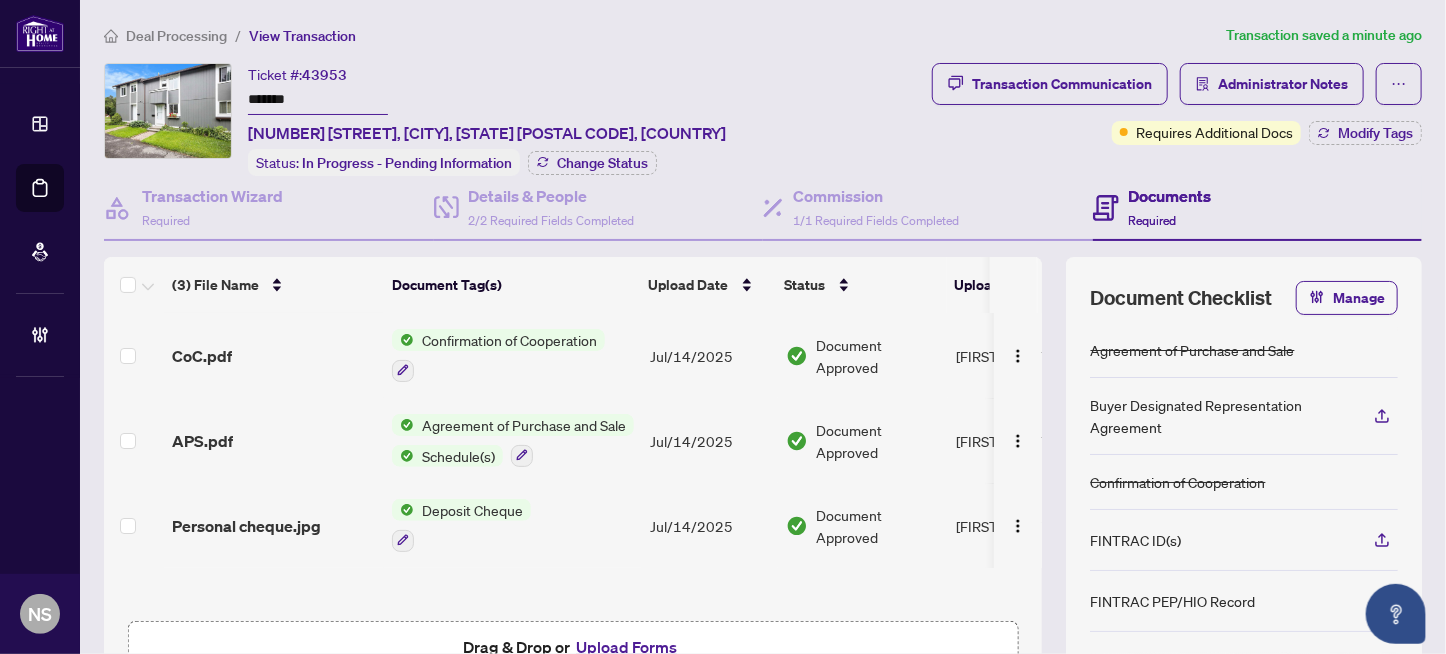 scroll, scrollTop: 0, scrollLeft: 0, axis: both 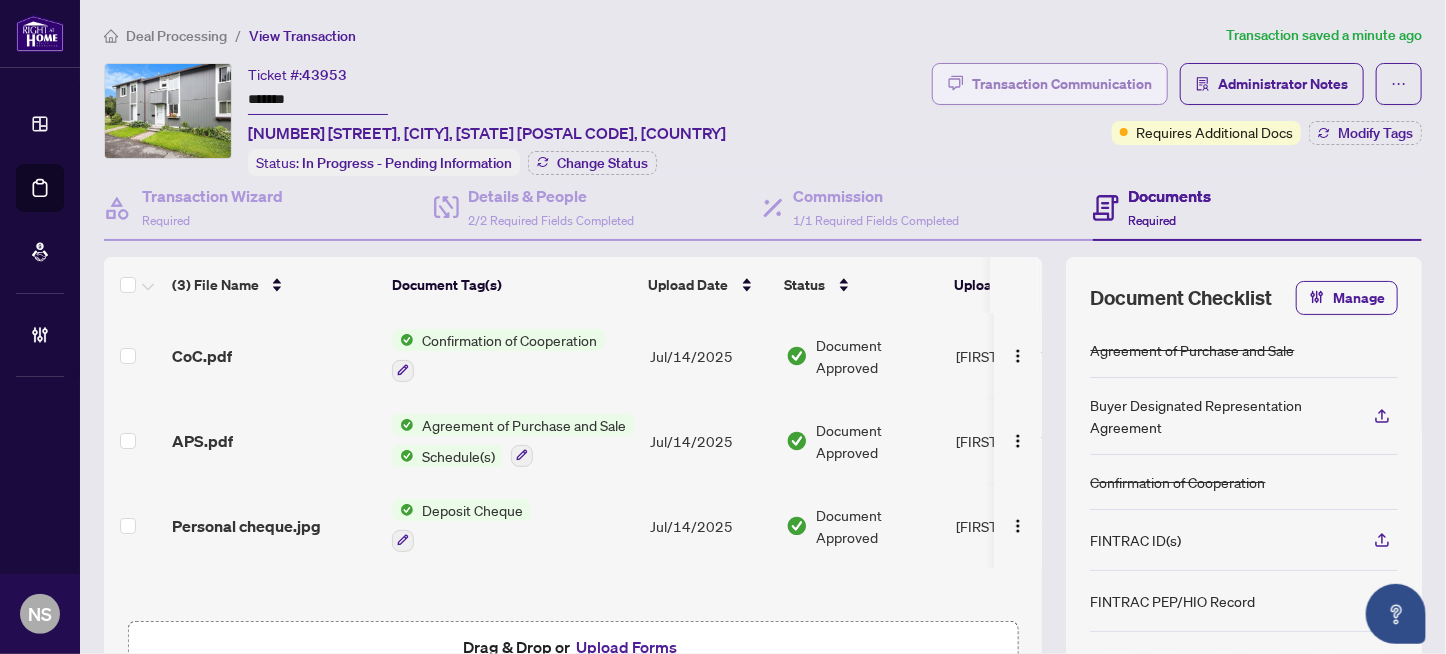 click on "Transaction Communication" at bounding box center (1062, 84) 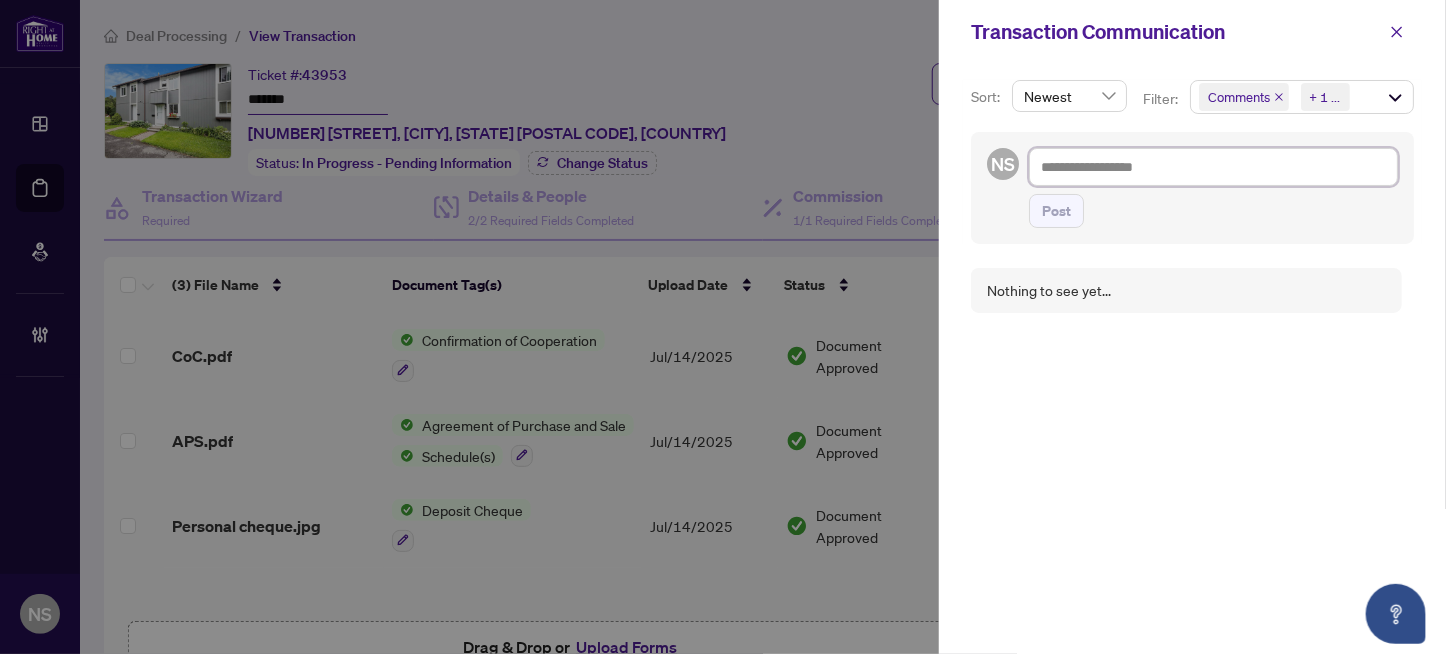 click at bounding box center (1213, 167) 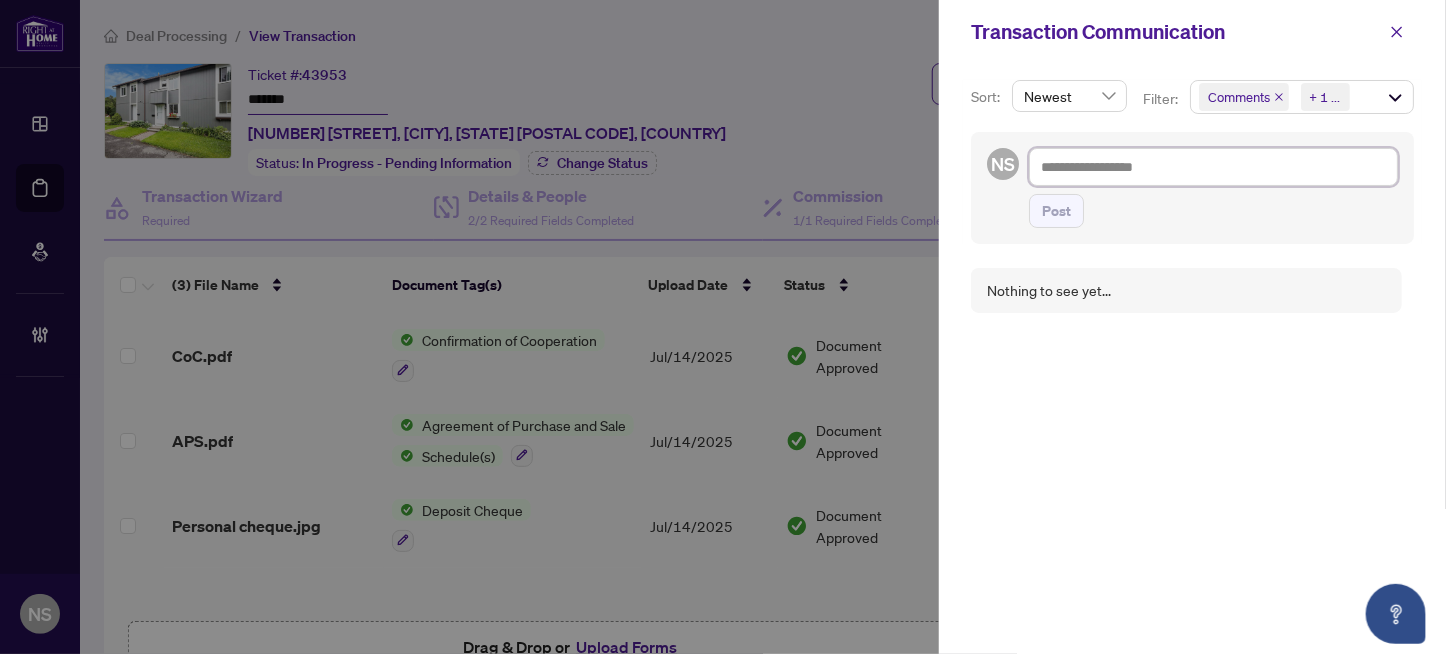 click at bounding box center (1213, 167) 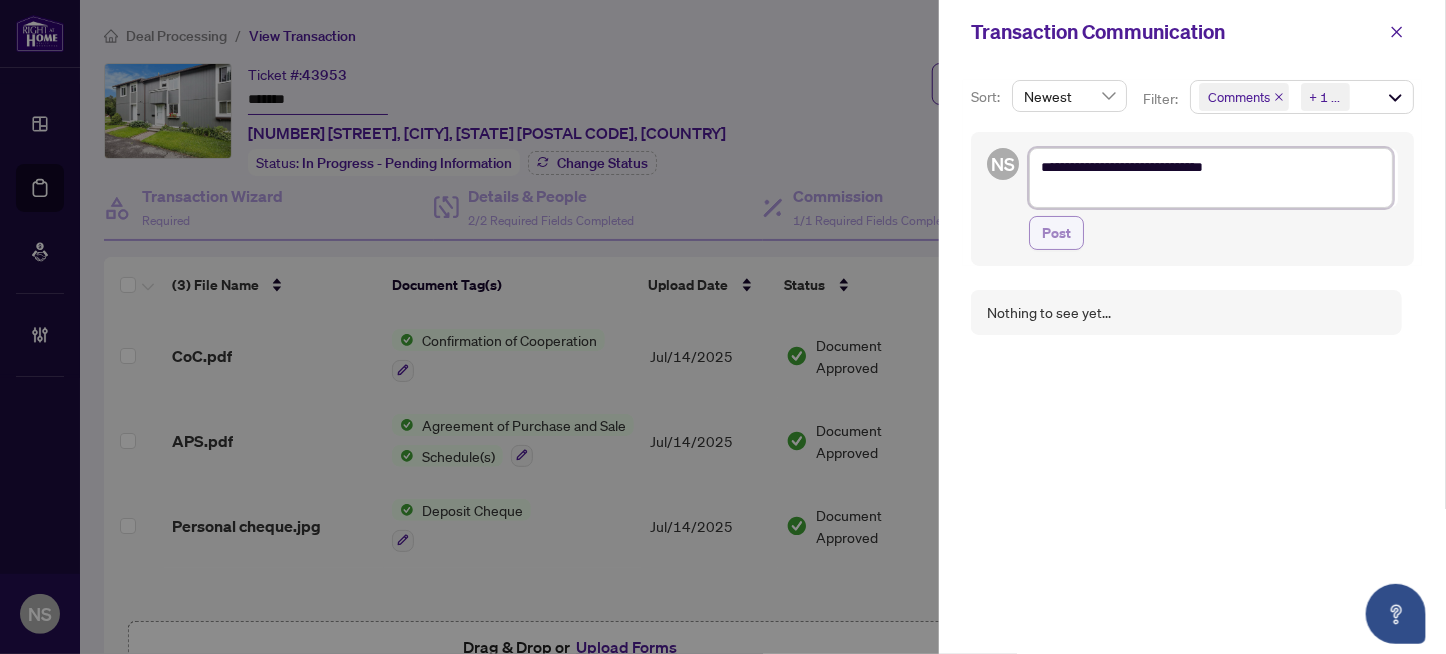 type on "**********" 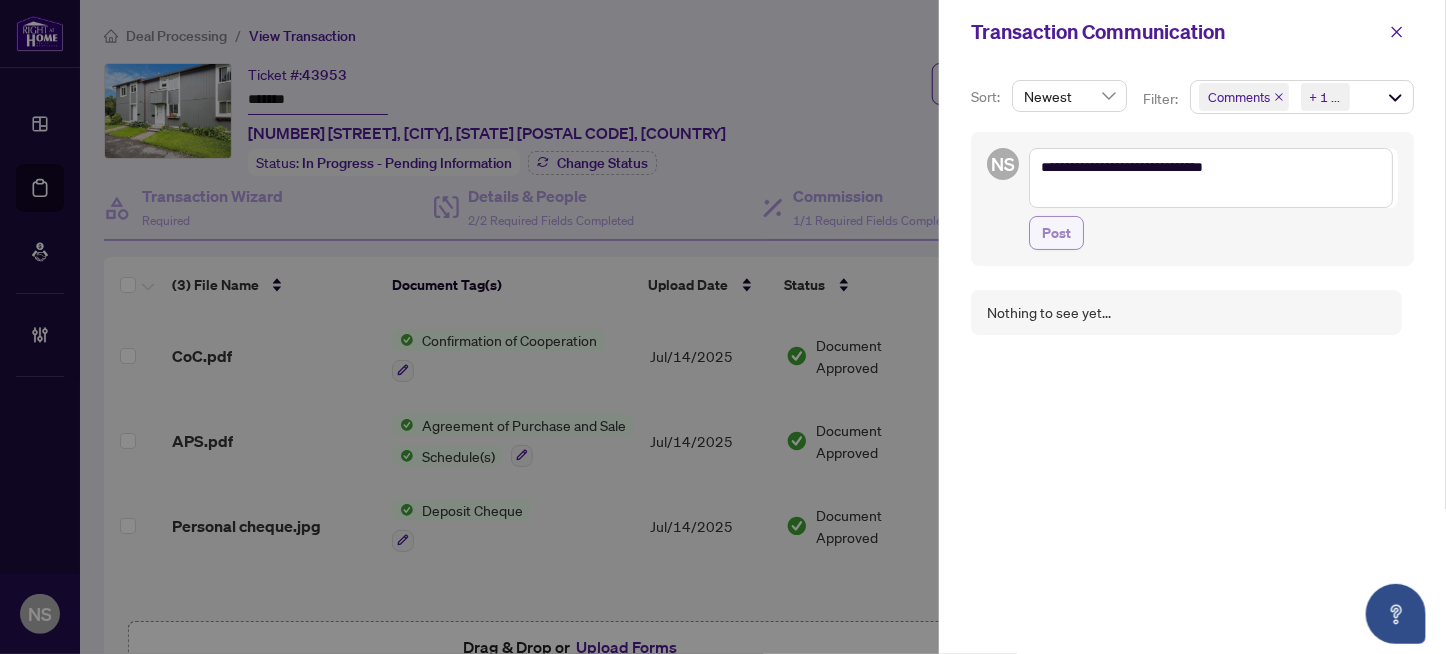 click on "Post" at bounding box center [1056, 233] 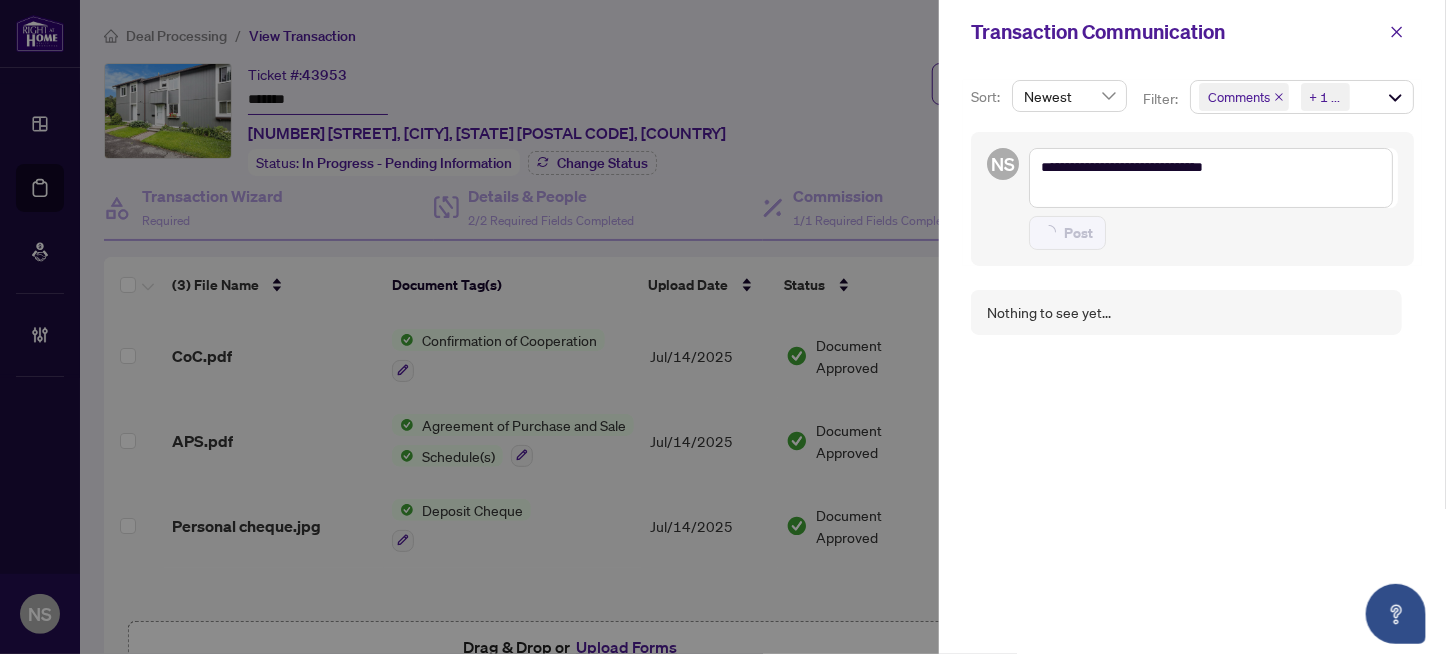 type on "**********" 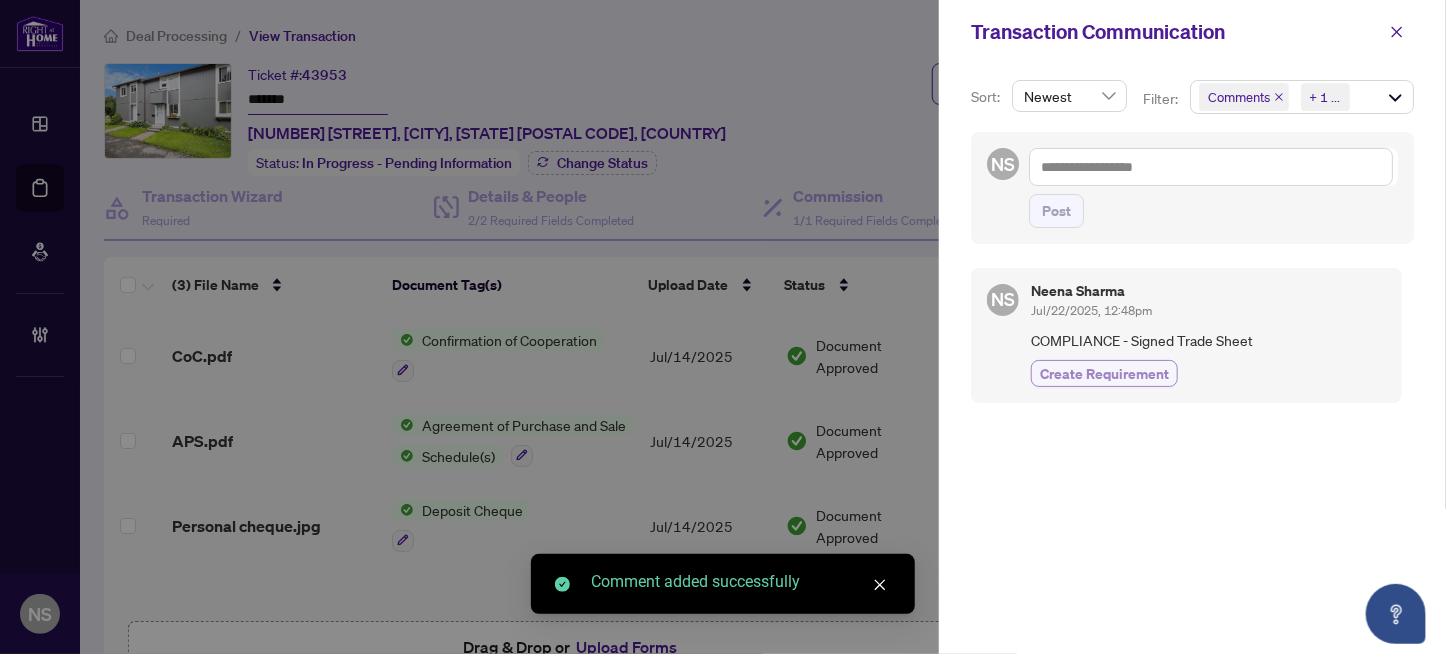click on "Create Requirement" at bounding box center (1104, 373) 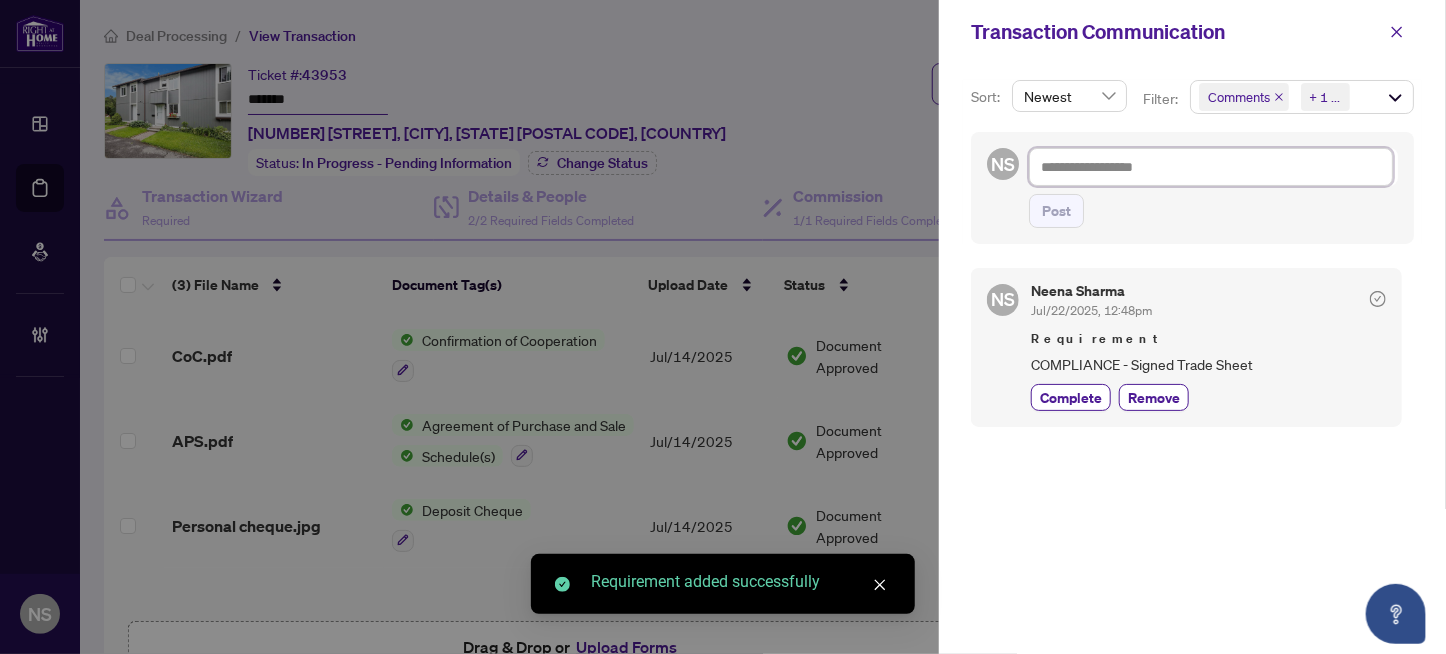 click at bounding box center (1211, 167) 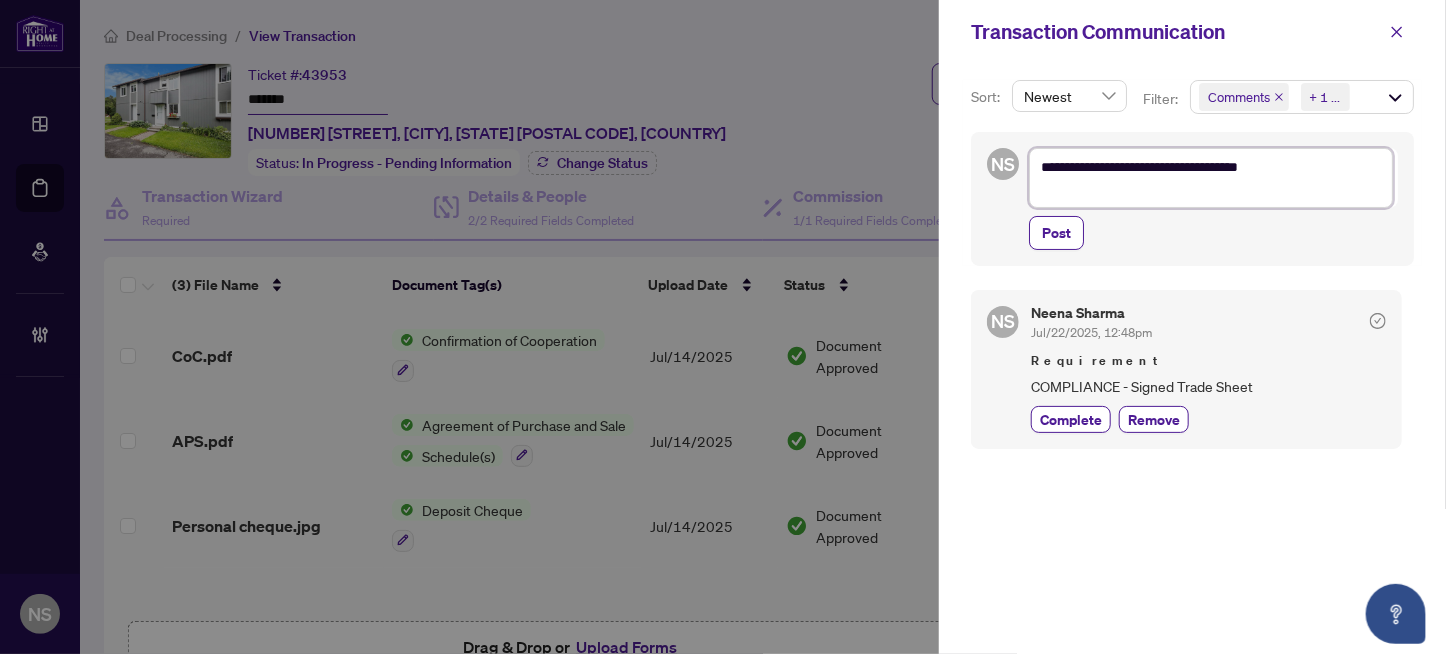 click on "**********" at bounding box center (1211, 178) 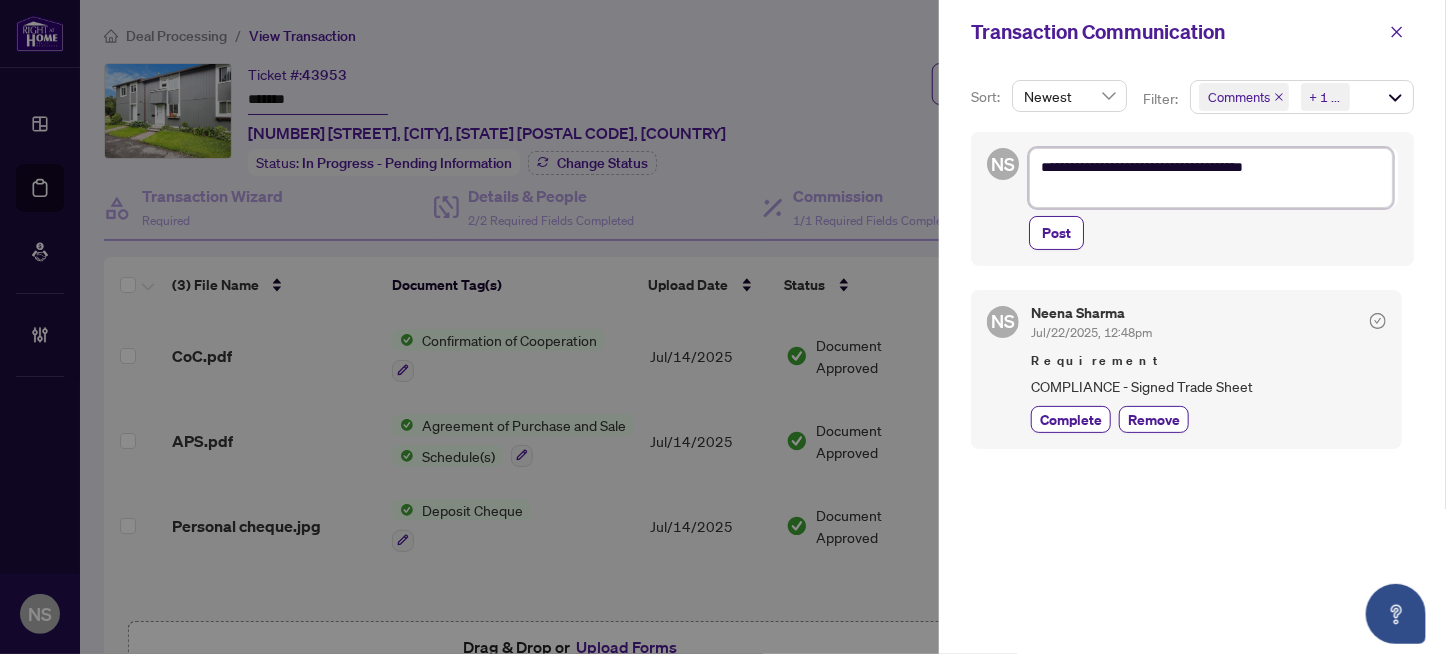 type on "**********" 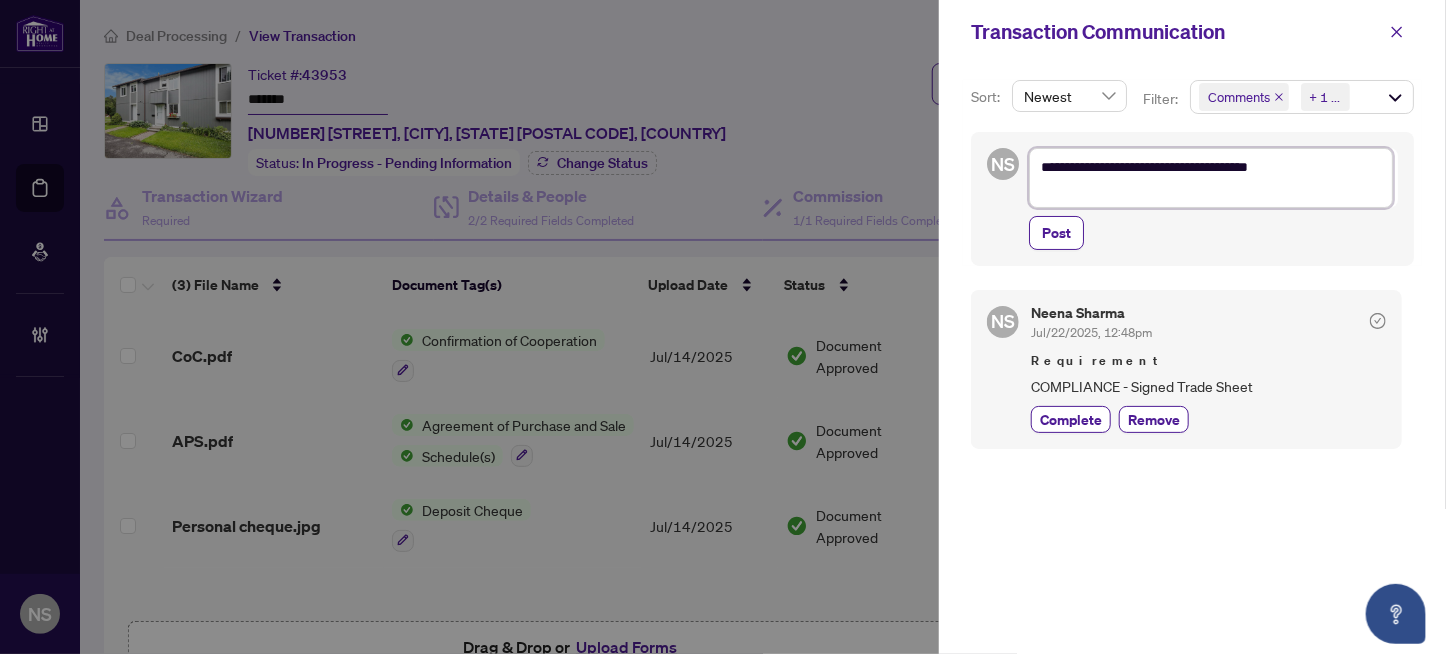 type on "**********" 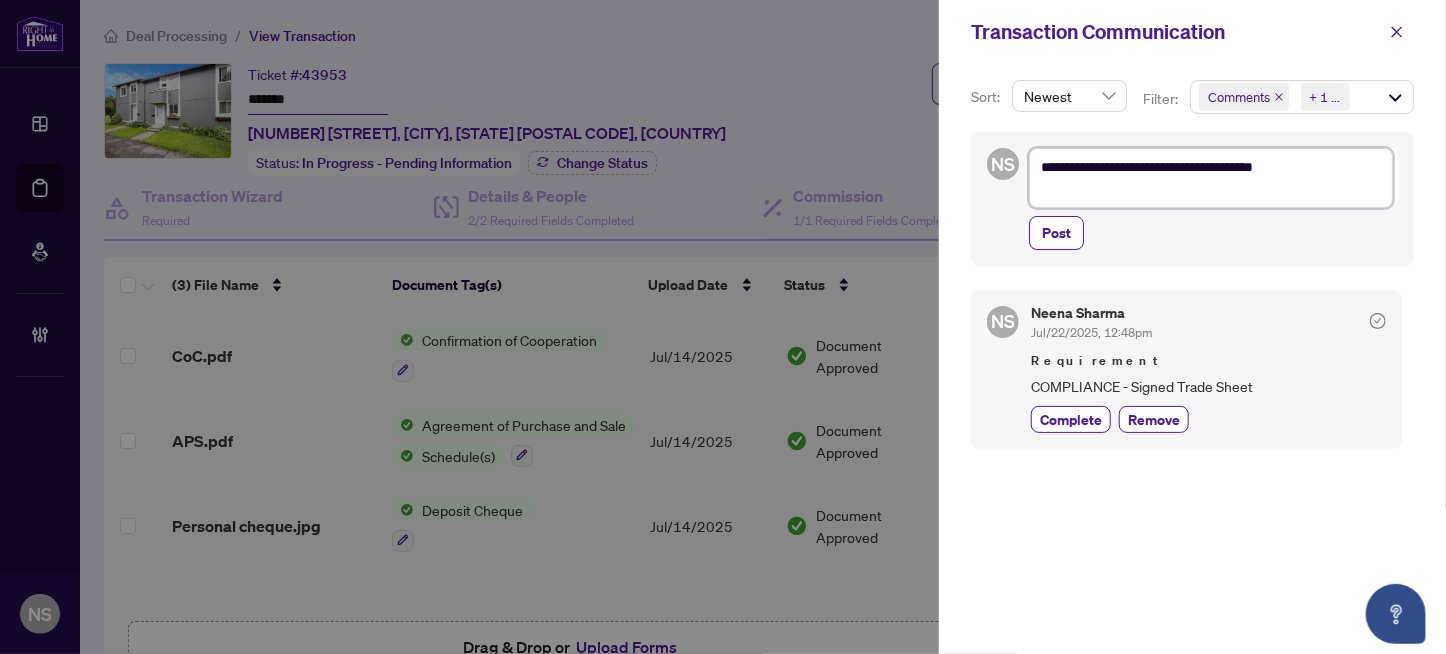 type on "**********" 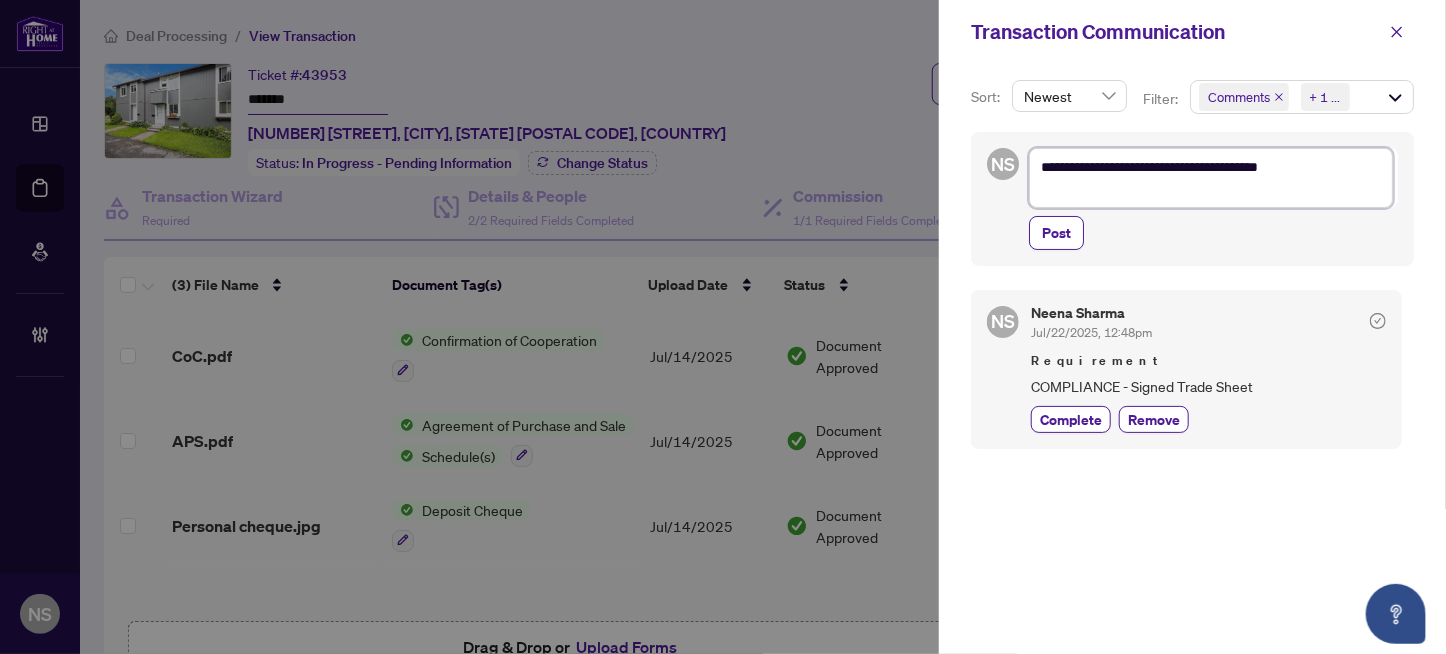 type on "**********" 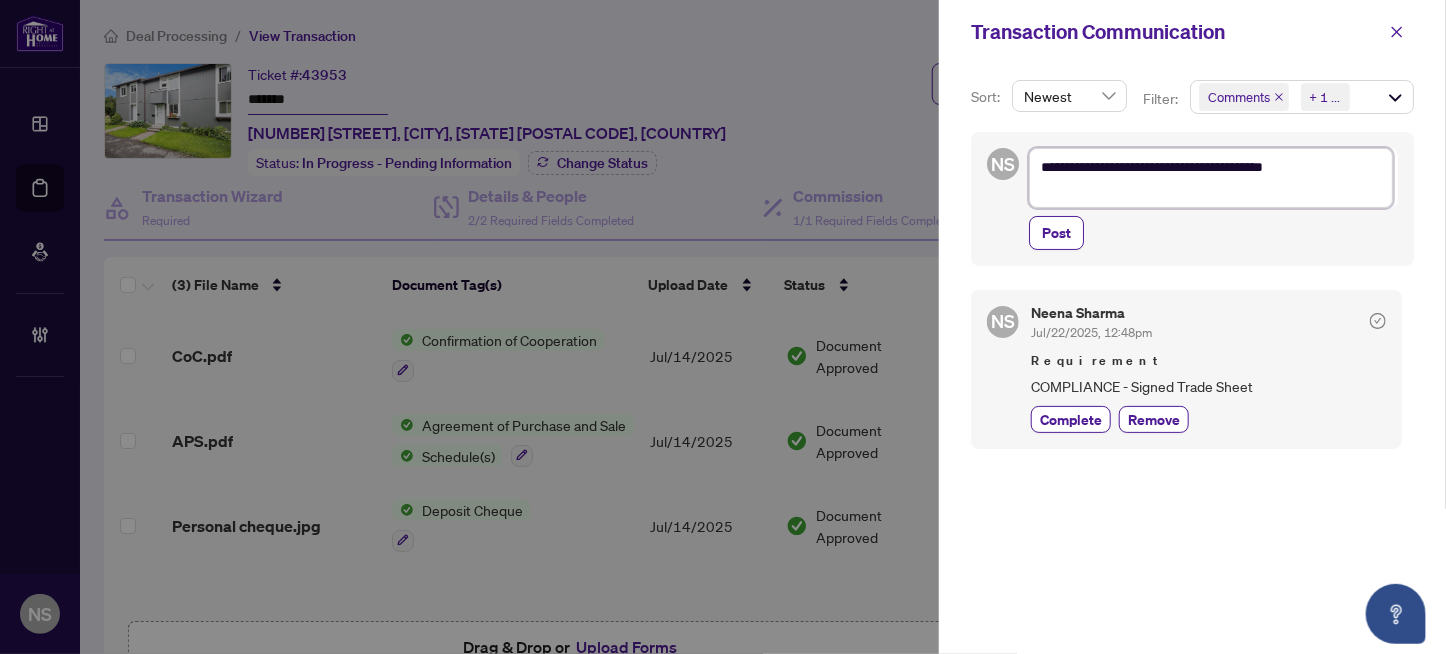 type on "**********" 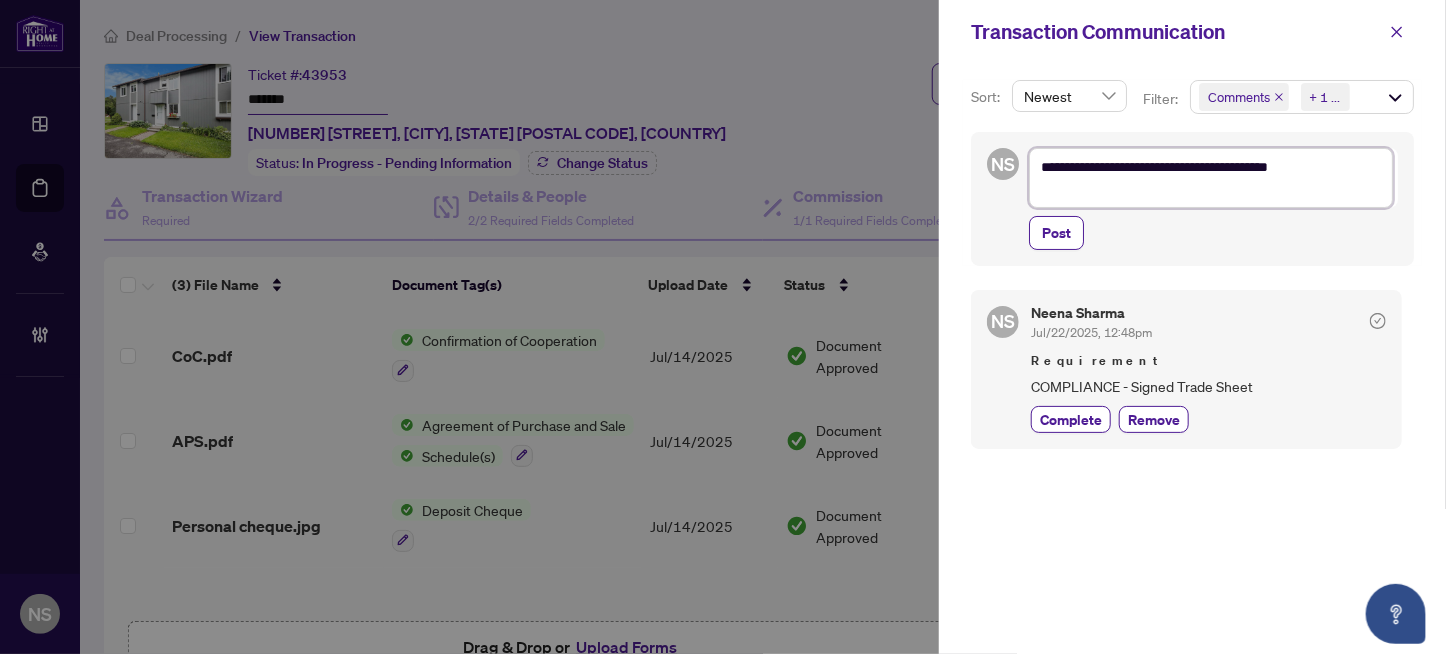 type on "**********" 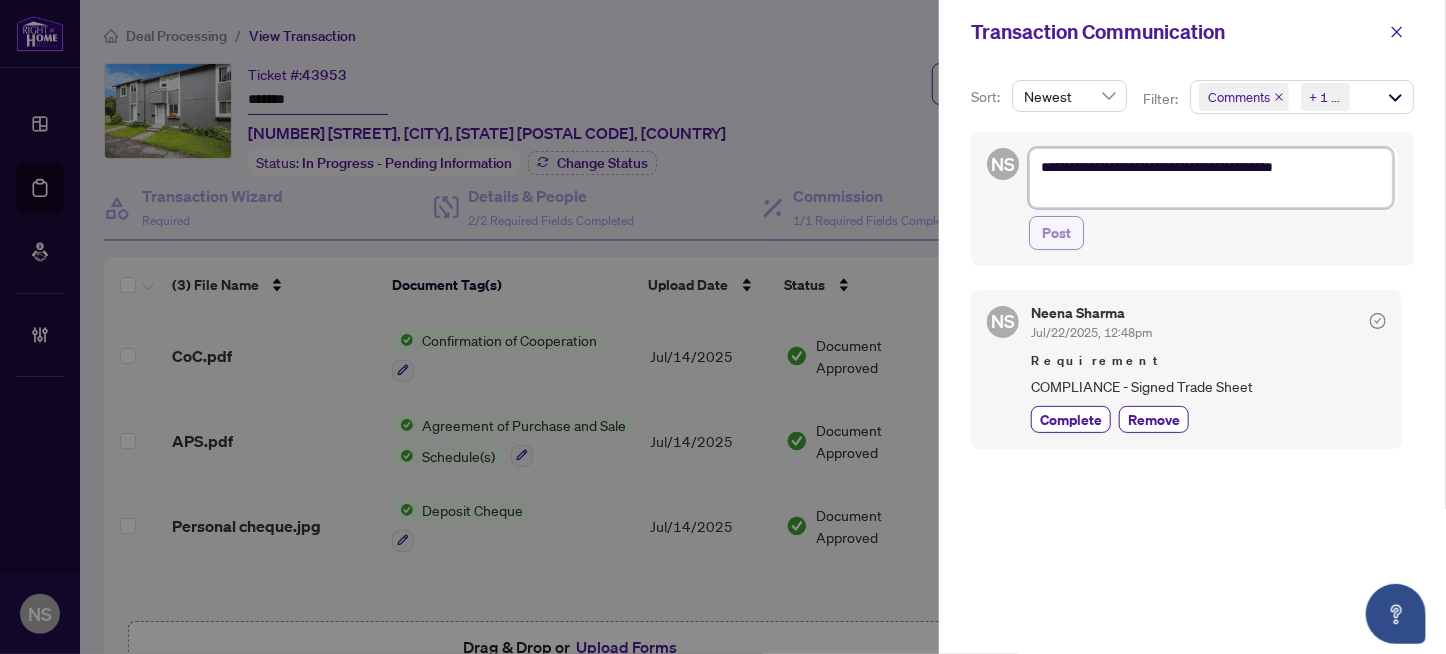 type on "**********" 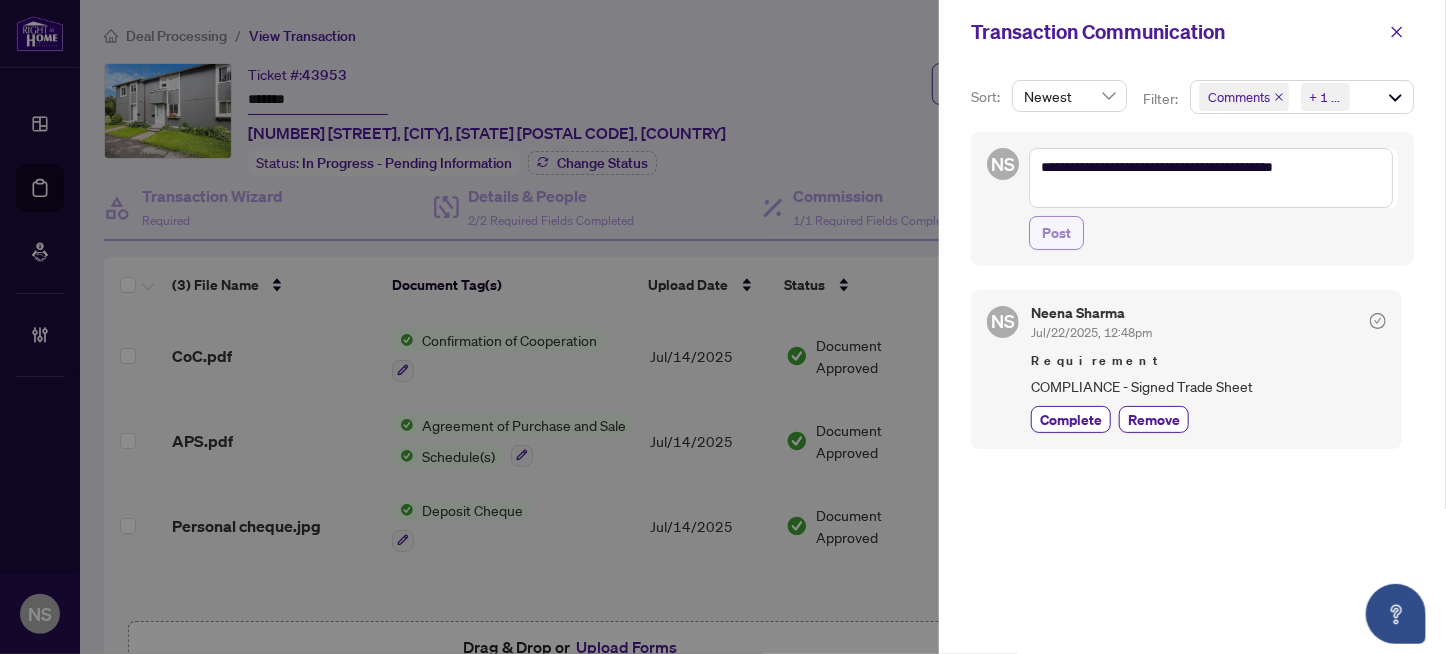 click on "Post" at bounding box center (1056, 233) 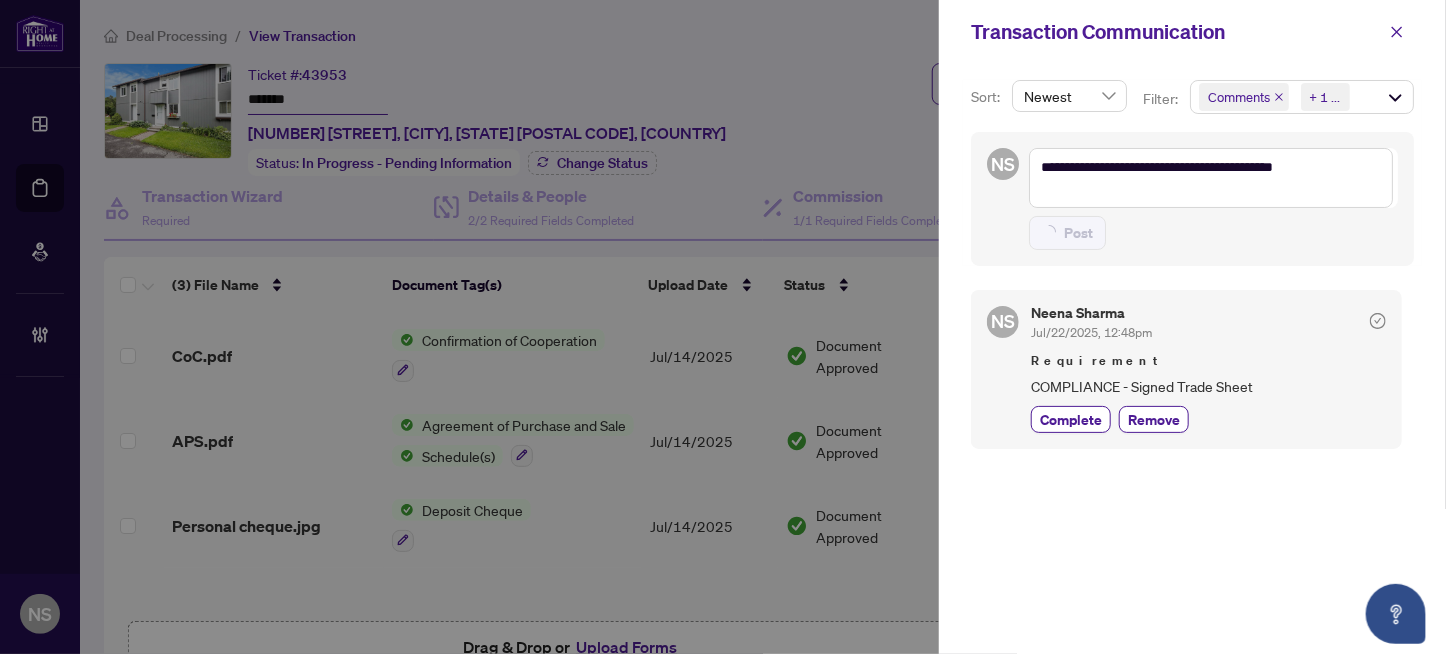 type on "**********" 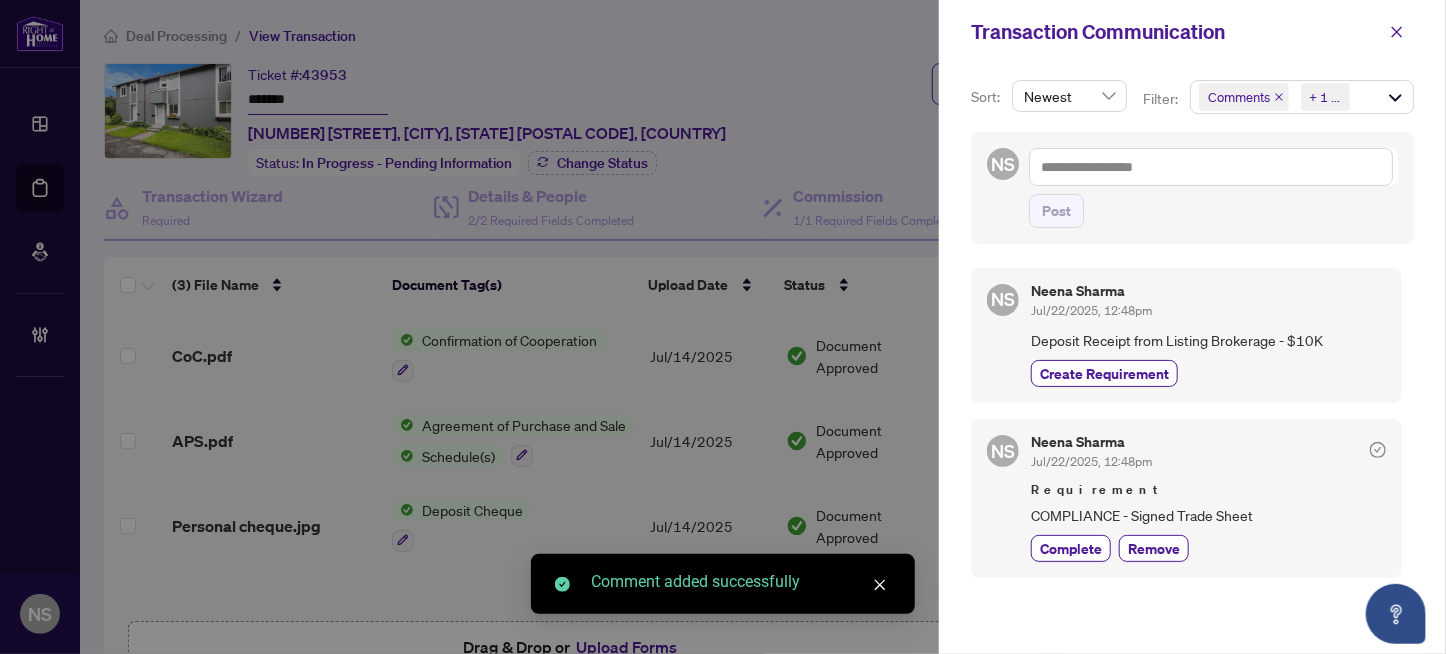 drag, startPoint x: 1114, startPoint y: 369, endPoint x: 1444, endPoint y: 287, distance: 340.03528 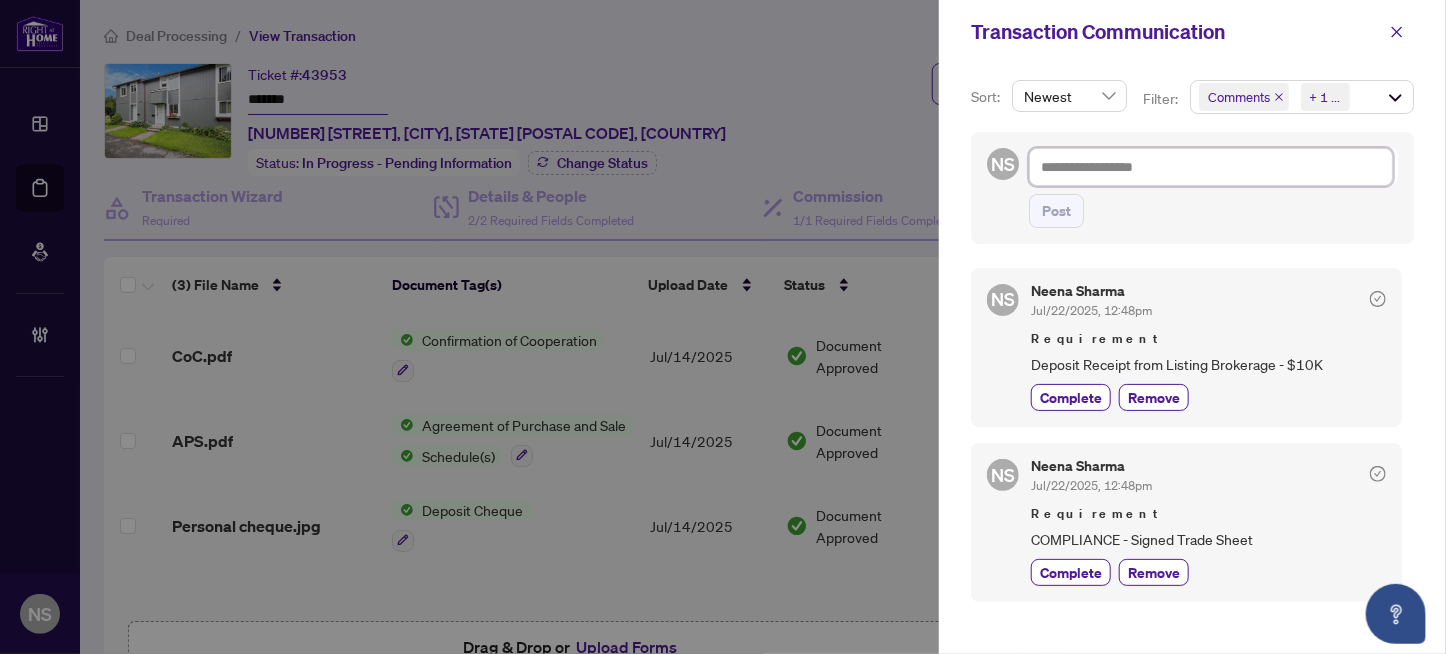 click at bounding box center [1211, 167] 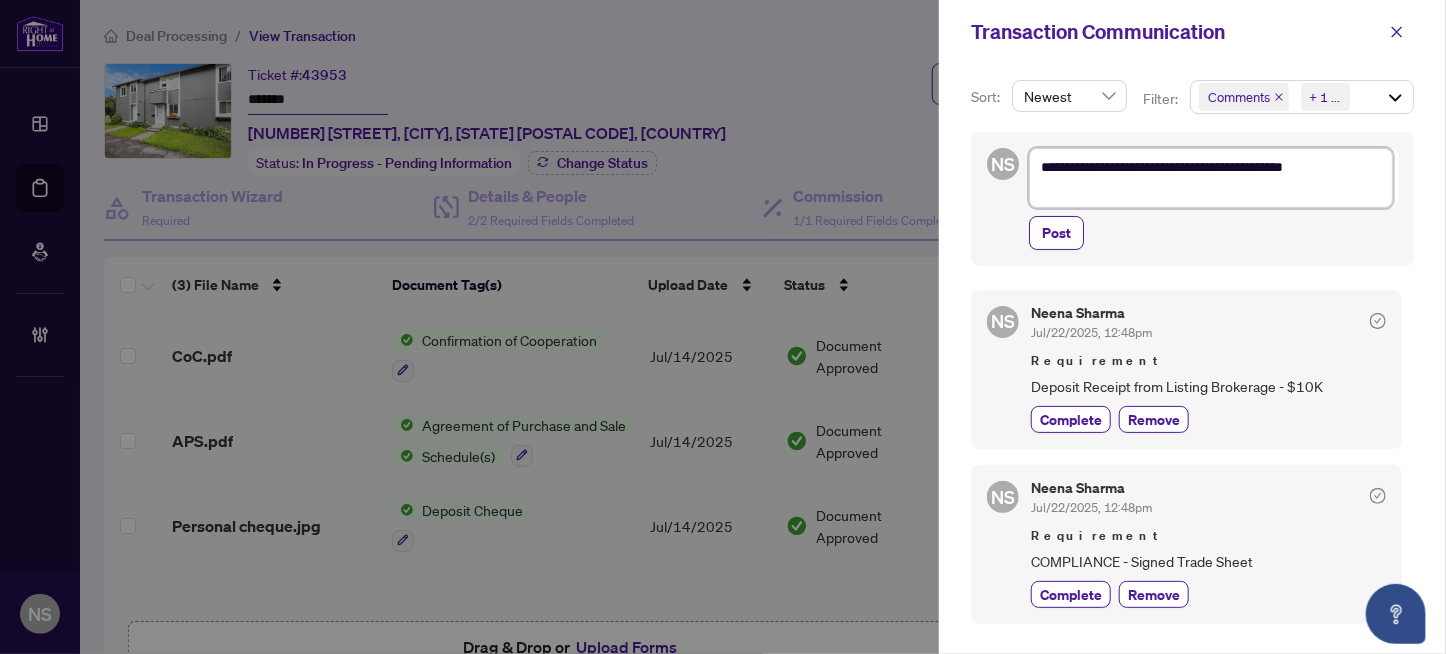 click on "**********" at bounding box center (1211, 178) 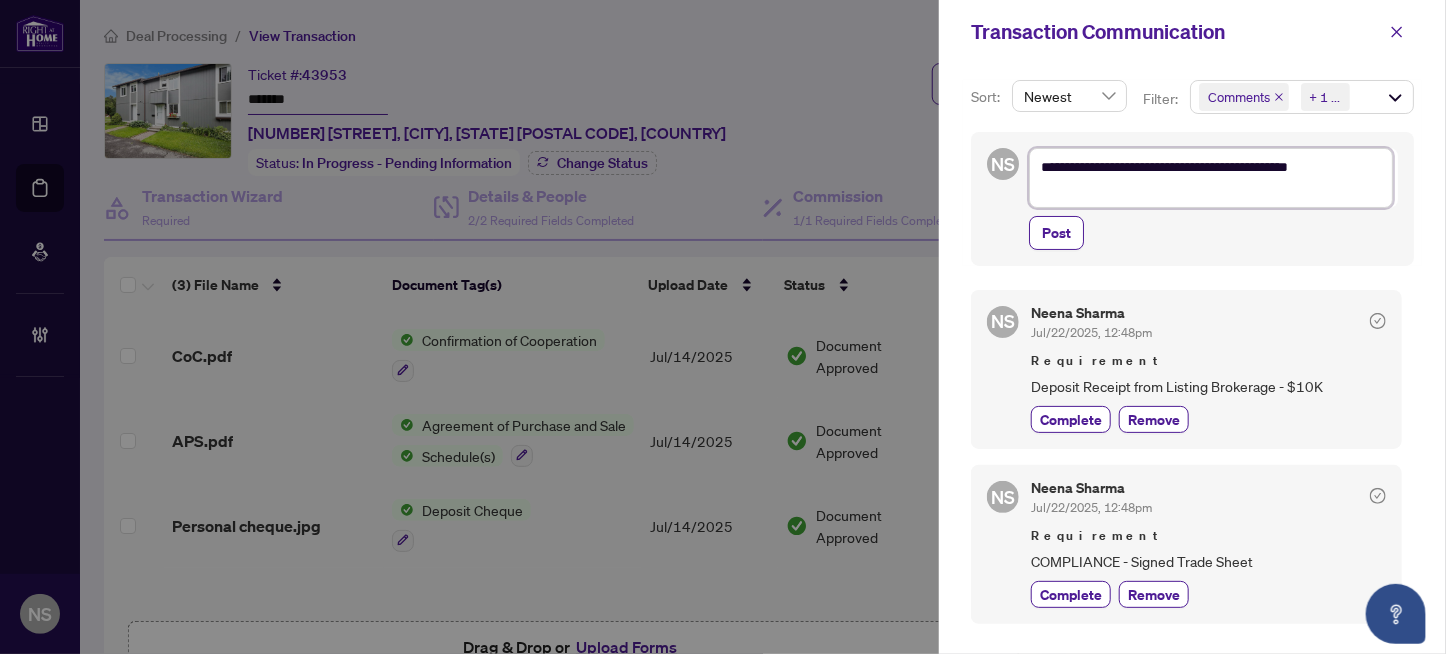 type on "**********" 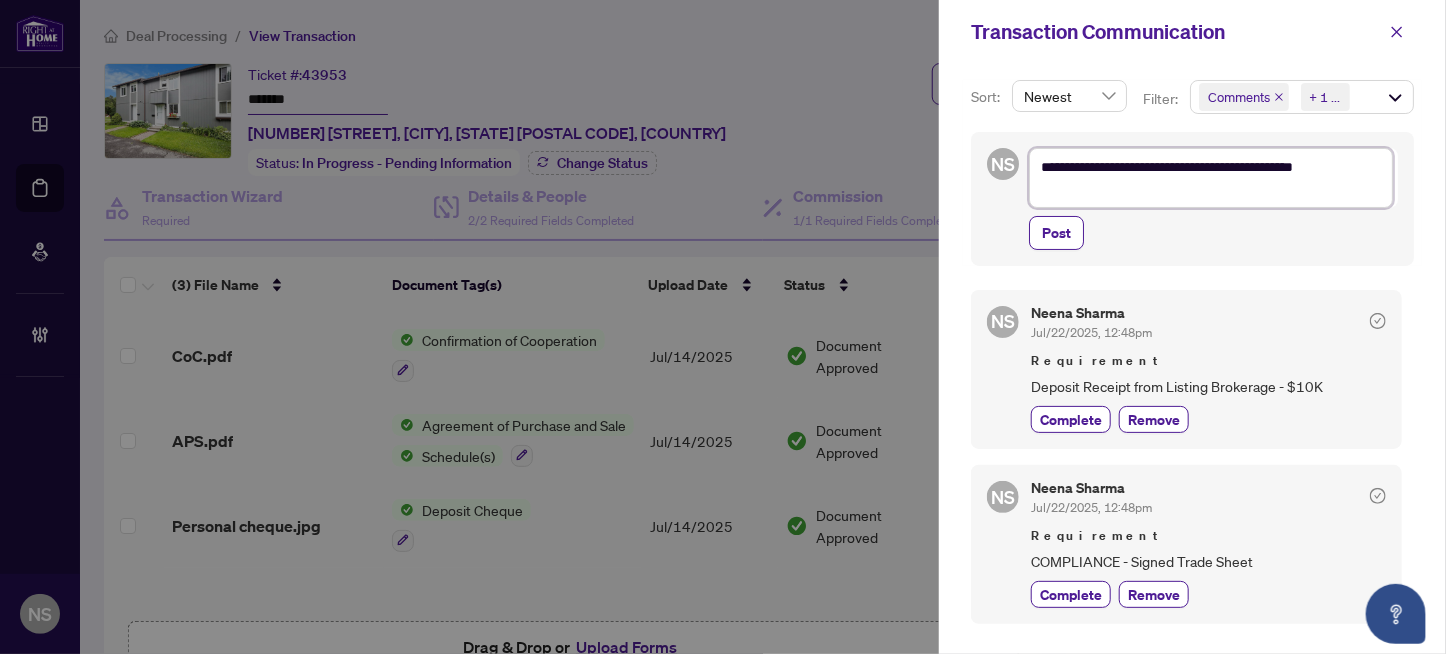 type on "**********" 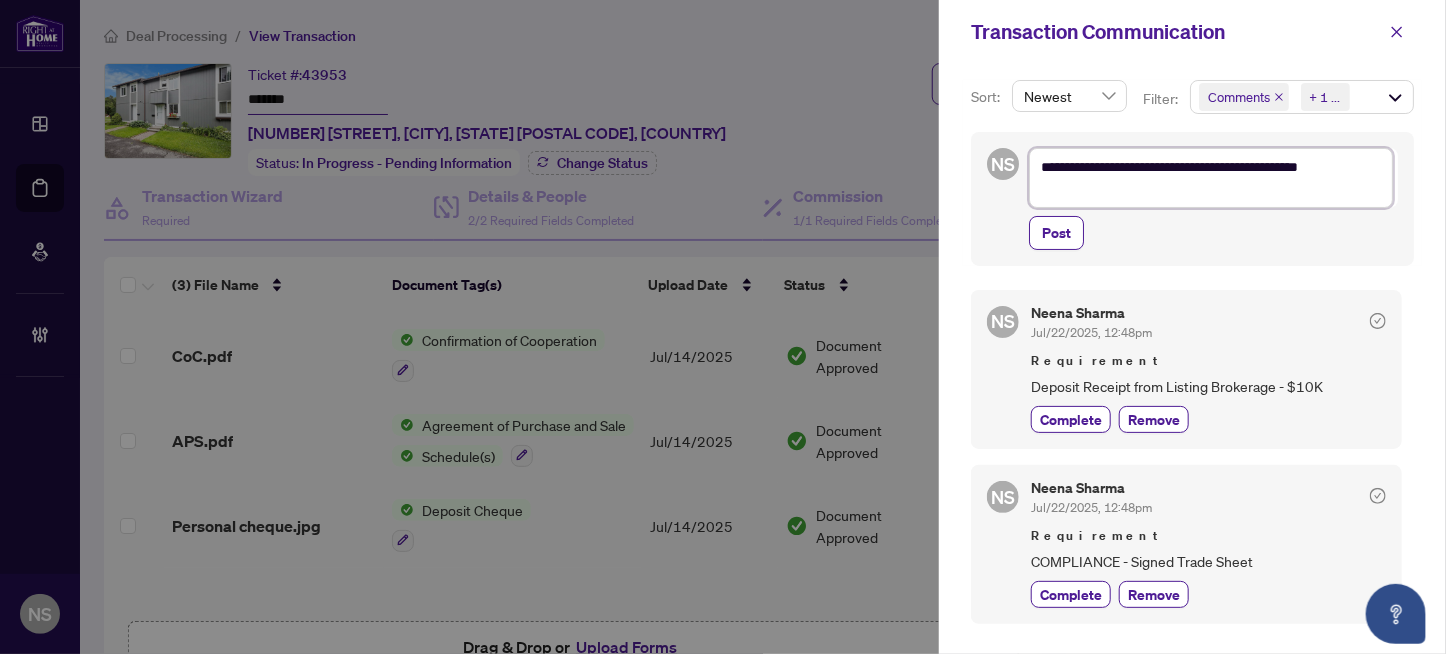 type on "**********" 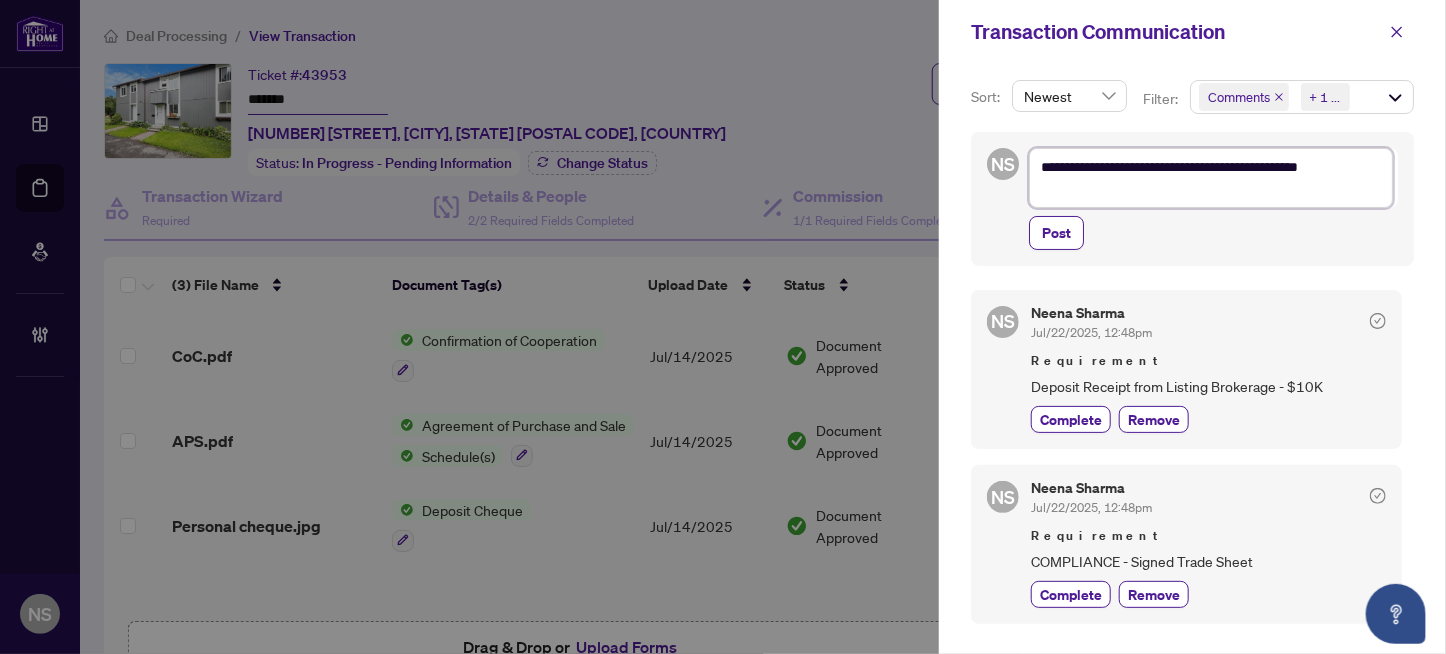 type on "**********" 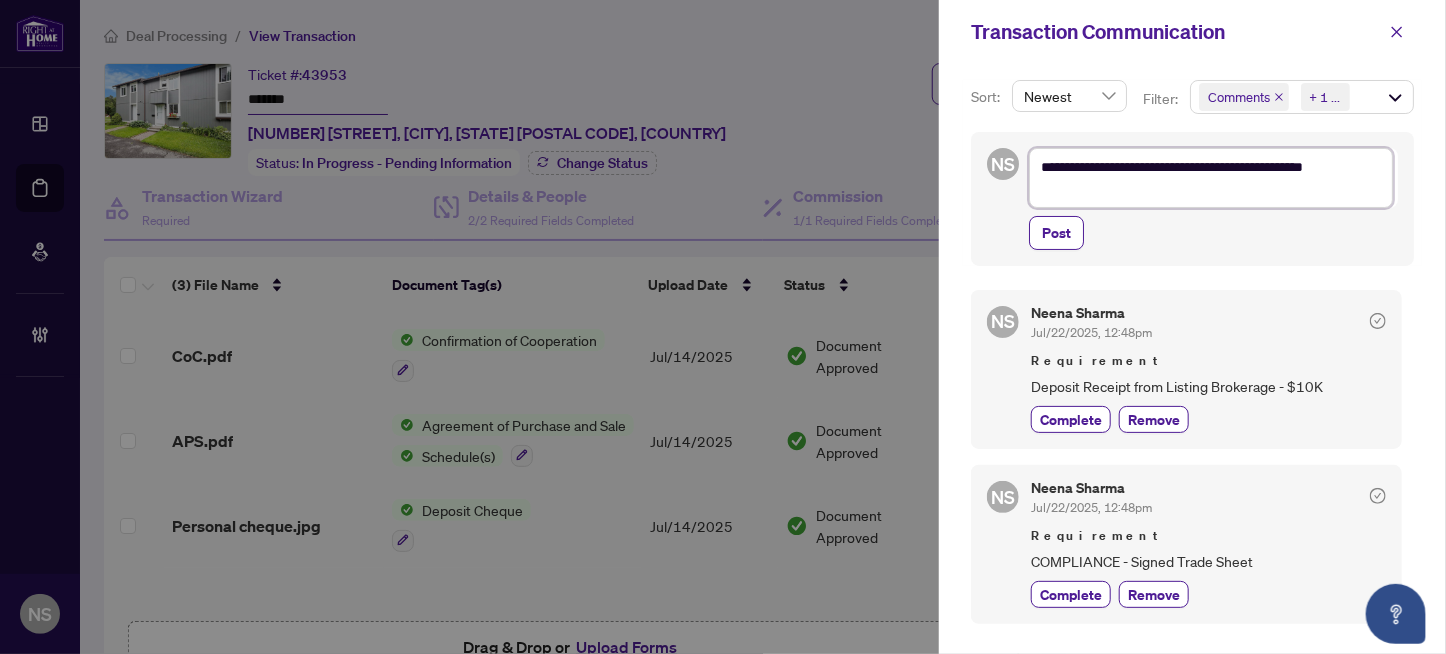 type on "**********" 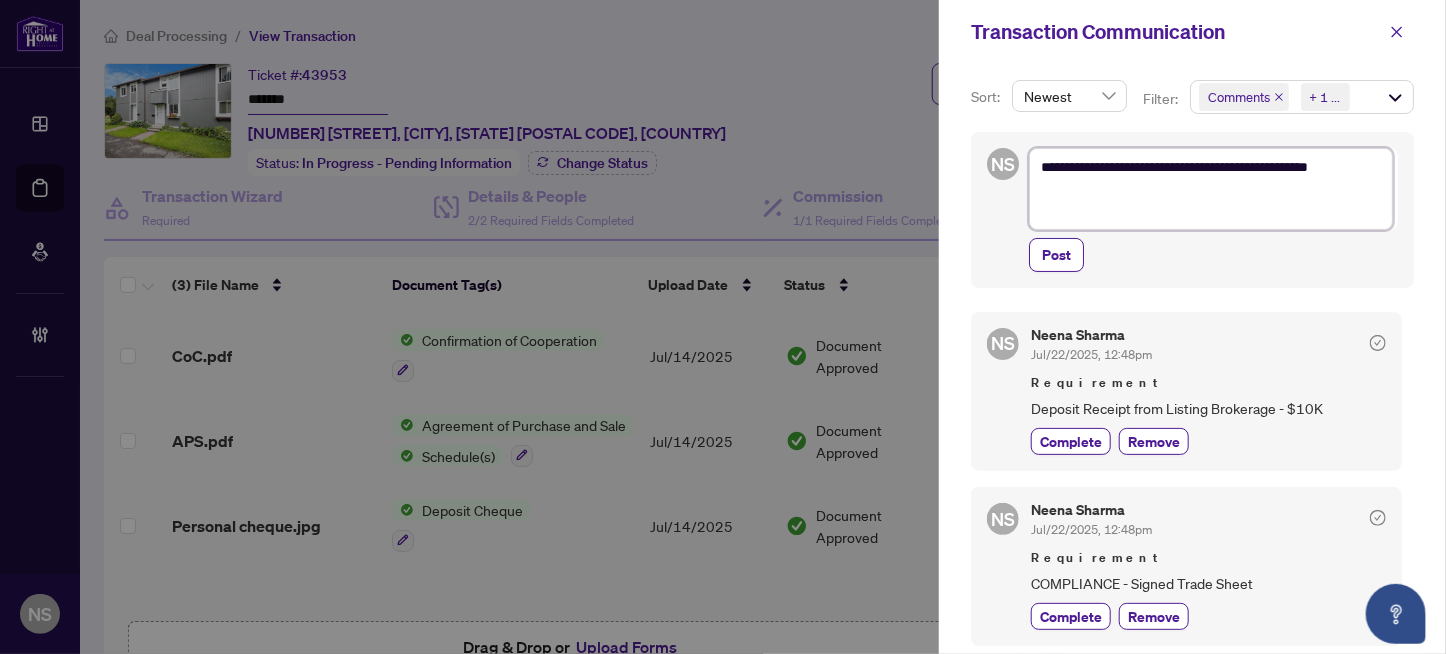 type on "**********" 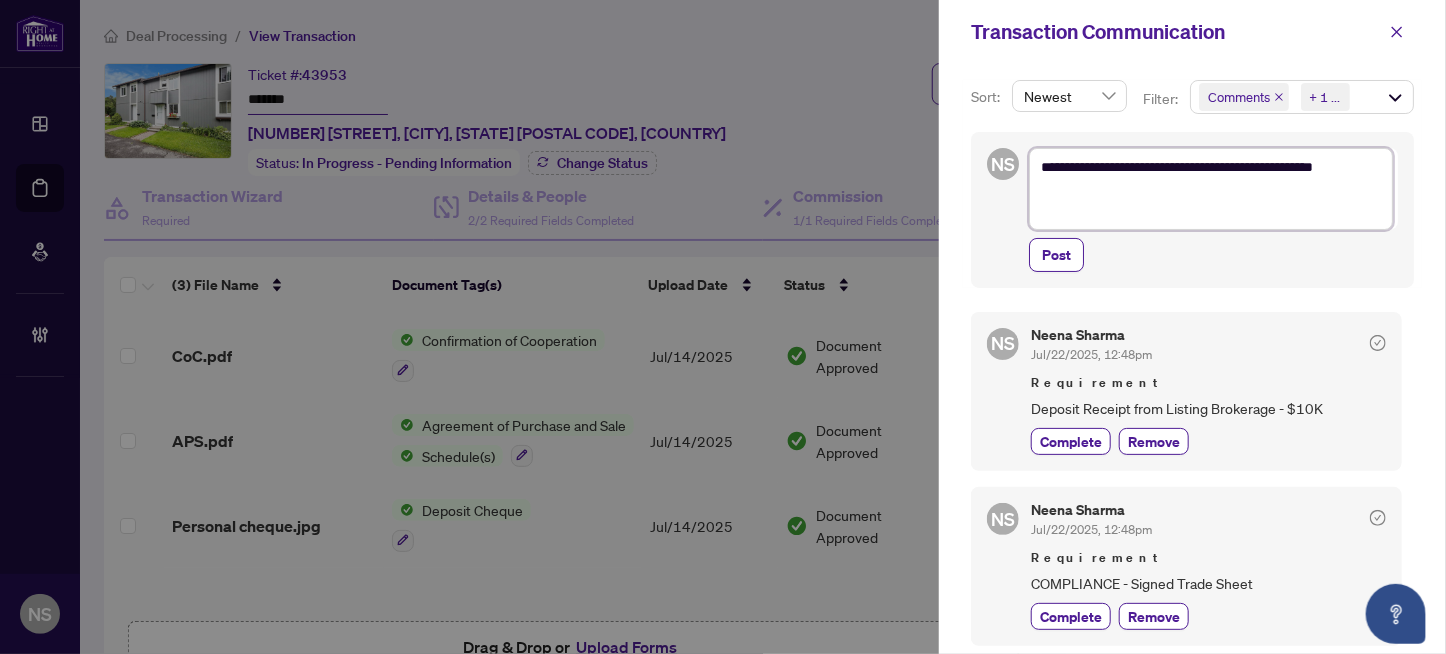 type on "**********" 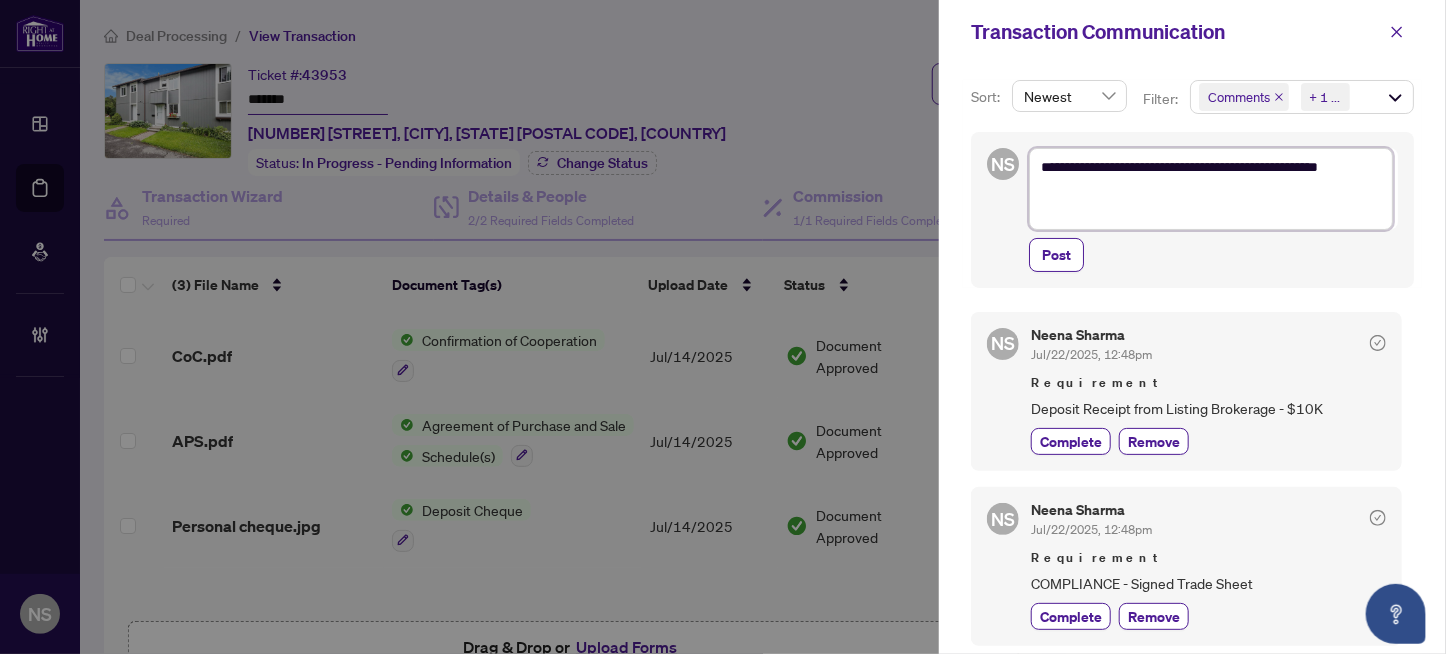 type on "**********" 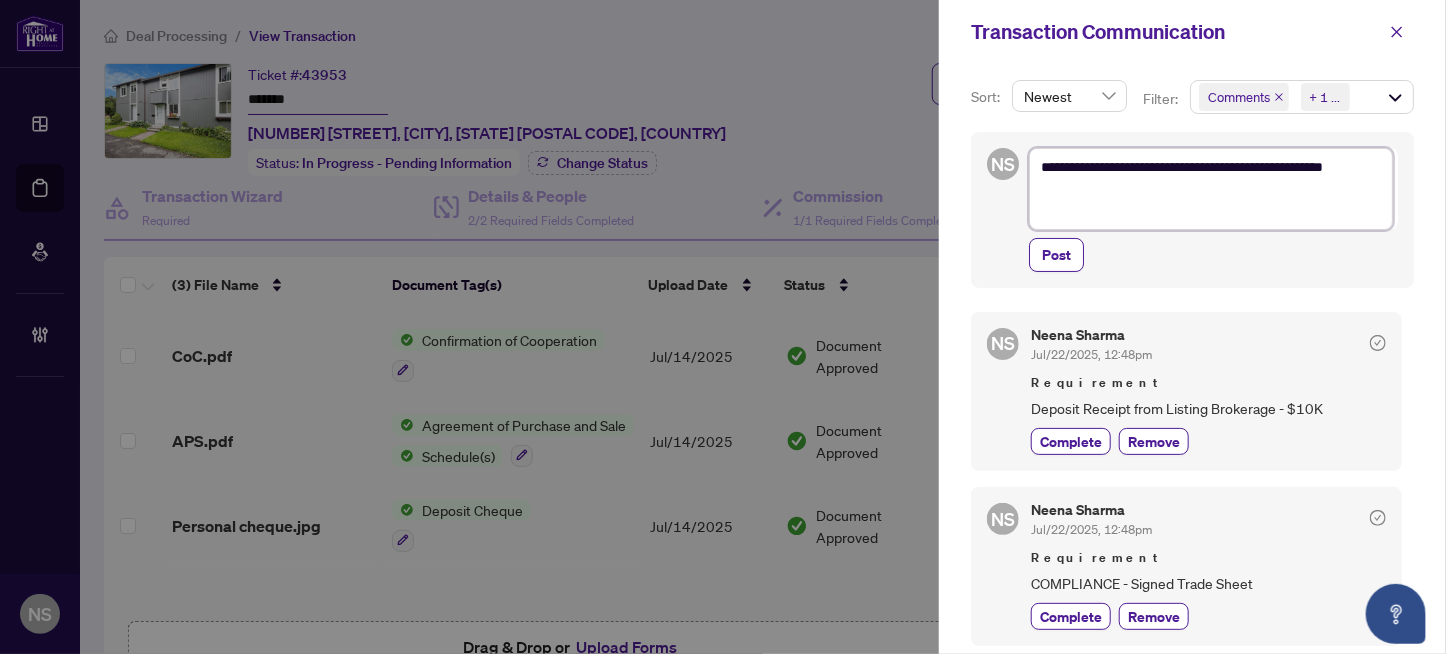 type on "**********" 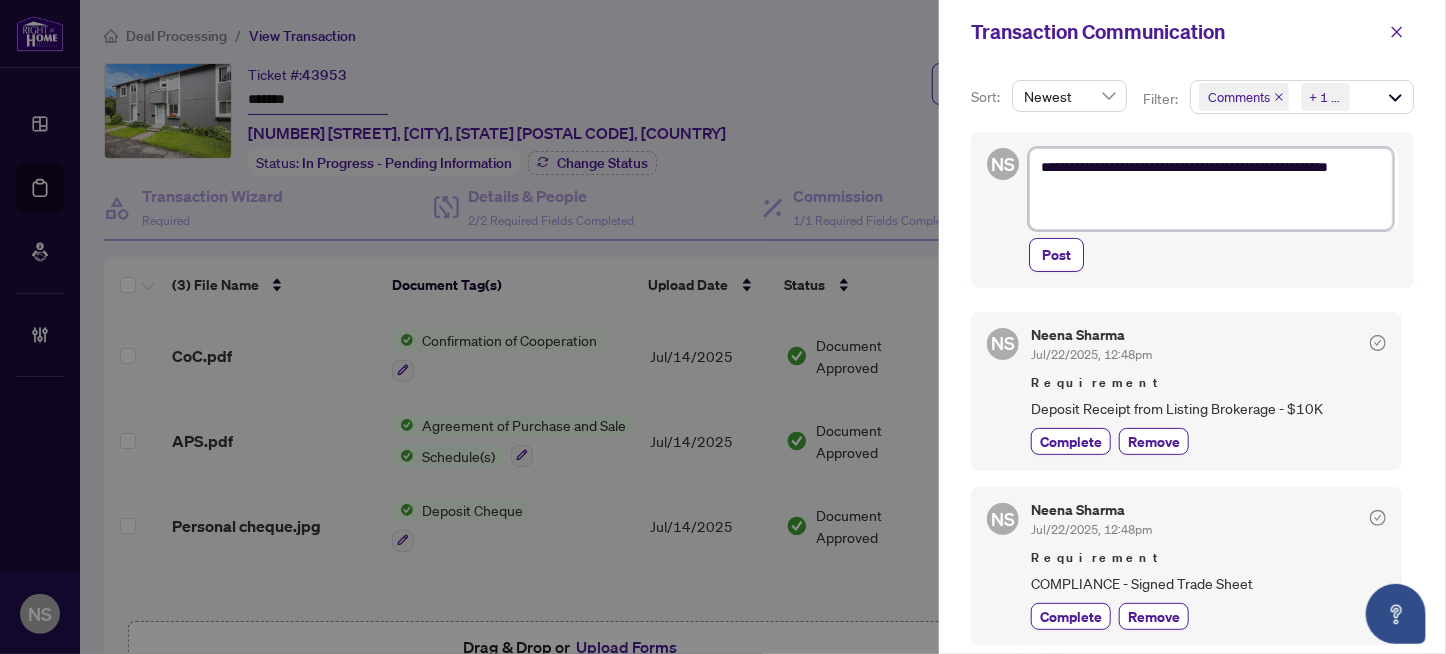 type on "**********" 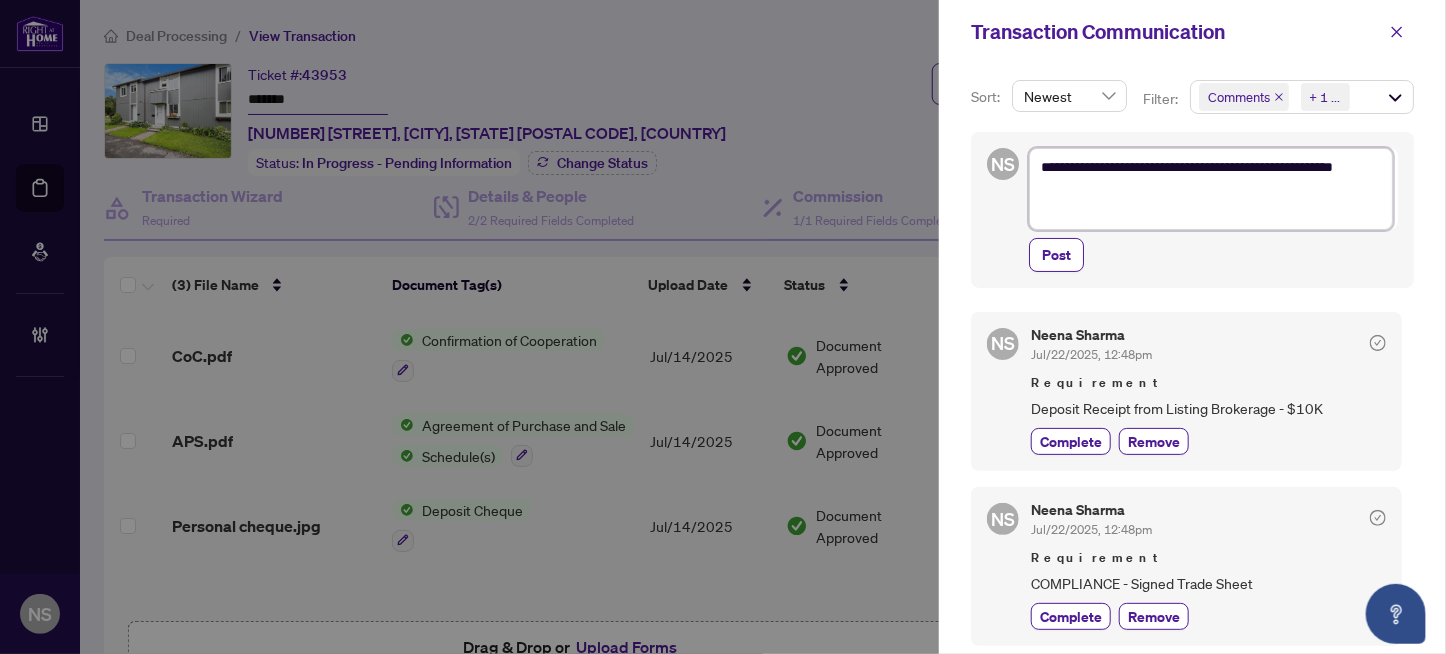 type on "**********" 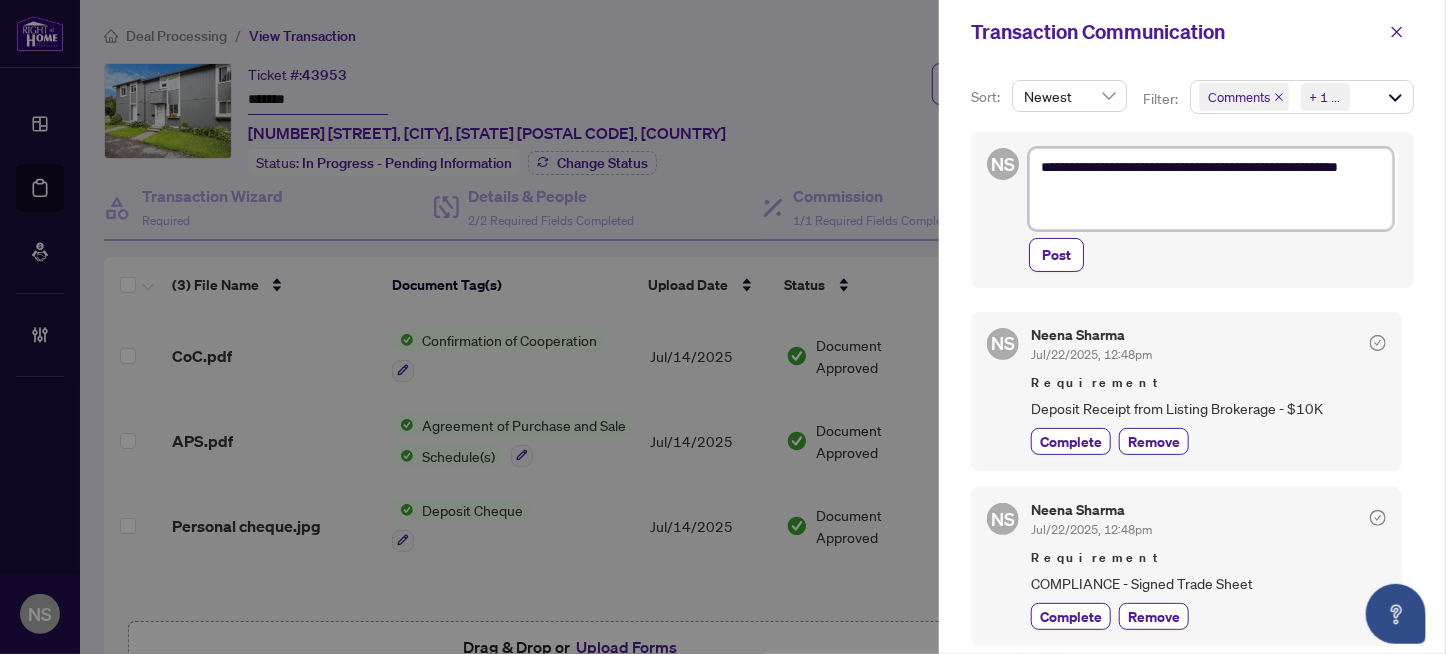 type on "**********" 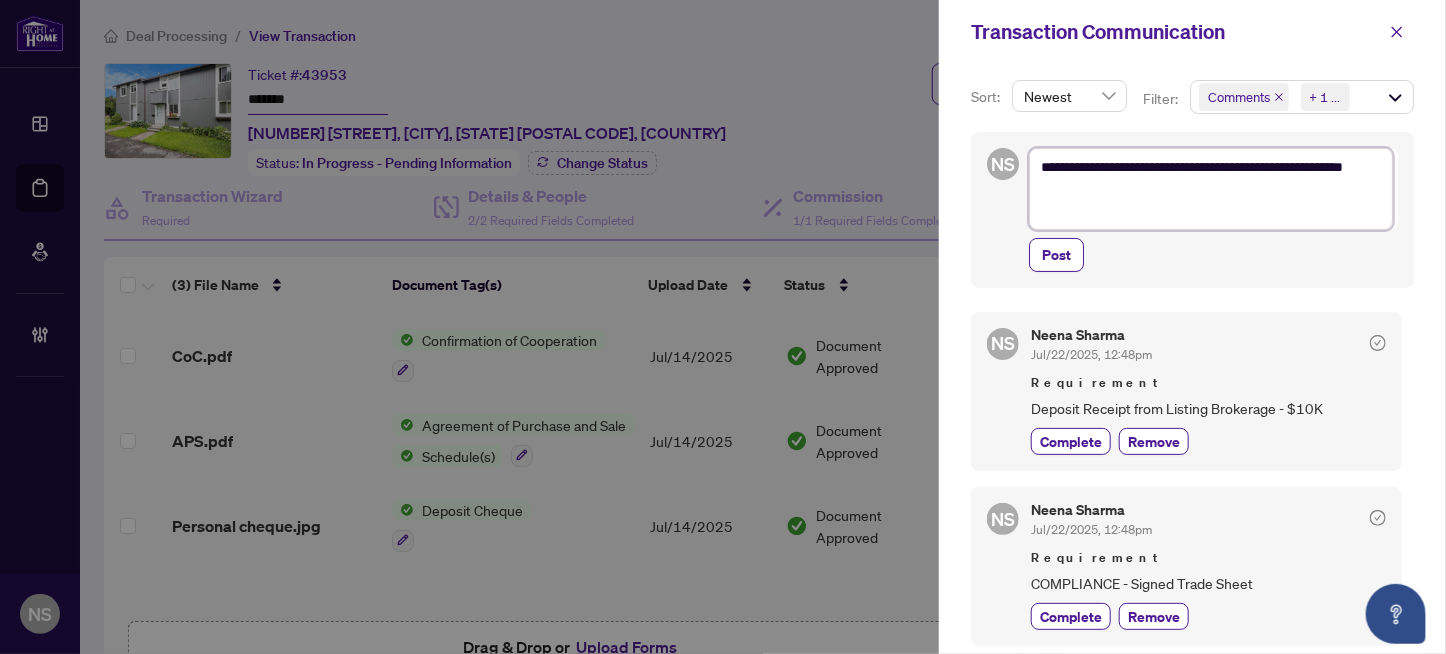 type on "**********" 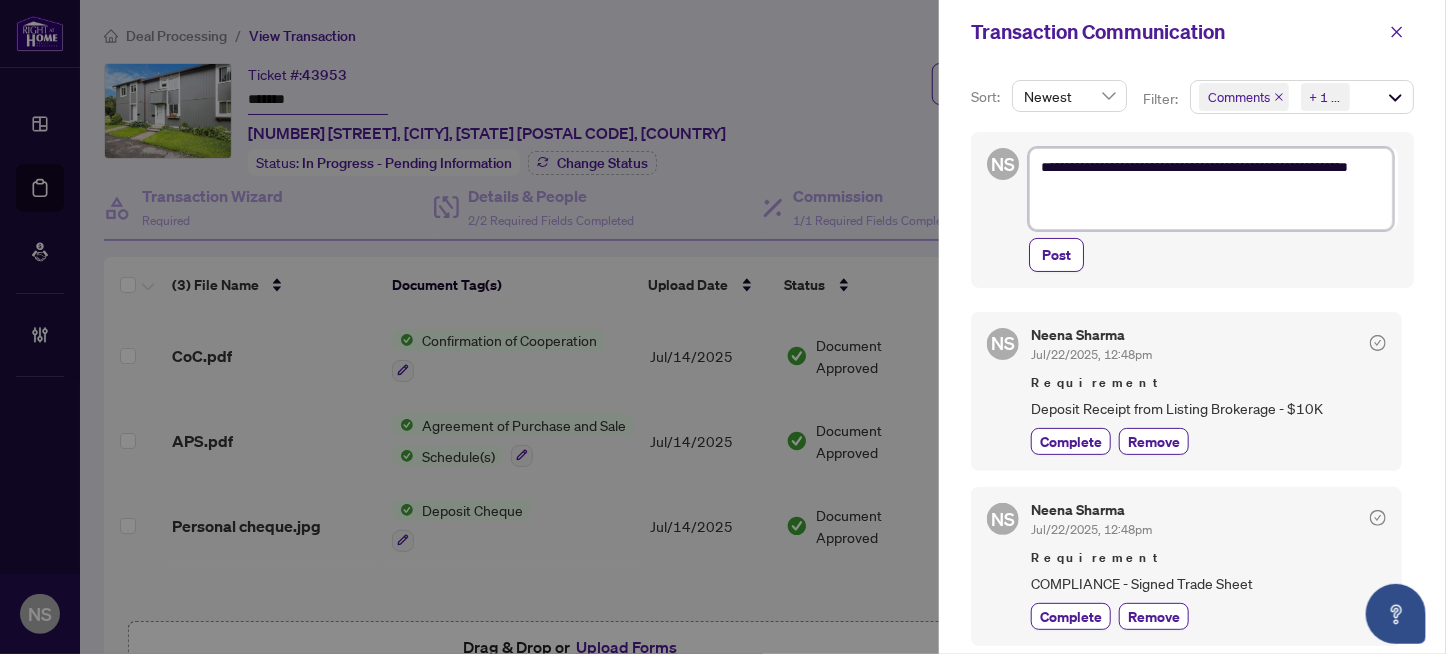 type on "**********" 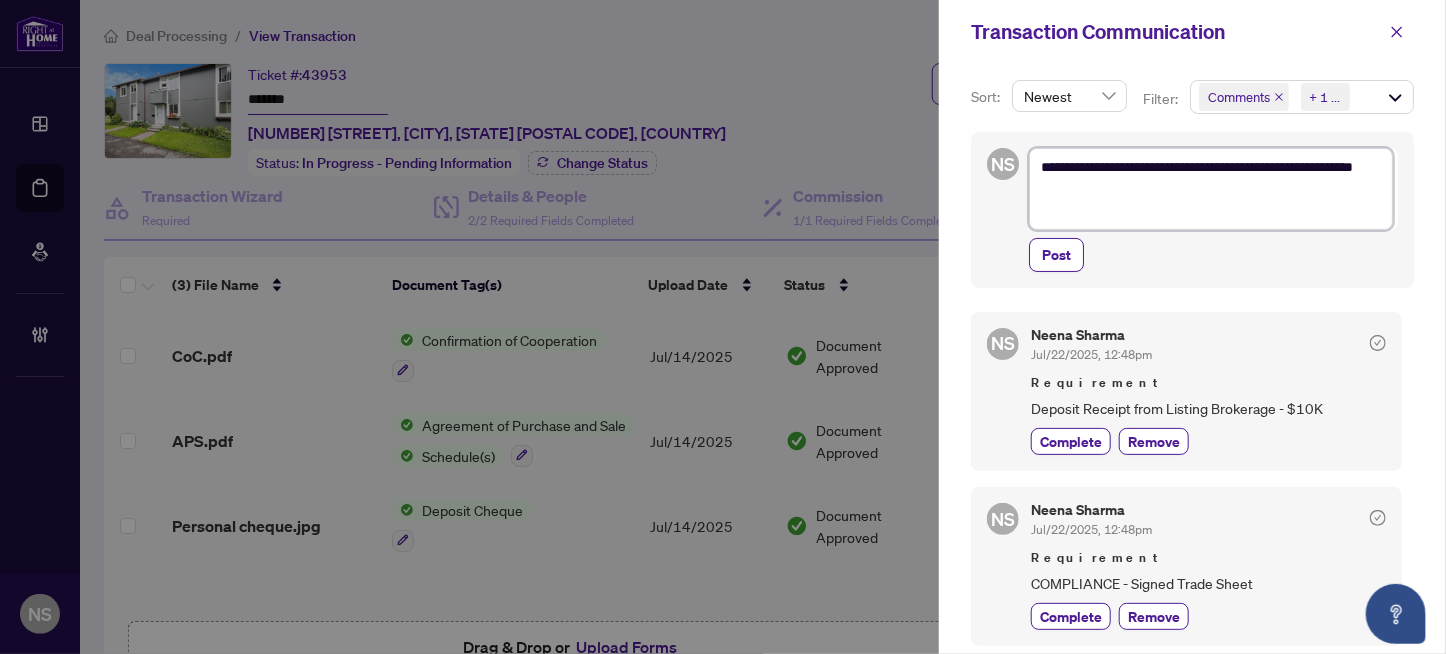 type on "**********" 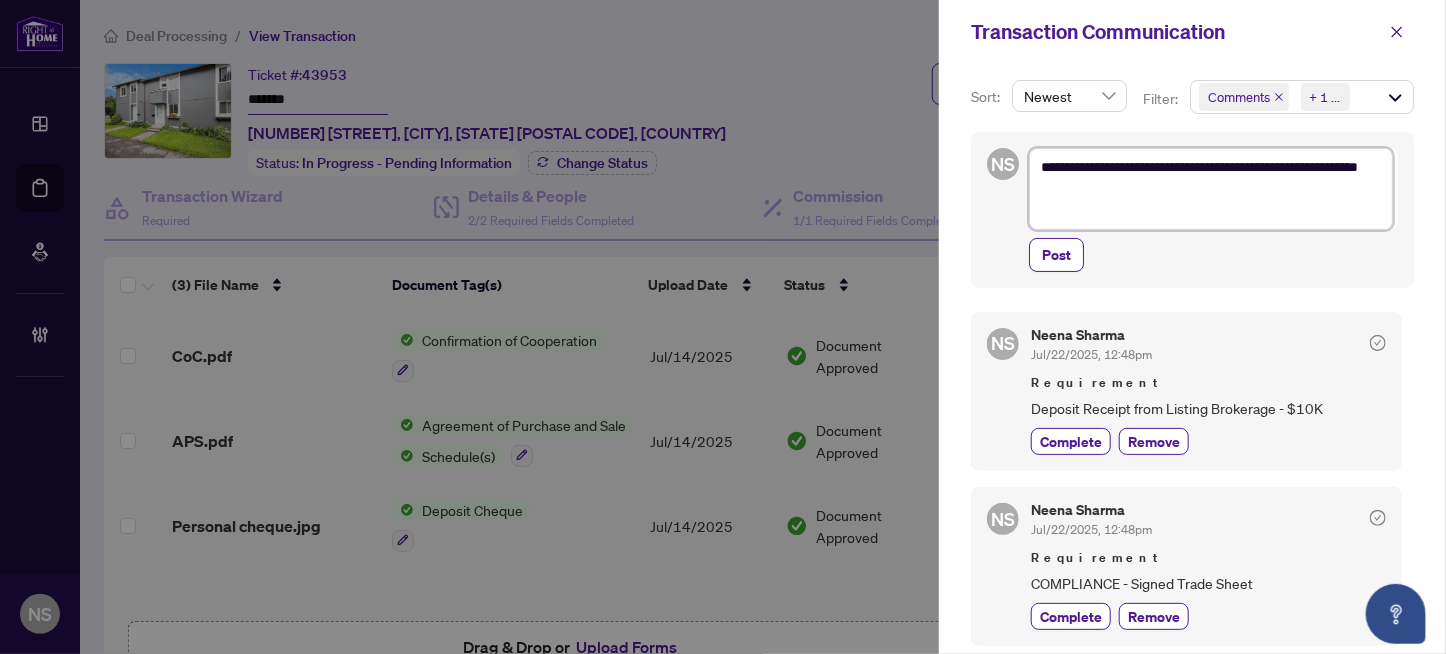 type on "**********" 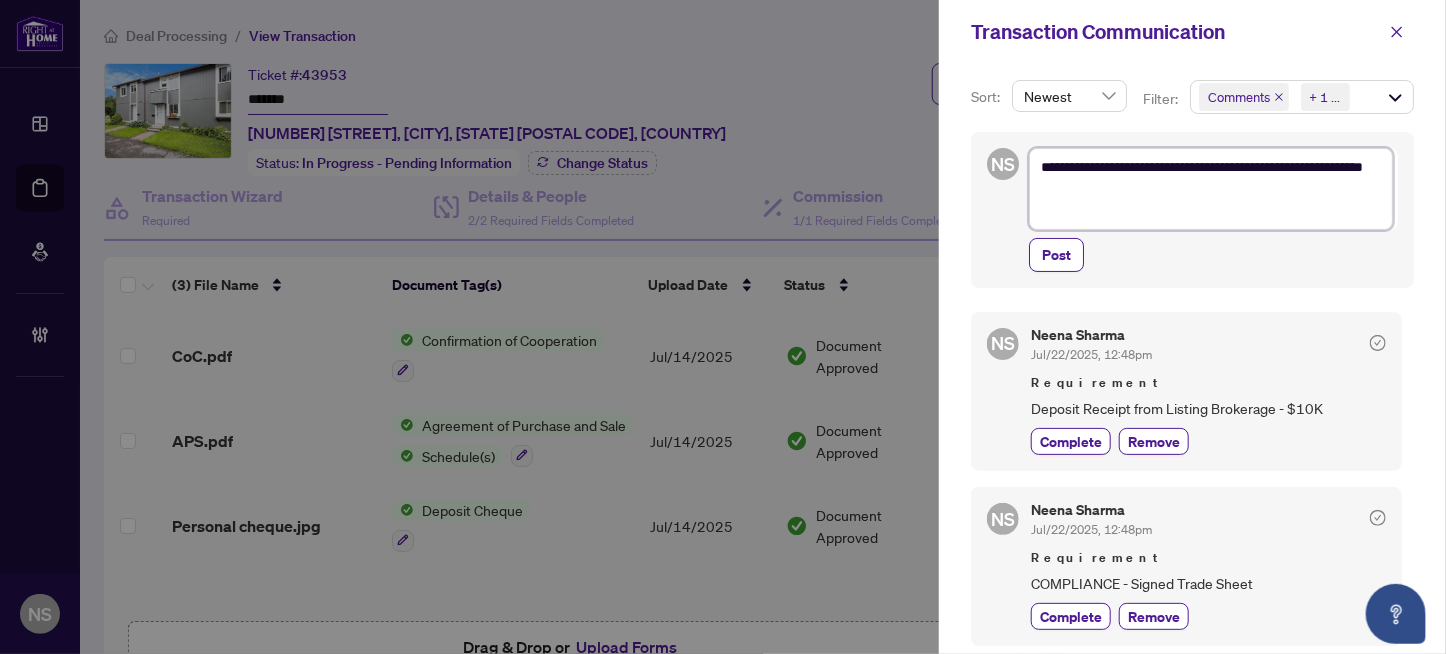 type on "**********" 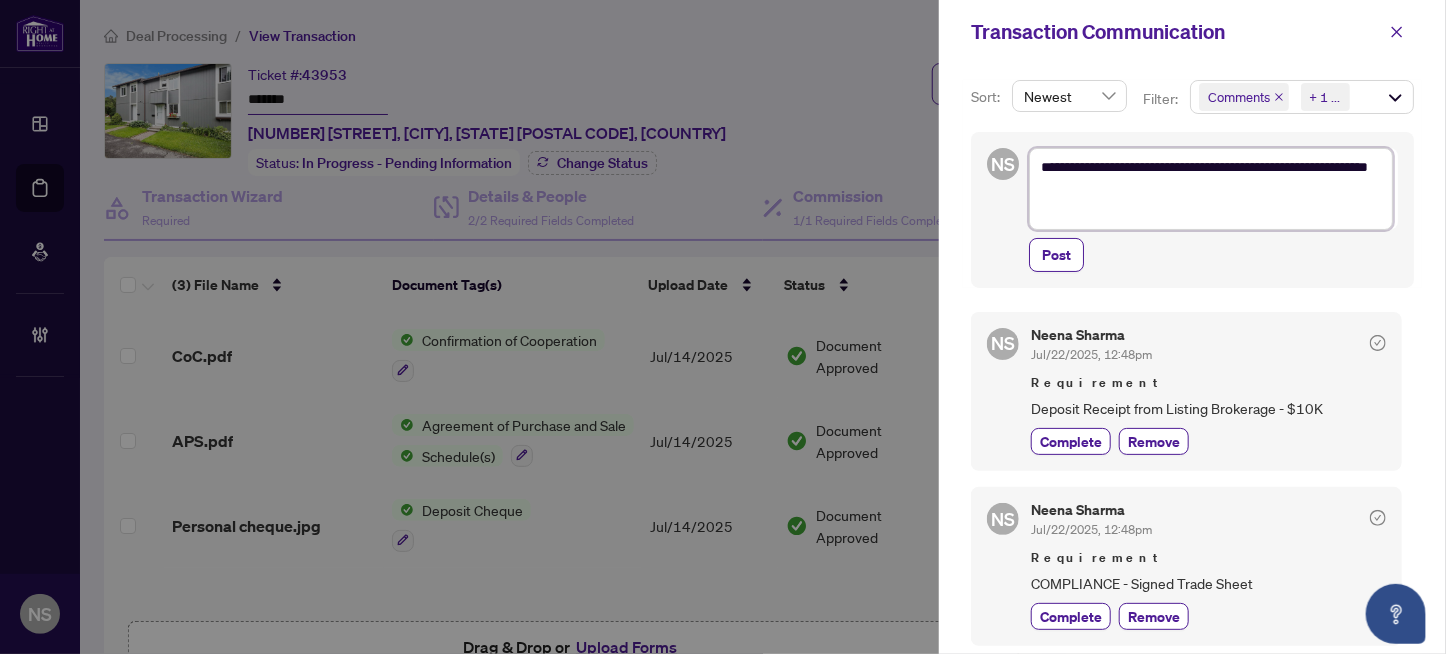 type on "**********" 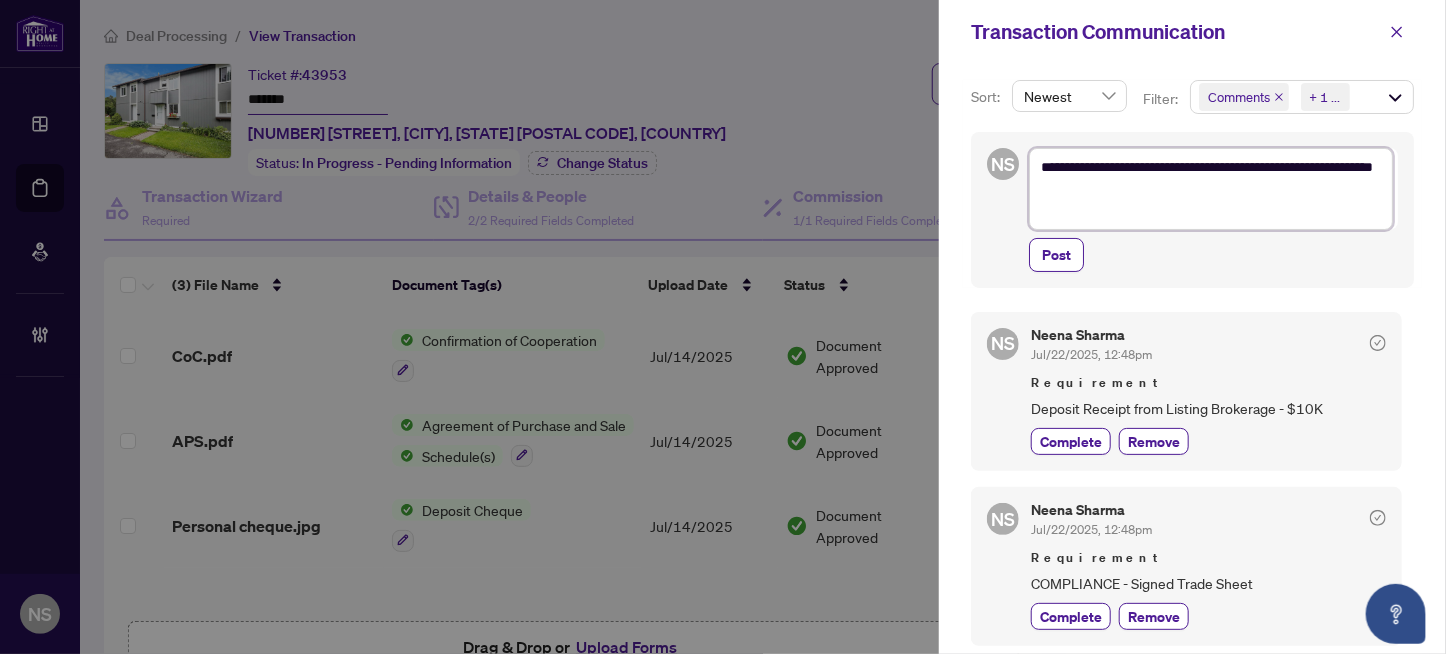 type on "**********" 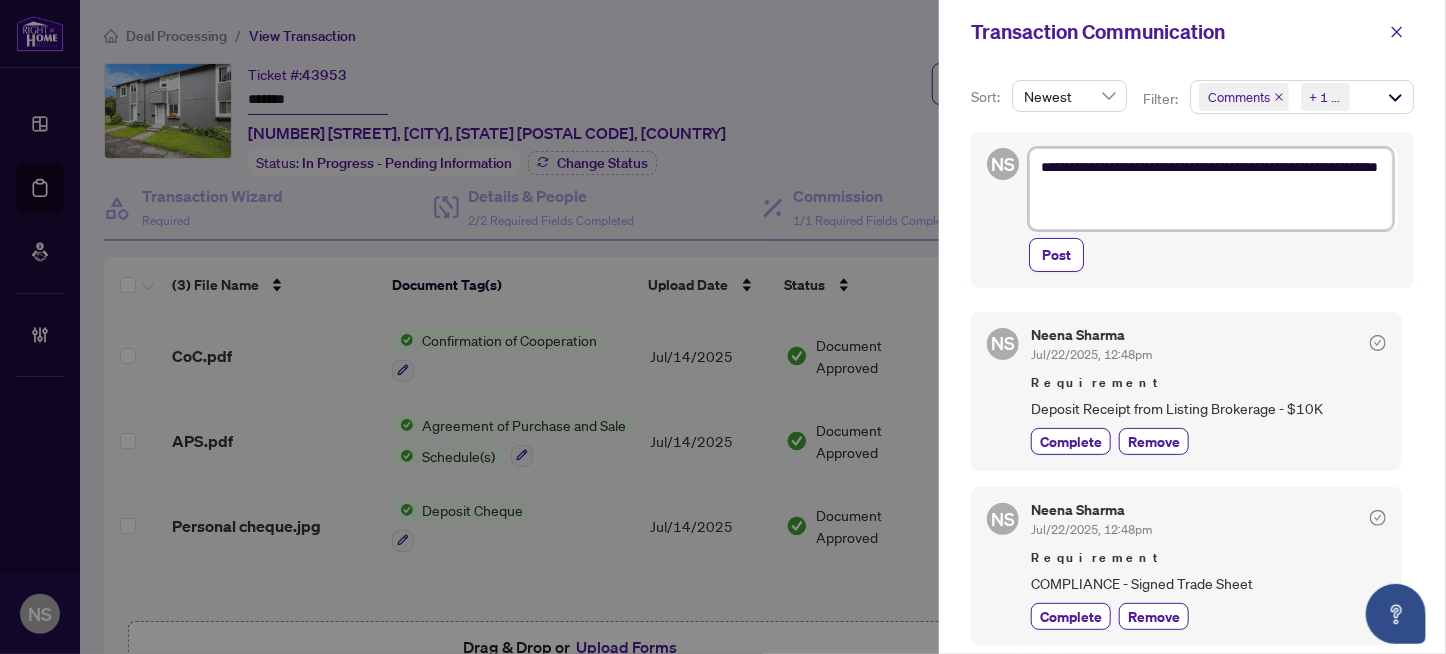 type on "**********" 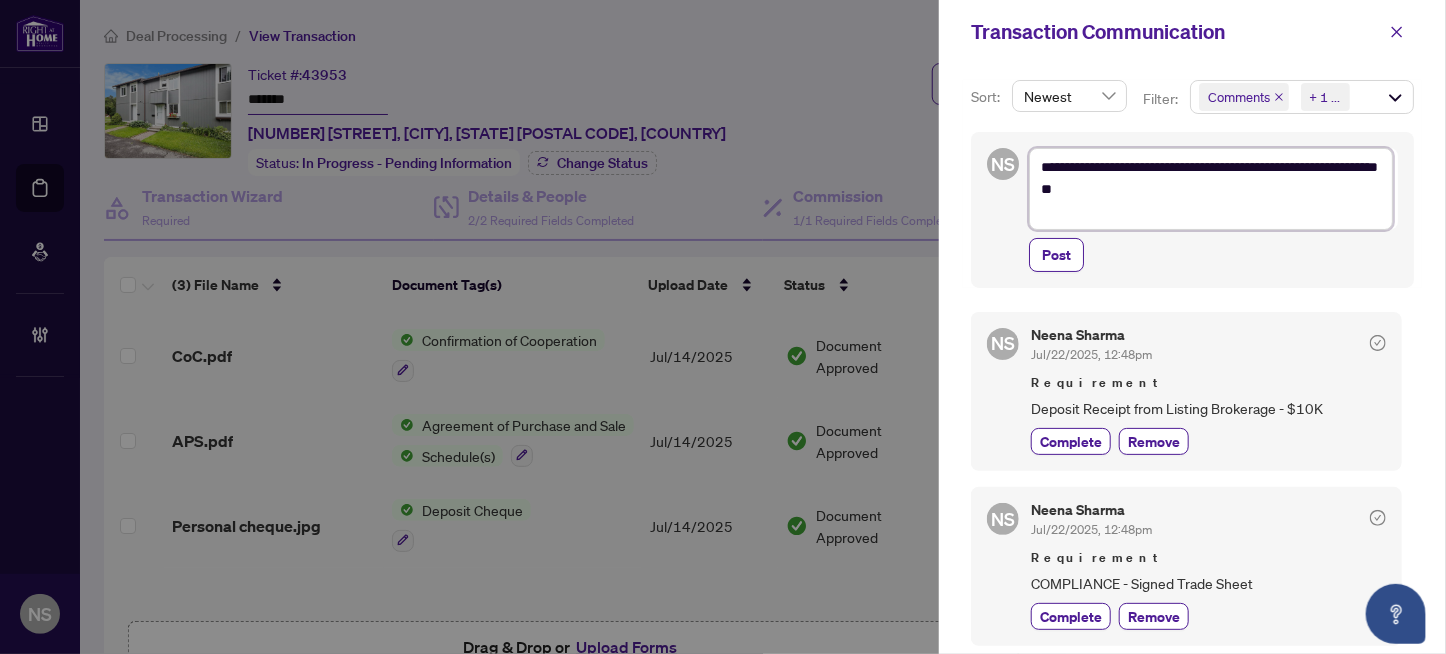 type on "**********" 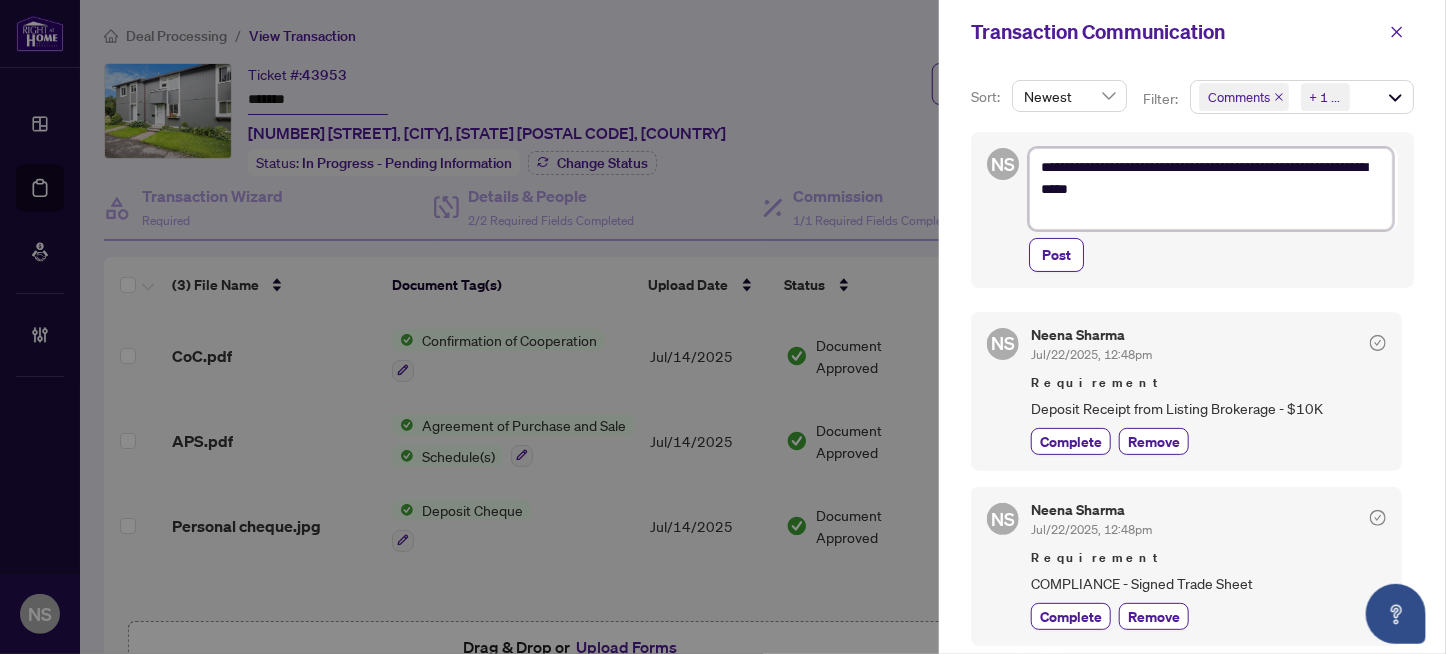 type on "**********" 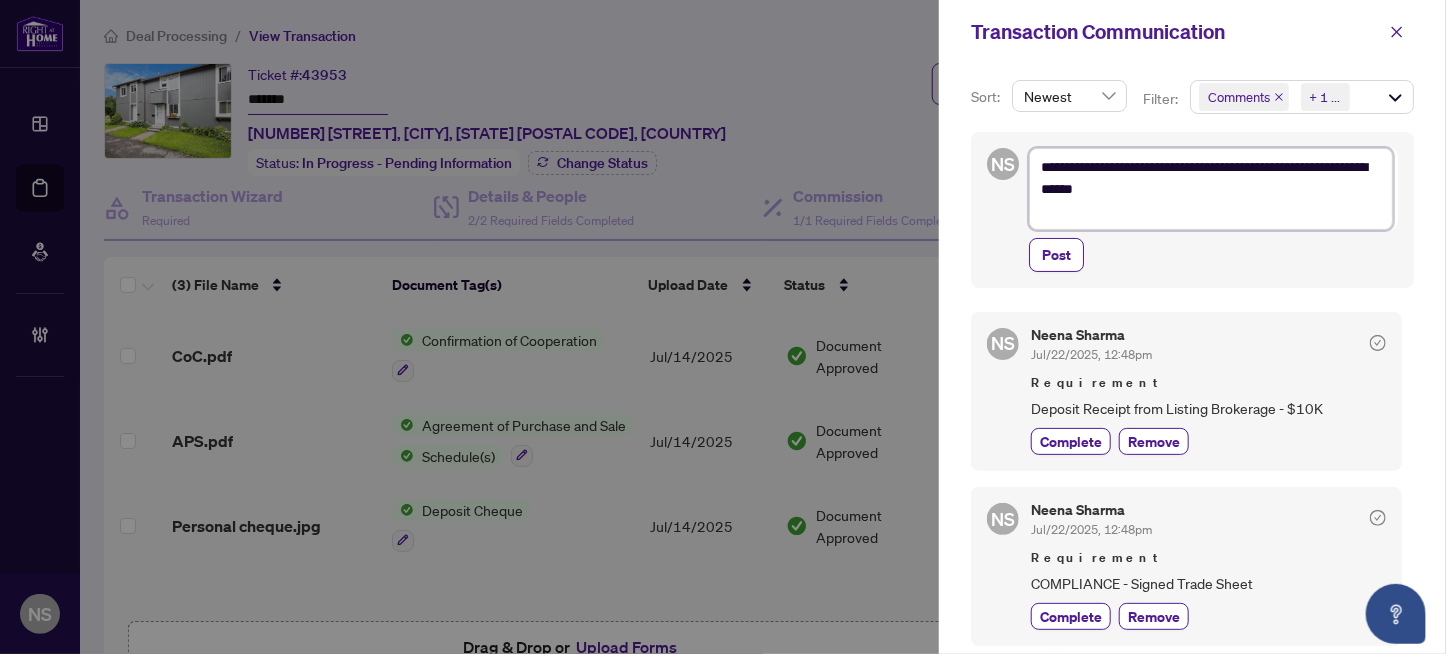 type on "**********" 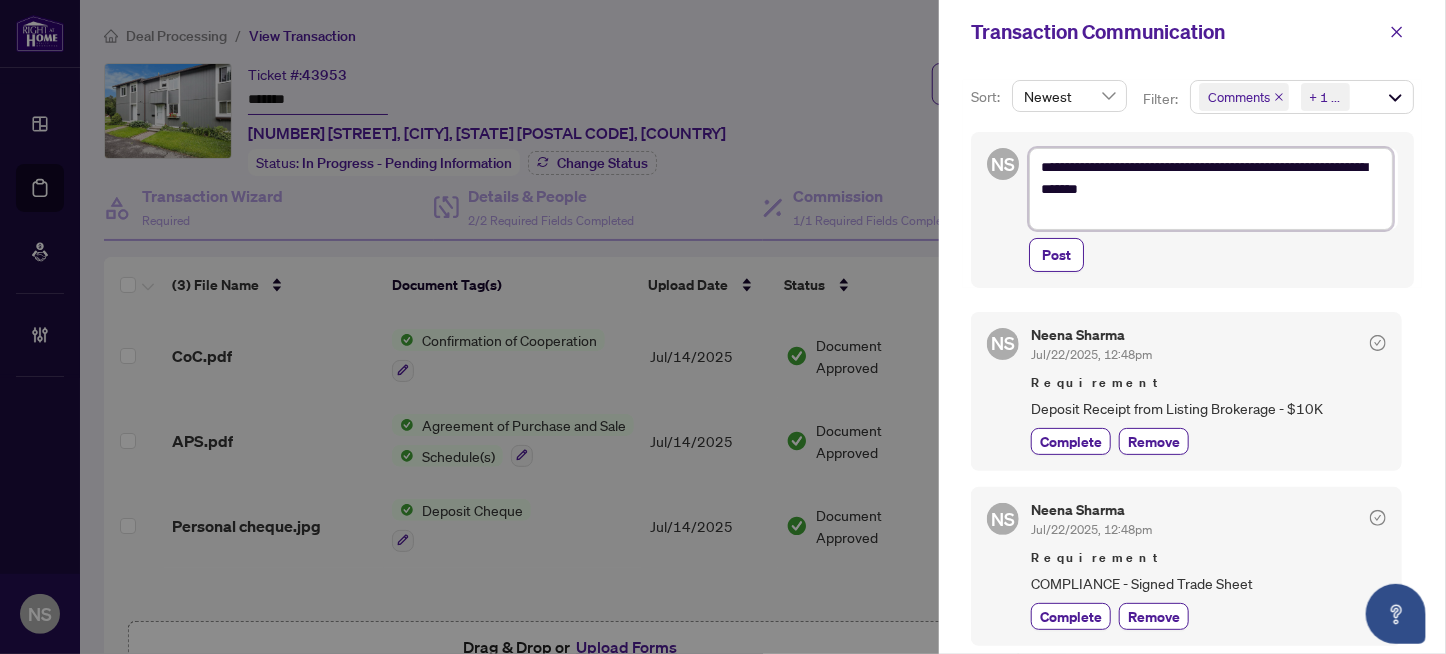type on "**********" 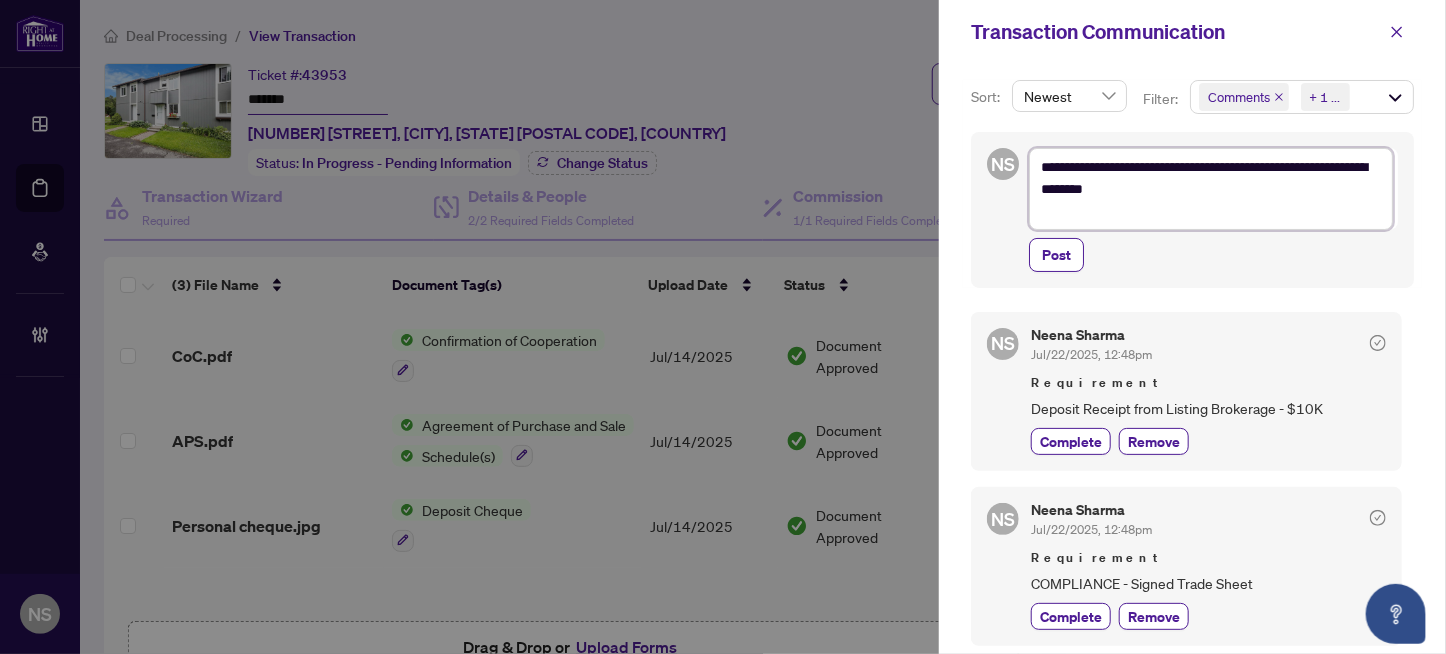 type on "**********" 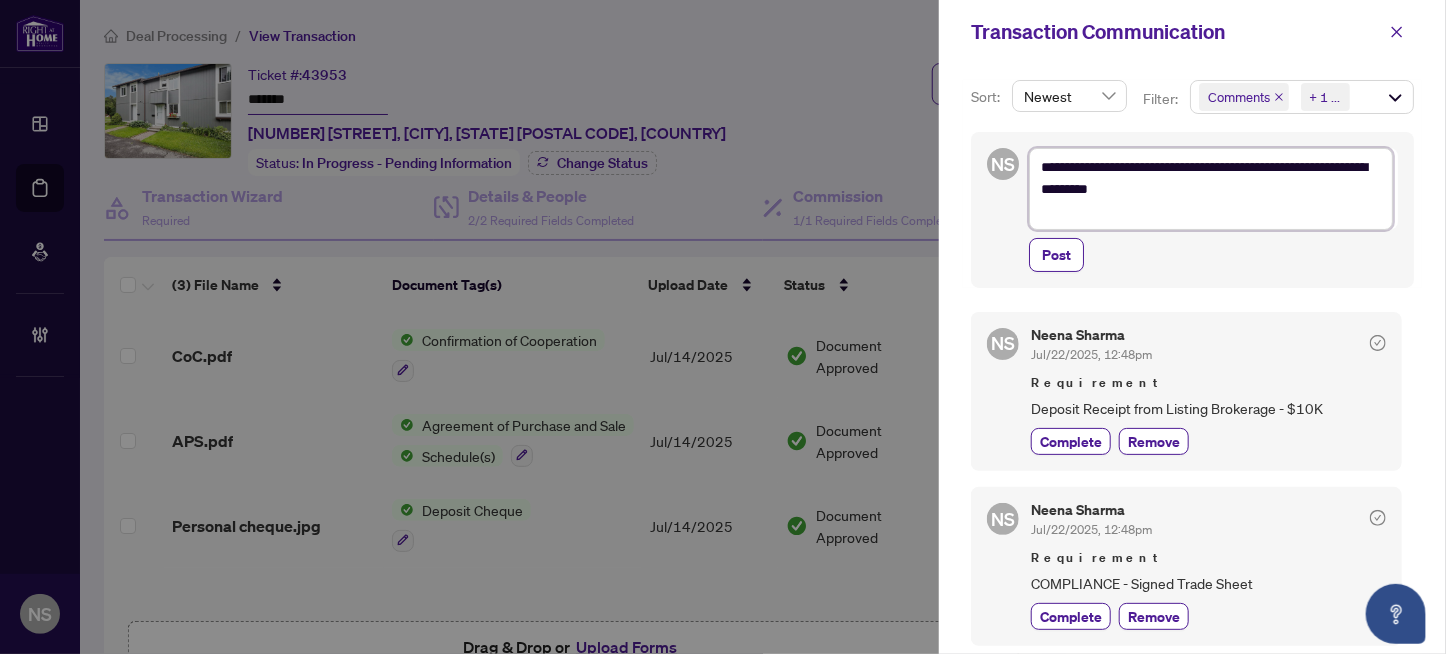 type on "**********" 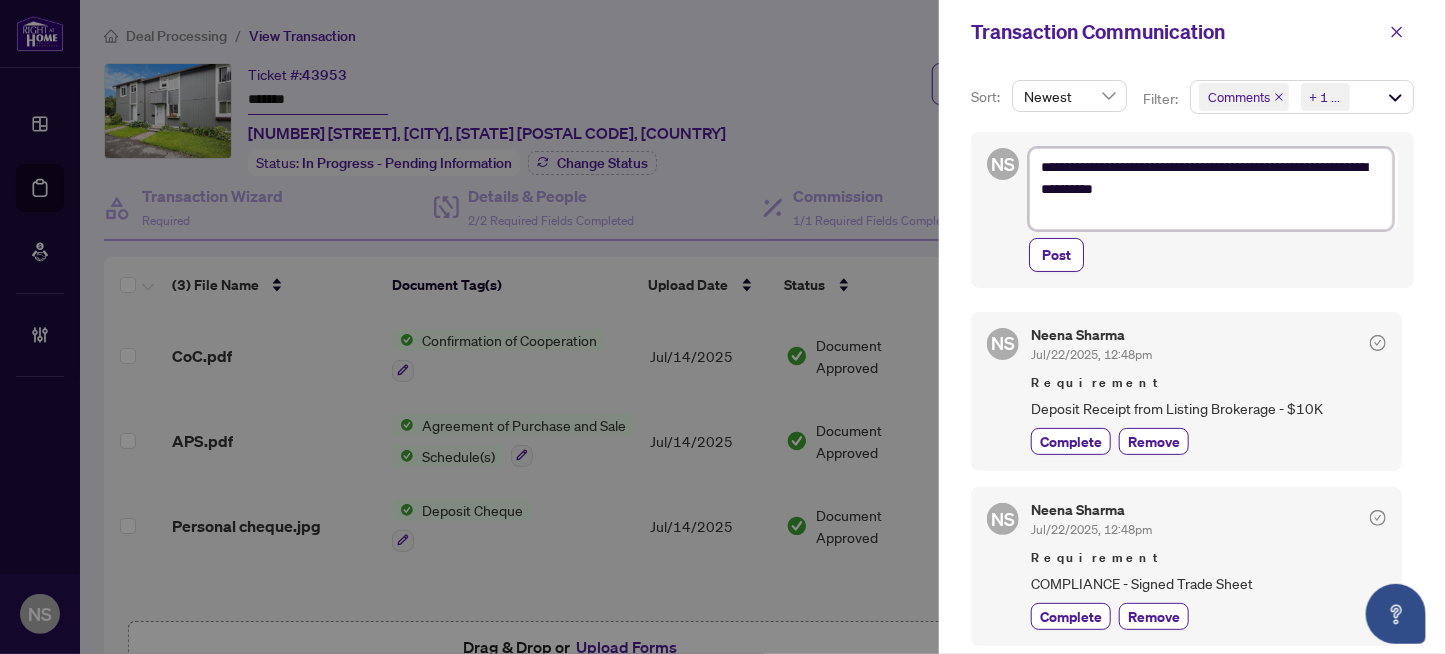 type on "**********" 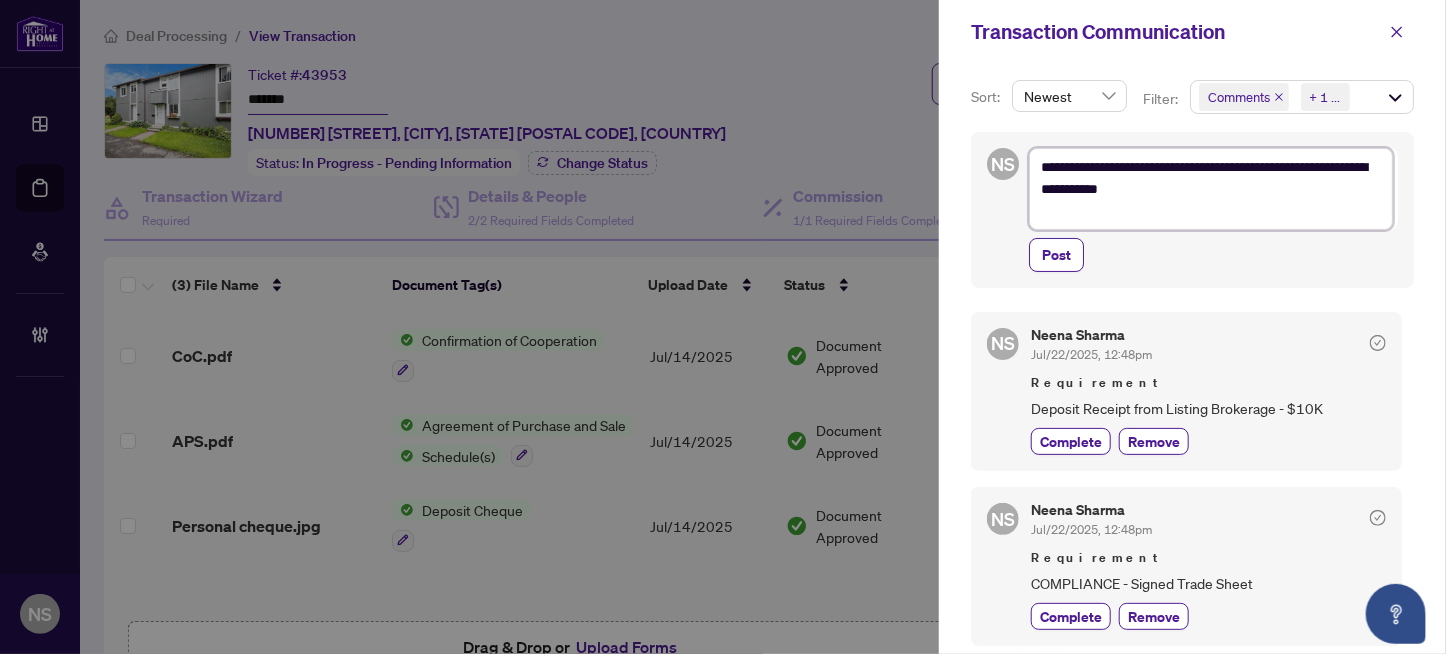 type on "**********" 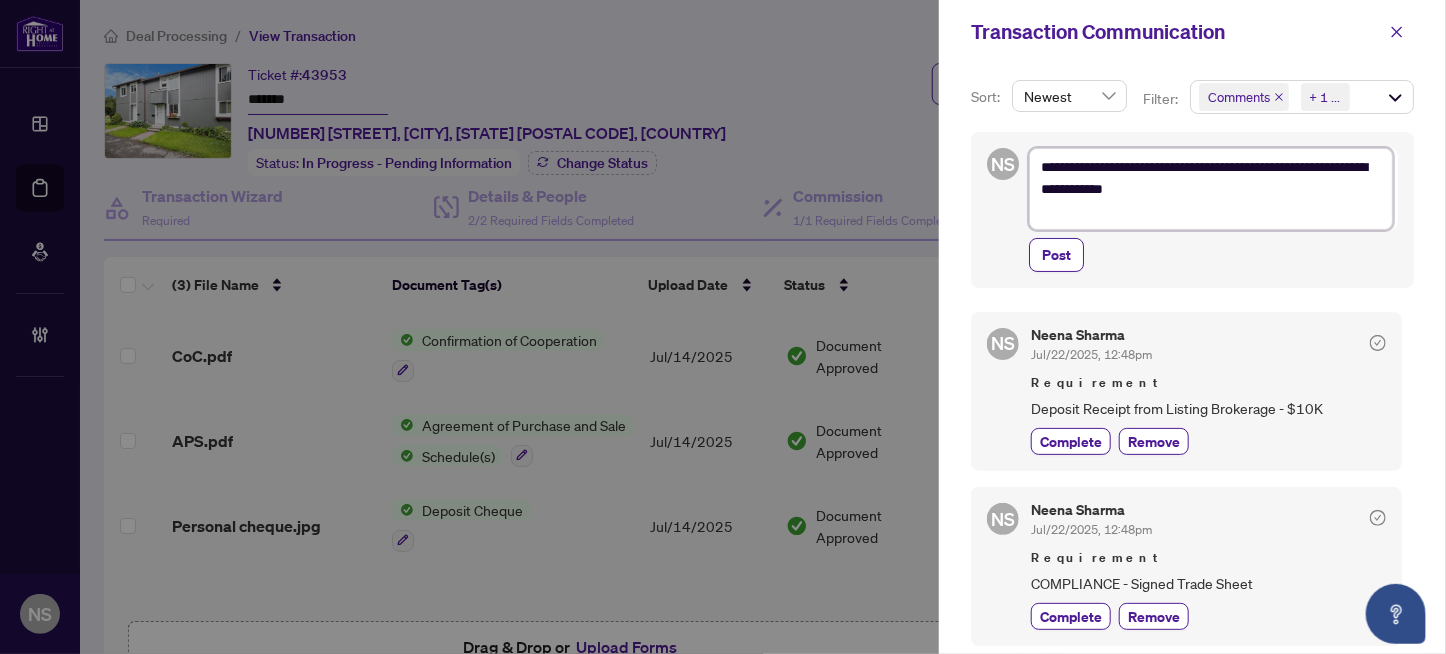 type on "**********" 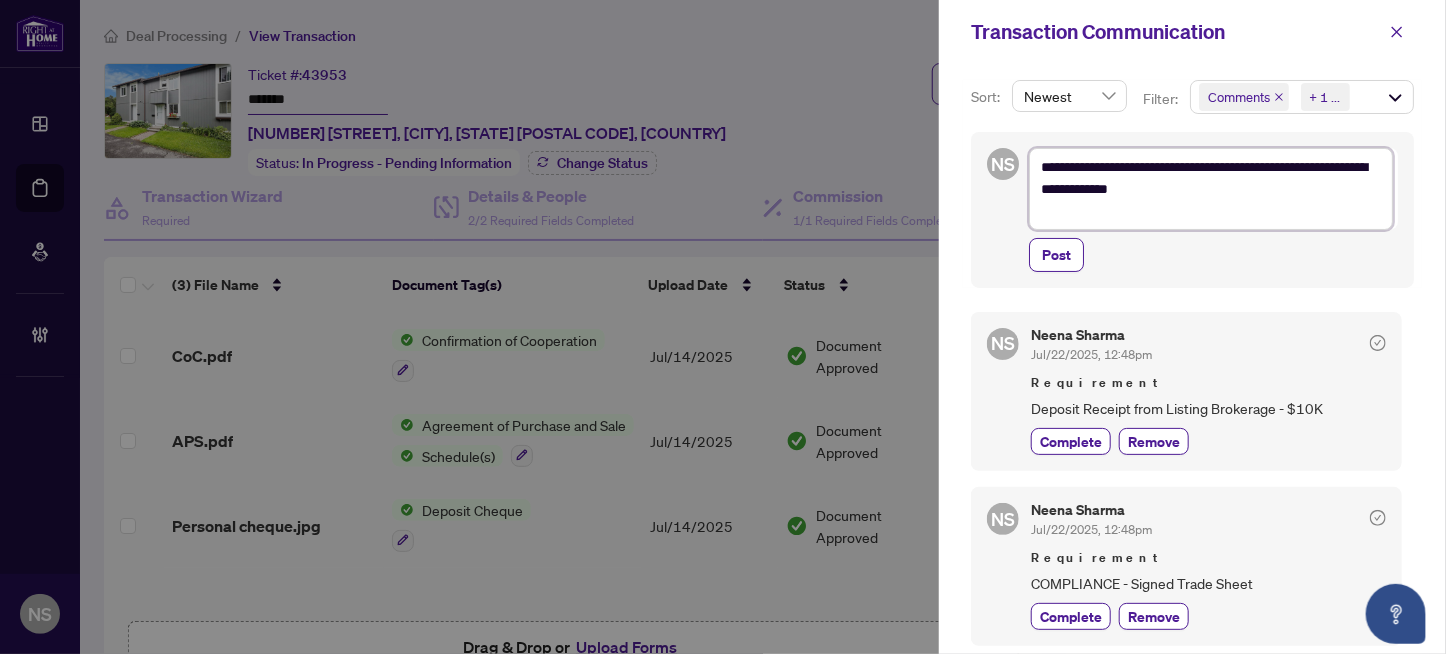 type on "**********" 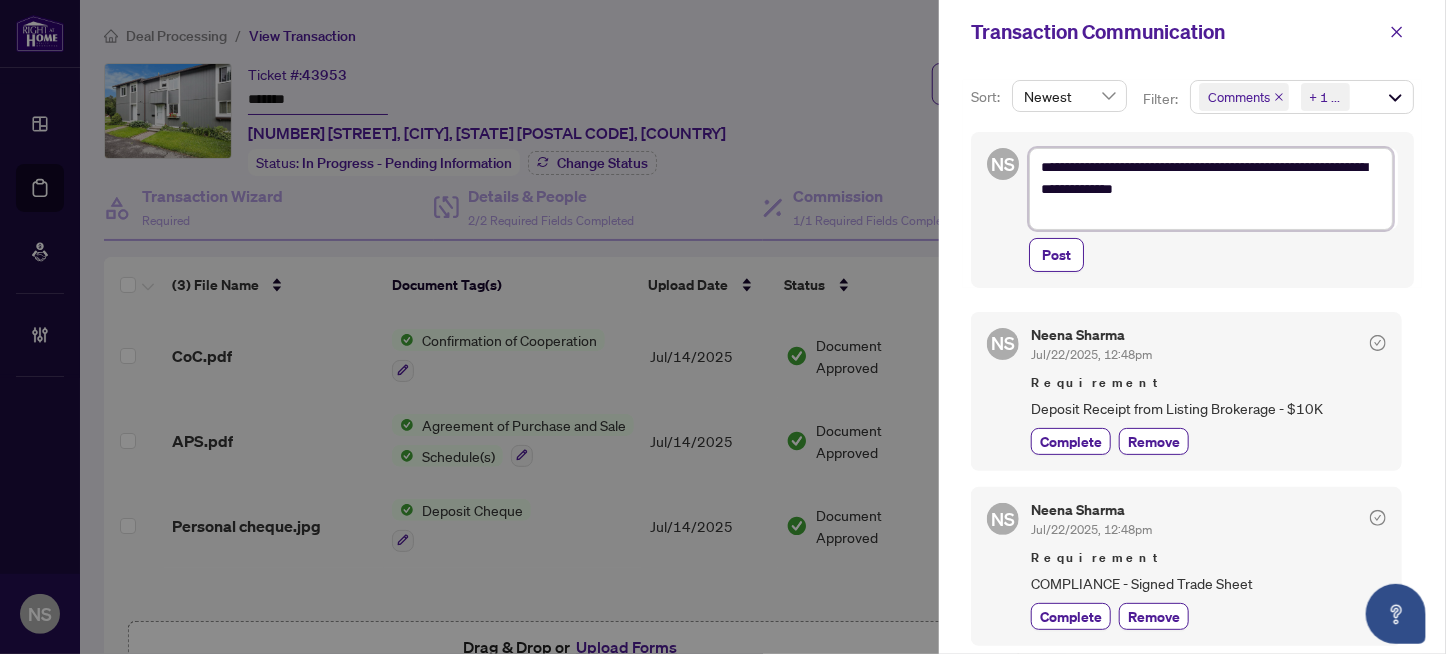 type on "**********" 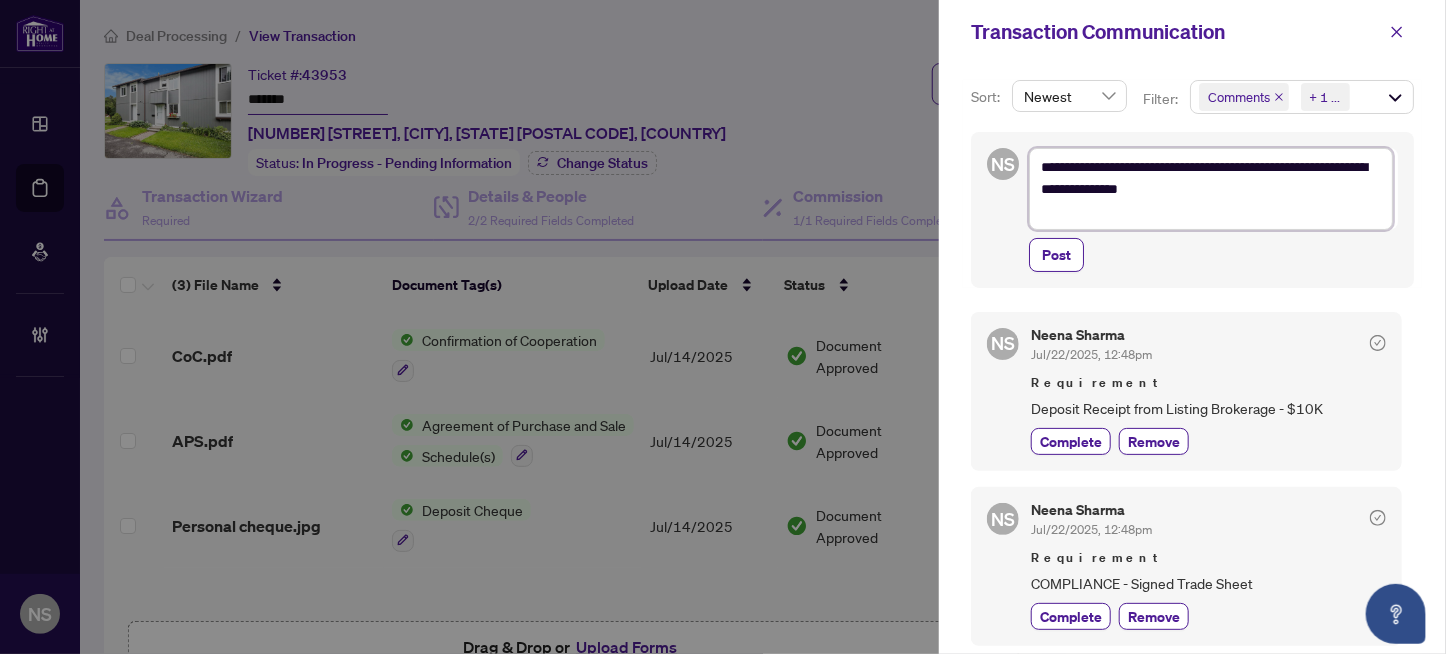 type on "**********" 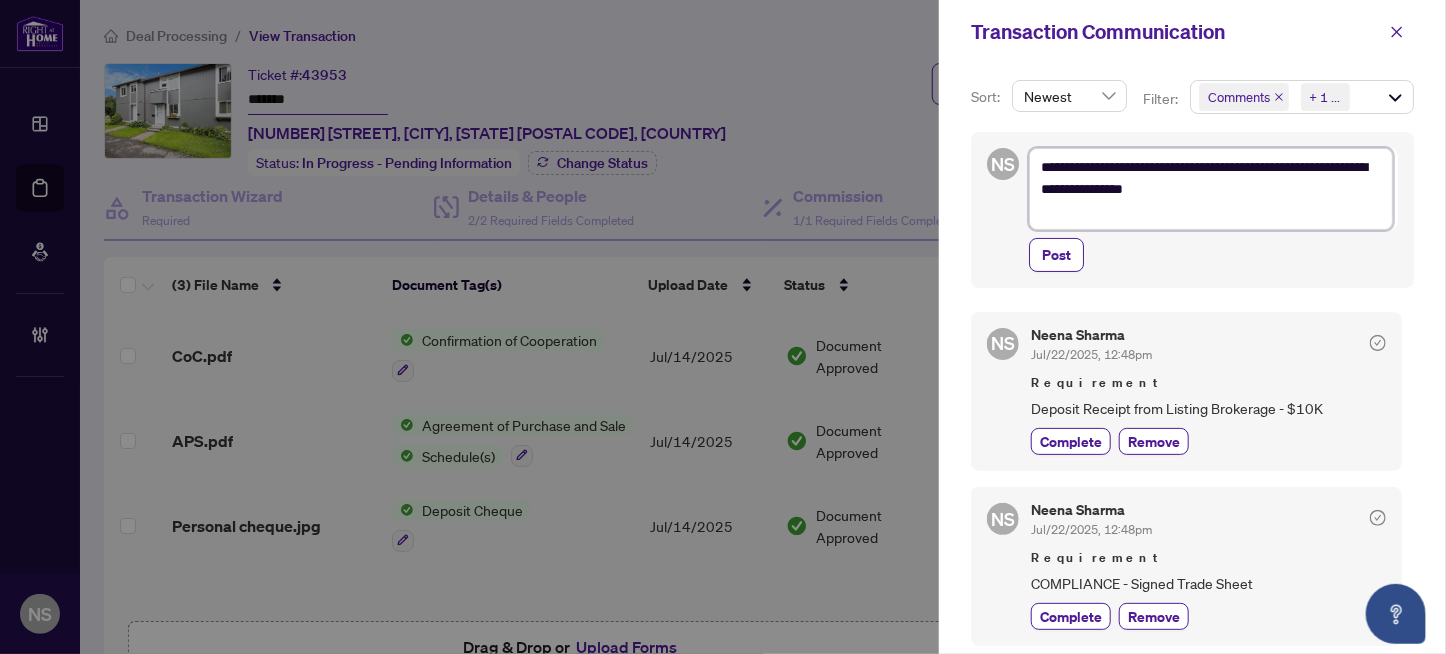 type on "**********" 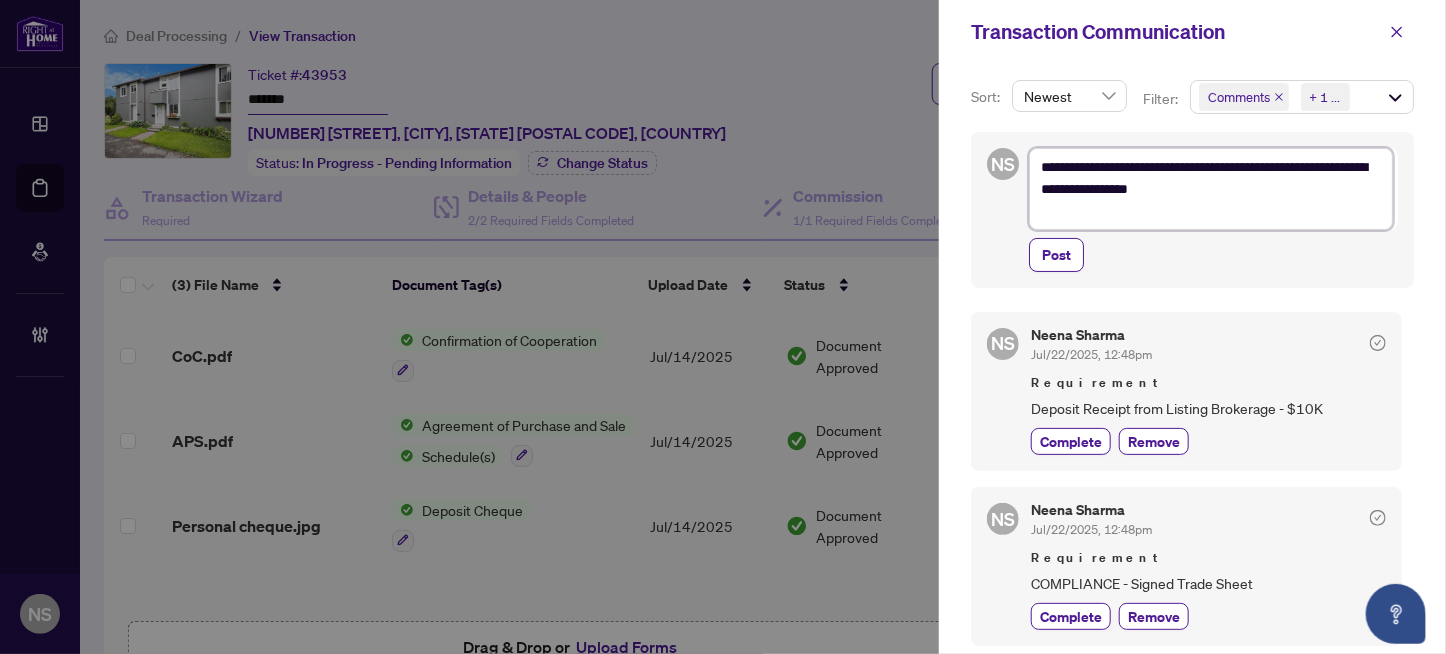 type on "**********" 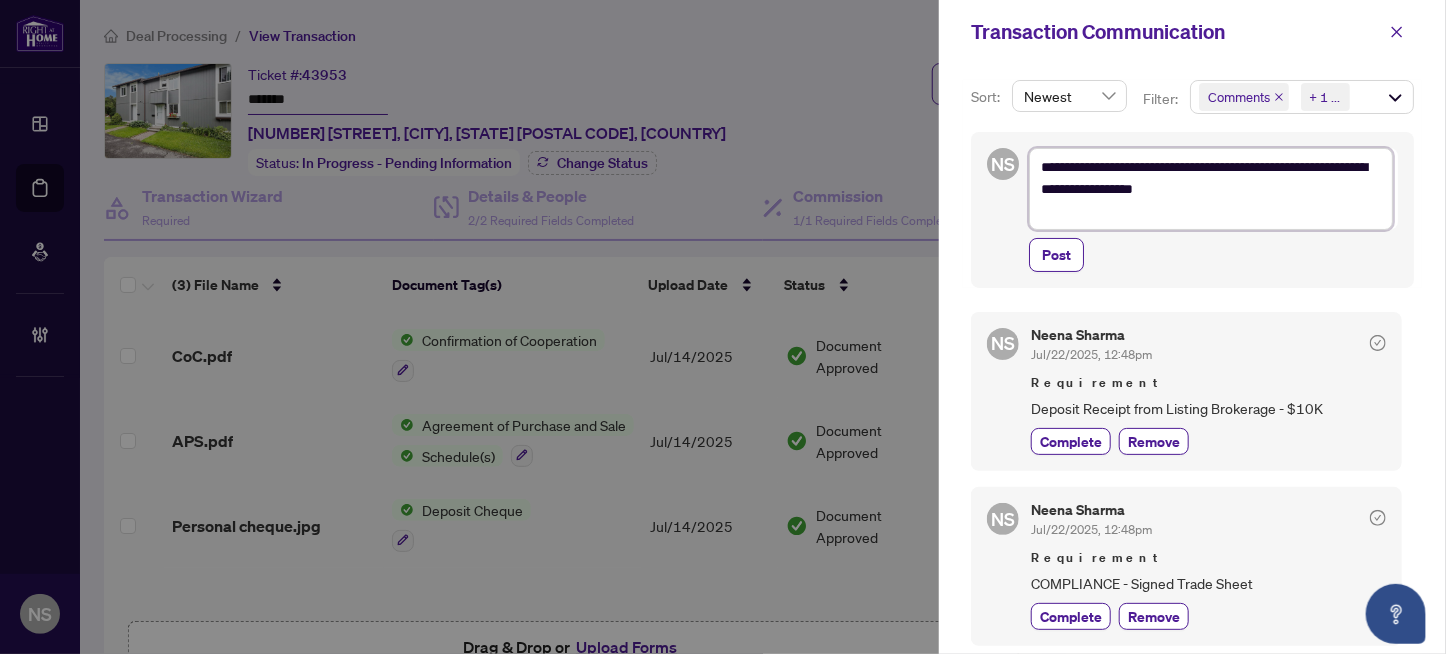 type on "**********" 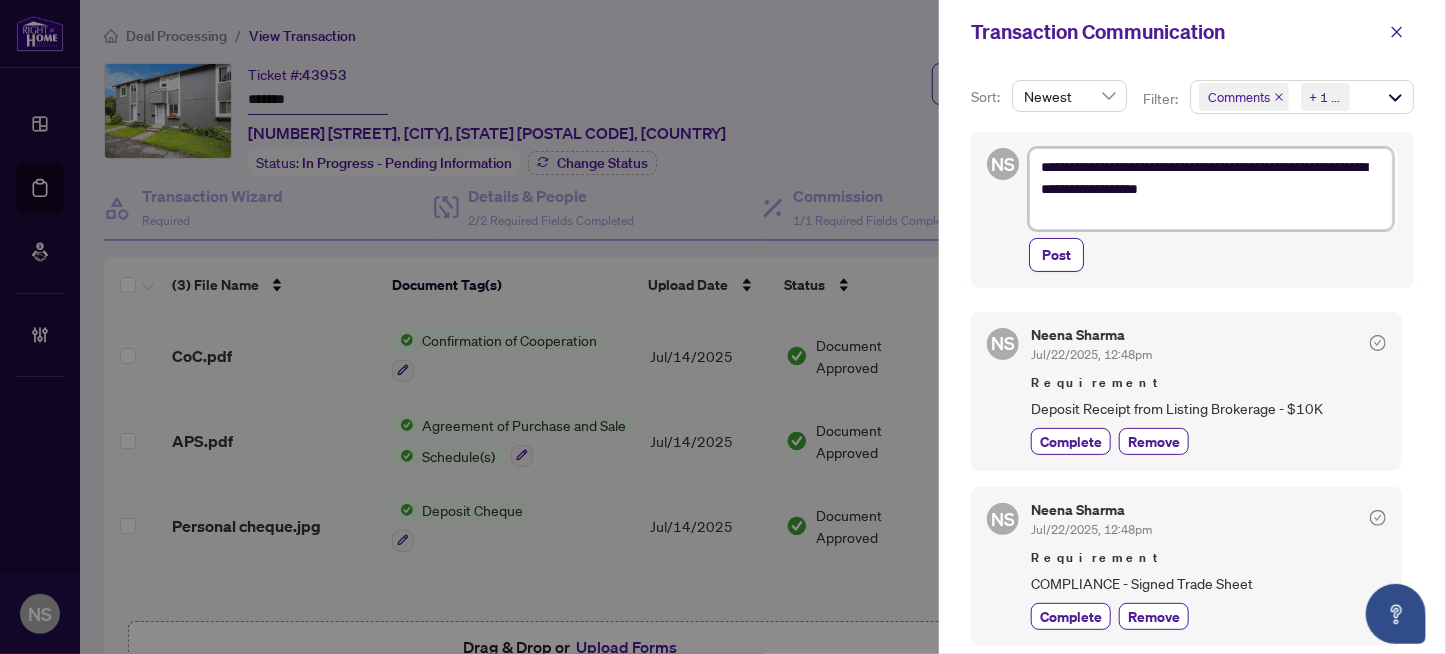 type on "**********" 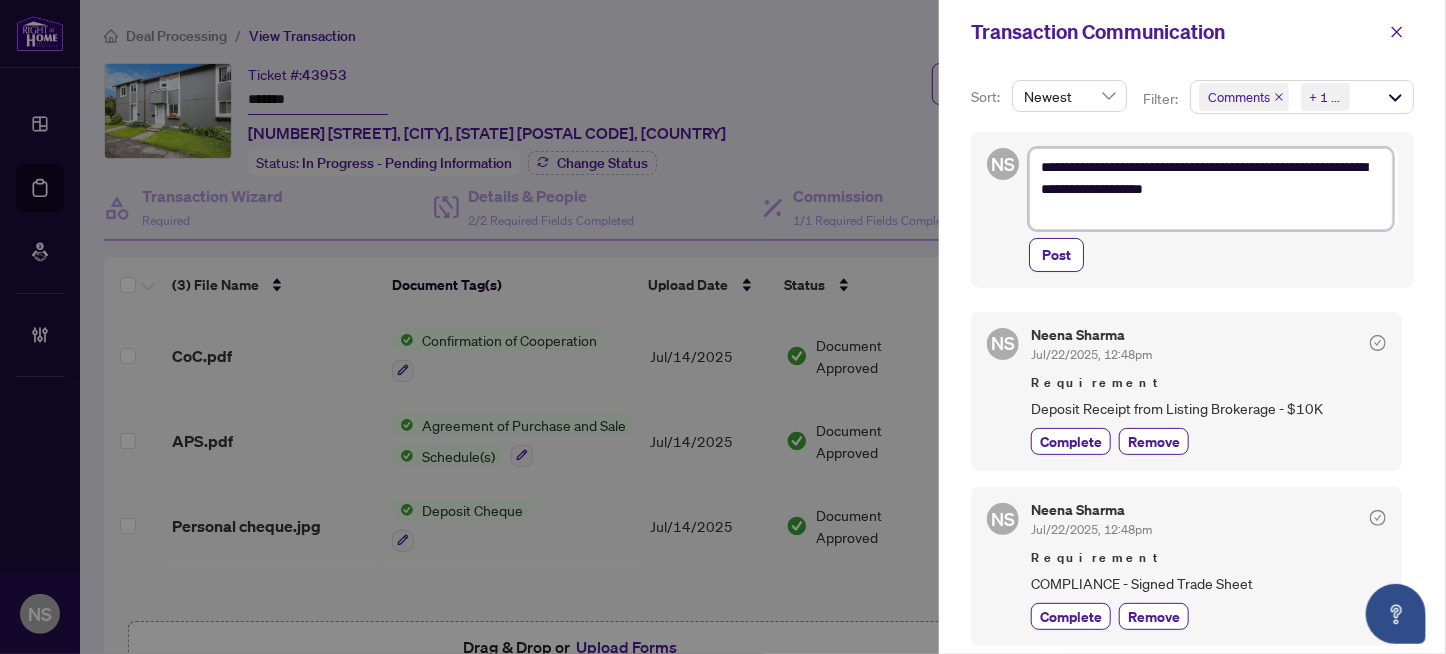 type on "**********" 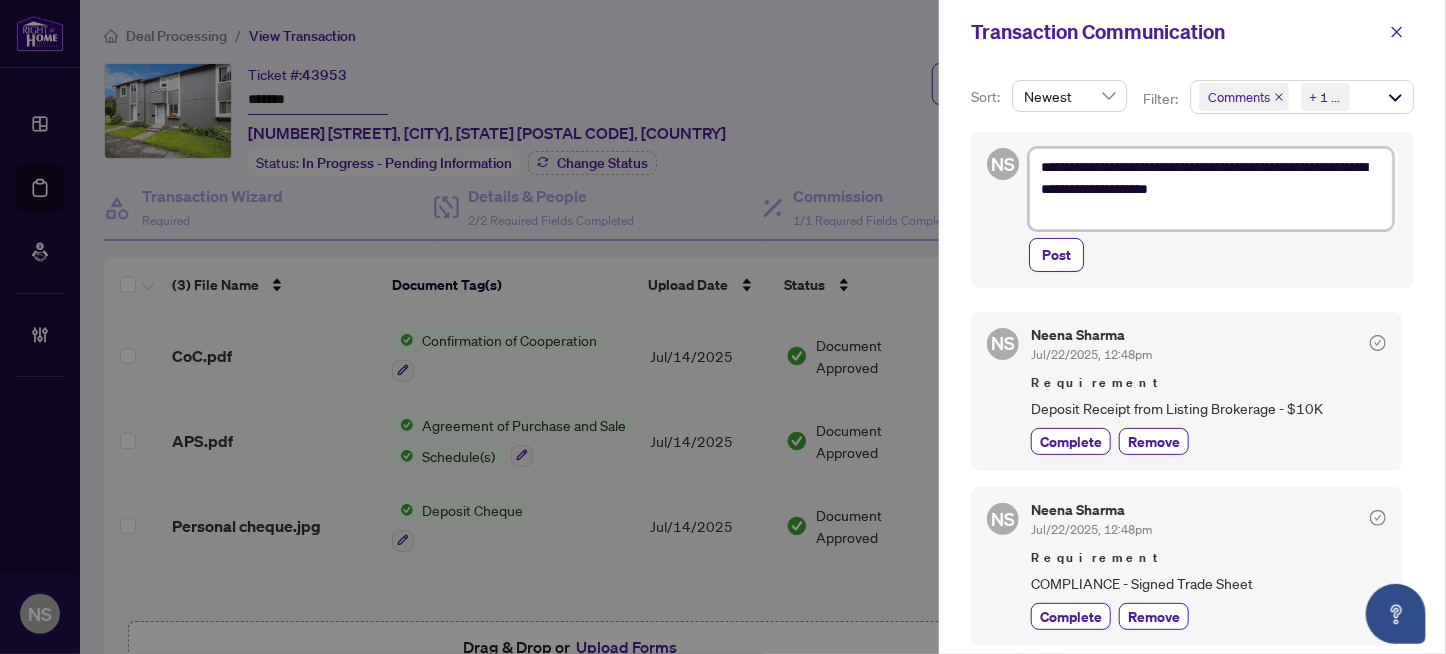 type on "**********" 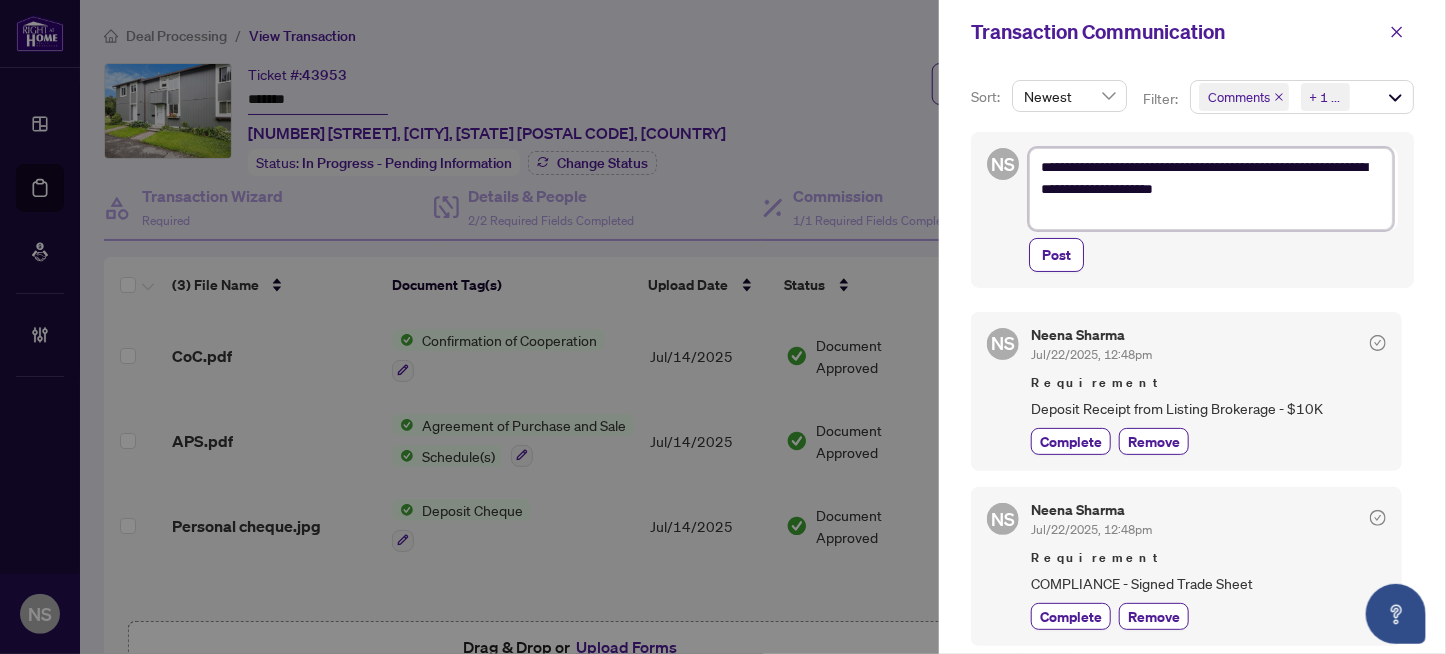 type on "**********" 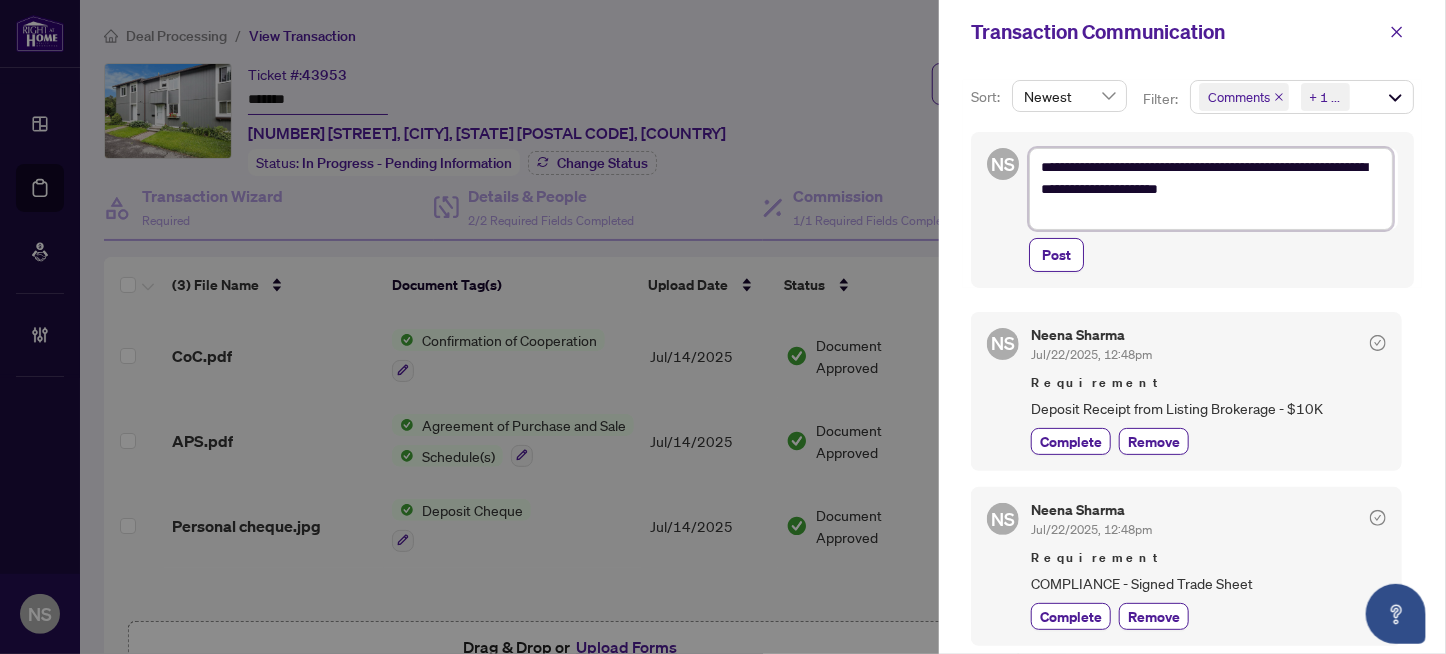 type on "**********" 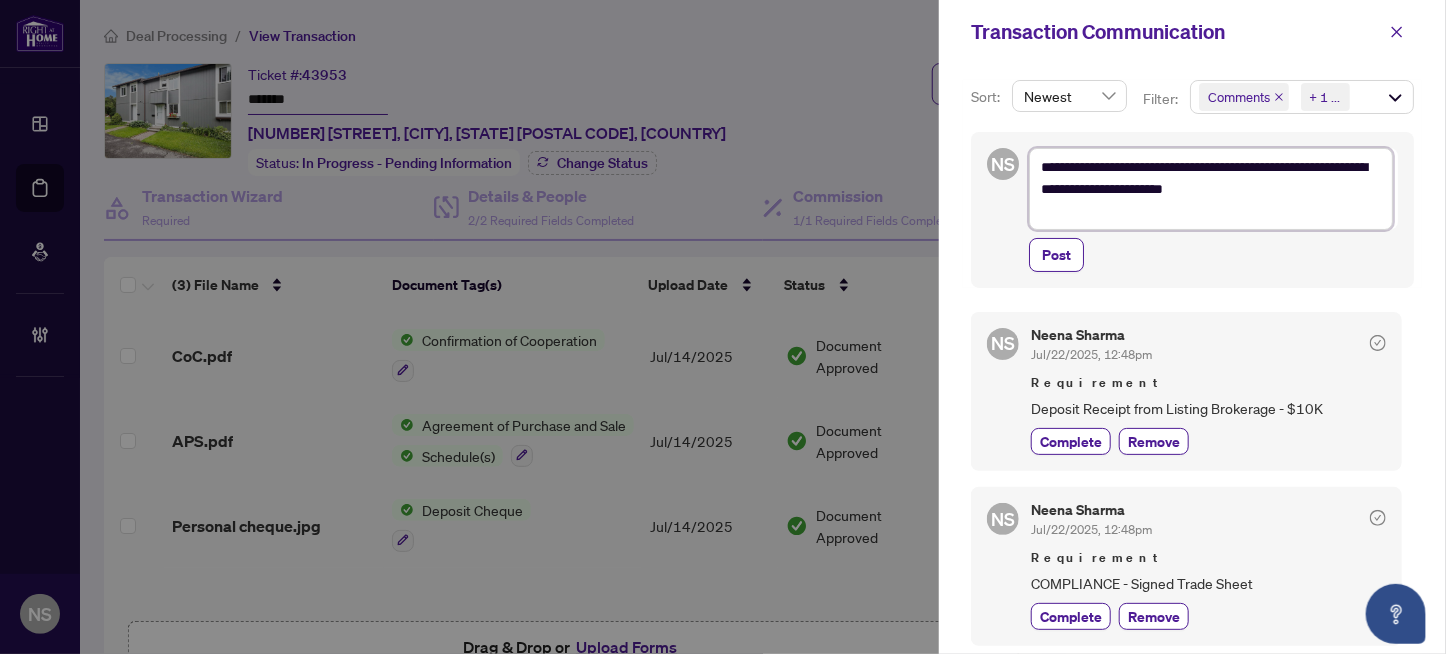 type on "**********" 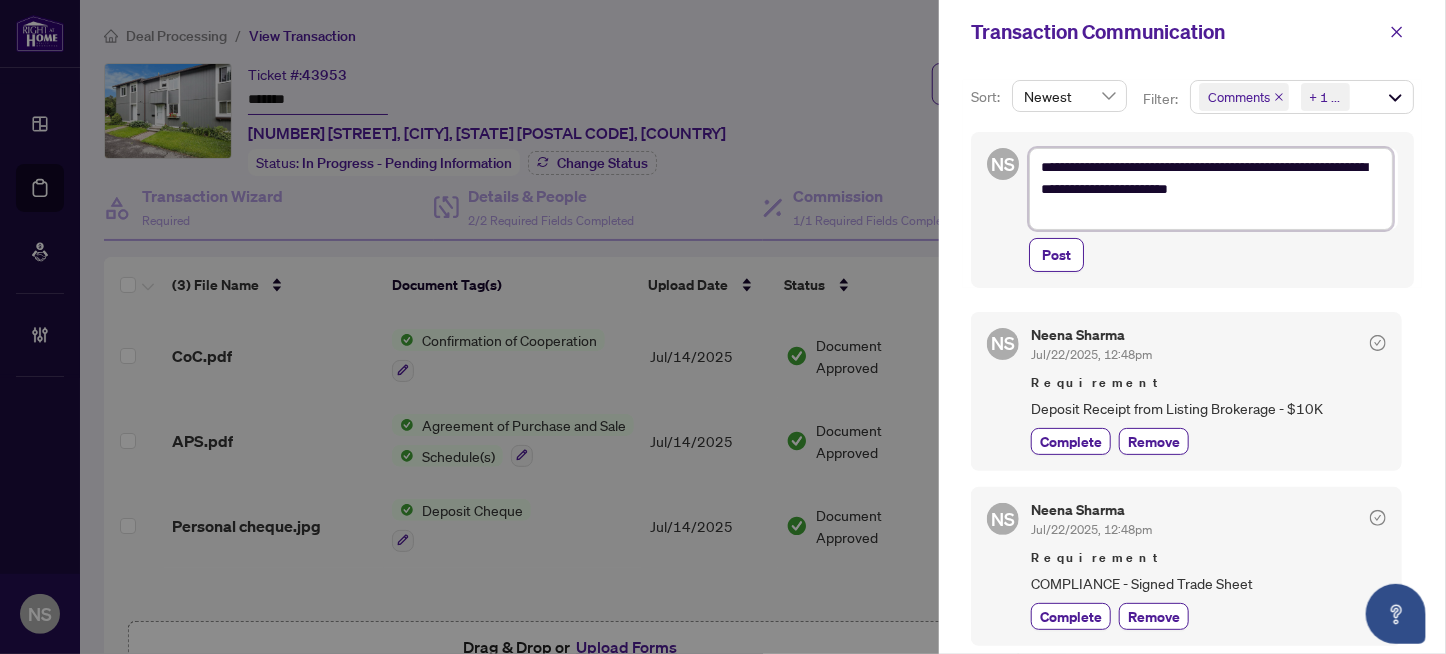 type on "**********" 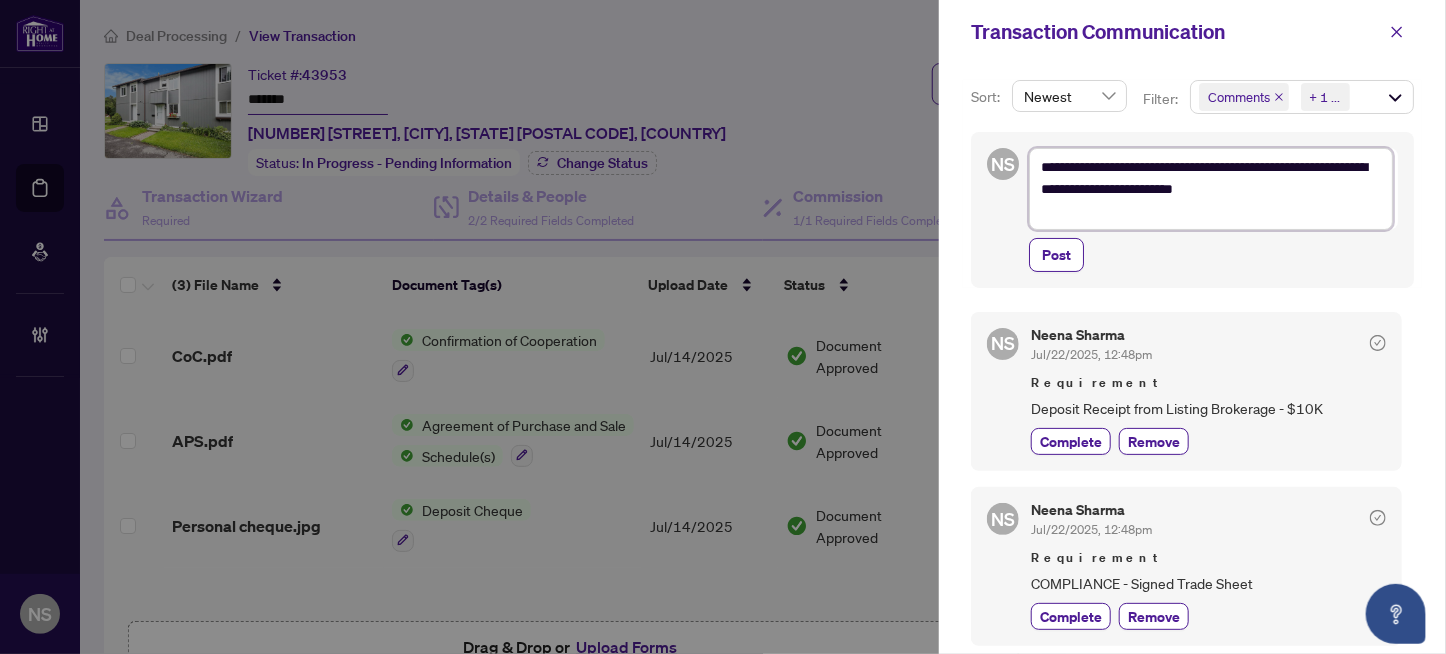 type on "**********" 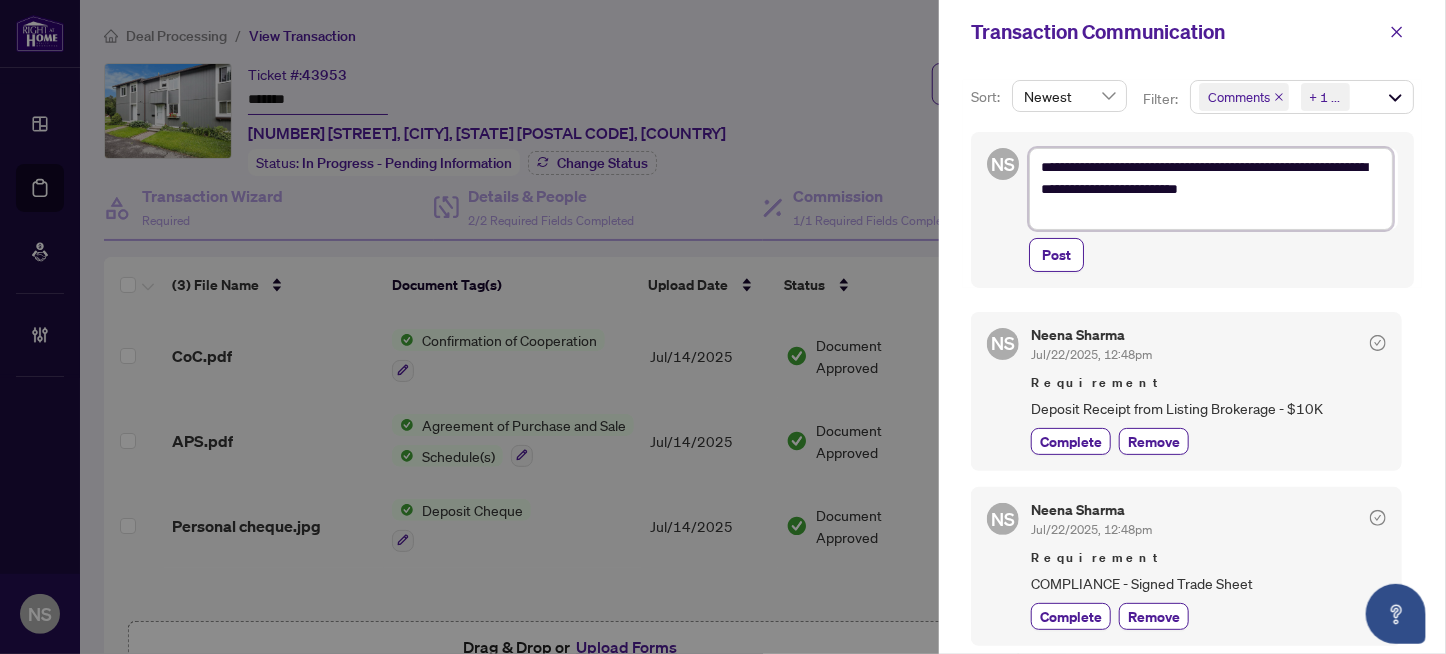 type on "**********" 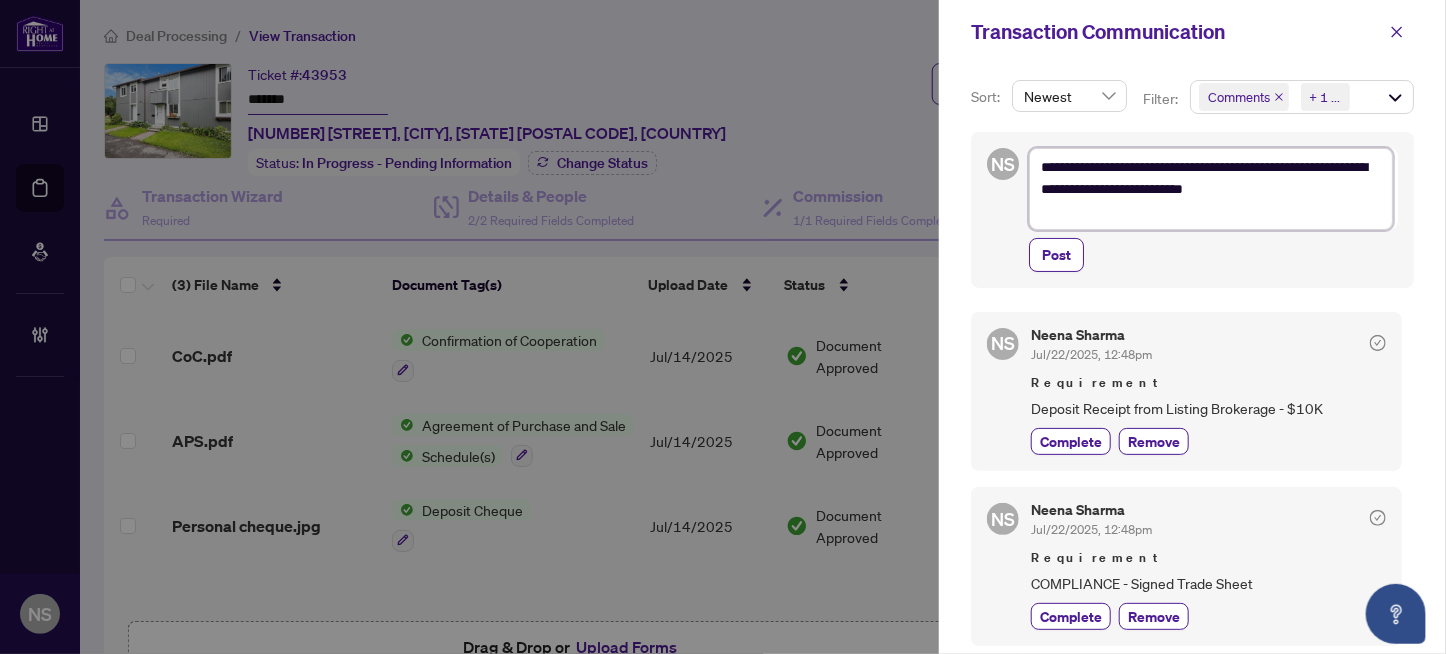 type on "**********" 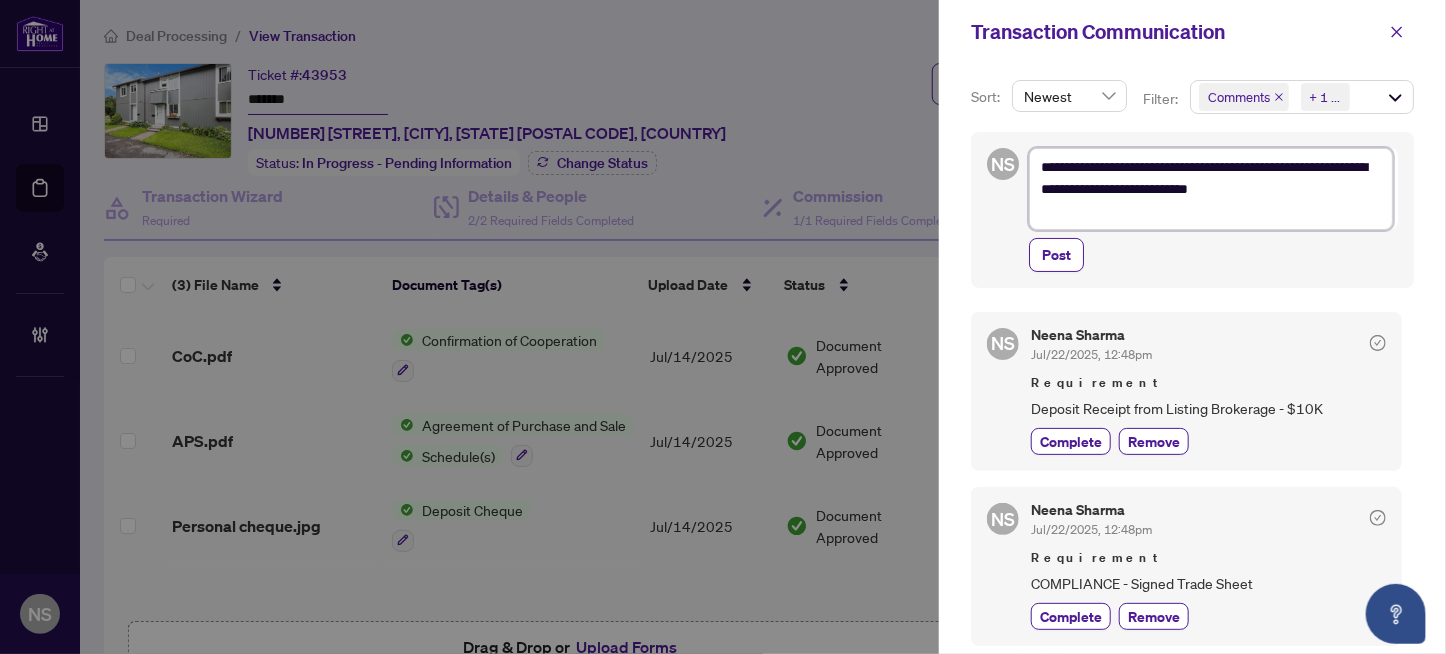 type on "**********" 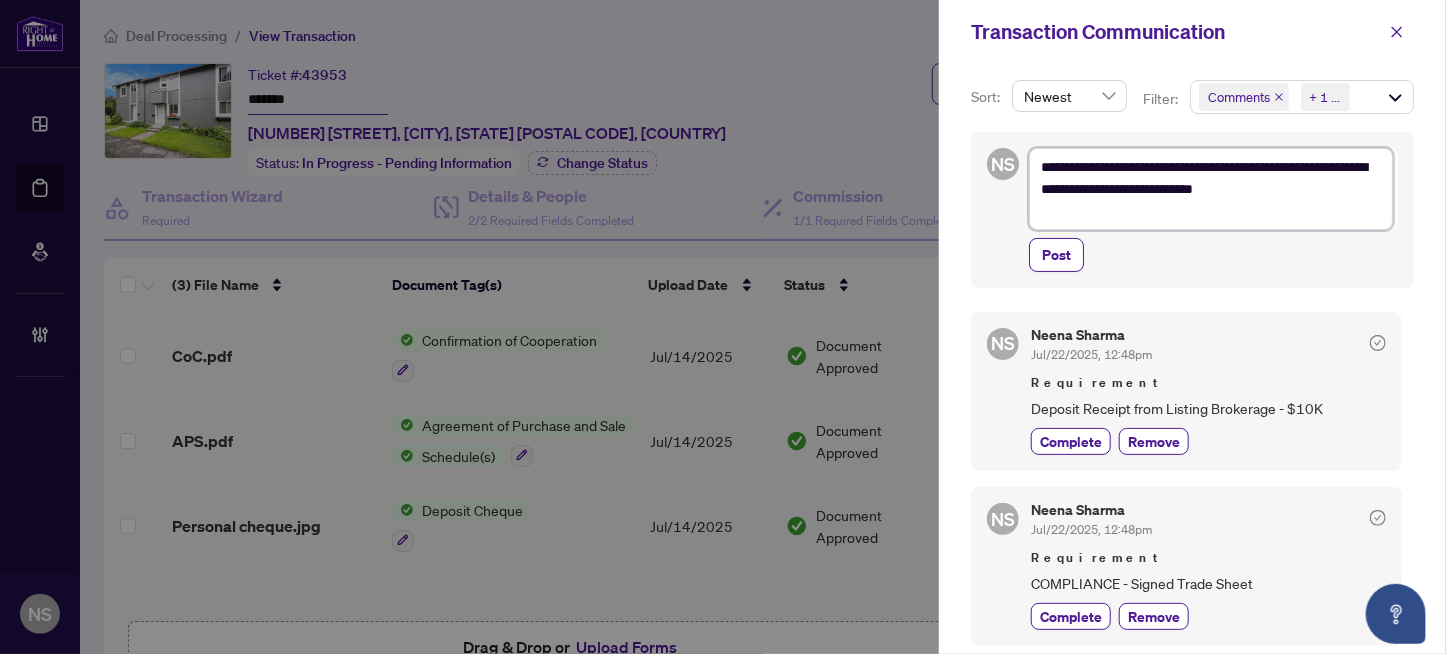 type on "**********" 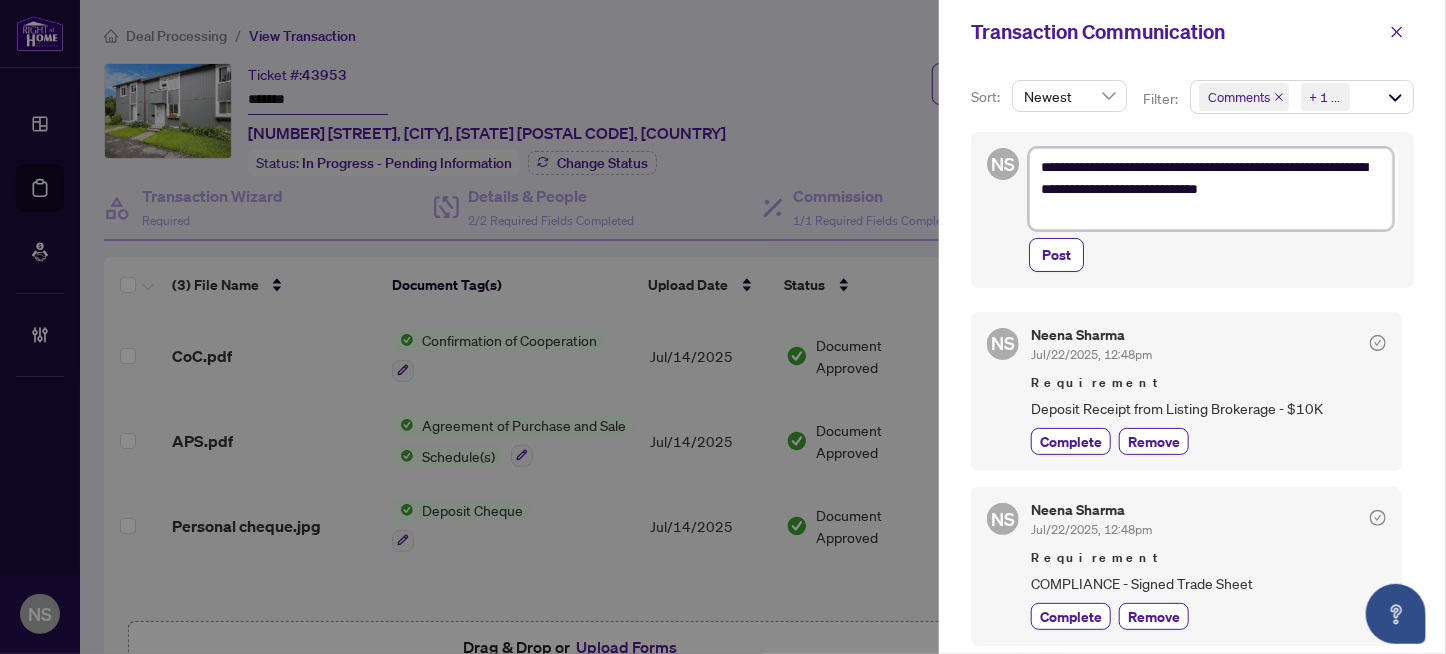 type on "**********" 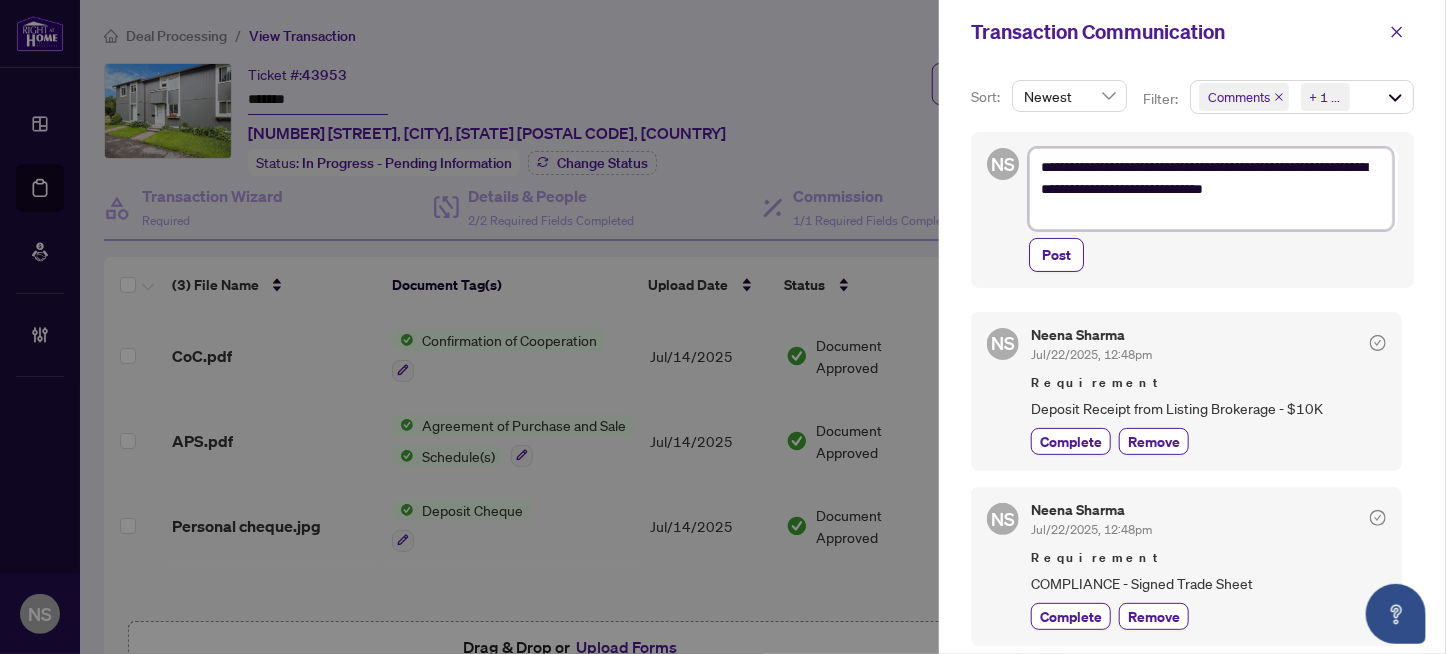type on "**********" 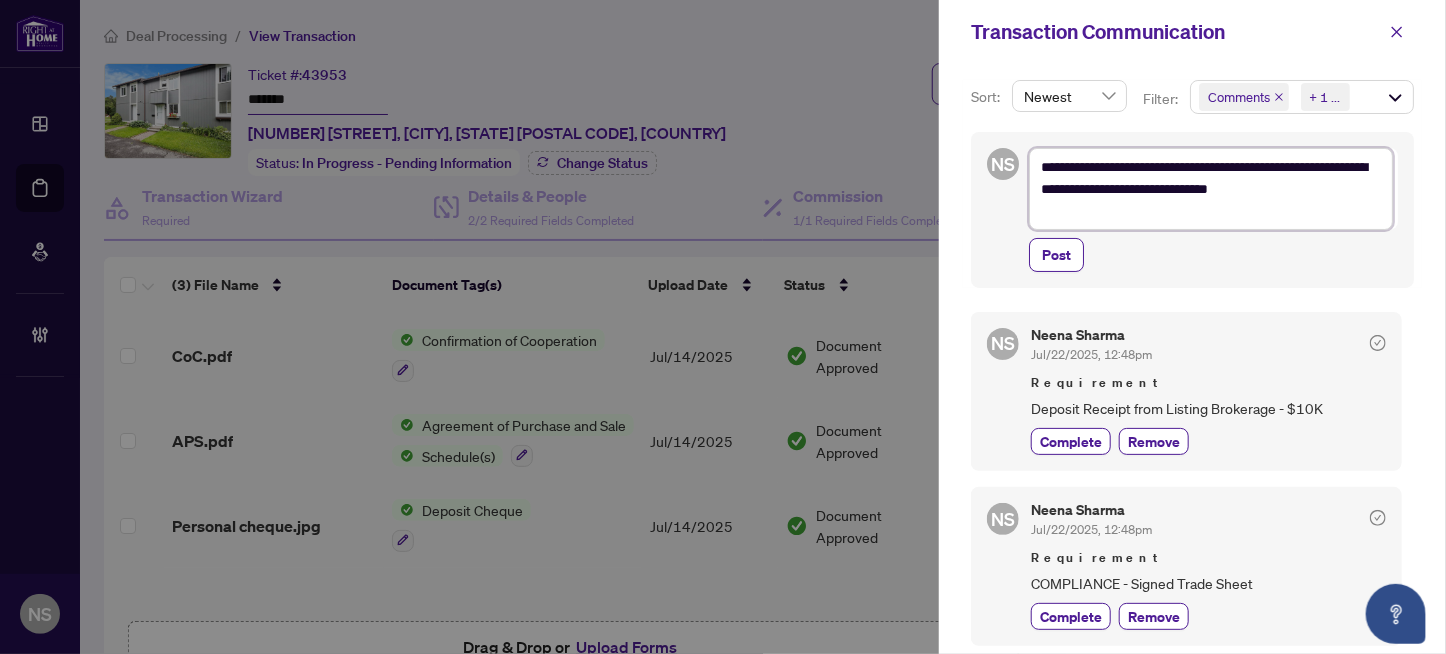 type on "**********" 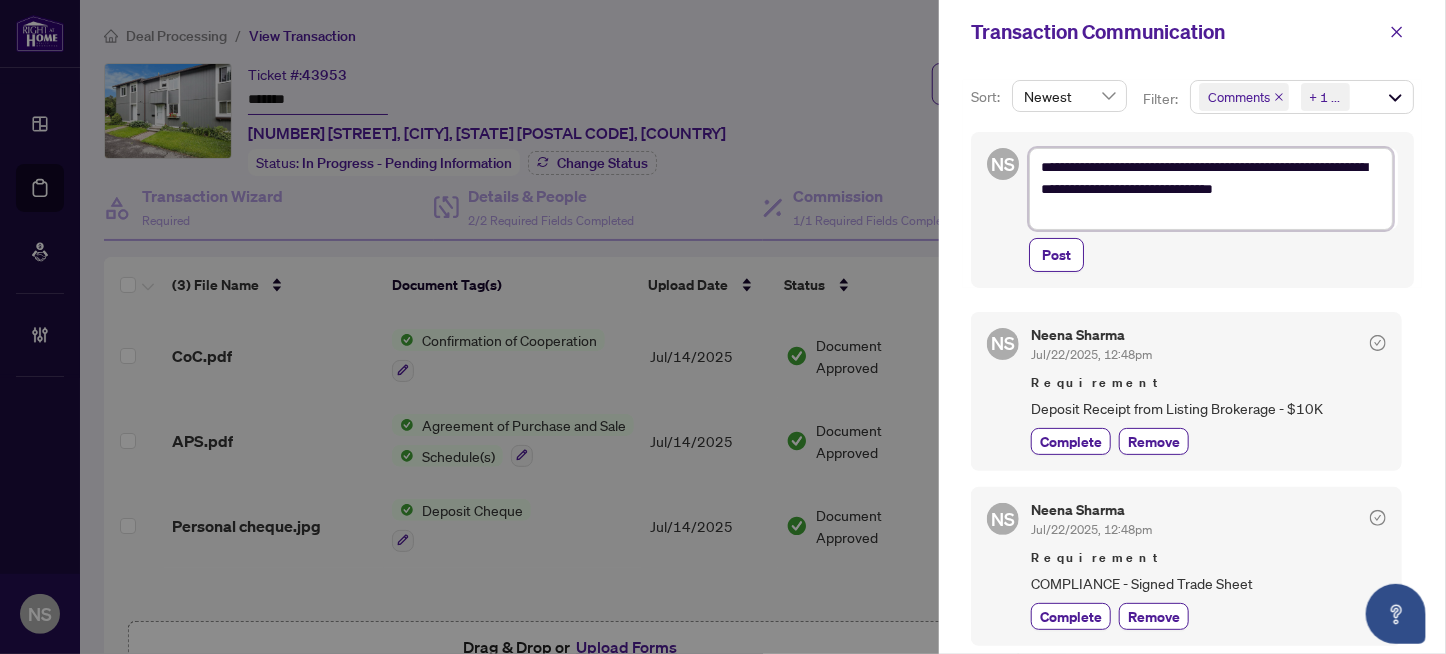 type on "**********" 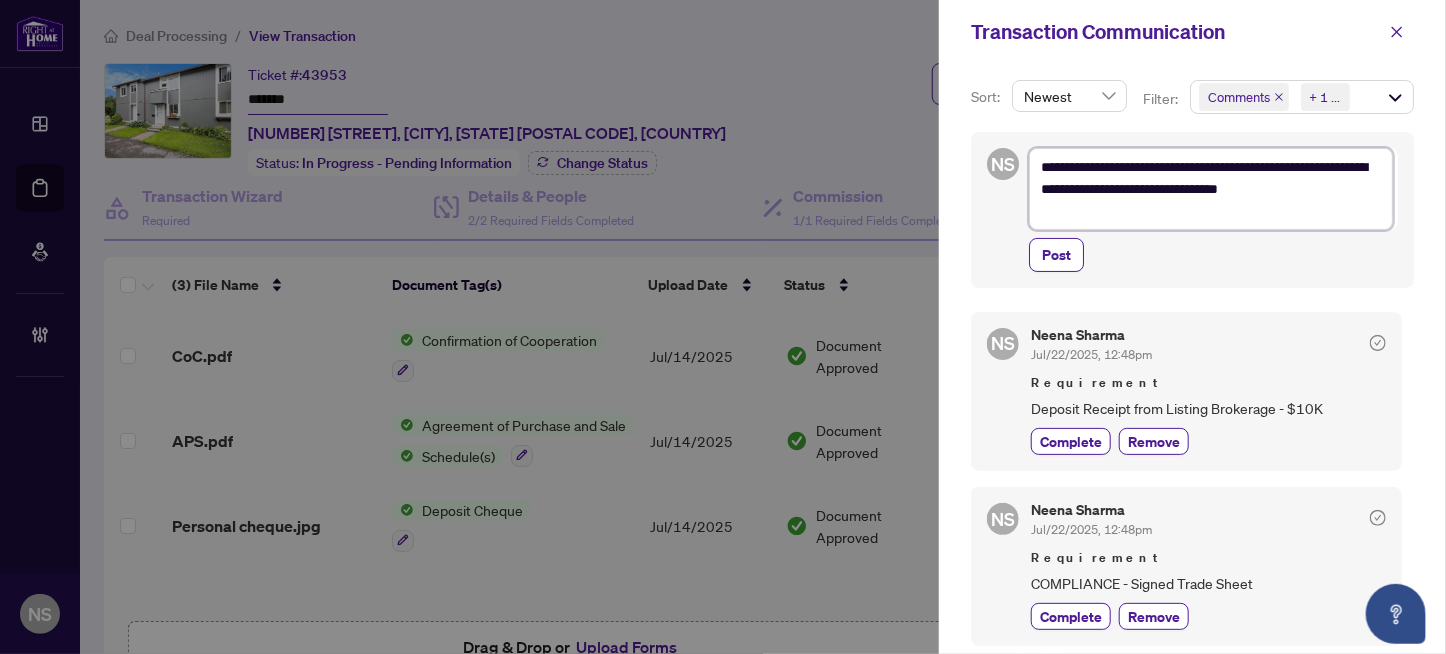 type on "**********" 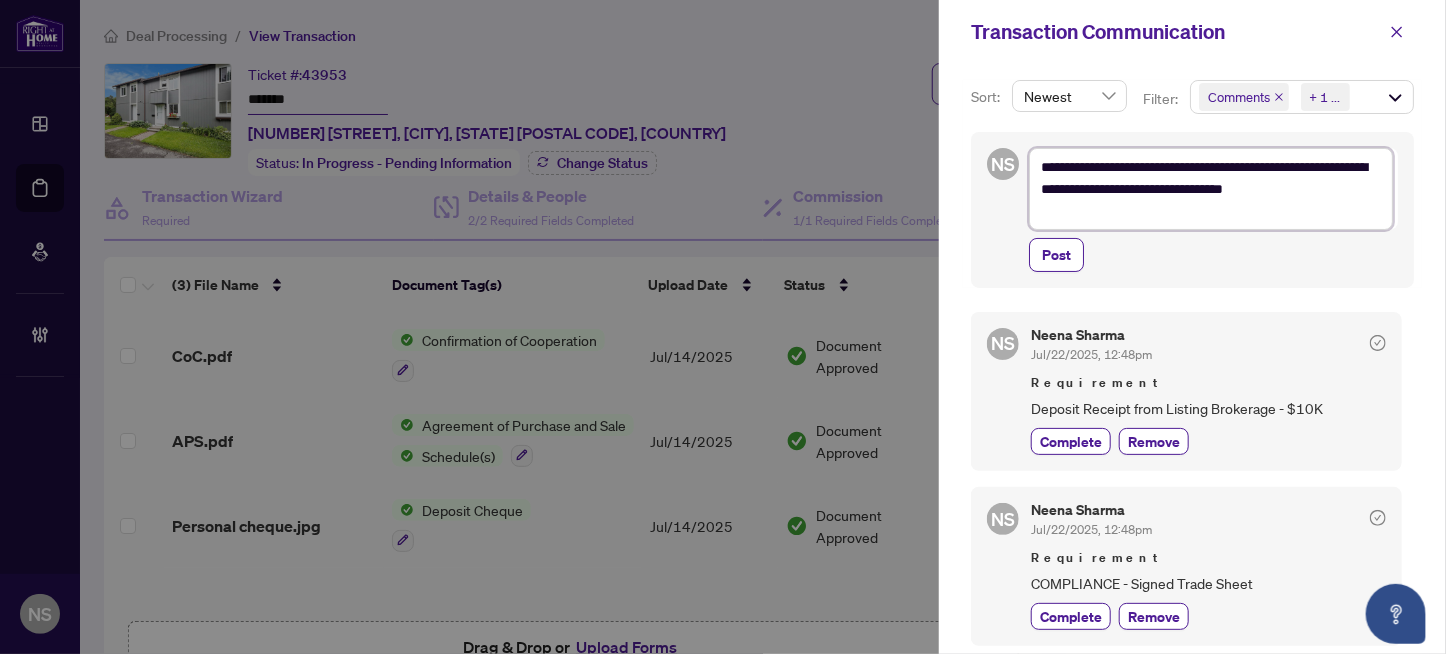 type on "**********" 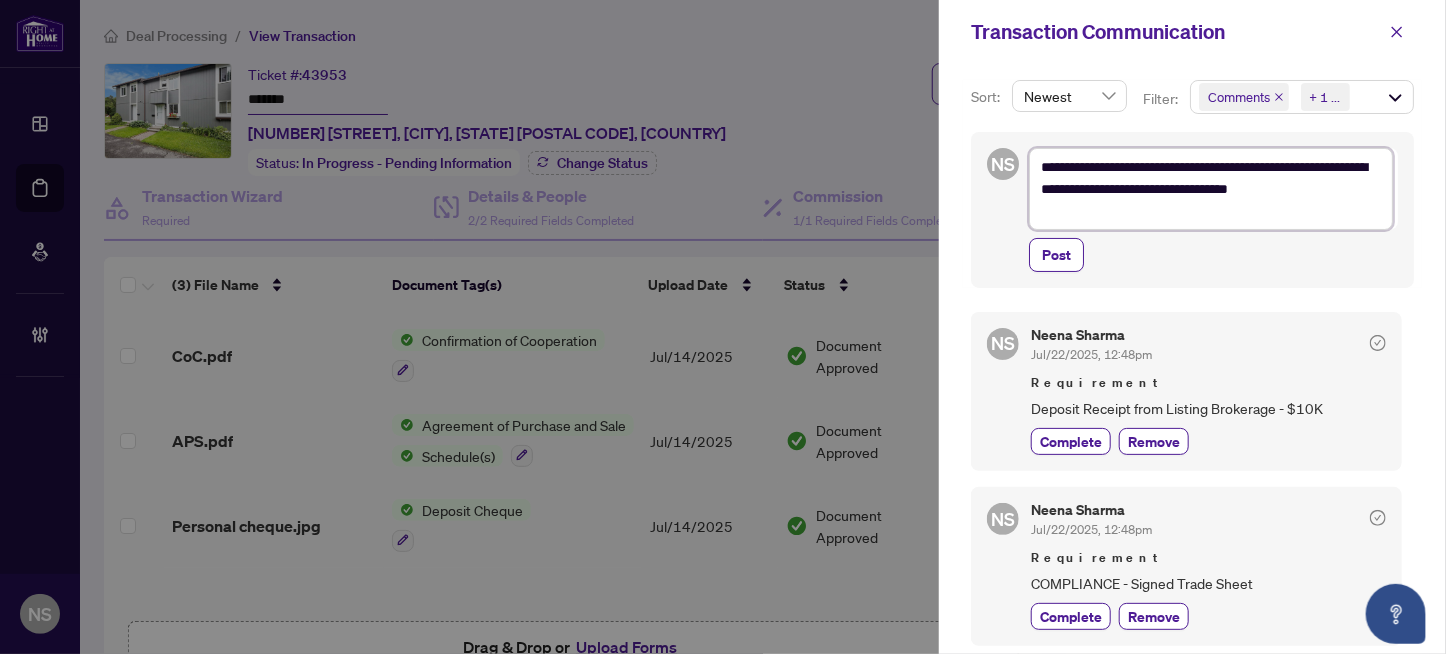 type on "**********" 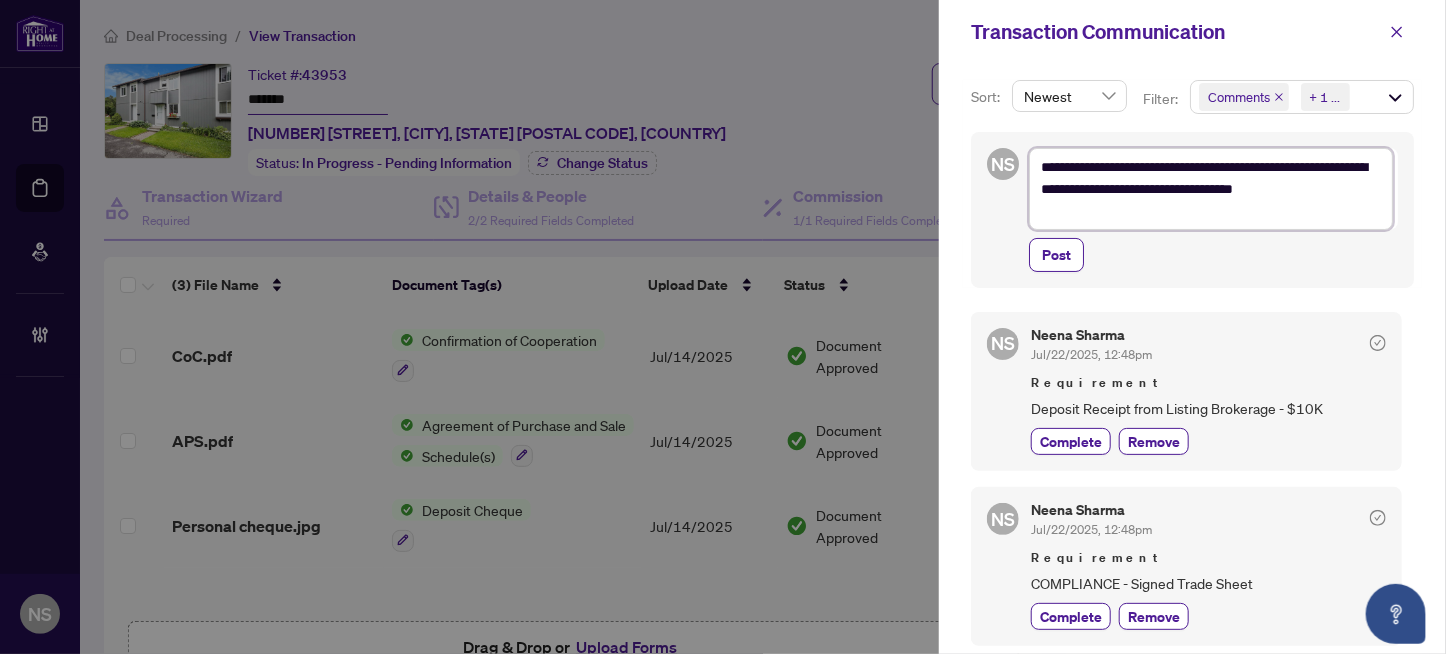 type on "**********" 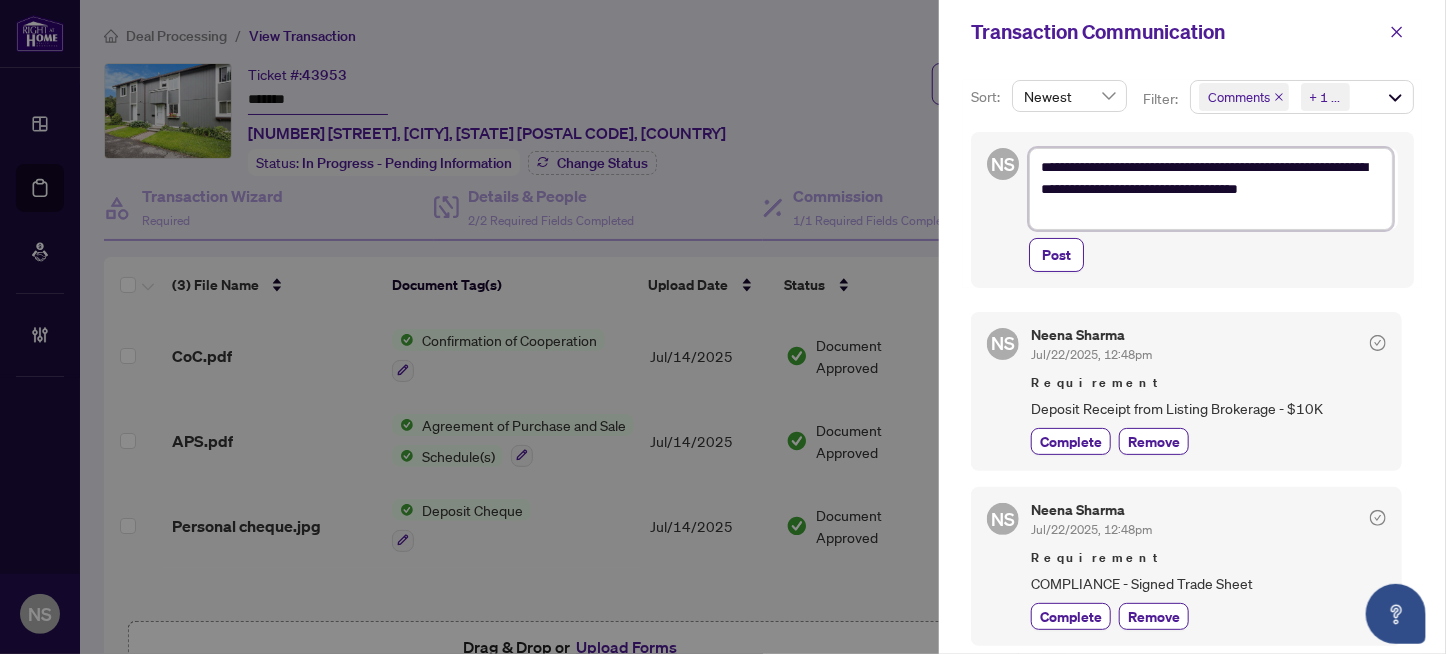 type on "**********" 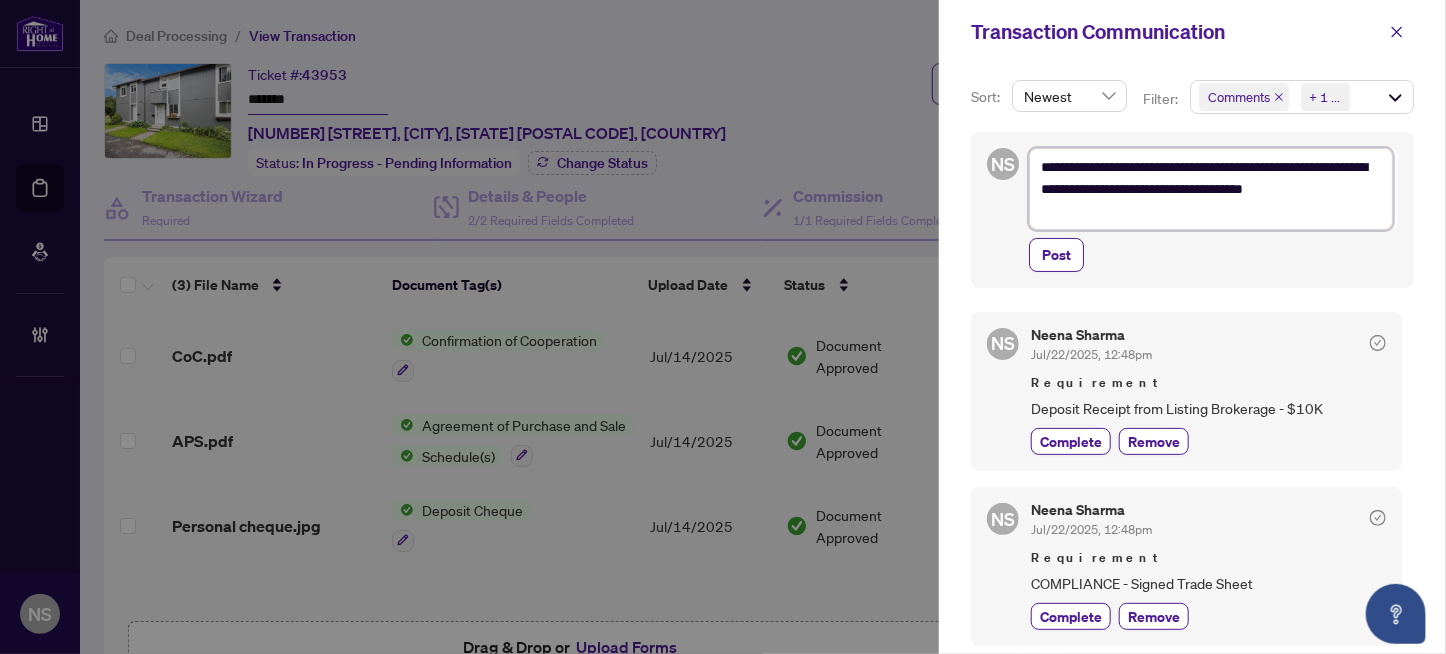 type on "**********" 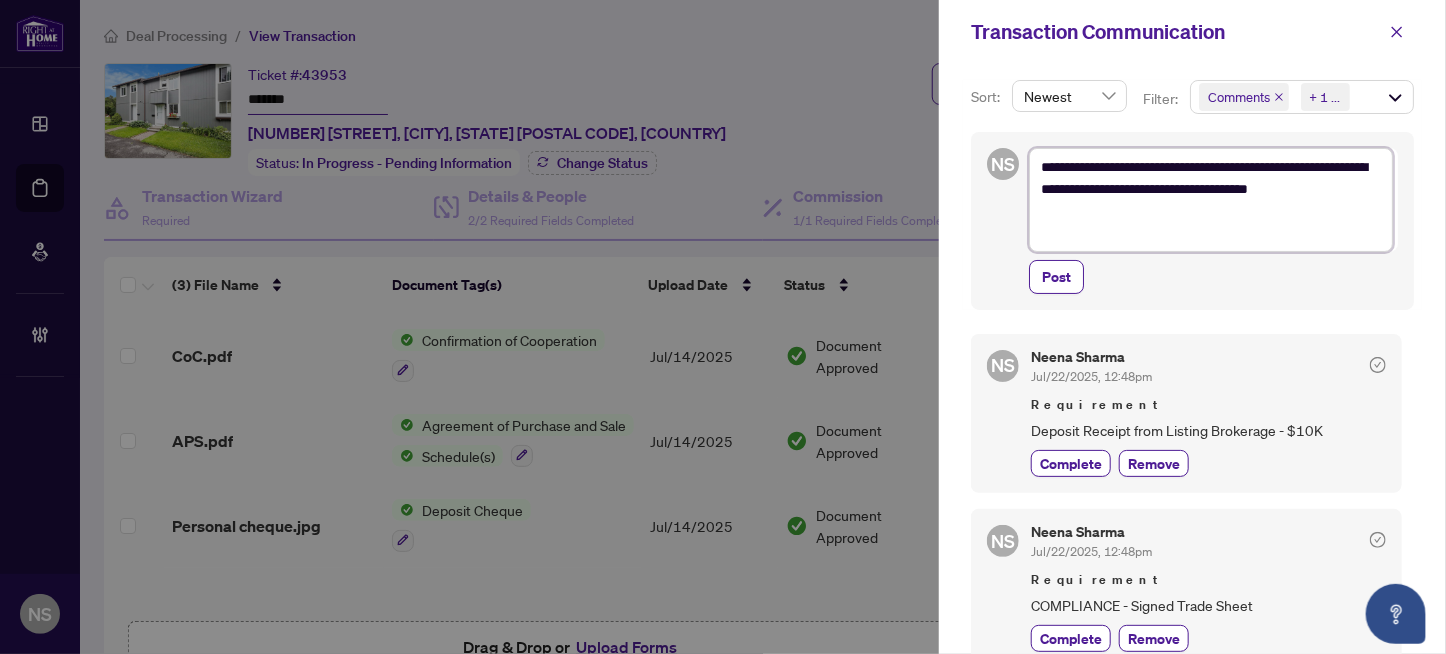 drag, startPoint x: 1330, startPoint y: 189, endPoint x: 1366, endPoint y: 187, distance: 36.05551 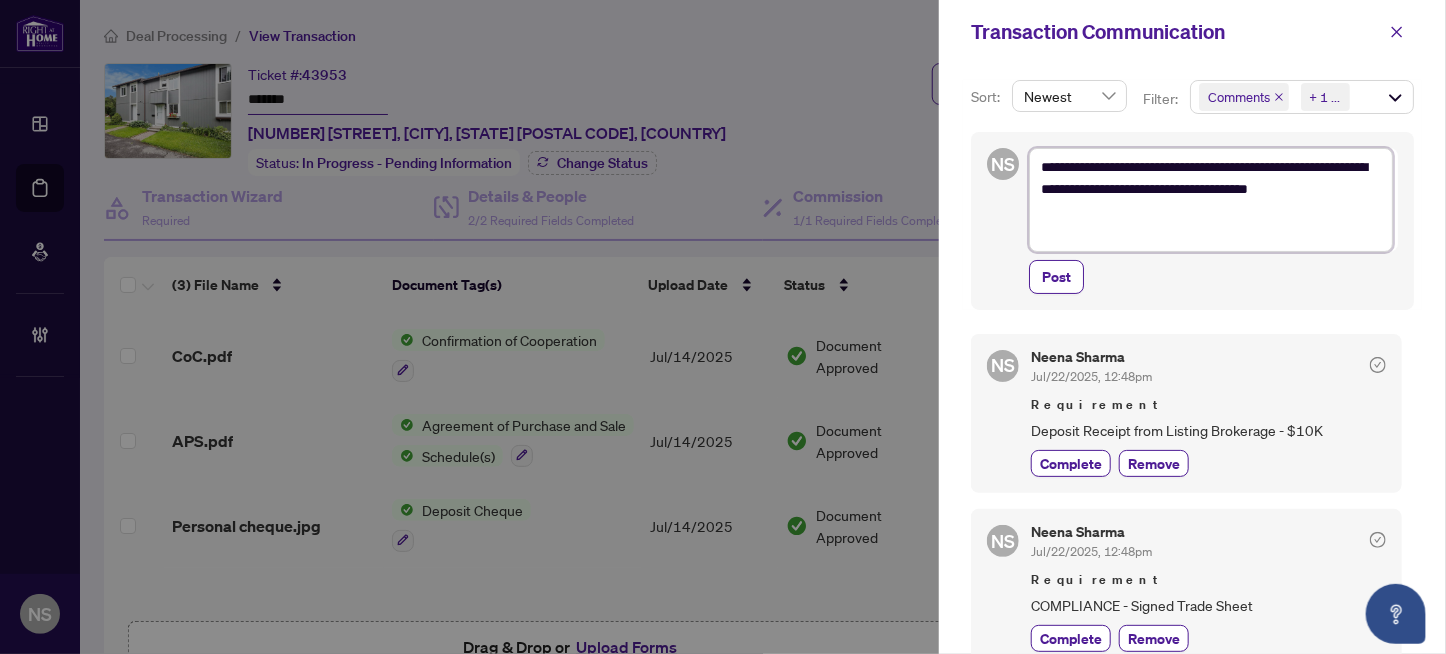 click on "**********" at bounding box center [1211, 200] 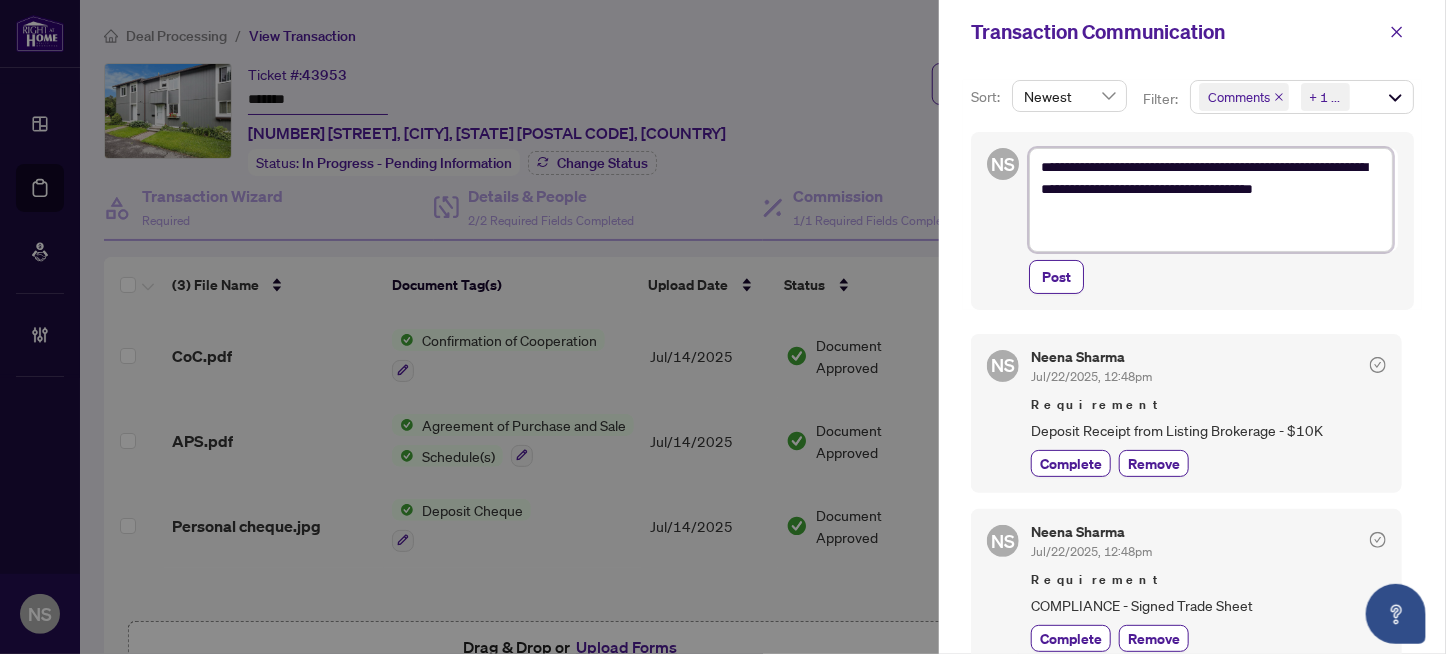 type on "**********" 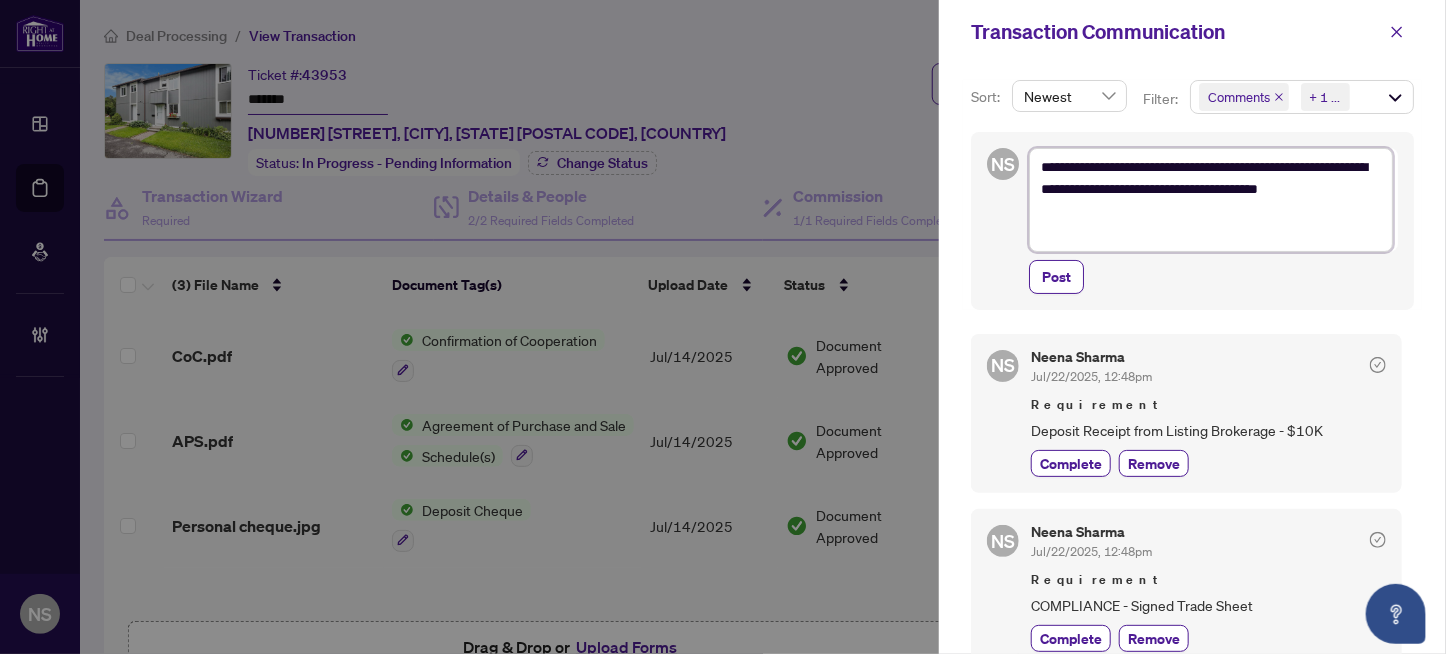 type on "**********" 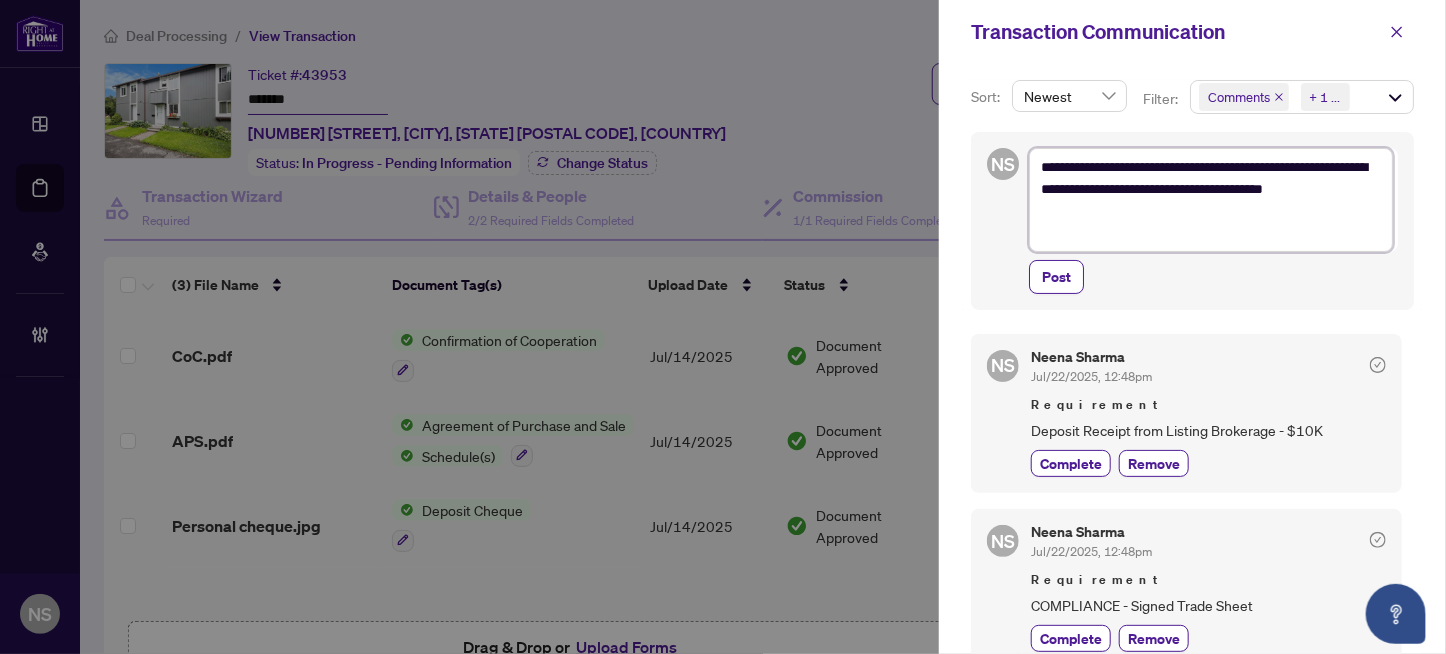 type on "**********" 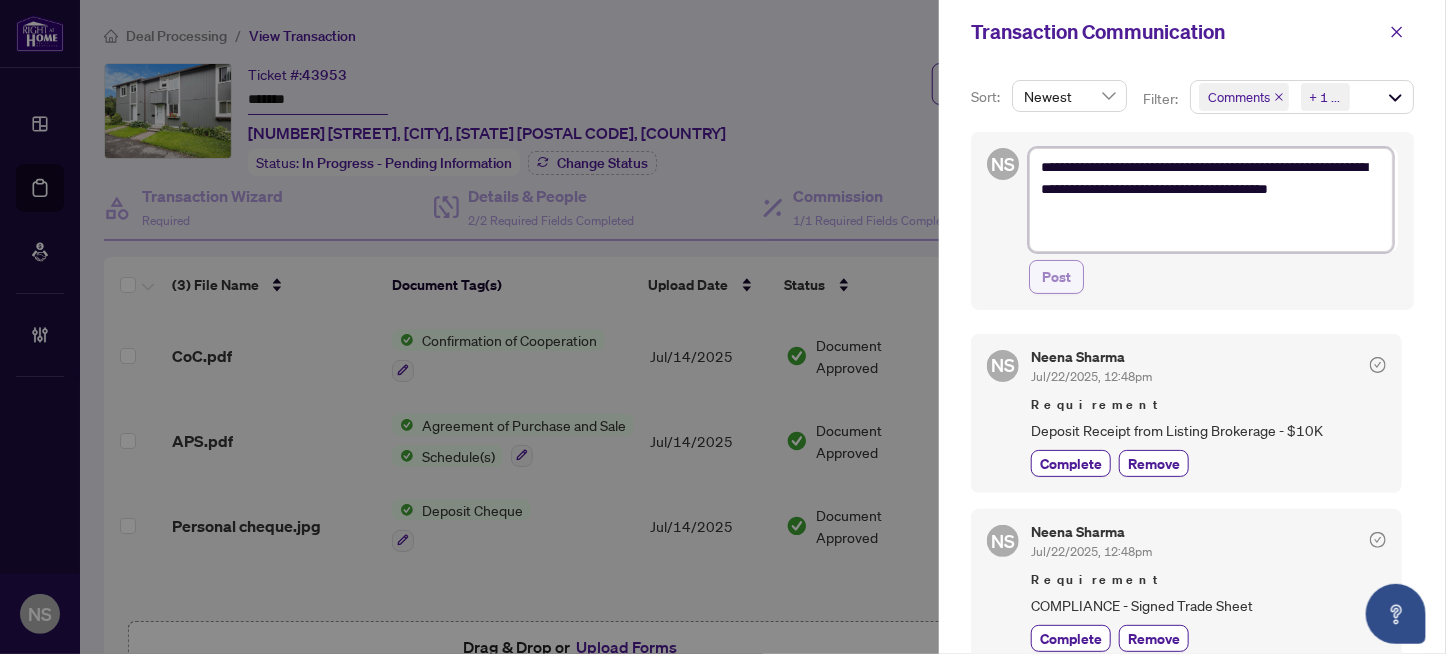 type on "**********" 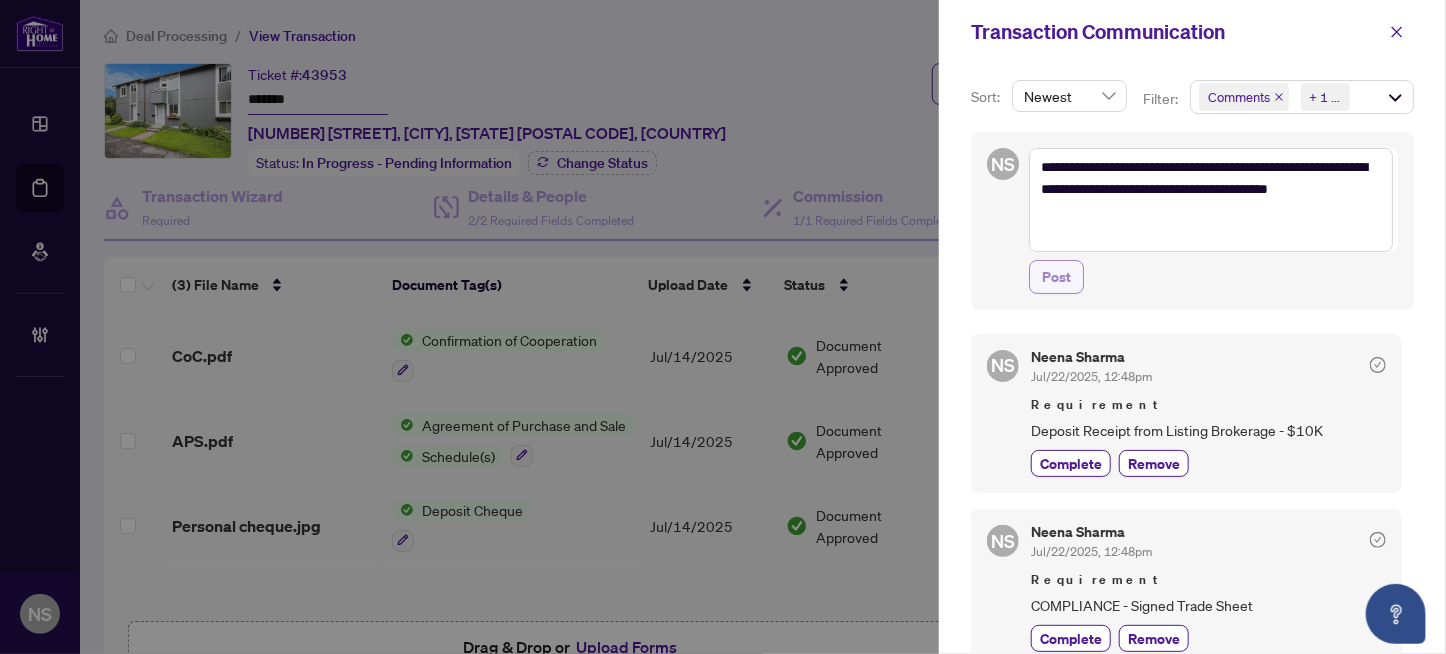 click on "Post" at bounding box center [1056, 277] 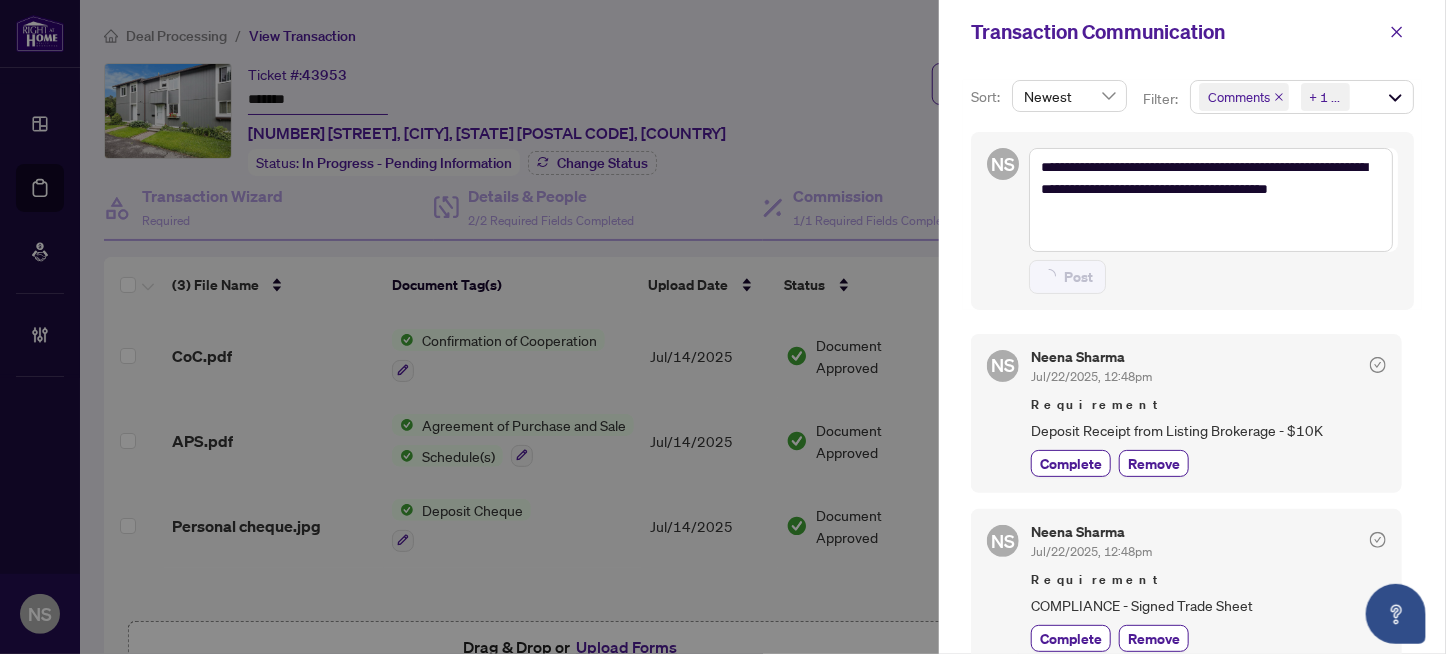 type on "**********" 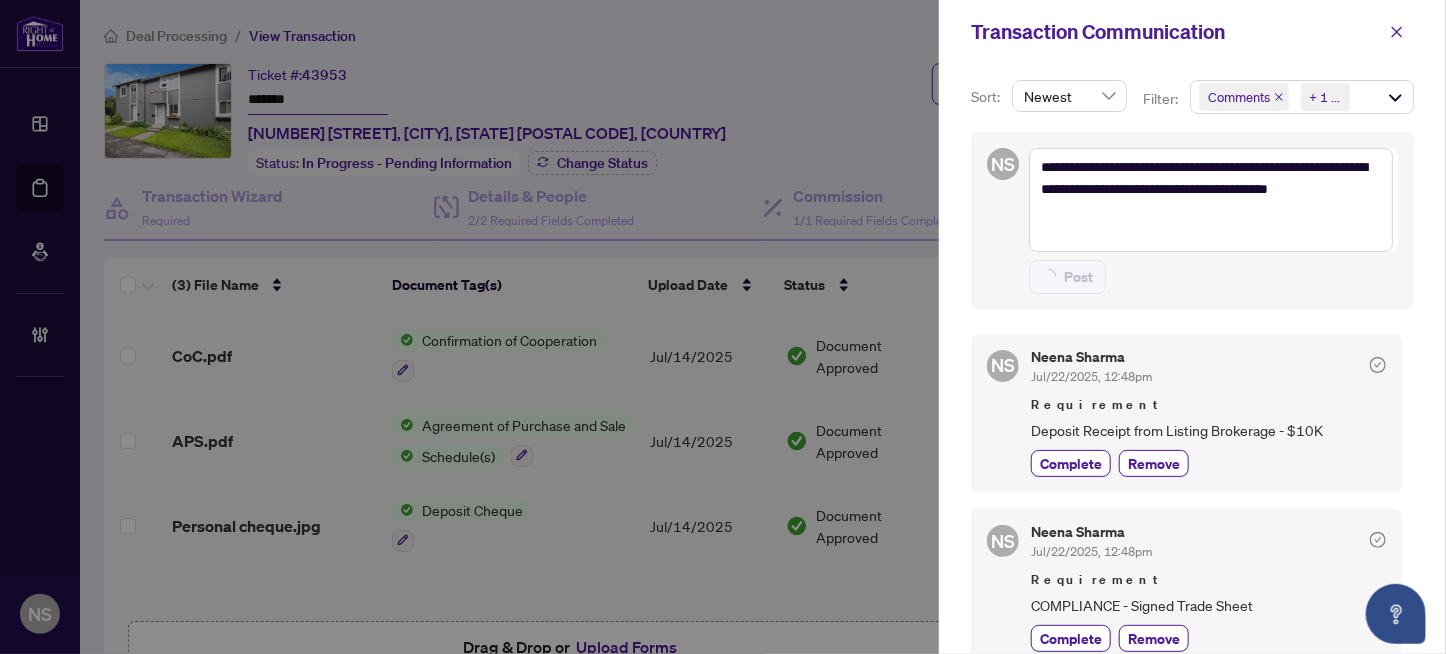 type 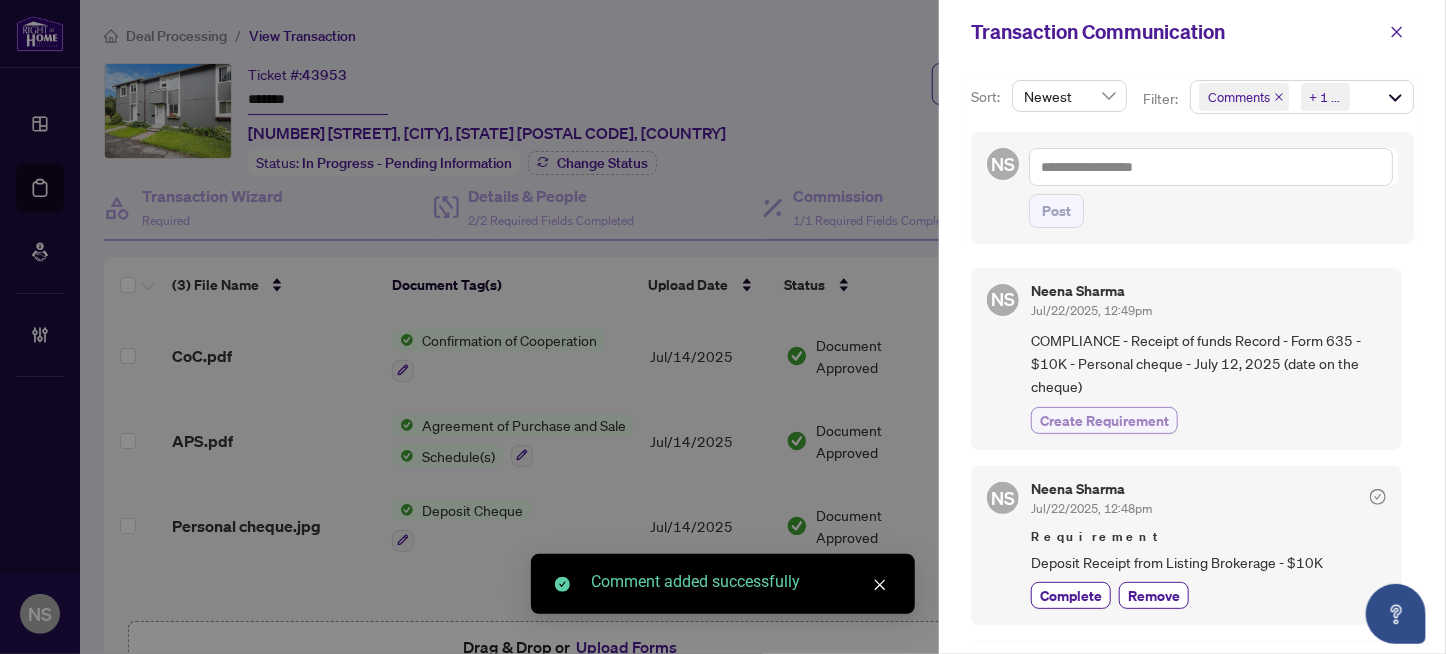 click on "Create Requirement" at bounding box center [1104, 420] 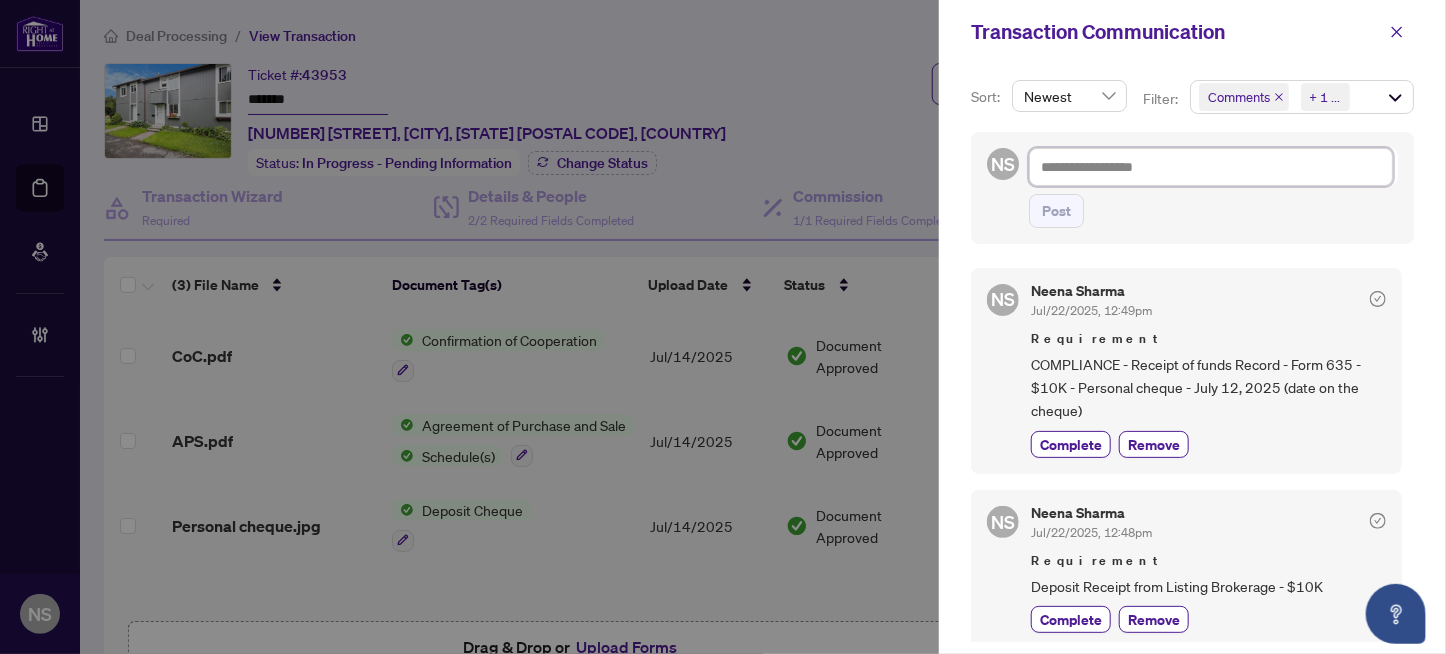 click at bounding box center (1211, 167) 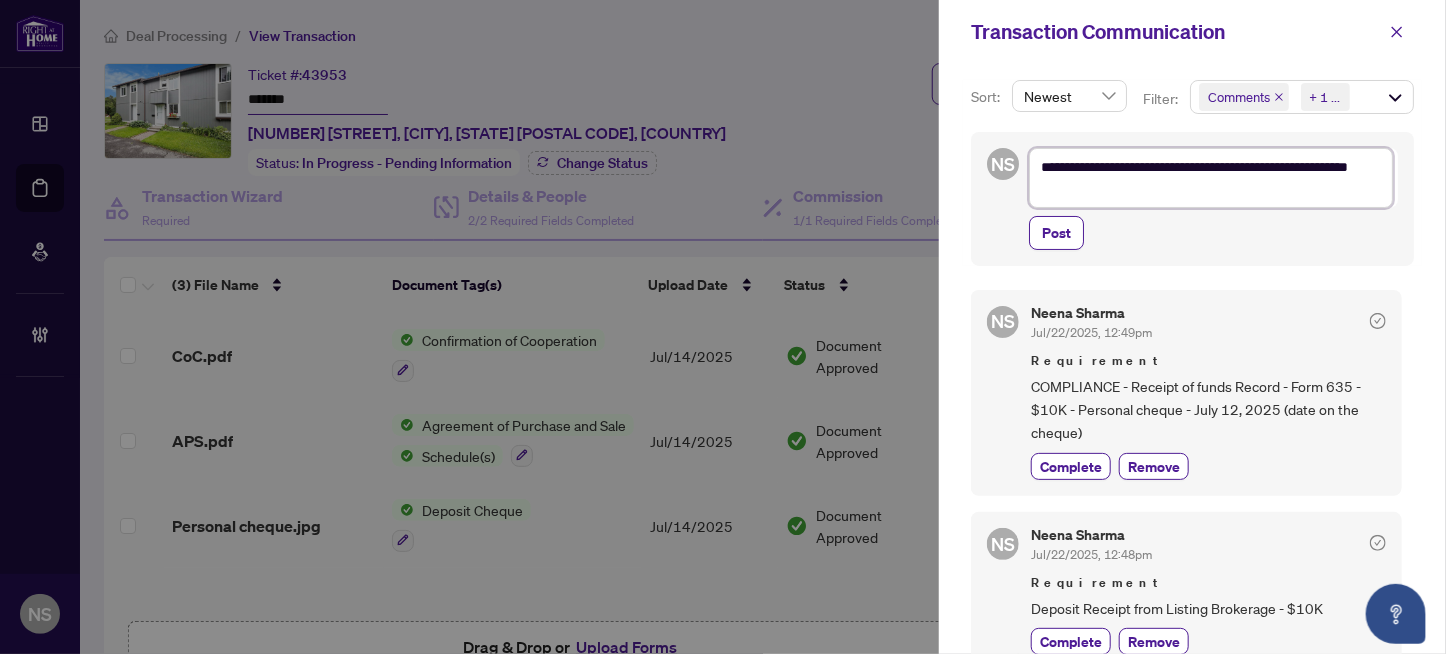 type on "**********" 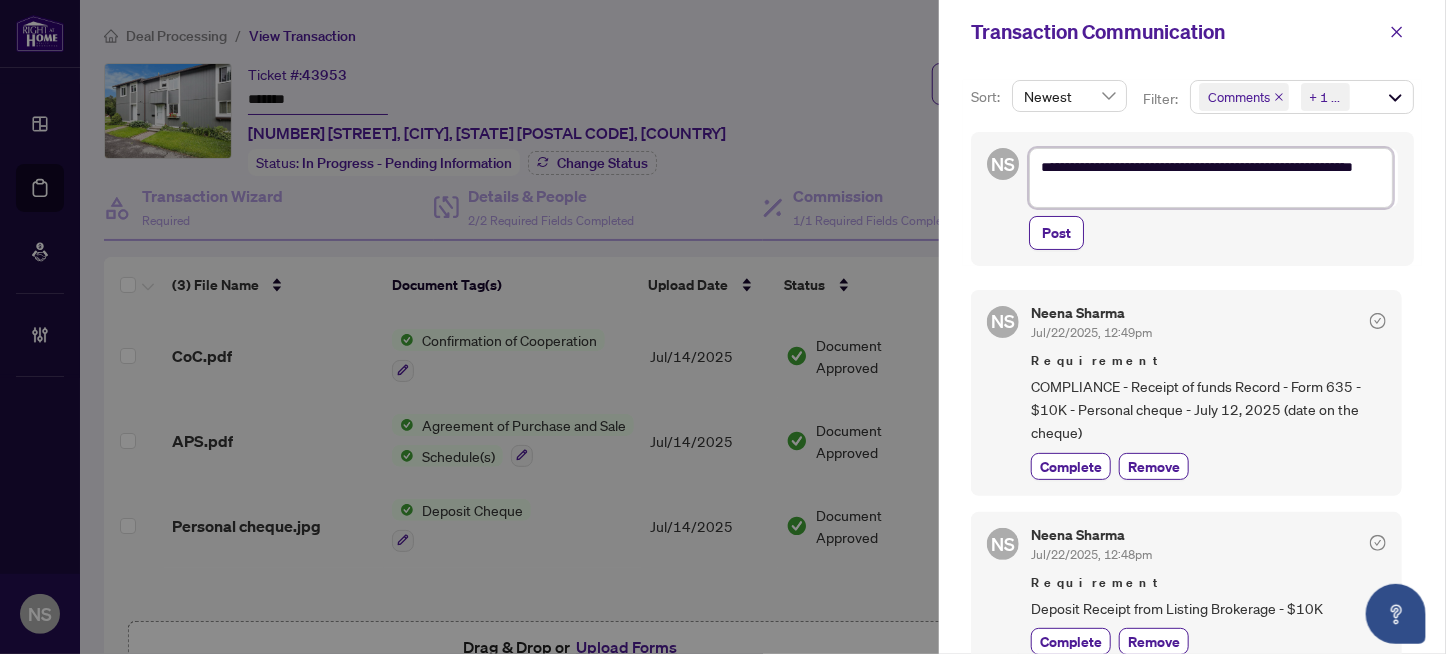 type on "**********" 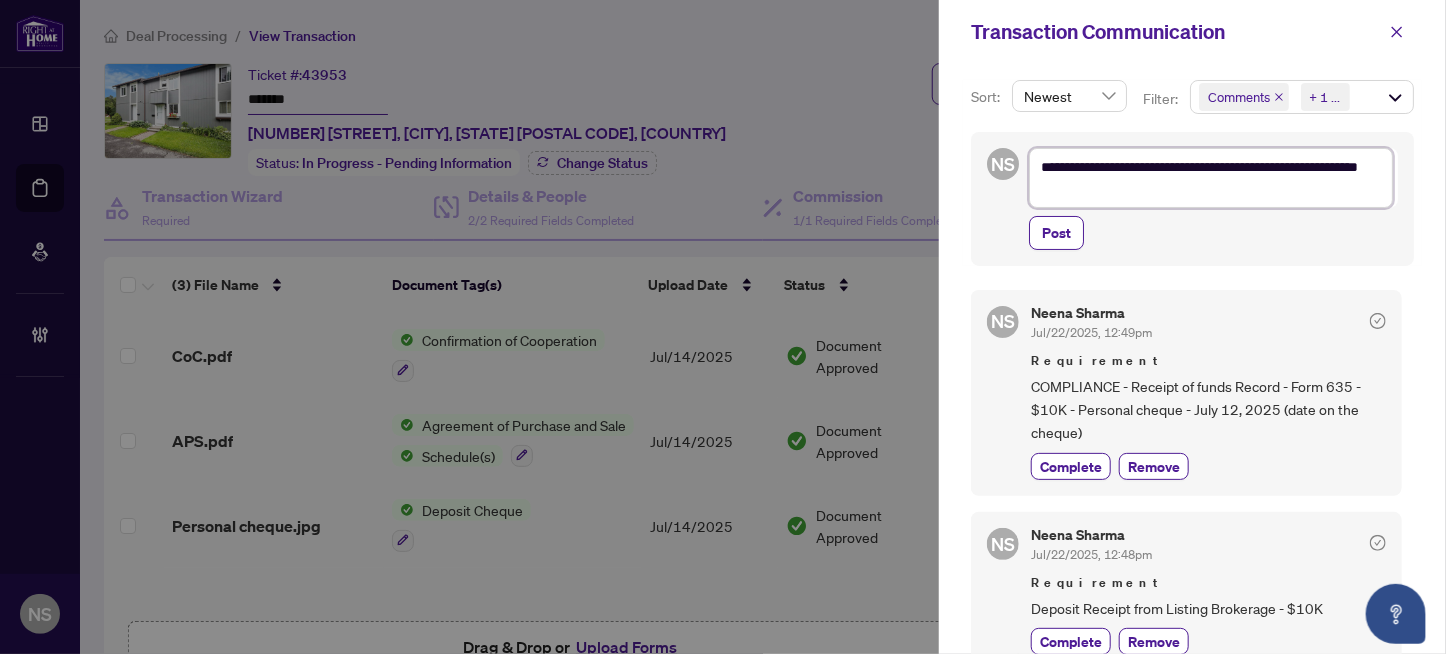 type on "**********" 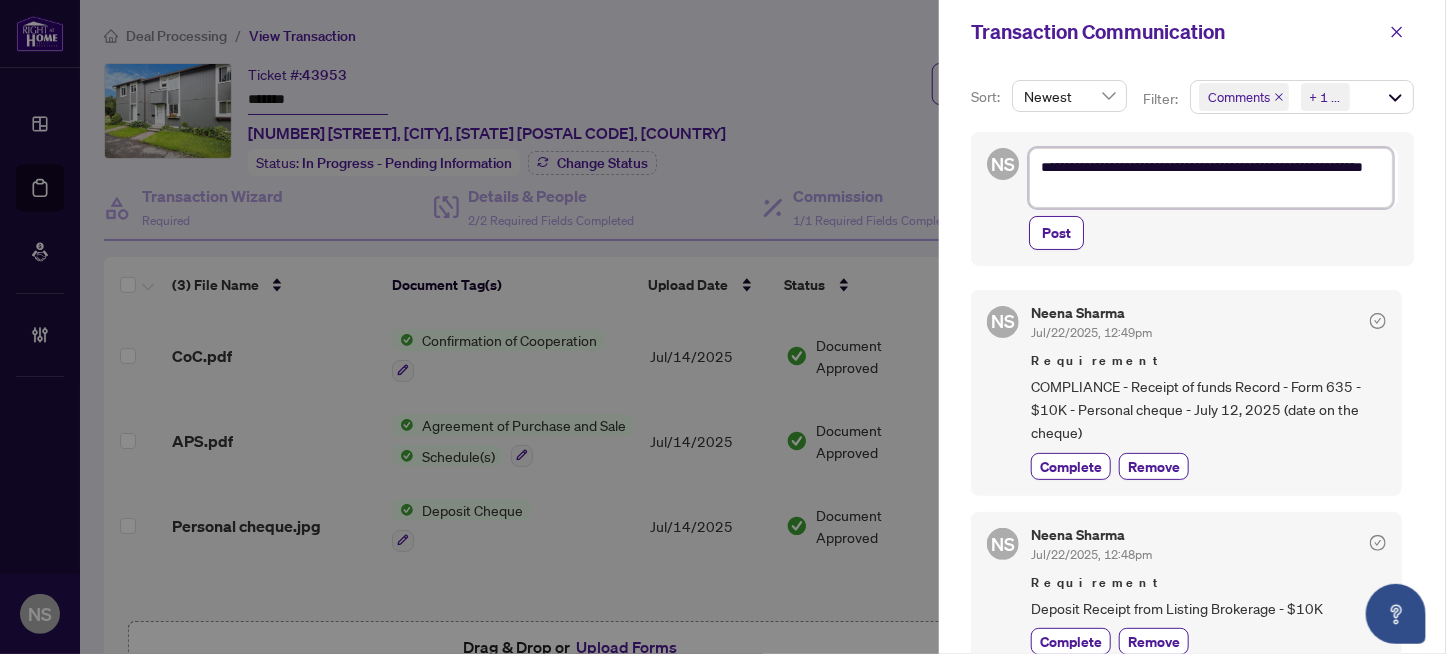 type on "**********" 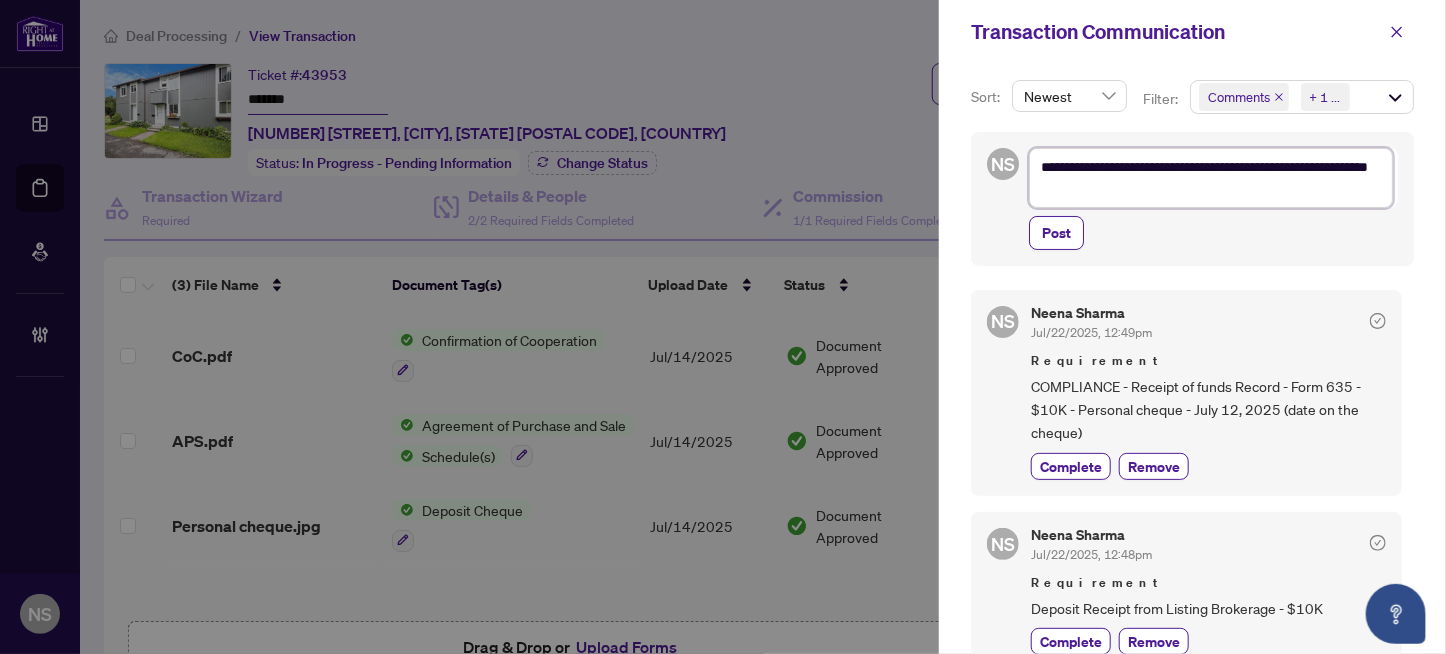 type on "**********" 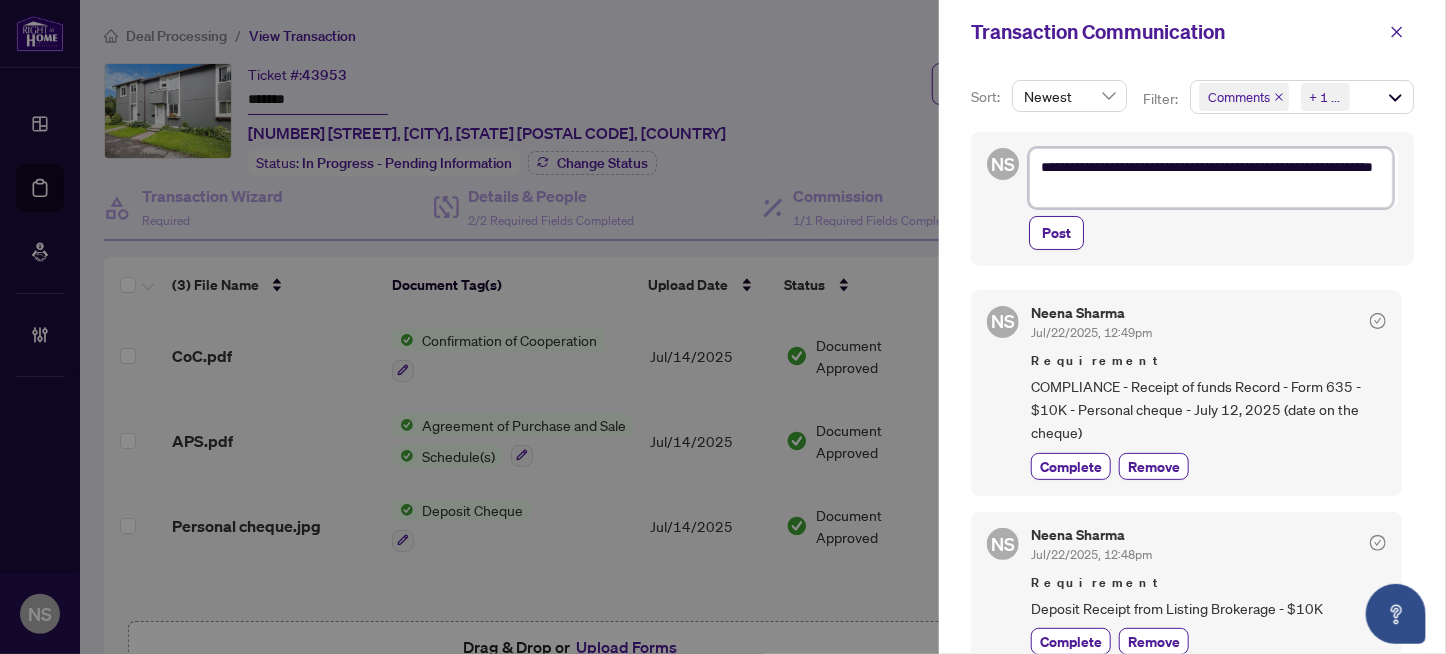 type on "**********" 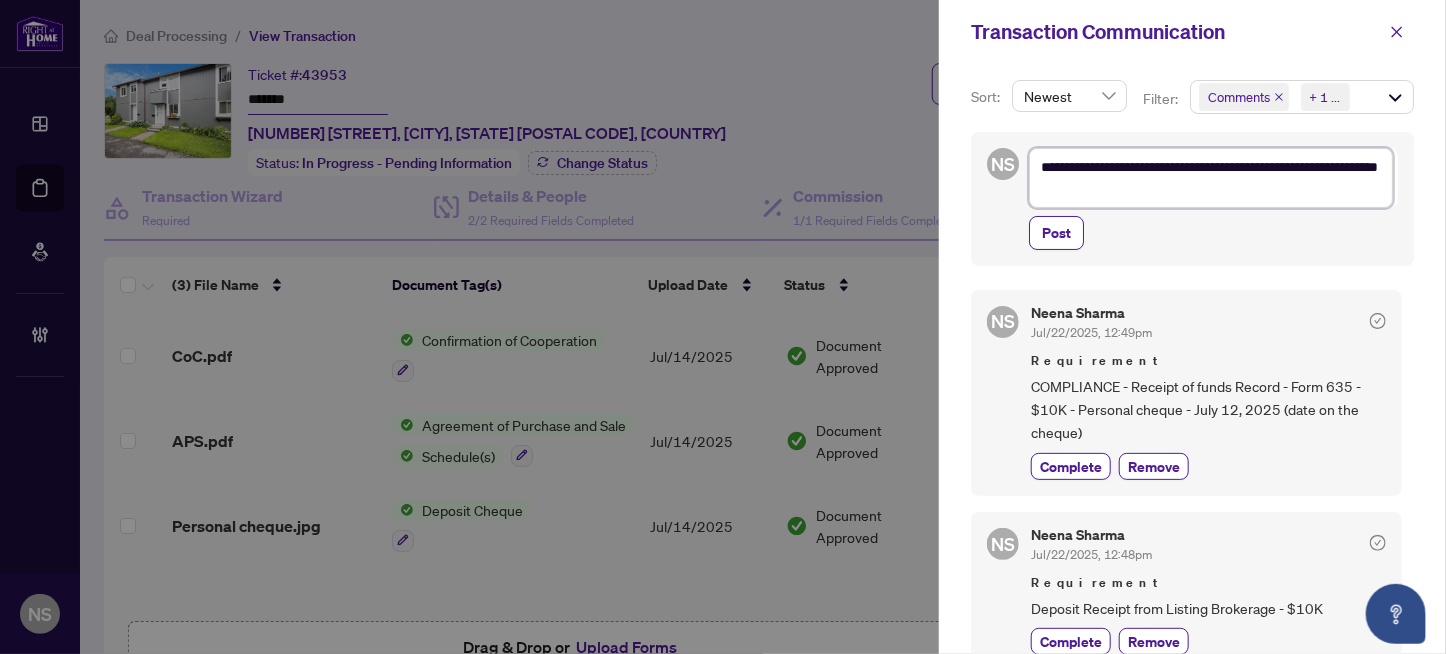 type on "**********" 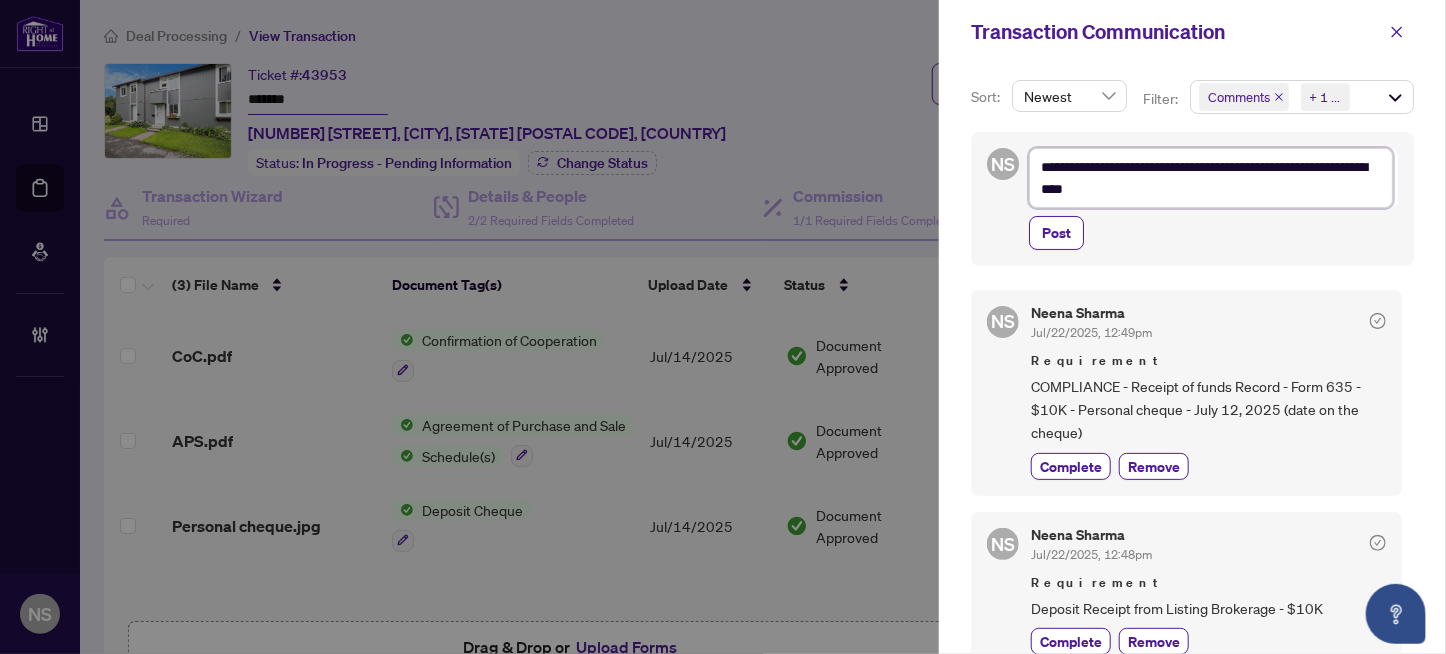 type on "**********" 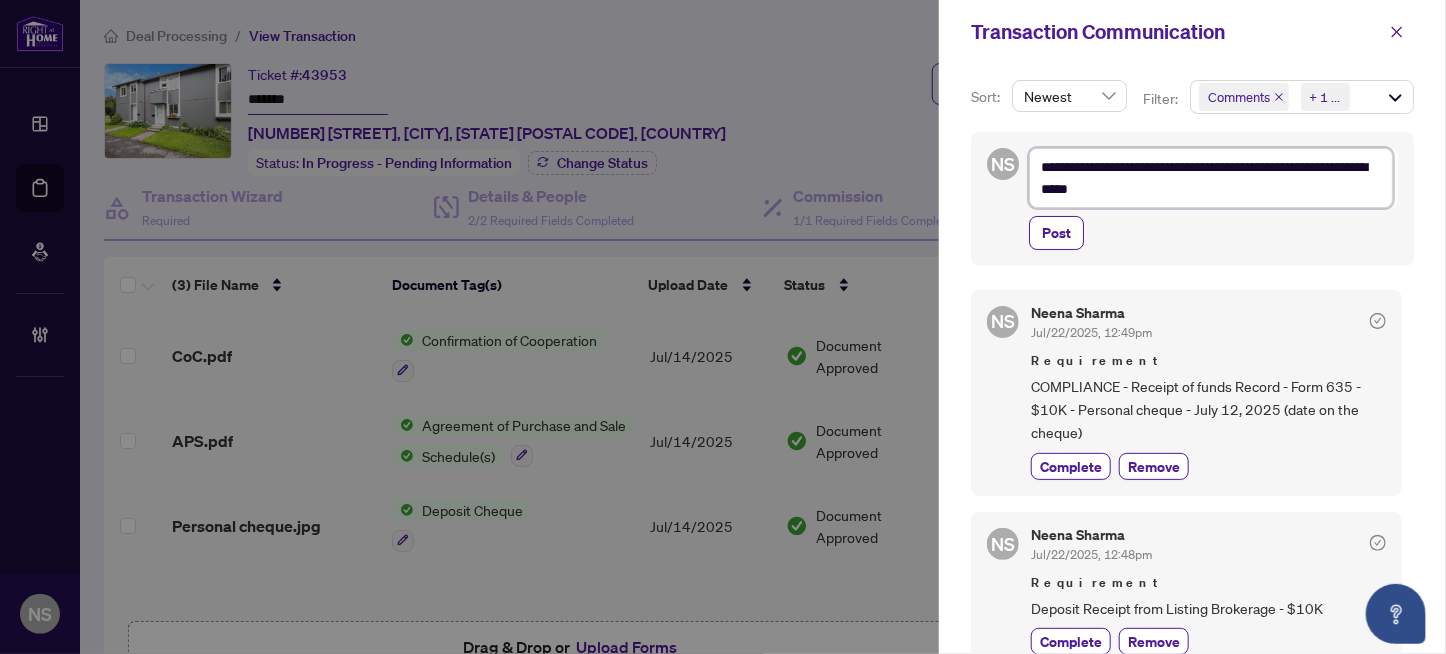 type on "**********" 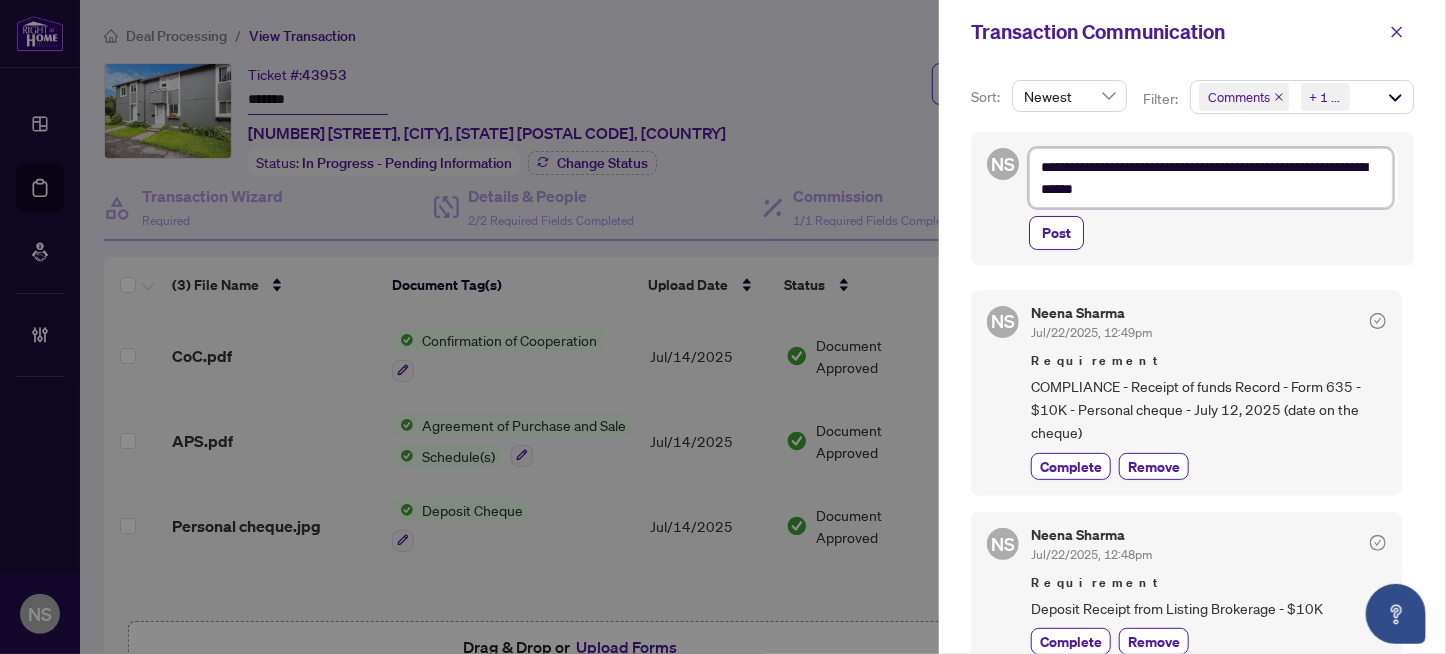type on "**********" 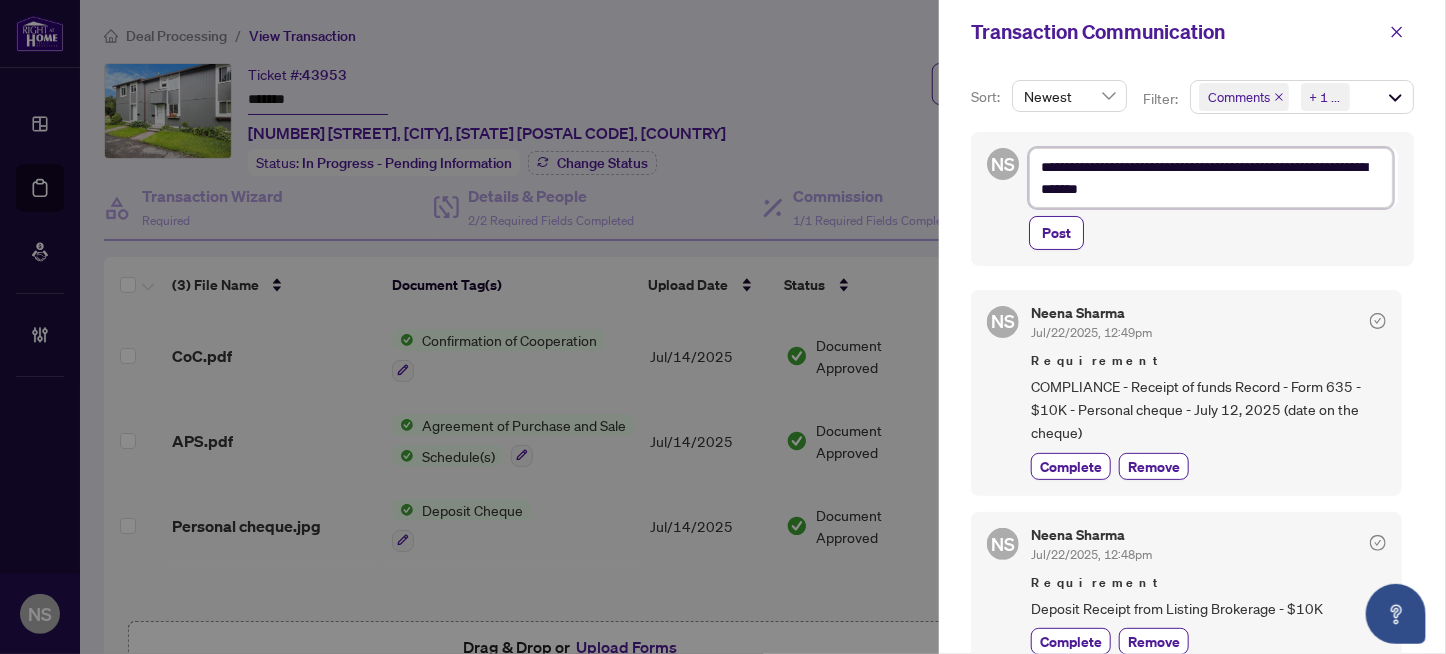 type on "**********" 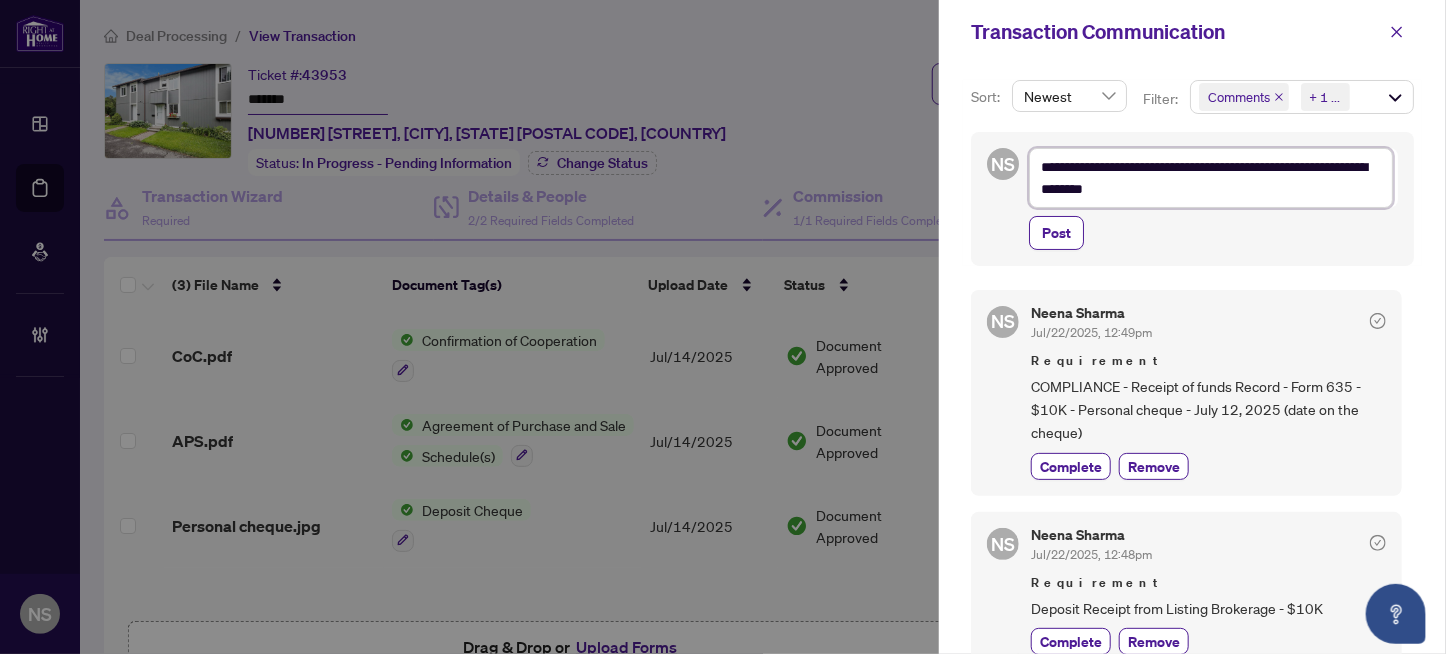 type on "**********" 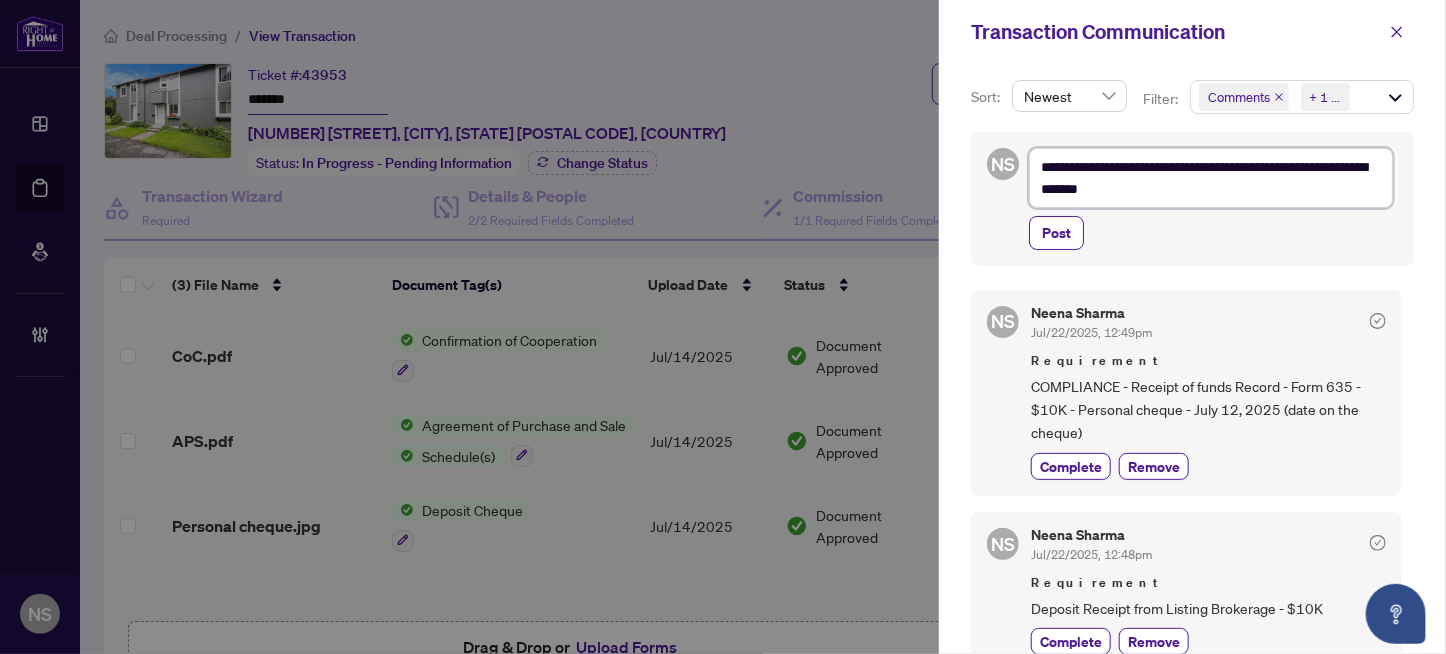 type on "**********" 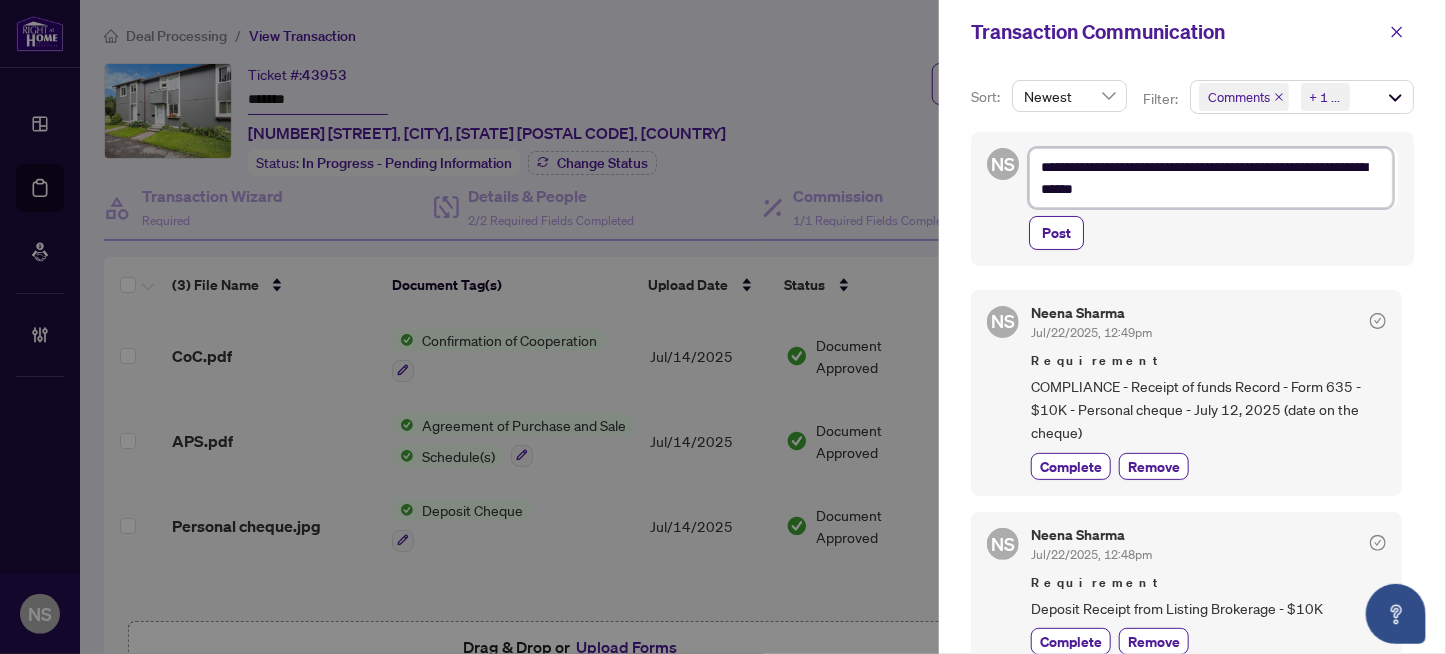 type on "**********" 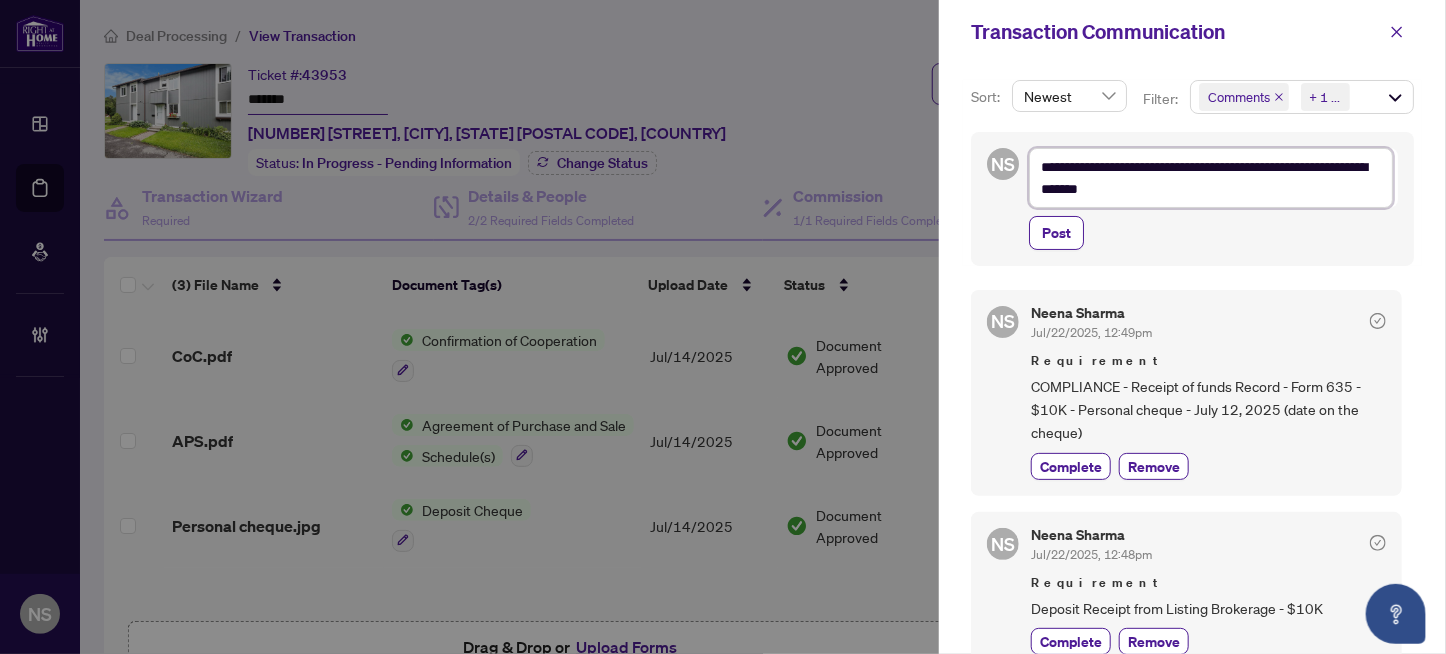 type on "**********" 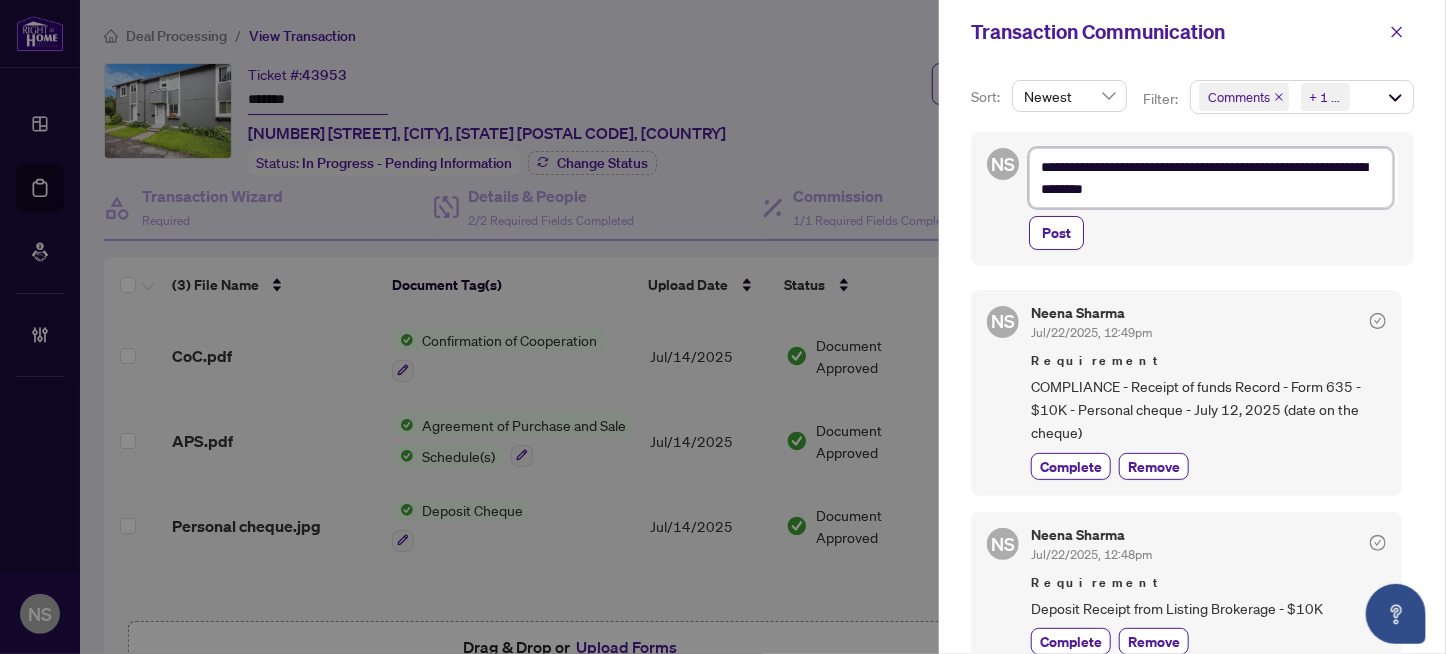type on "**********" 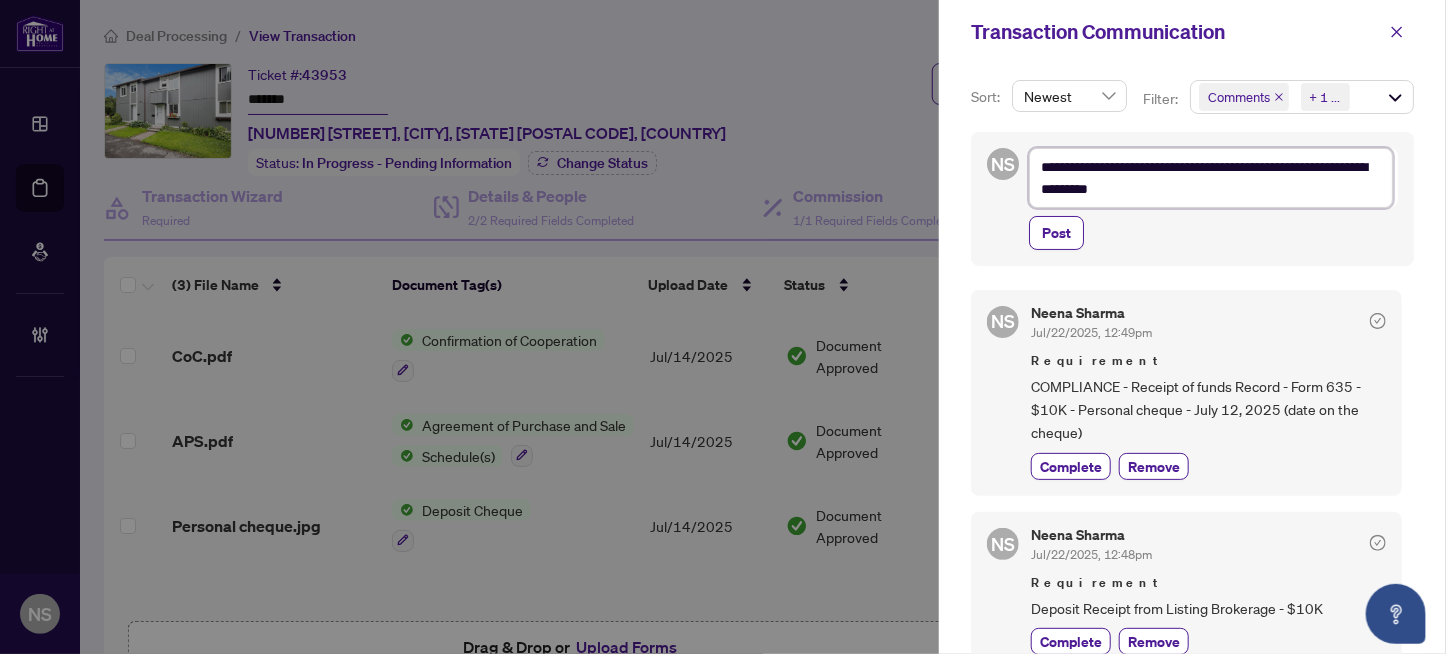 type on "**********" 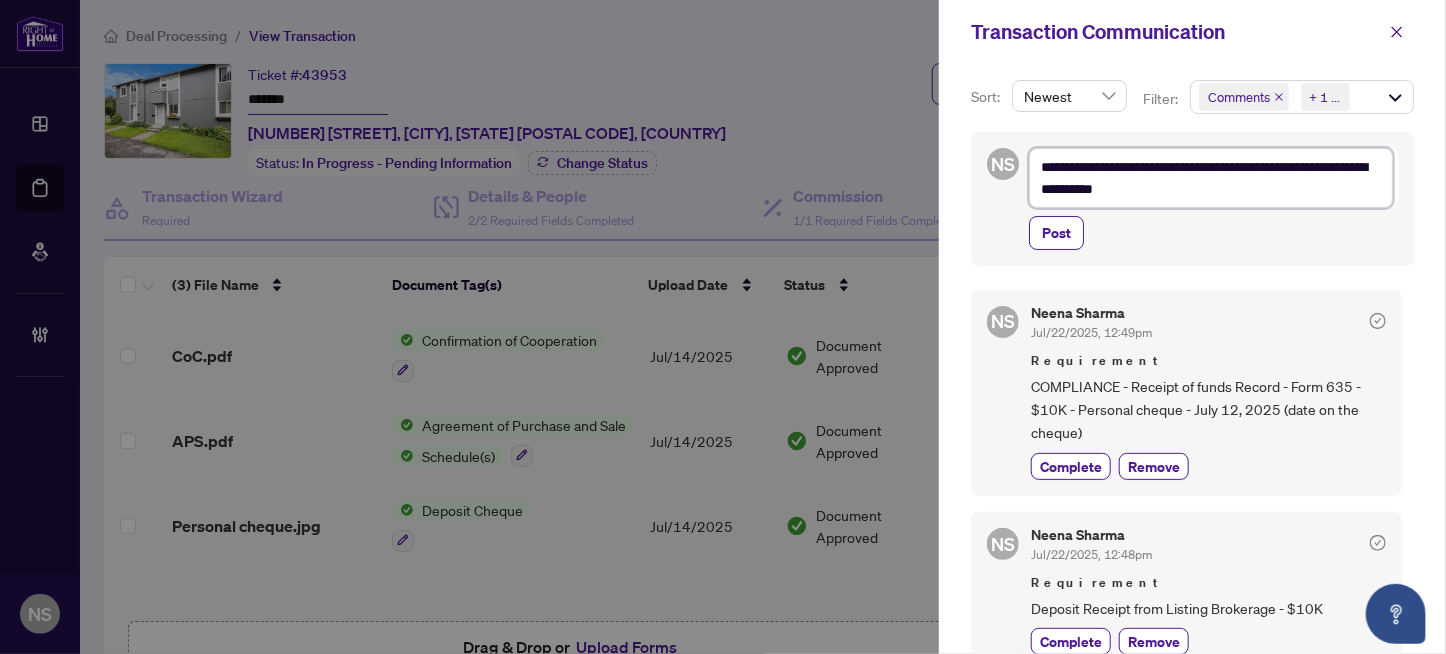 type on "**********" 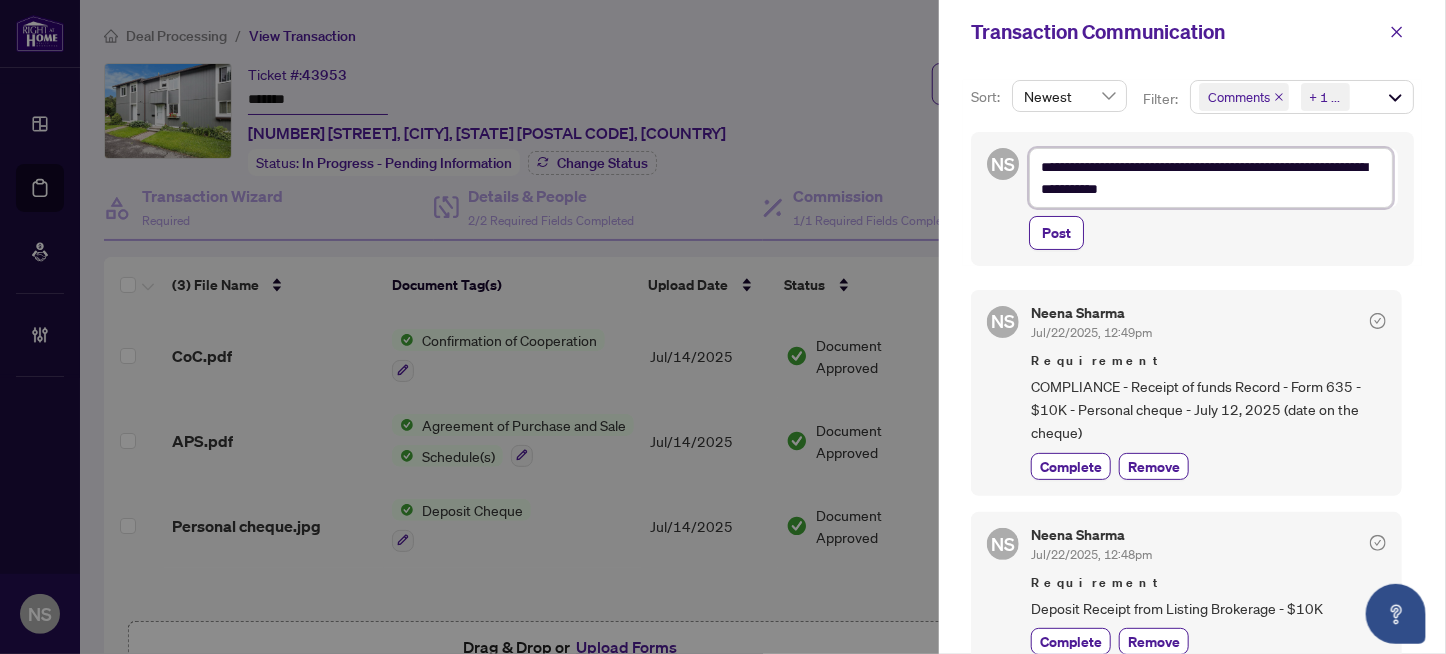 type on "**********" 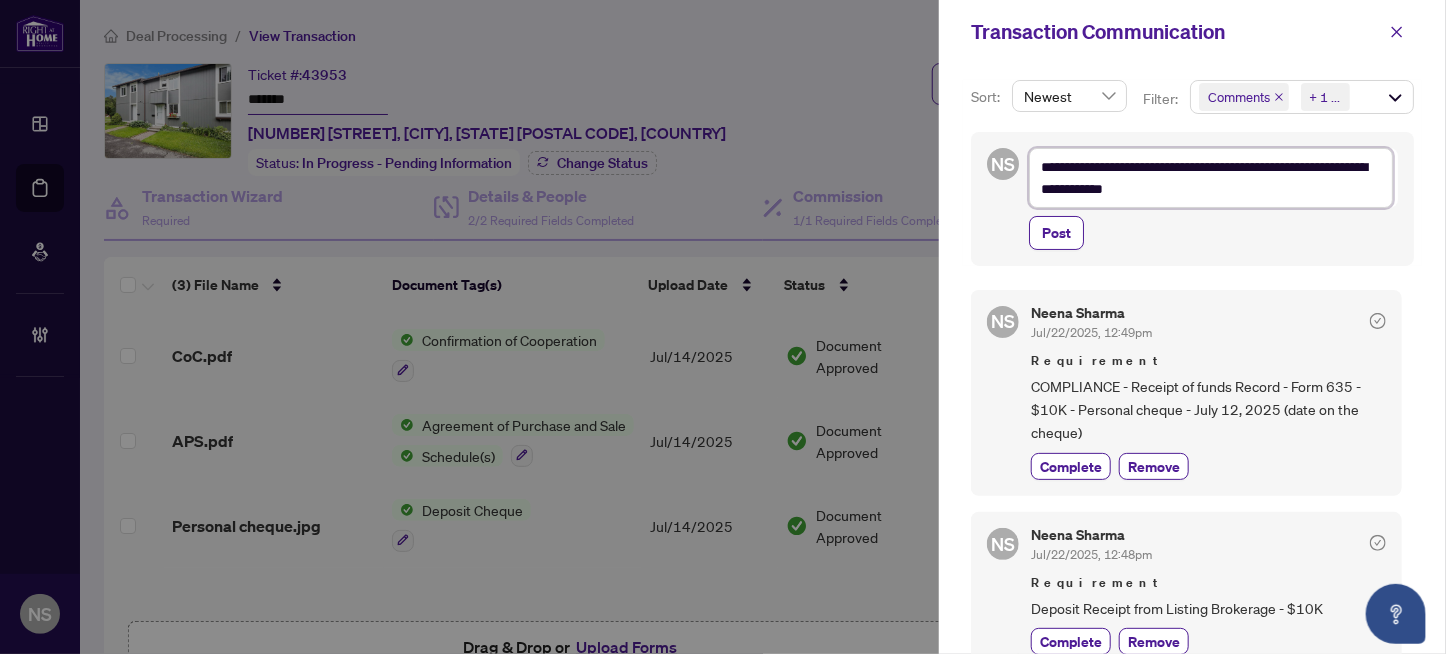 type on "**********" 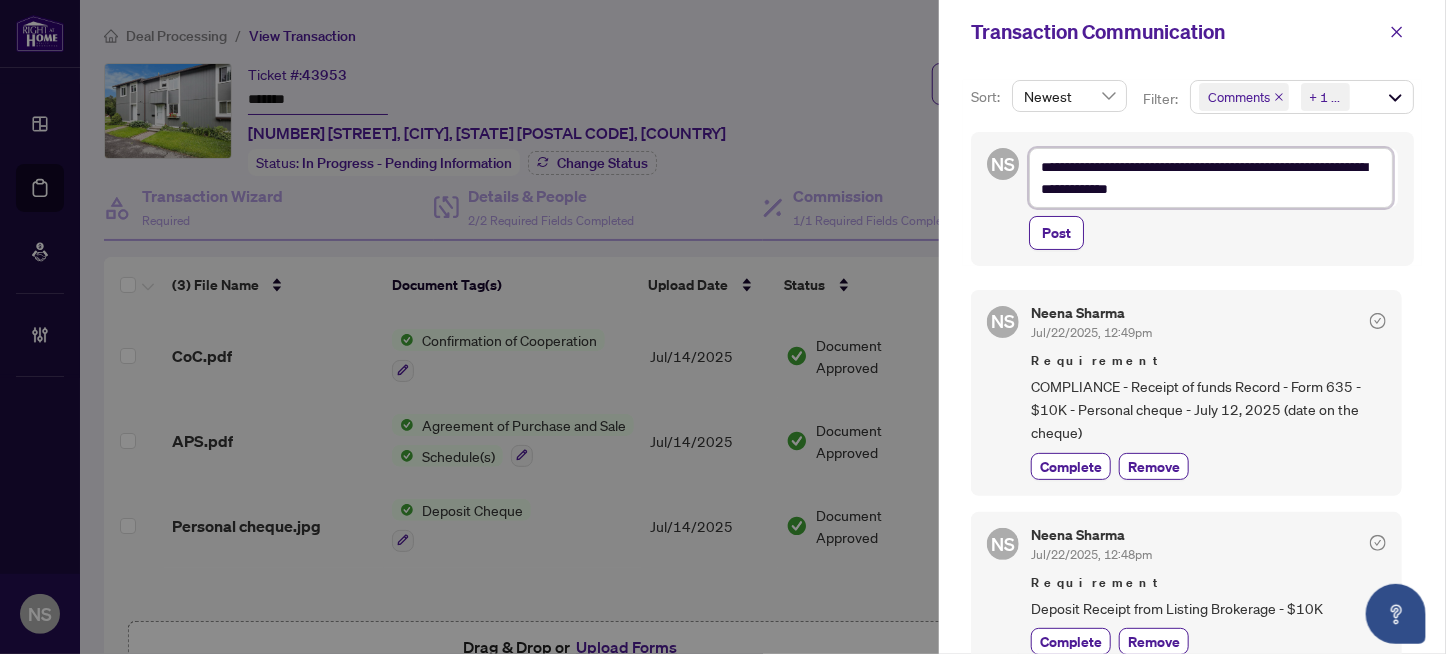 type on "**********" 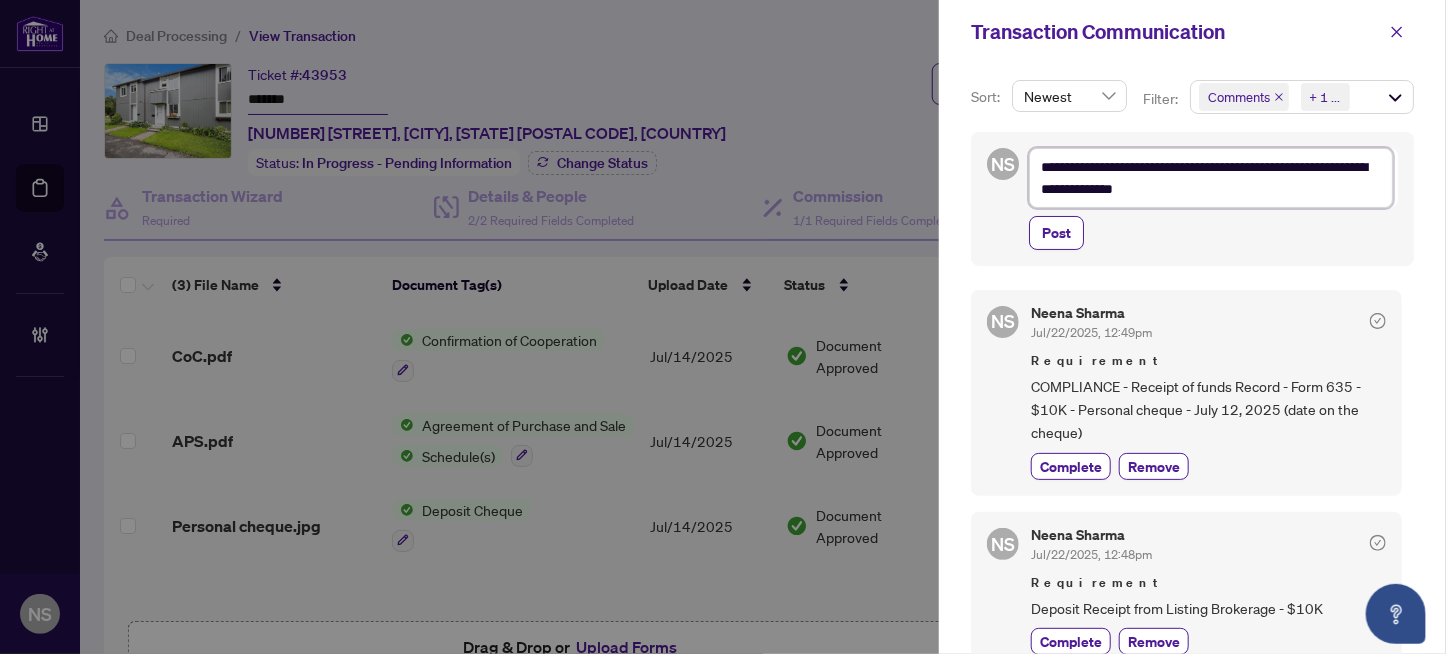 type on "**********" 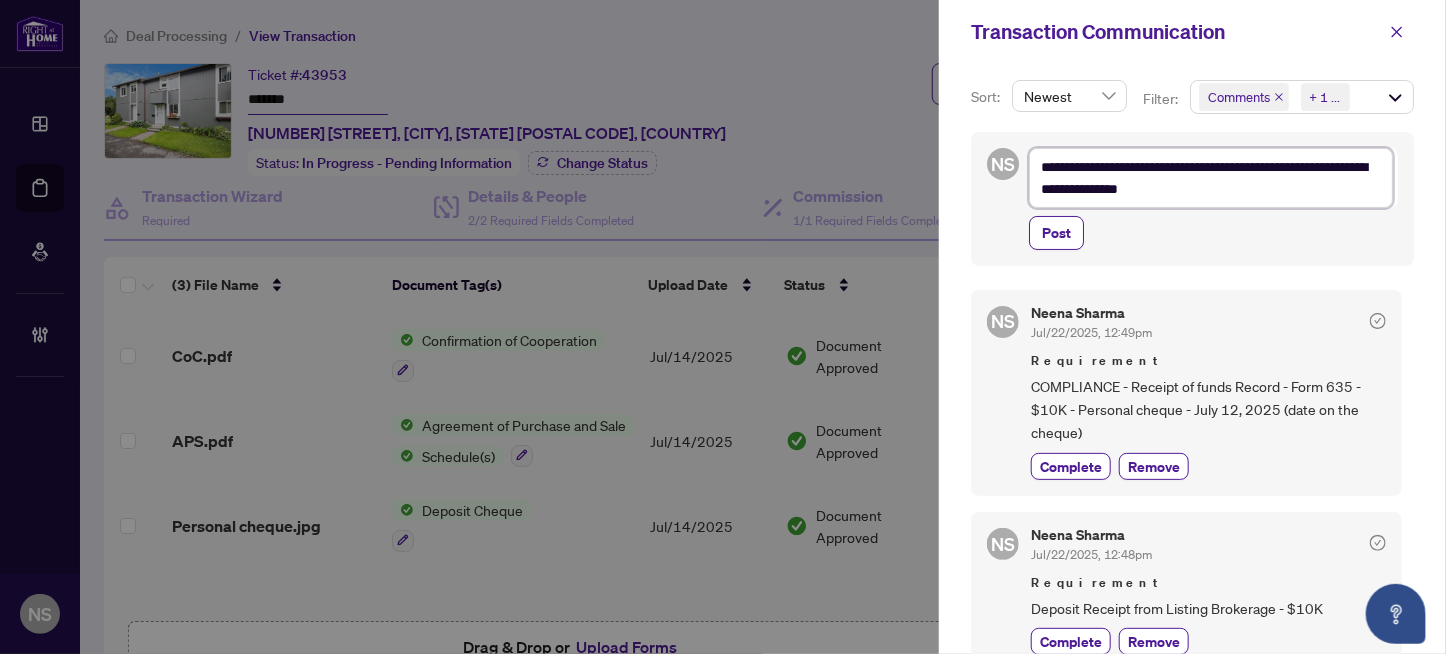 type on "**********" 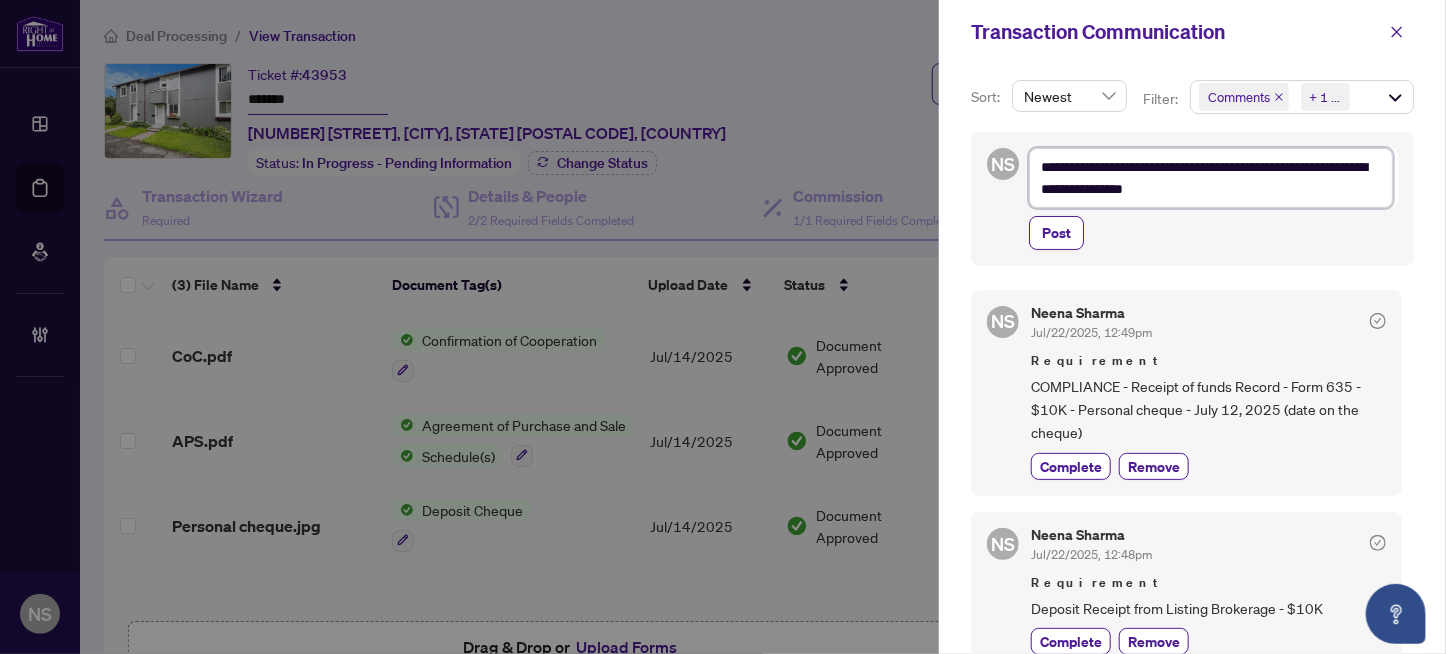 type 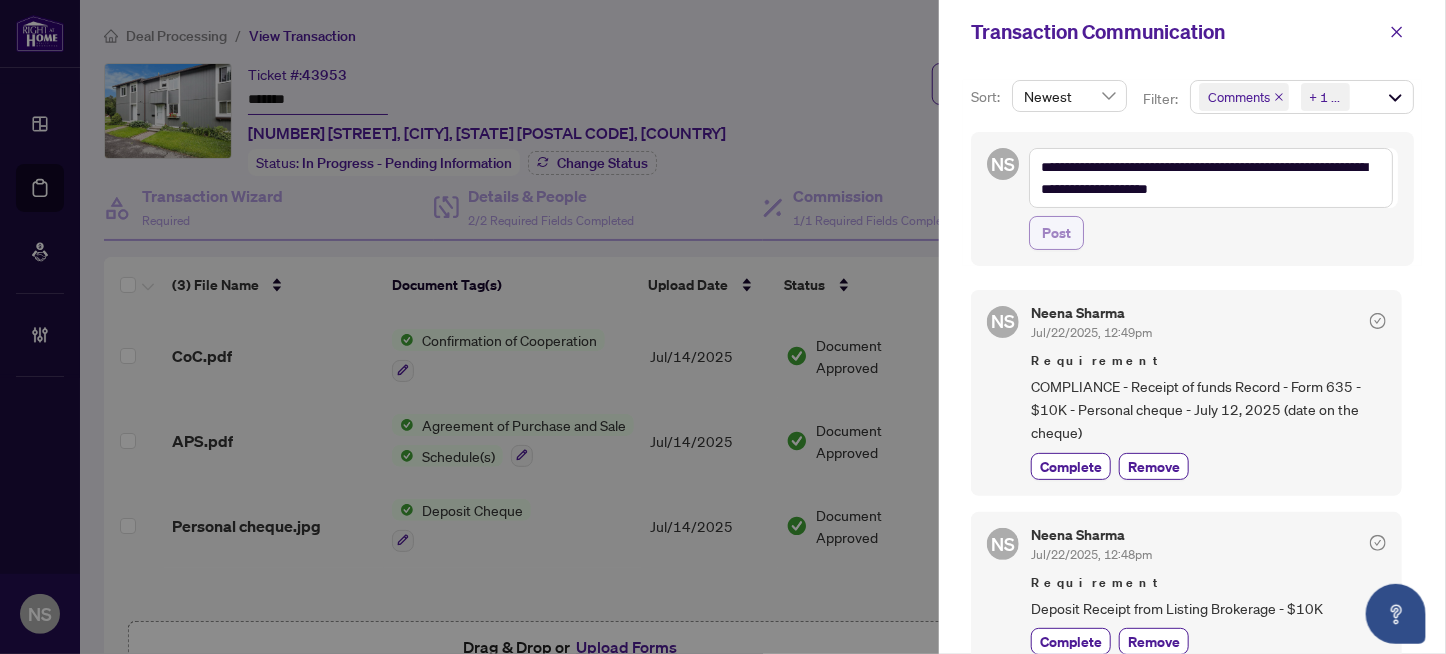 click on "Post" at bounding box center [1056, 233] 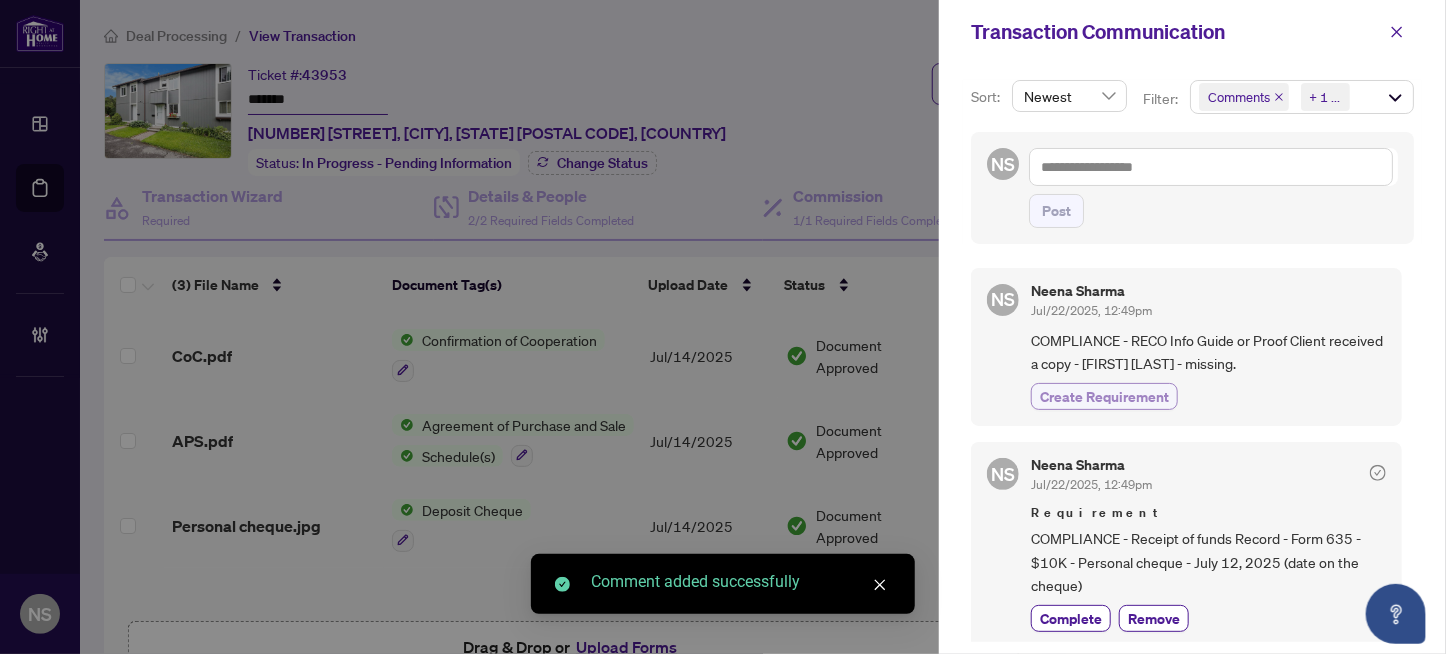 click on "Create Requirement" at bounding box center [1104, 396] 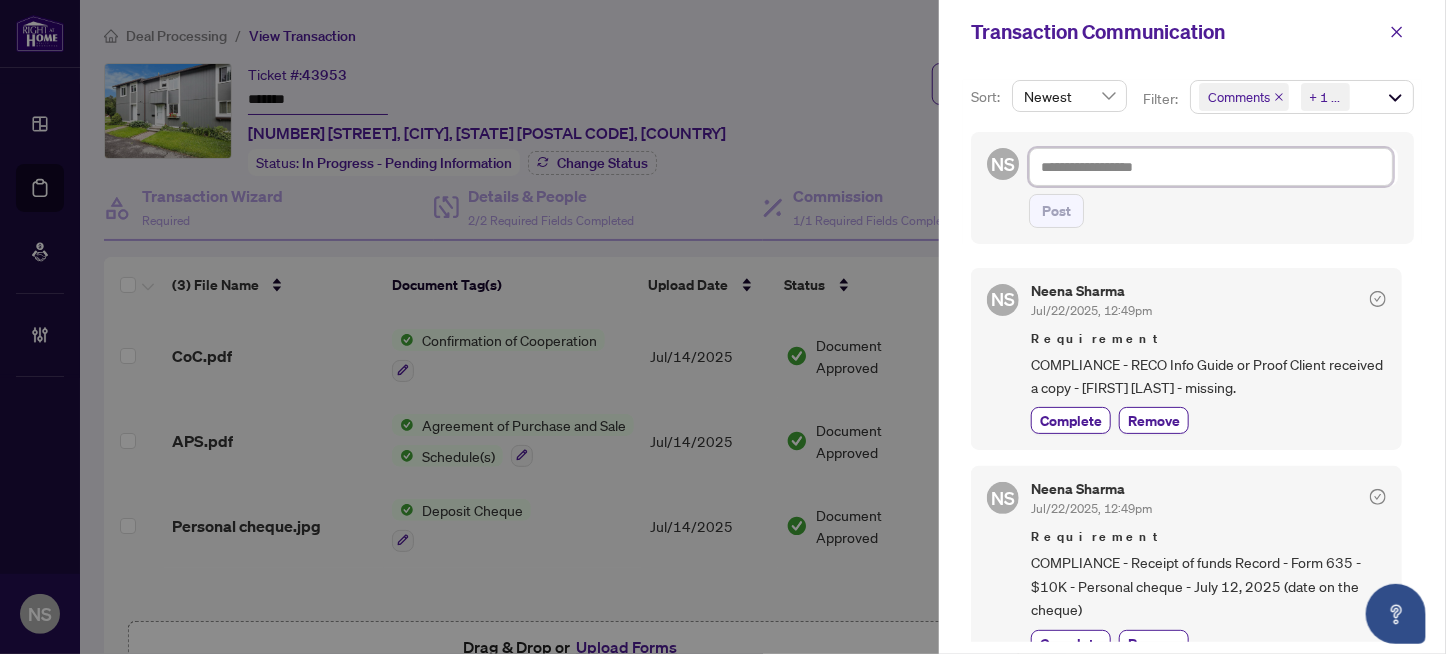 click at bounding box center (1211, 167) 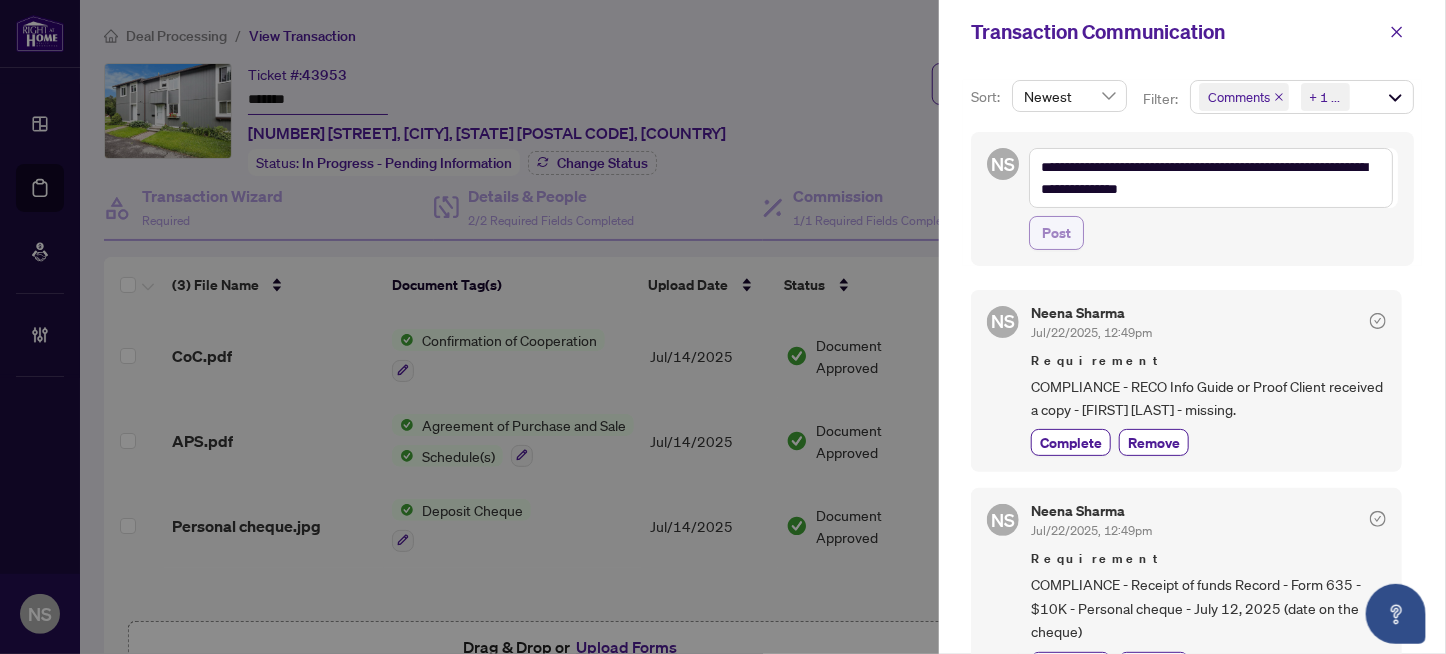 click on "Post" at bounding box center (1056, 233) 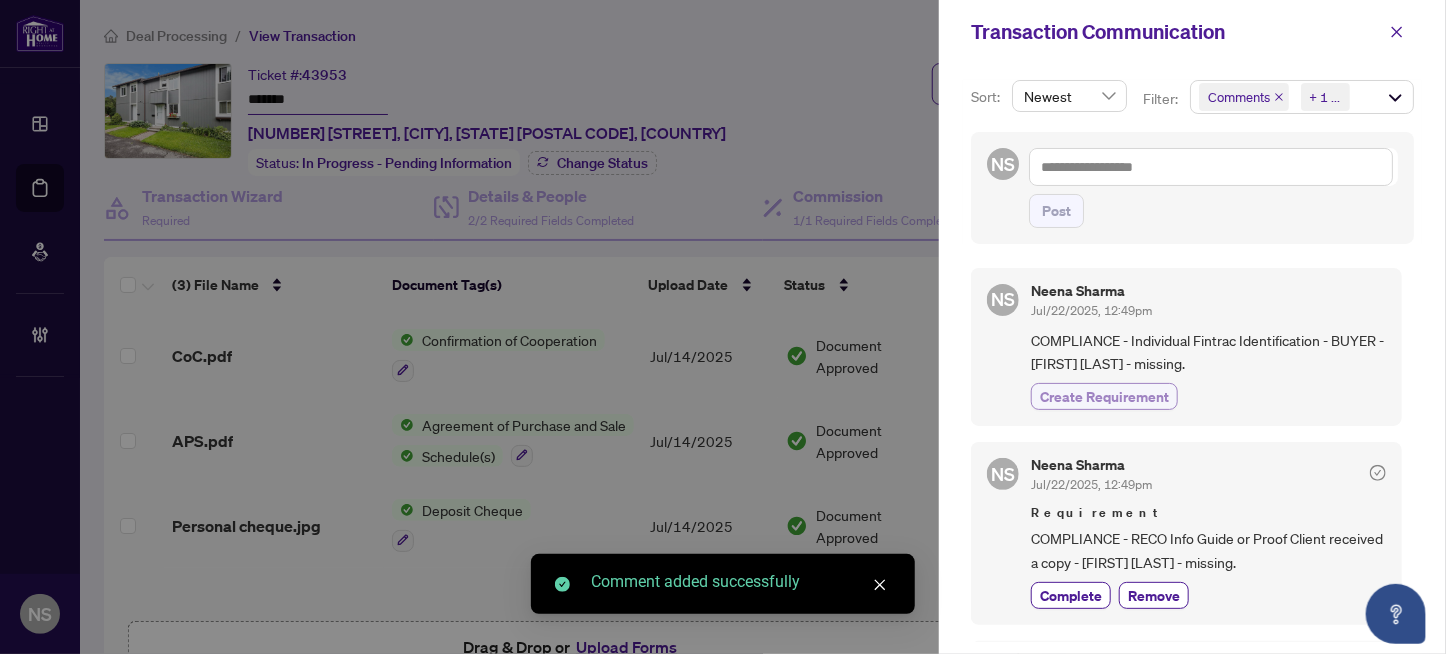 click on "Create Requirement" at bounding box center (1104, 396) 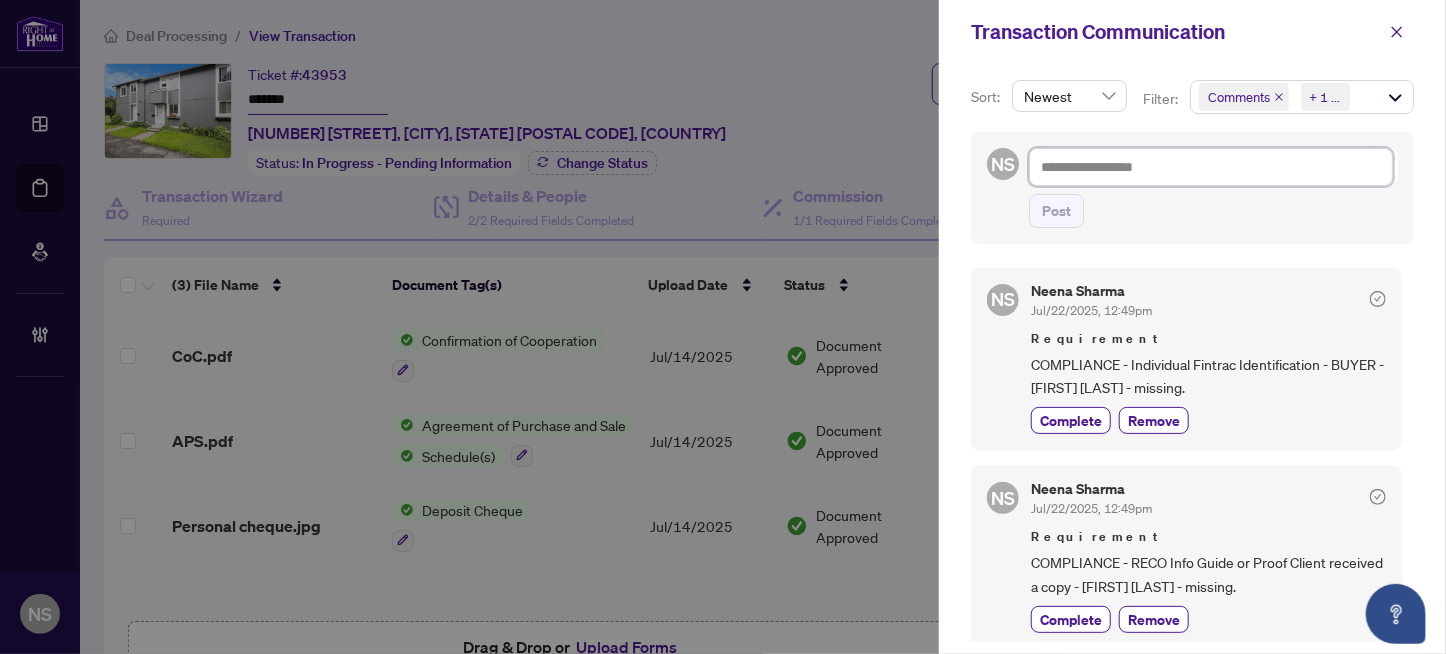 click at bounding box center (1211, 167) 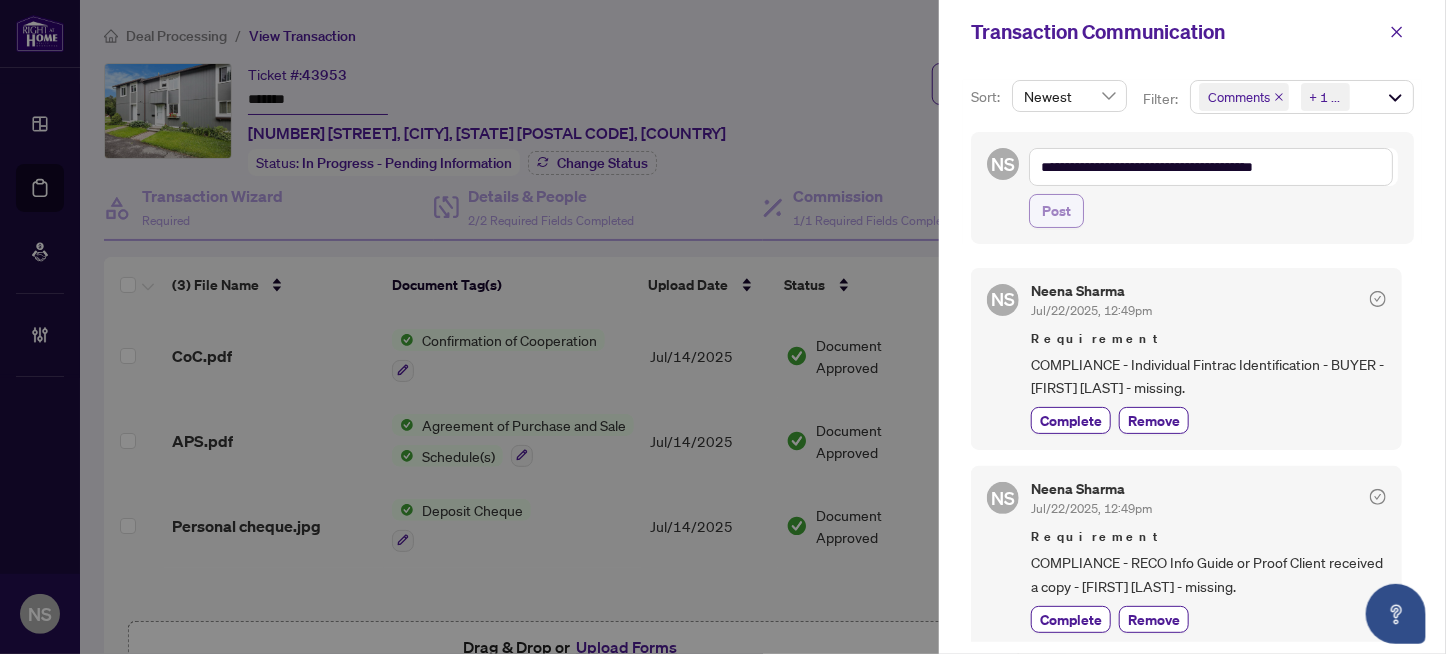 click on "Post" at bounding box center (1056, 211) 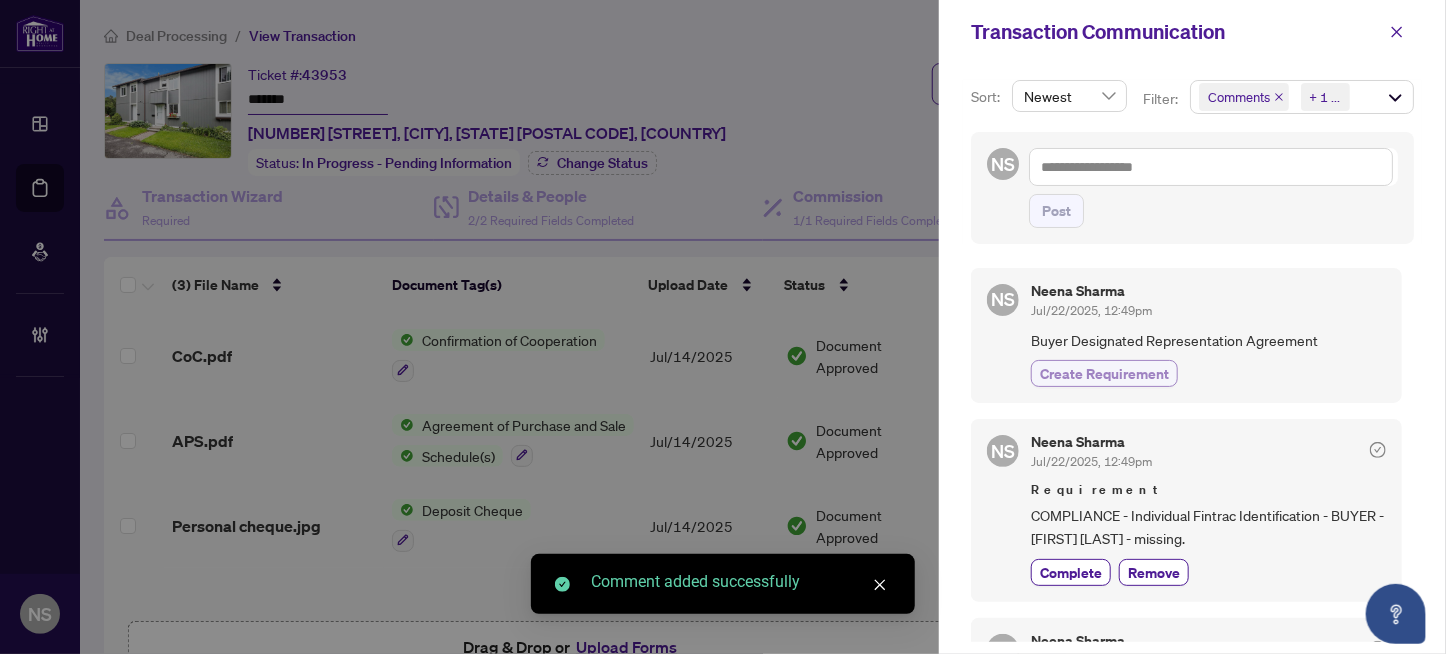 click on "Create Requirement" at bounding box center [1104, 373] 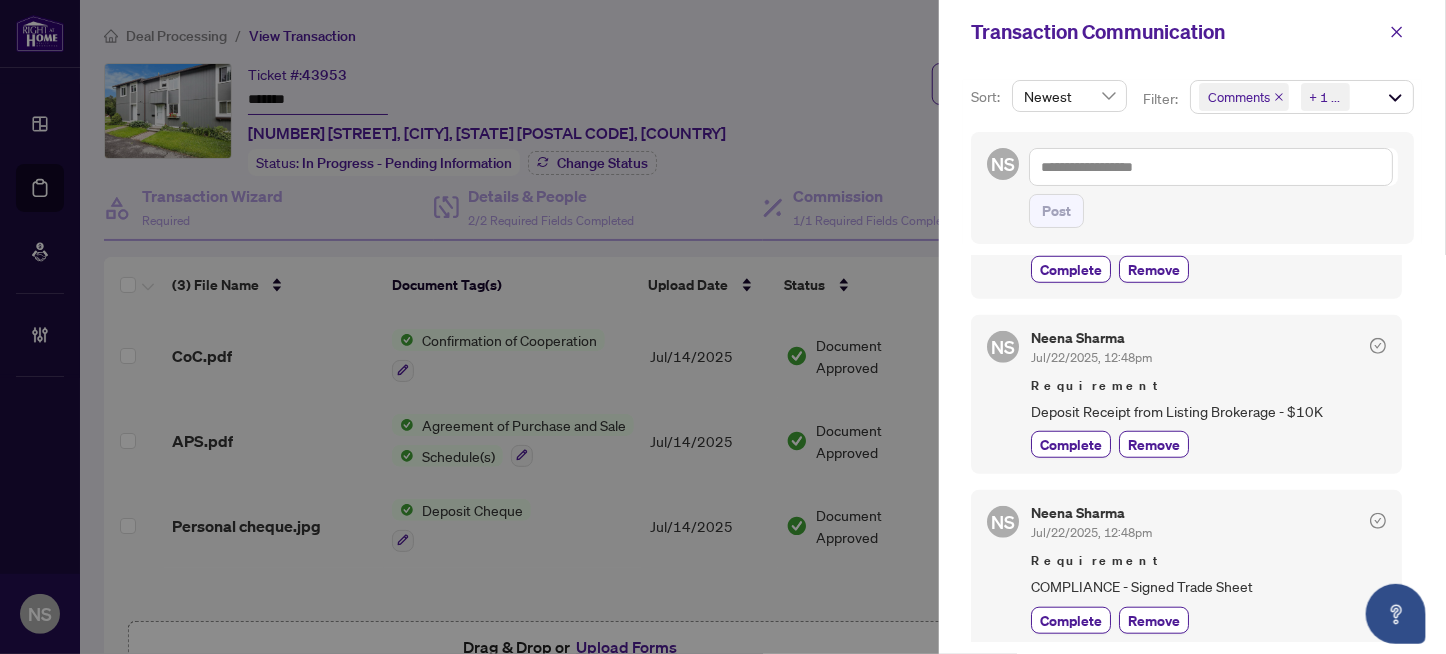scroll, scrollTop: 0, scrollLeft: 0, axis: both 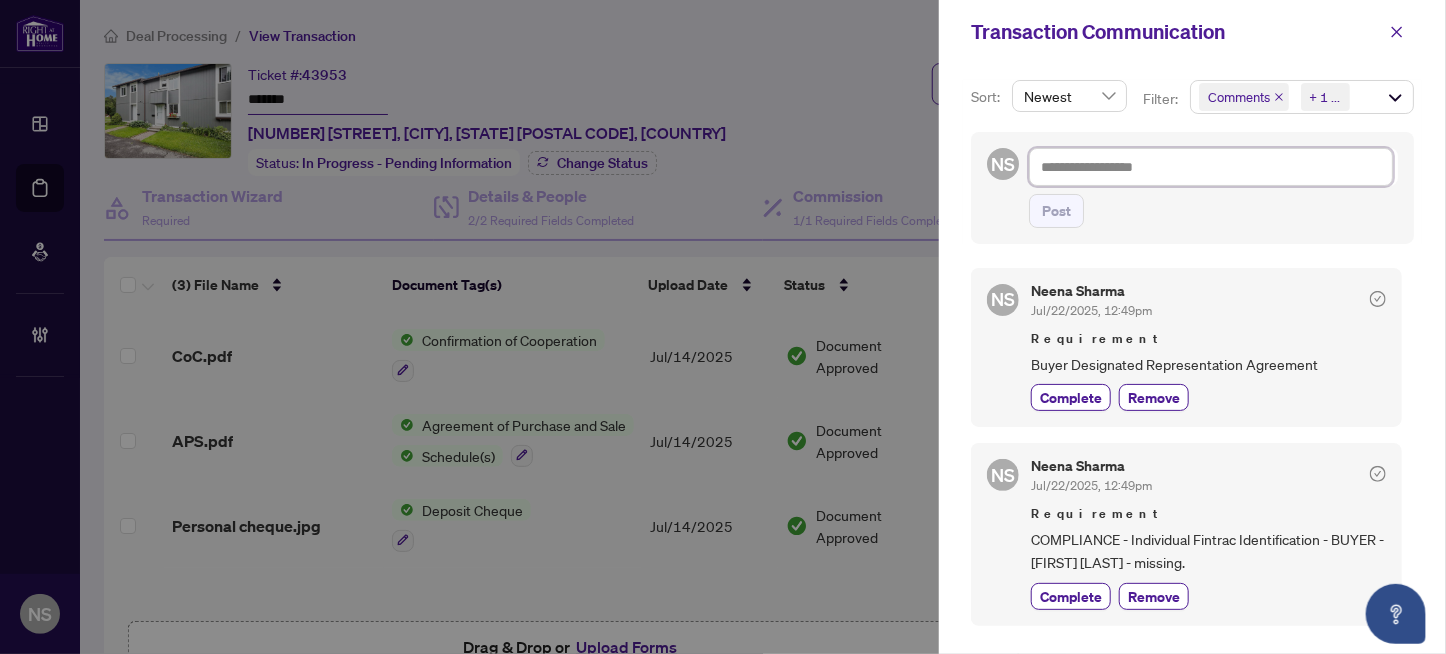 click at bounding box center [1211, 167] 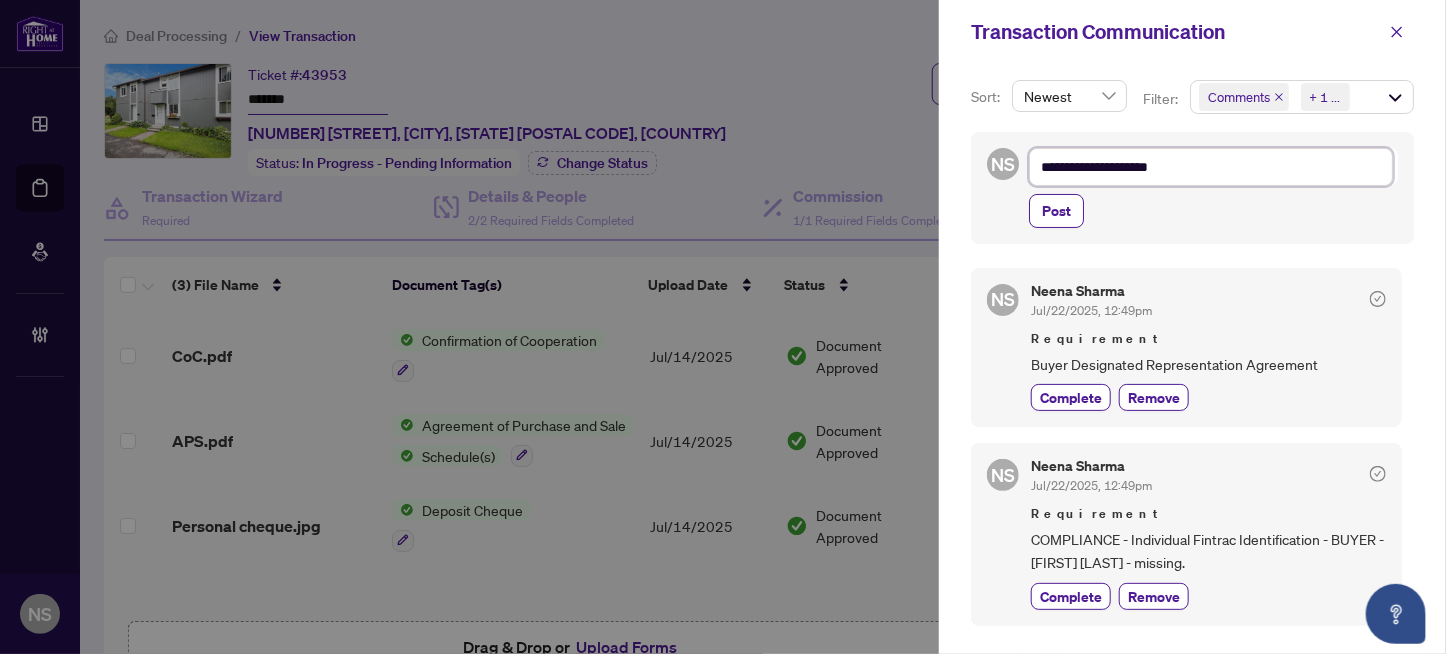 drag, startPoint x: 1092, startPoint y: 166, endPoint x: 1072, endPoint y: 185, distance: 27.58623 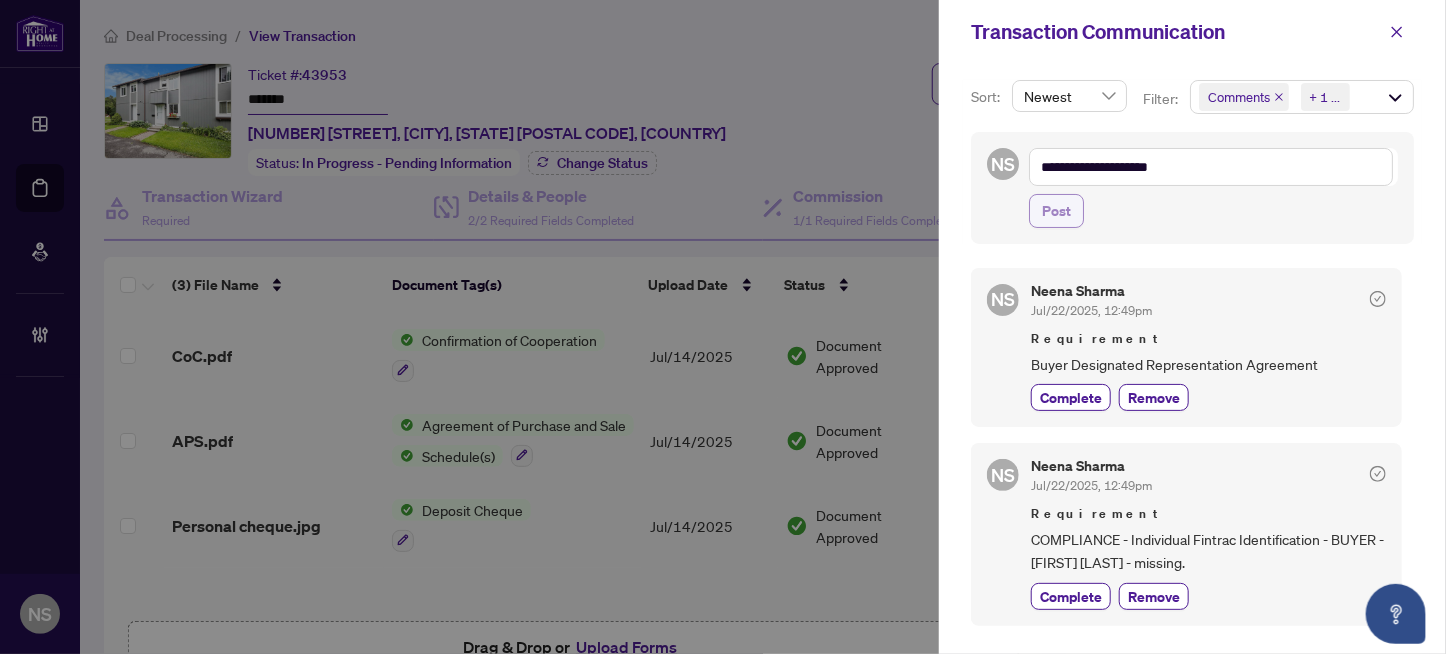 drag, startPoint x: 1072, startPoint y: 185, endPoint x: 1065, endPoint y: 201, distance: 17.464249 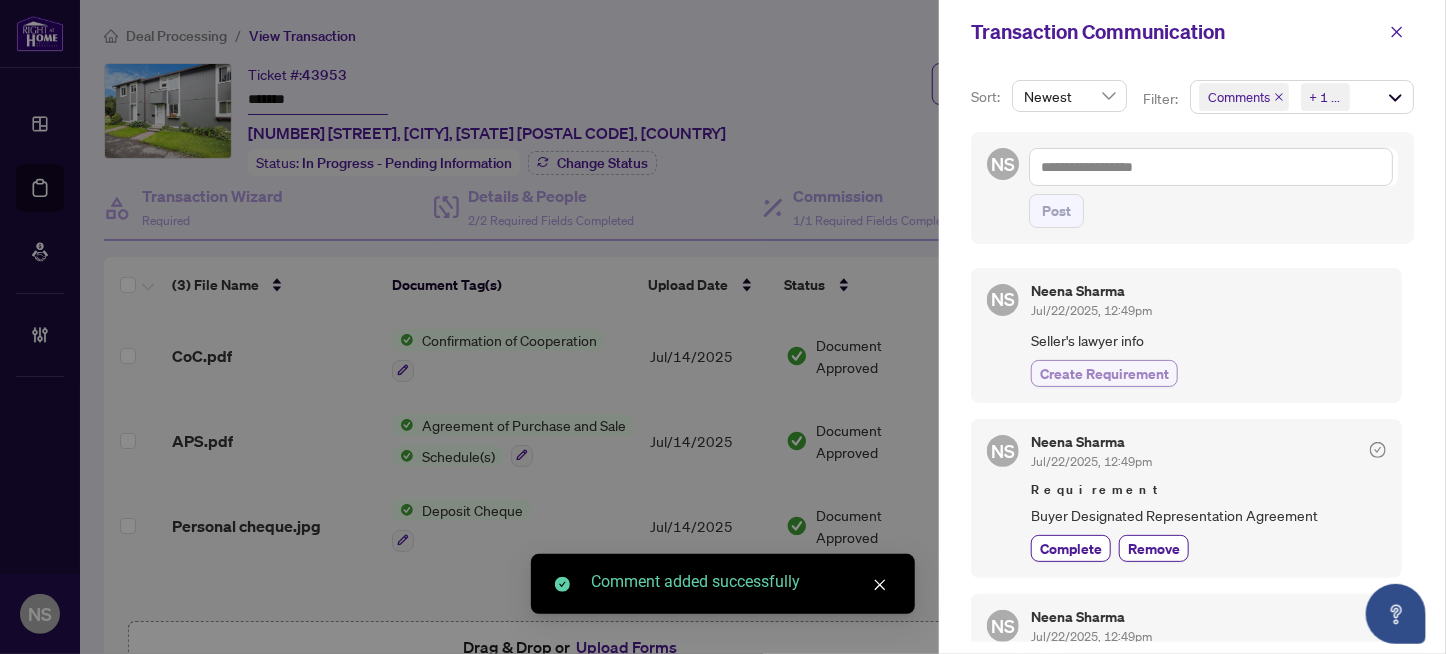 click on "Create Requirement" at bounding box center [1104, 373] 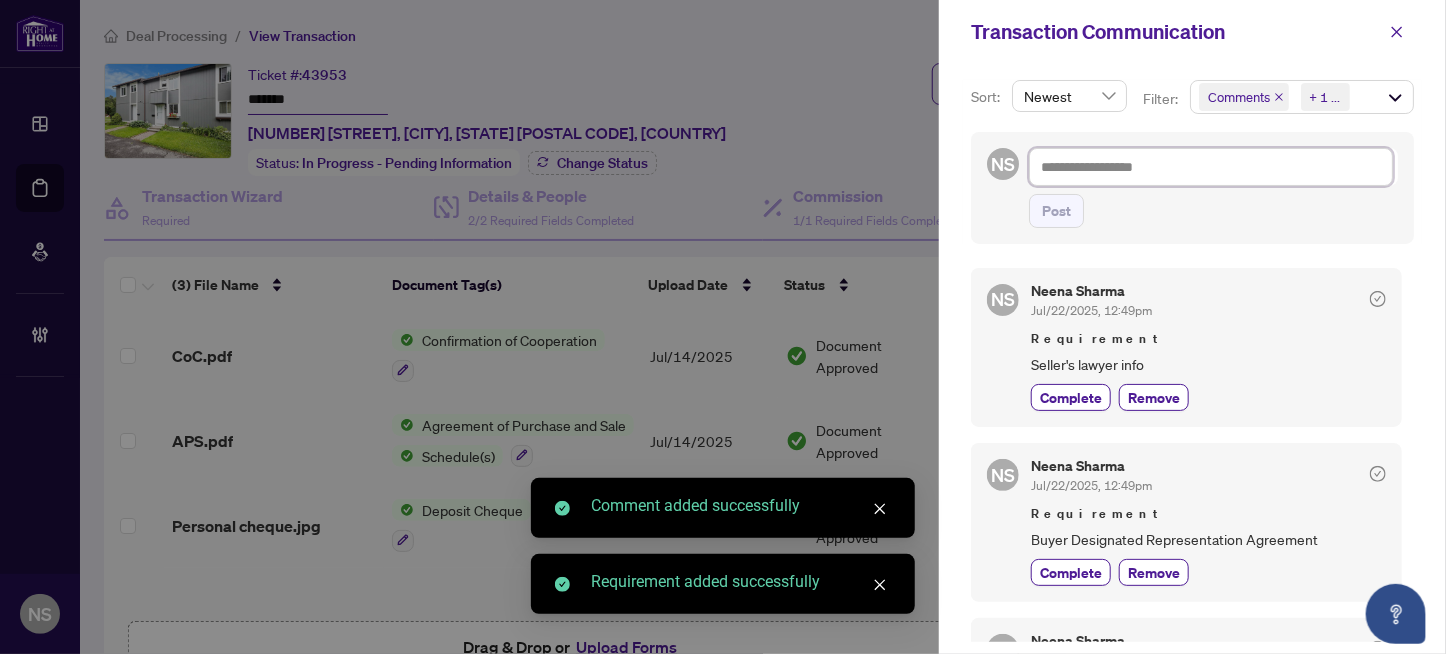 click at bounding box center (1211, 167) 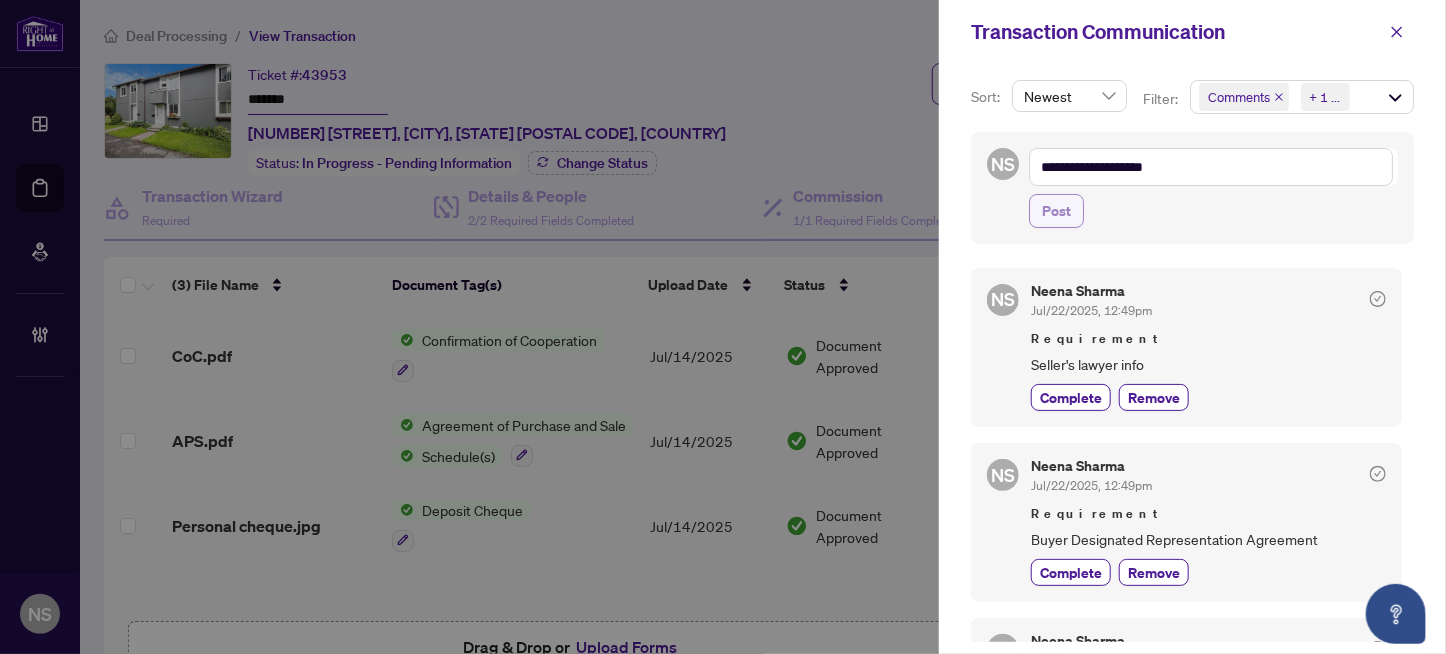 click on "Post" at bounding box center (1056, 211) 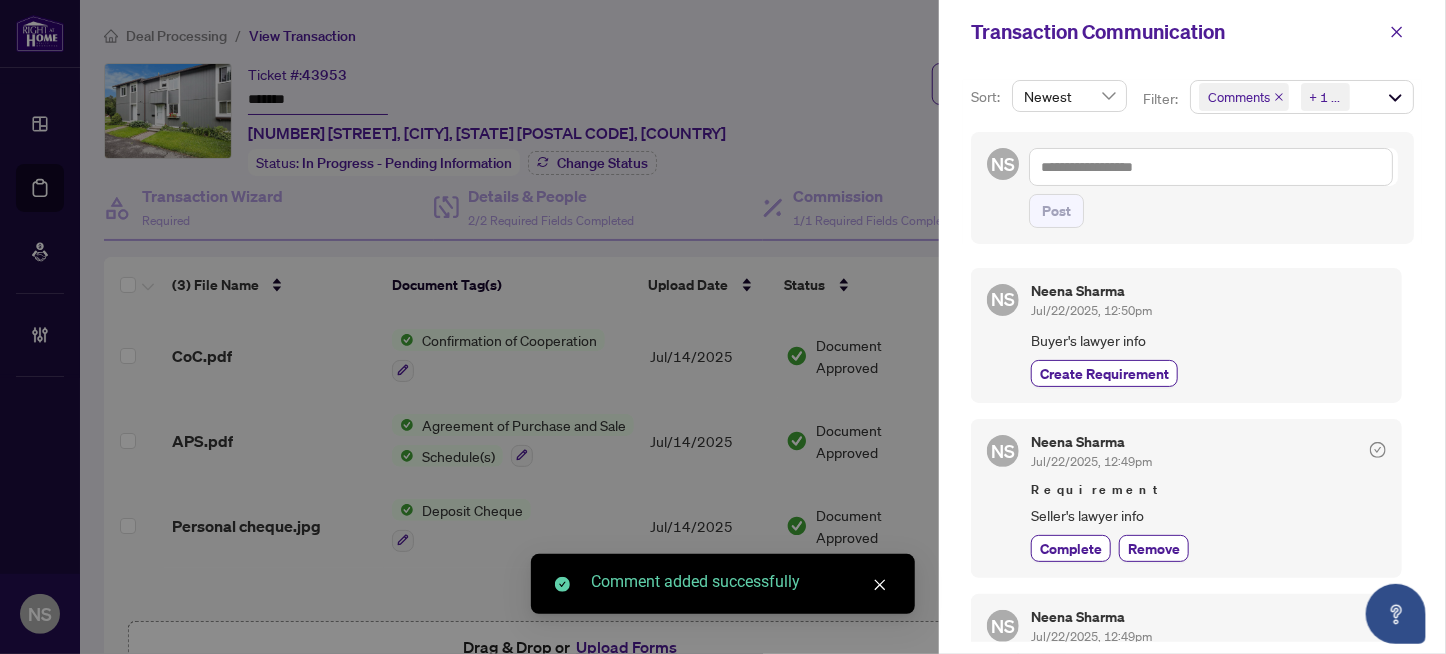 drag, startPoint x: 1118, startPoint y: 370, endPoint x: 1444, endPoint y: 196, distance: 369.52942 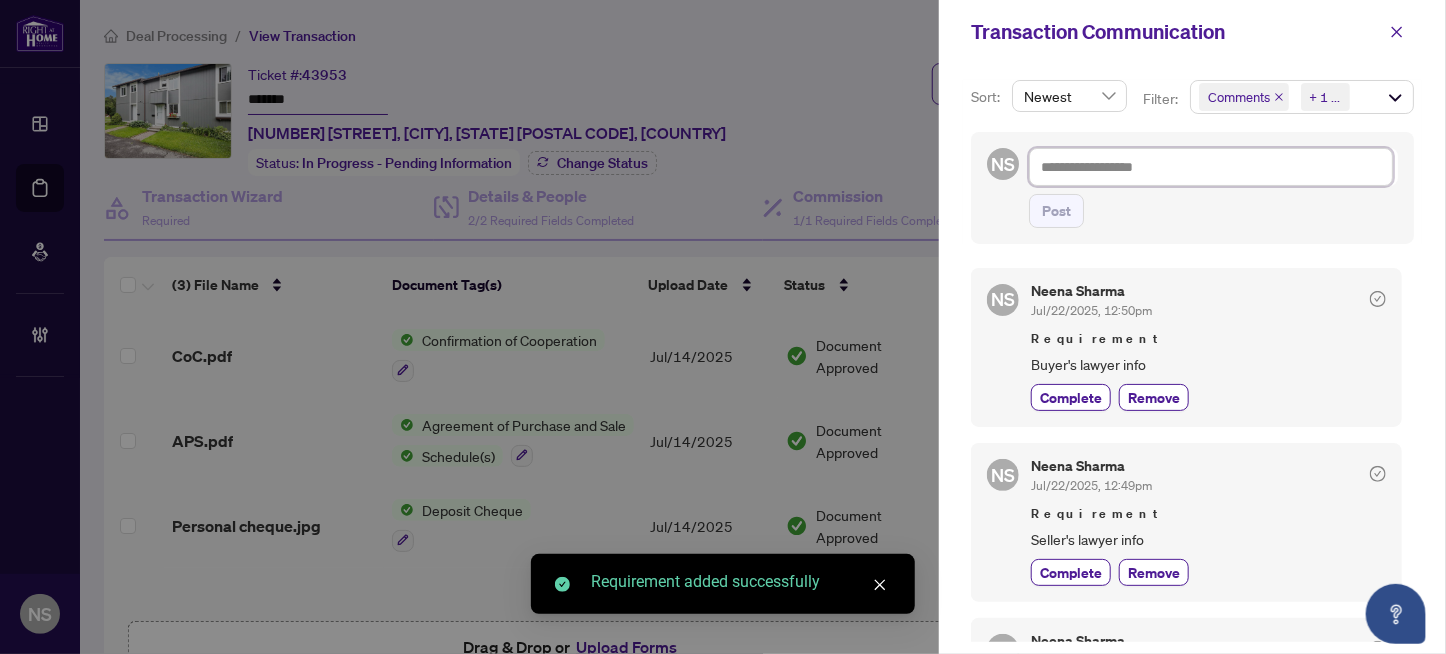 click at bounding box center [1211, 167] 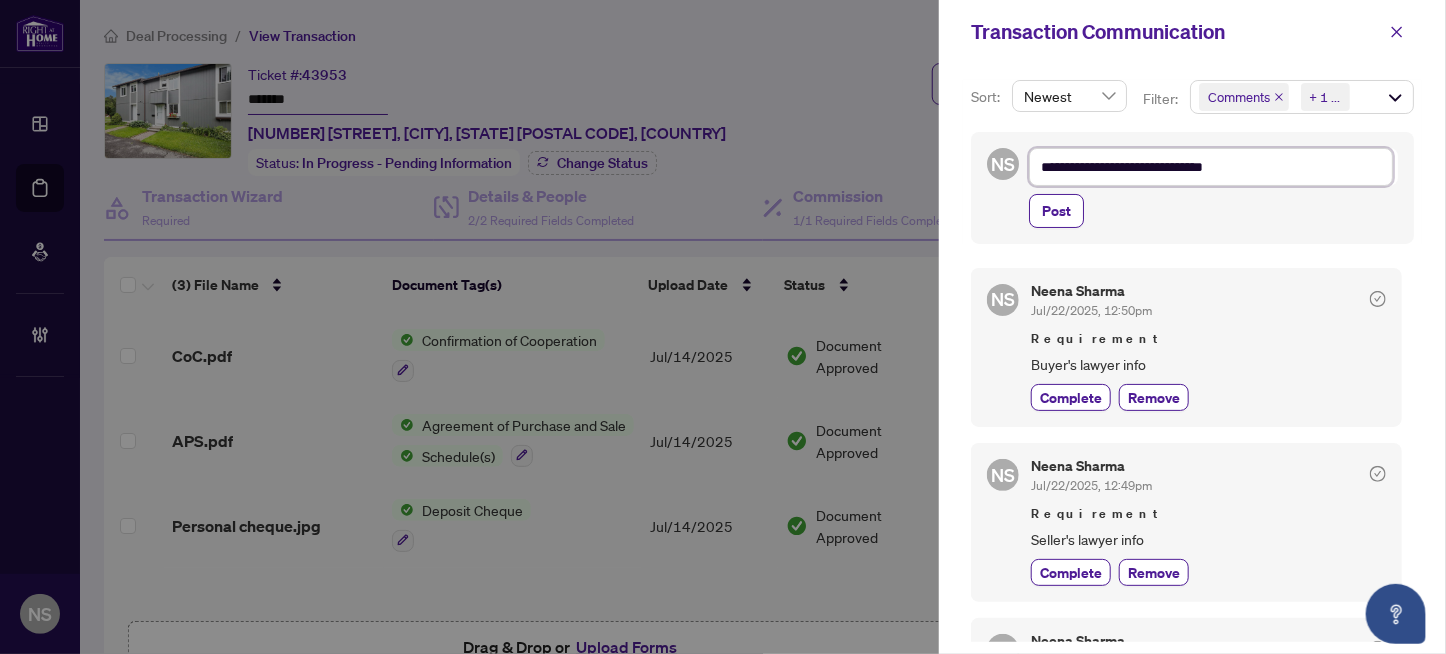 drag, startPoint x: 1245, startPoint y: 165, endPoint x: 1009, endPoint y: 185, distance: 236.84595 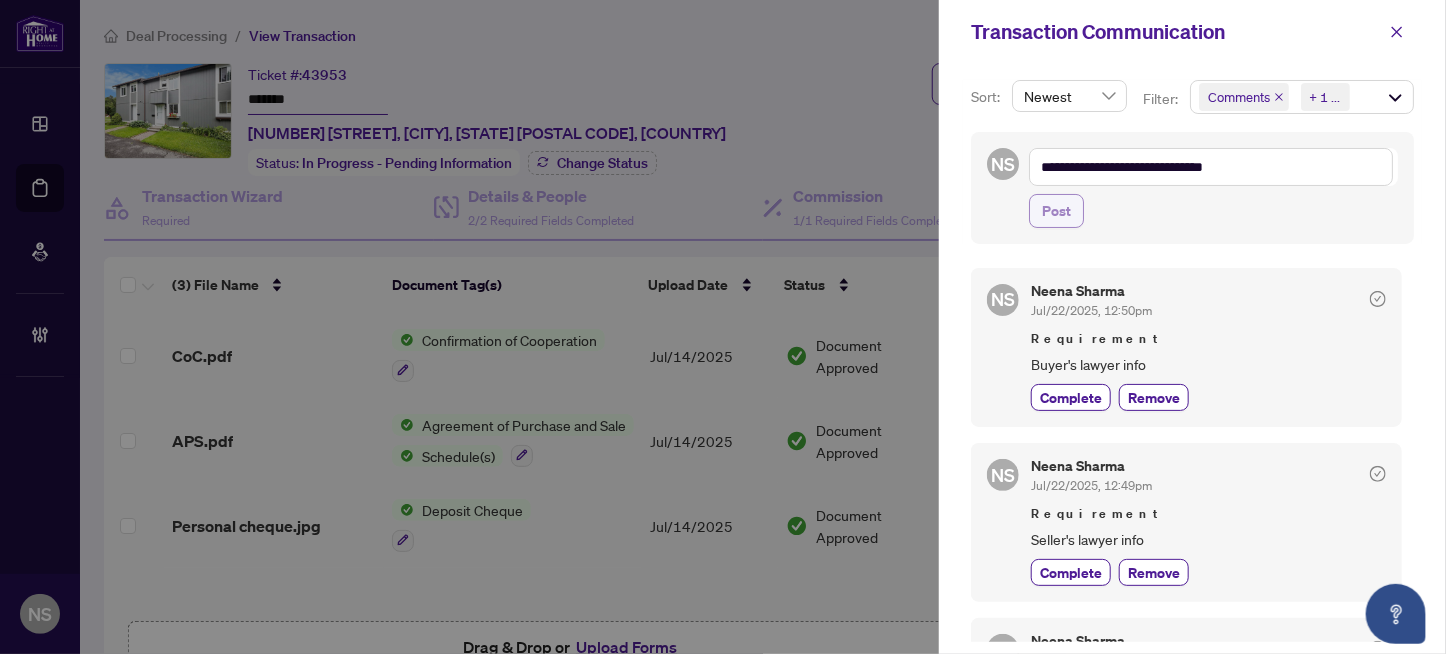 click on "Post" at bounding box center [1056, 211] 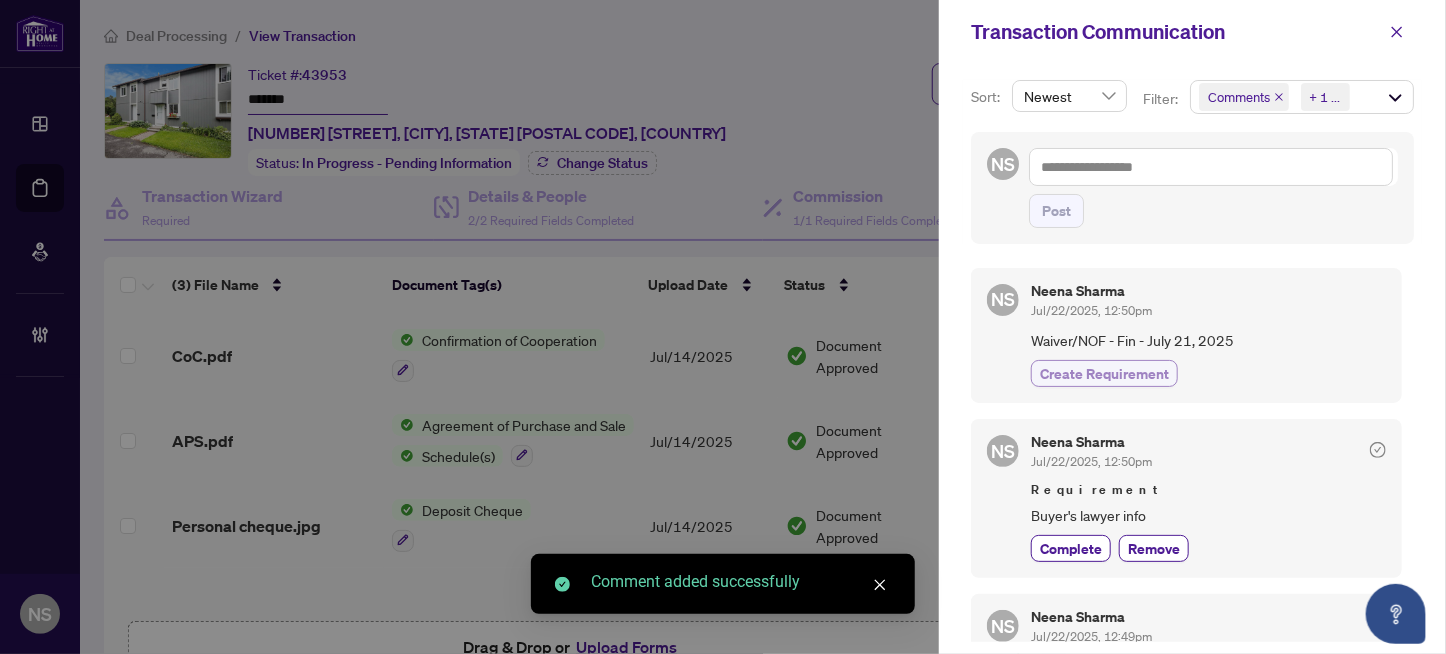 click on "Create Requirement" at bounding box center (1104, 373) 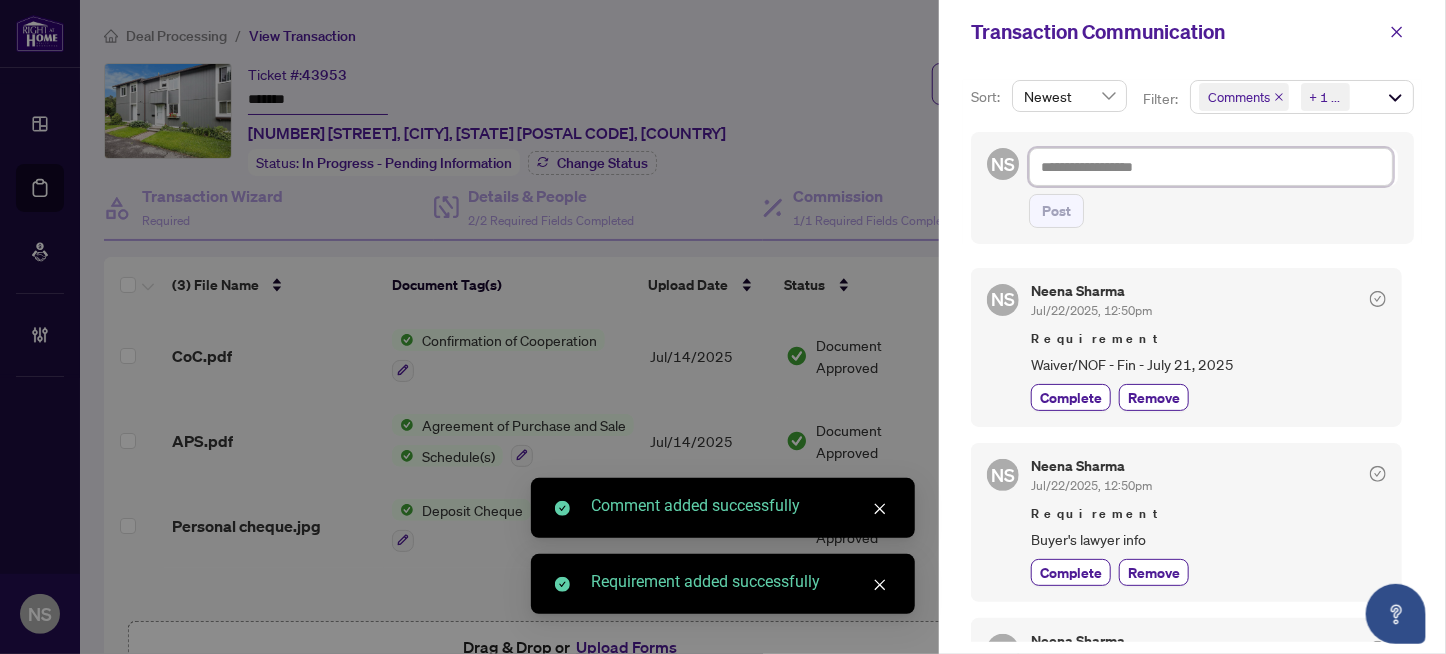 click at bounding box center [1211, 167] 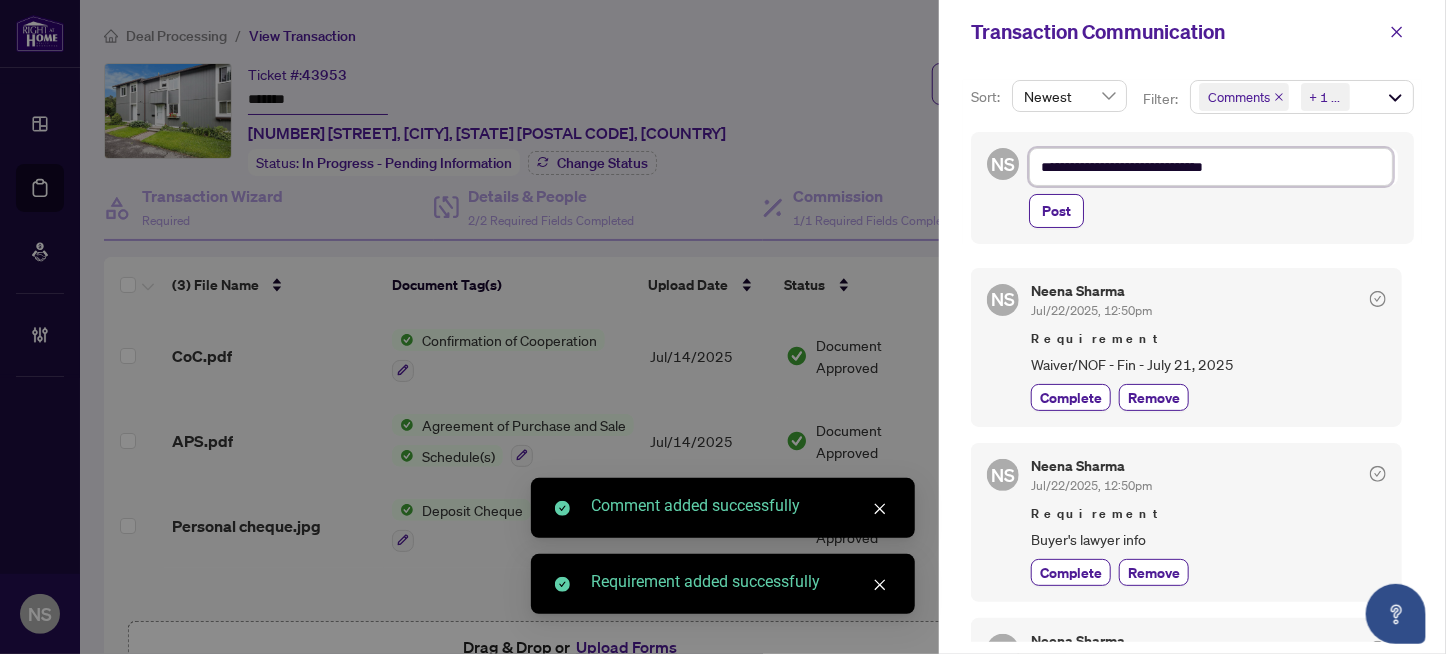 drag, startPoint x: 1144, startPoint y: 162, endPoint x: 1187, endPoint y: 165, distance: 43.104523 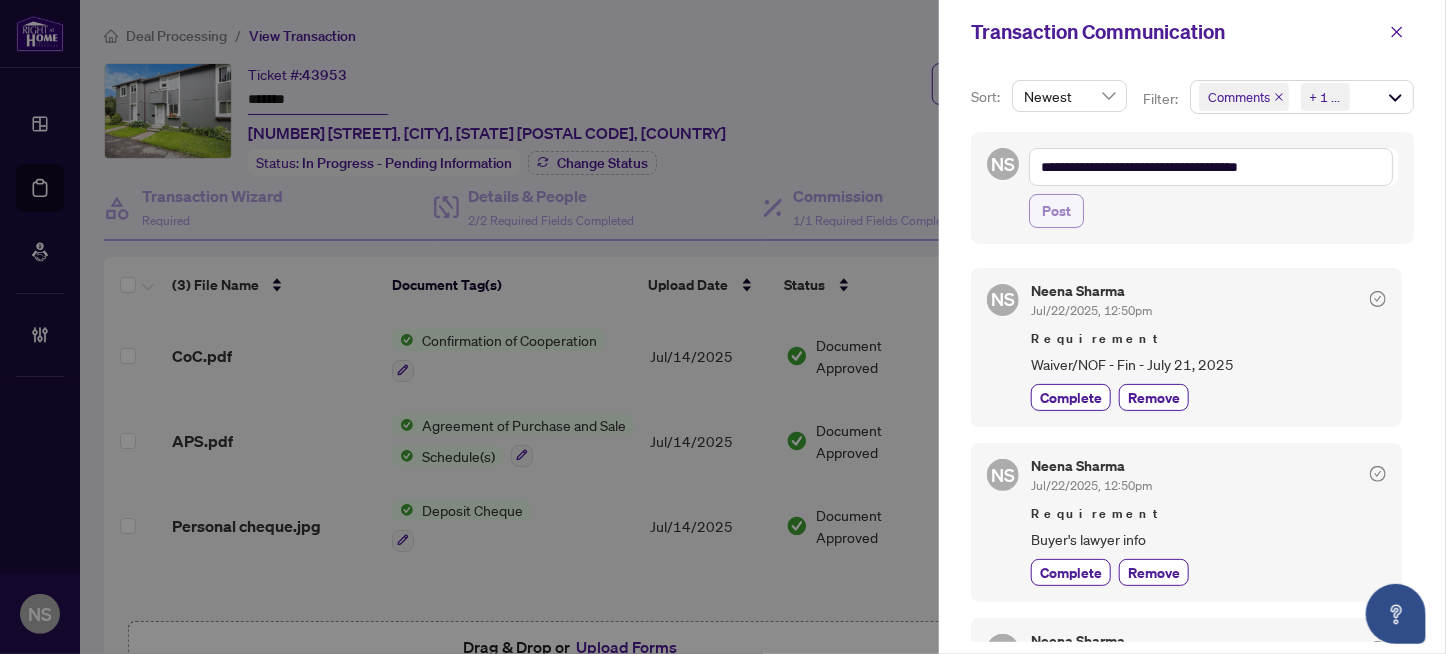 click on "Post" at bounding box center (1056, 211) 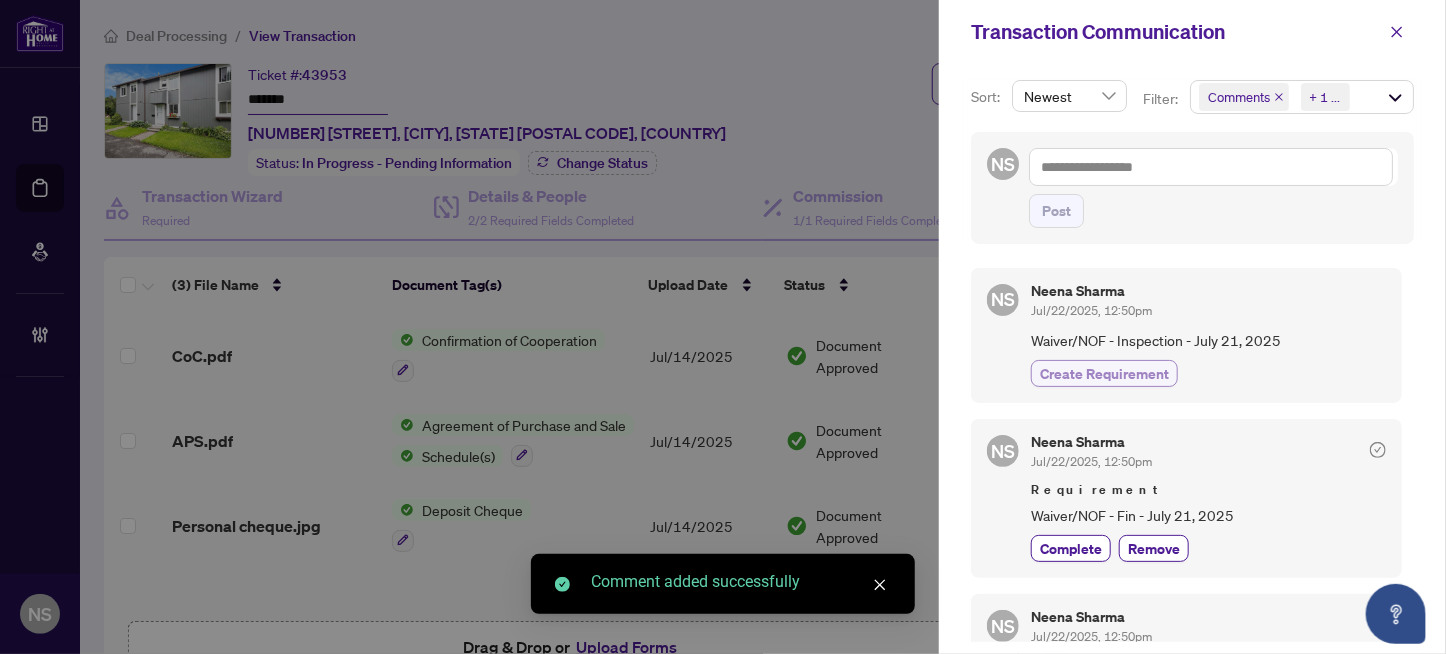 click on "Create Requirement" at bounding box center [1104, 373] 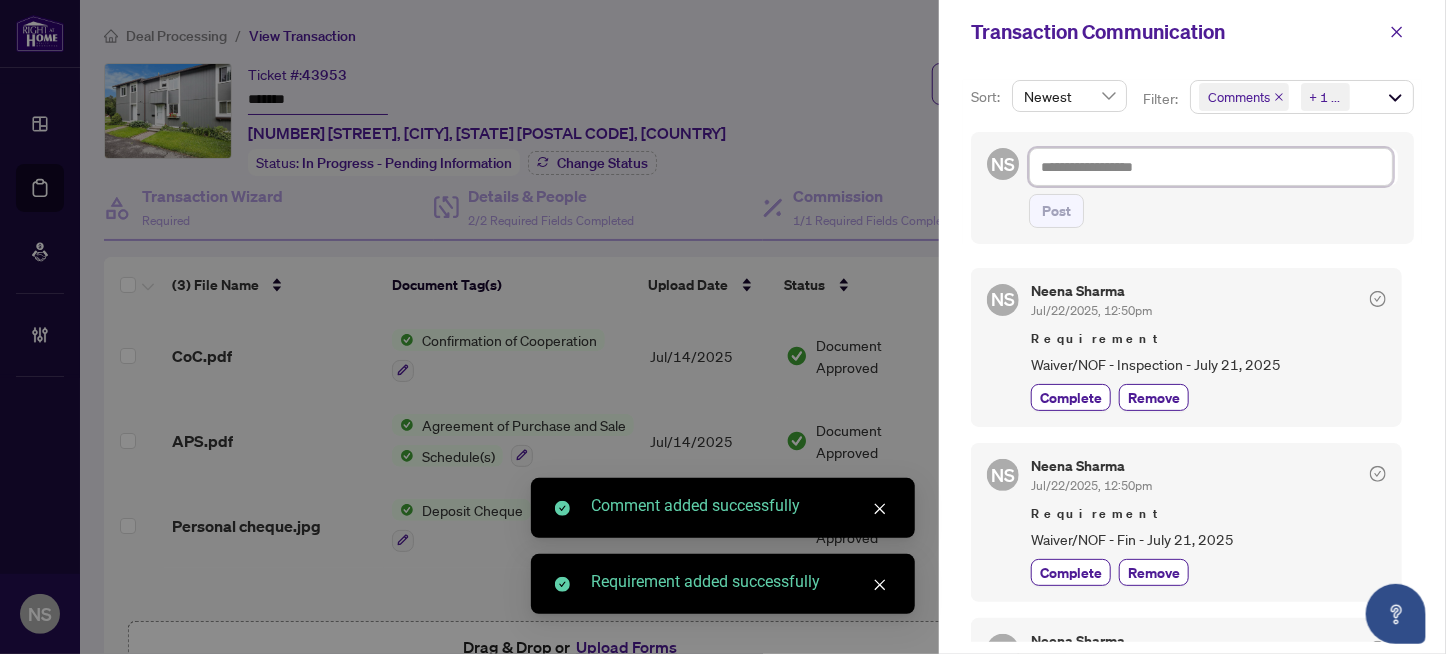 click at bounding box center (1211, 167) 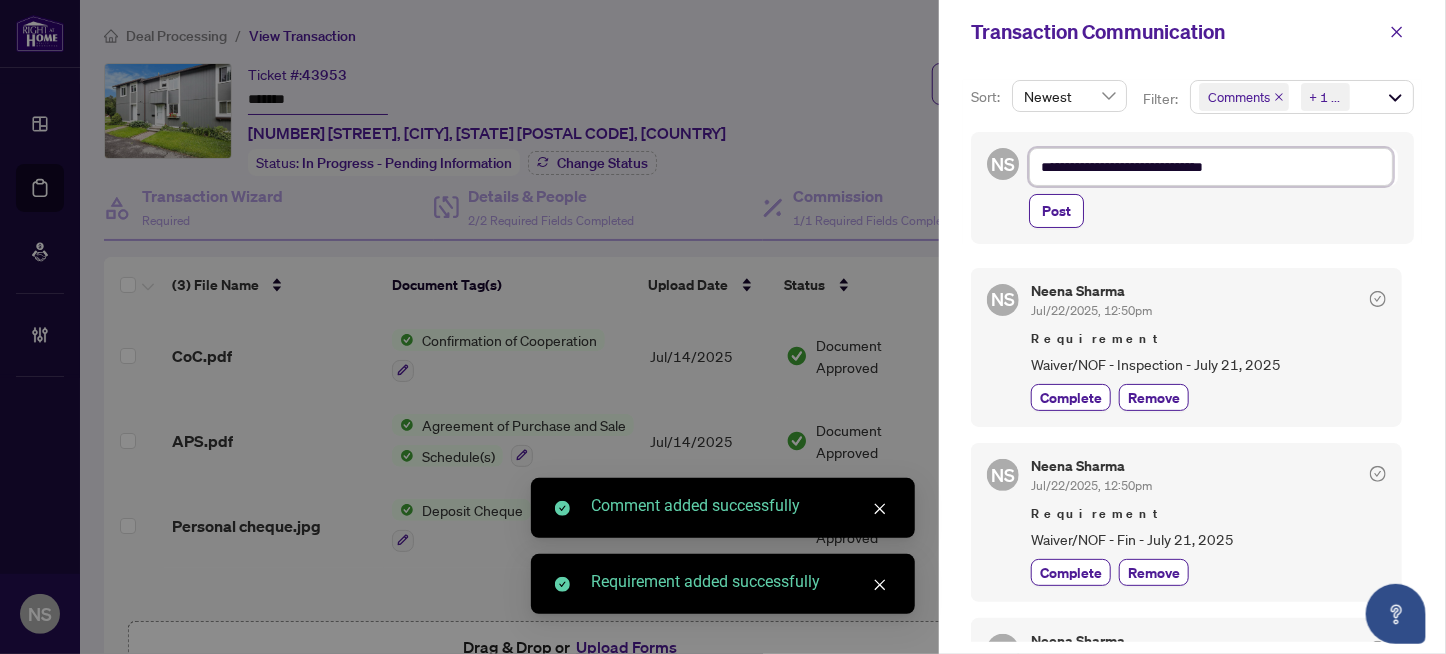 click on "**********" at bounding box center (1211, 167) 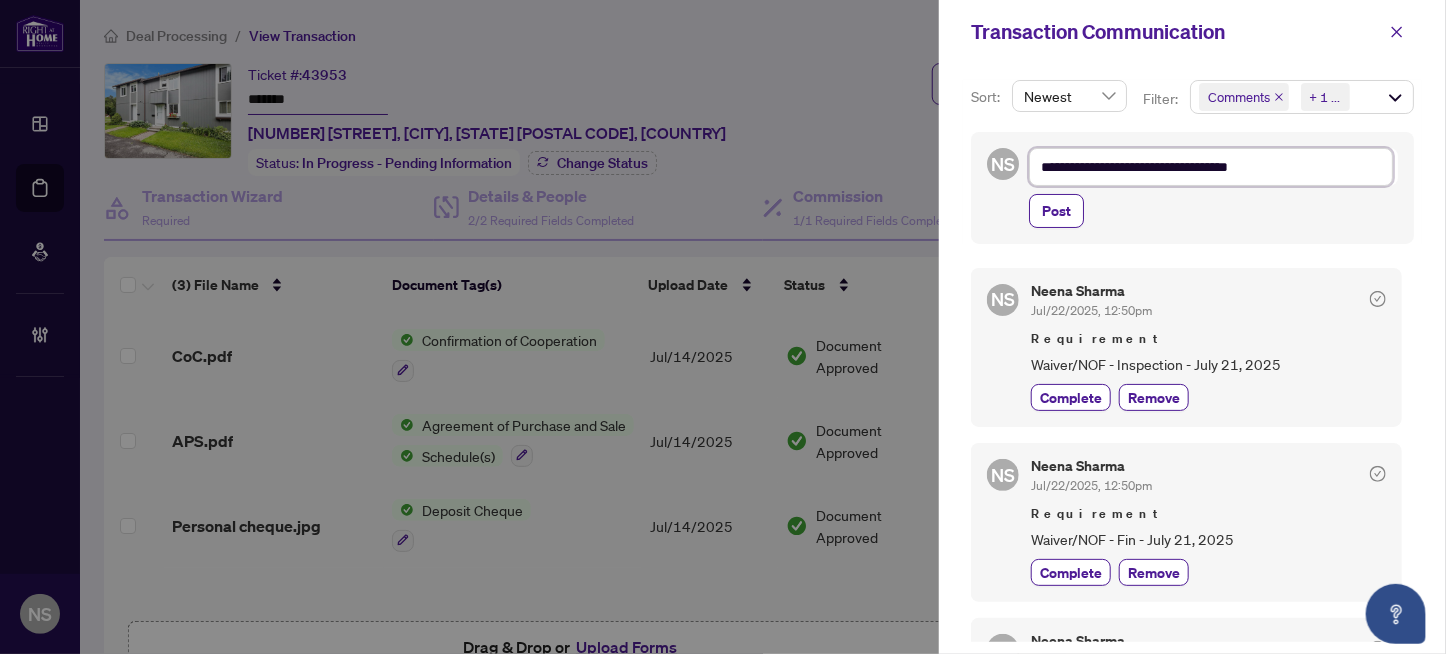 click on "**********" at bounding box center (1211, 167) 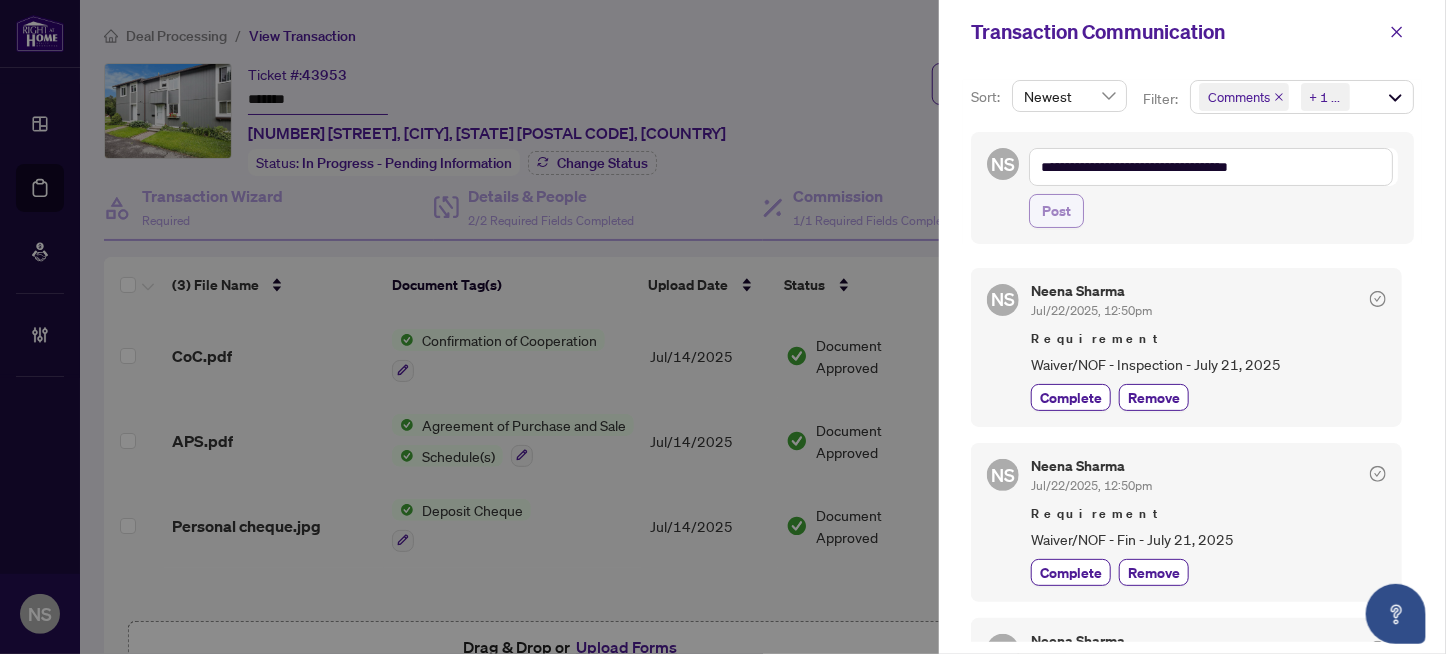 click on "Post" at bounding box center [1056, 211] 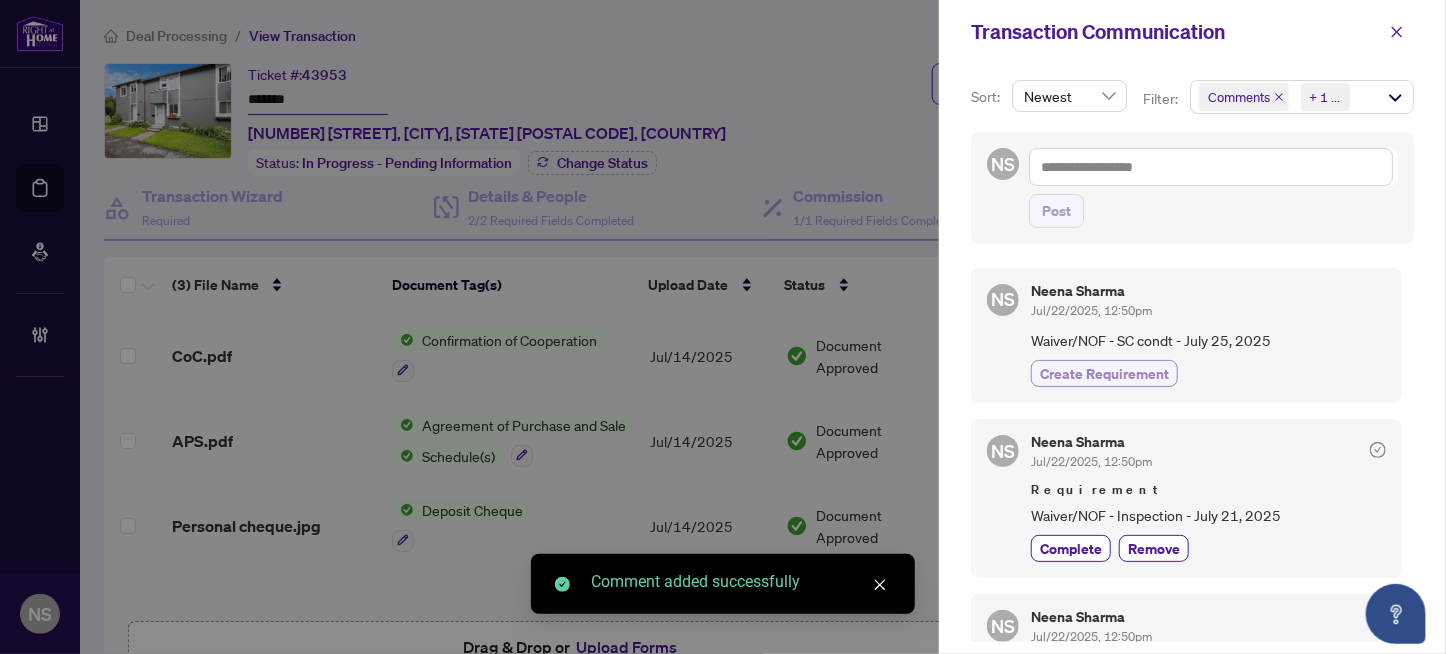 click on "Create Requirement" at bounding box center [1104, 373] 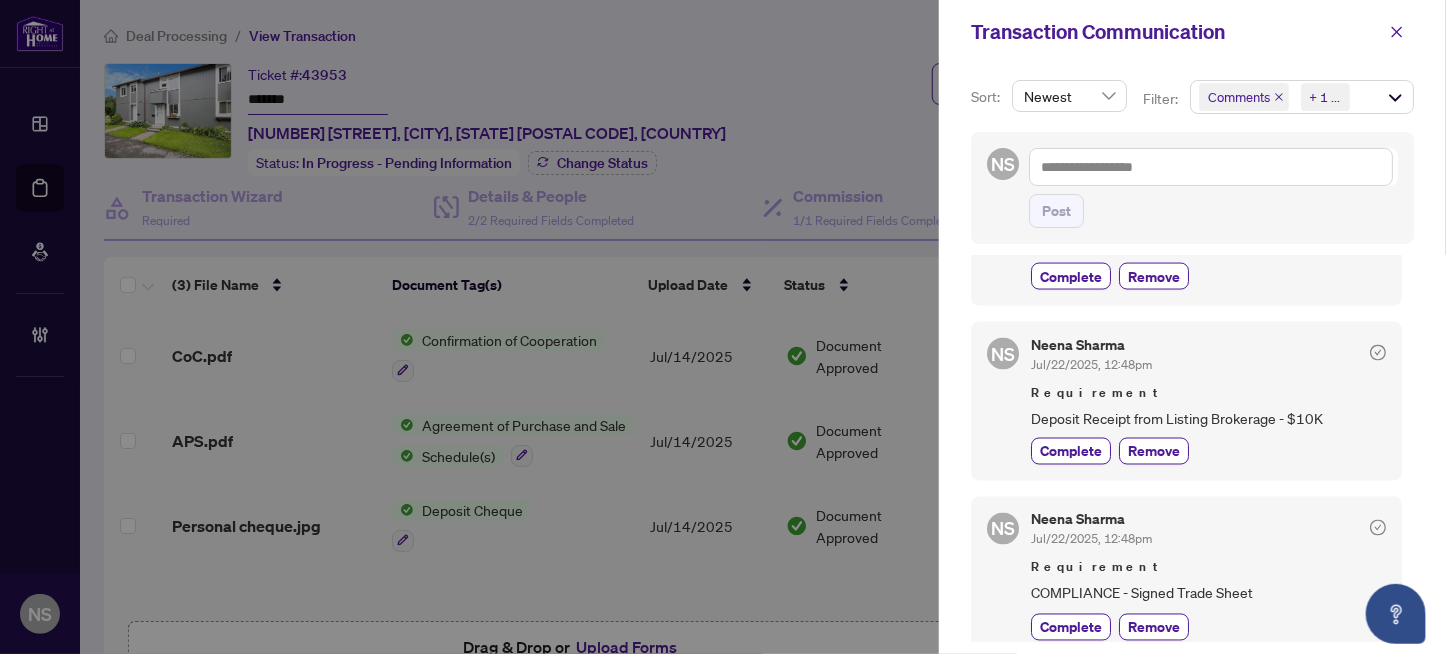 scroll, scrollTop: 1619, scrollLeft: 0, axis: vertical 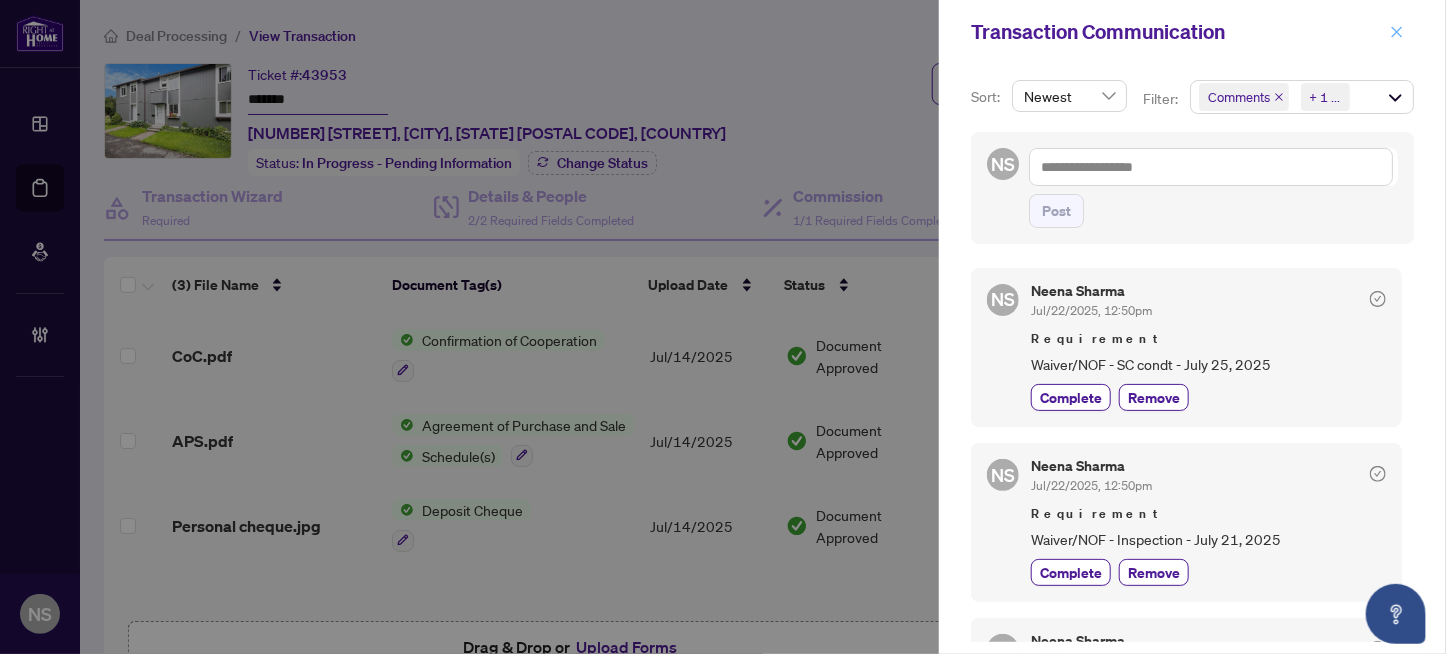 click 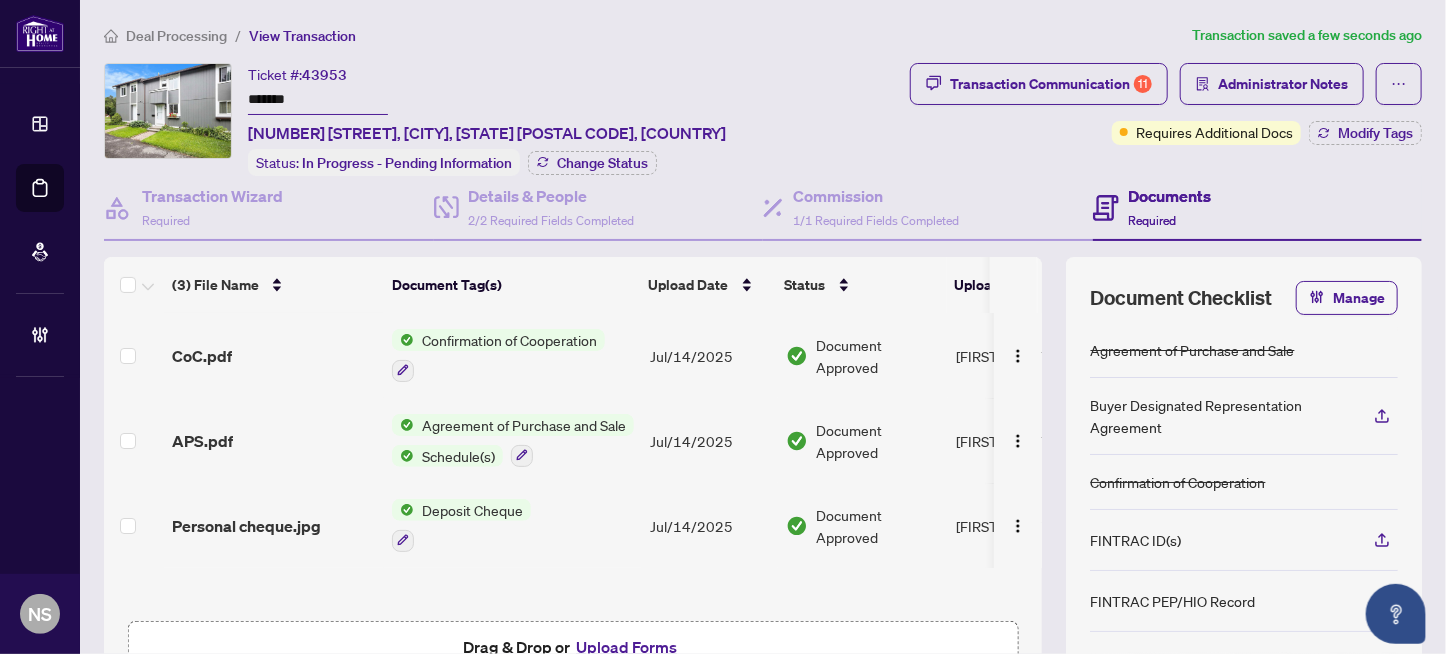 click on "Ticket #:  43953 ******* 44-267 Thistledown Crt, Ottawa, Ontario K2J 1N2, Canada Status:   In Progress - Pending Information Change Status" at bounding box center (503, 119) 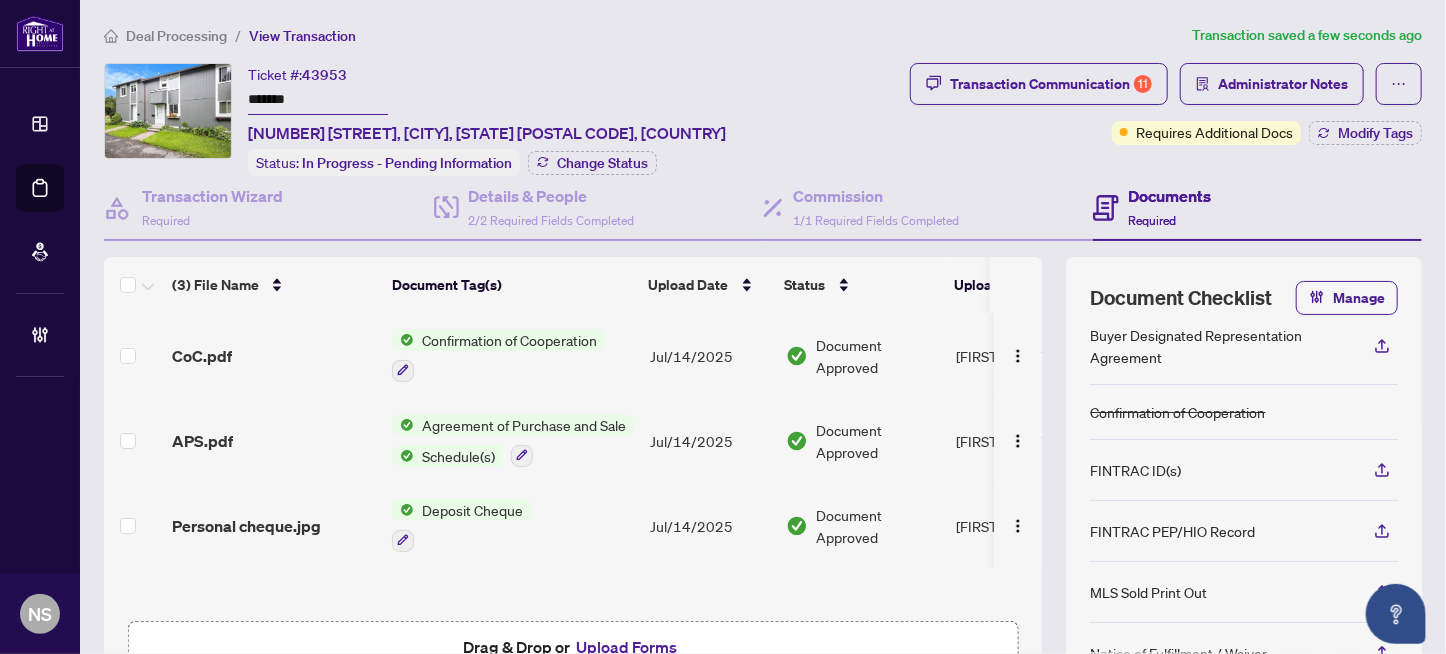 scroll, scrollTop: 100, scrollLeft: 0, axis: vertical 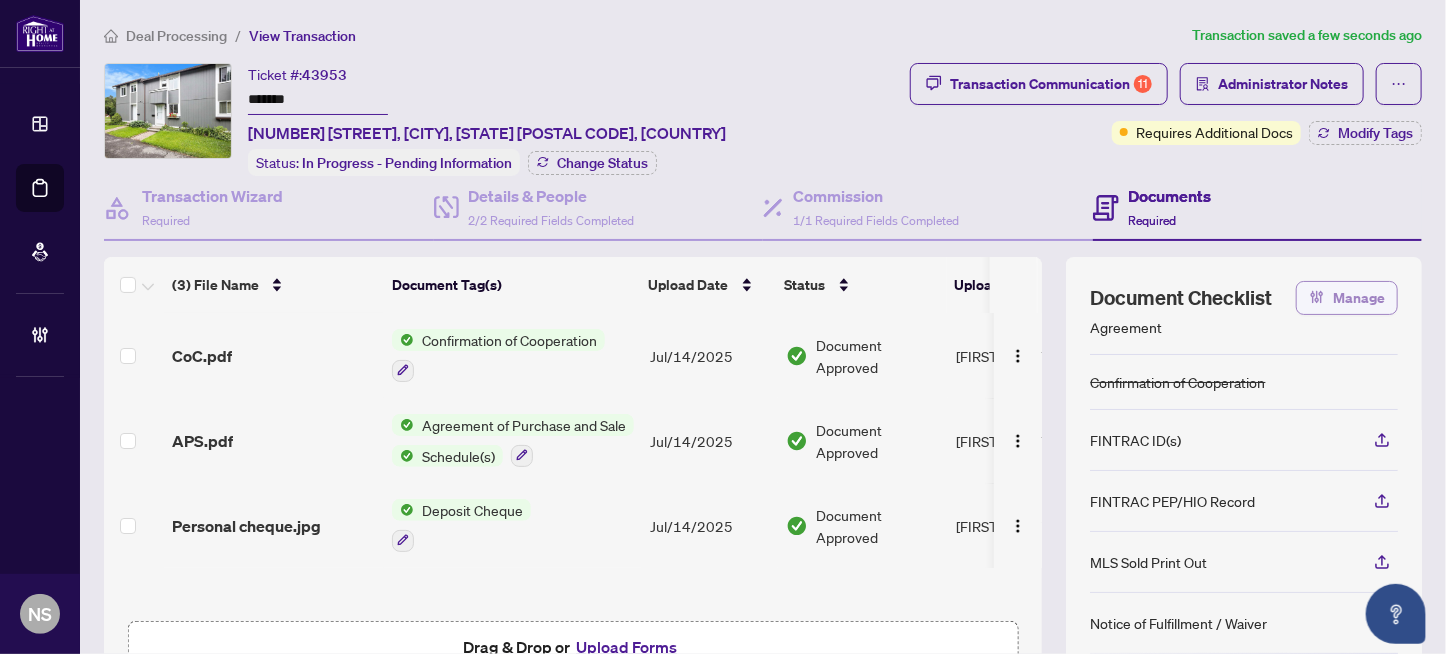 click on "Manage" at bounding box center (1359, 298) 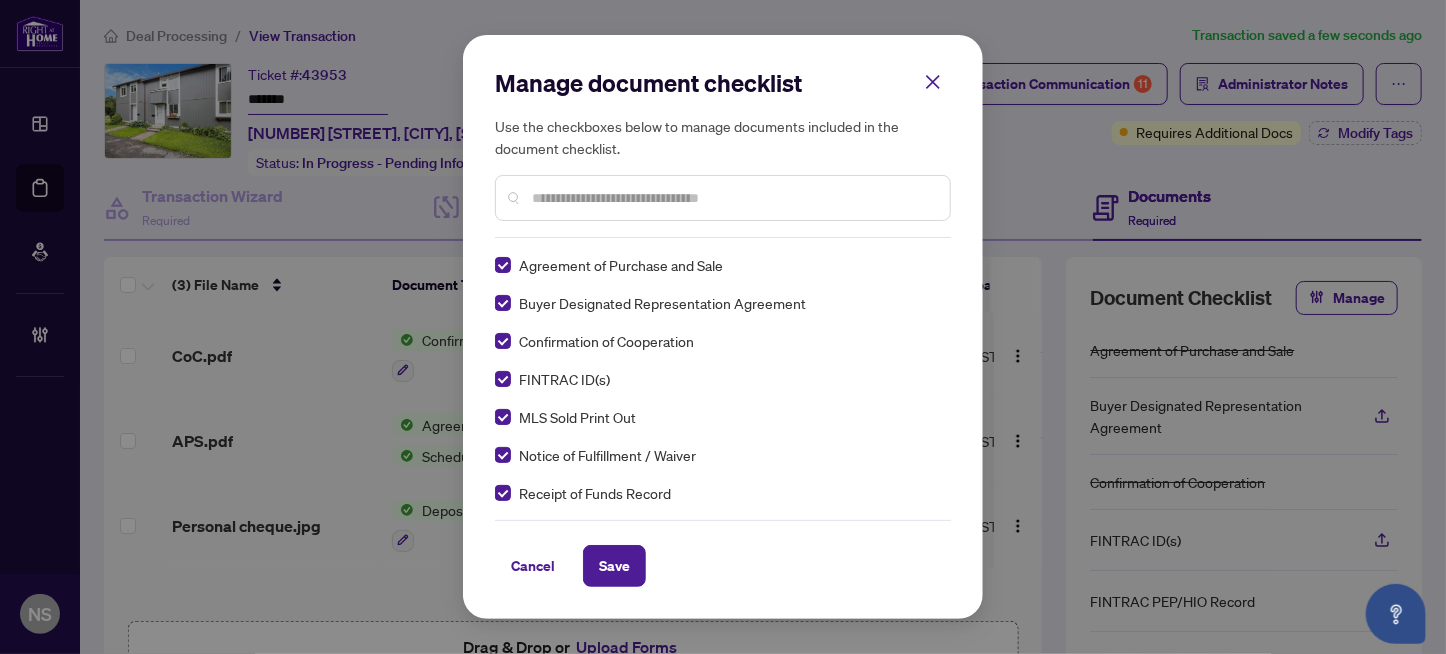 scroll, scrollTop: 100, scrollLeft: 0, axis: vertical 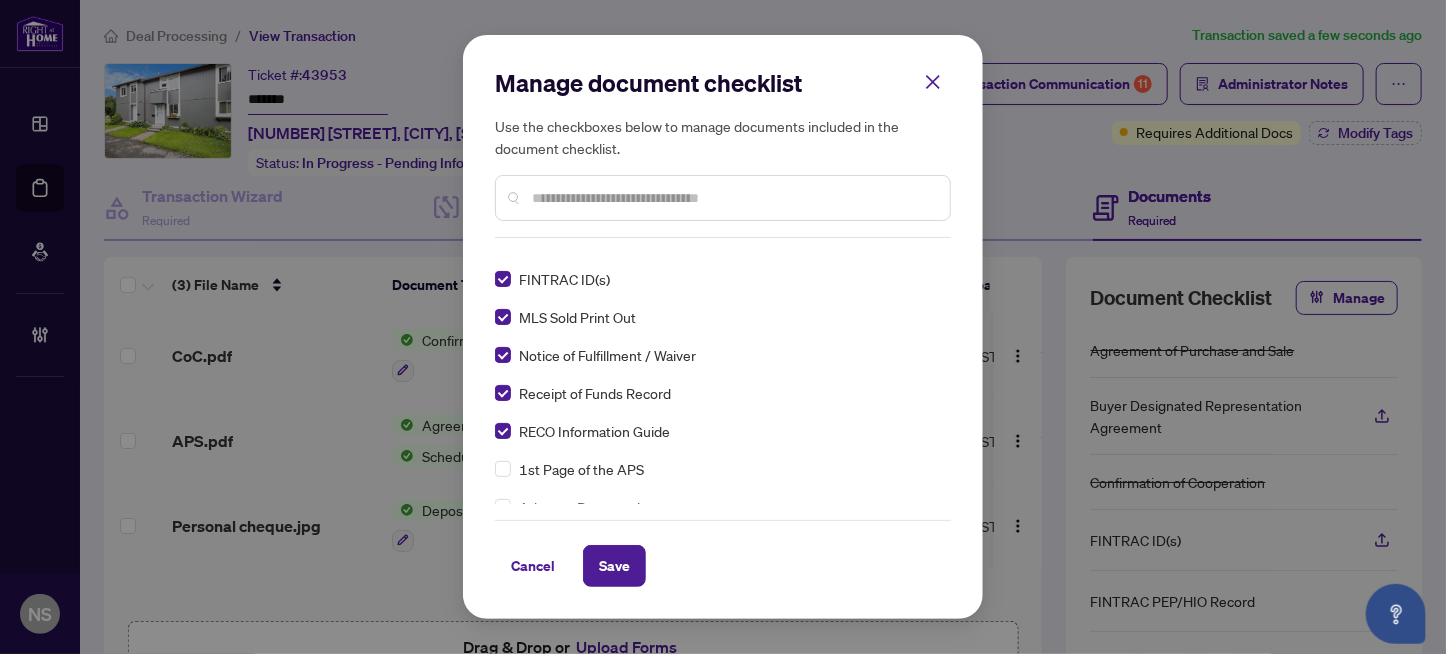 click at bounding box center [733, 198] 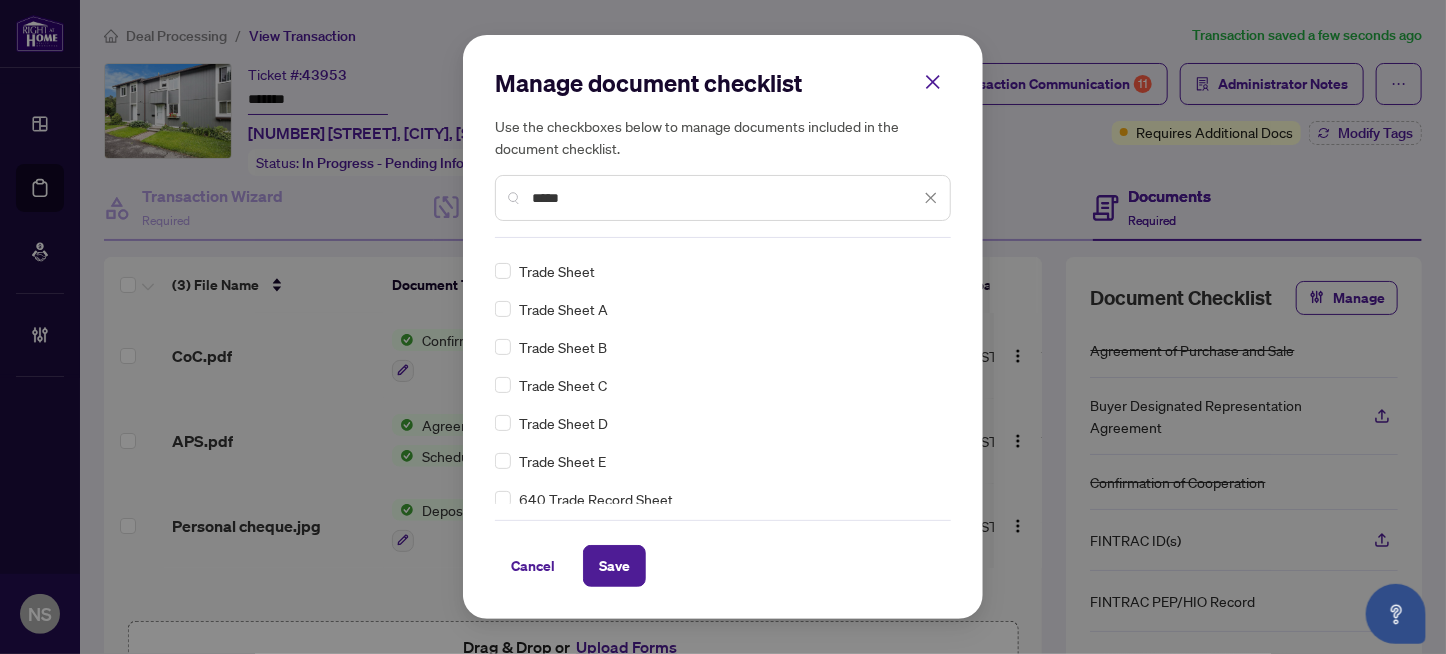 scroll, scrollTop: 0, scrollLeft: 0, axis: both 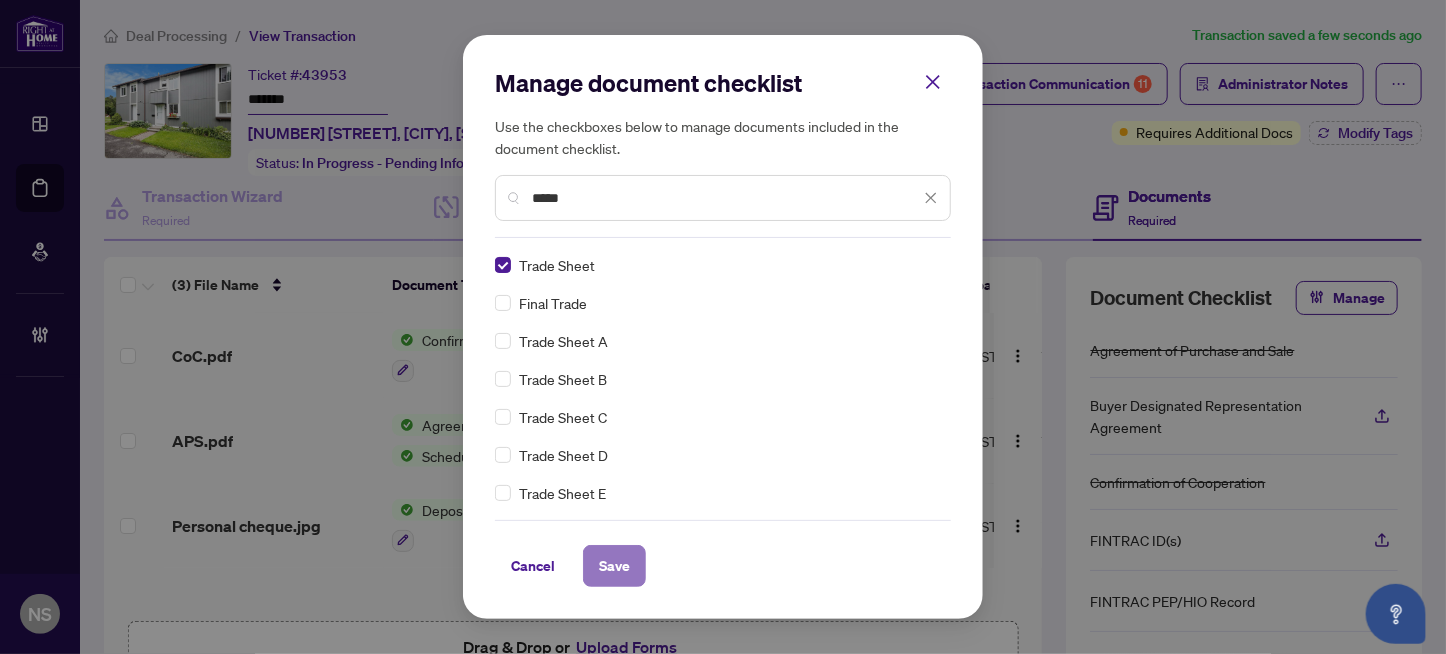 click on "Save" at bounding box center (614, 566) 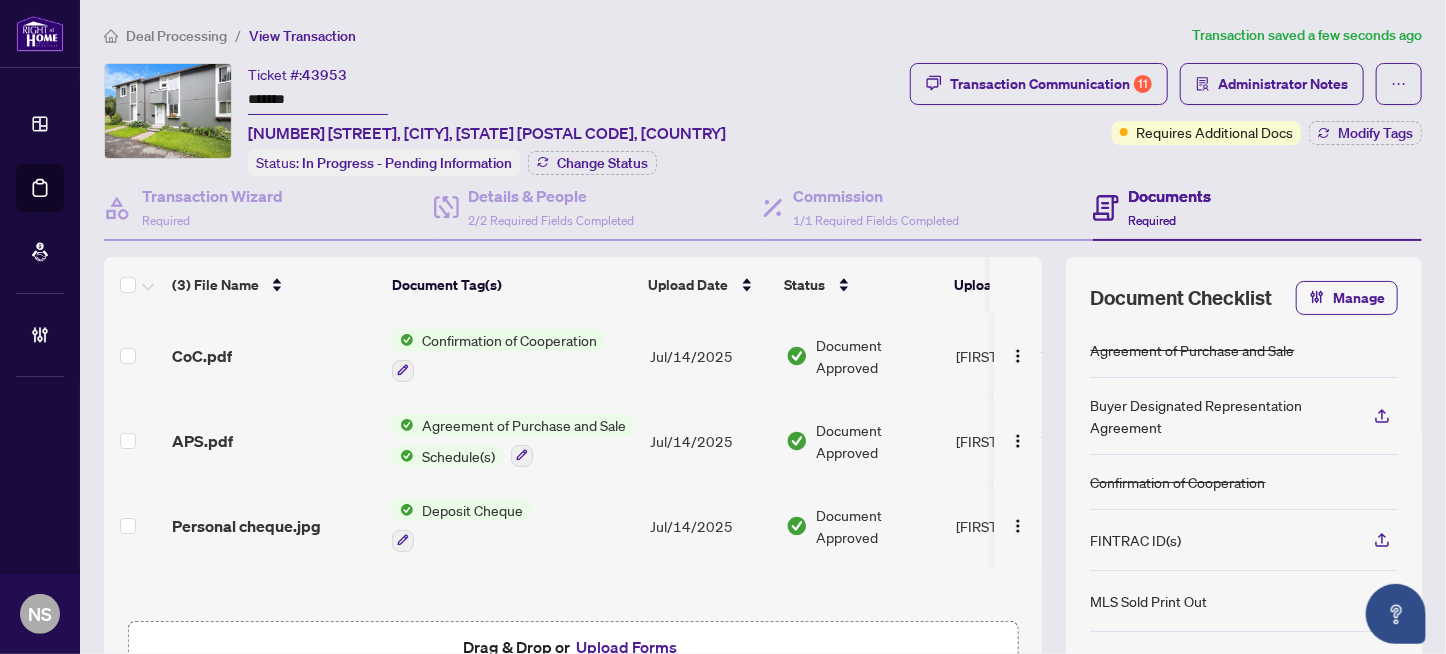 scroll, scrollTop: 0, scrollLeft: 0, axis: both 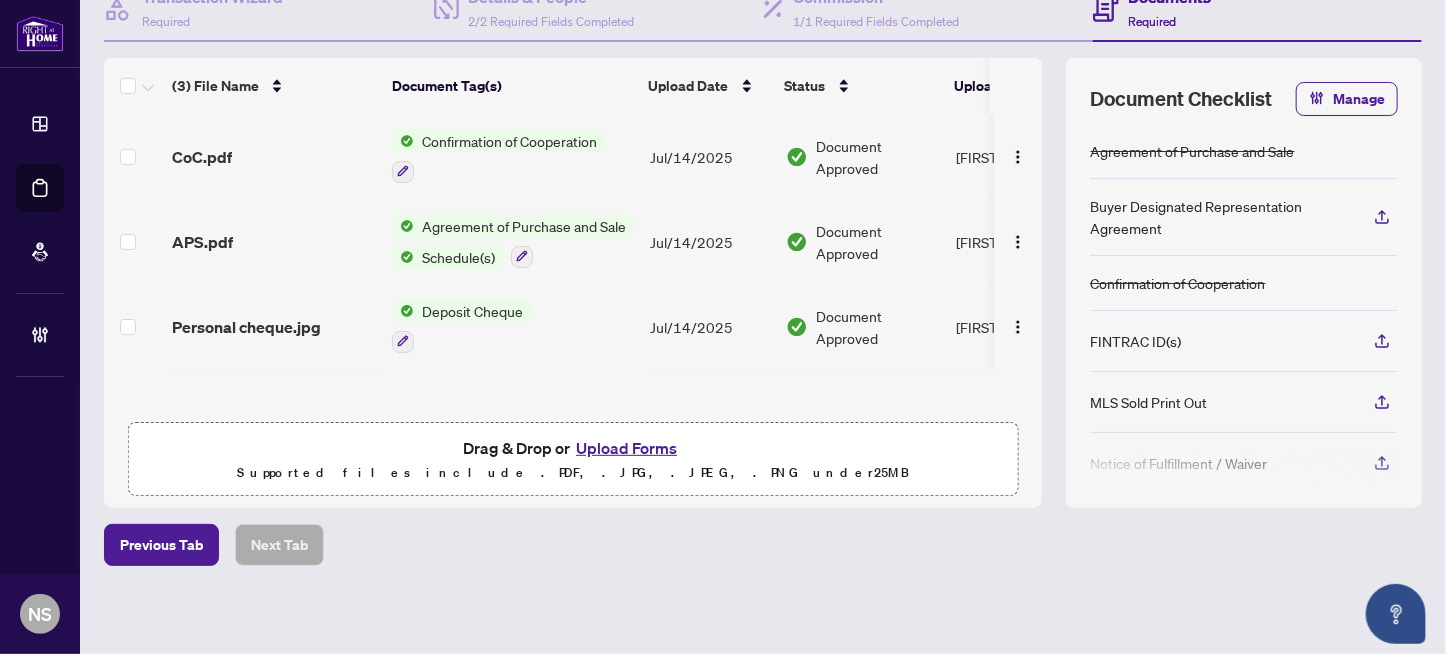 click on "Upload Forms" at bounding box center (626, 448) 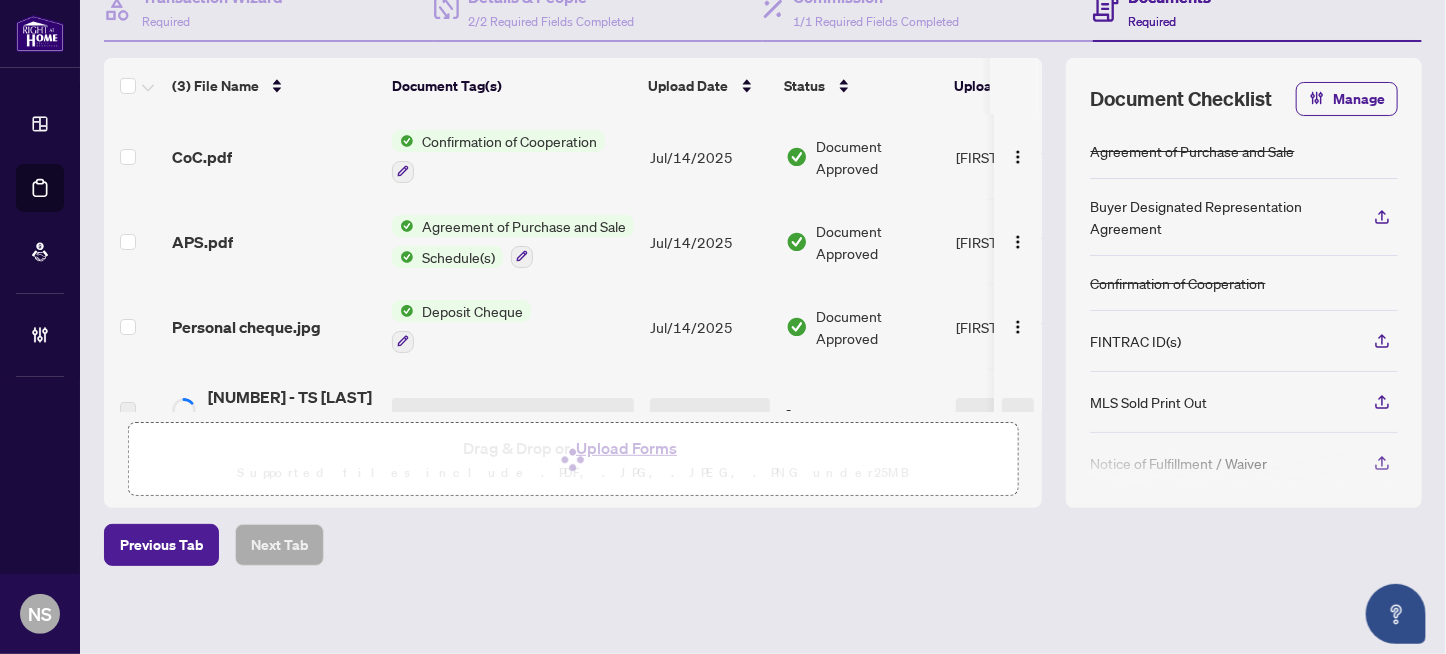 scroll, scrollTop: 0, scrollLeft: 0, axis: both 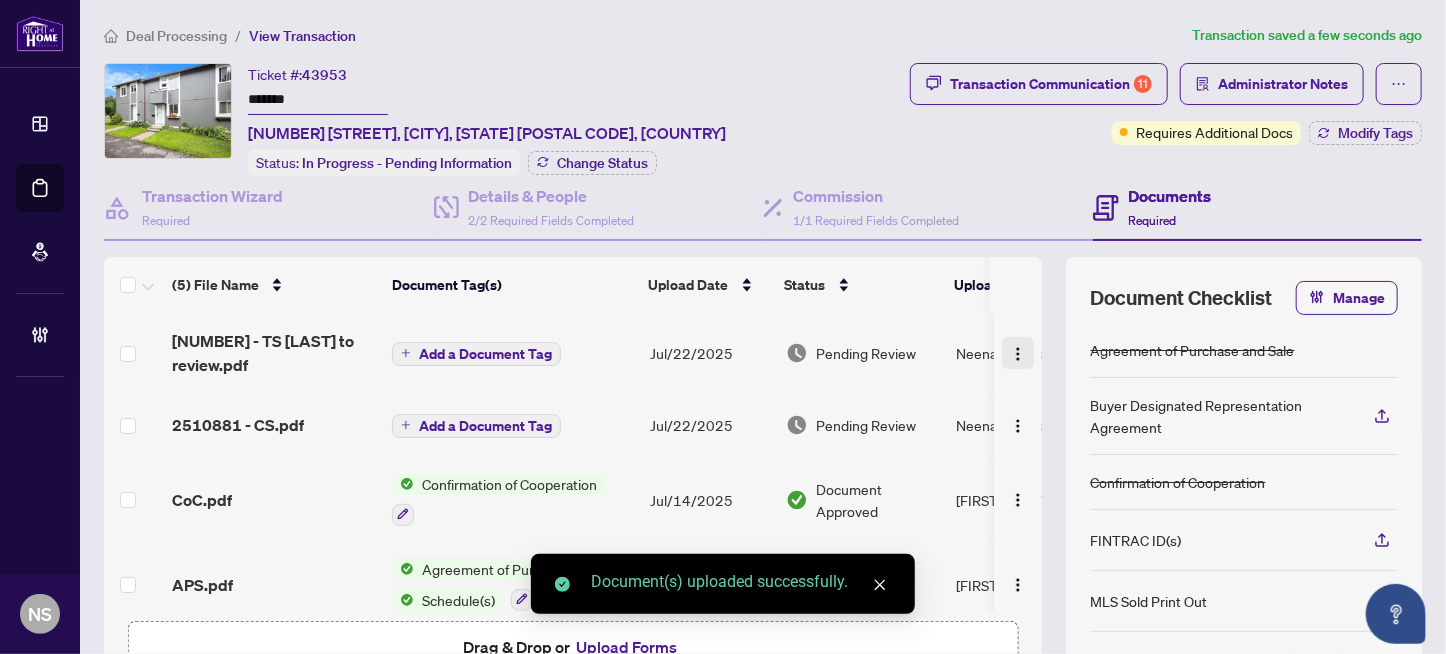click at bounding box center (1018, 354) 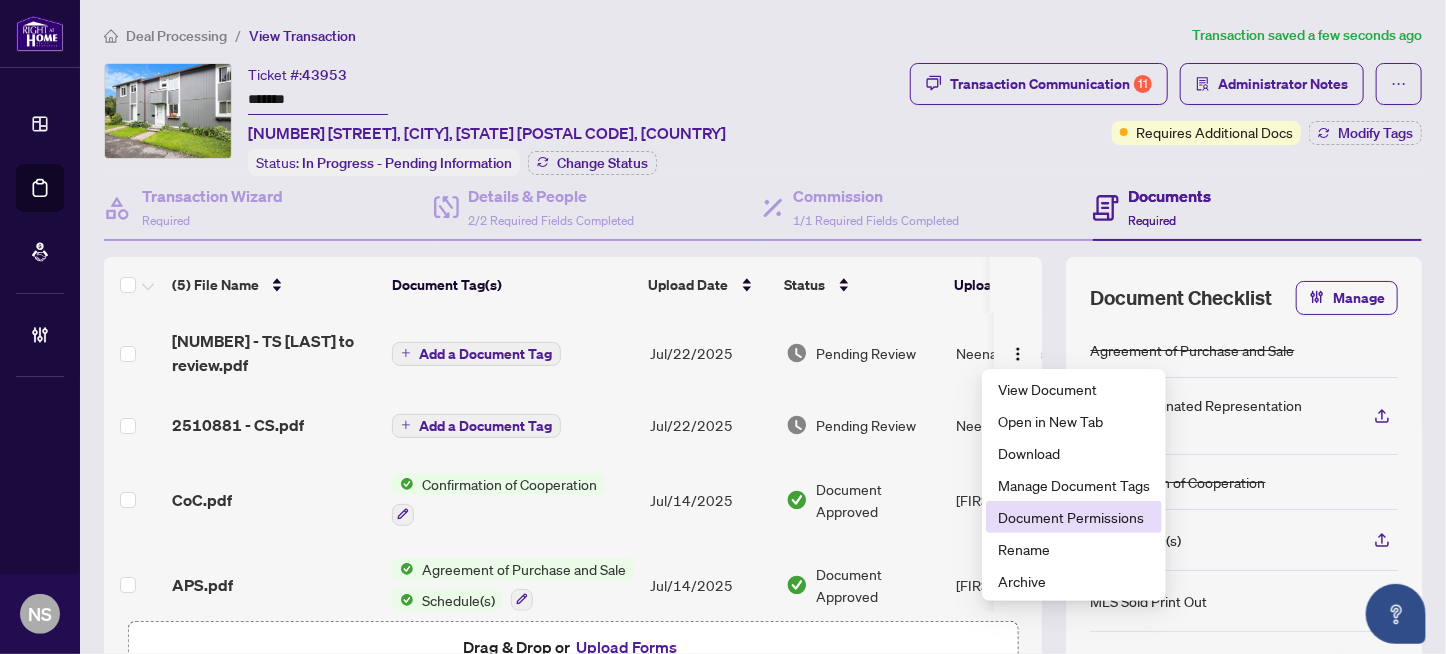click on "Document Permissions" at bounding box center (1074, 517) 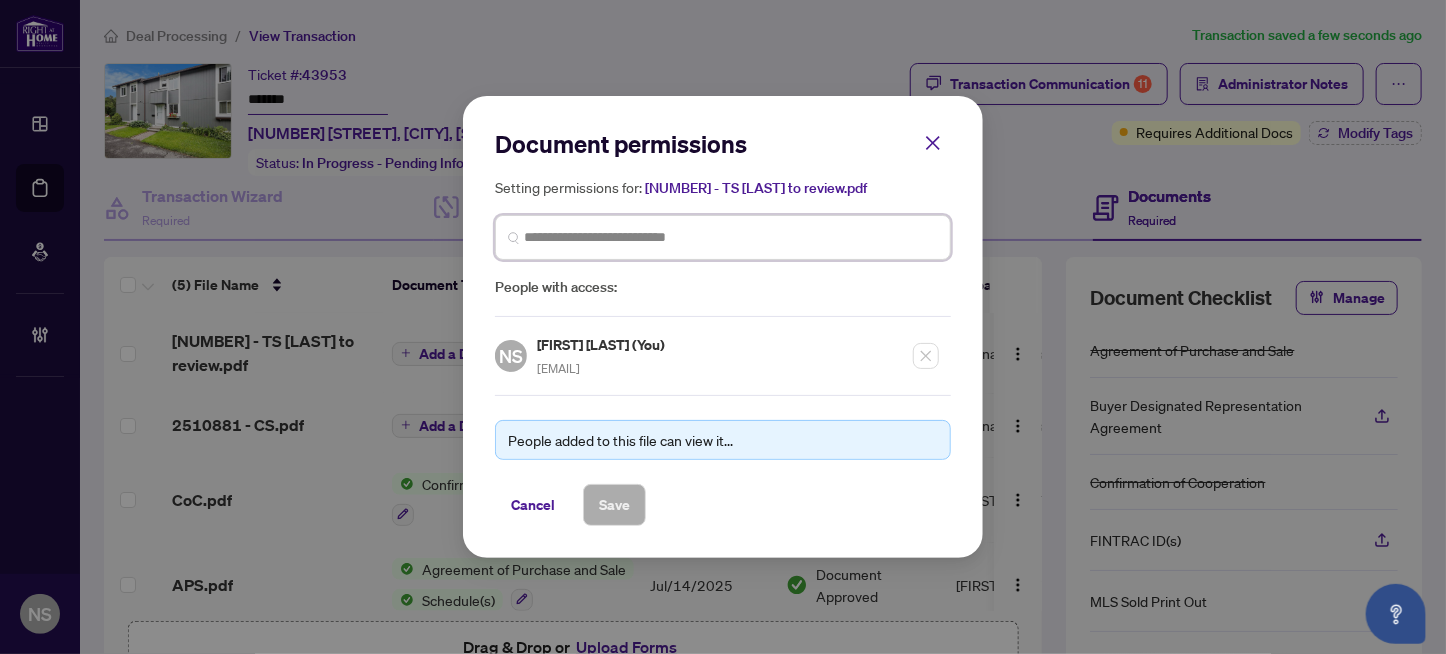 click at bounding box center [731, 237] 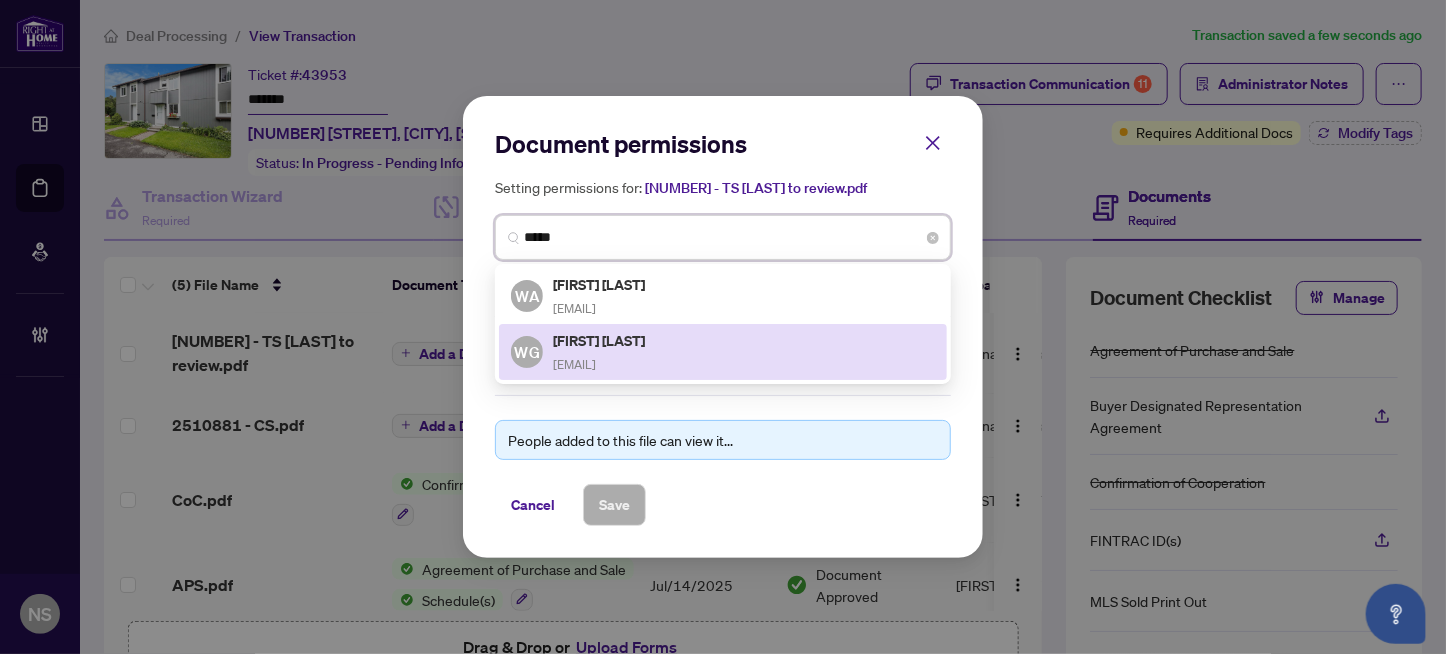 click on "Wael Gabr" at bounding box center [600, 340] 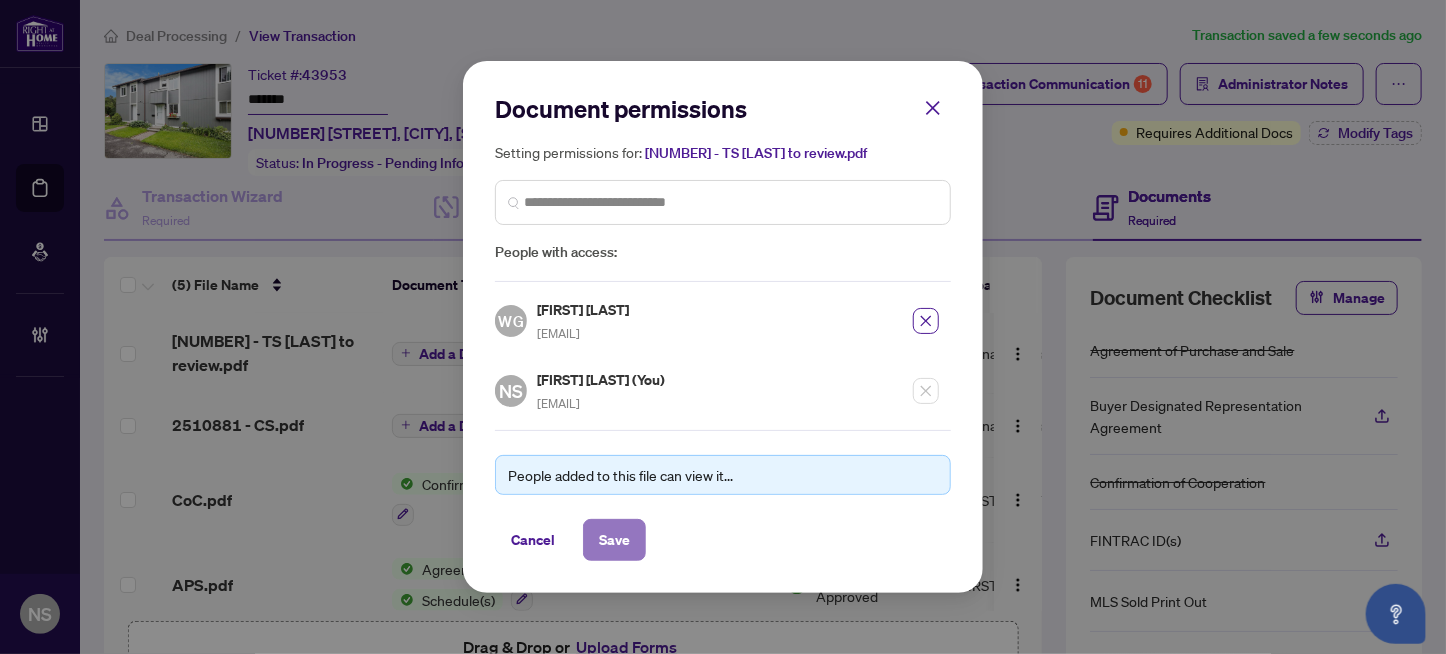 click on "Save" at bounding box center (614, 540) 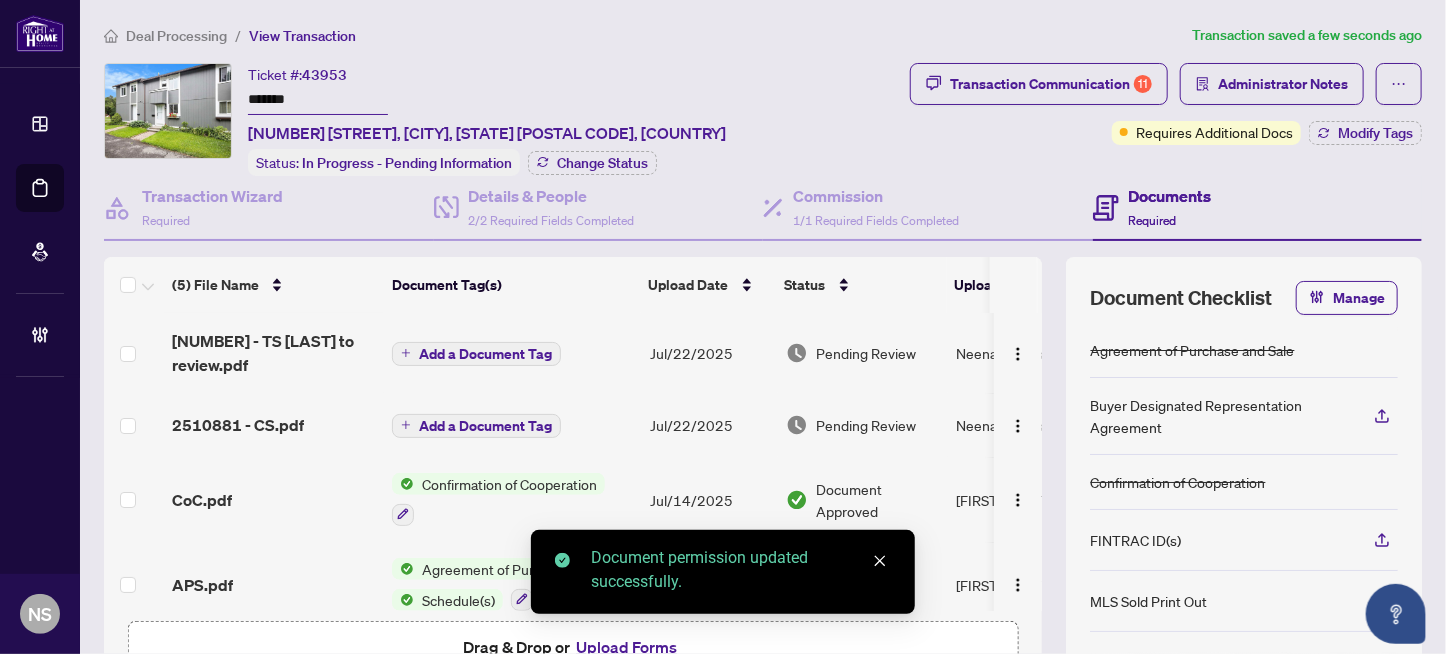 click on "Add a Document Tag" at bounding box center [485, 426] 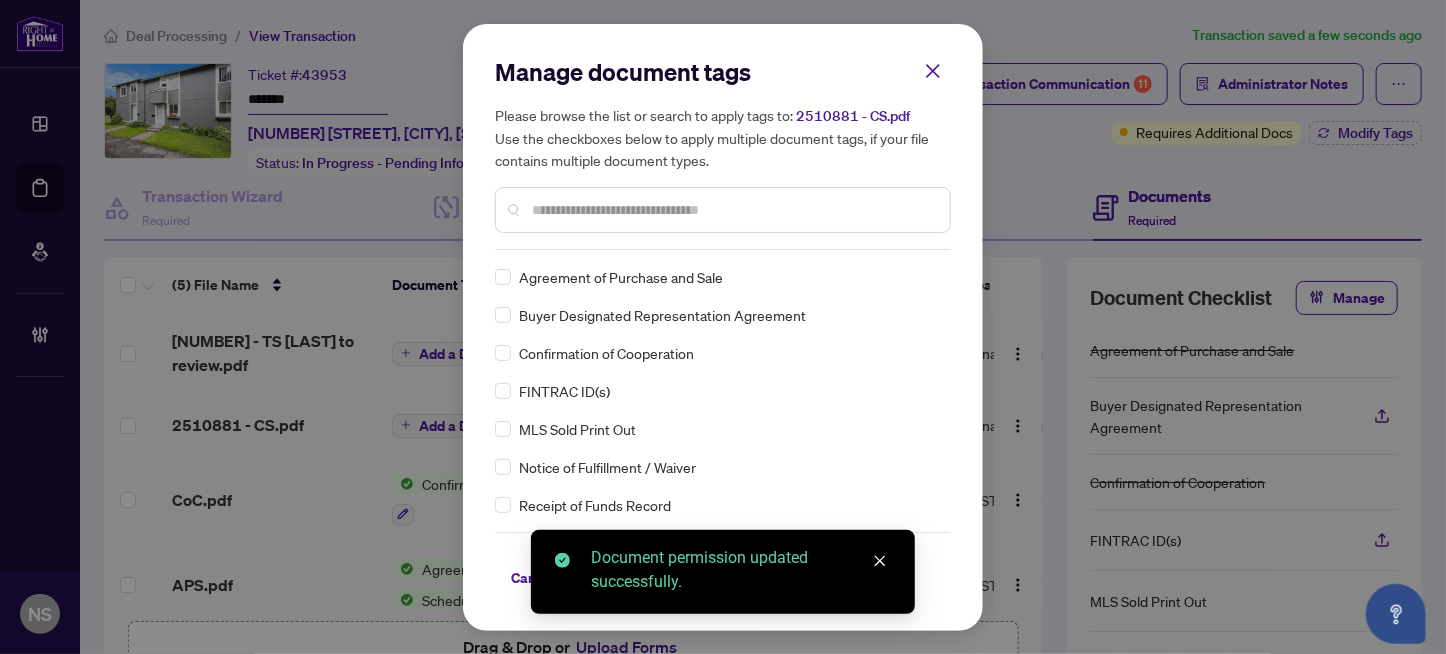 click at bounding box center (733, 210) 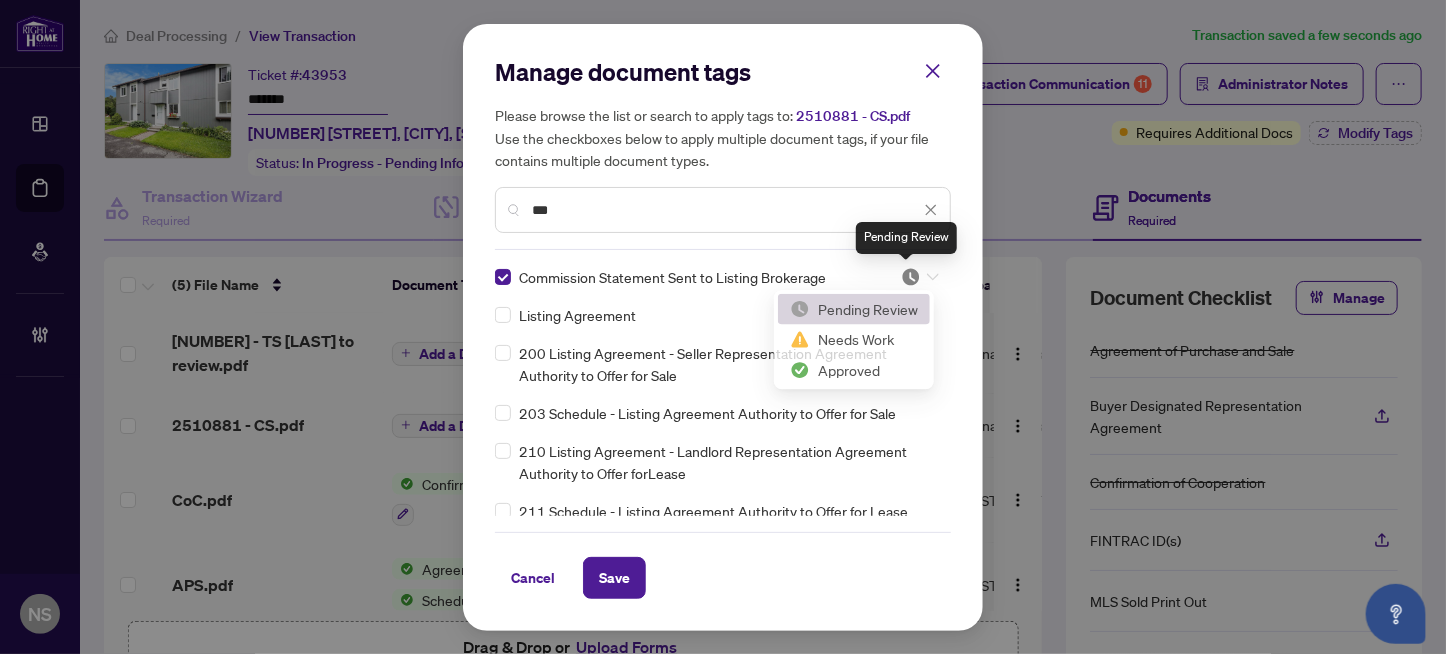 drag, startPoint x: 906, startPoint y: 274, endPoint x: 883, endPoint y: 377, distance: 105.53672 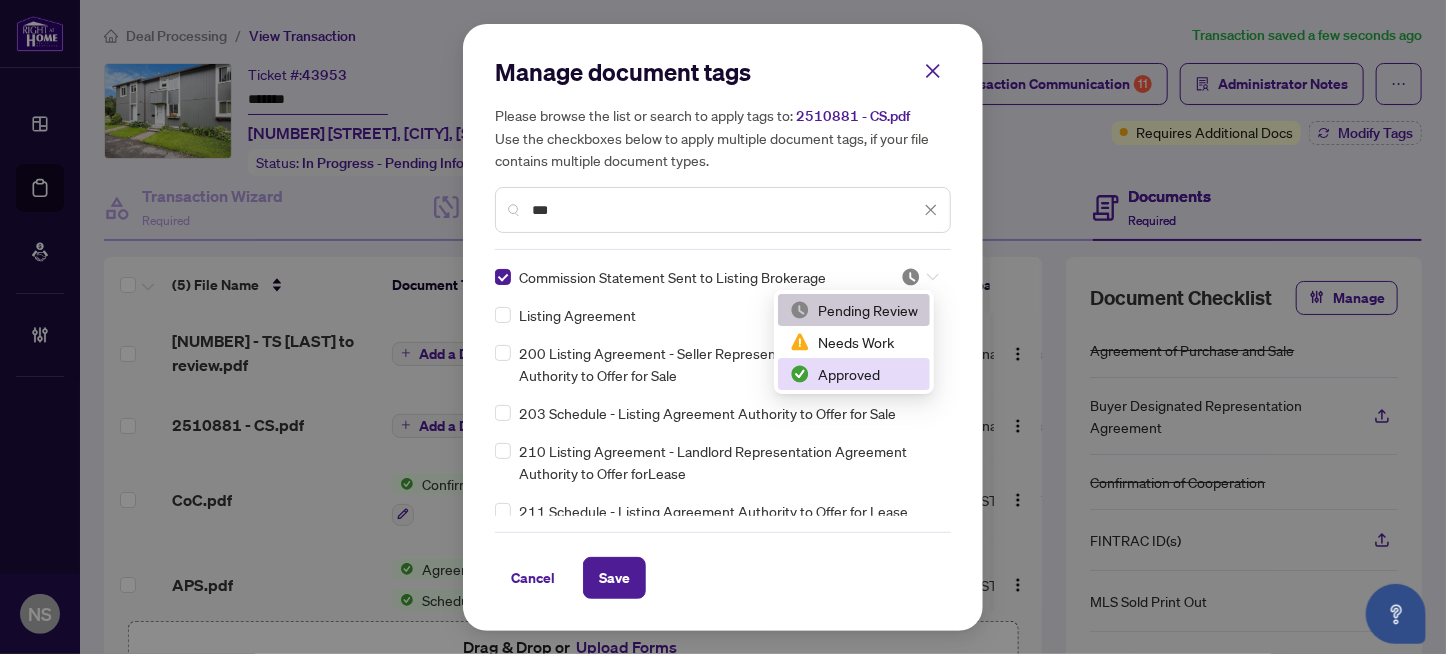 drag, startPoint x: 862, startPoint y: 372, endPoint x: 856, endPoint y: 394, distance: 22.803509 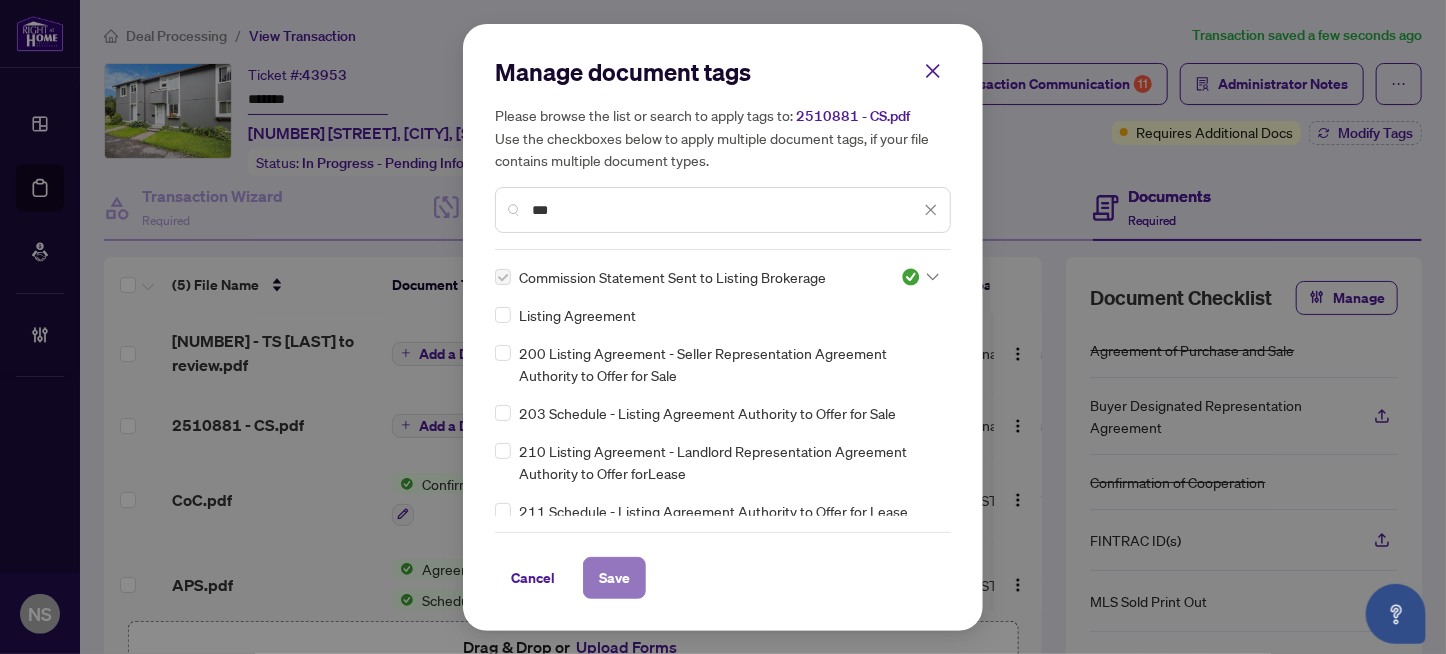 click on "Save" at bounding box center (614, 578) 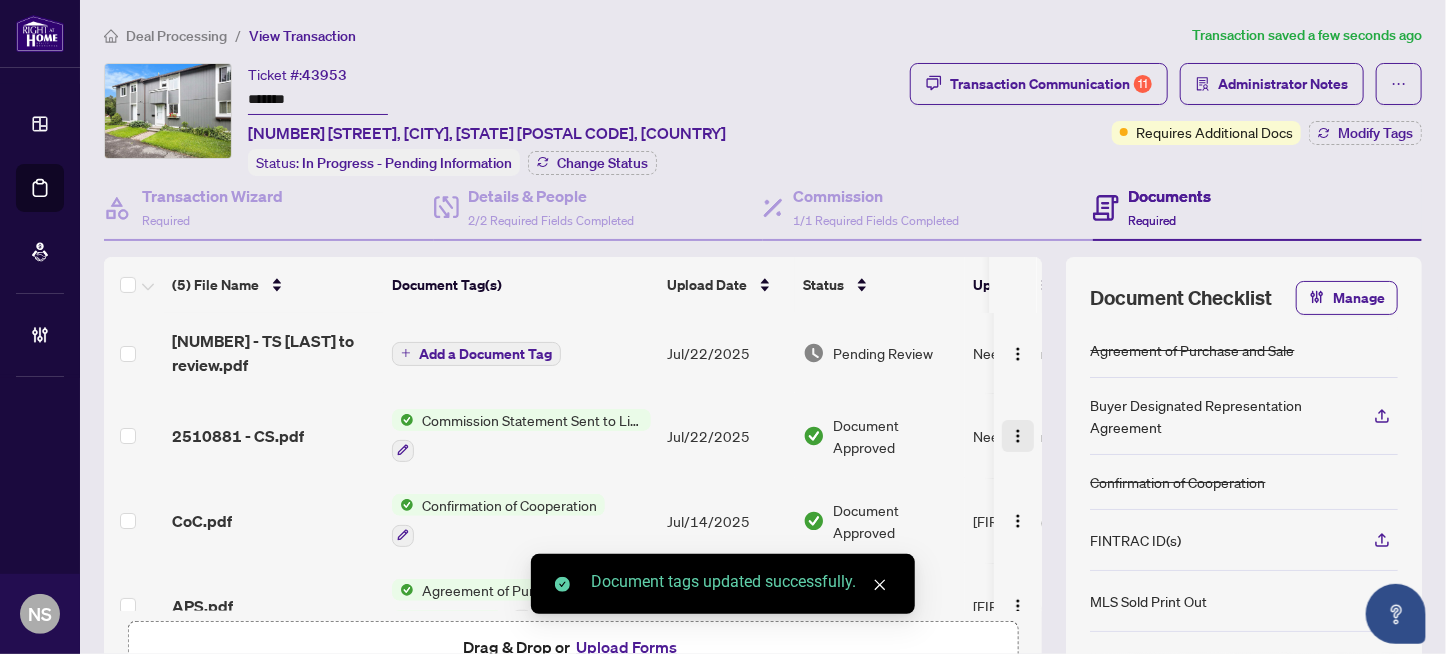 click at bounding box center (1018, 436) 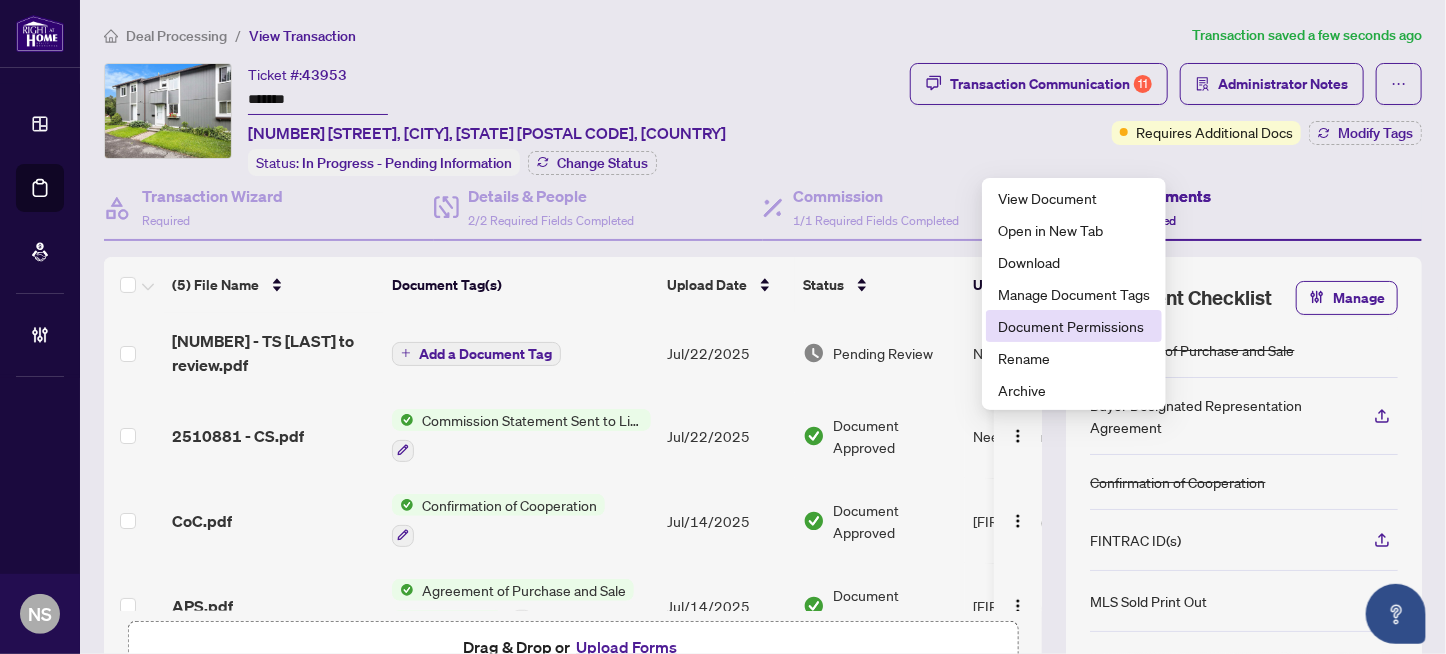 click on "Document Permissions" at bounding box center [1074, 326] 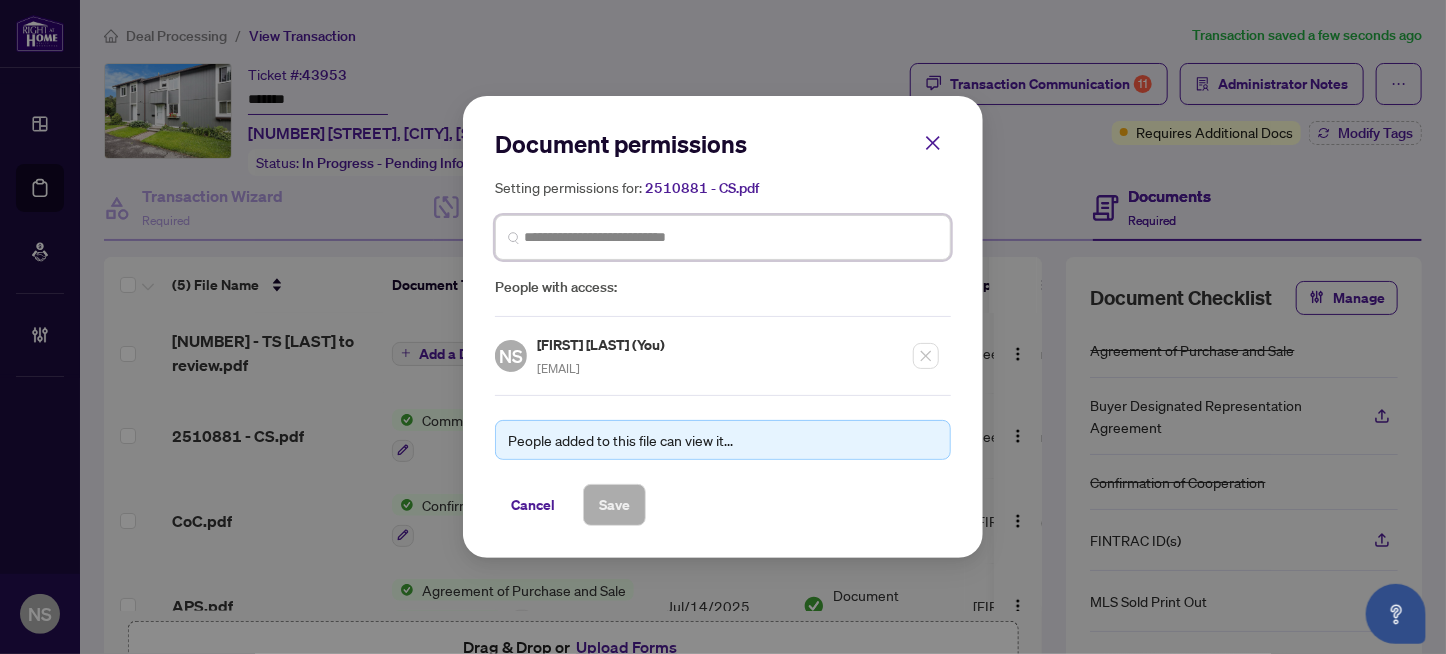 click at bounding box center (0, 0) 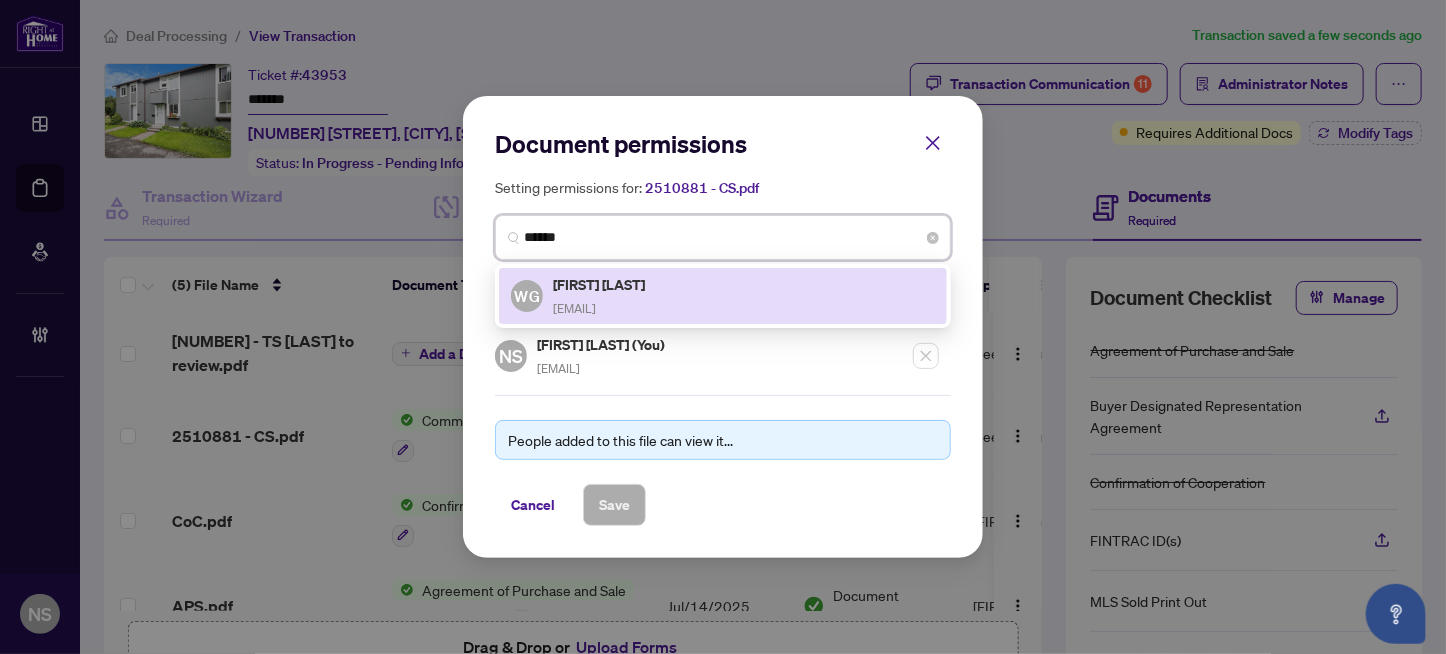 click on "Wael Gabr" at bounding box center [600, 284] 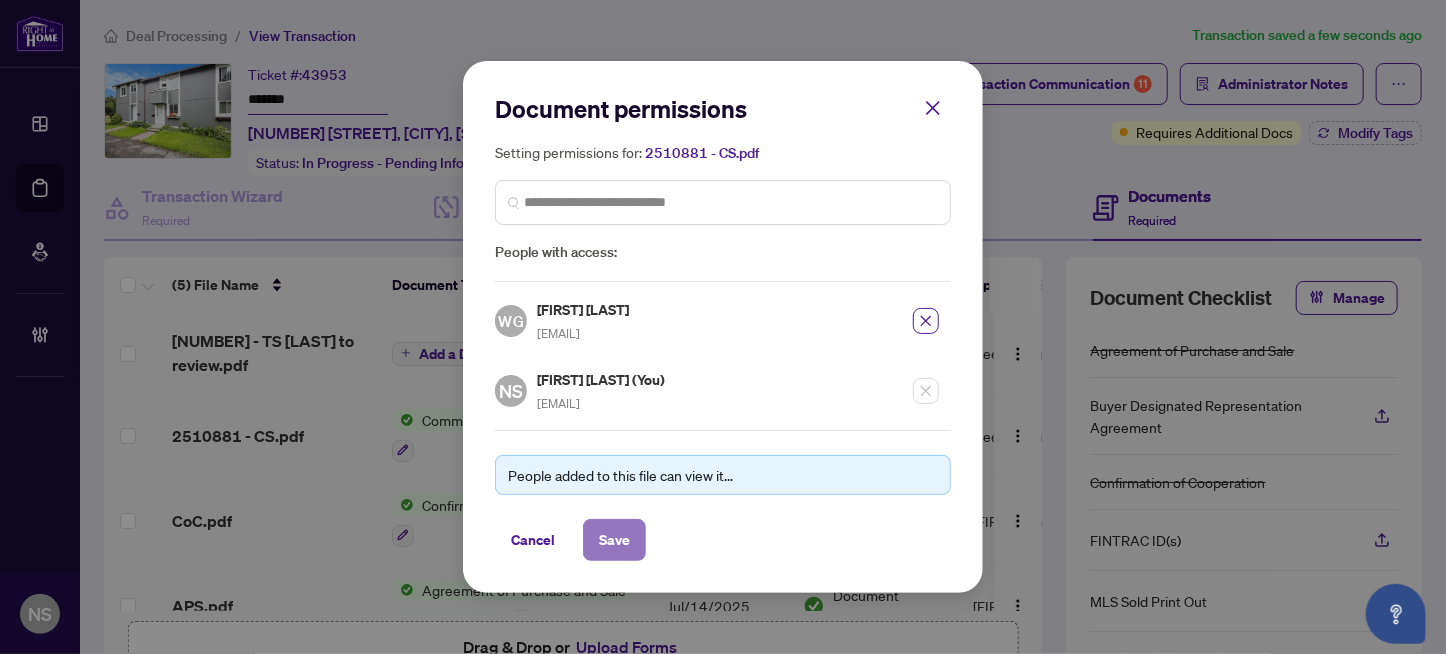 click on "Save" at bounding box center [614, 540] 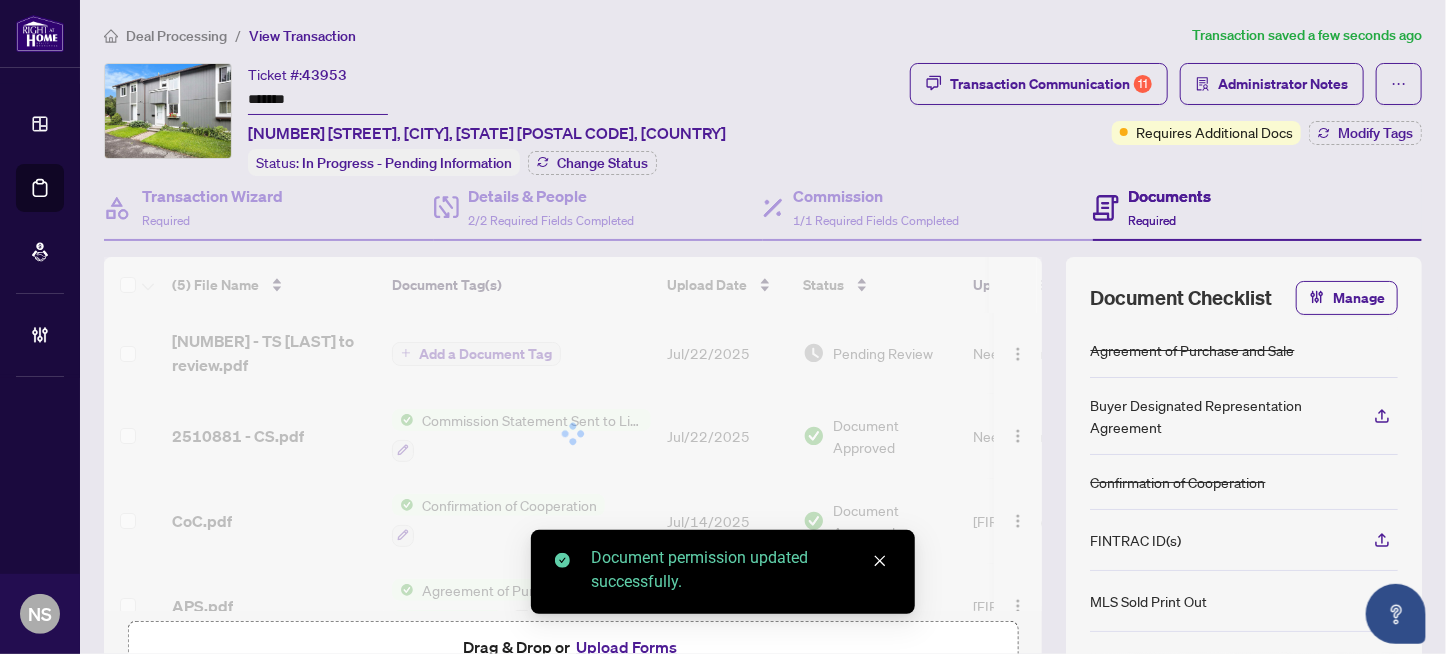 click on "Transaction Communication 11" at bounding box center [1051, 84] 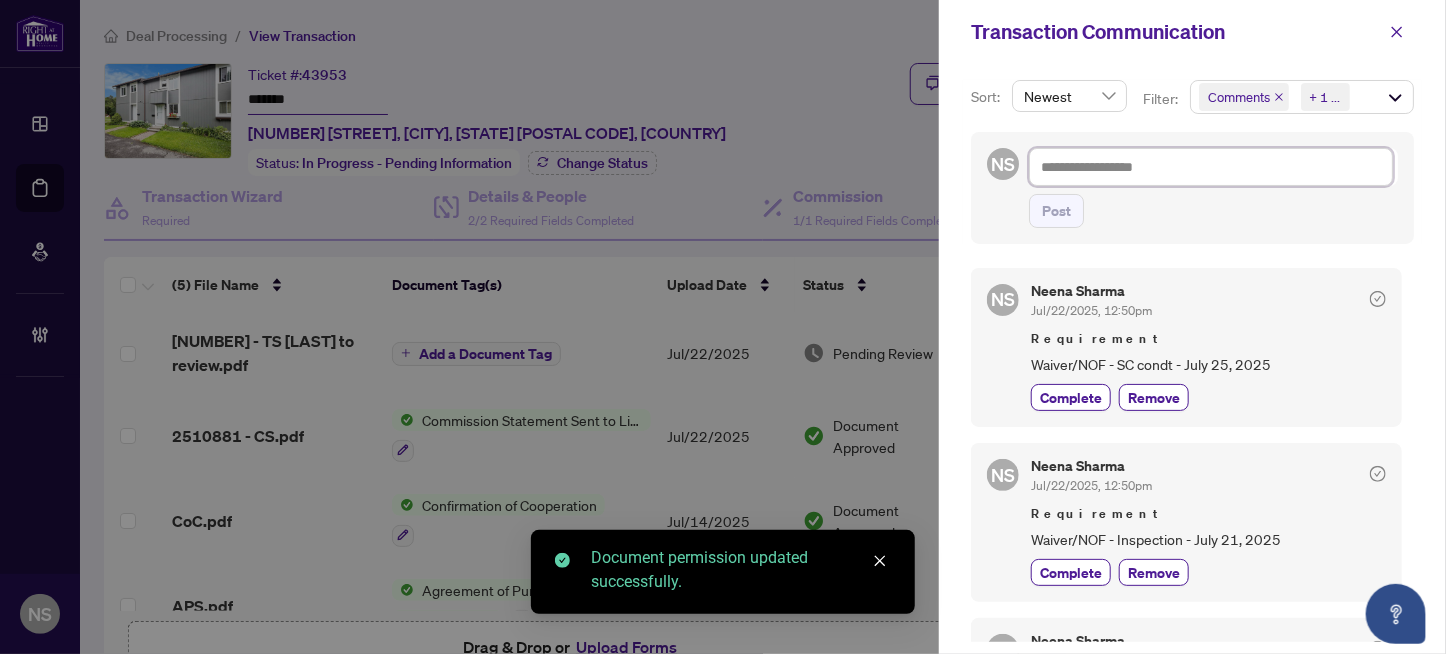 click at bounding box center (1211, 167) 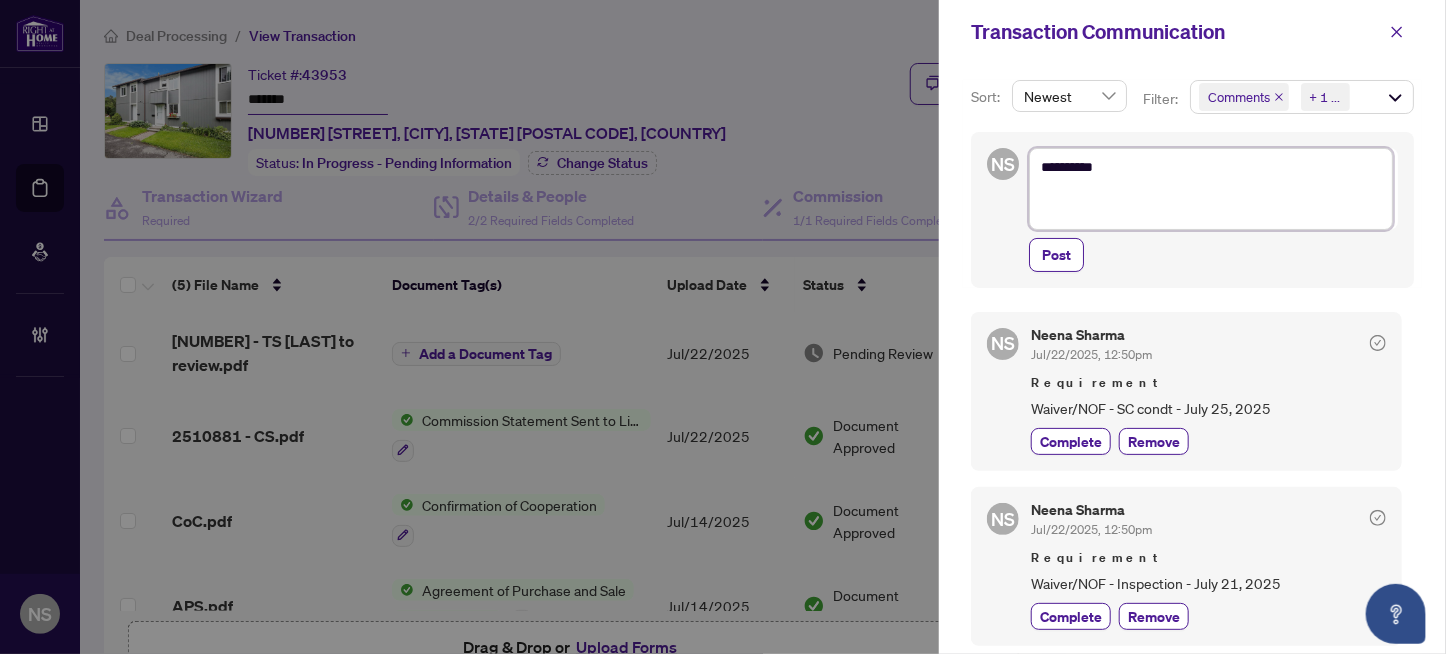 paste on "**********" 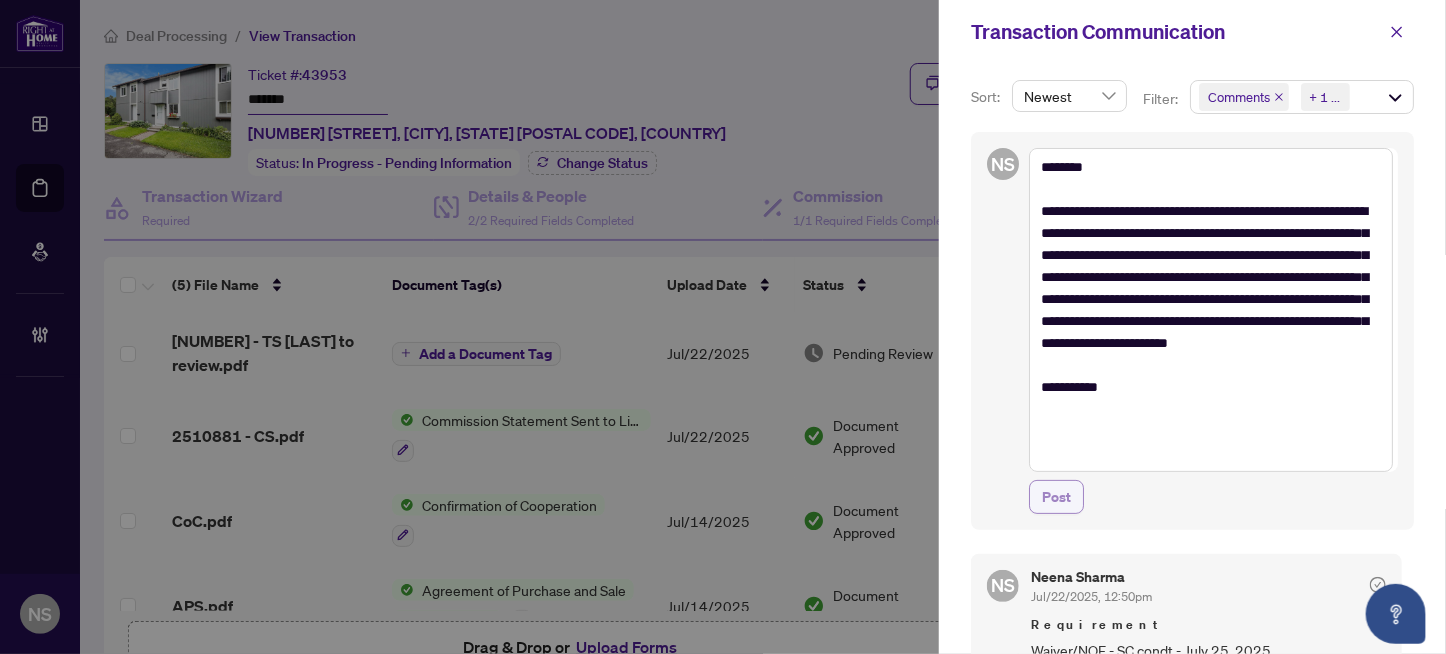 click on "Post" at bounding box center (1056, 497) 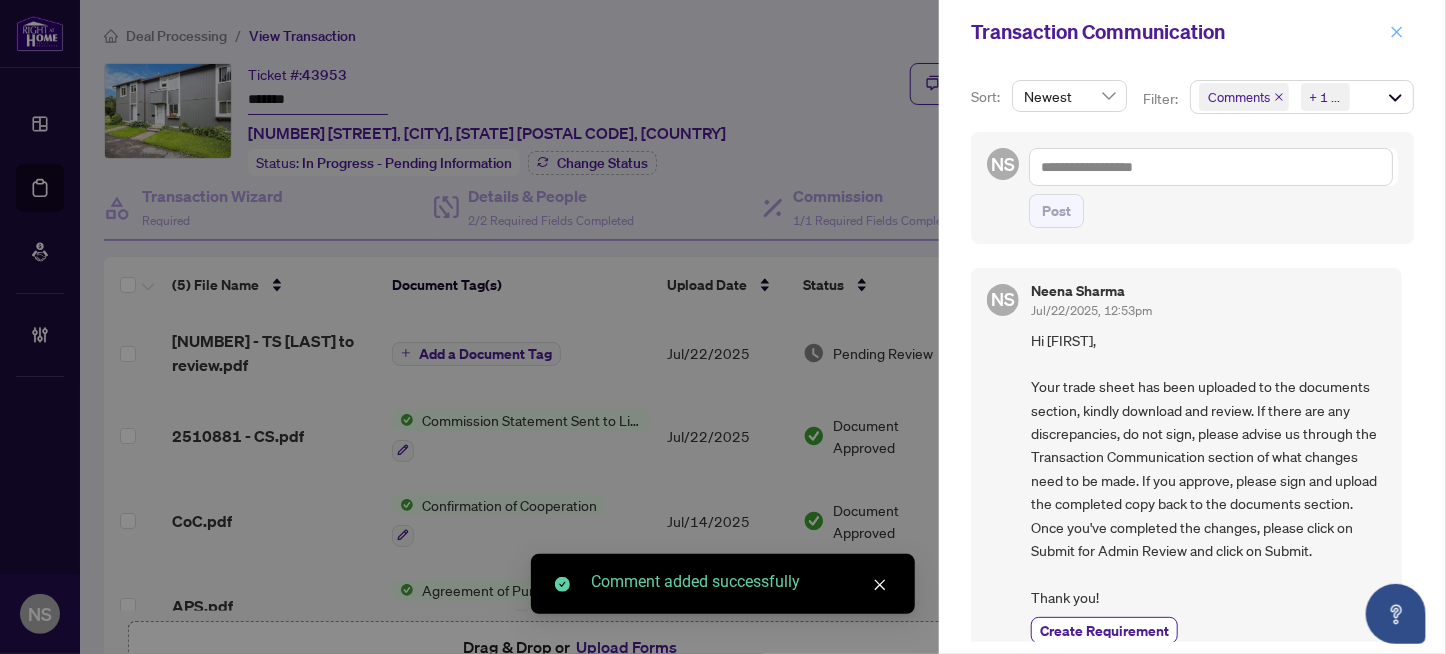 click 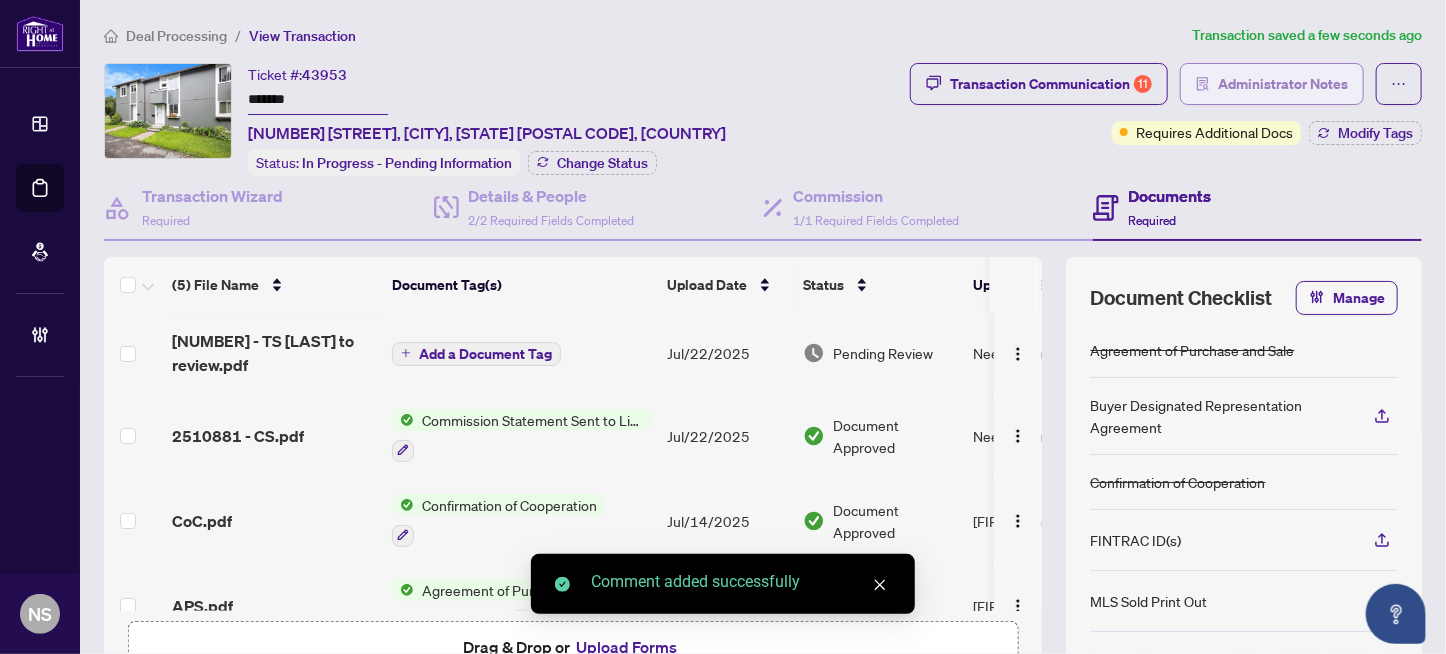 click on "Administrator Notes" at bounding box center [1283, 84] 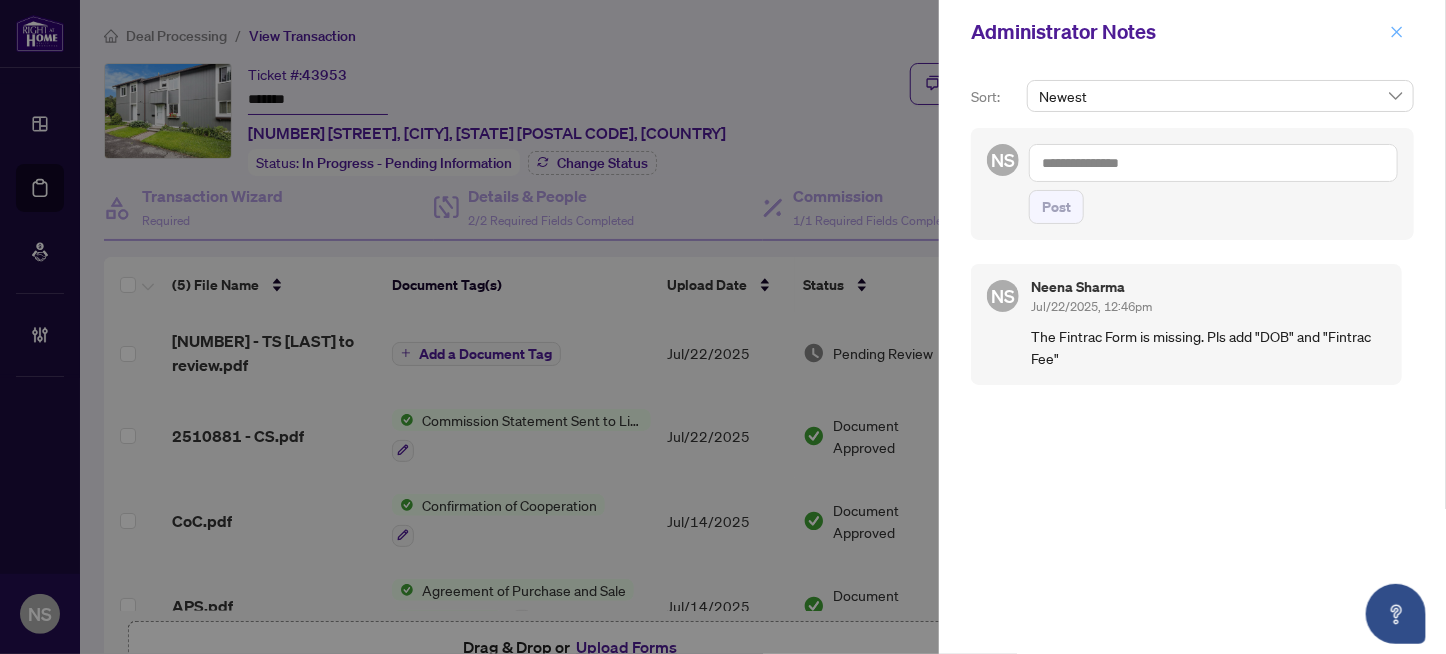 click 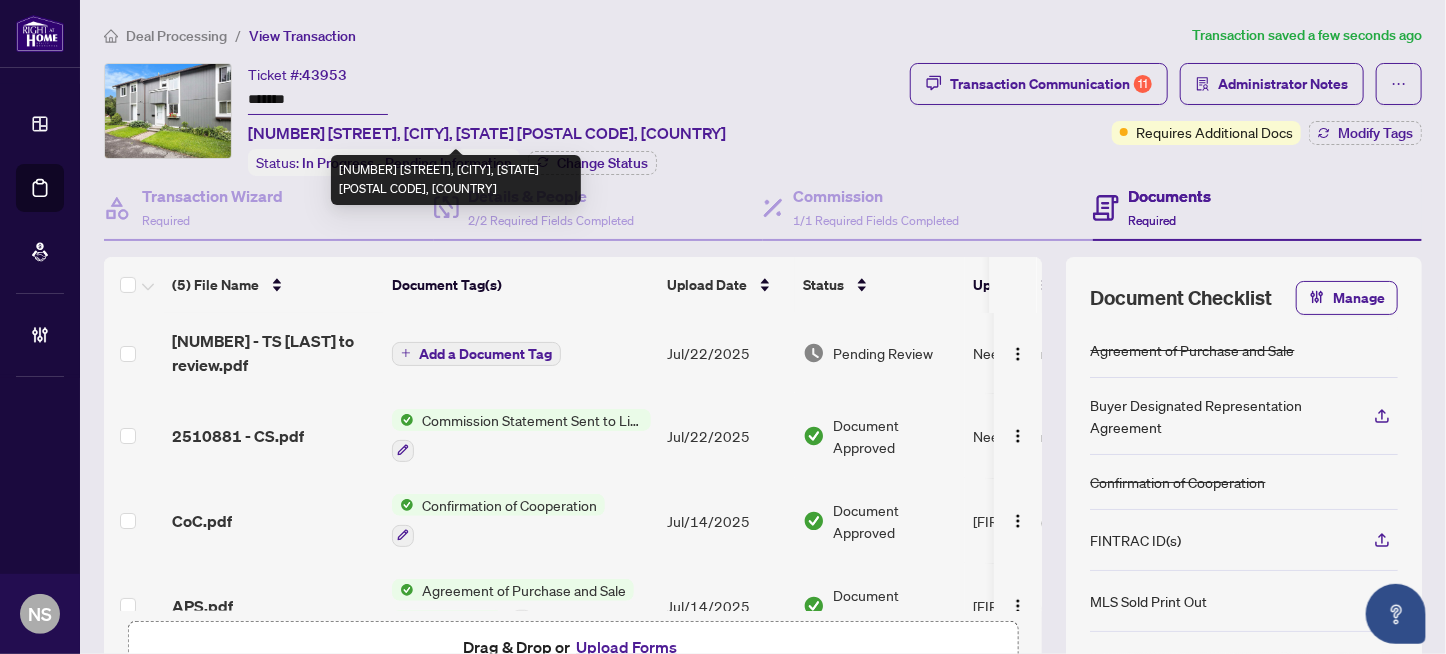 click on "Ticket #:  43953 ******* 44-267 Thistledown Crt, Ottawa, Ontario K2J 1N2, Canada" at bounding box center (487, 104) 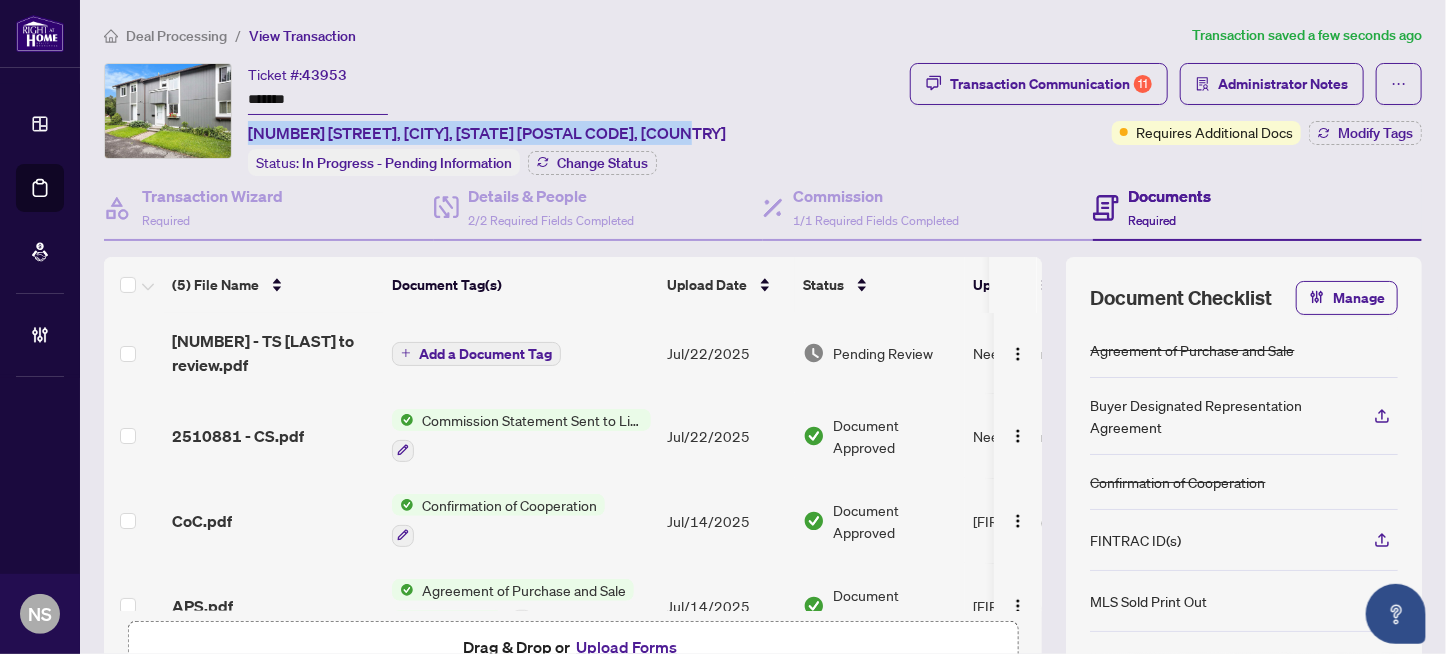 drag, startPoint x: 677, startPoint y: 133, endPoint x: 244, endPoint y: 135, distance: 433.0046 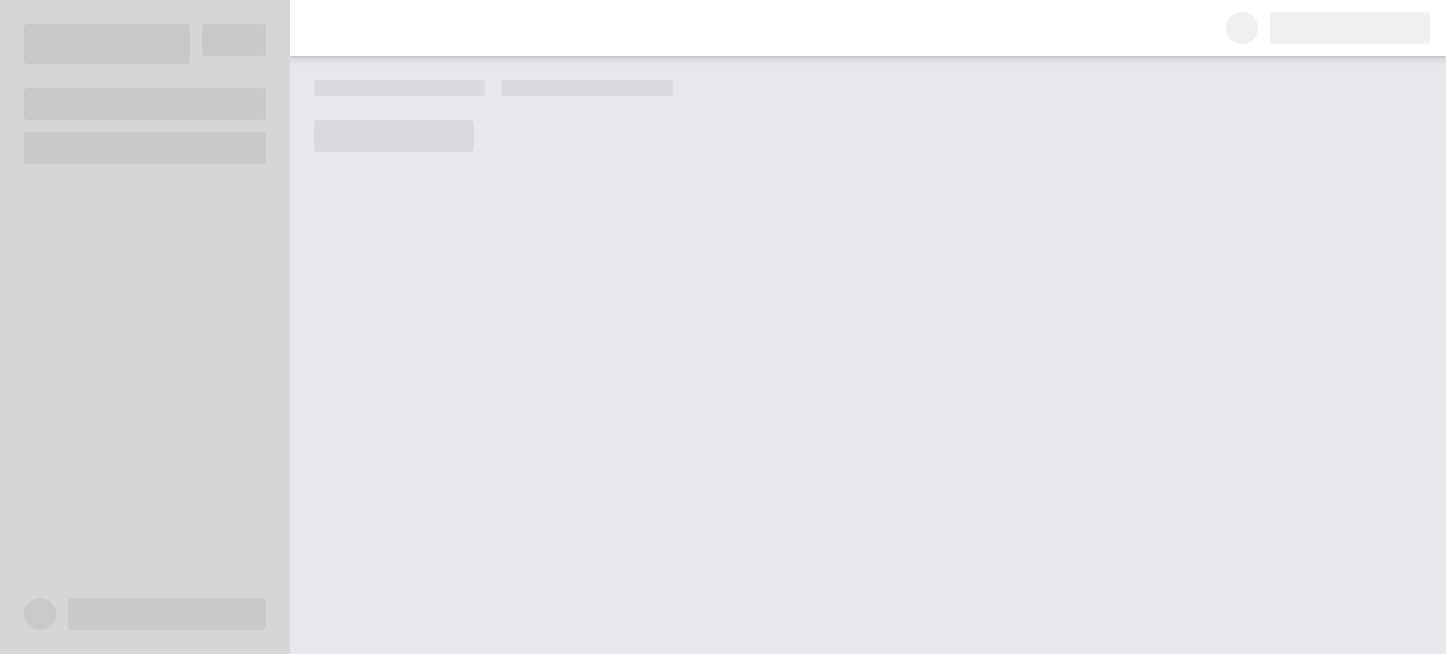 scroll, scrollTop: 0, scrollLeft: 0, axis: both 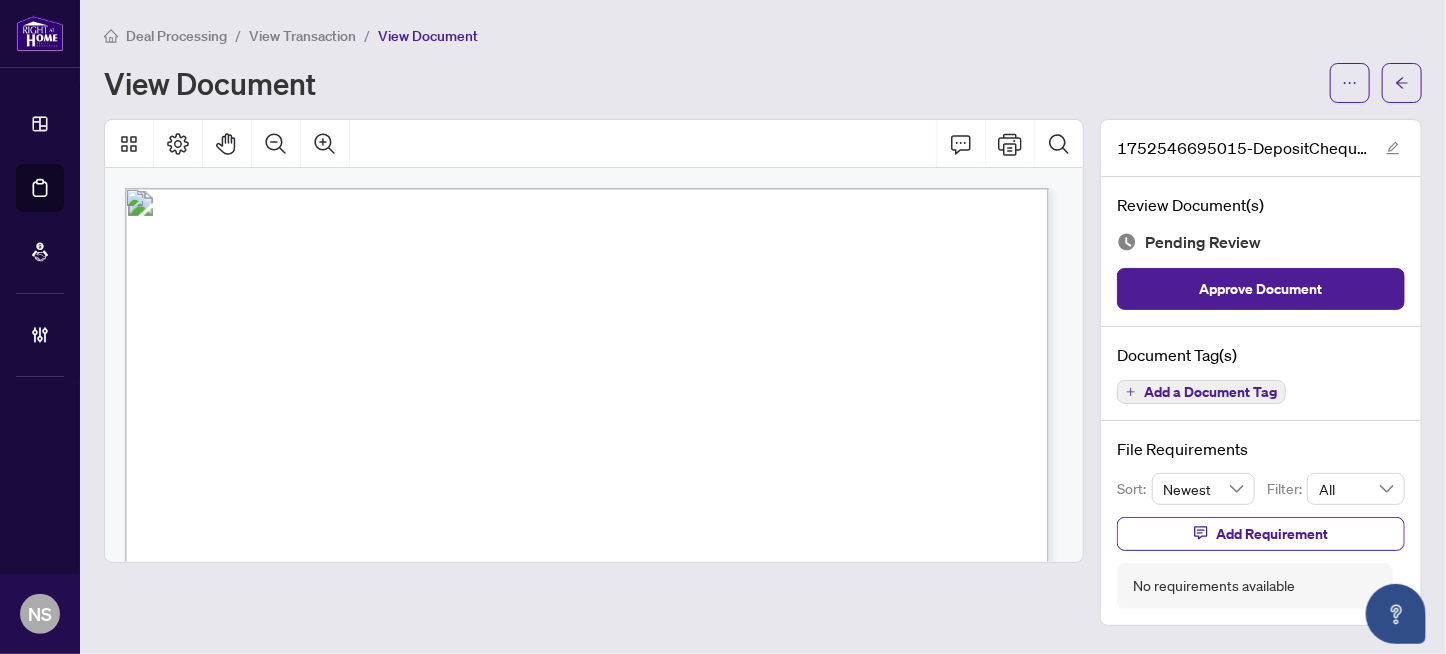 click on "Add a Document Tag" at bounding box center [1210, 392] 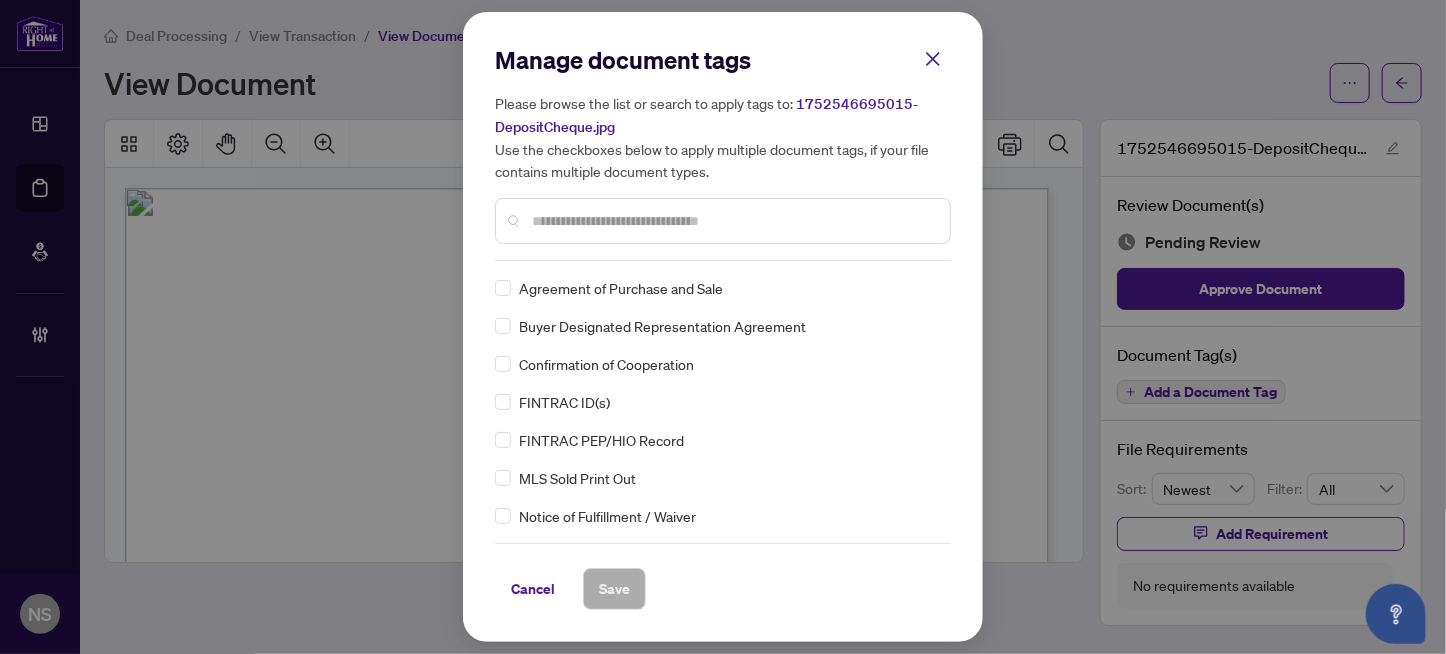 click at bounding box center [733, 221] 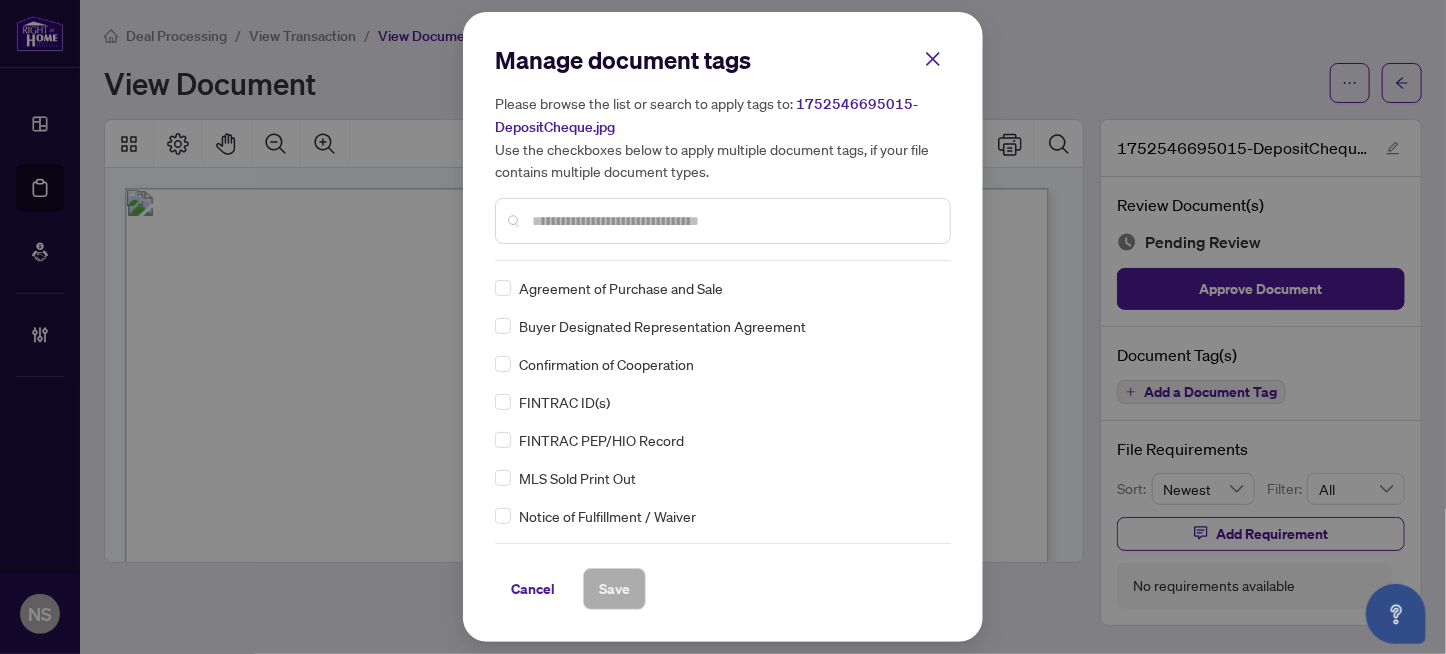 click at bounding box center [733, 221] 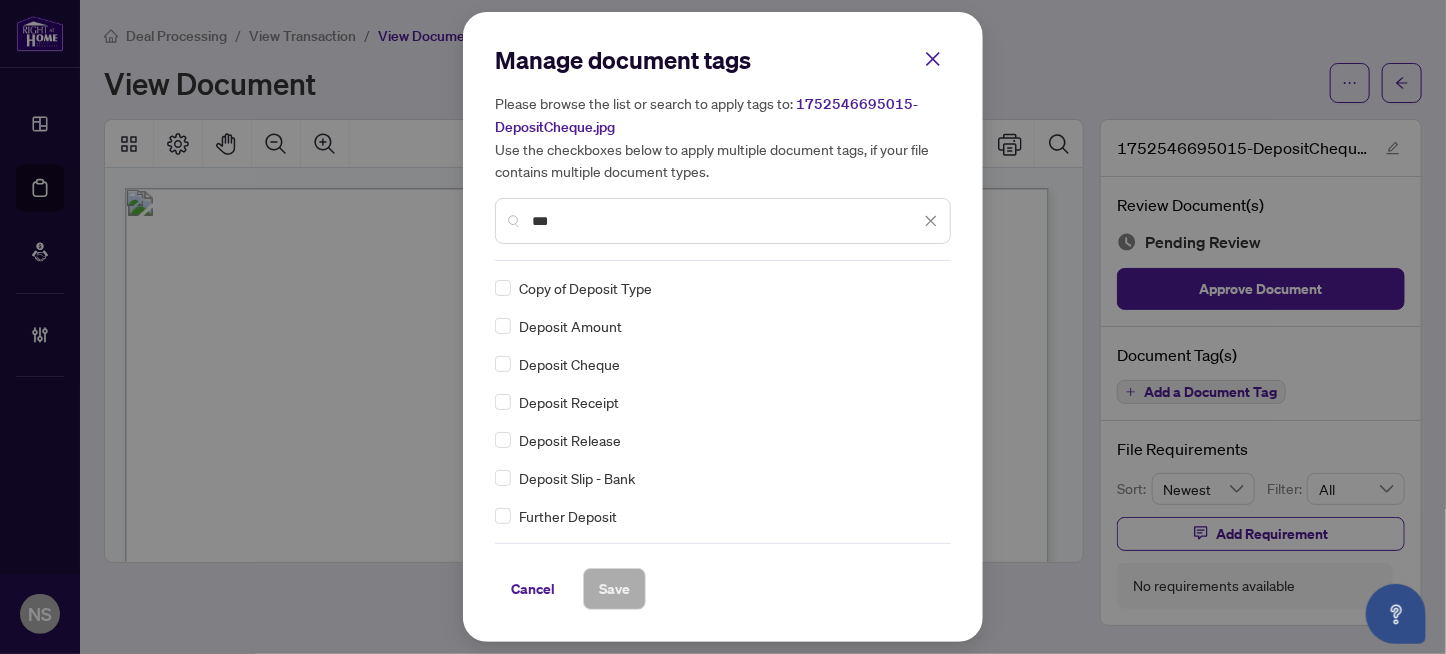 type on "***" 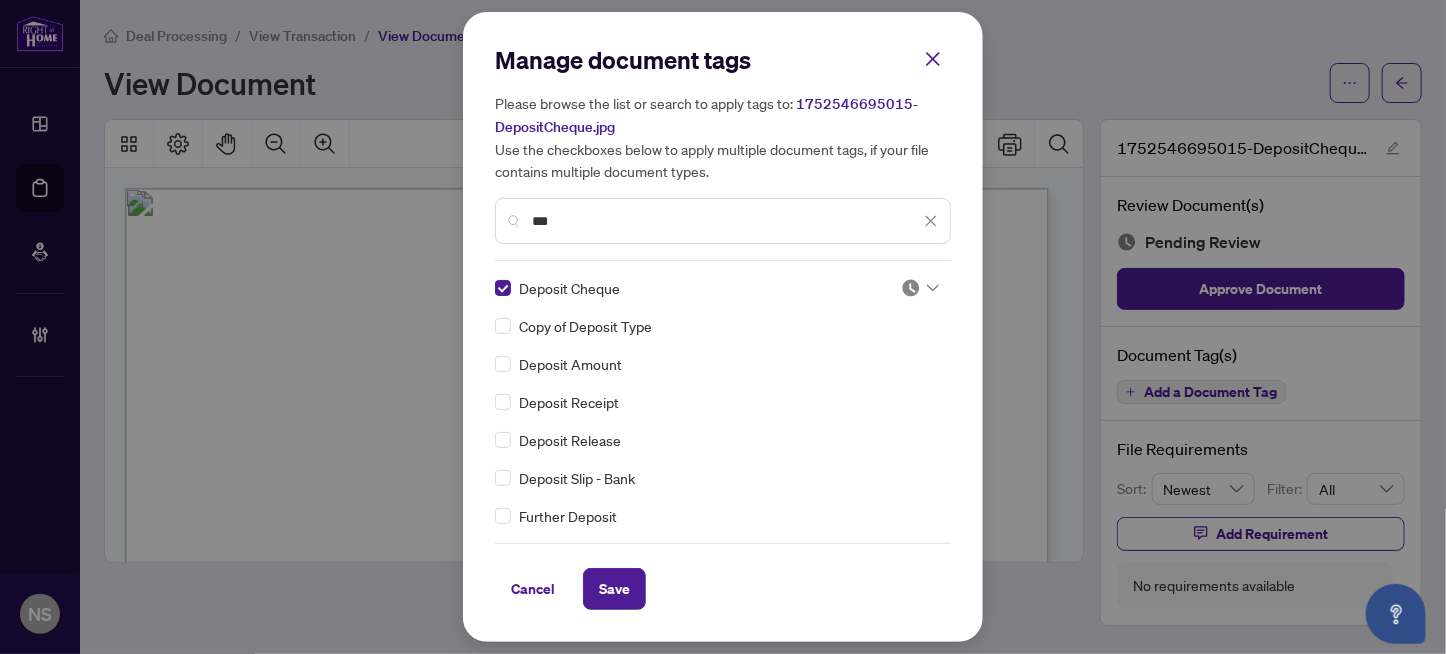 click at bounding box center (911, 288) 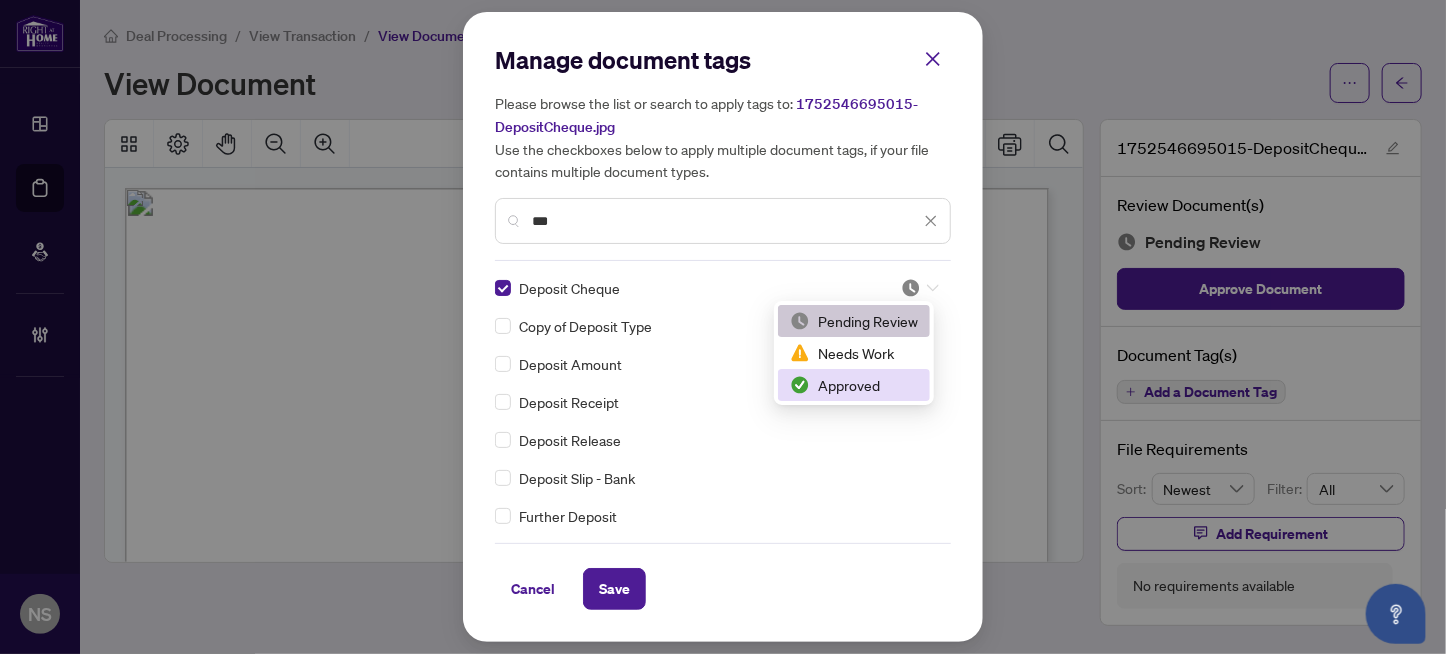 click on "Approved" at bounding box center [854, 385] 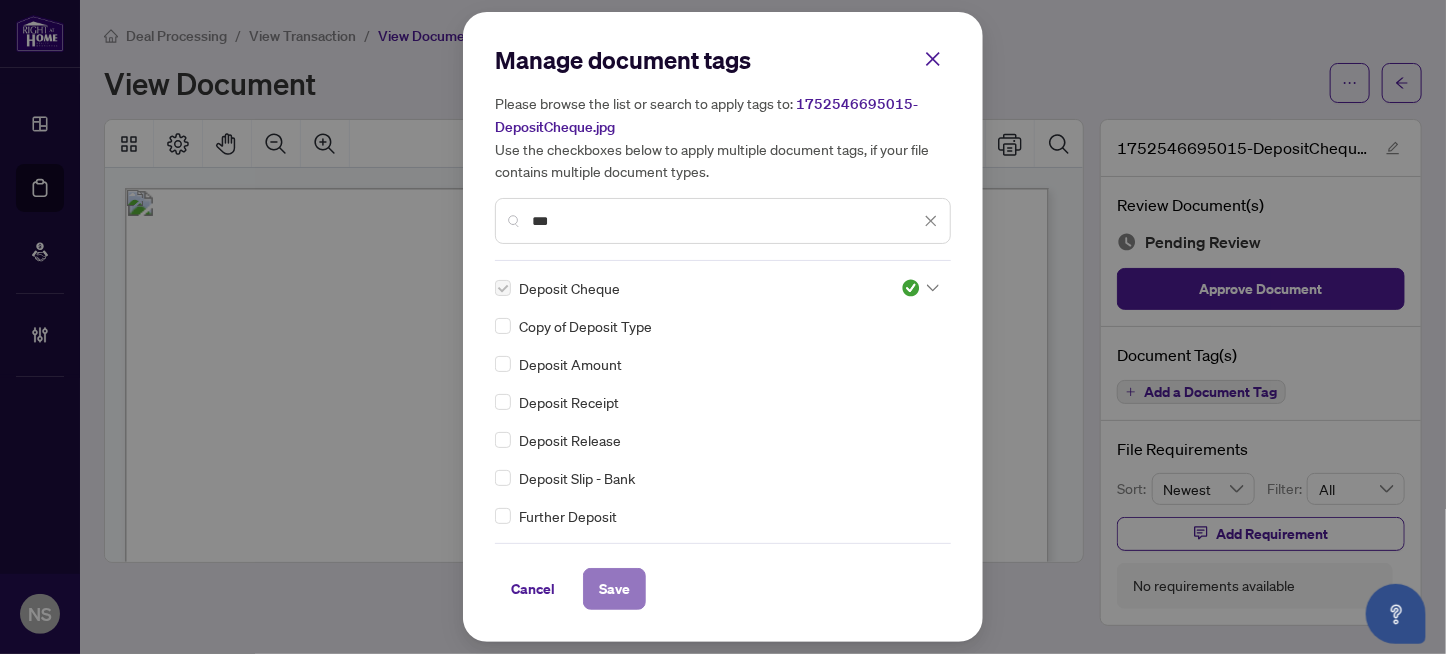 click on "Save" at bounding box center [614, 589] 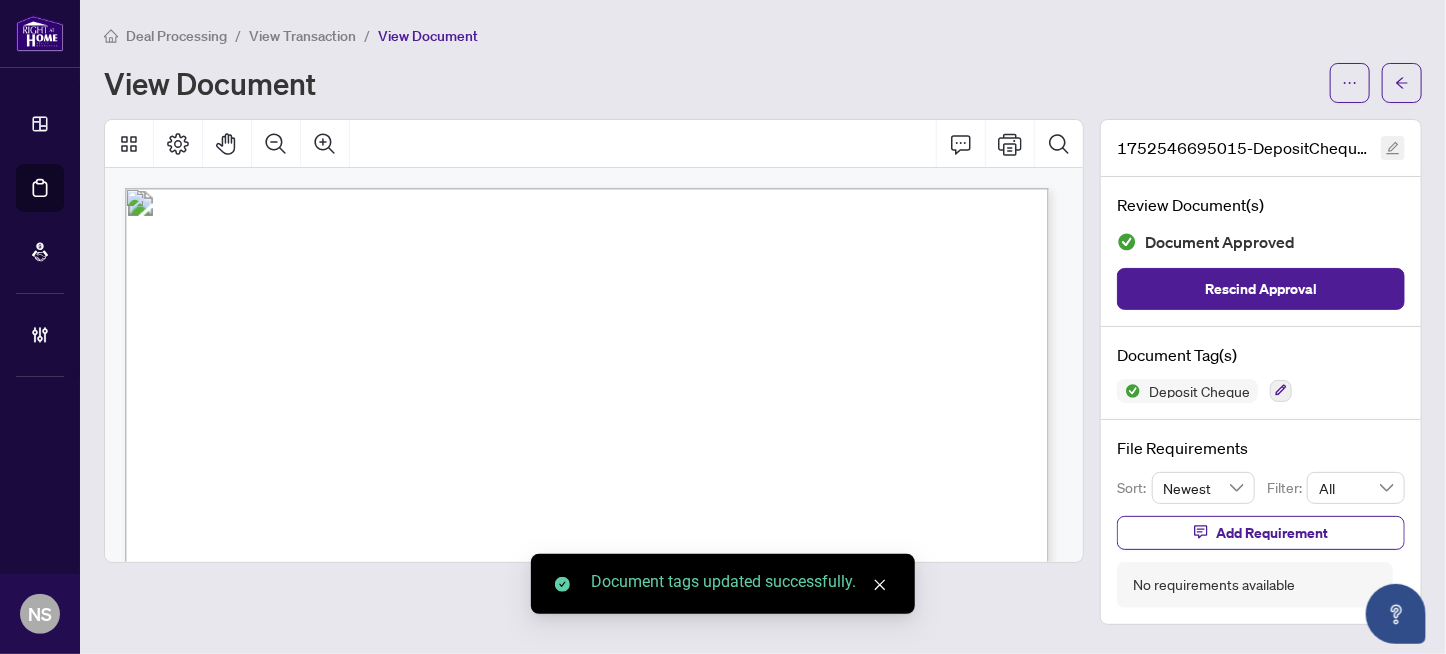 click at bounding box center [1393, 148] 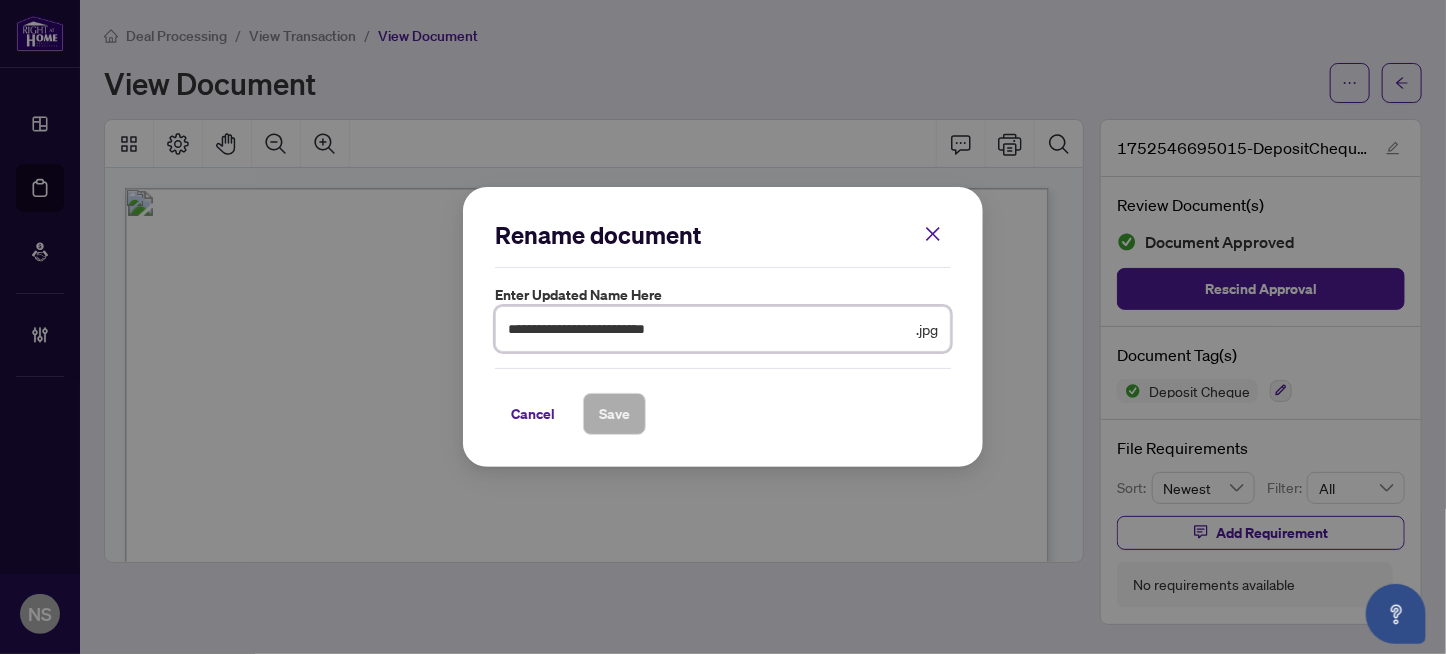 drag, startPoint x: 759, startPoint y: 328, endPoint x: 309, endPoint y: 341, distance: 450.18774 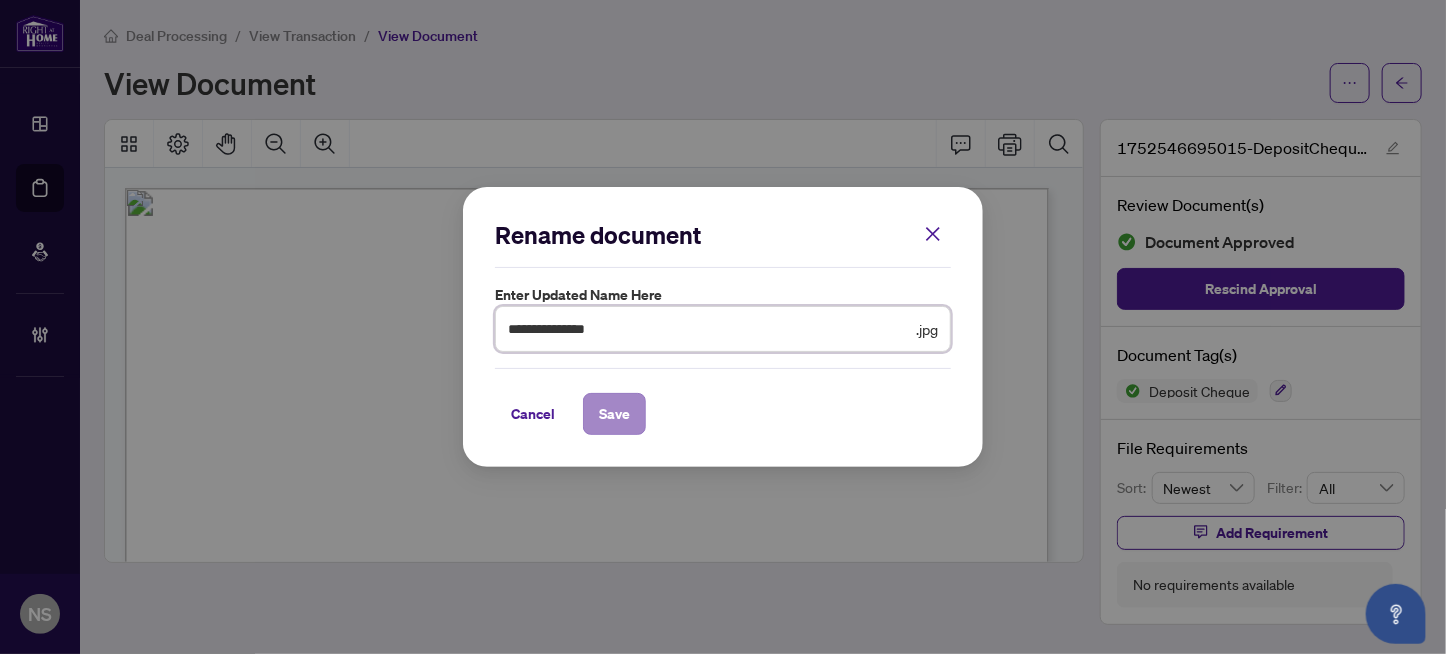 type on "**********" 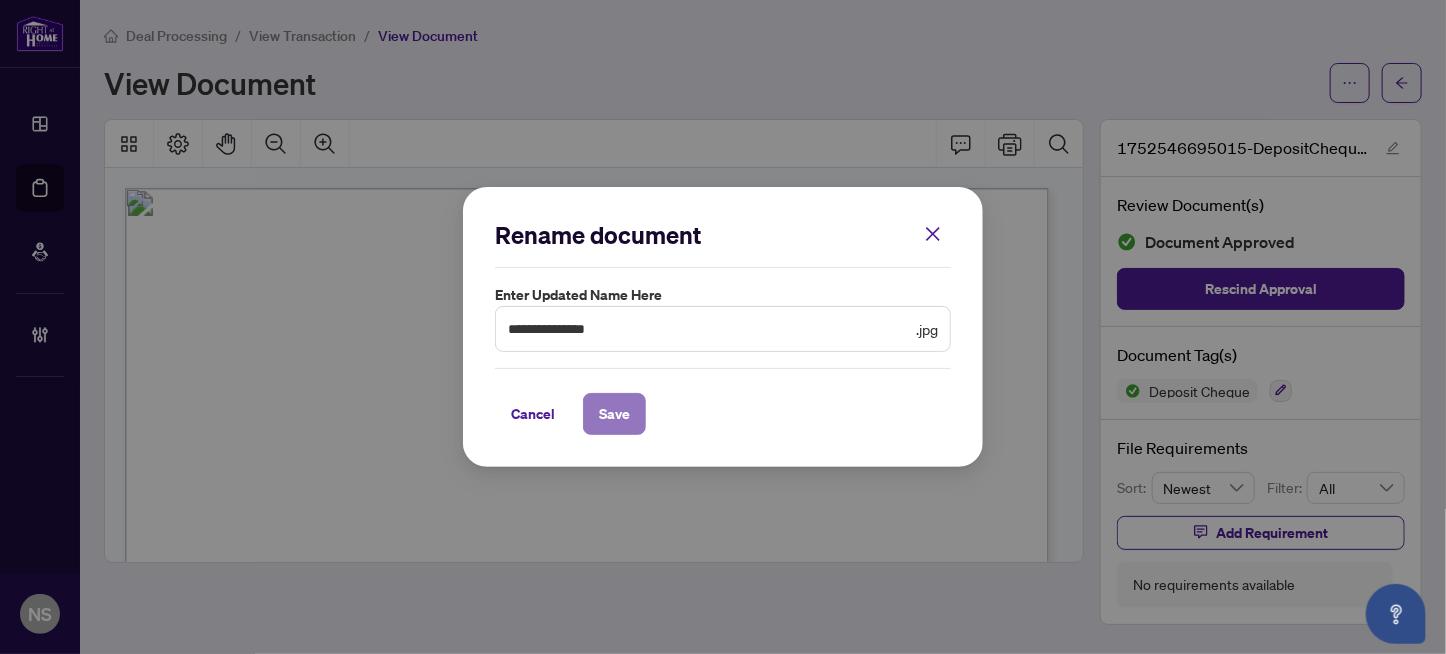 click on "Save" at bounding box center [614, 414] 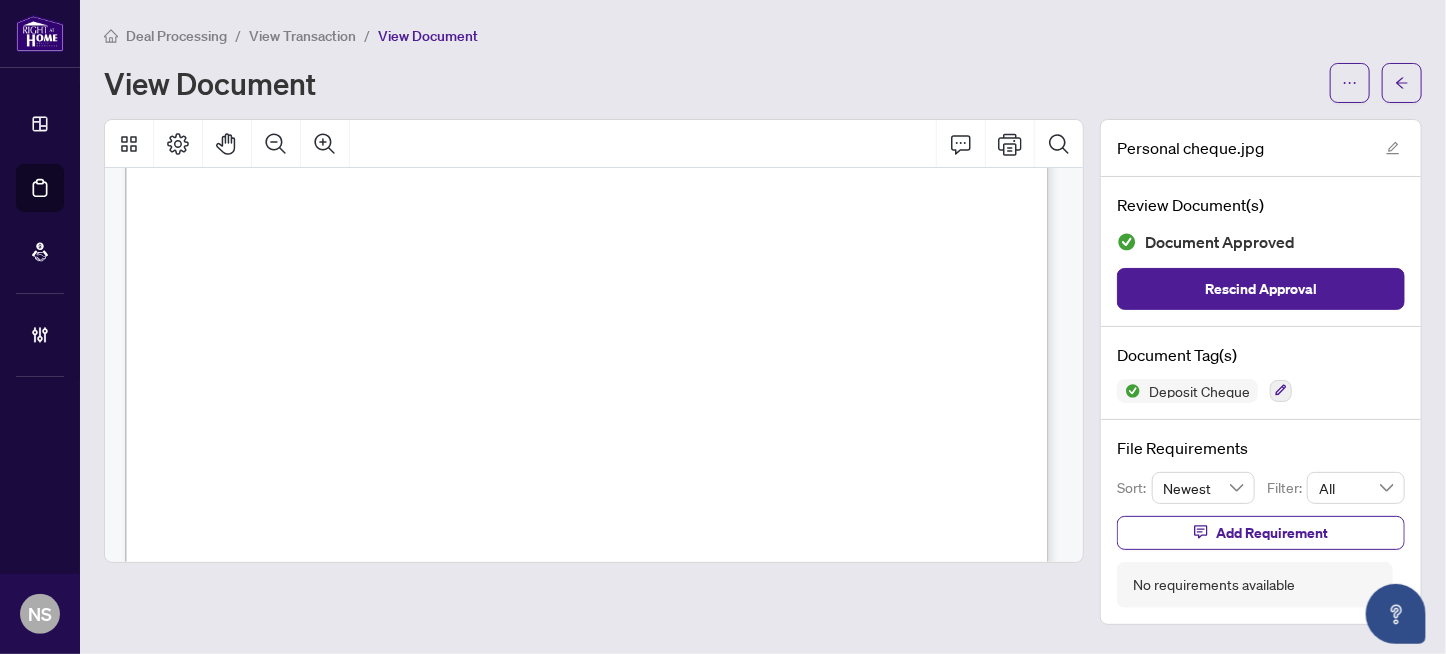 scroll, scrollTop: 399, scrollLeft: 0, axis: vertical 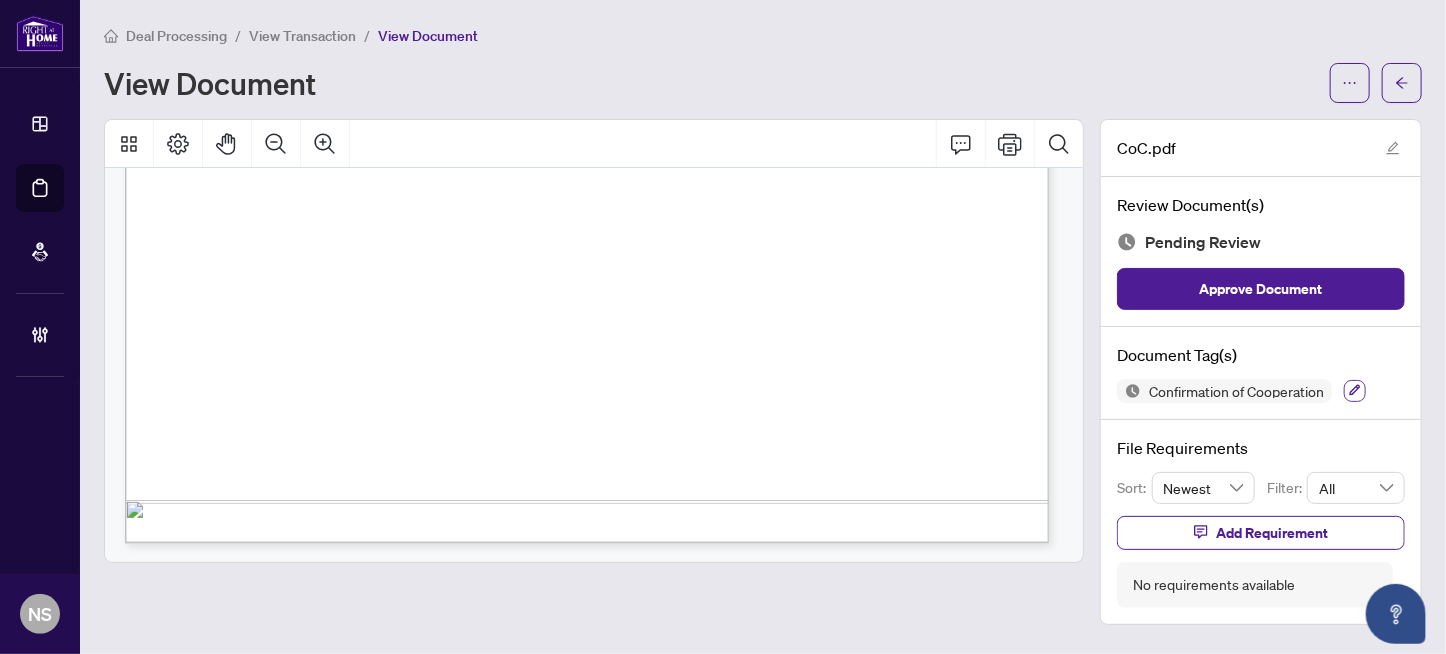 click at bounding box center (1355, 391) 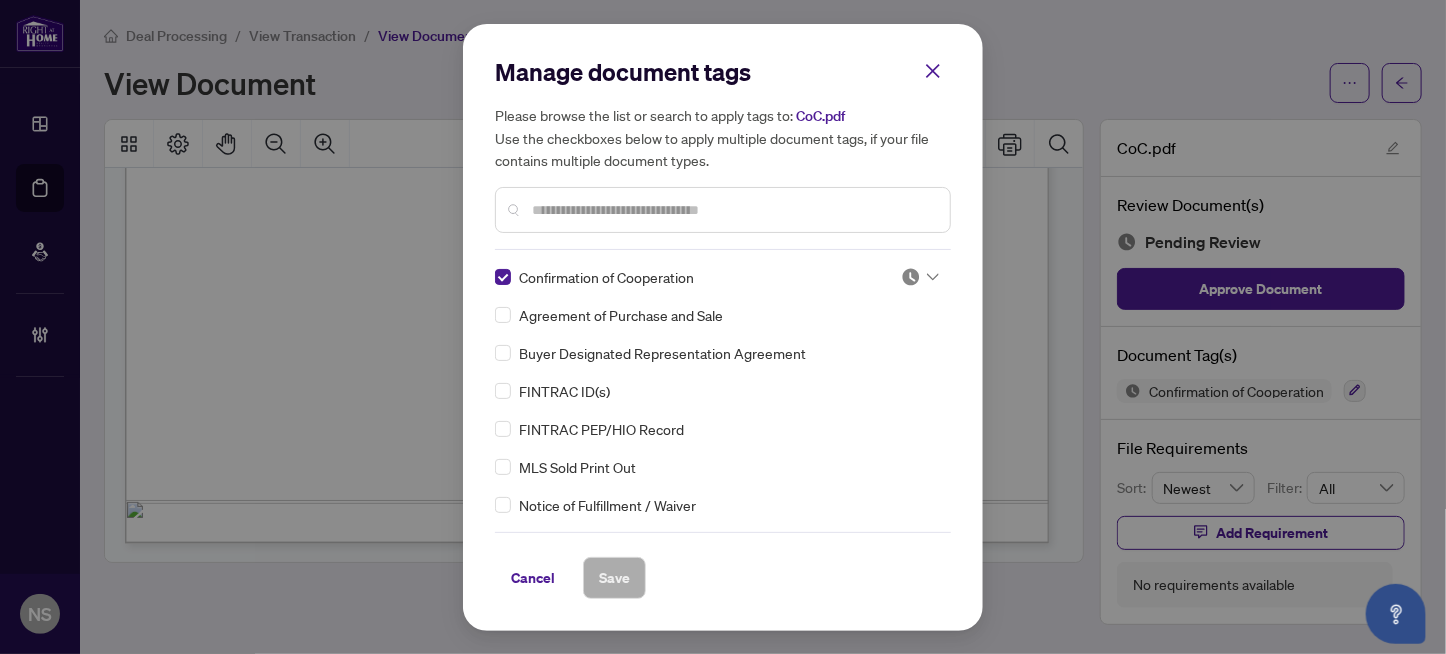 click at bounding box center (911, 277) 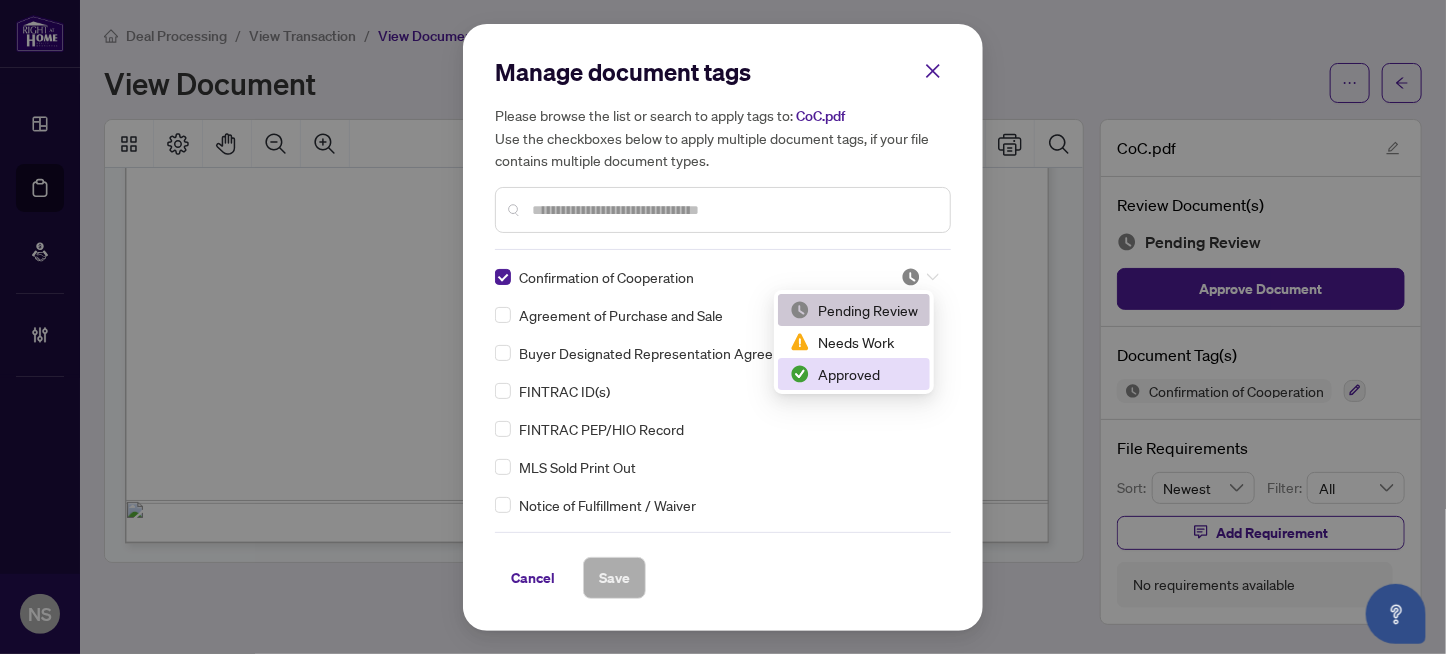 click on "Approved" at bounding box center (854, 374) 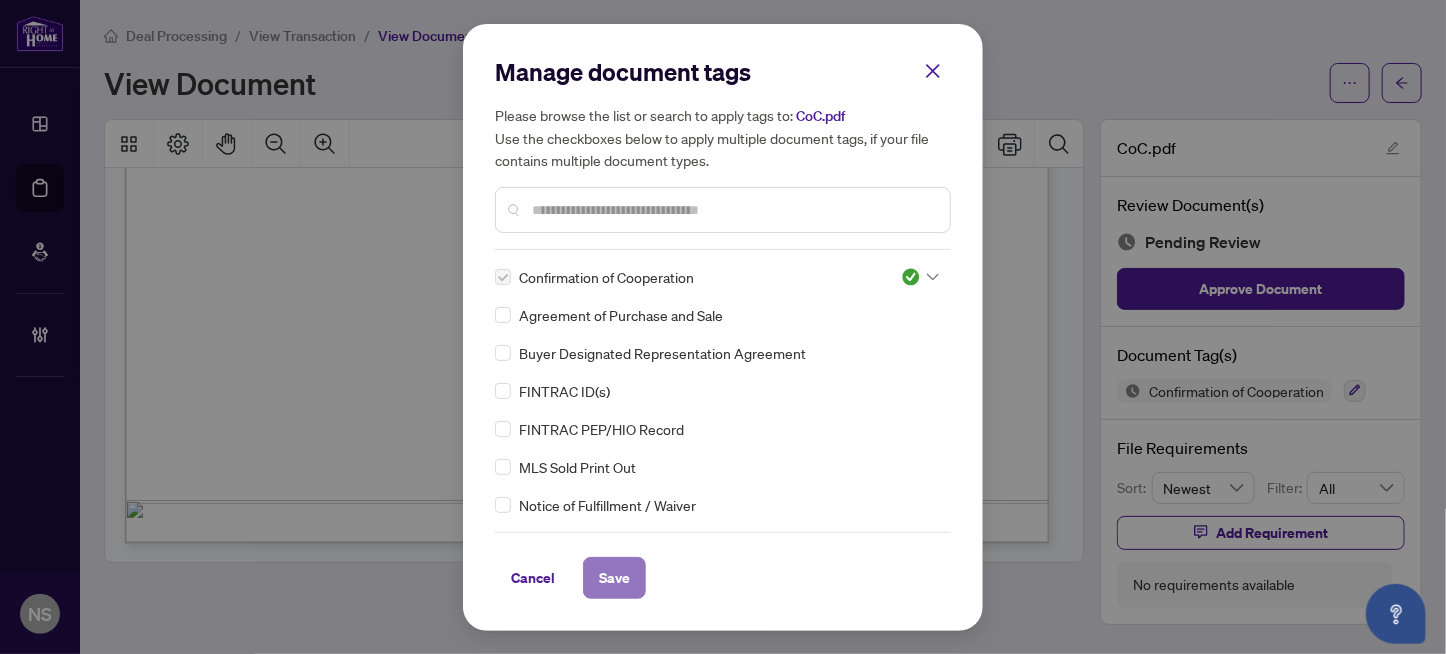 click on "Save" at bounding box center (614, 578) 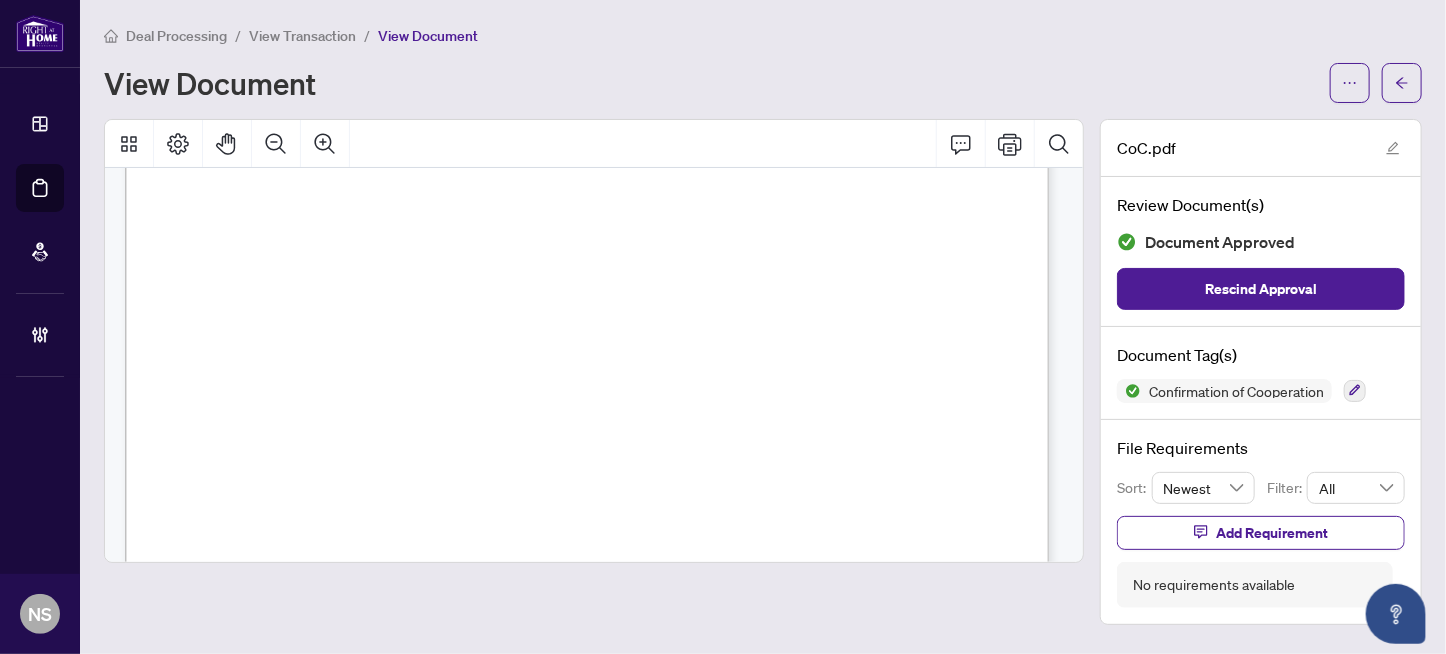 scroll, scrollTop: 1667, scrollLeft: 0, axis: vertical 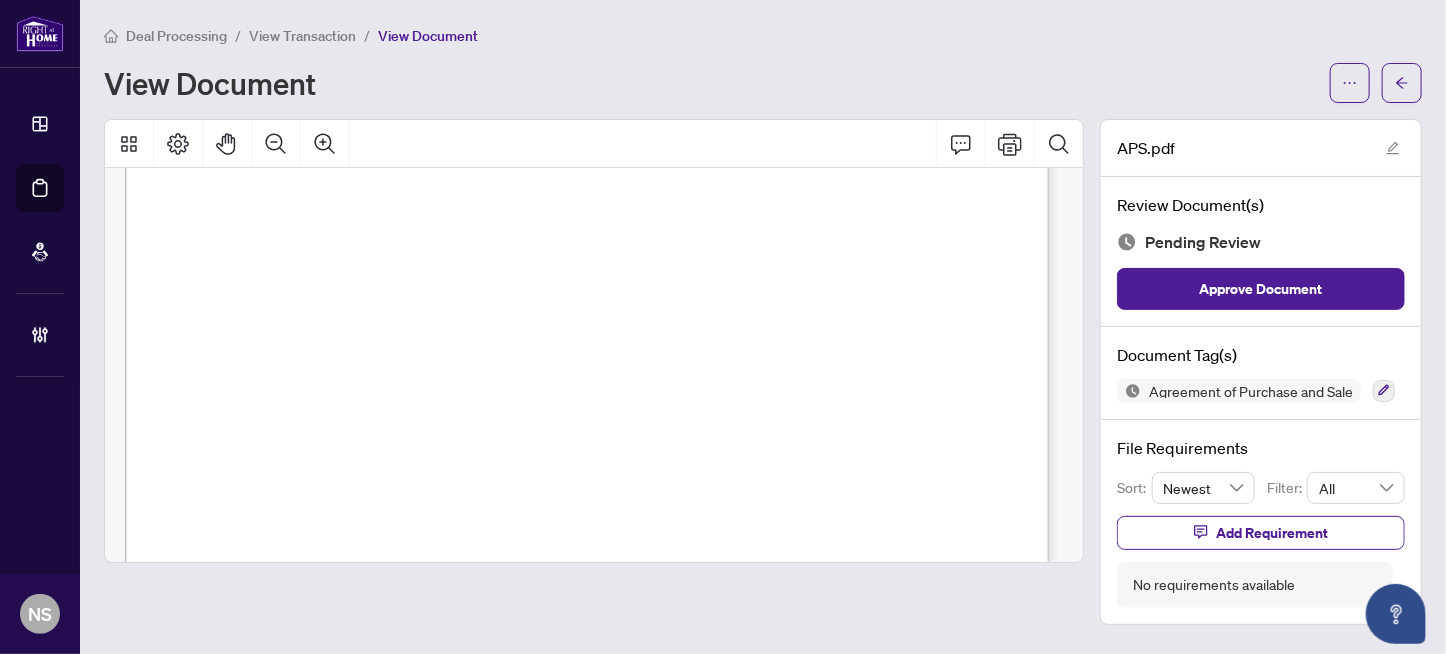 click at bounding box center (823, 991) 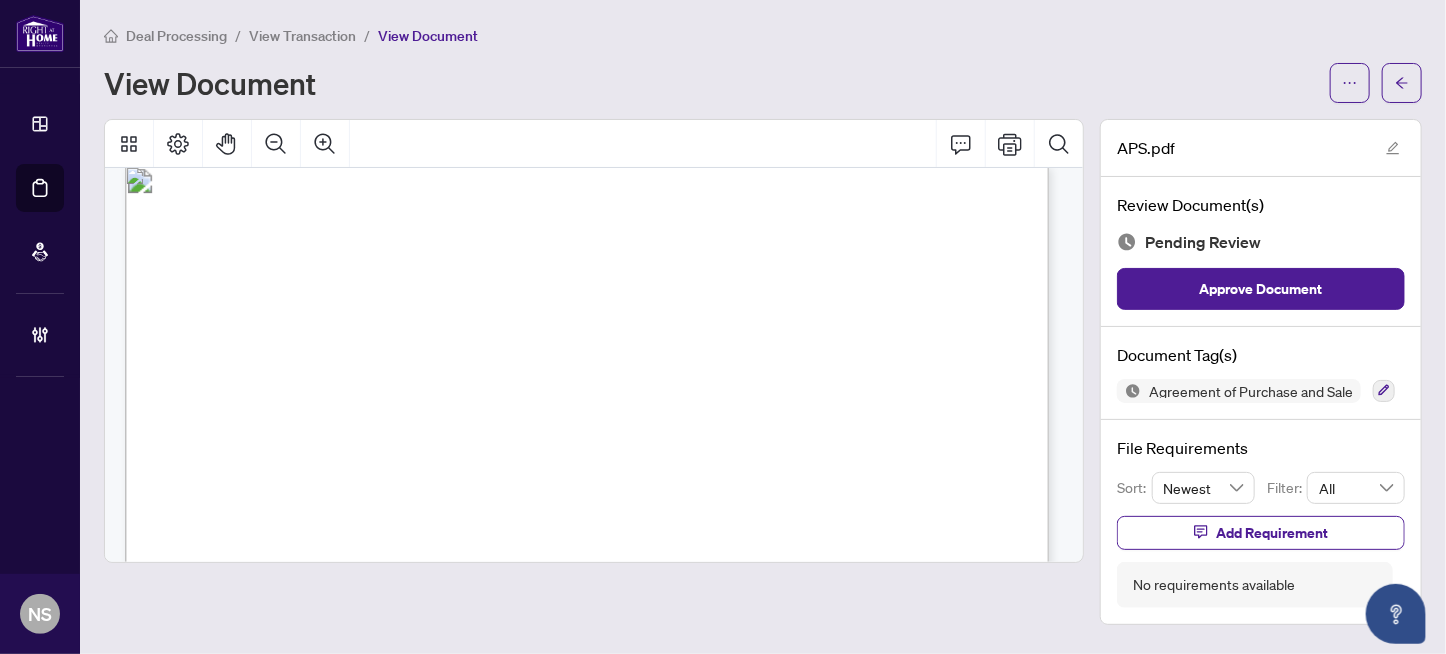 scroll, scrollTop: 7500, scrollLeft: 0, axis: vertical 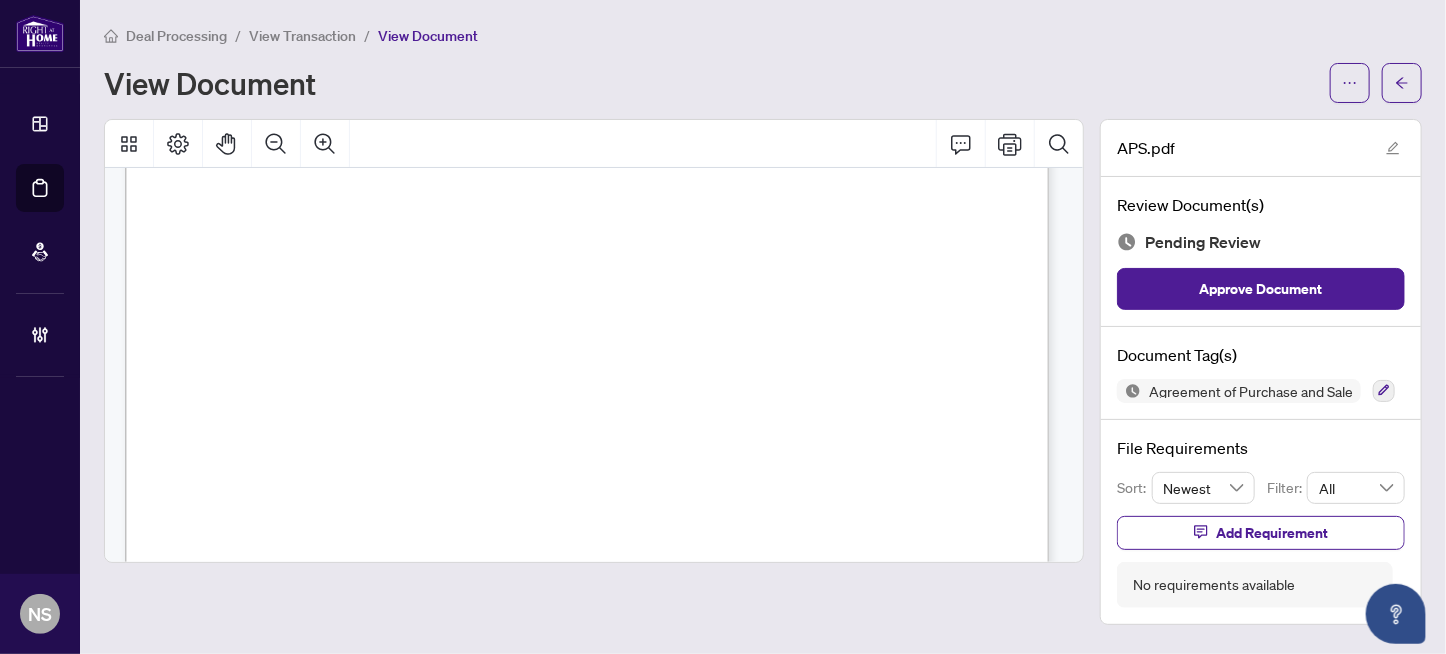 drag, startPoint x: 606, startPoint y: 261, endPoint x: 721, endPoint y: 249, distance: 115.62439 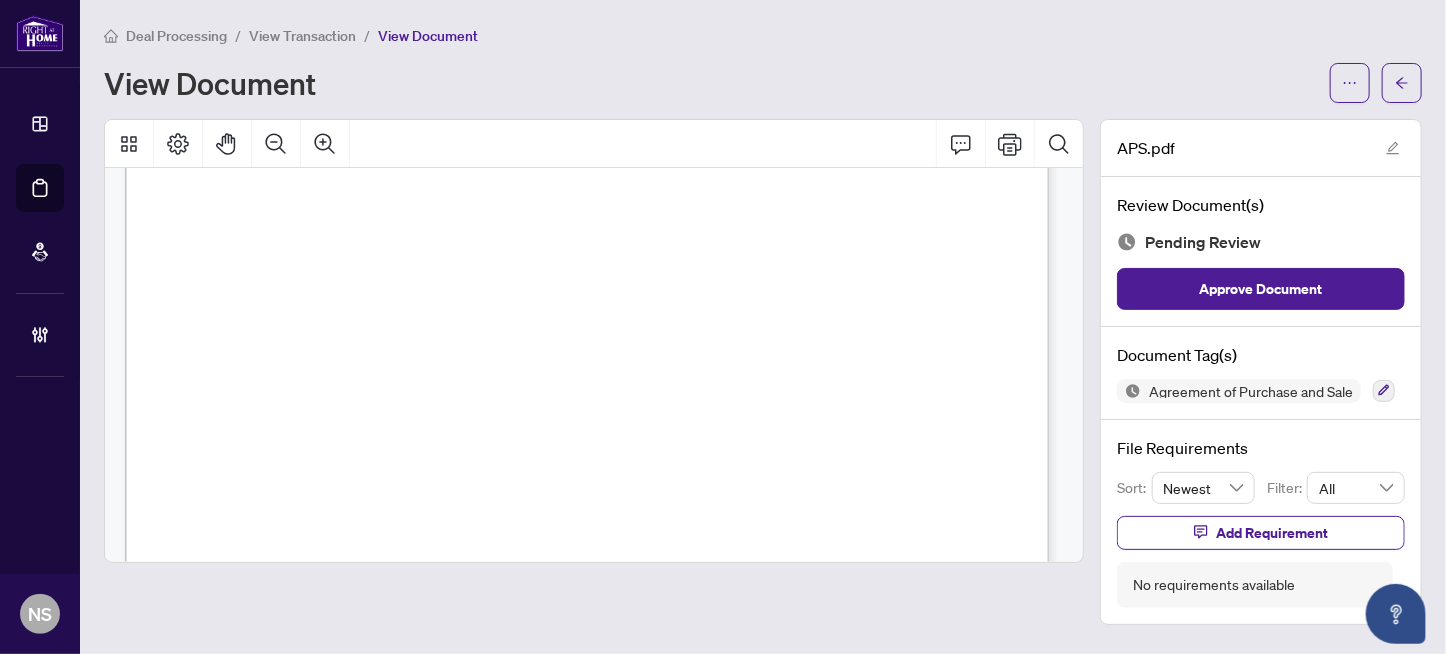 scroll, scrollTop: 0, scrollLeft: 0, axis: both 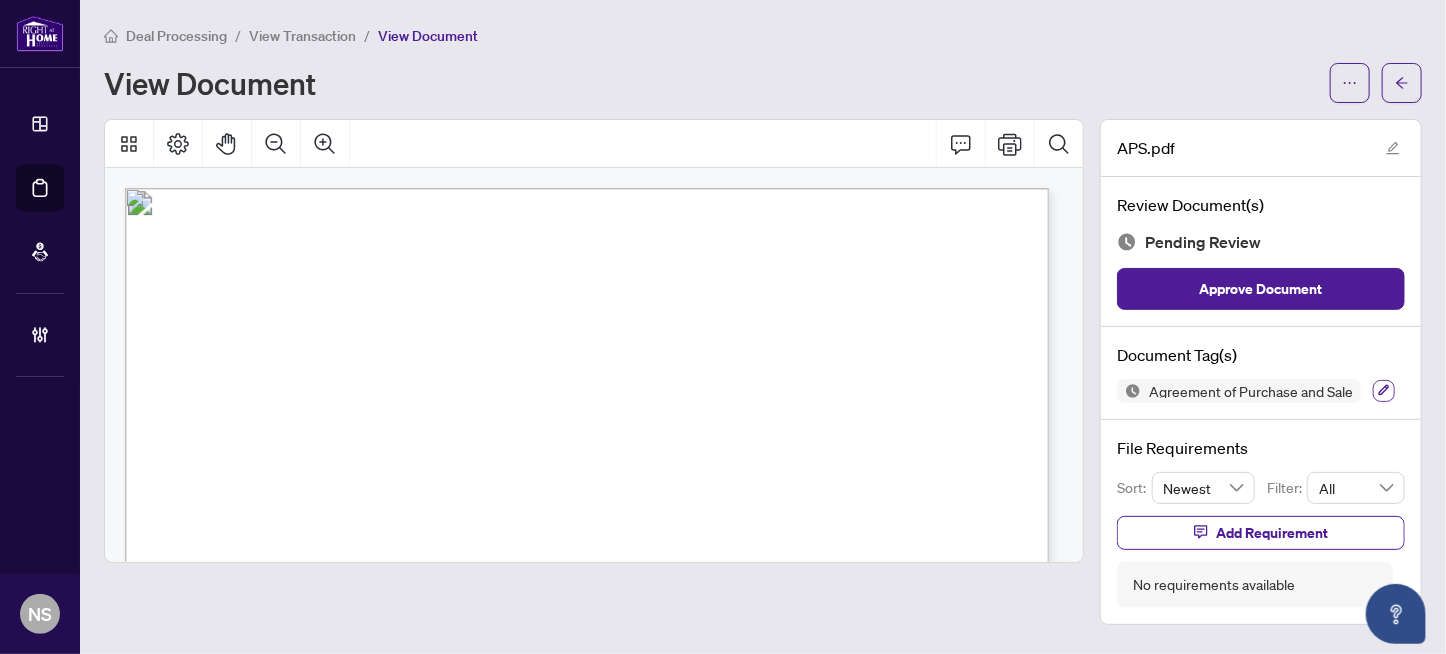 click 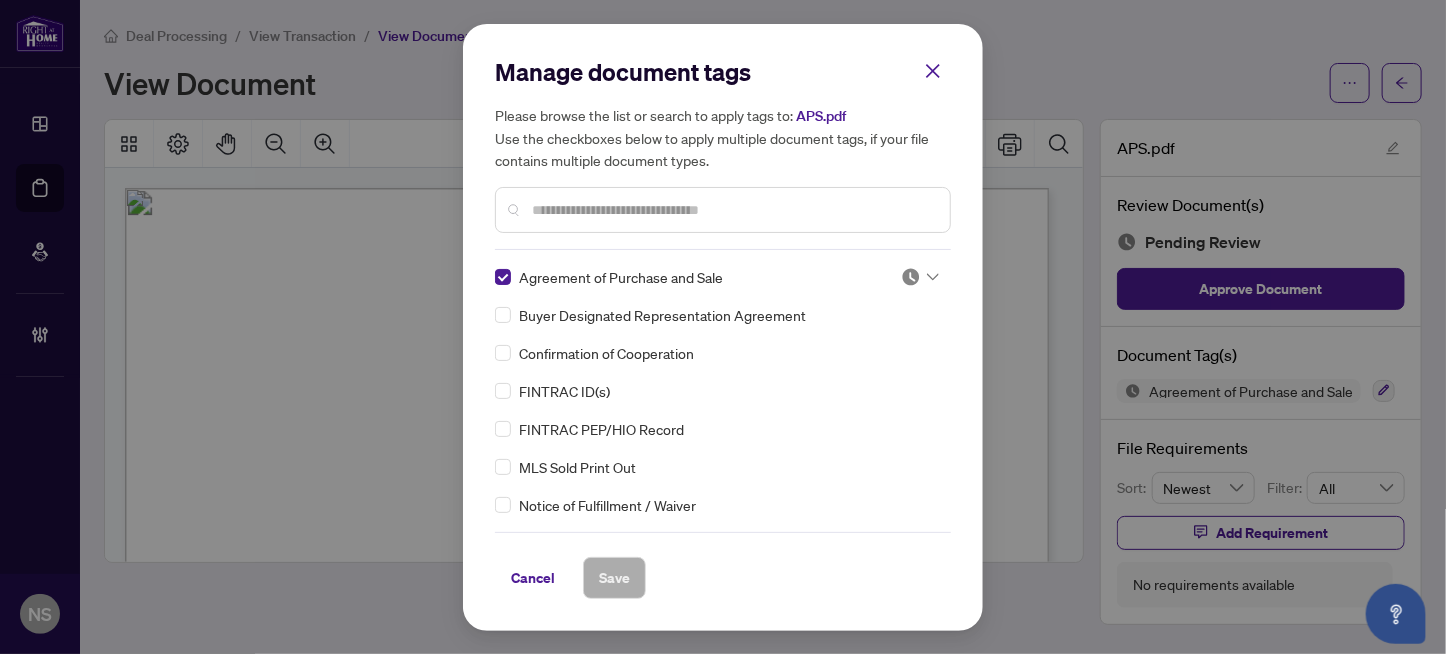 click at bounding box center [911, 277] 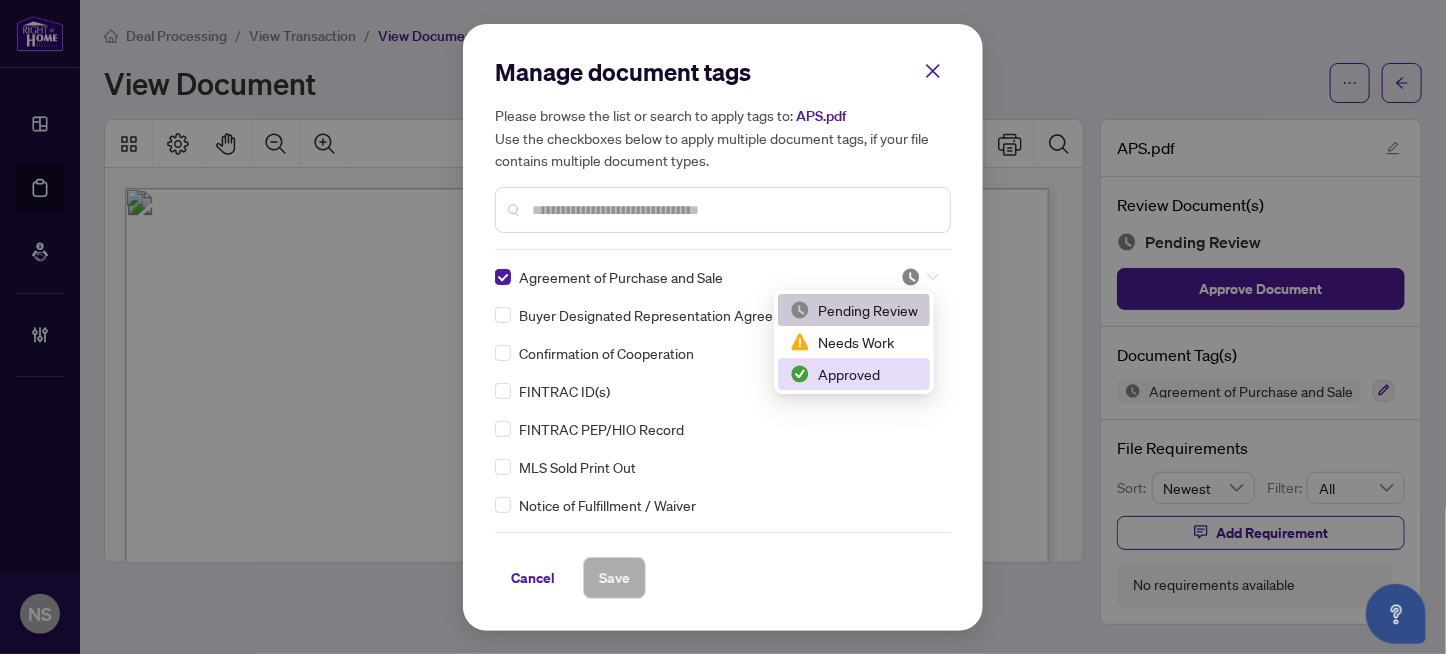 click on "Approved" at bounding box center [854, 374] 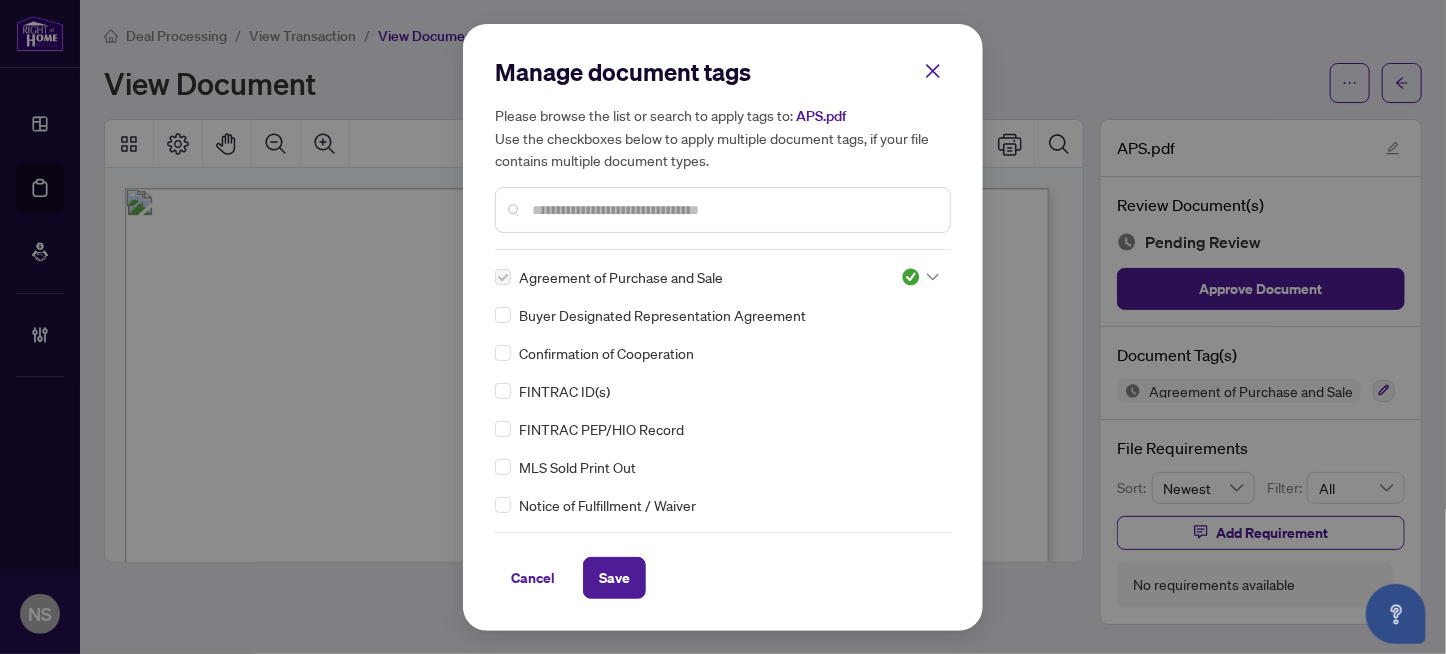 click at bounding box center [733, 210] 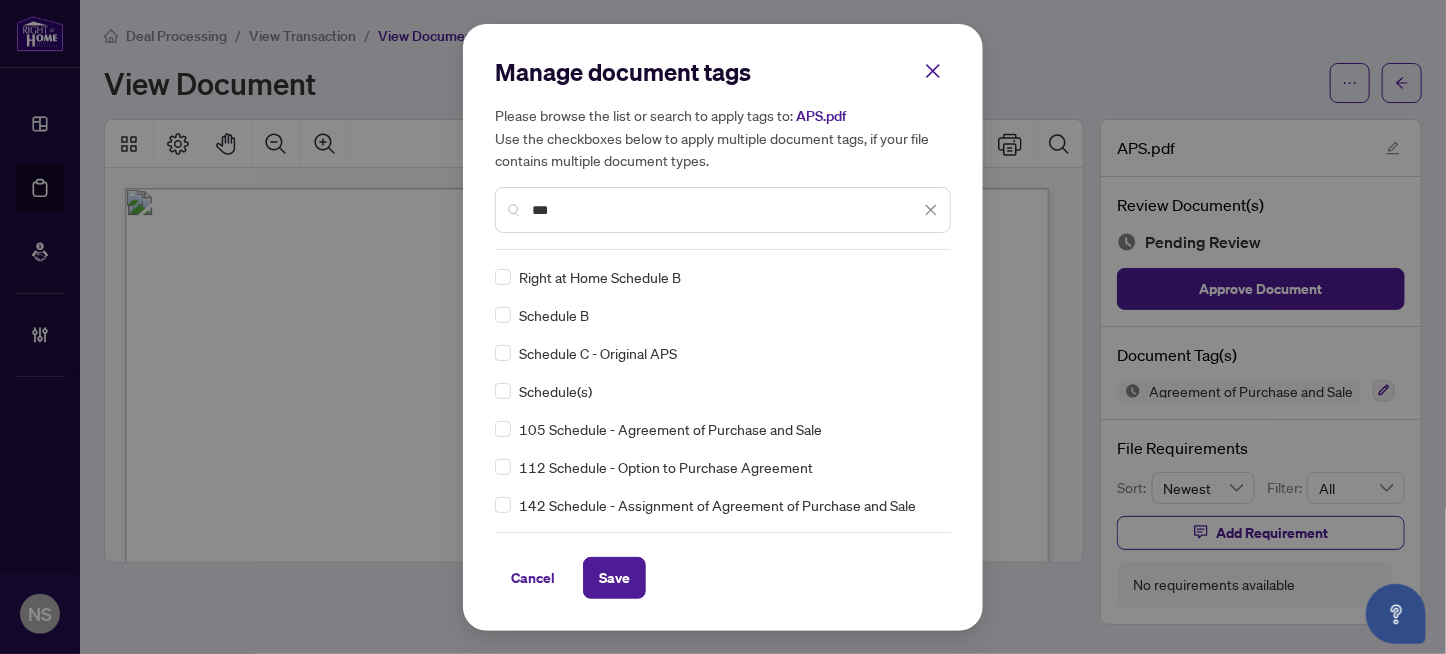 type on "***" 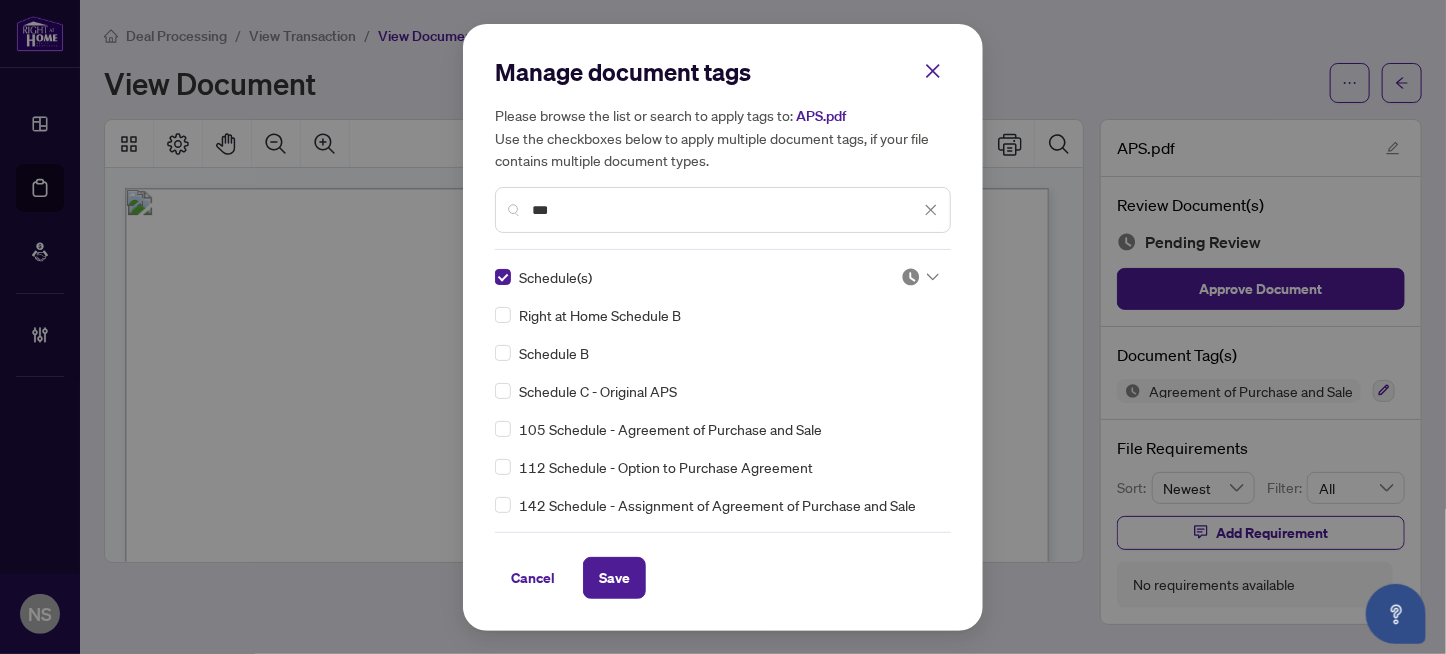 click at bounding box center [911, 277] 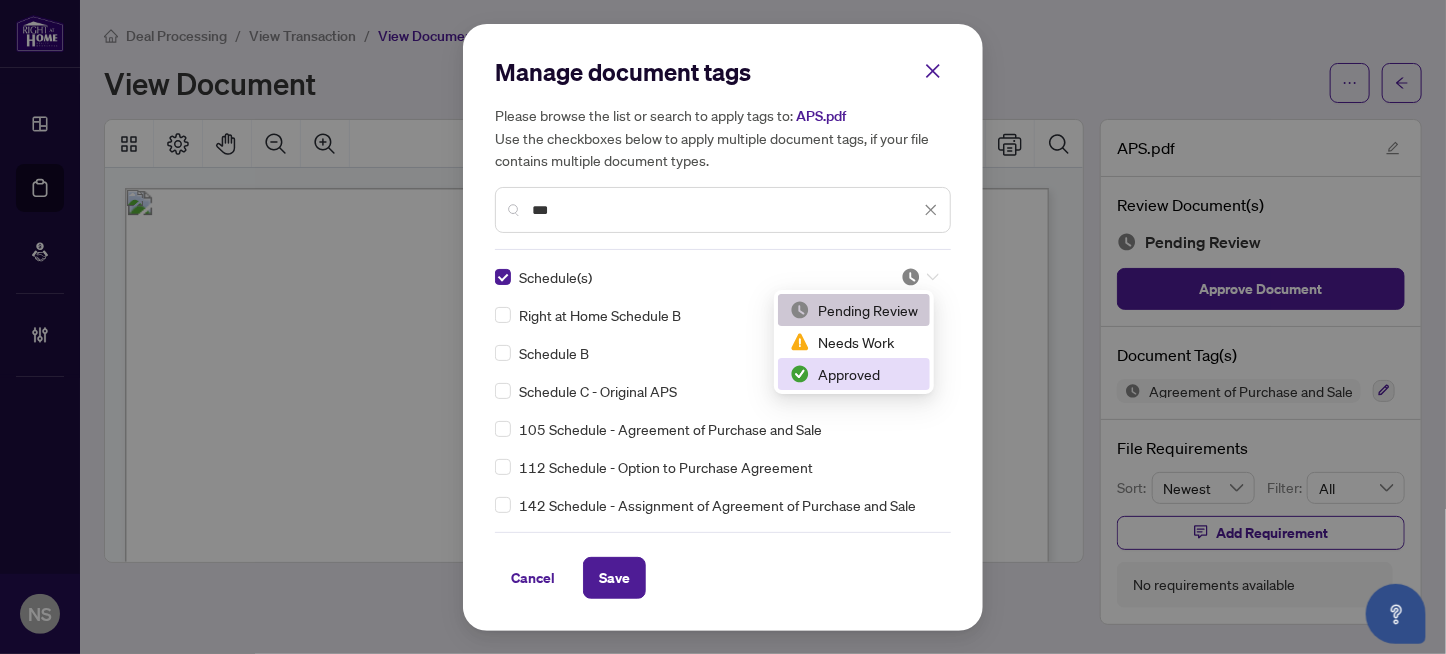click on "Approved" at bounding box center [854, 374] 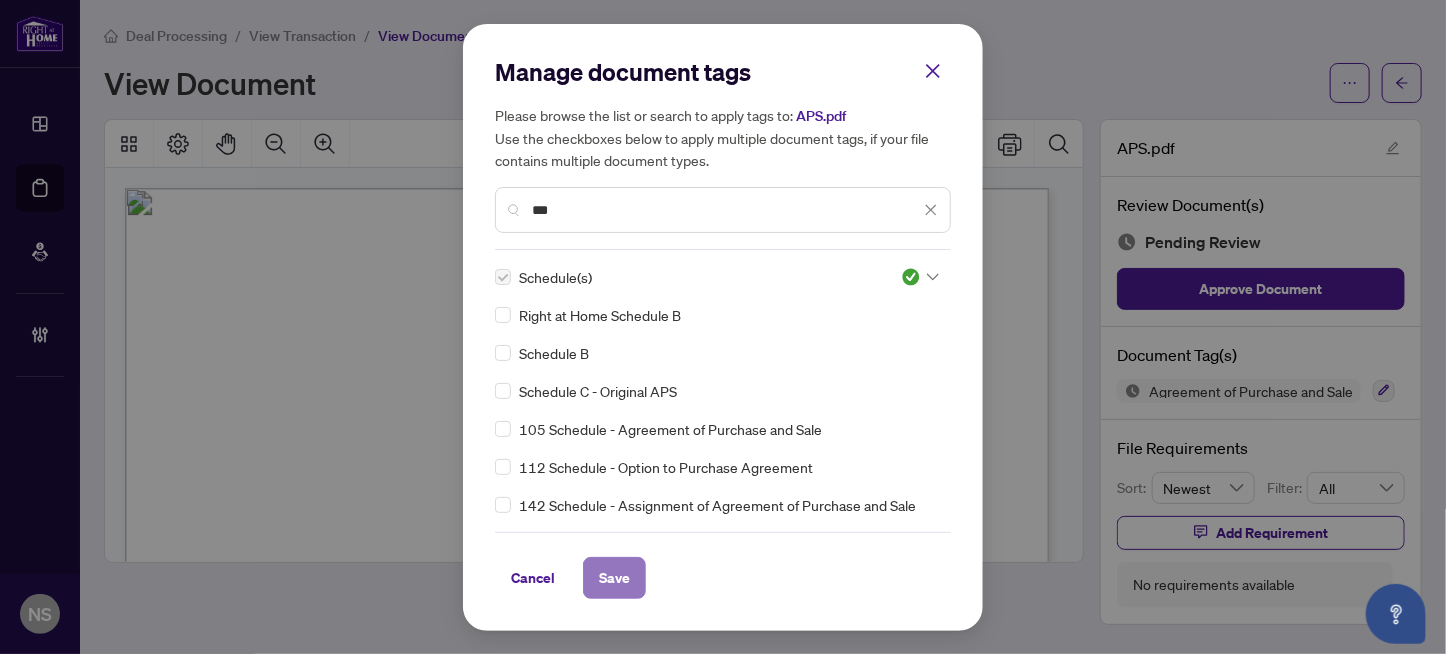 click on "Save" at bounding box center (614, 578) 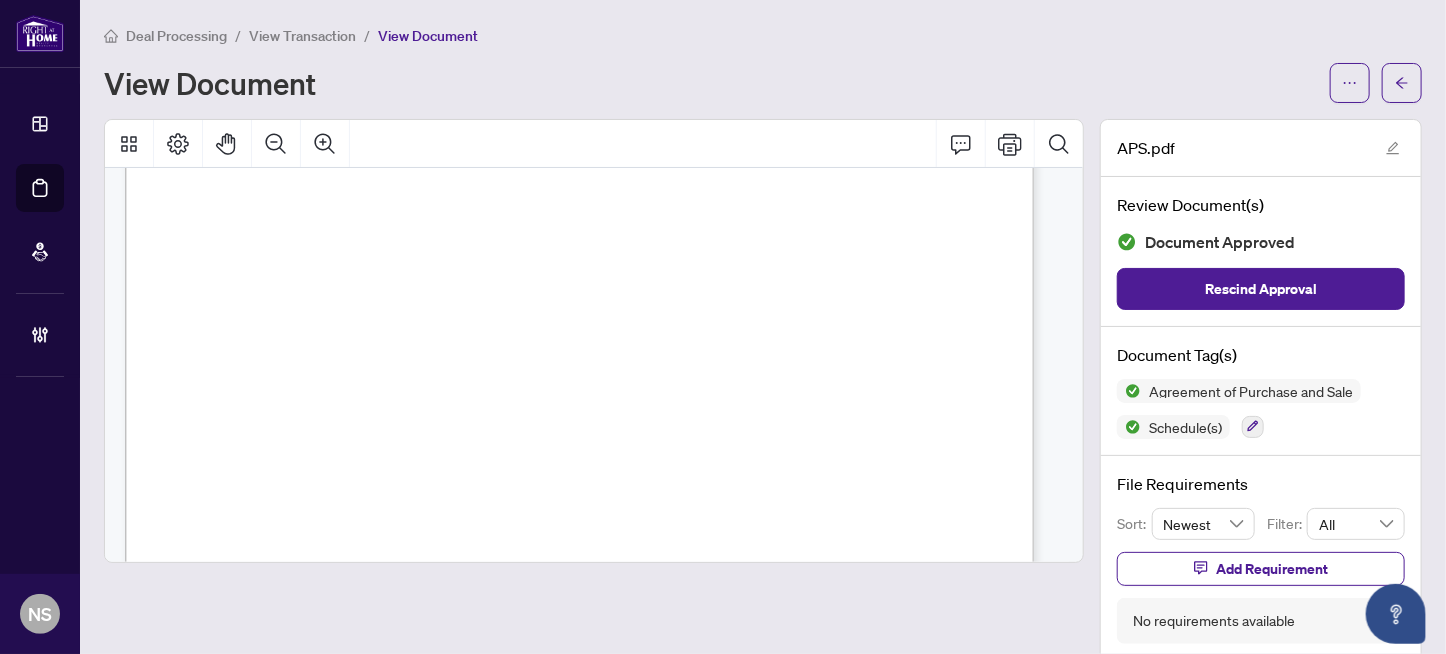 scroll, scrollTop: 499, scrollLeft: 0, axis: vertical 